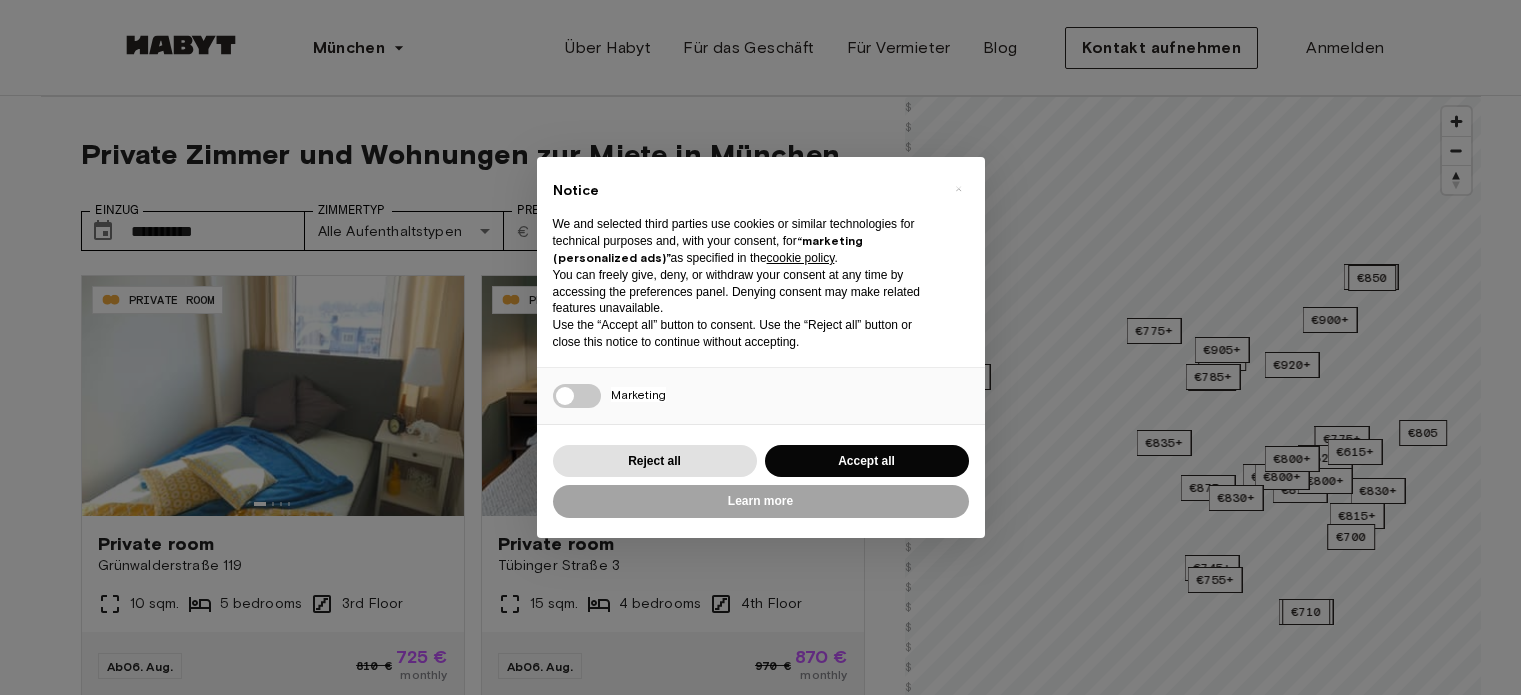 scroll, scrollTop: 0, scrollLeft: 0, axis: both 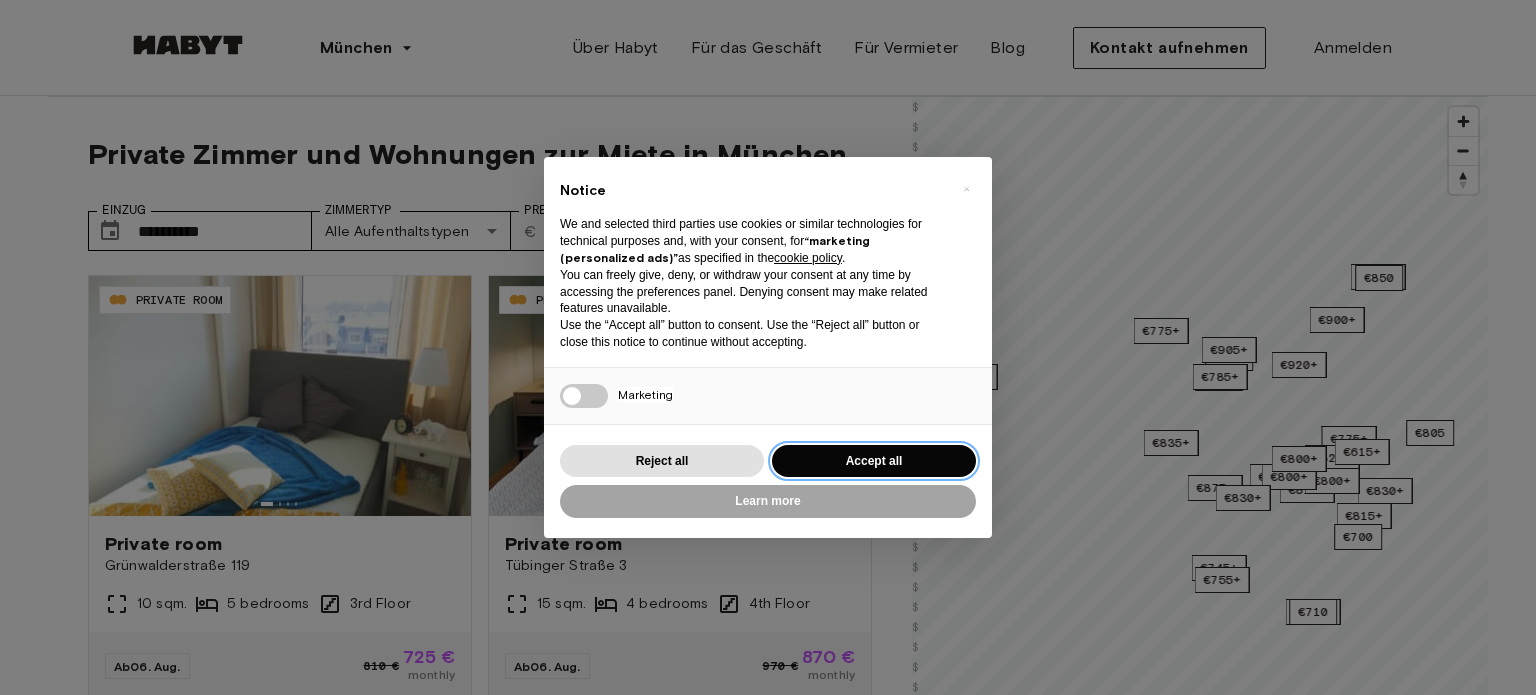 click on "Accept all" at bounding box center [874, 461] 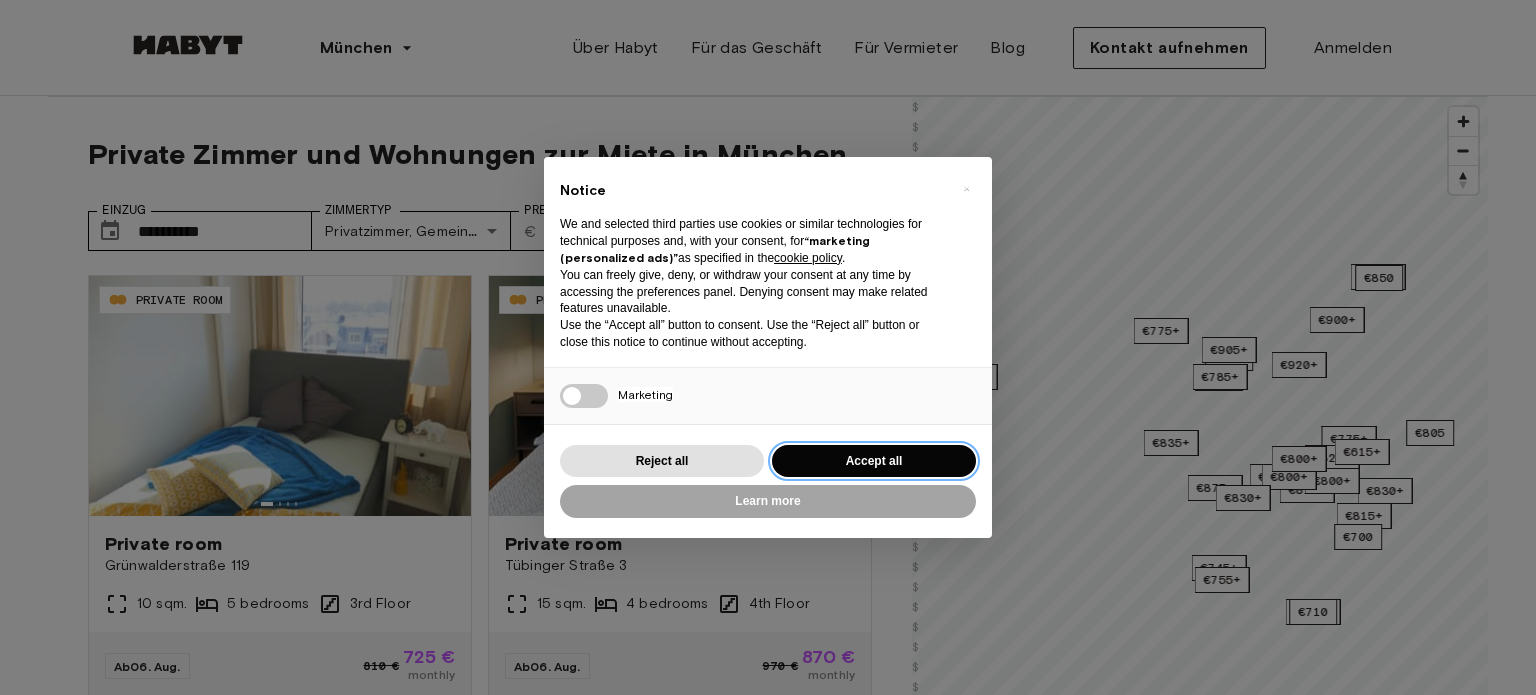type on "**********" 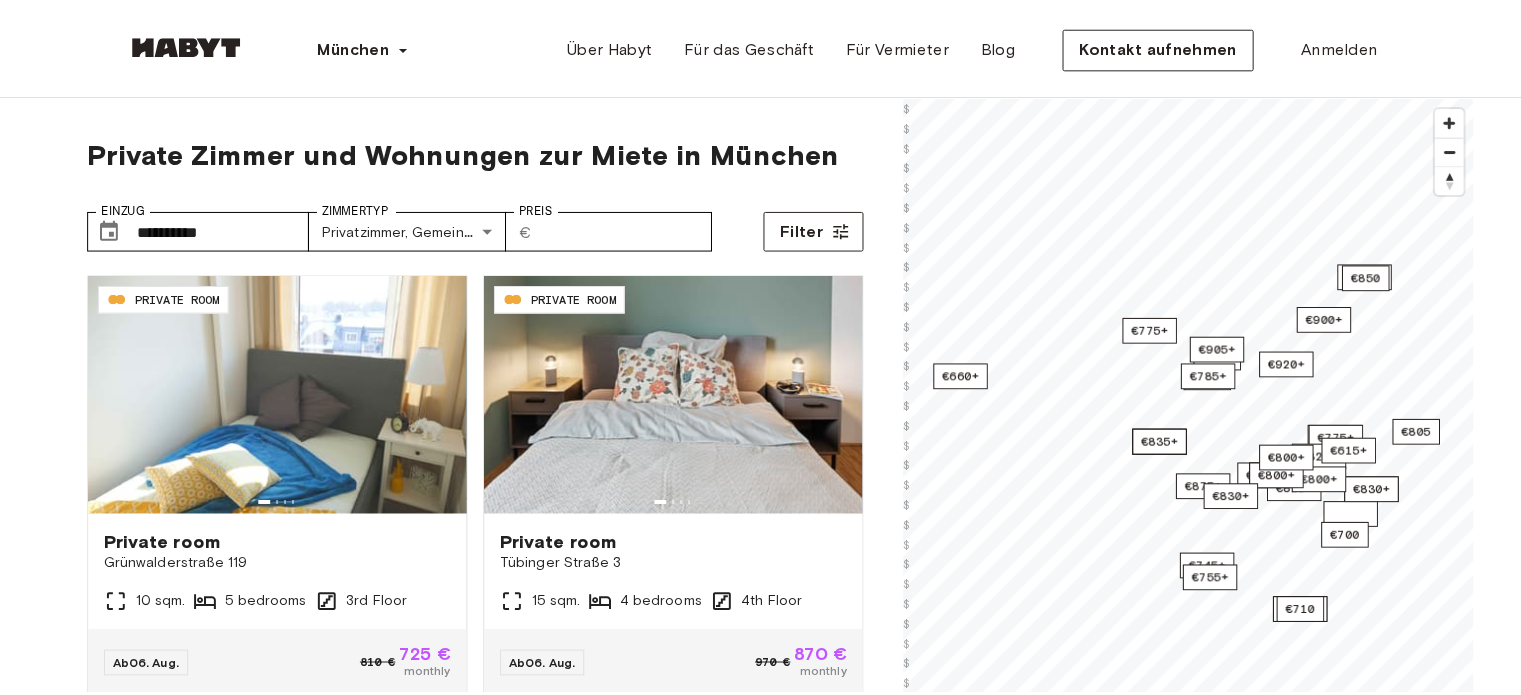 scroll, scrollTop: 0, scrollLeft: 0, axis: both 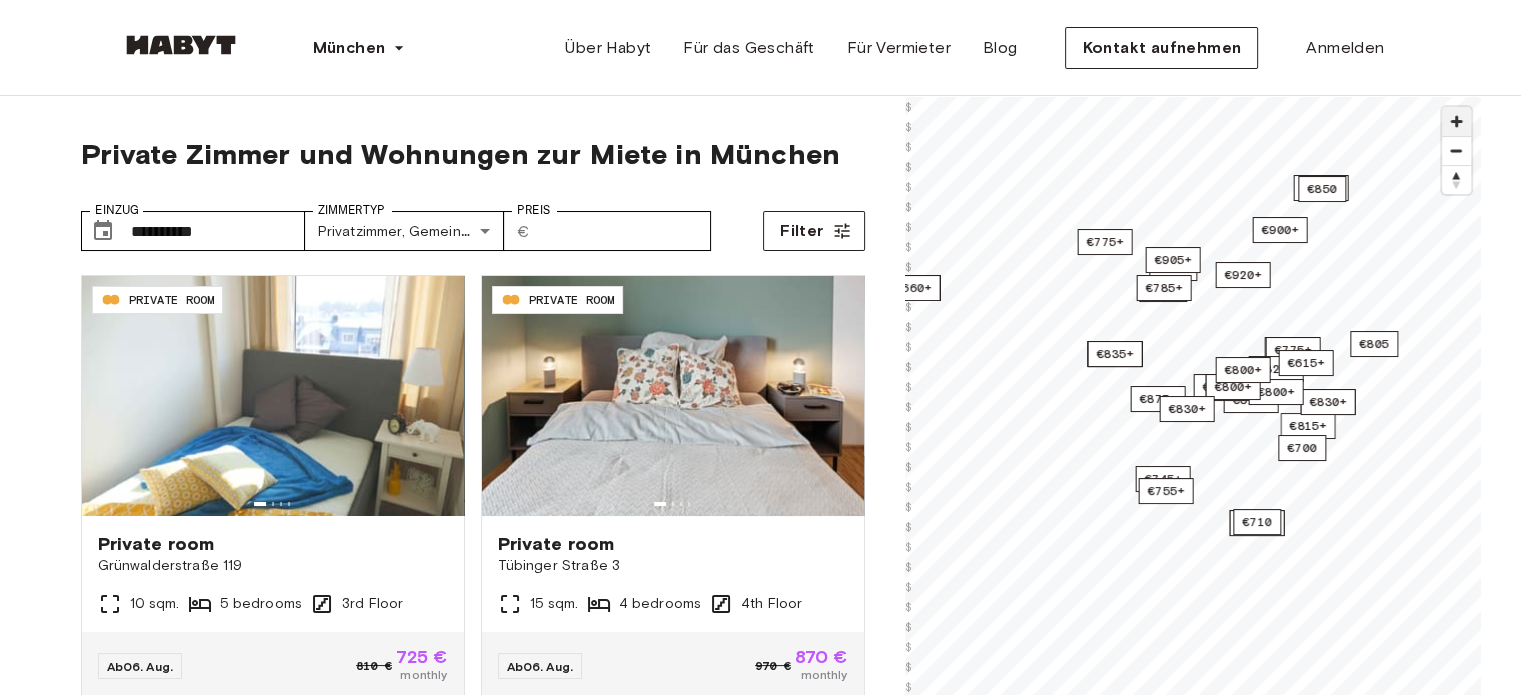 click at bounding box center (1456, 121) 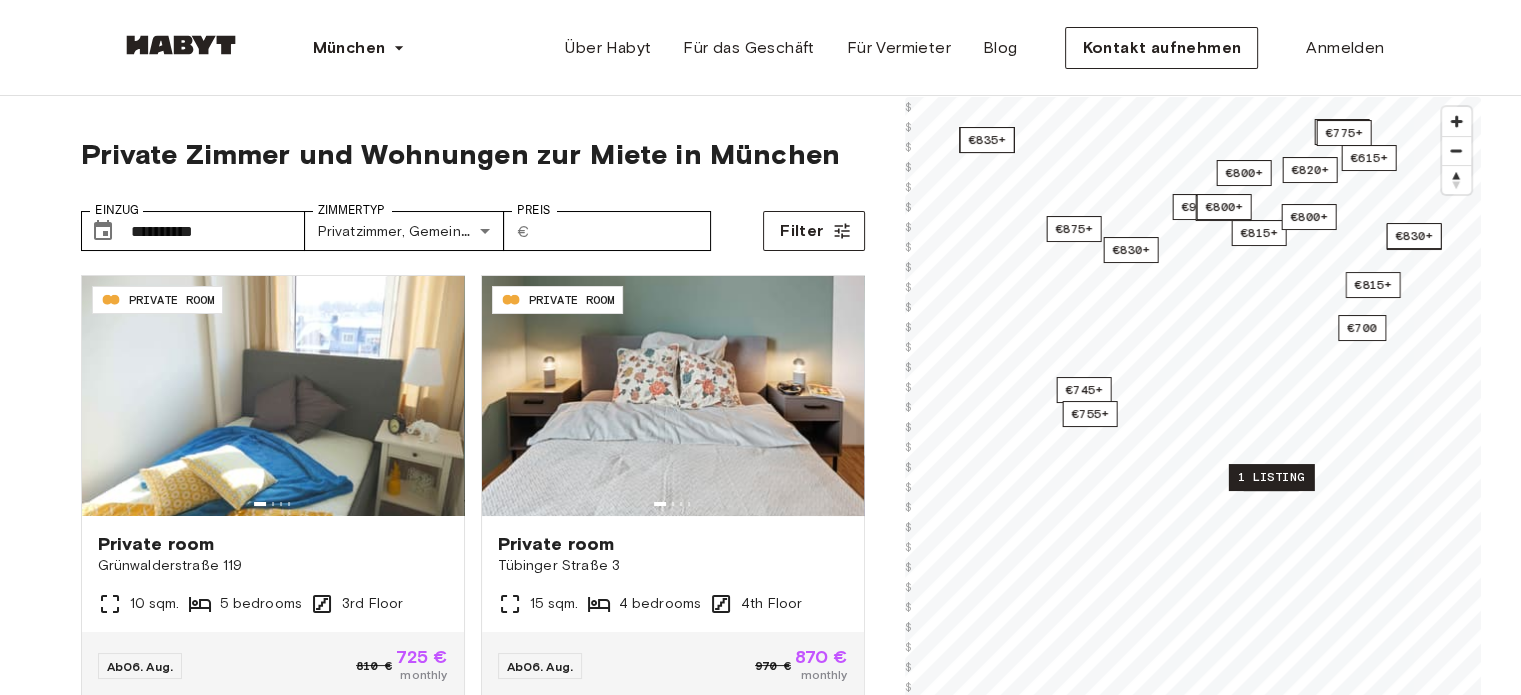 click on "1 listing" at bounding box center (1270, 477) 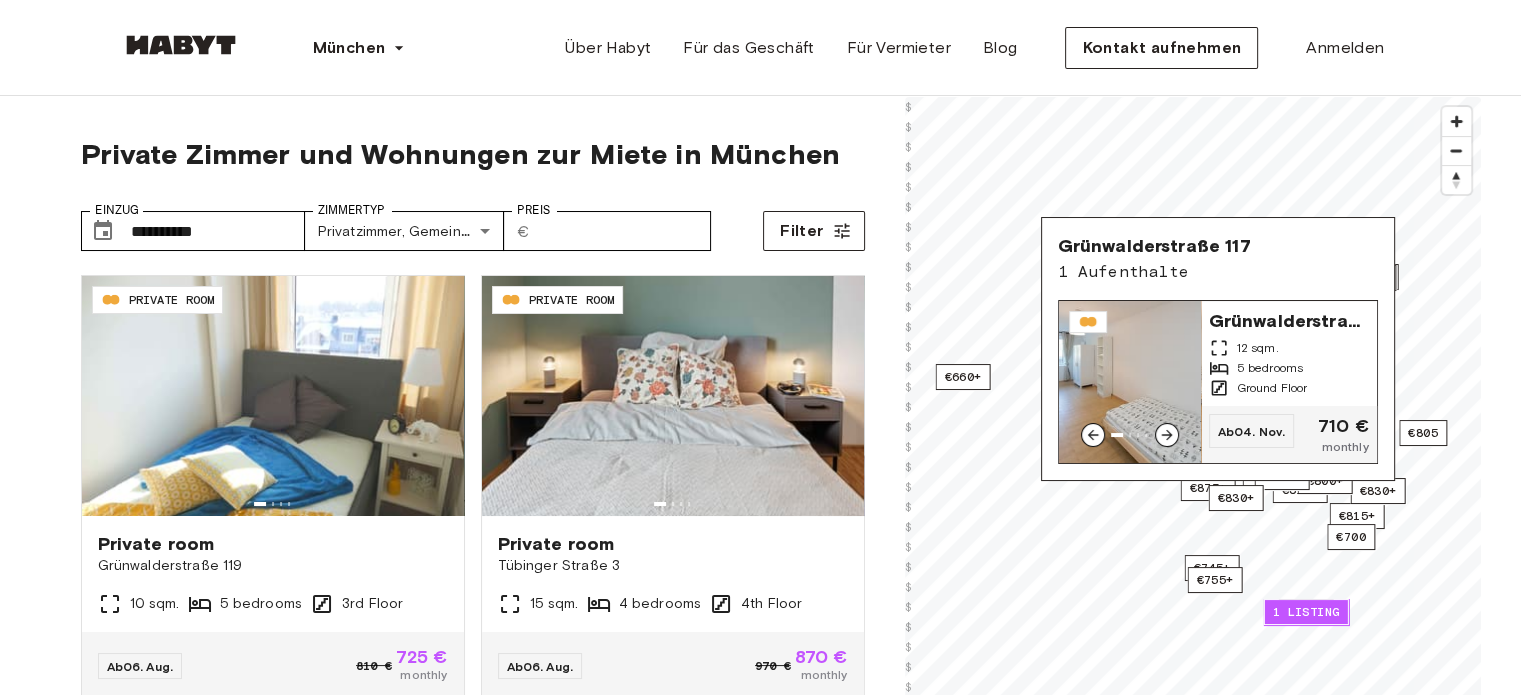click 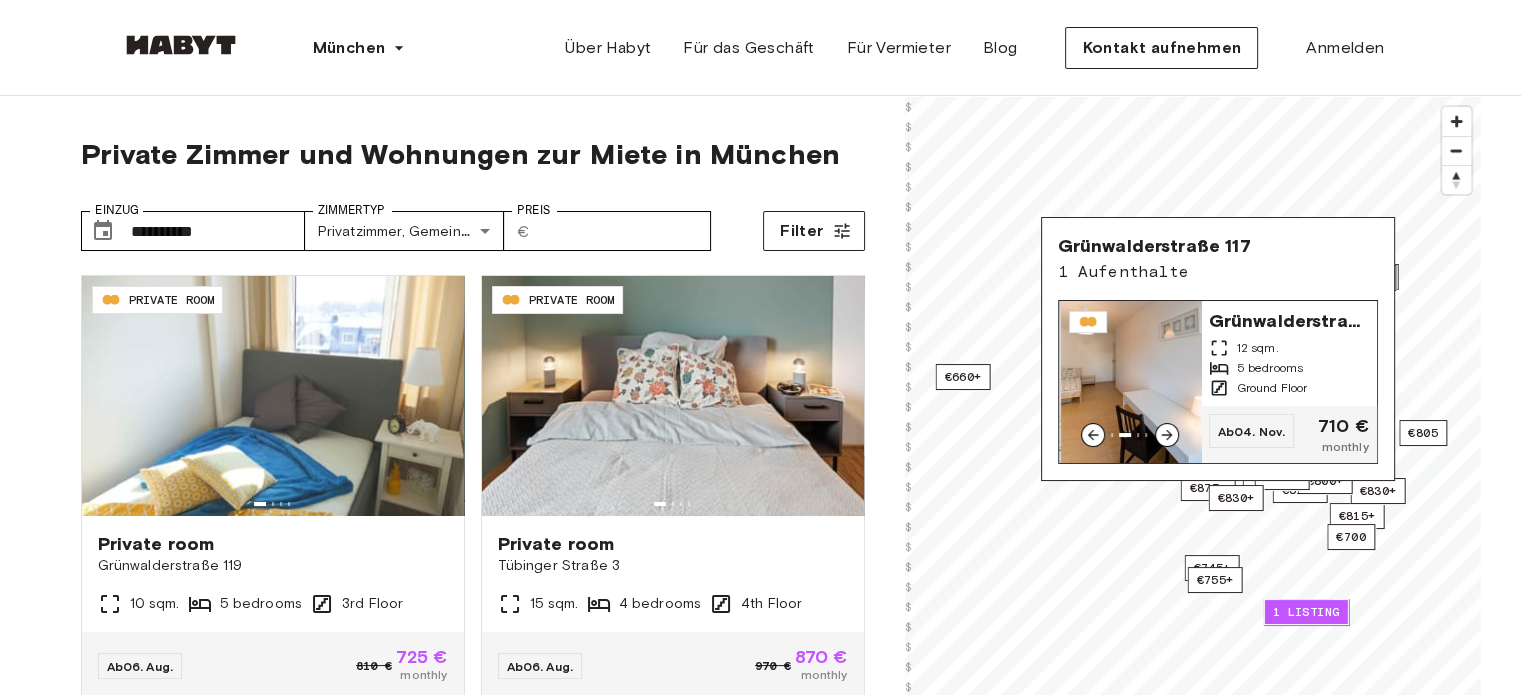 click 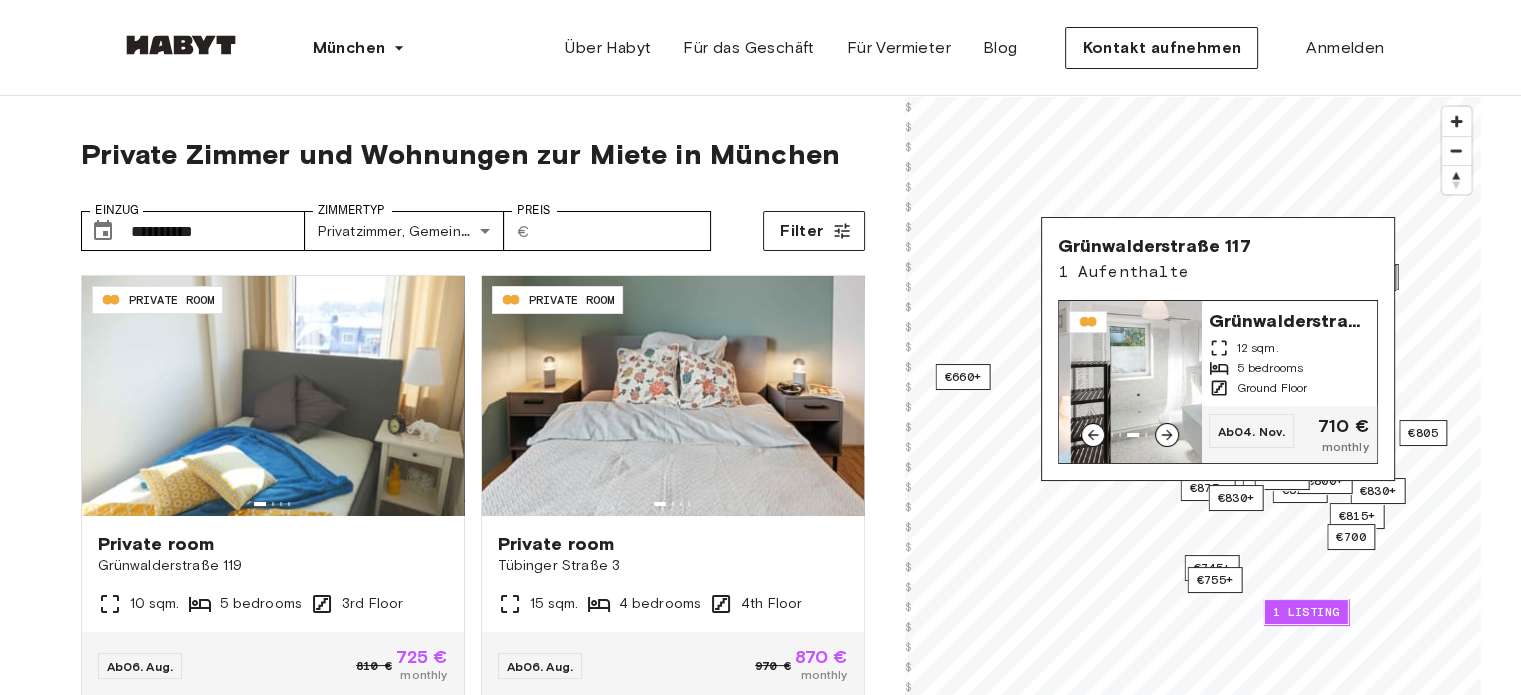 click 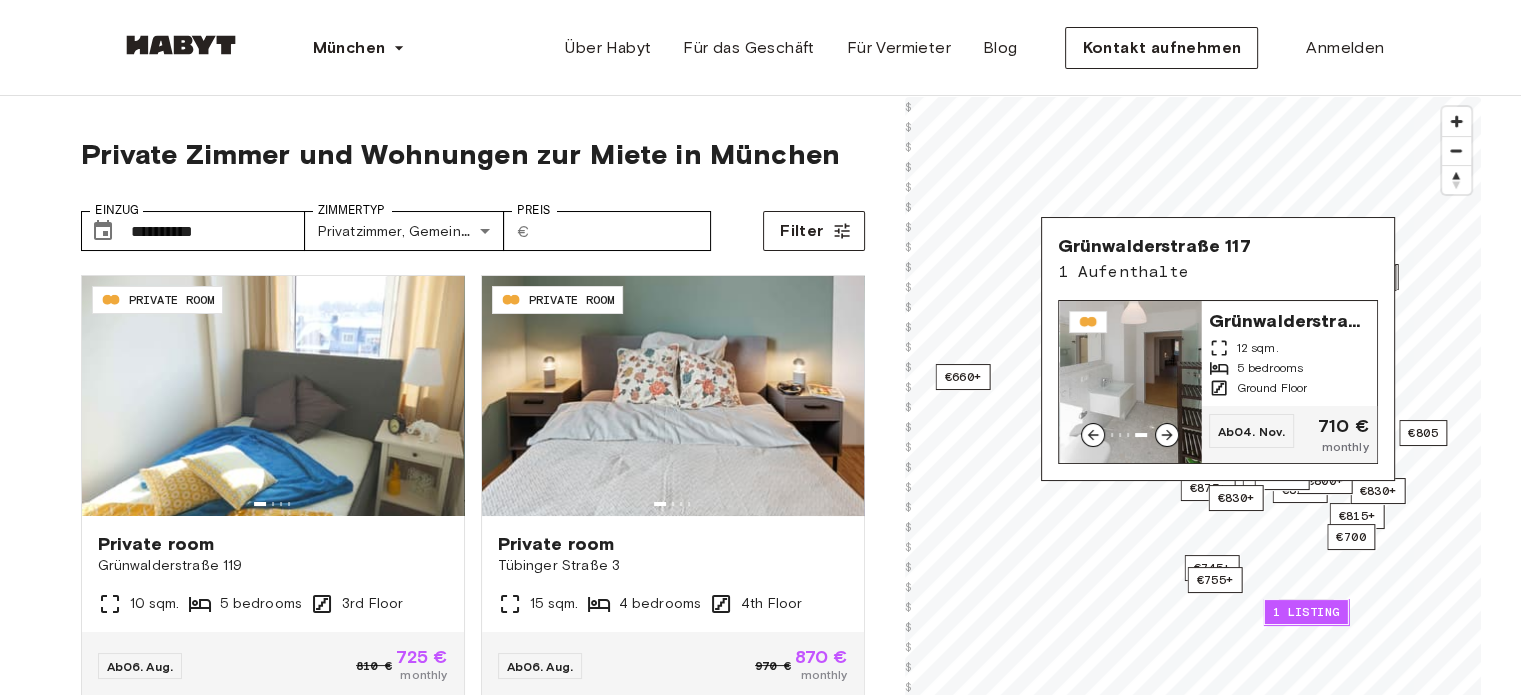 click 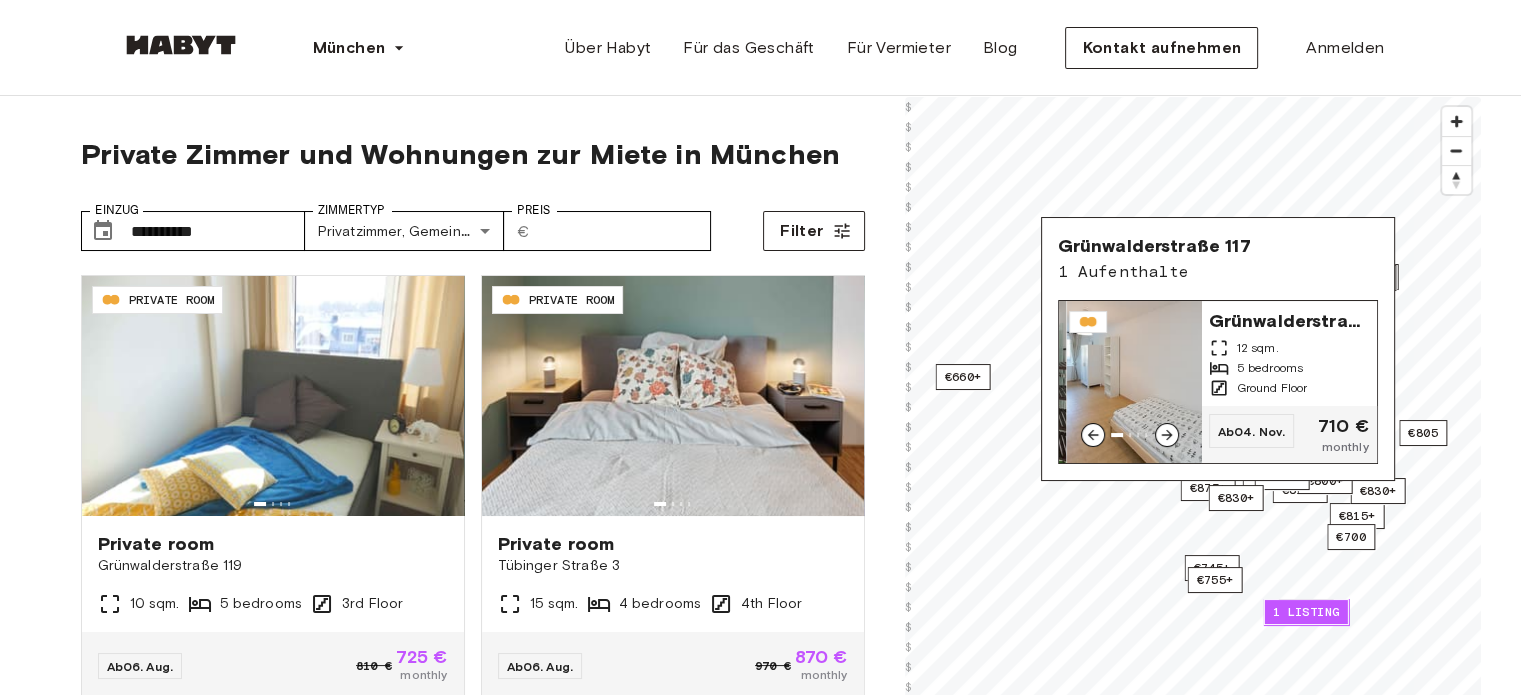 click 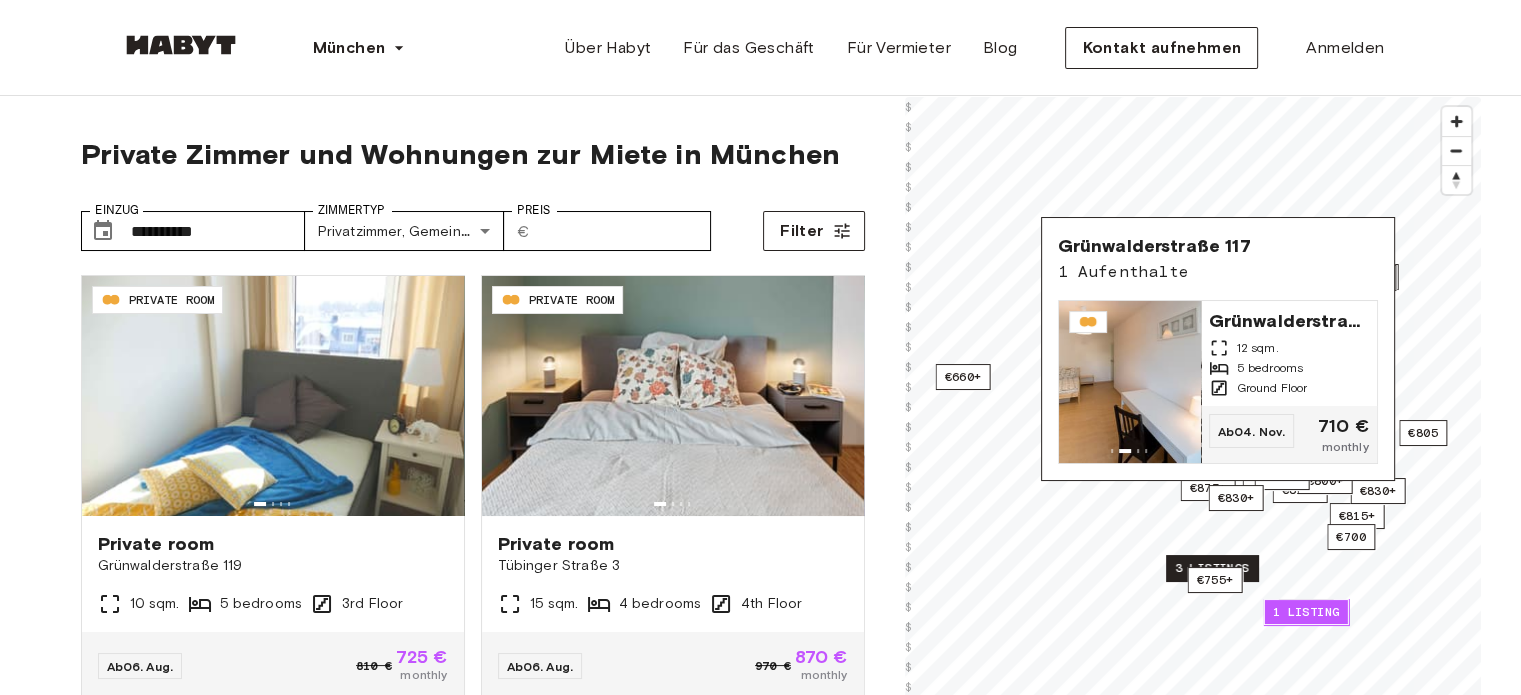 click on "3 listings" at bounding box center (1212, 568) 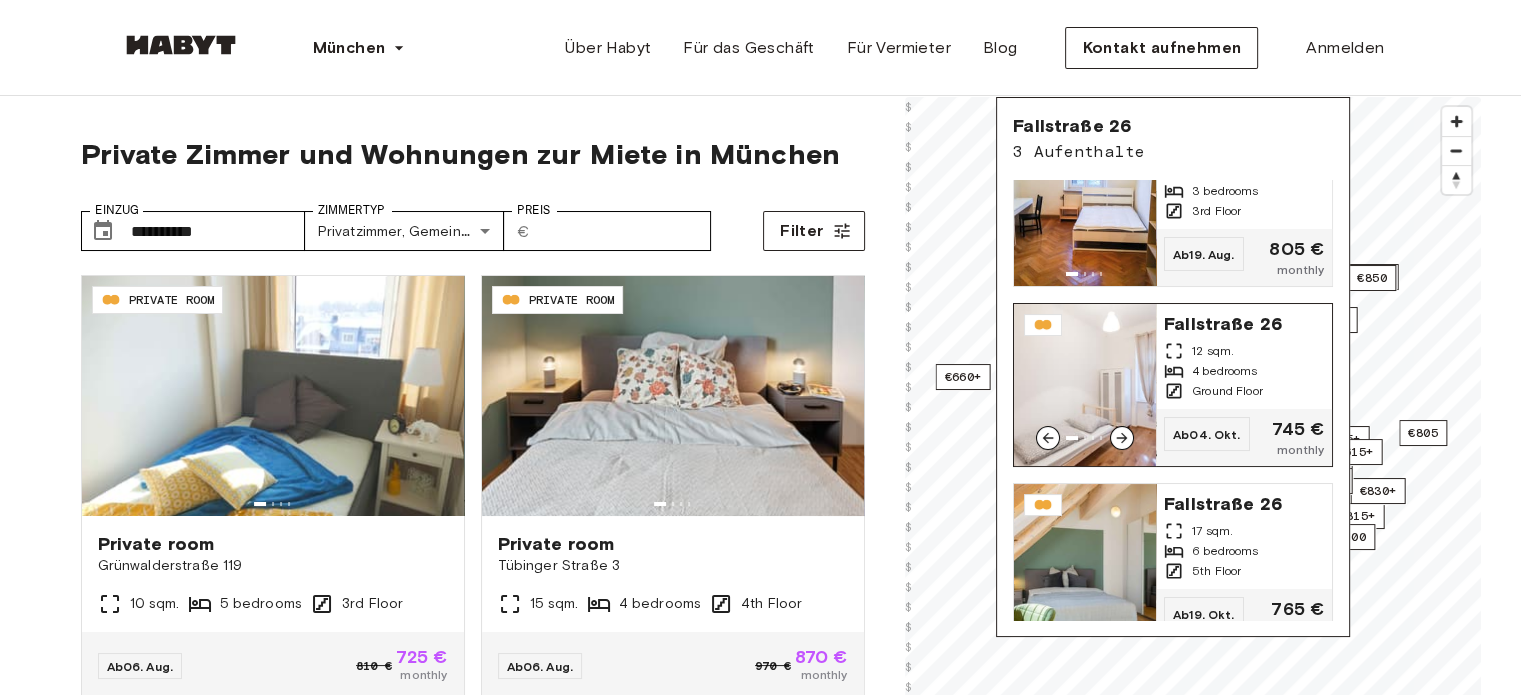 scroll, scrollTop: 82, scrollLeft: 0, axis: vertical 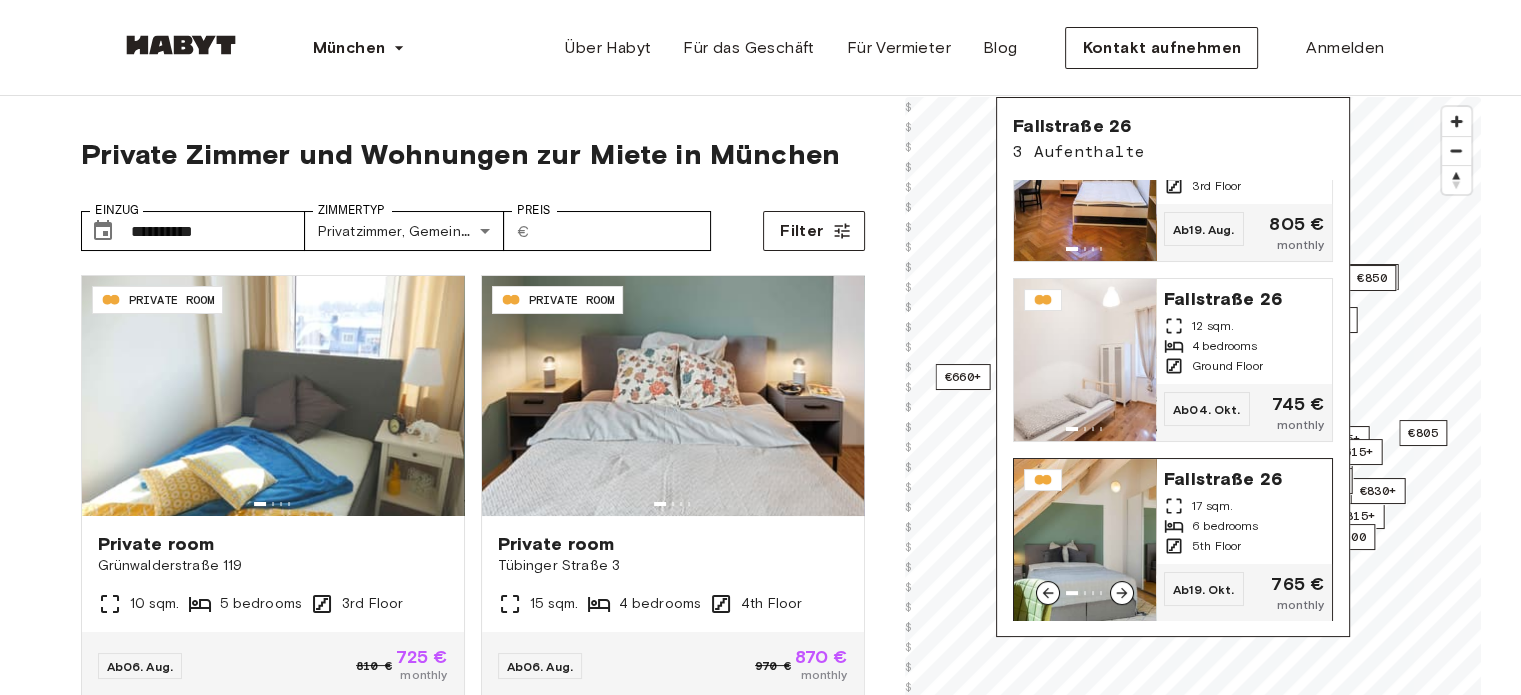 click at bounding box center [1122, 593] 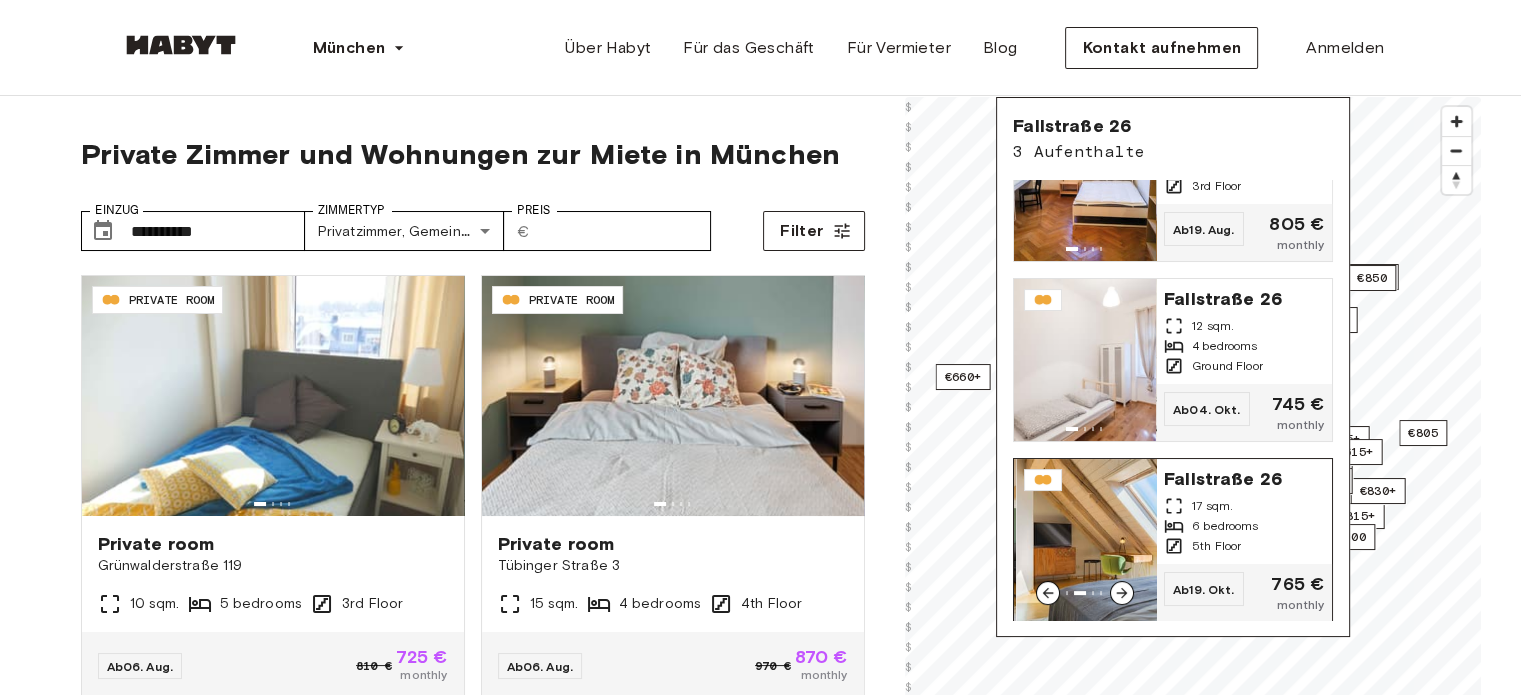 click at bounding box center [1122, 593] 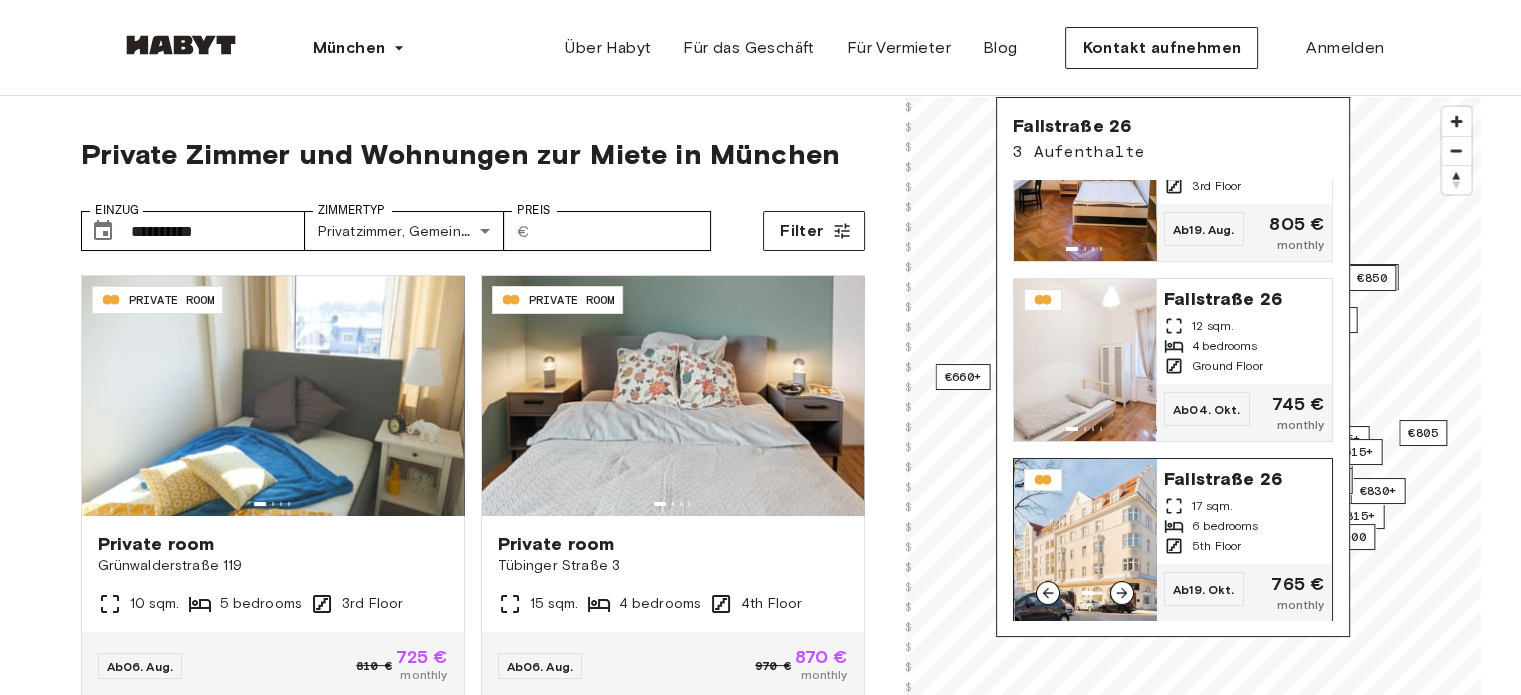 click 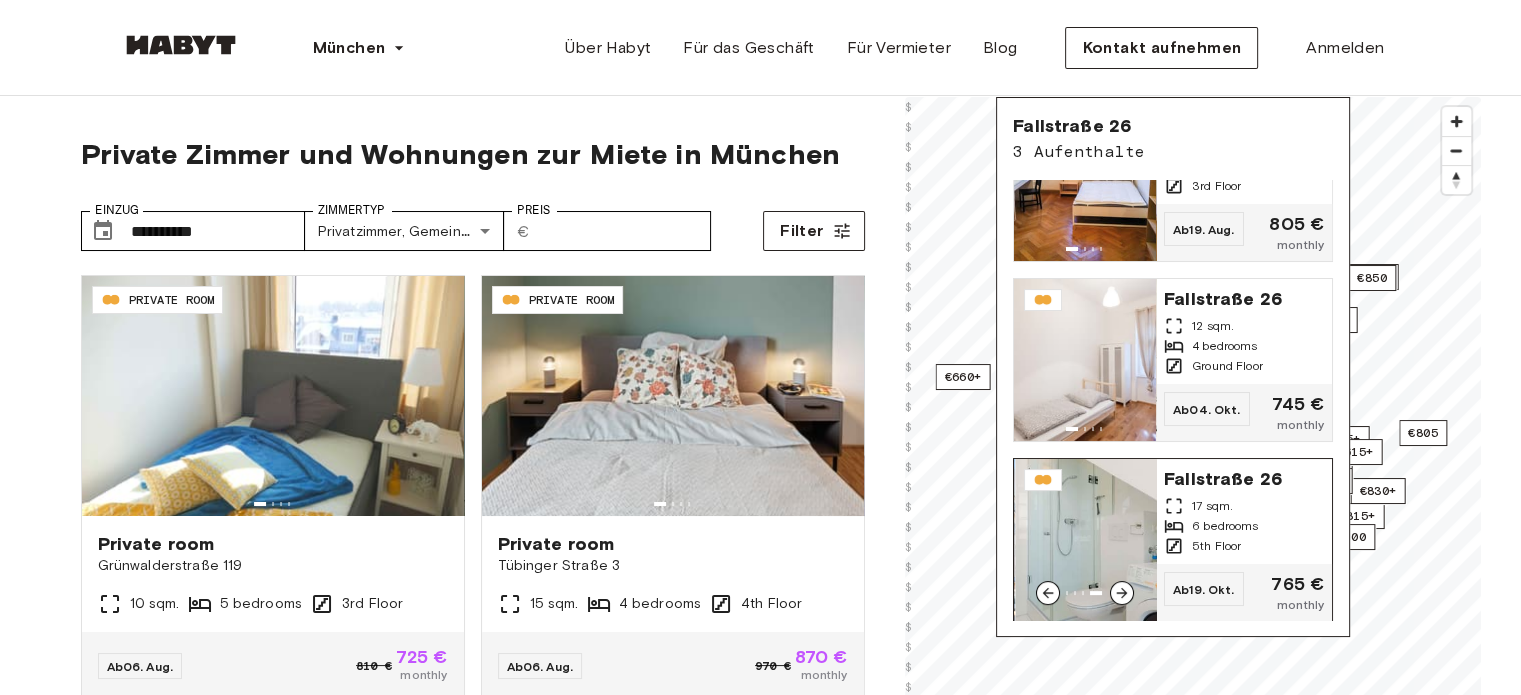 click 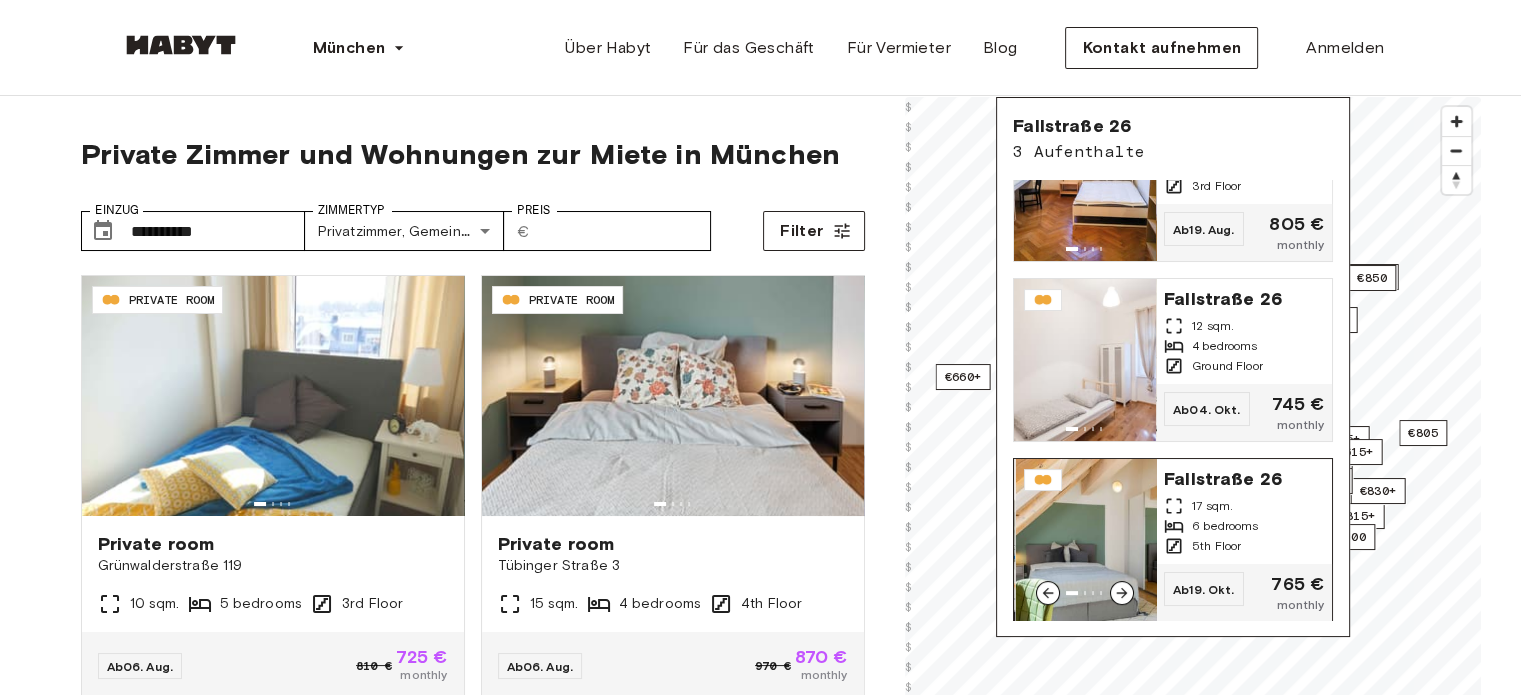 click 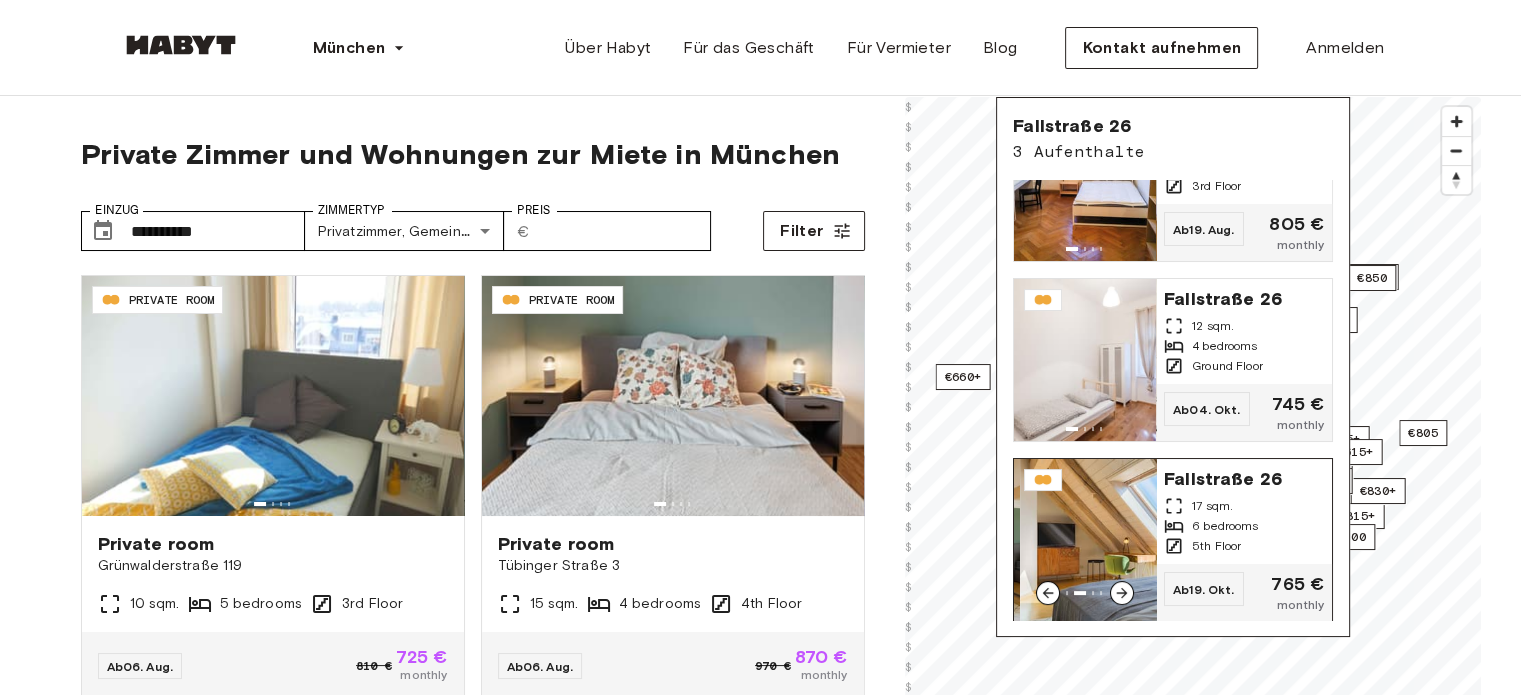 click 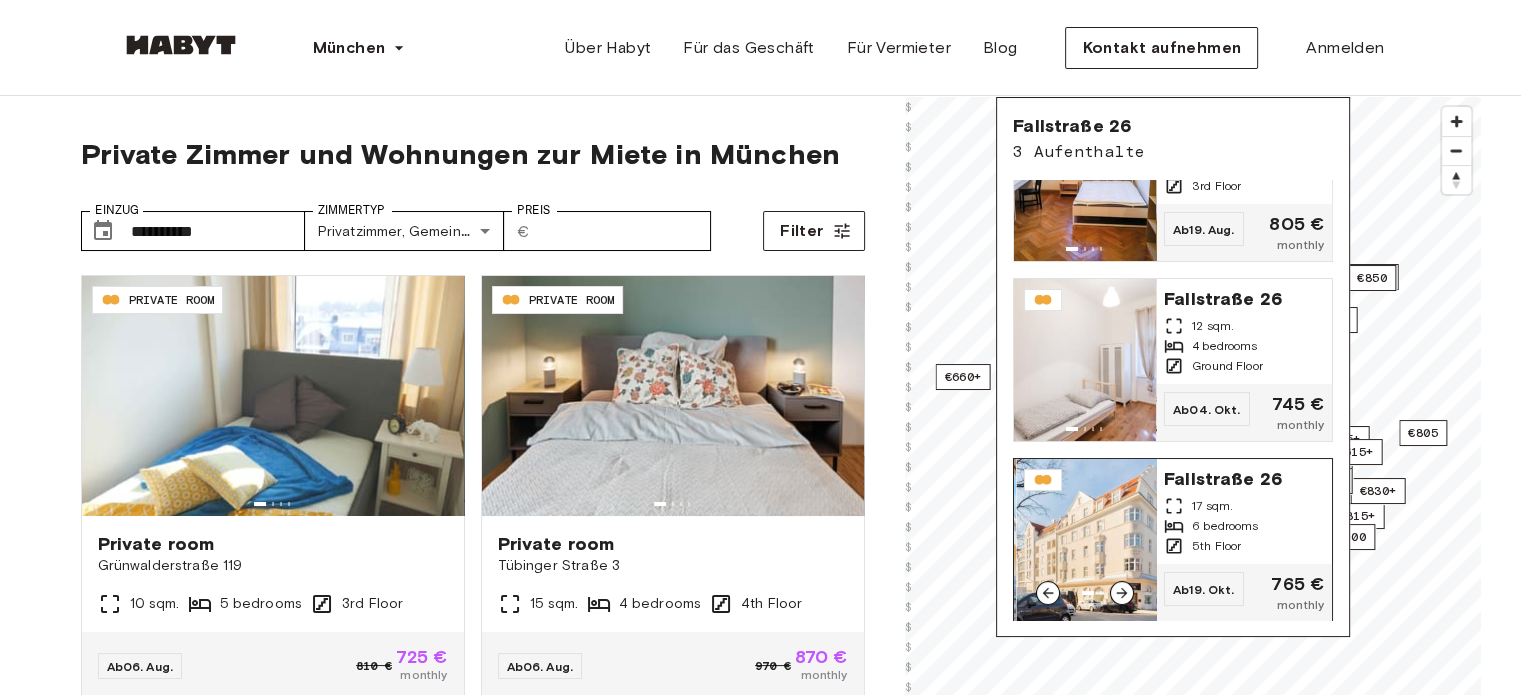 click 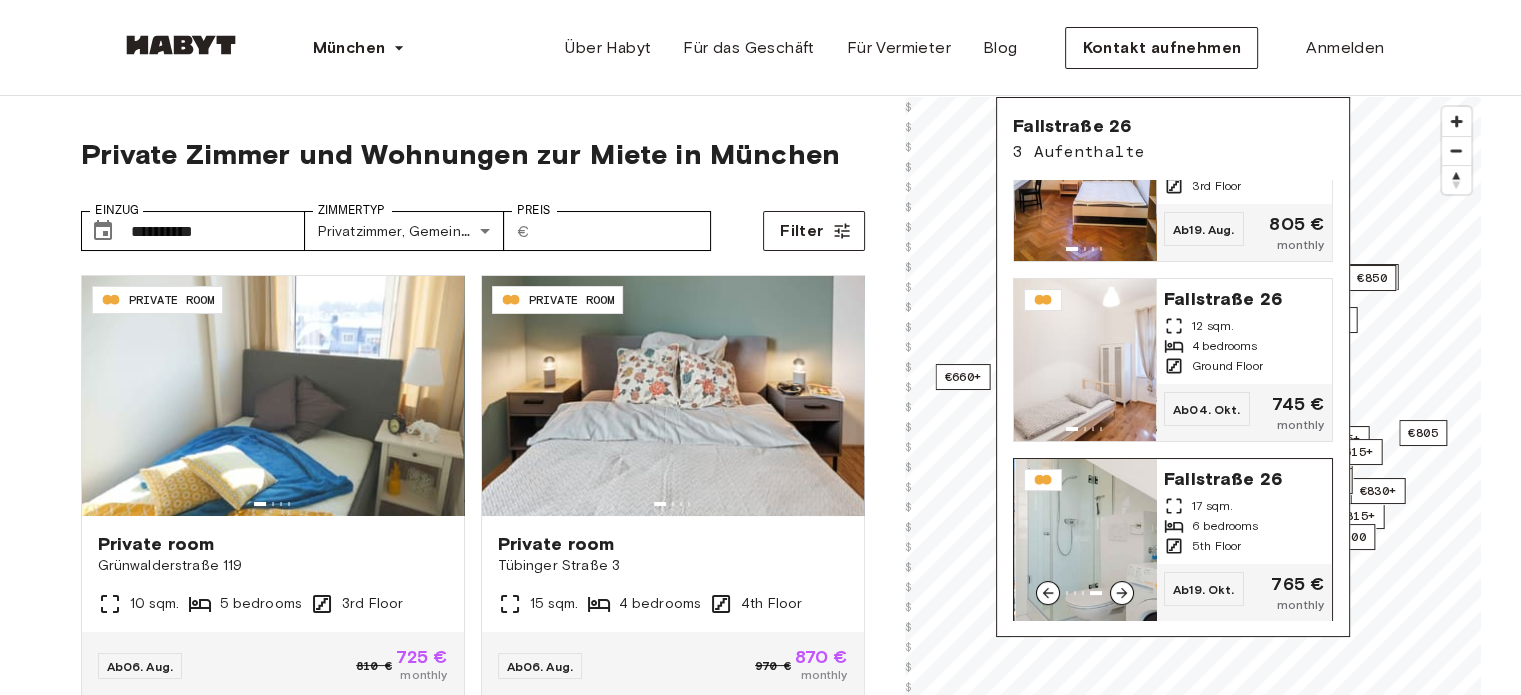 click at bounding box center [1086, 540] 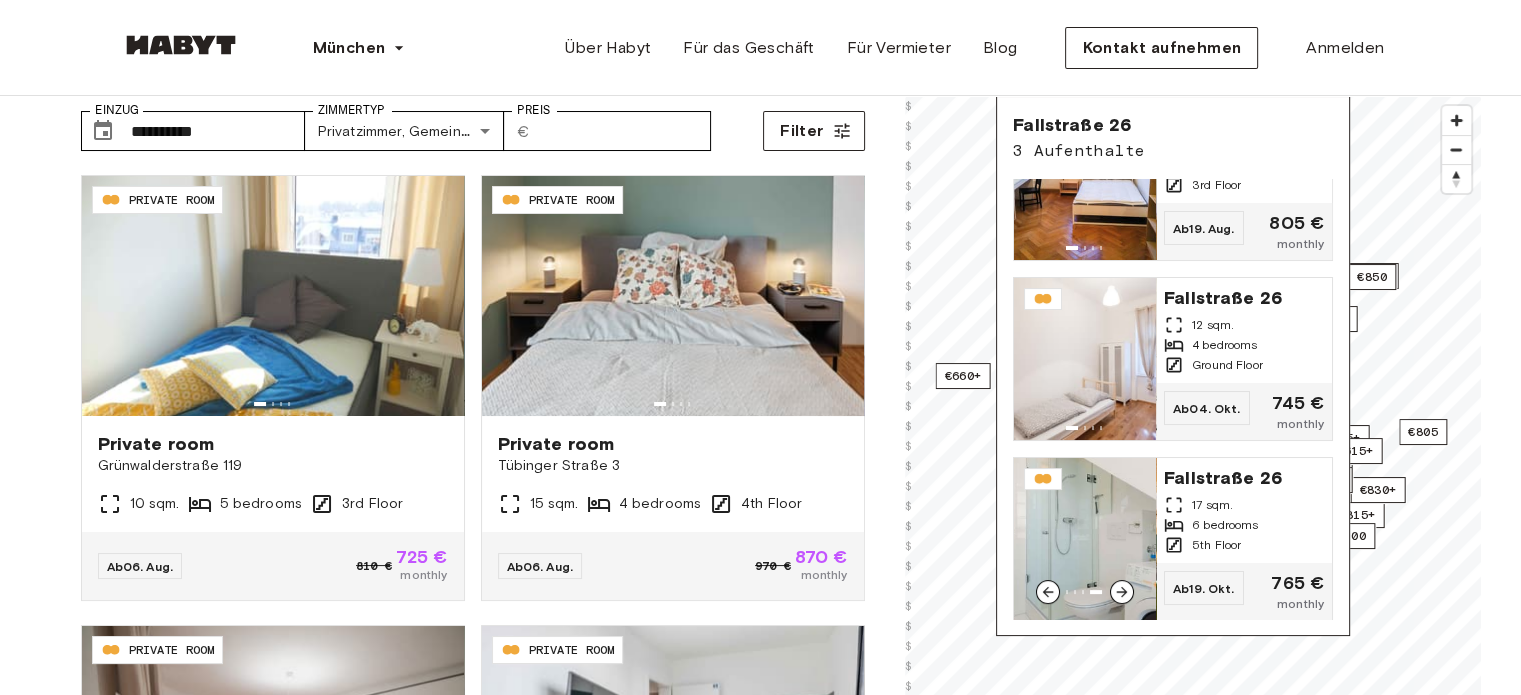 scroll, scrollTop: 0, scrollLeft: 0, axis: both 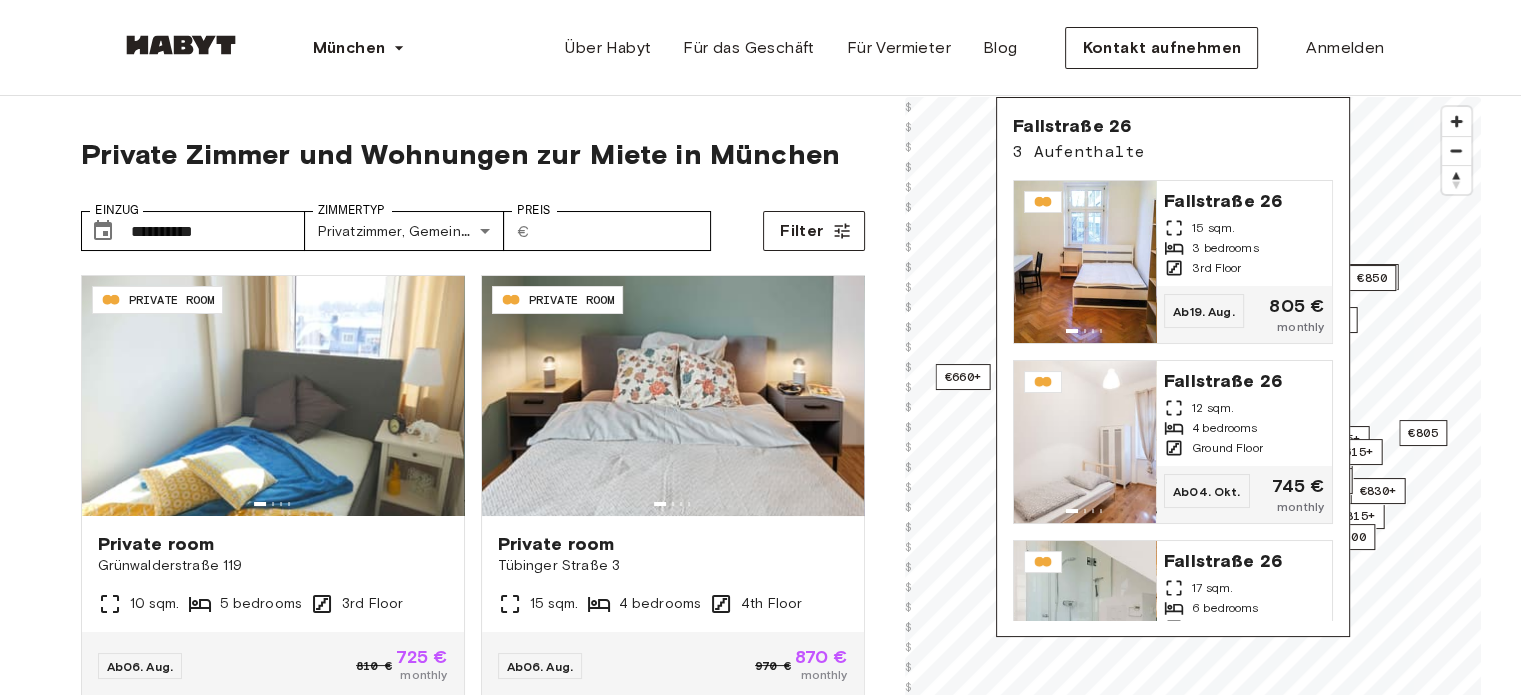 click on "München Europe Amsterdam Berlin Frankfurt Hamburg Lissabon Madrid Mailand Modena Paris Turin München Rotterdam Stuttgart Düsseldorf Köln Zürich Den Haag Graz Brüssel Leipzig Asia Hongkong Singapur Seoul Phuket Tokyo Über Habyt Für das Geschäft Für Vermieter Blog Kontakt aufnehmen Anmelden" at bounding box center [761, 48] 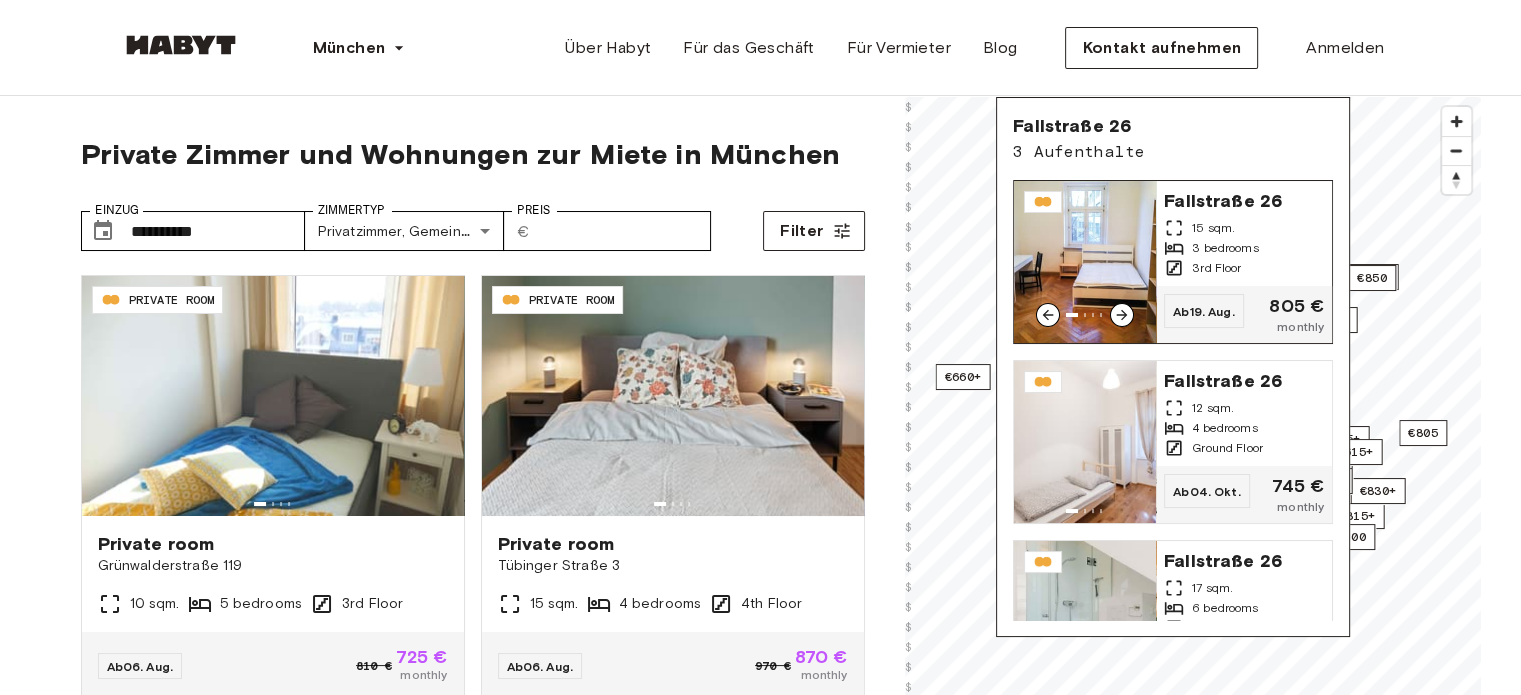 click 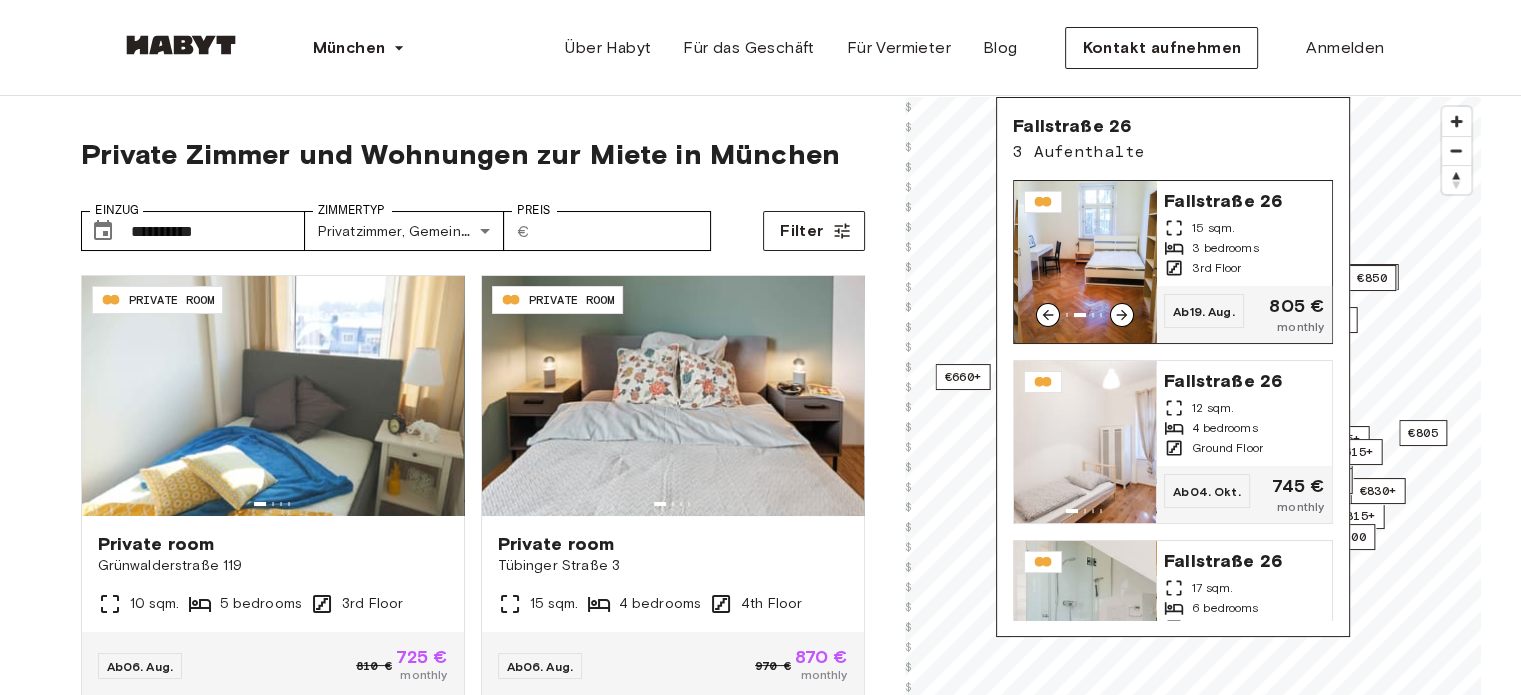 click 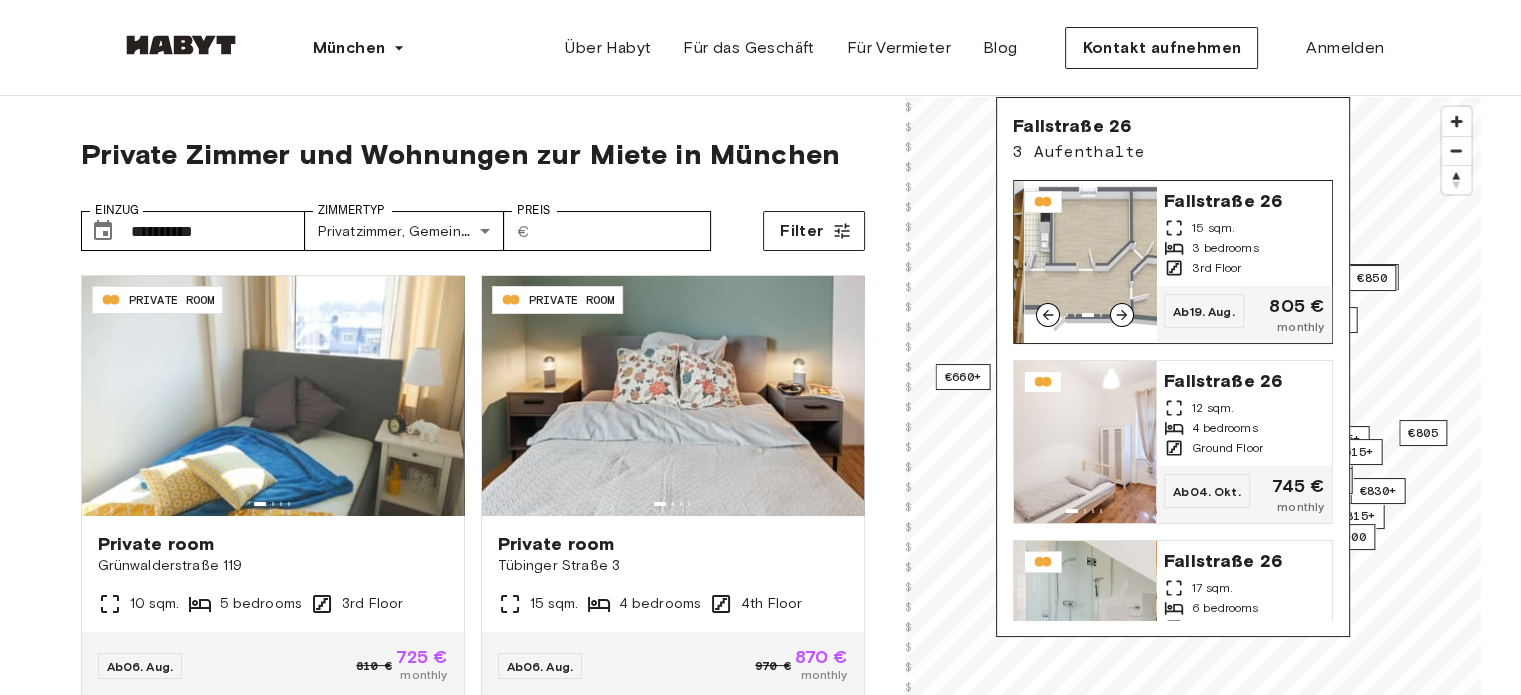 click 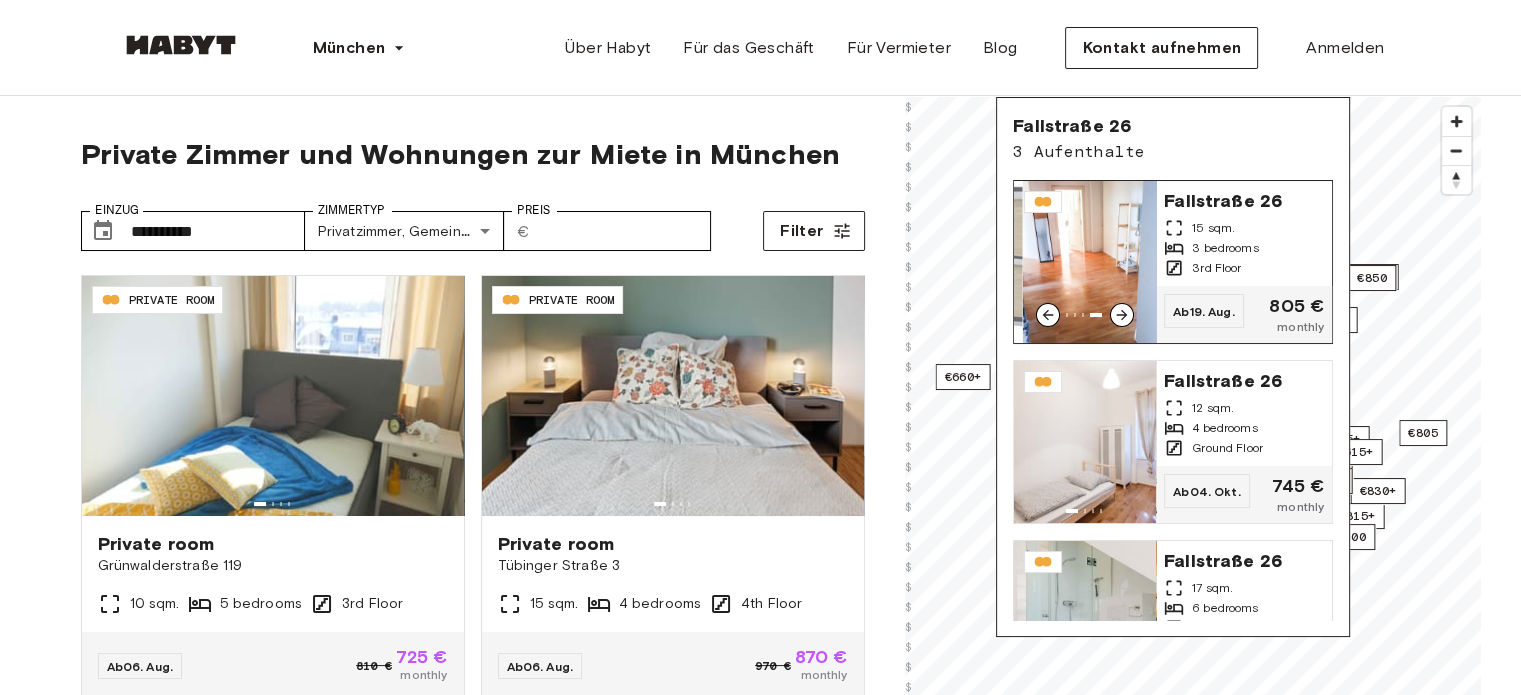 click 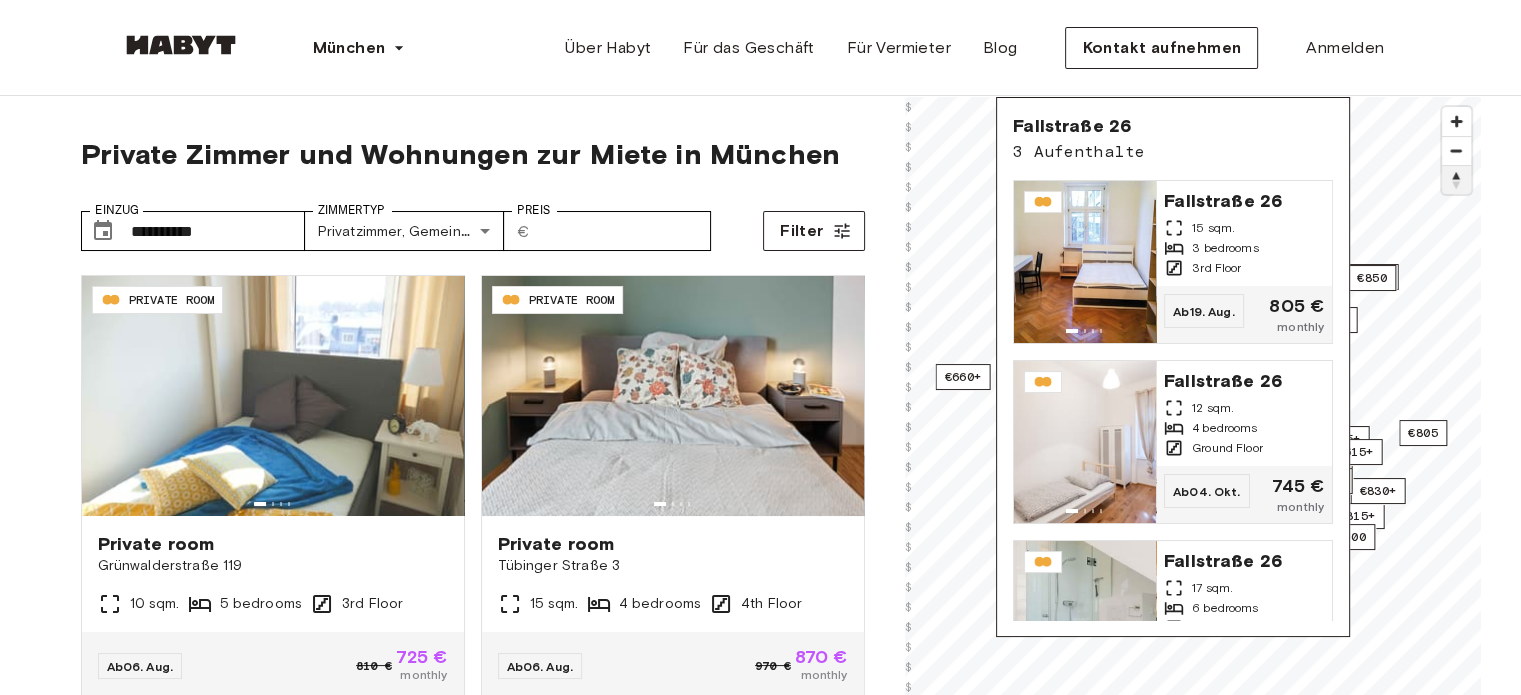 click at bounding box center (1456, 180) 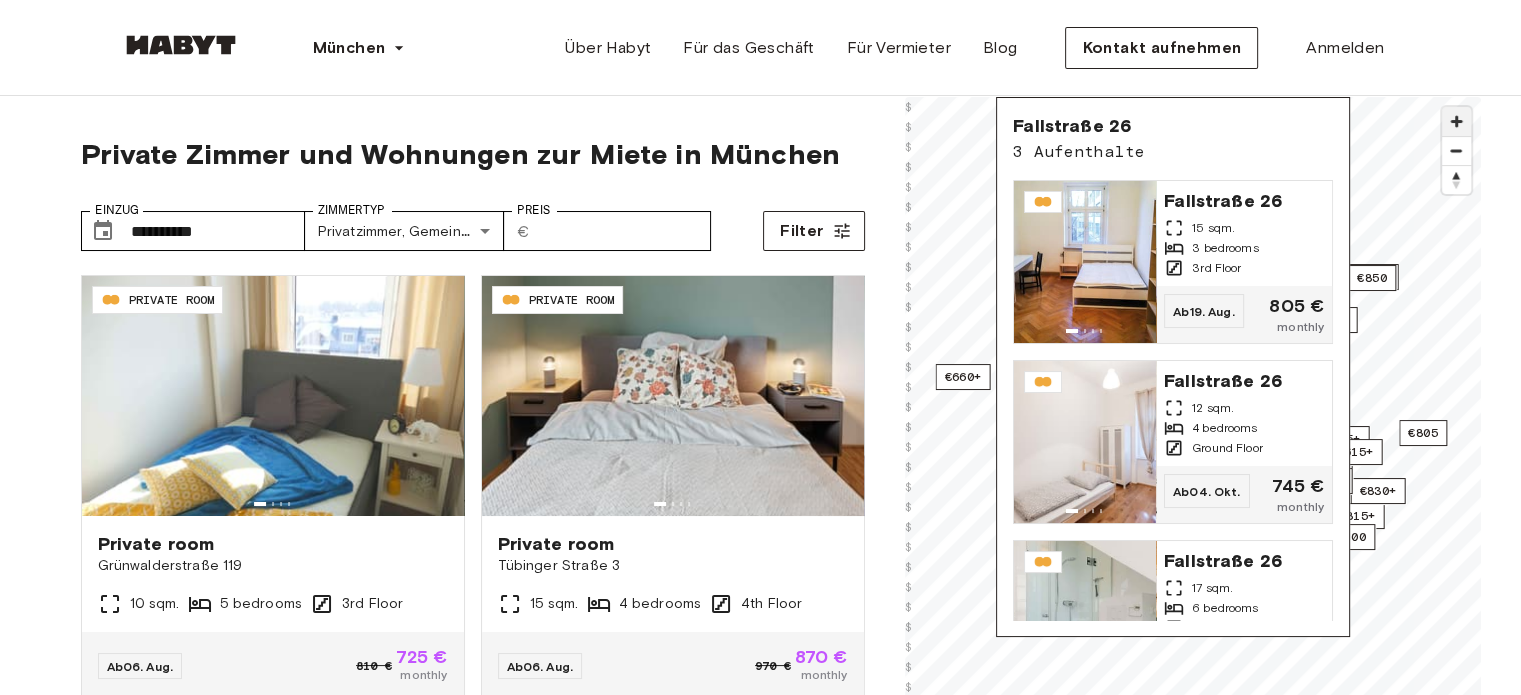 click at bounding box center [1456, 121] 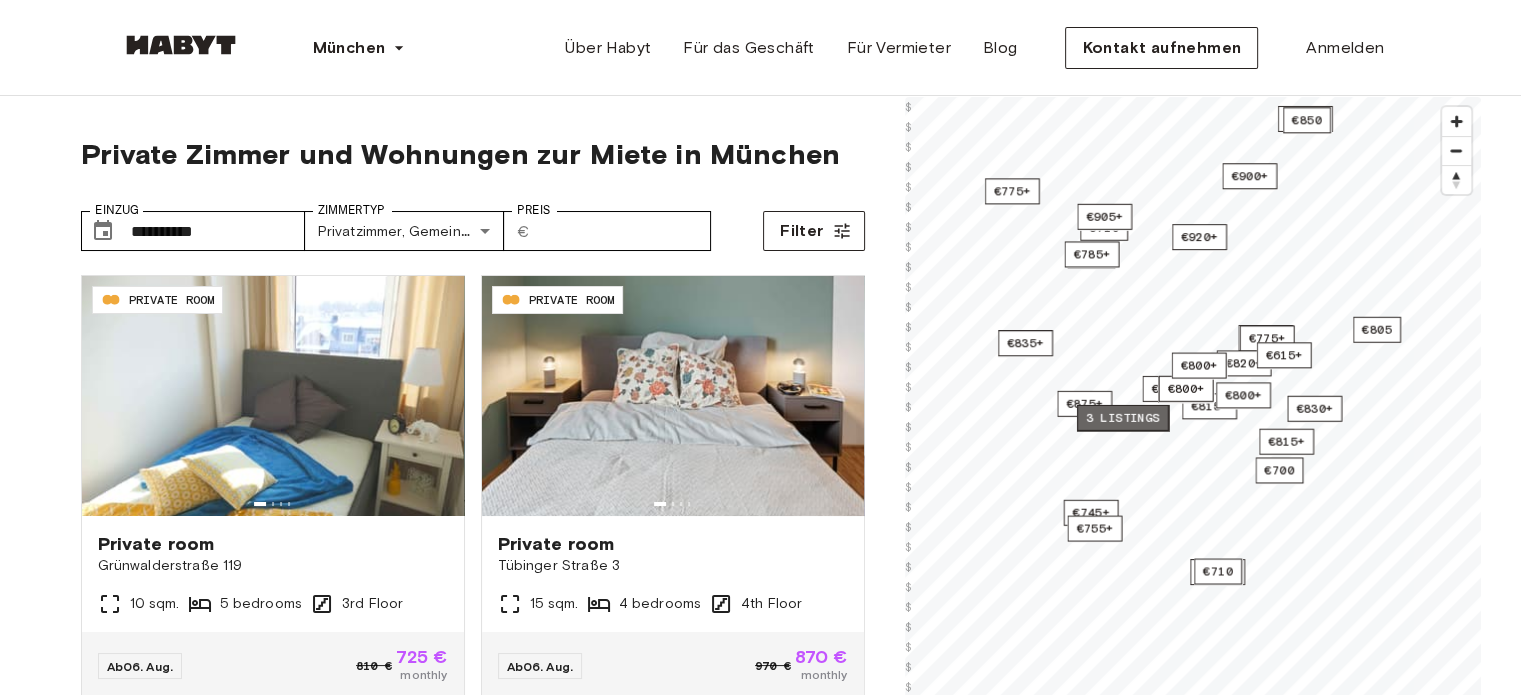 drag, startPoint x: 1215, startPoint y: 407, endPoint x: 1131, endPoint y: 420, distance: 85 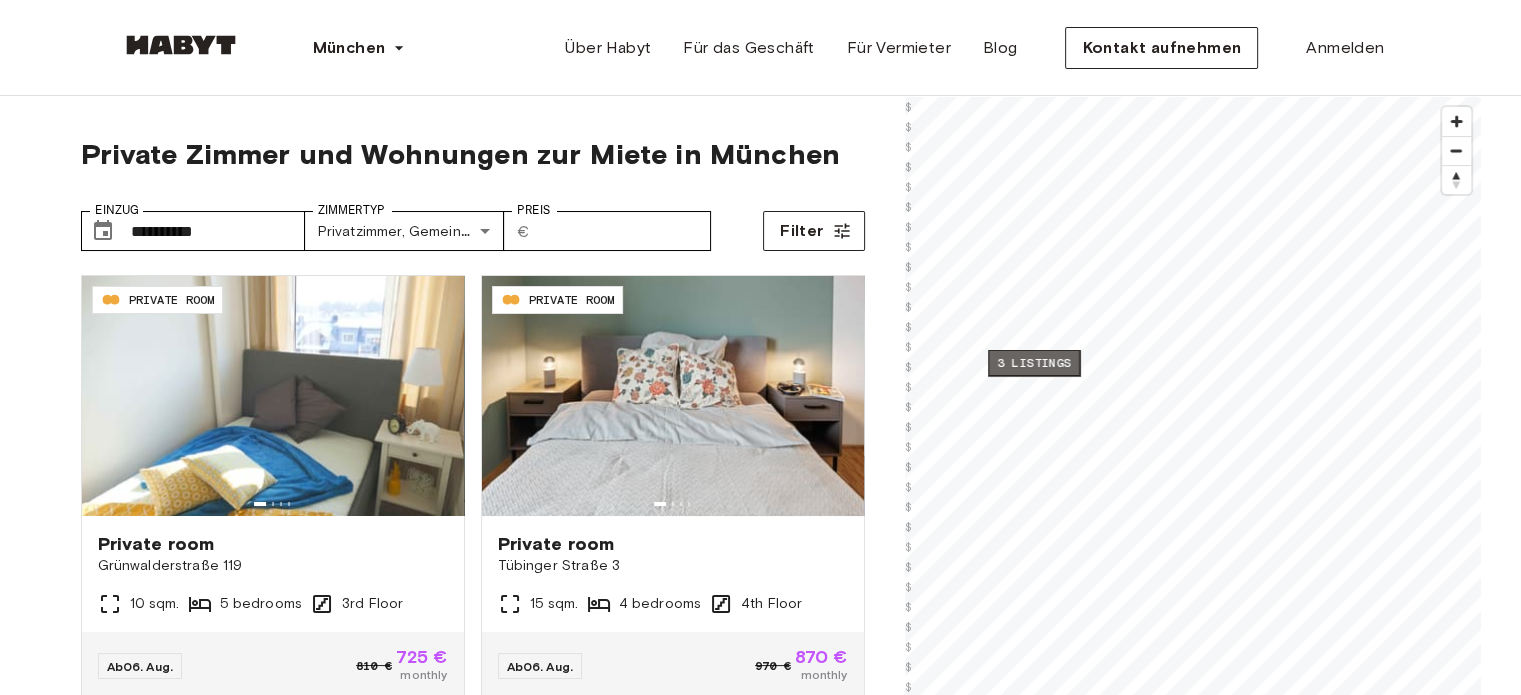 click on "3 listings" at bounding box center (1034, 363) 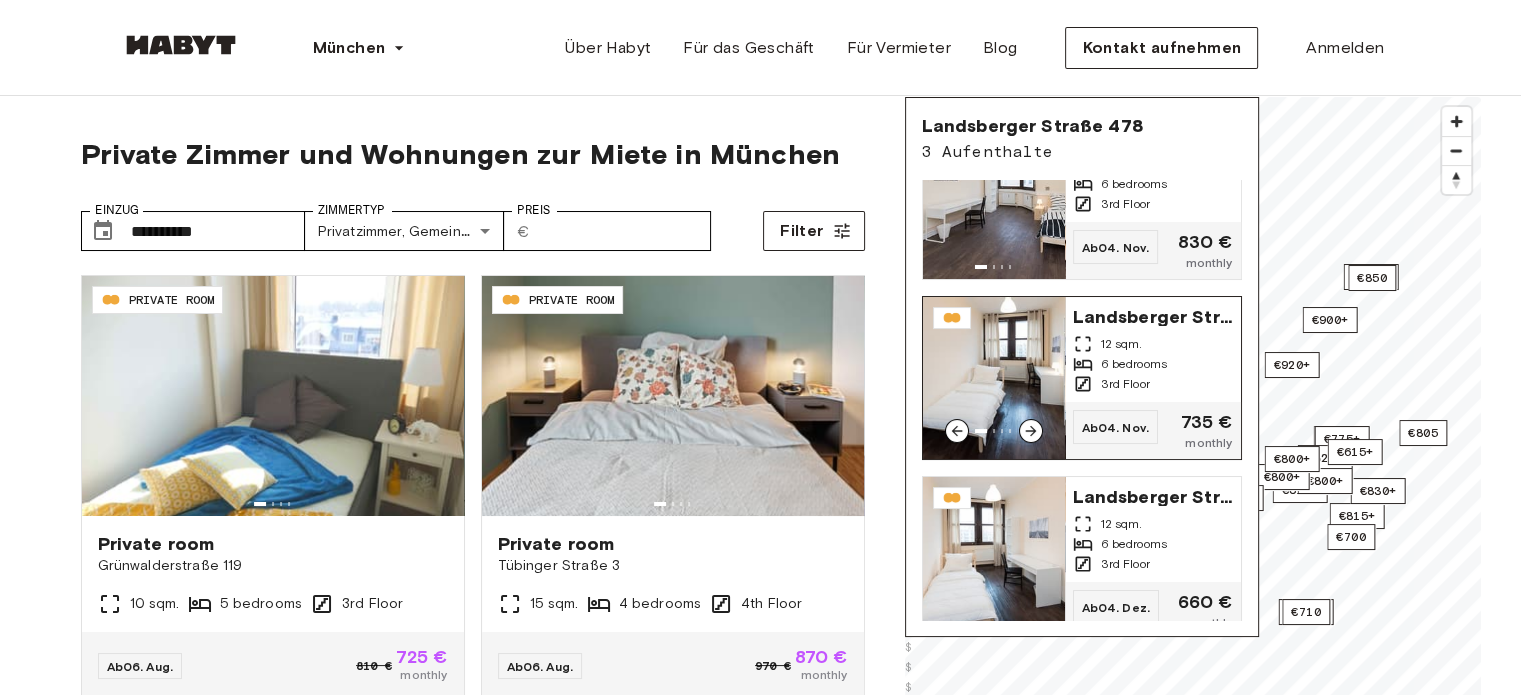 scroll, scrollTop: 82, scrollLeft: 0, axis: vertical 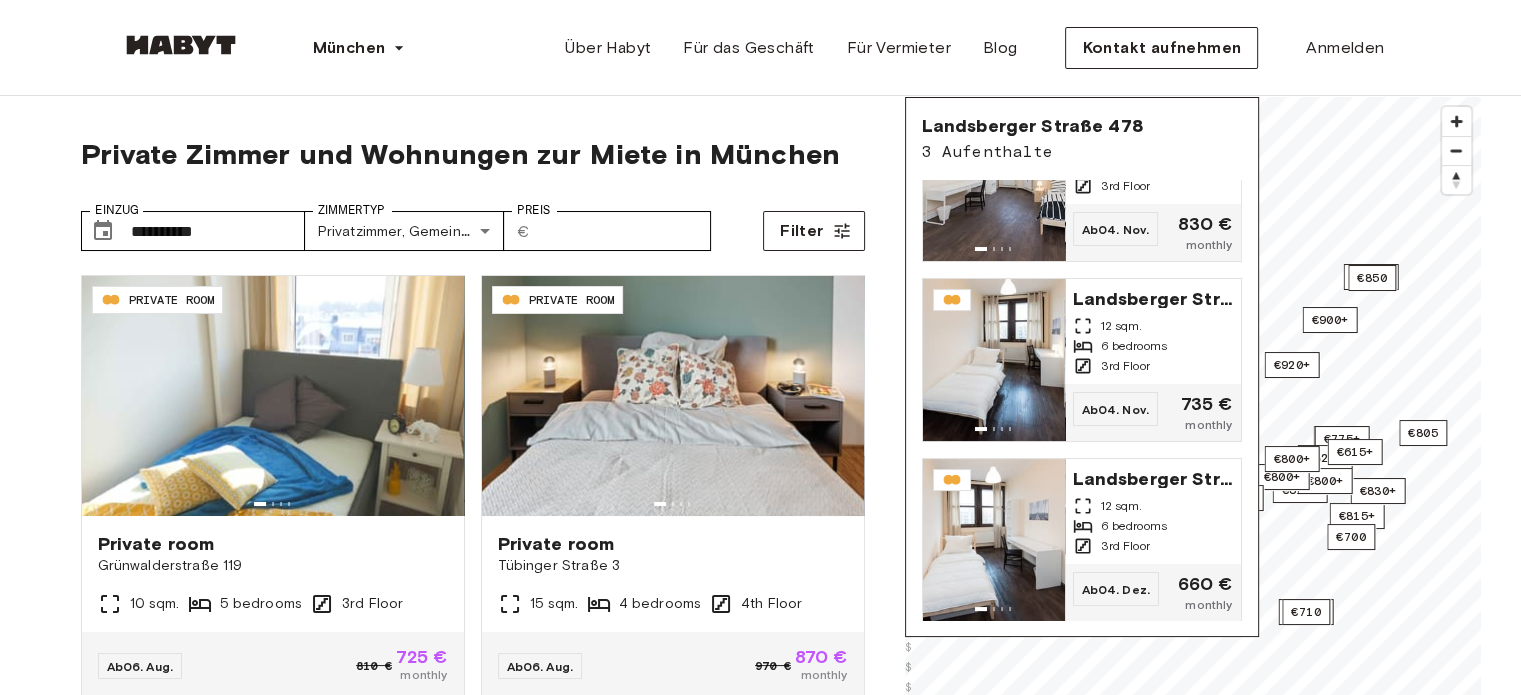click on "**********" at bounding box center [473, 186] 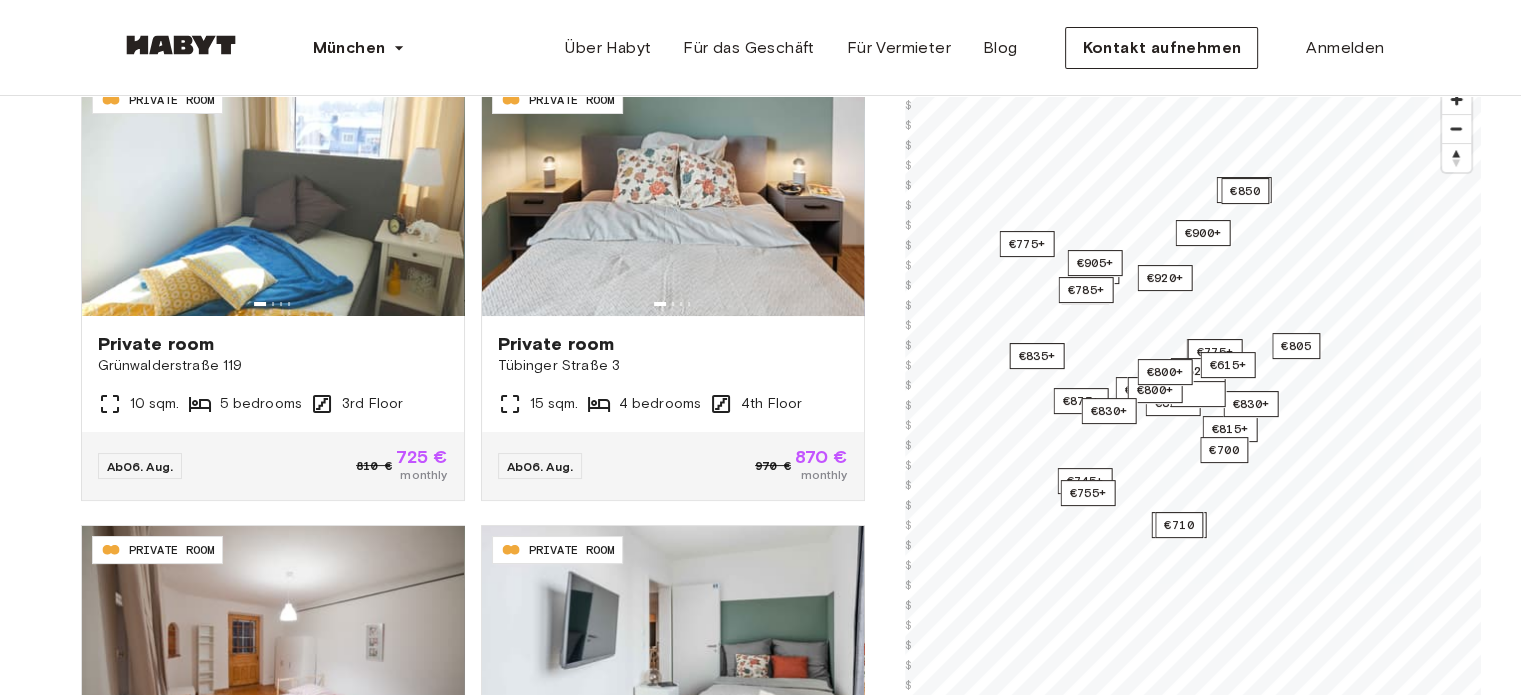 scroll, scrollTop: 100, scrollLeft: 0, axis: vertical 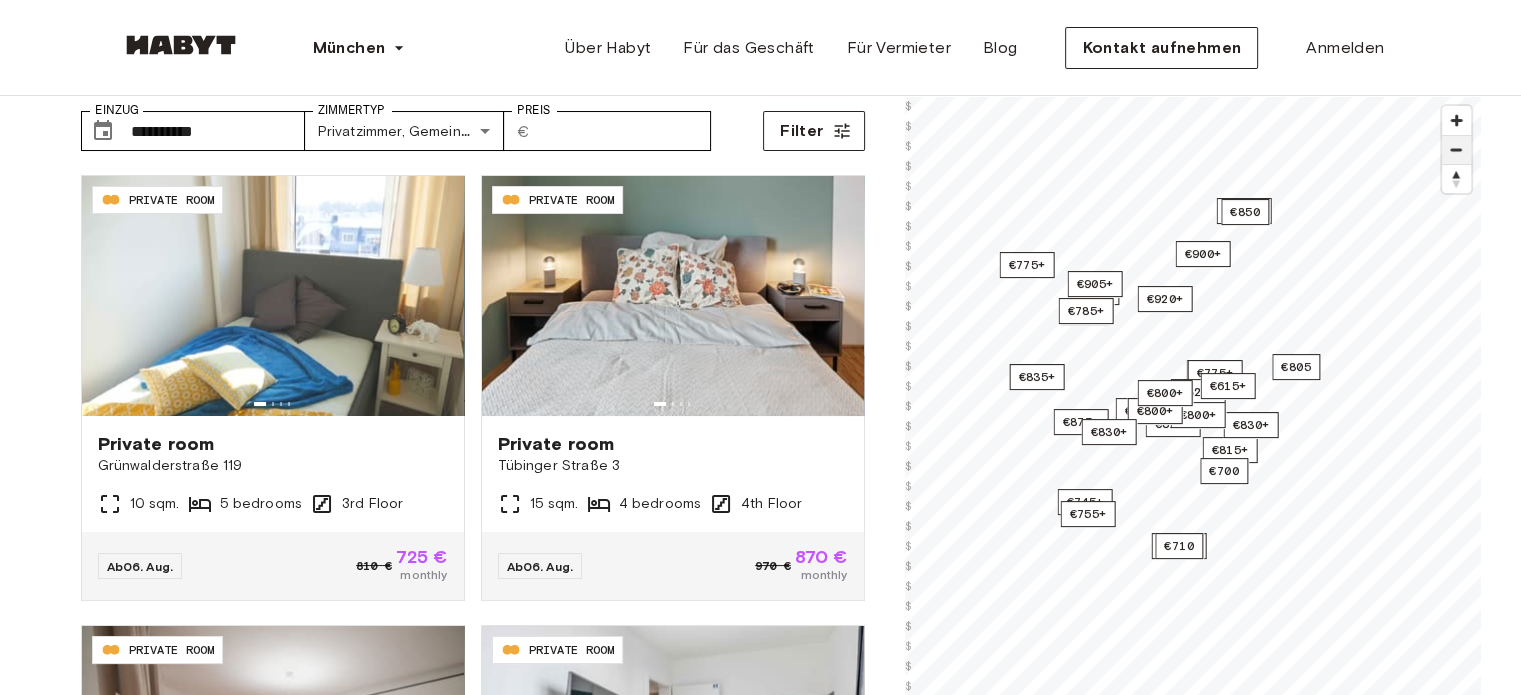 click at bounding box center (1456, 150) 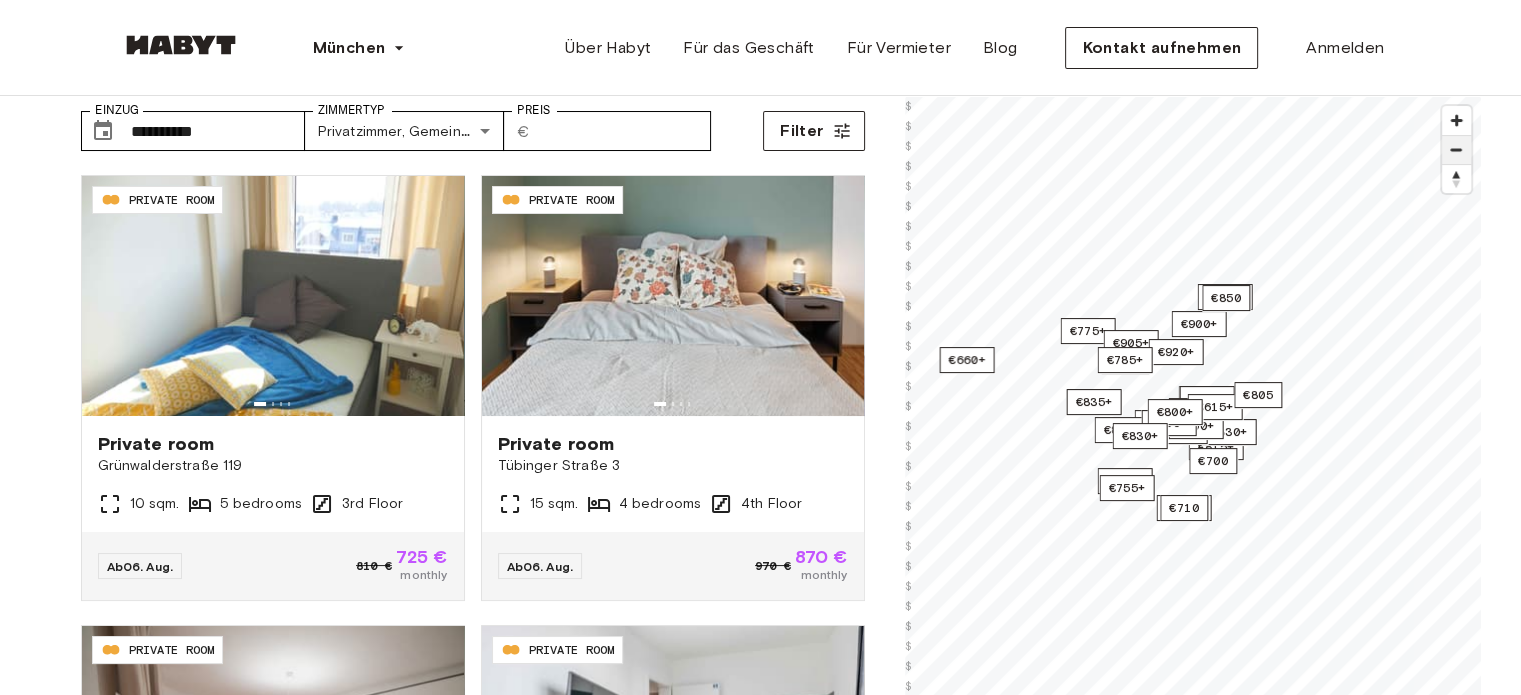 click at bounding box center [1456, 150] 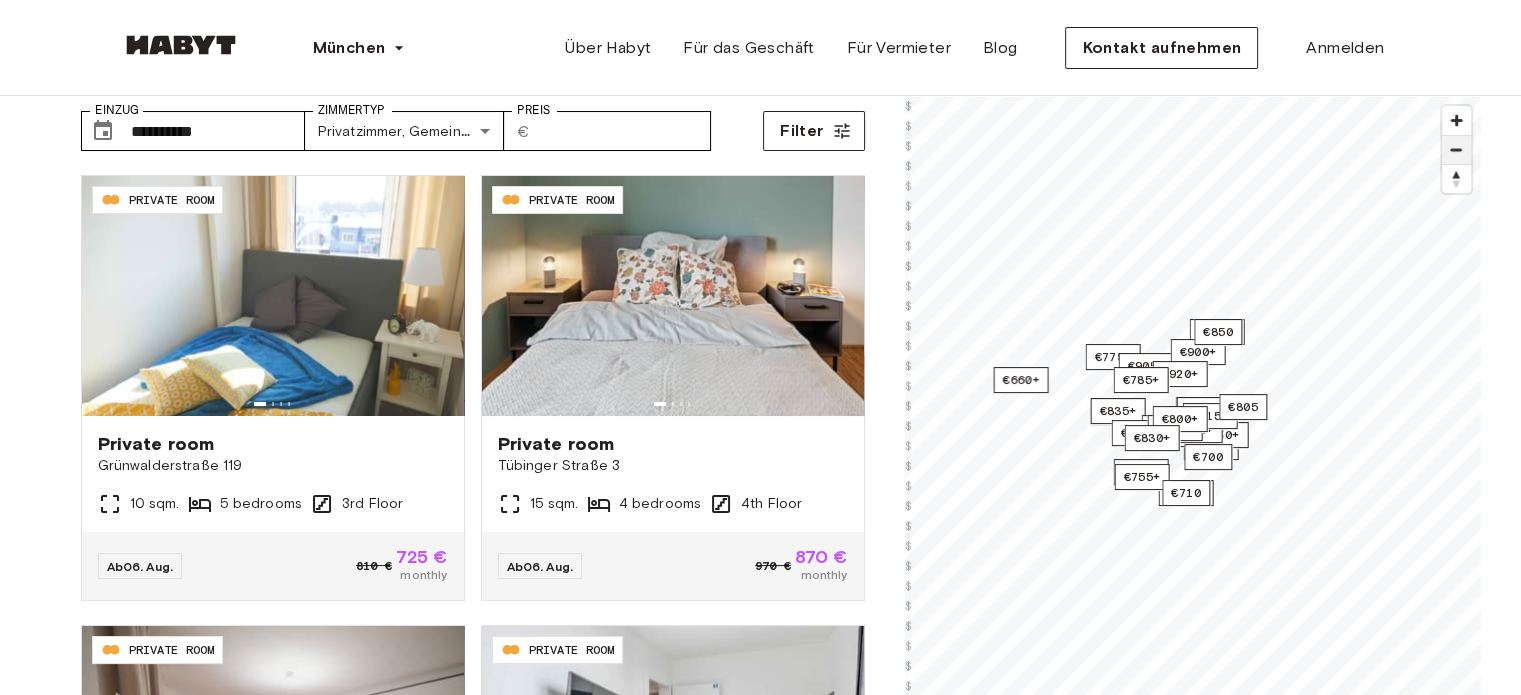click at bounding box center [1456, 150] 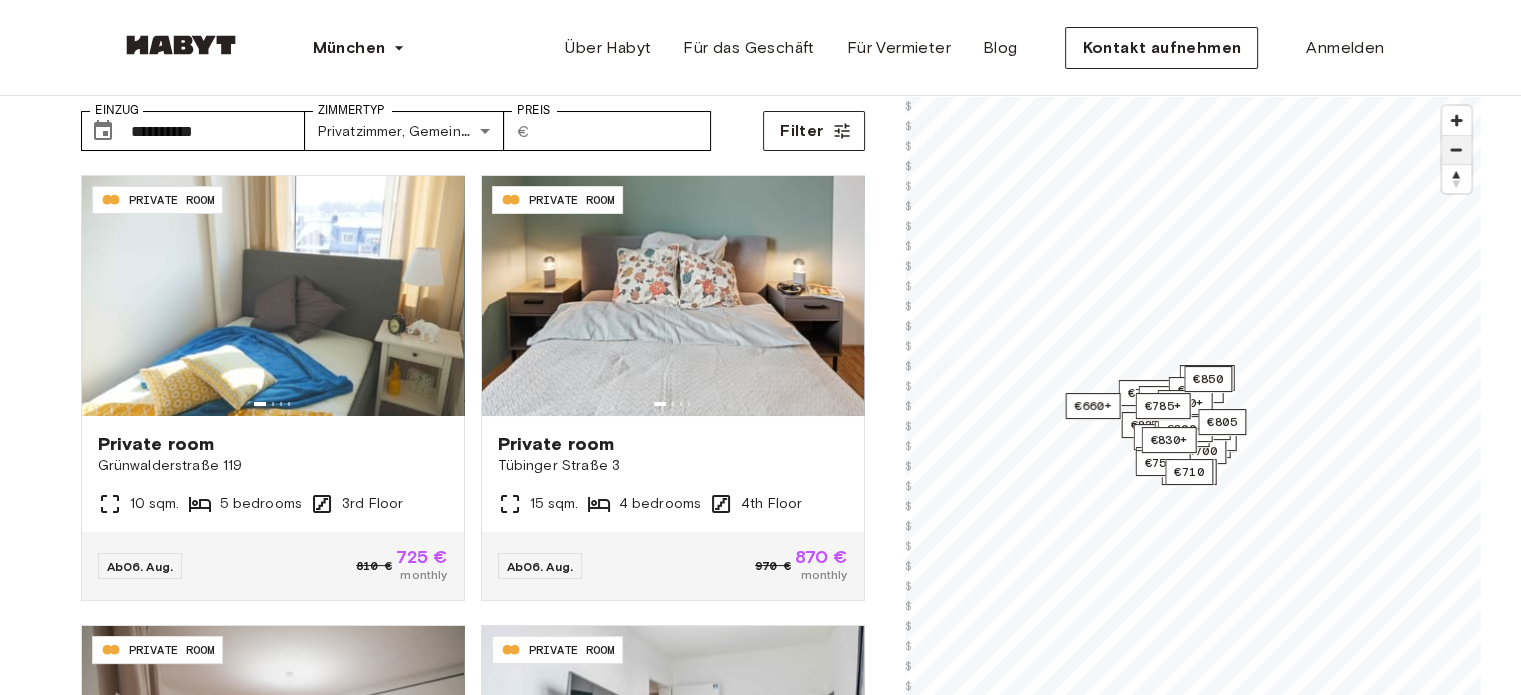 click at bounding box center (1456, 150) 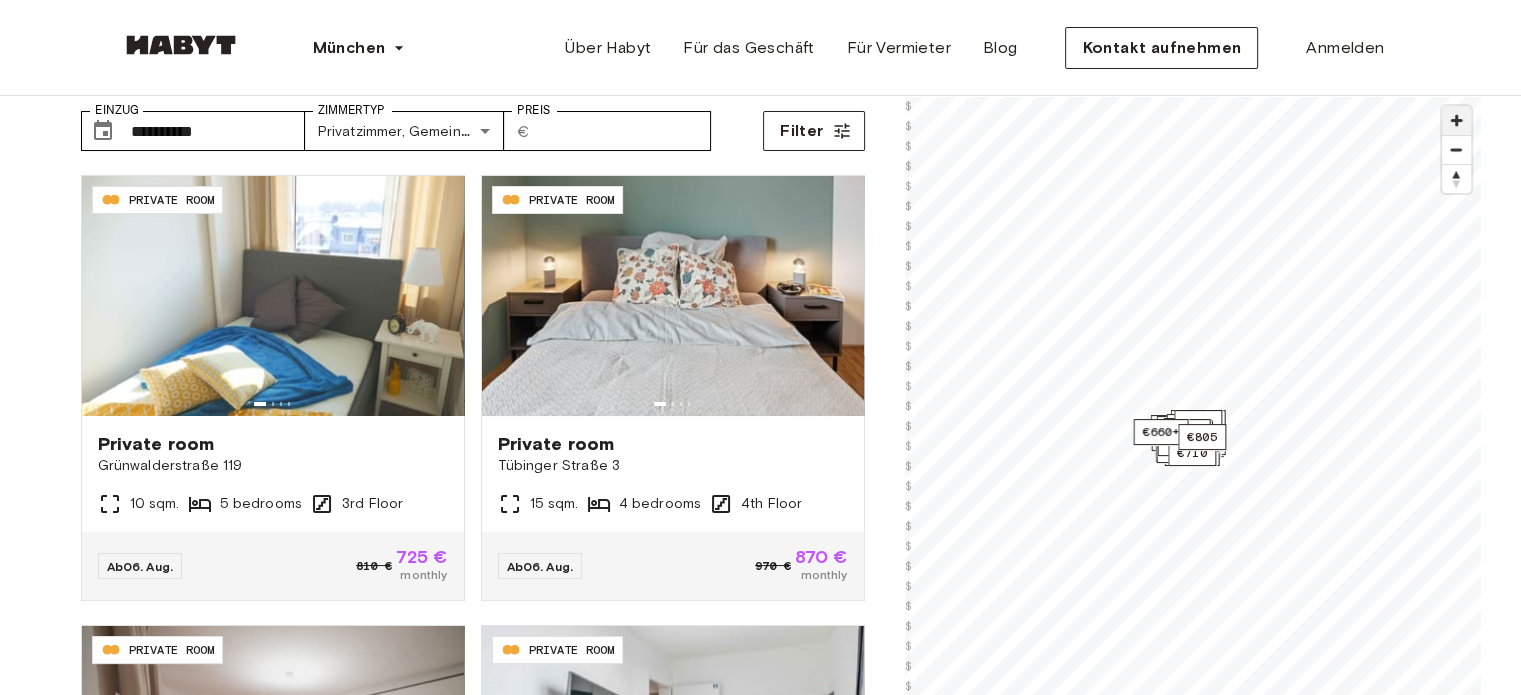 click at bounding box center (1456, 120) 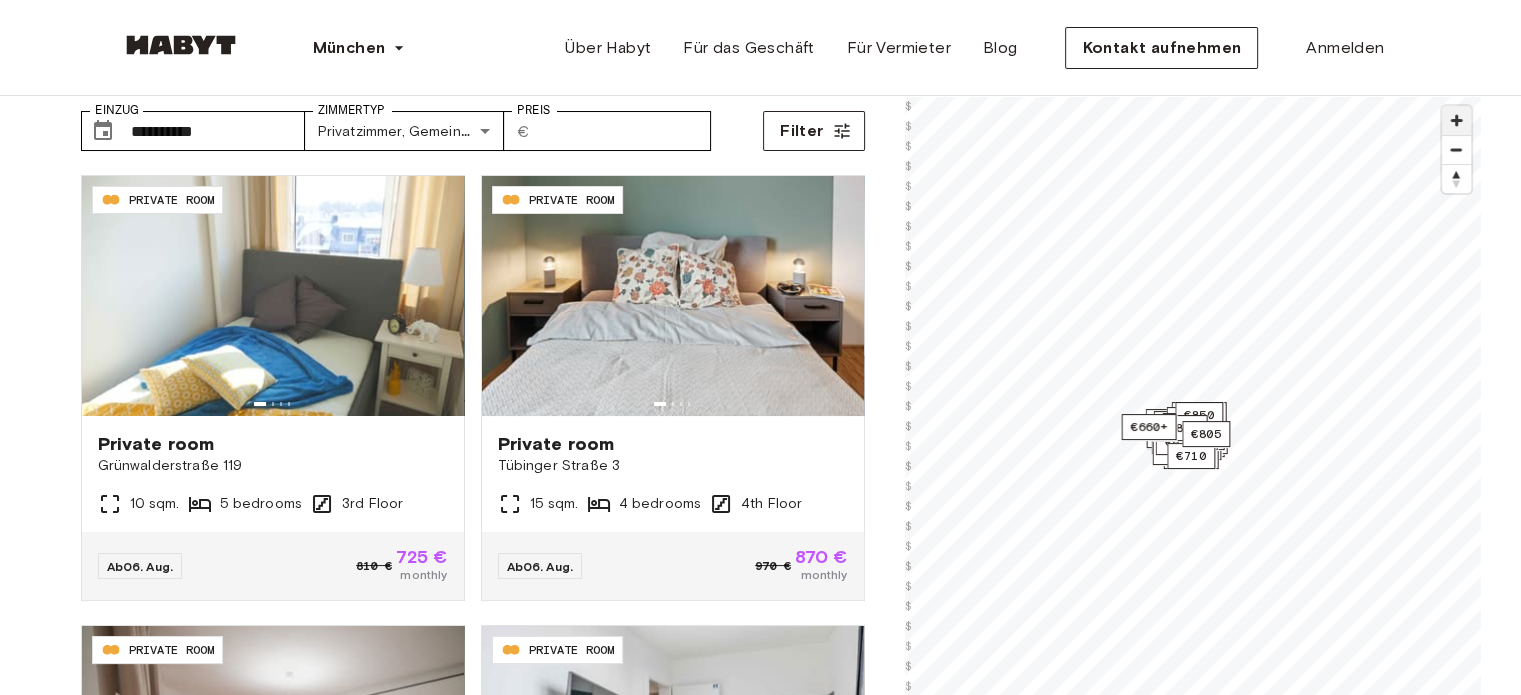 click at bounding box center (1456, 120) 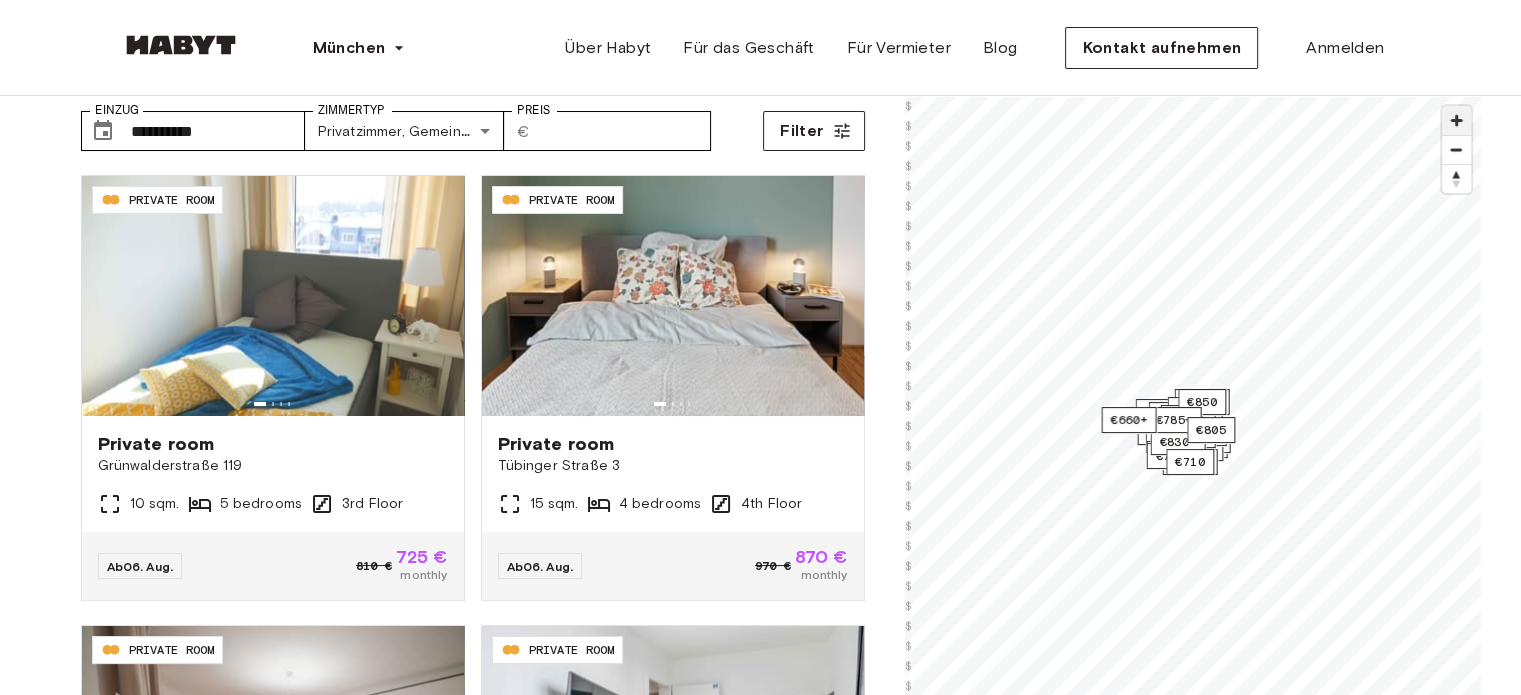 click at bounding box center (1456, 120) 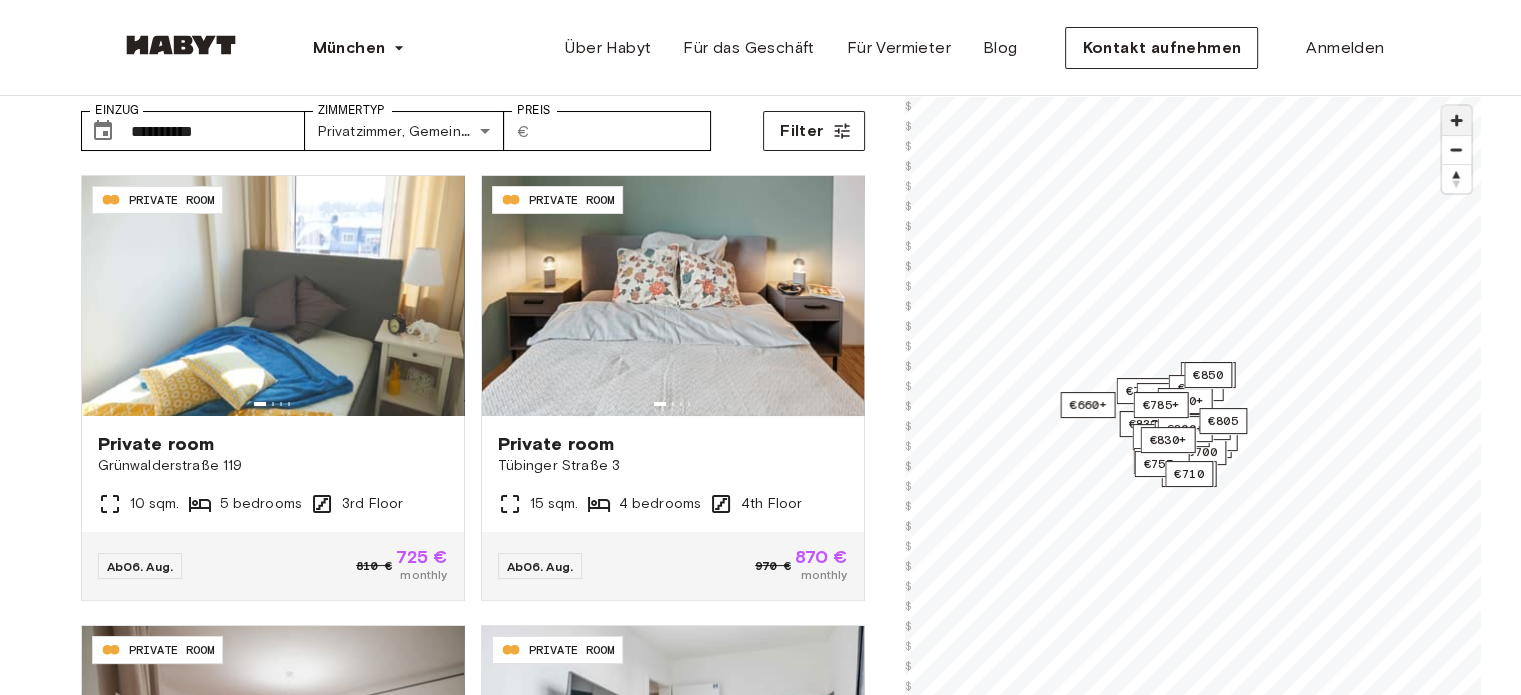 click at bounding box center [1456, 120] 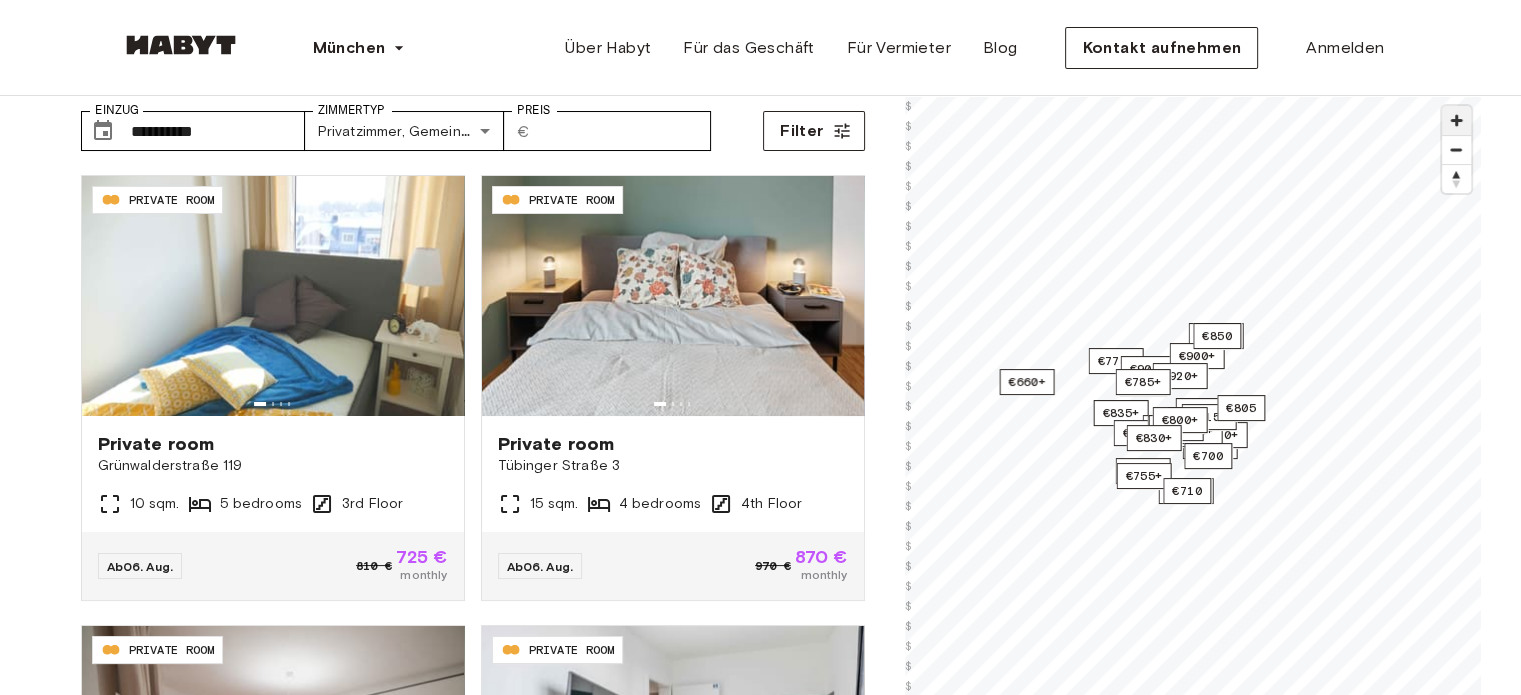 click at bounding box center (1456, 120) 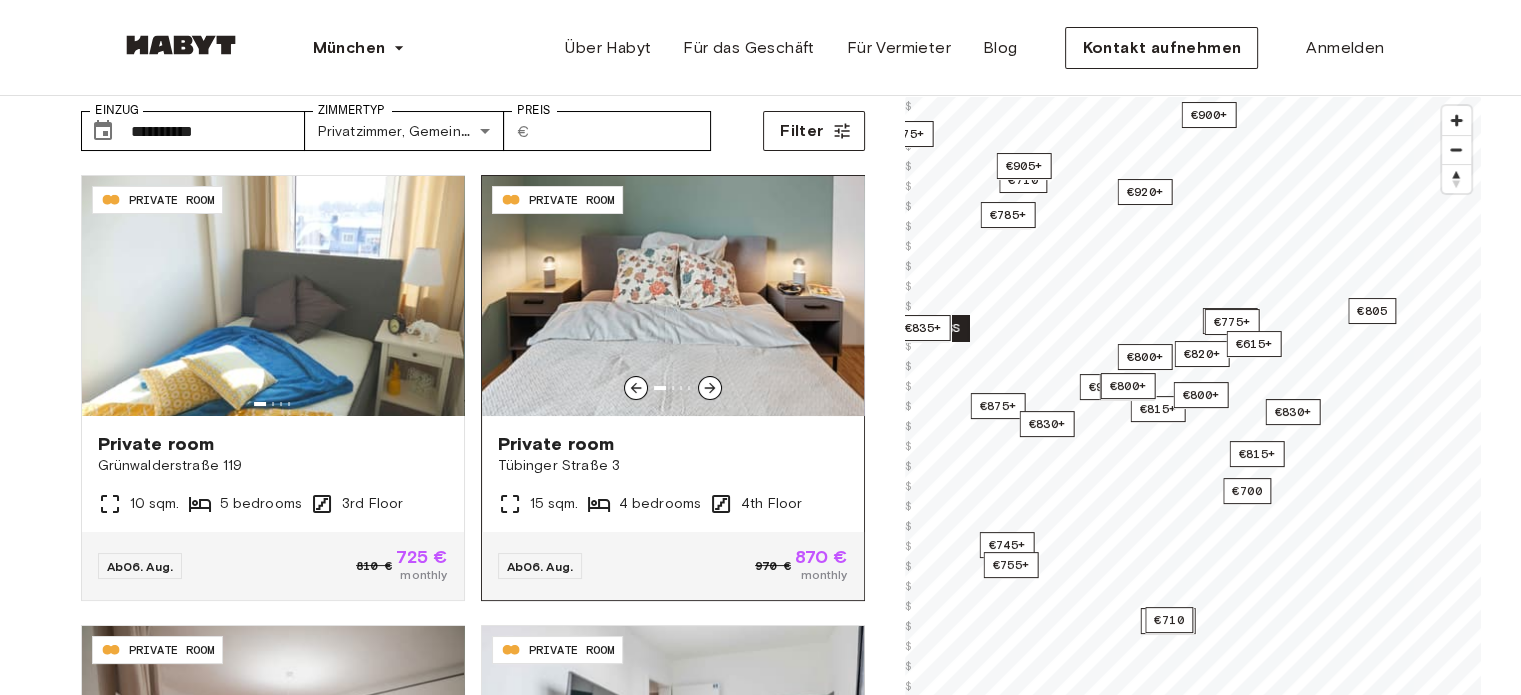 scroll, scrollTop: 0, scrollLeft: 0, axis: both 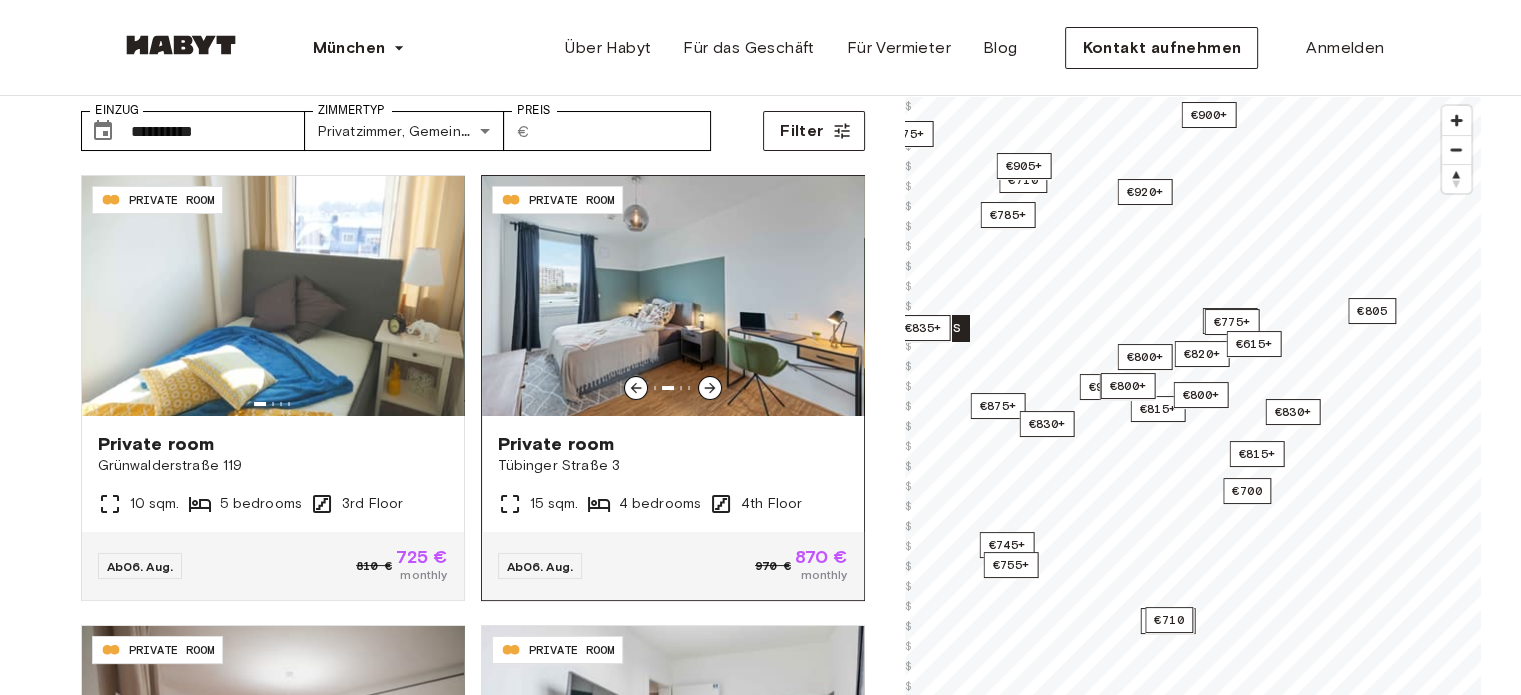 click at bounding box center [710, 388] 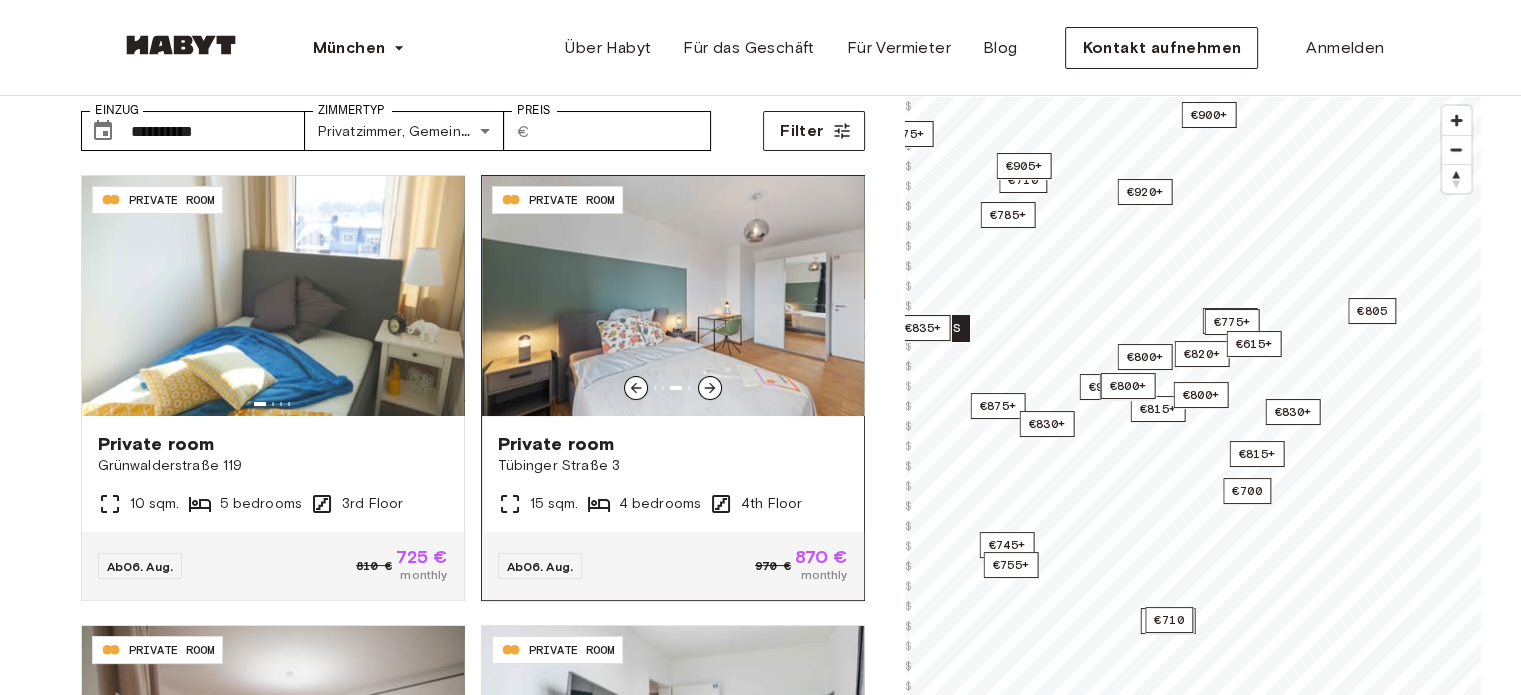 click at bounding box center (710, 388) 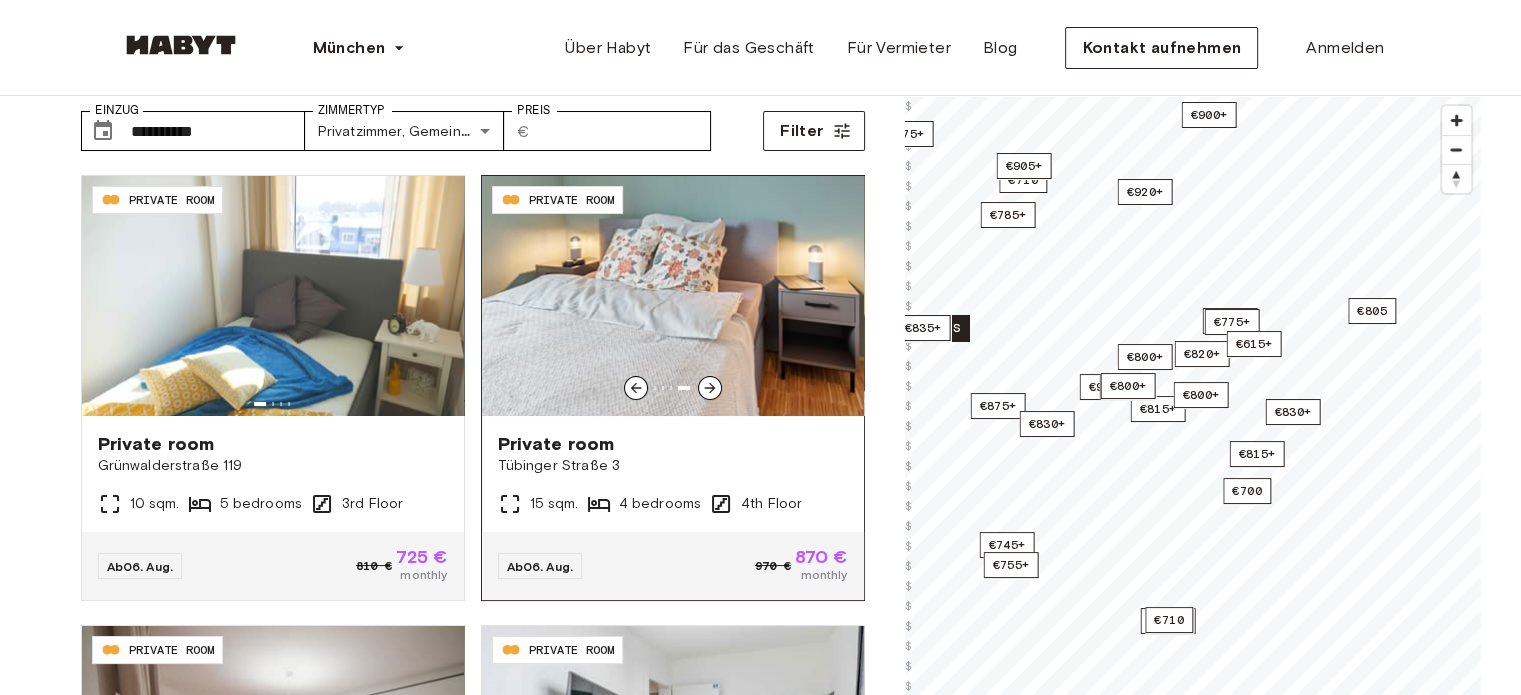 click 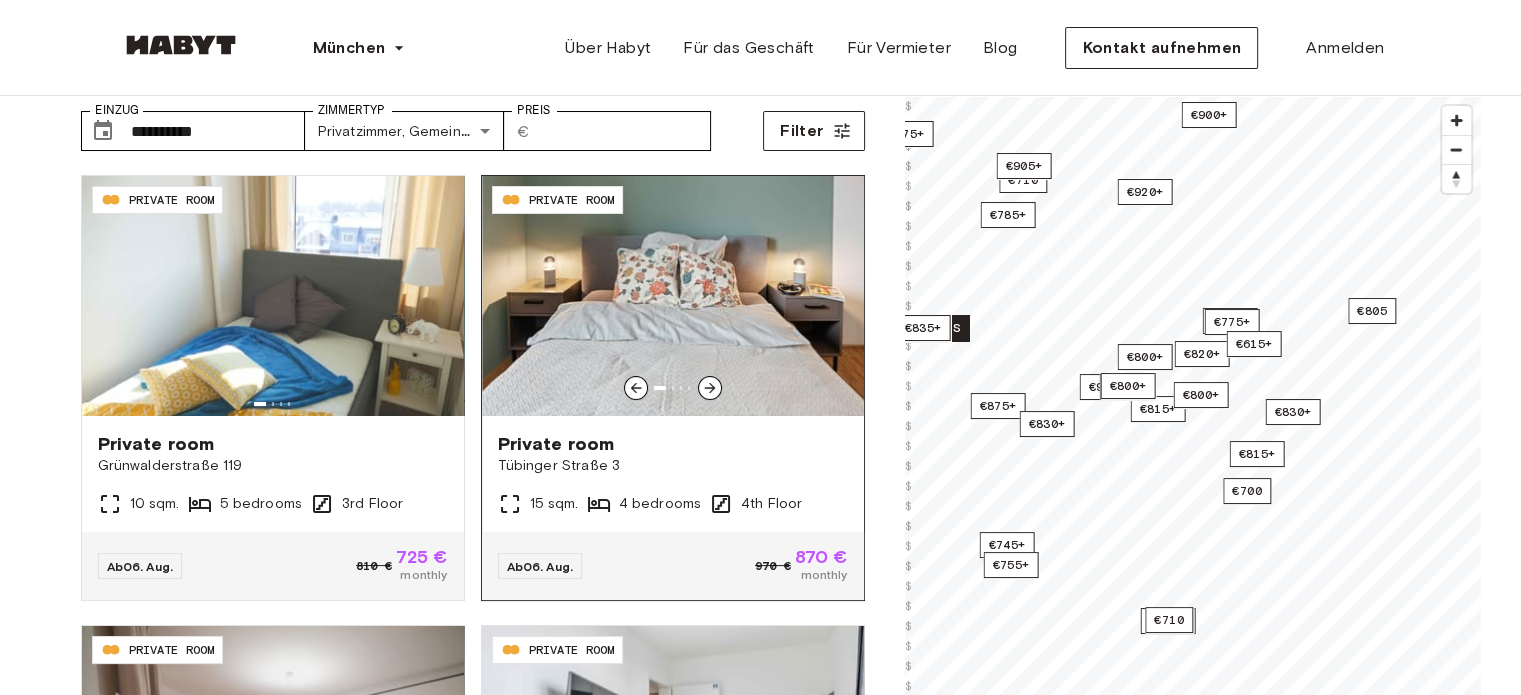 click 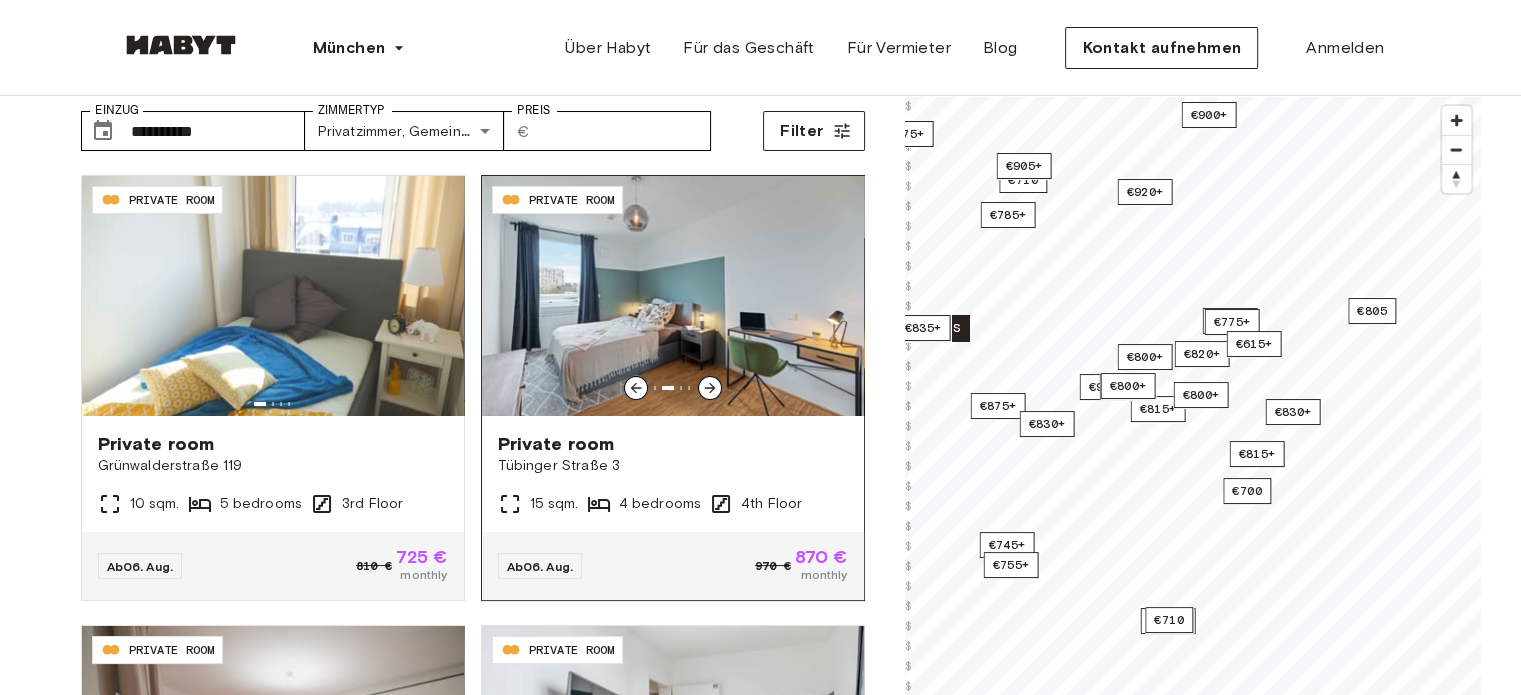 click 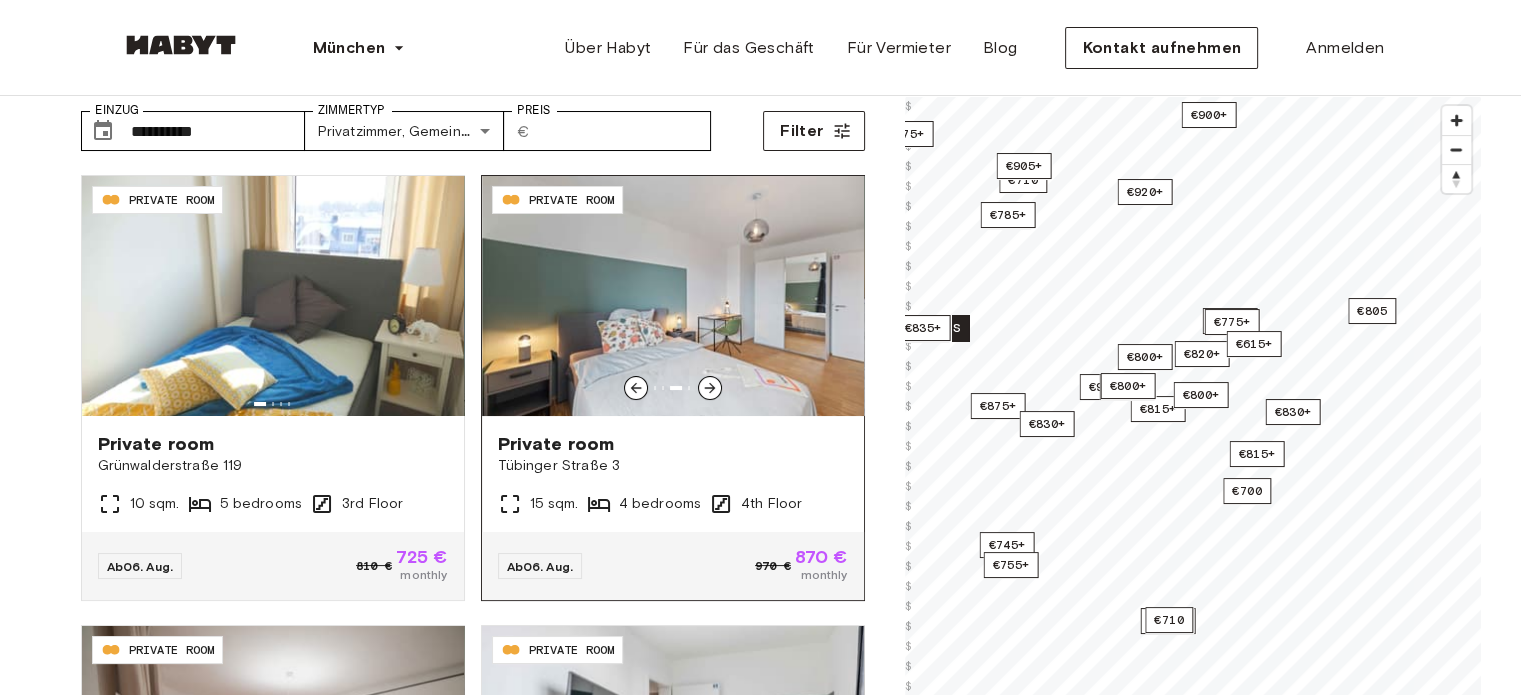 click 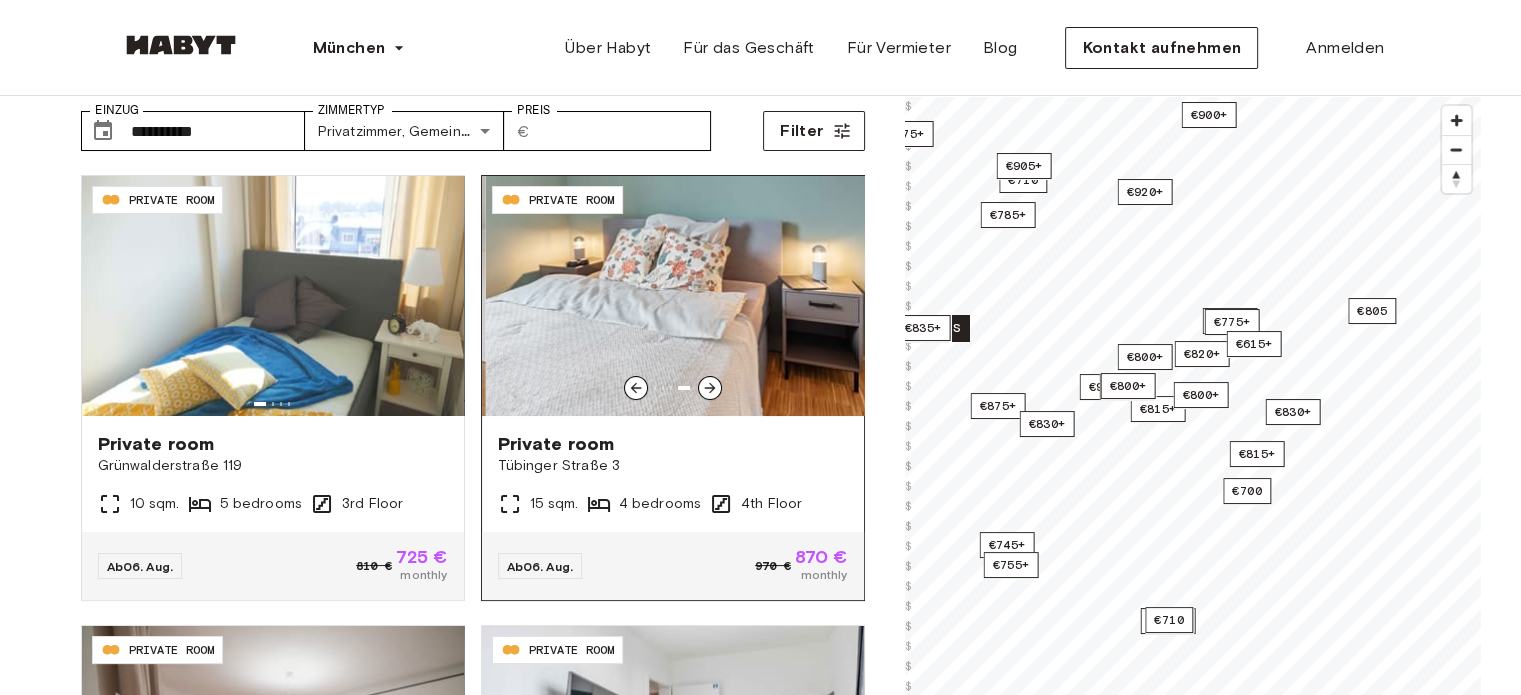 click 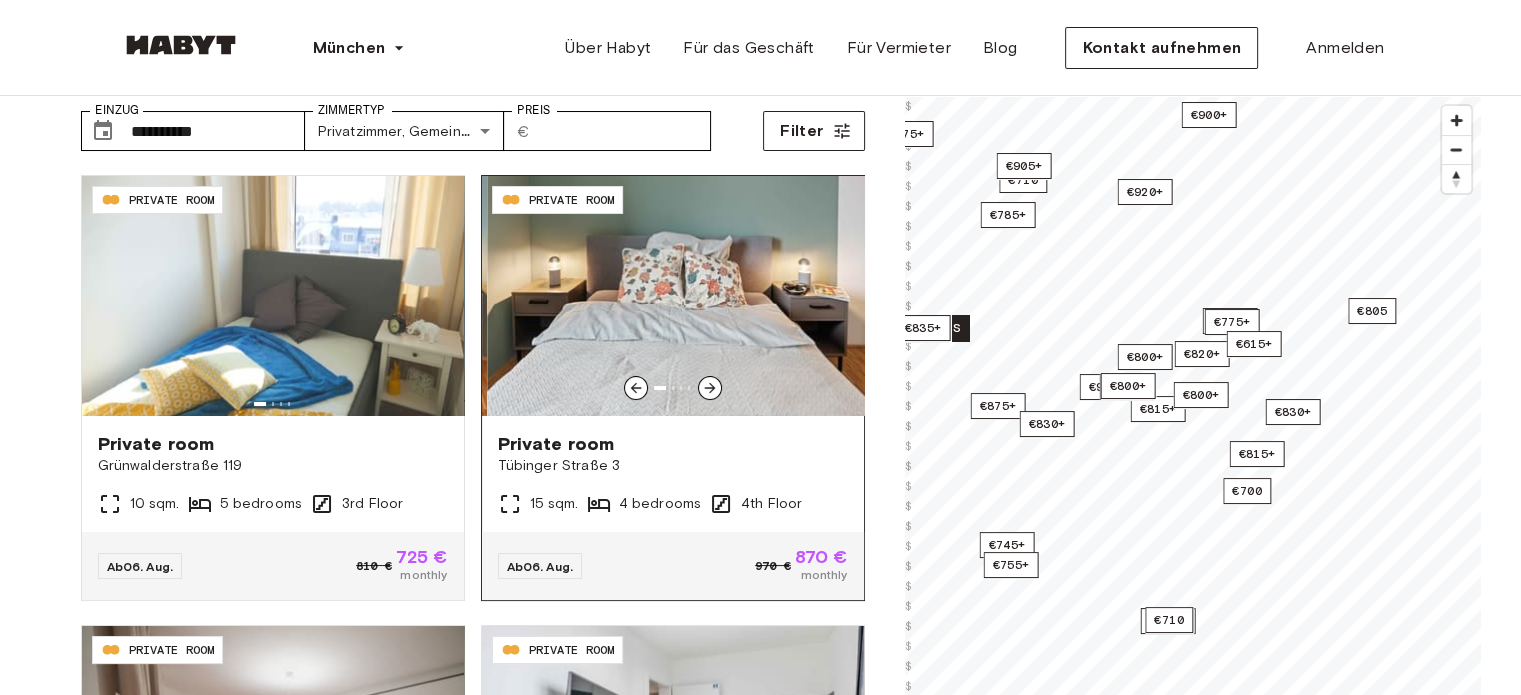 click 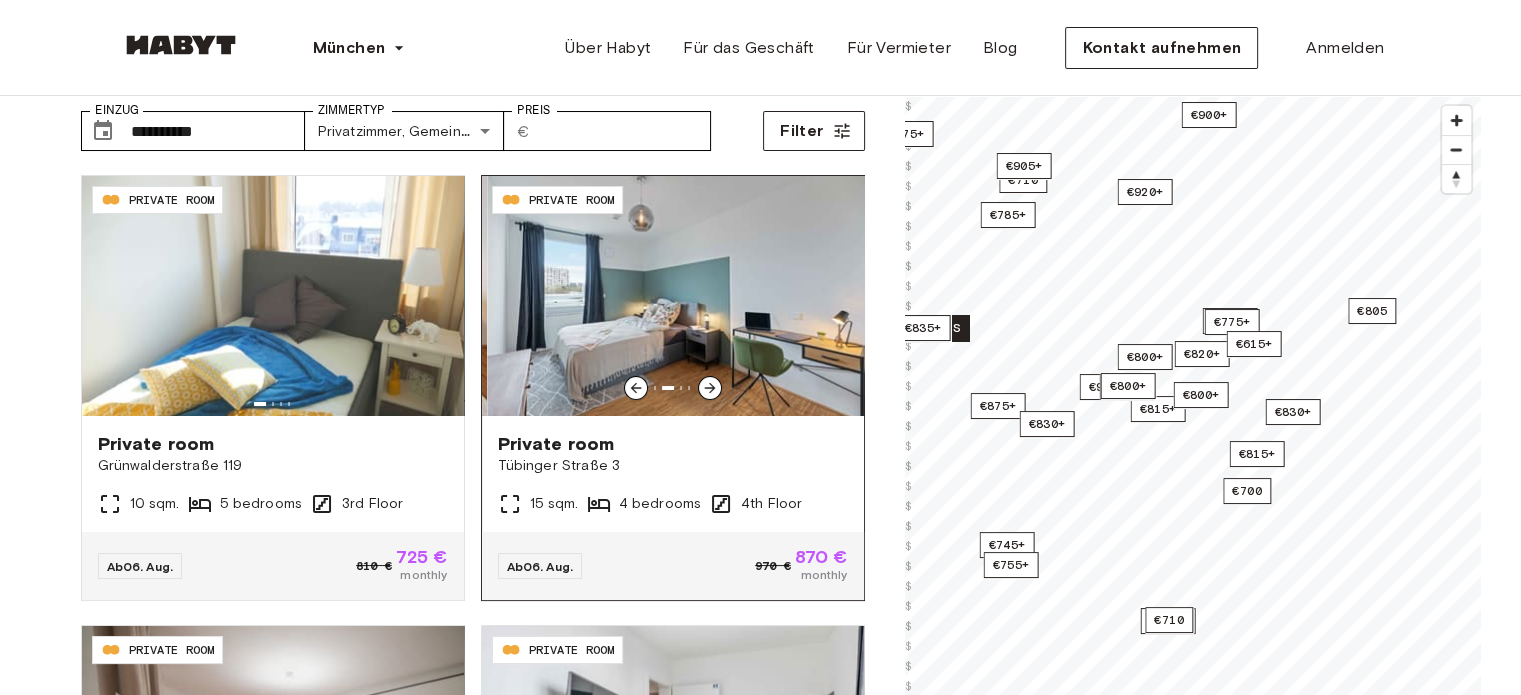 click 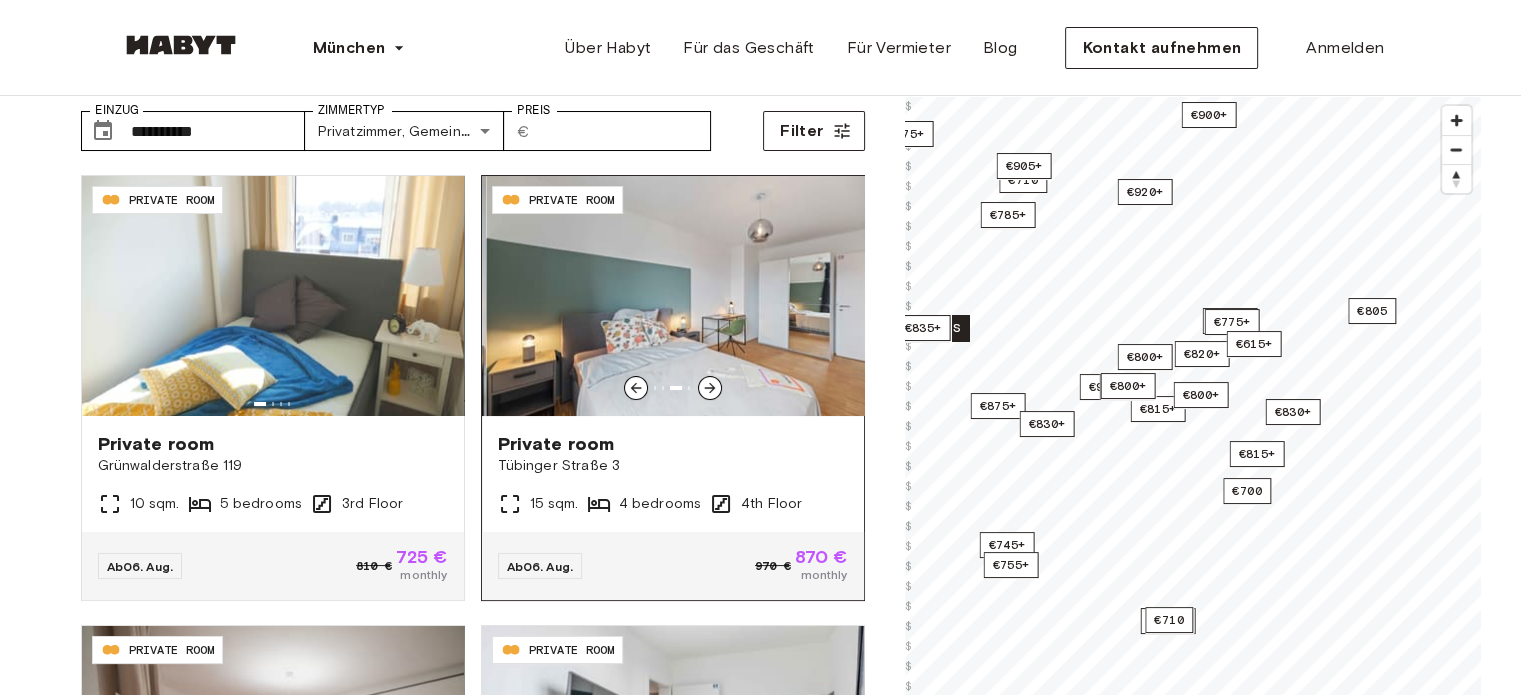click at bounding box center [677, 296] 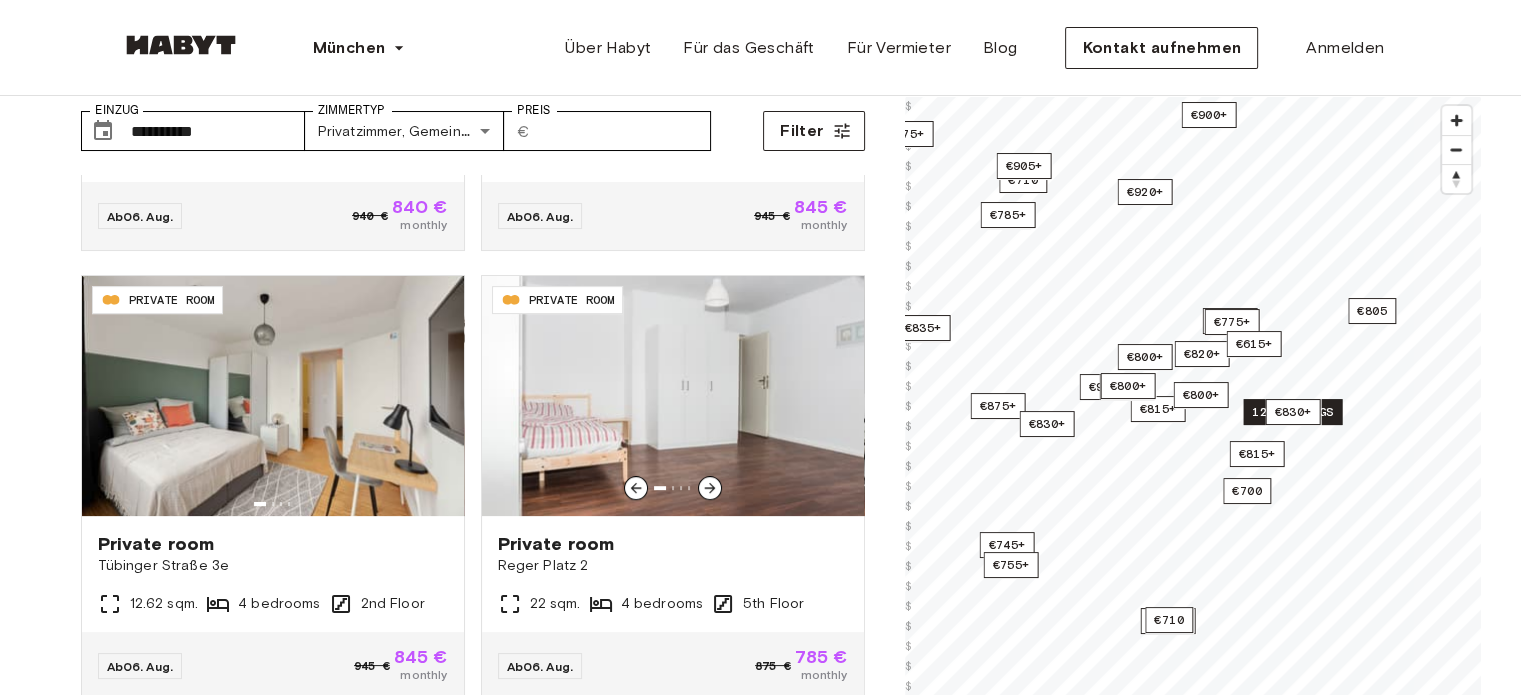 scroll, scrollTop: 900, scrollLeft: 0, axis: vertical 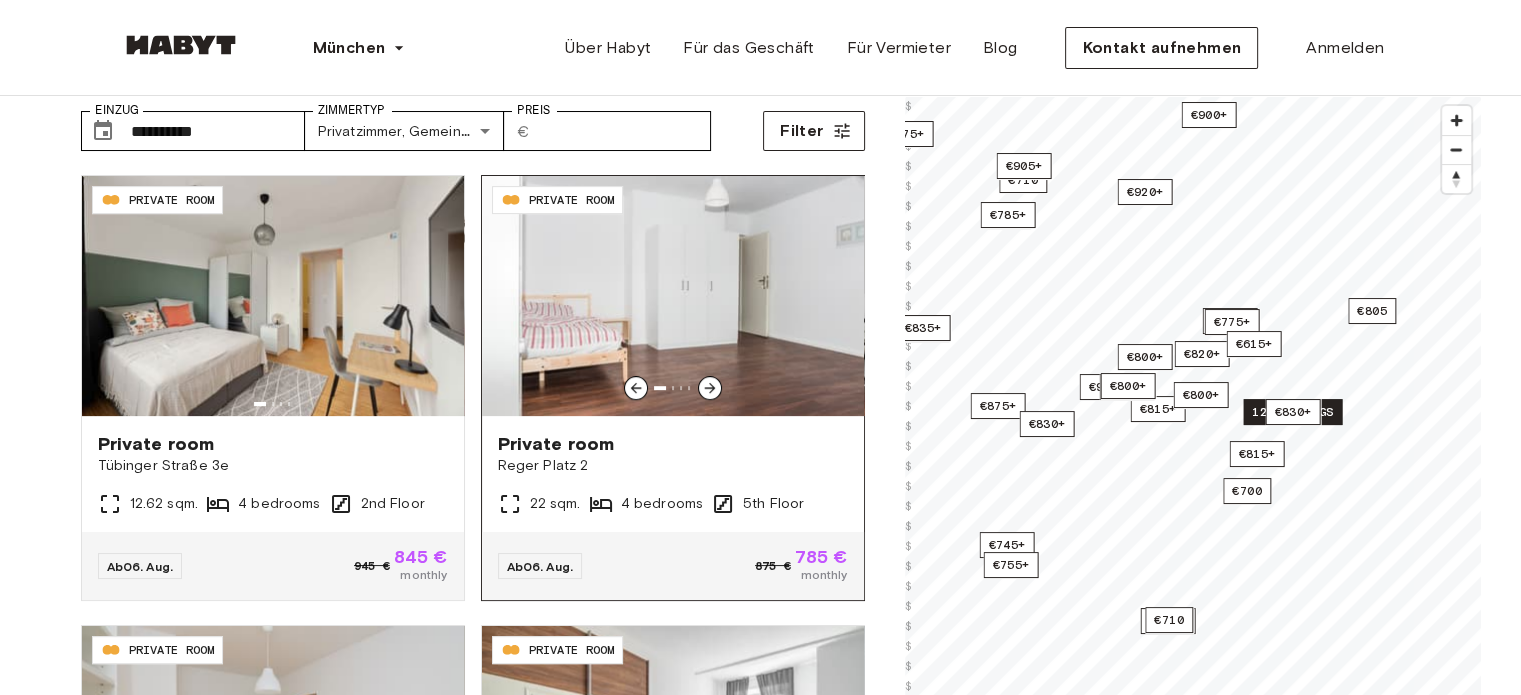 click 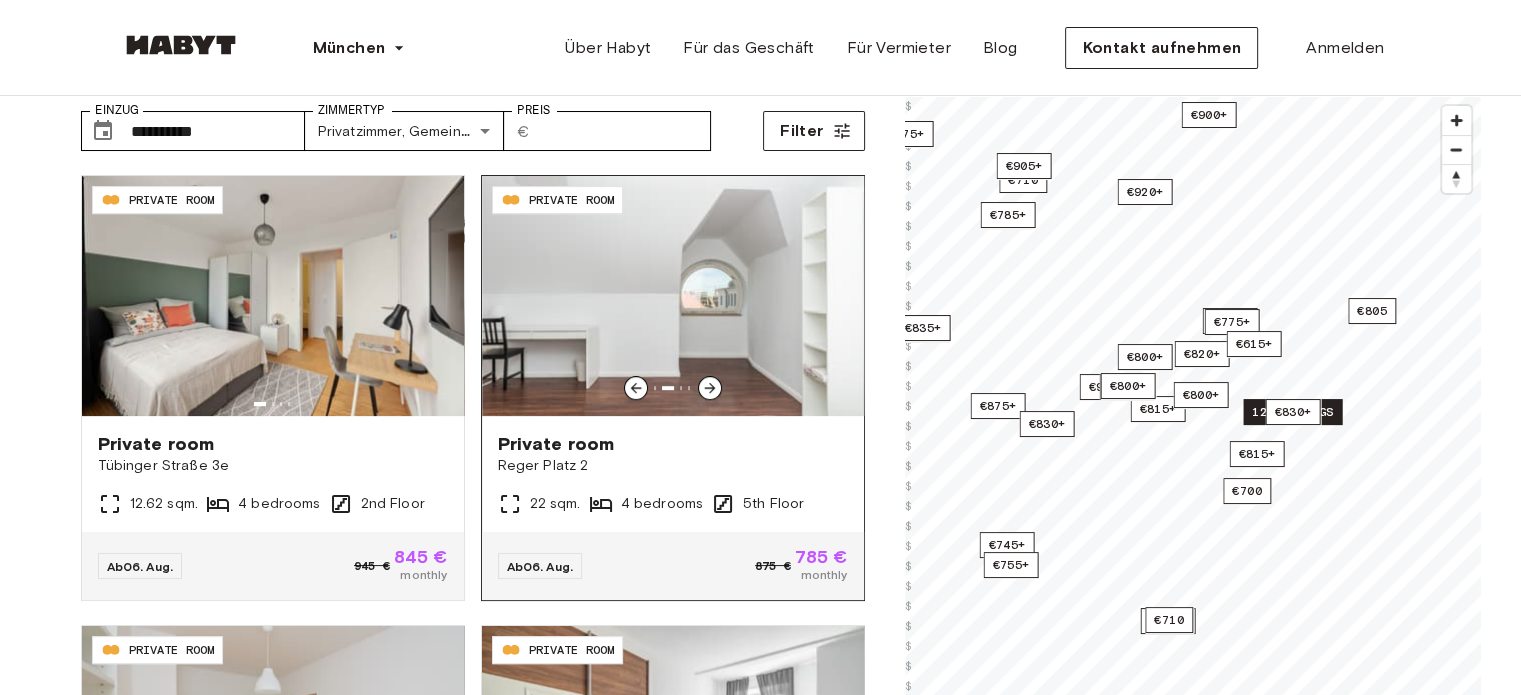 click 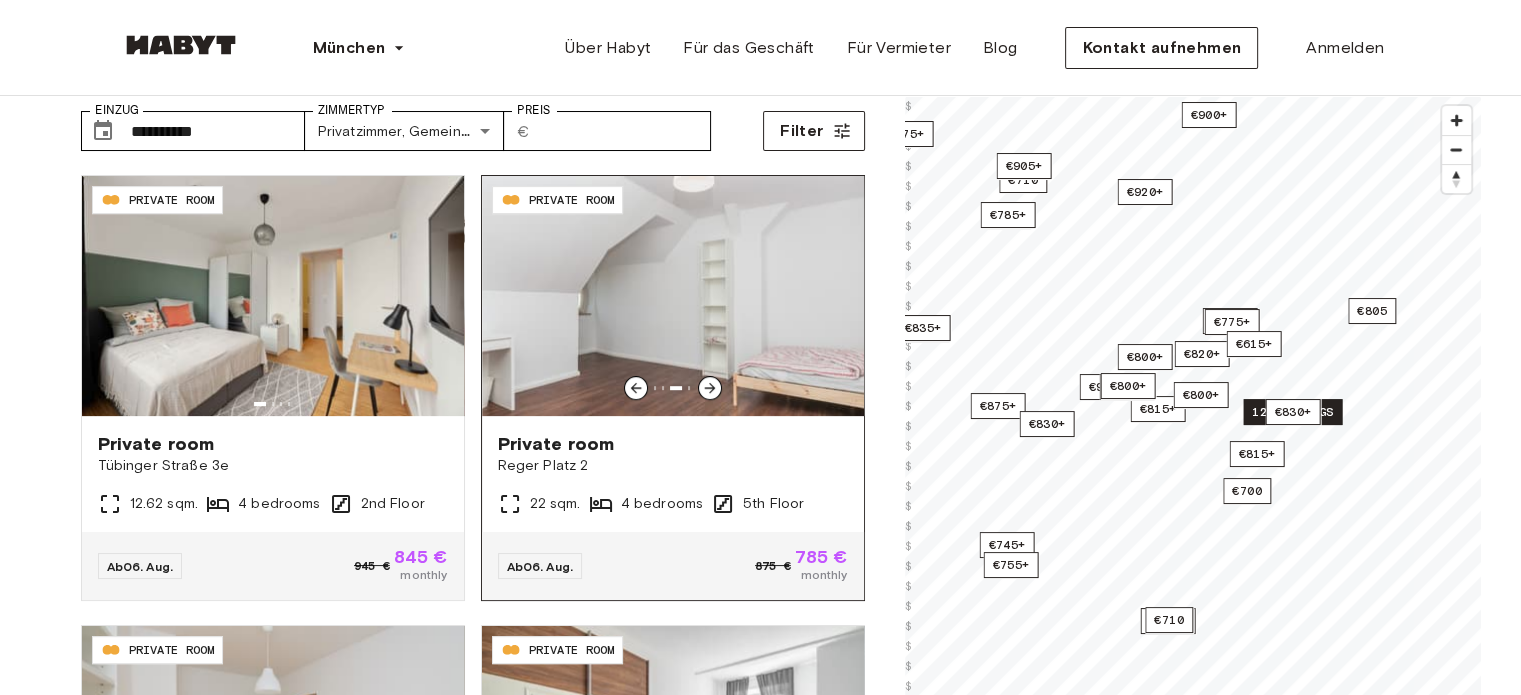 click 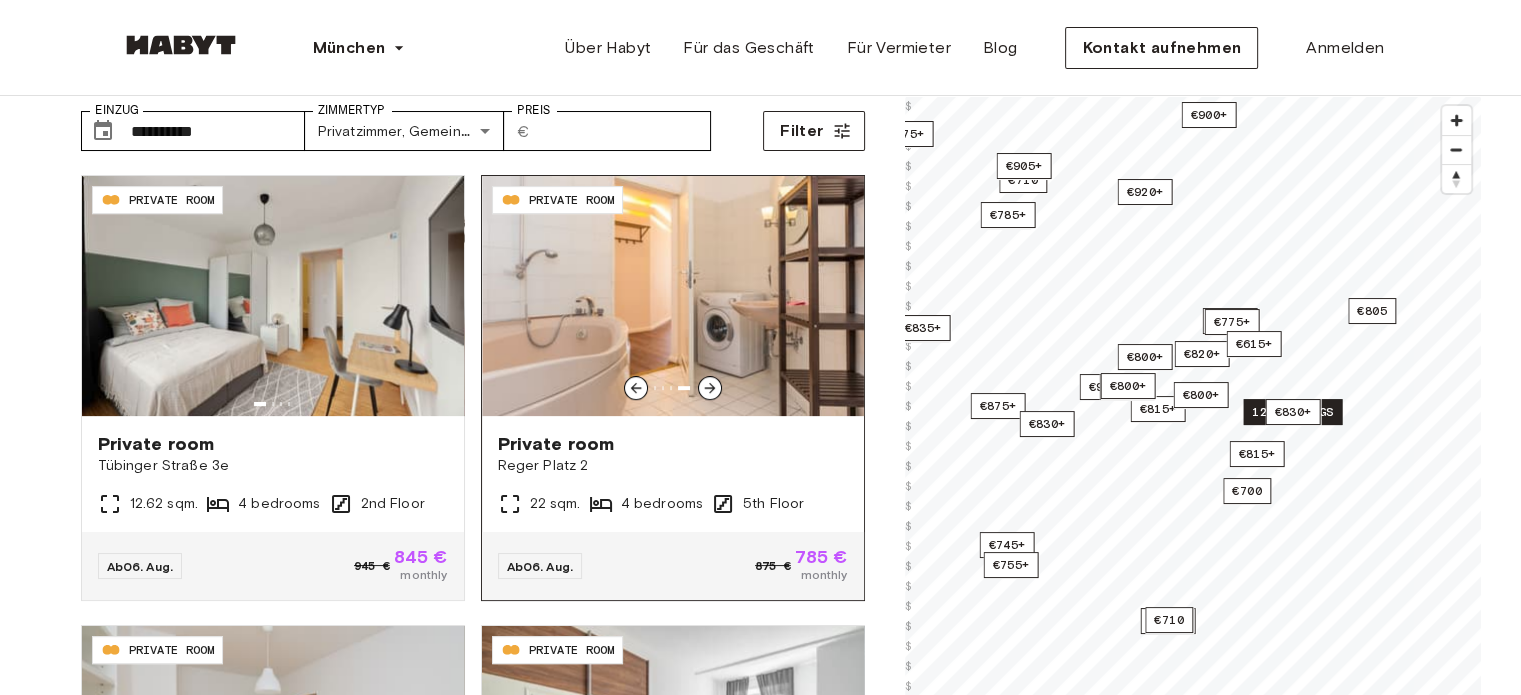 click 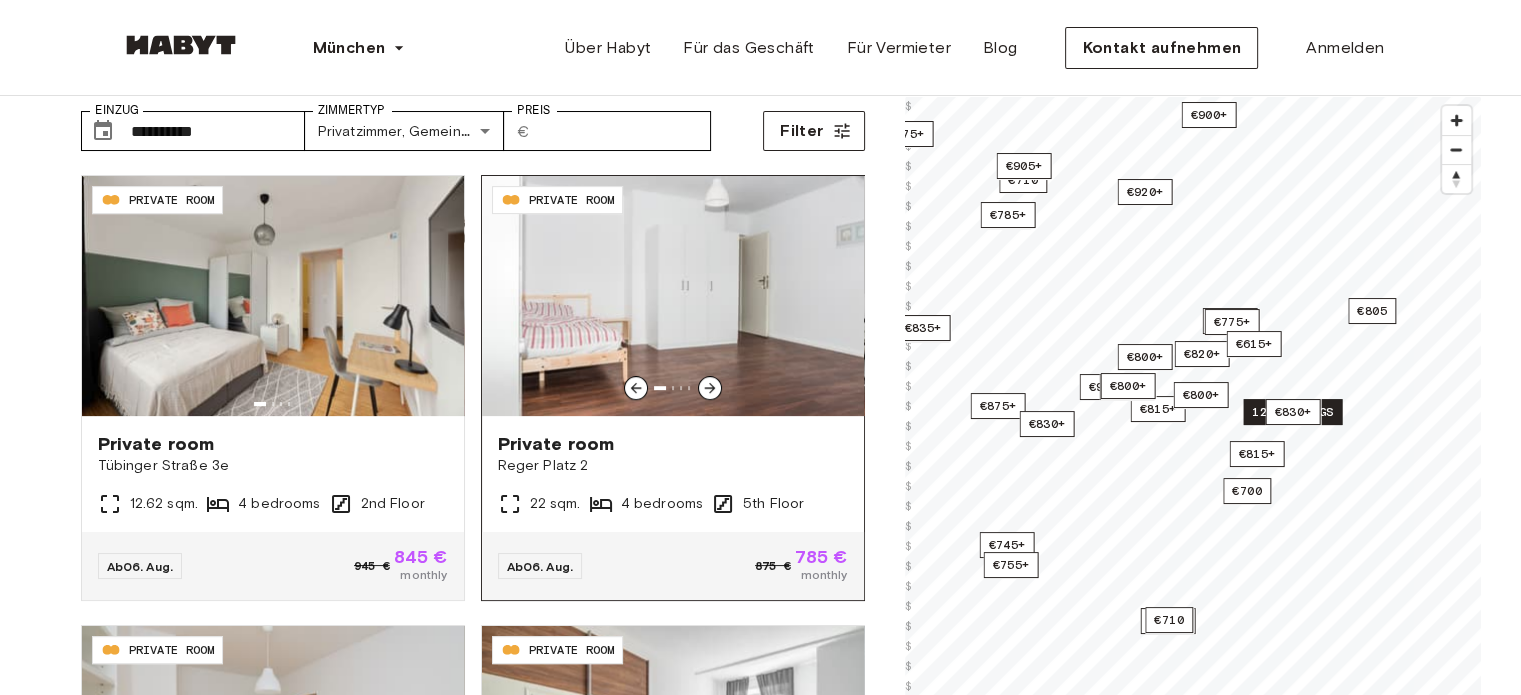 click 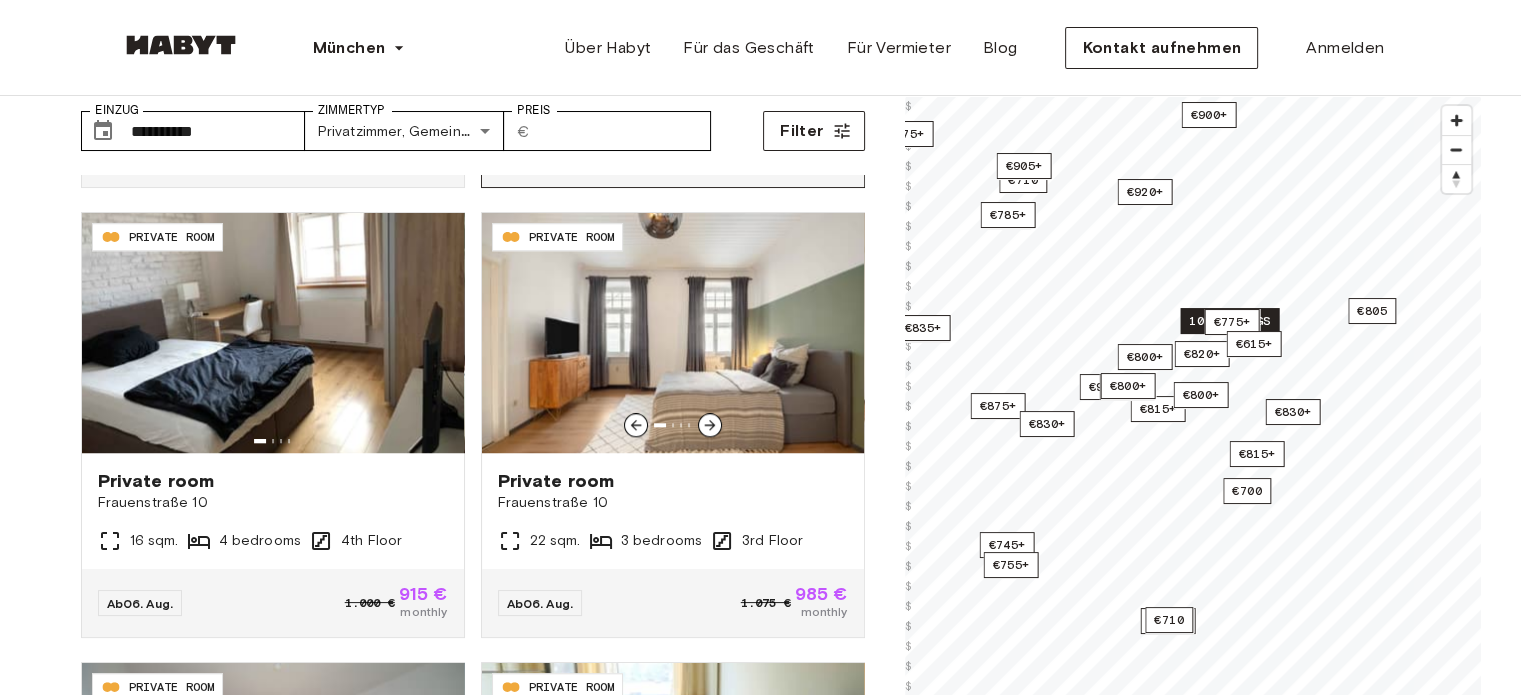 scroll, scrollTop: 1800, scrollLeft: 0, axis: vertical 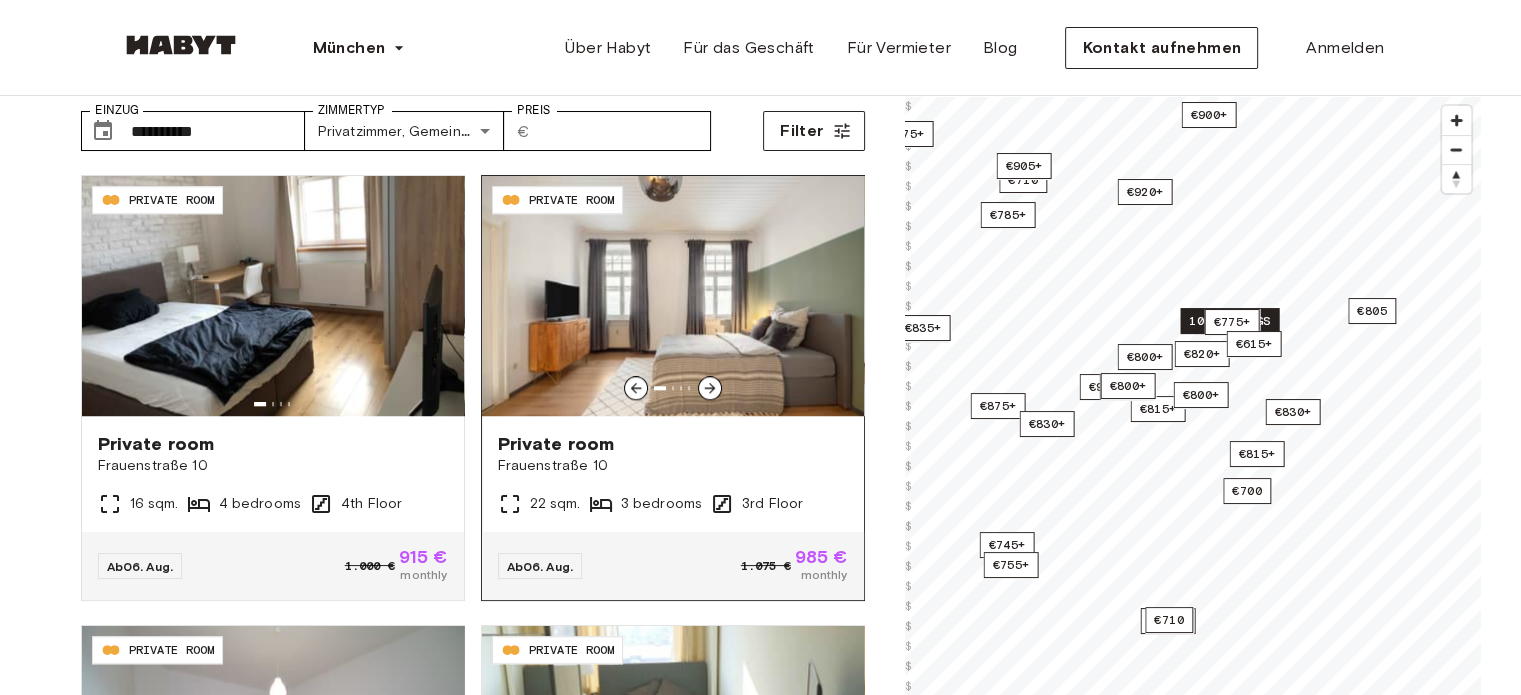 click 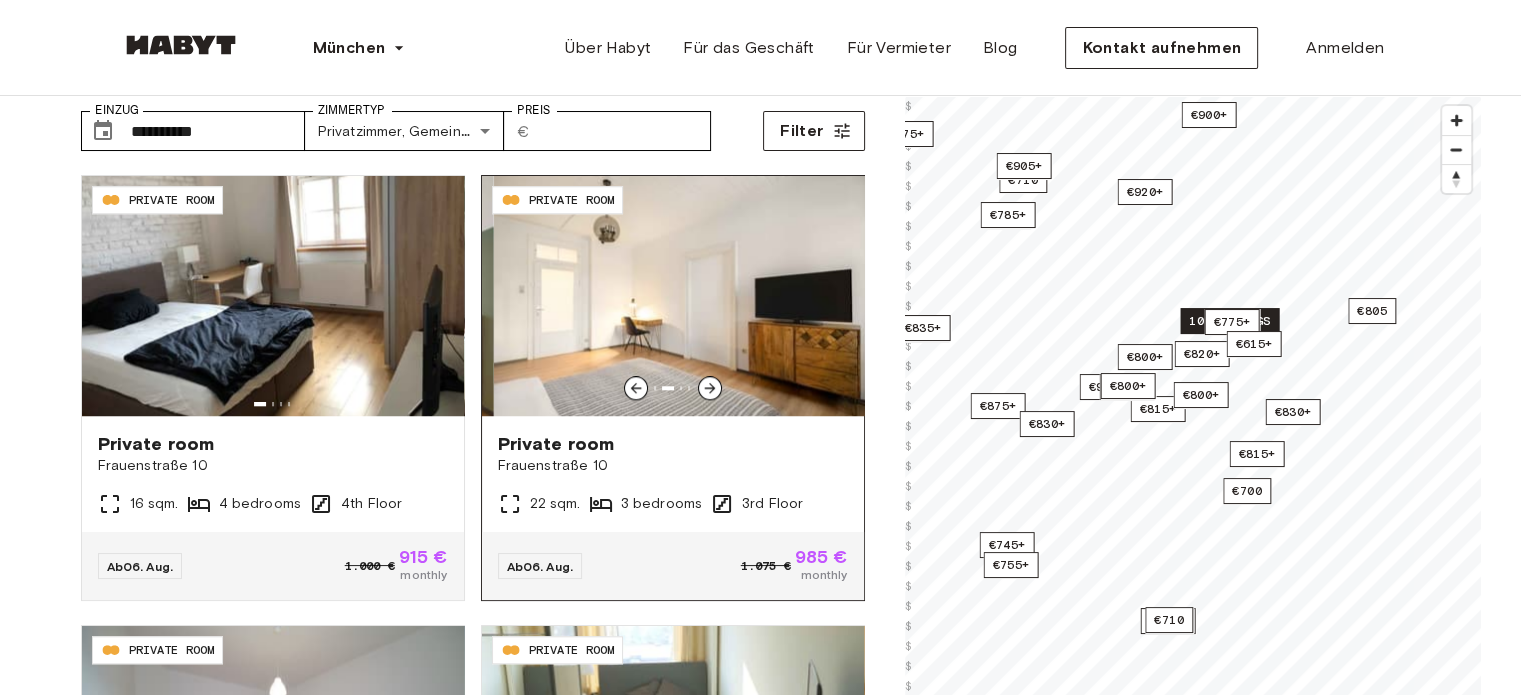 click 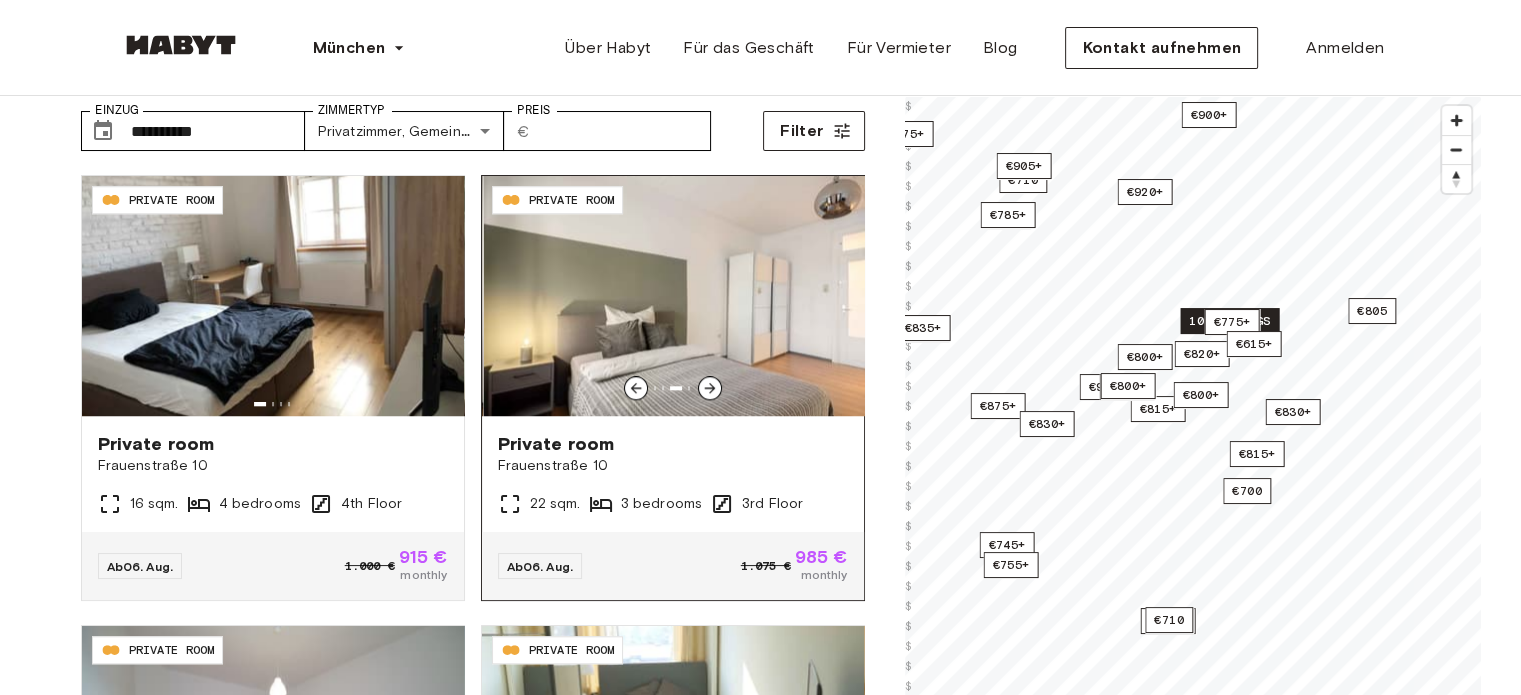 click 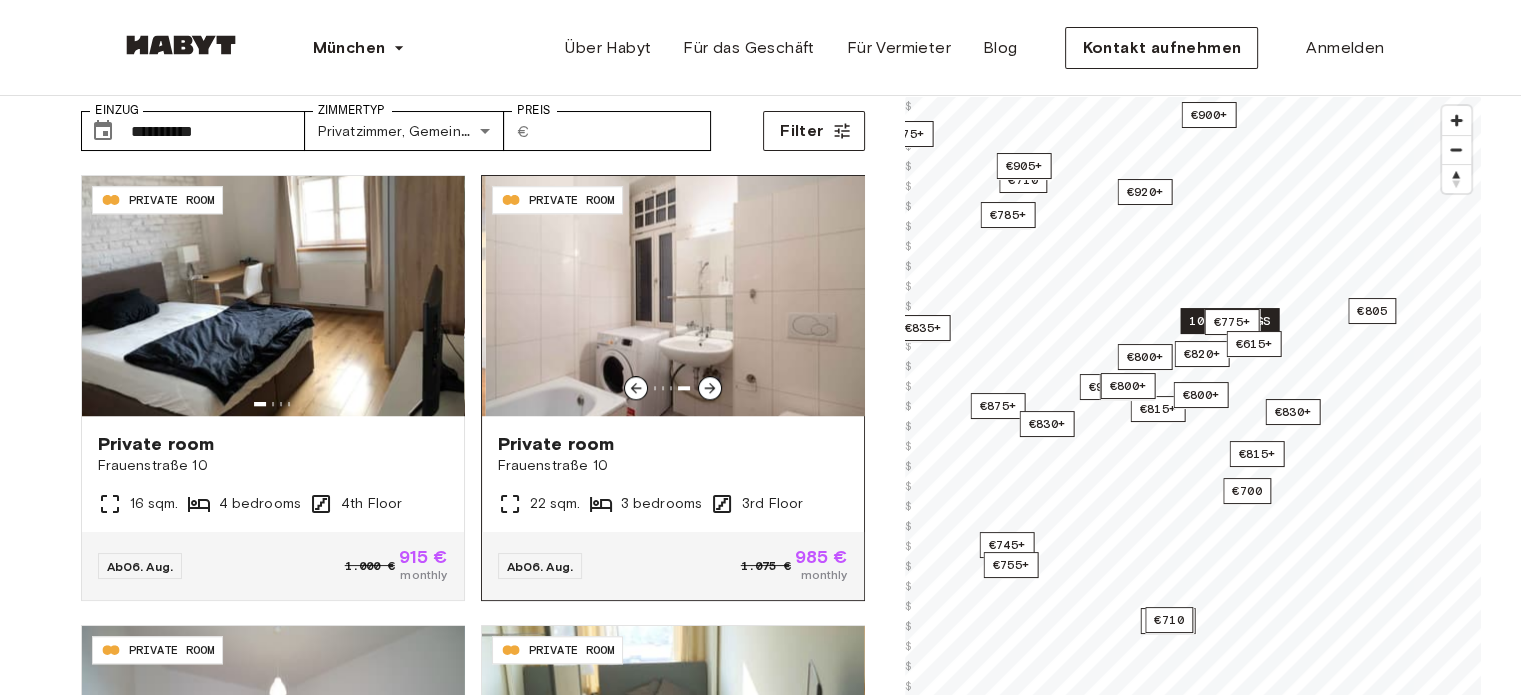 click 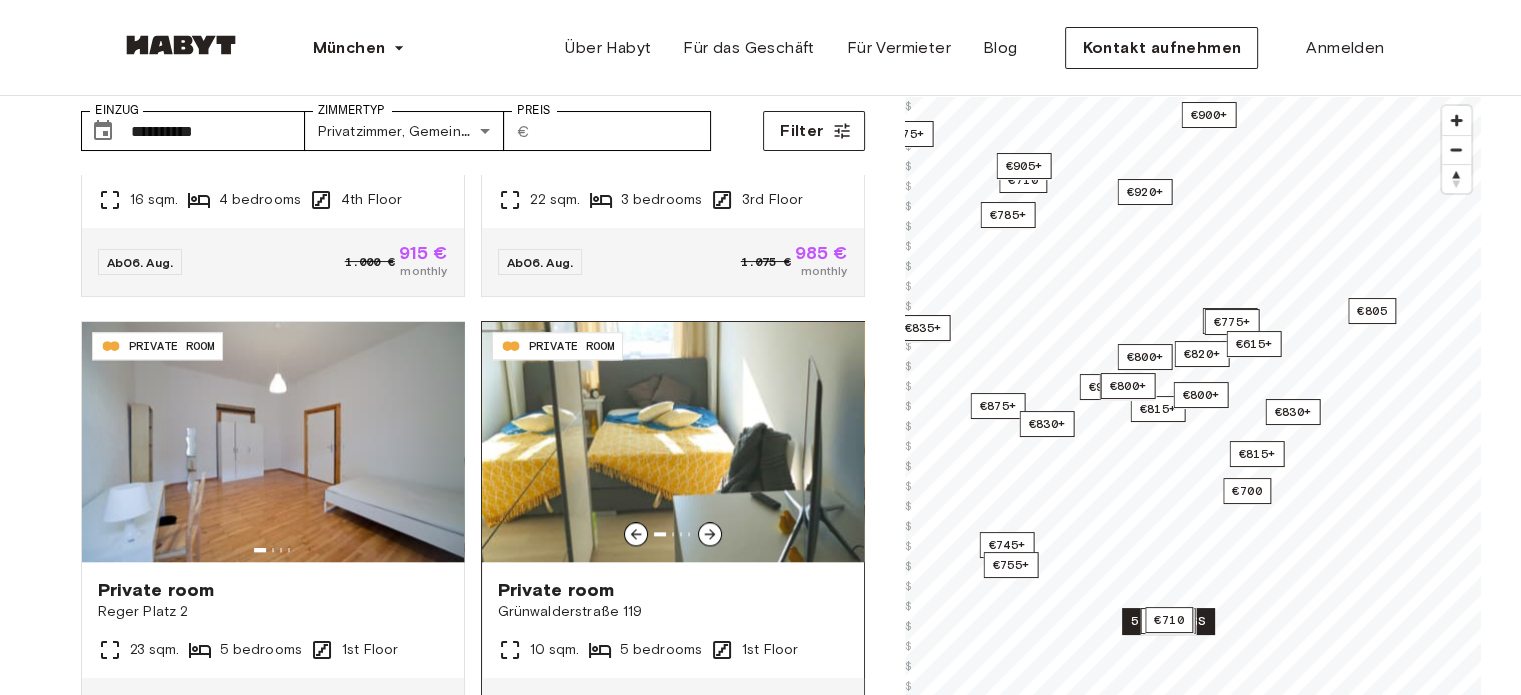 scroll, scrollTop: 2100, scrollLeft: 0, axis: vertical 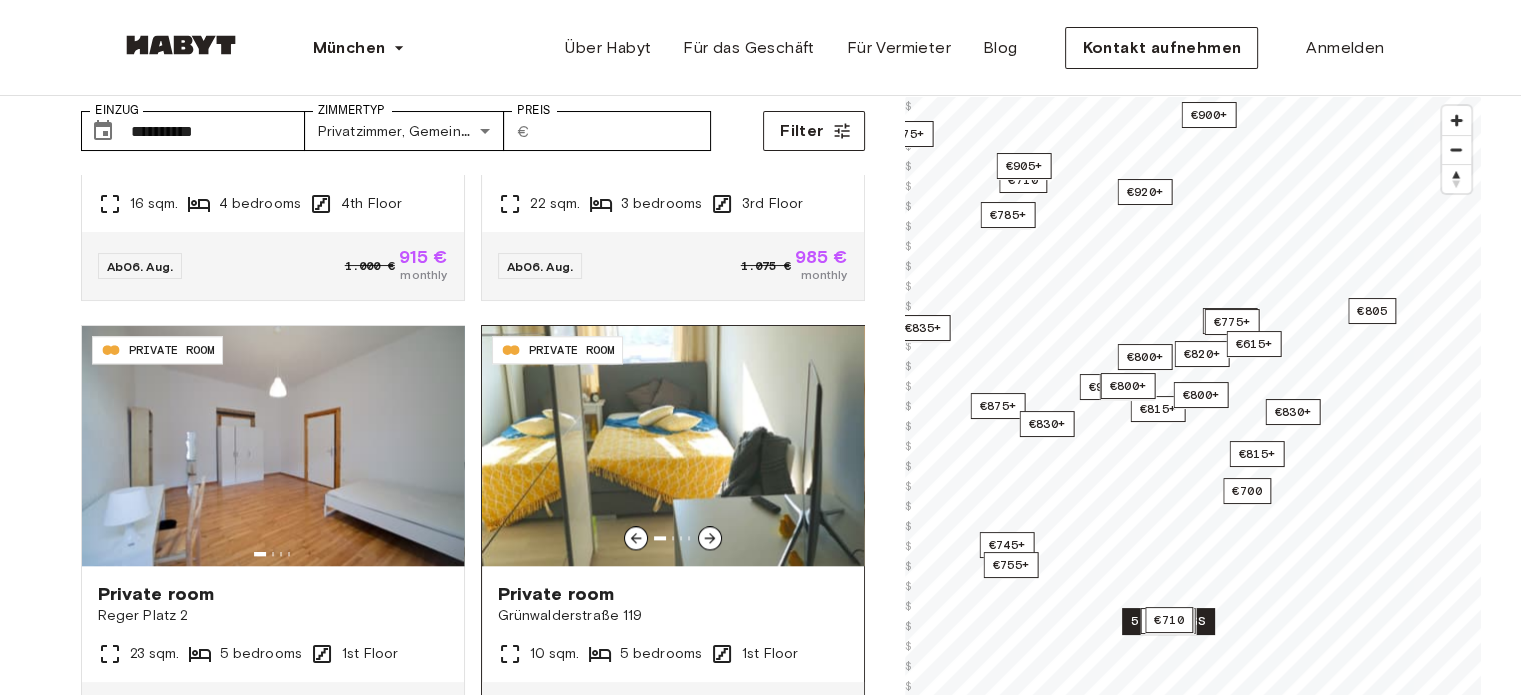 click 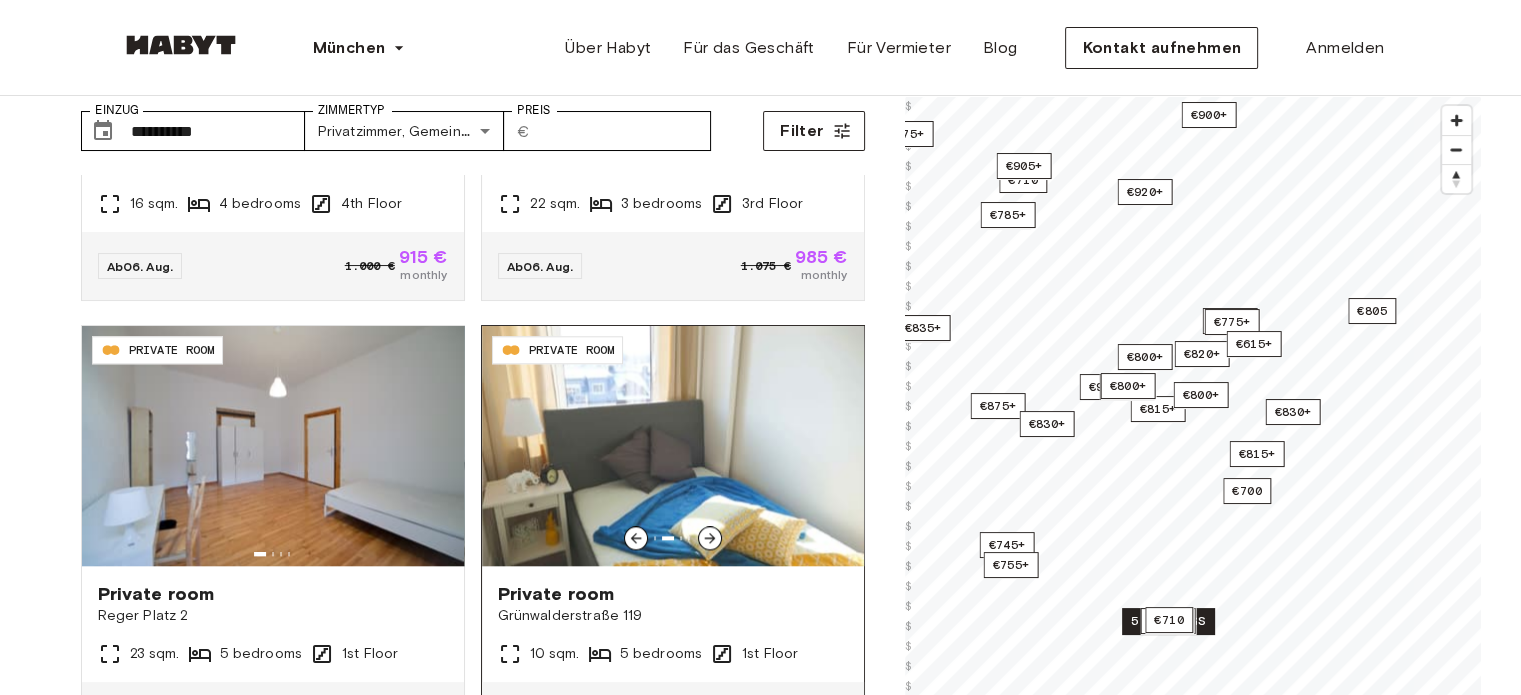 click at bounding box center [710, 538] 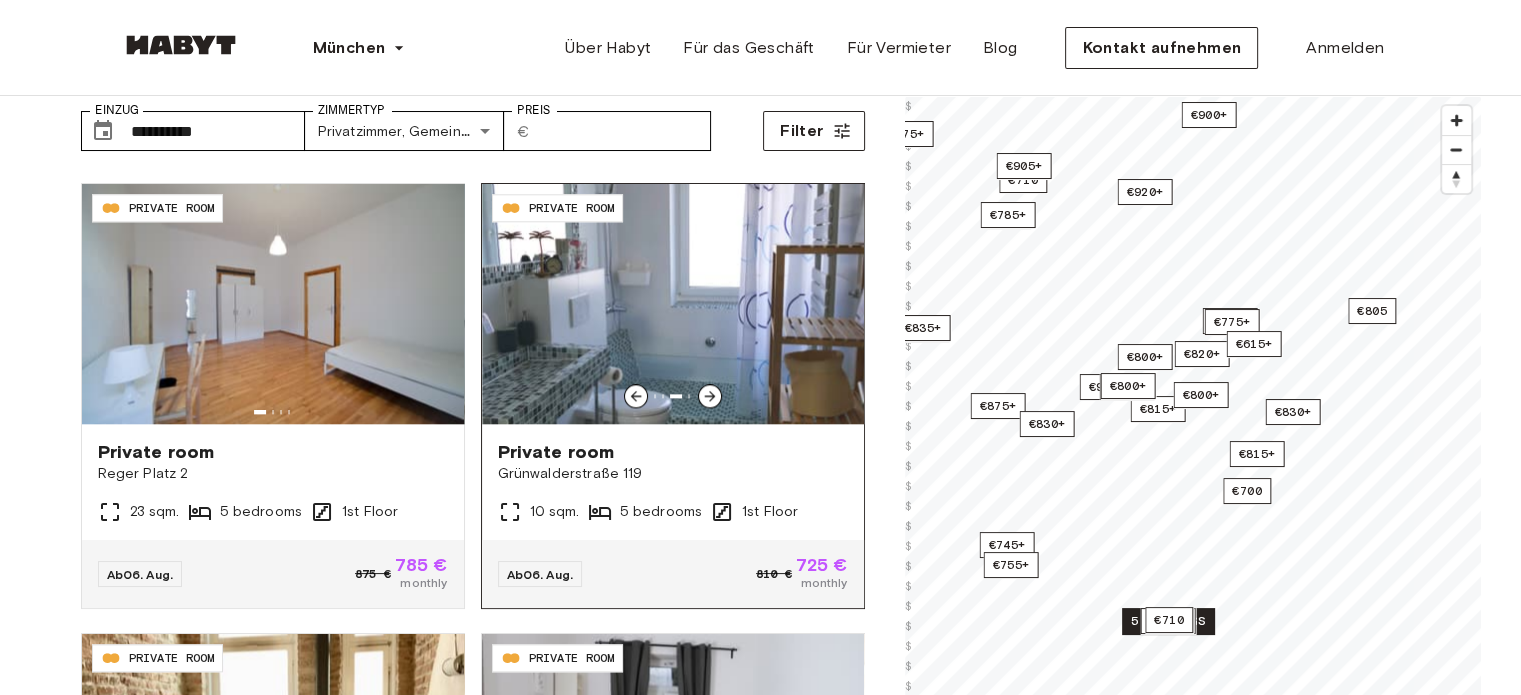 scroll, scrollTop: 2300, scrollLeft: 0, axis: vertical 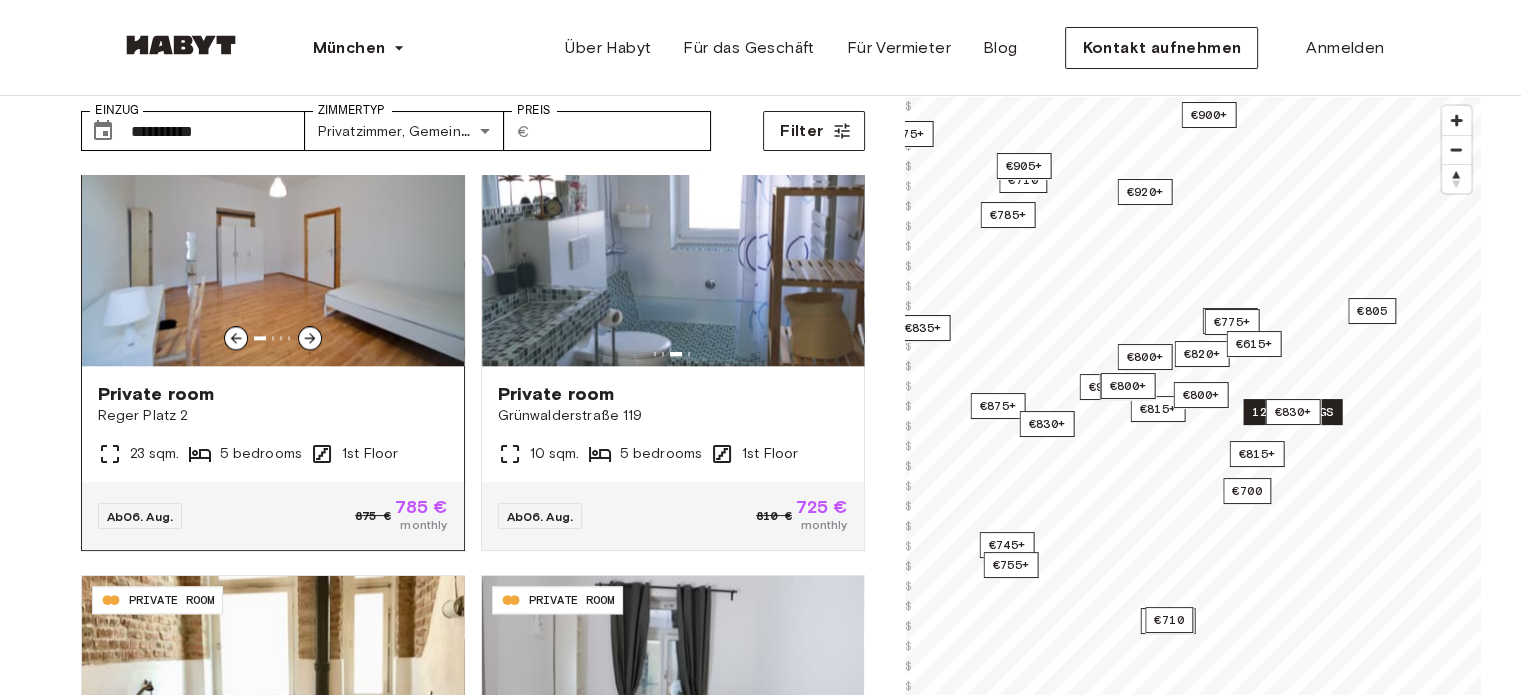 click 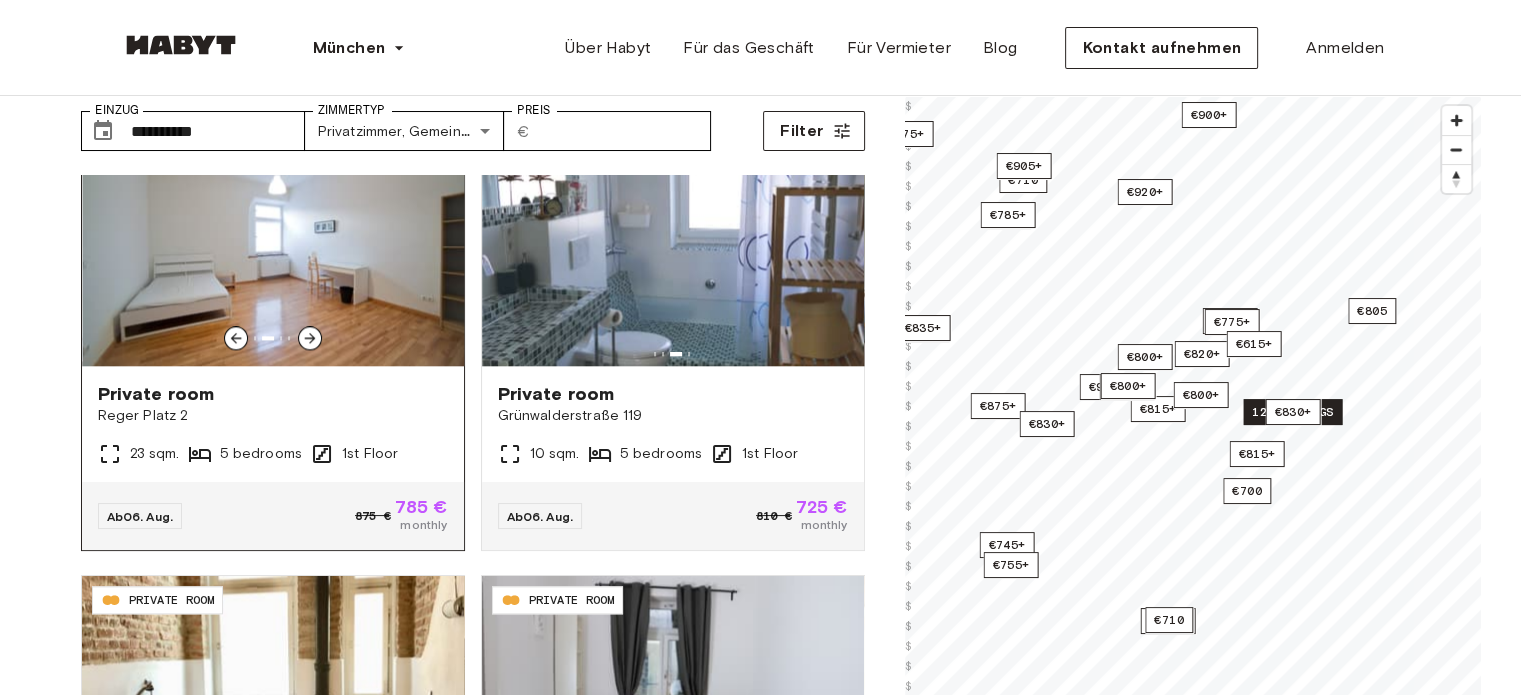 click 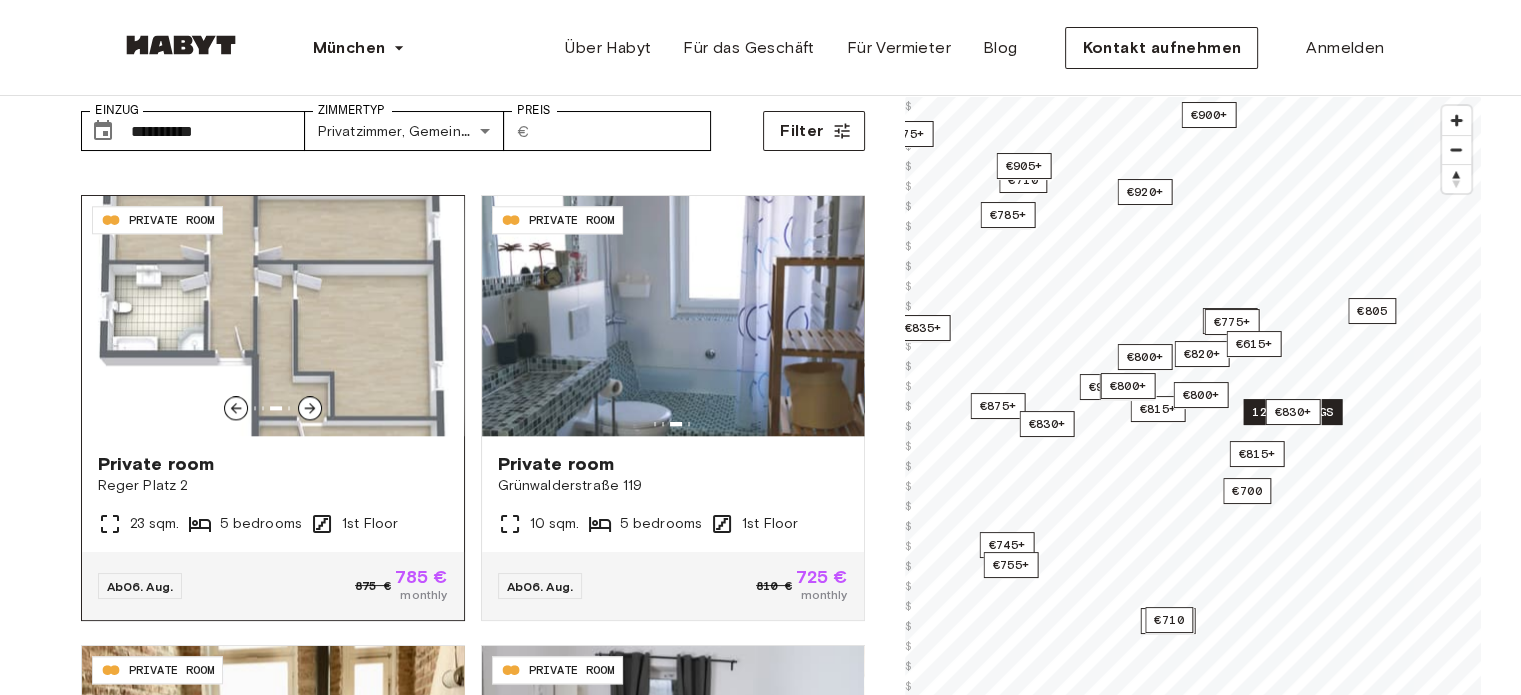 scroll, scrollTop: 2200, scrollLeft: 0, axis: vertical 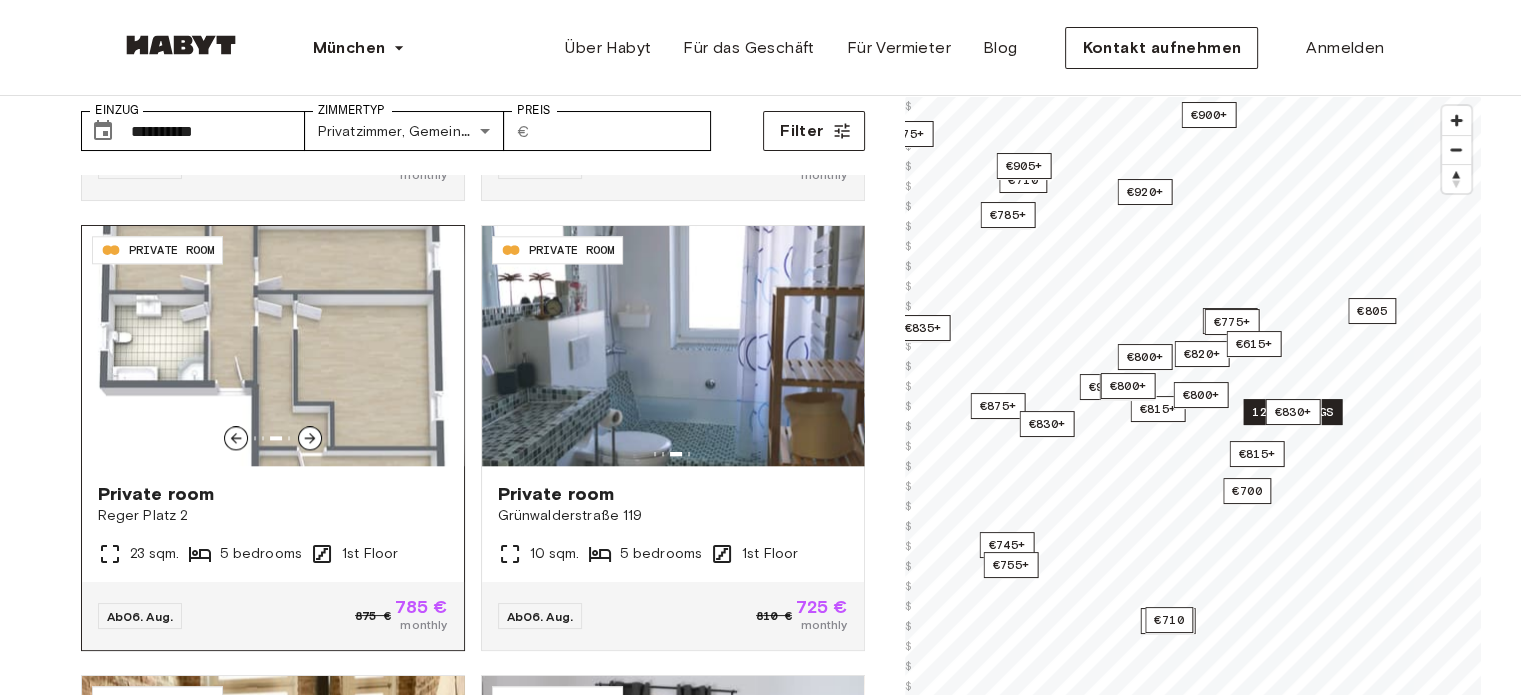 click 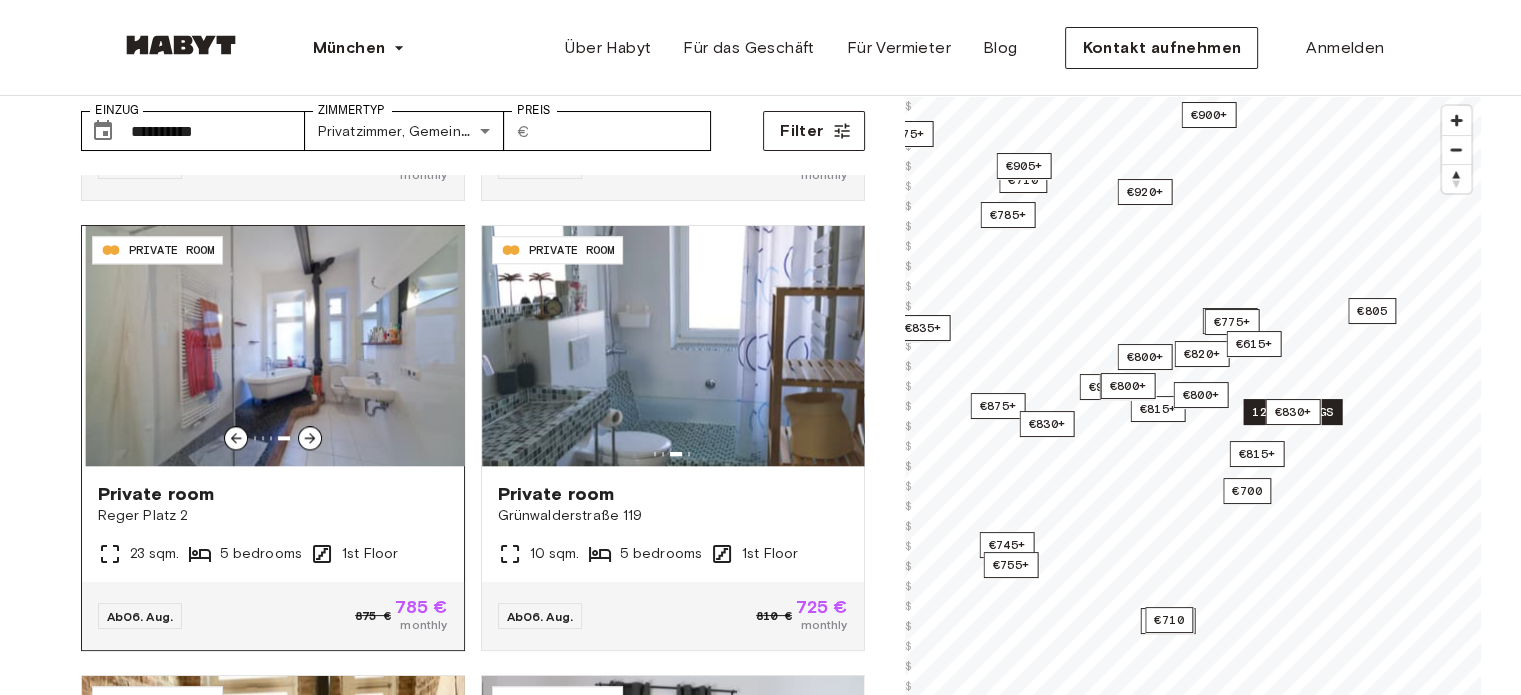 click 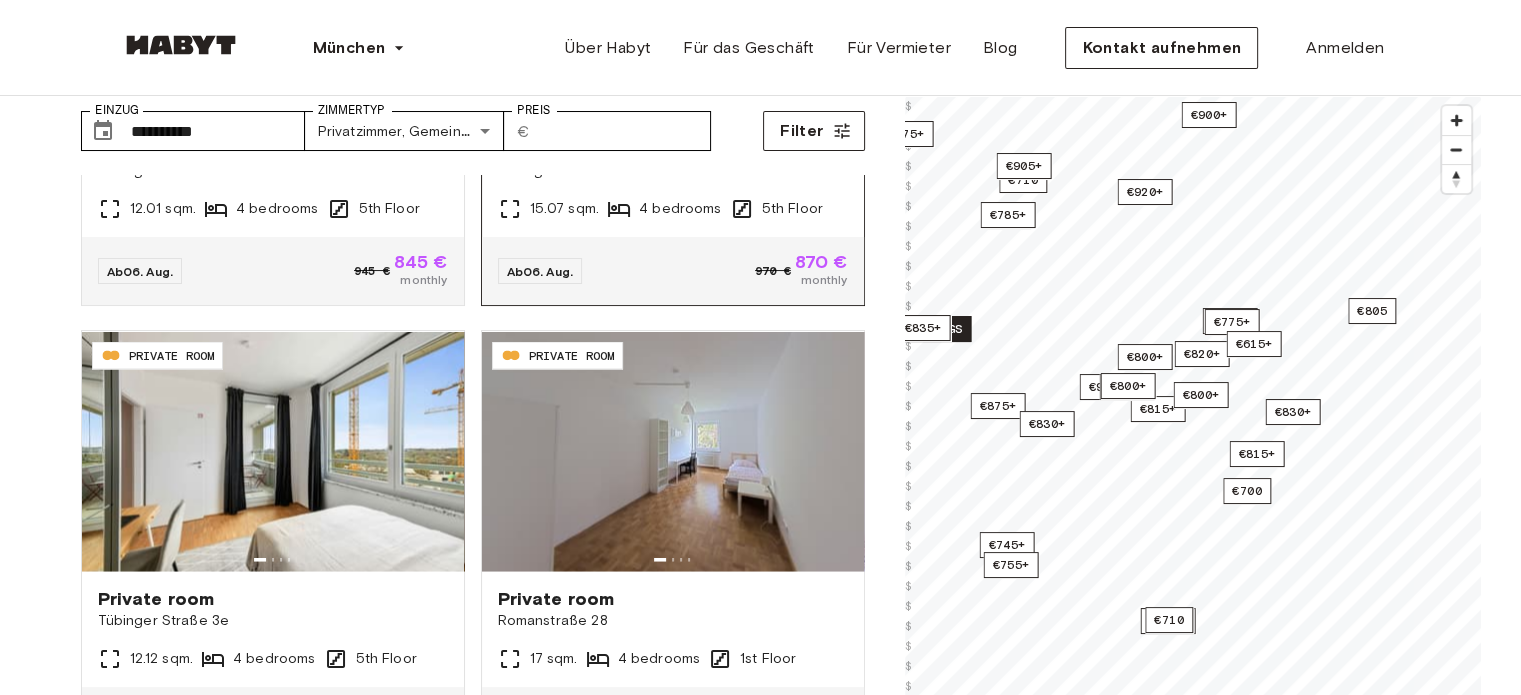 scroll, scrollTop: 3905, scrollLeft: 0, axis: vertical 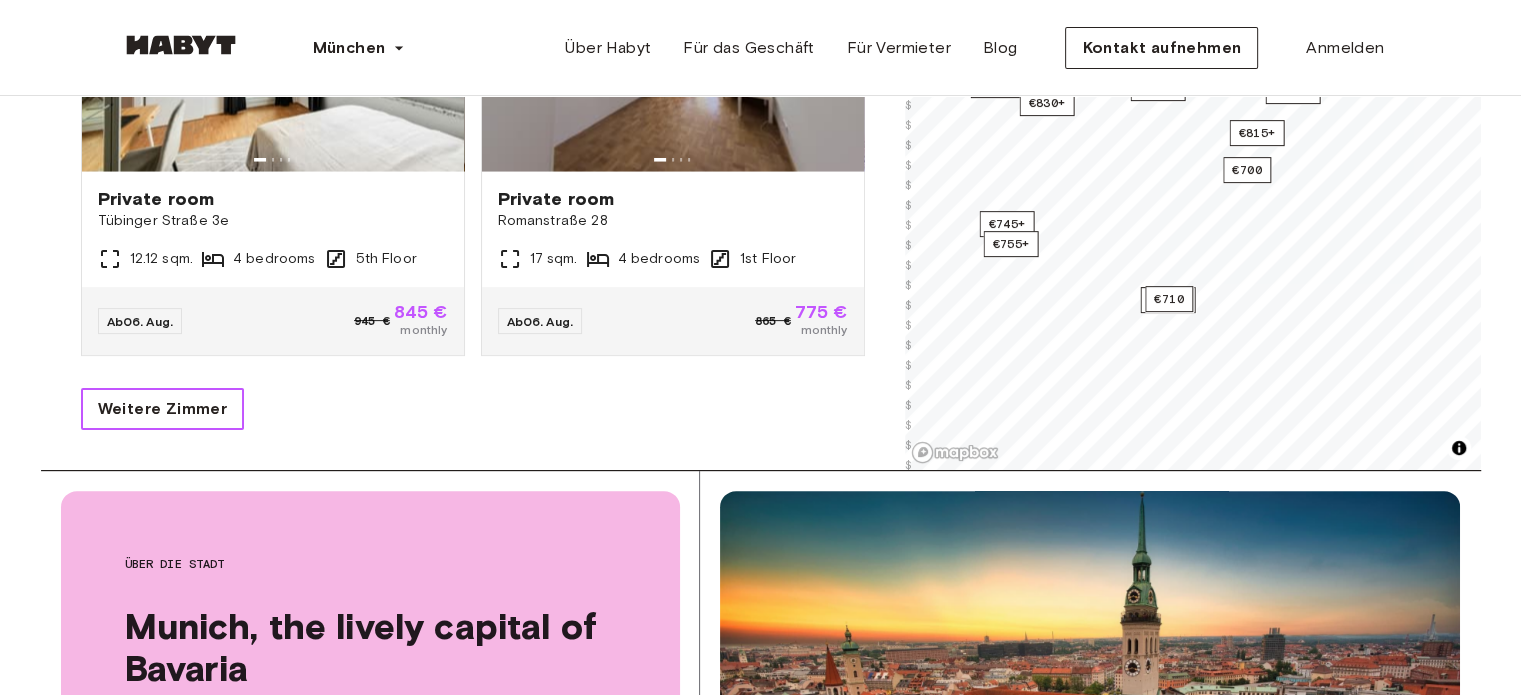 click on "Weitere Zimmer" at bounding box center (163, 409) 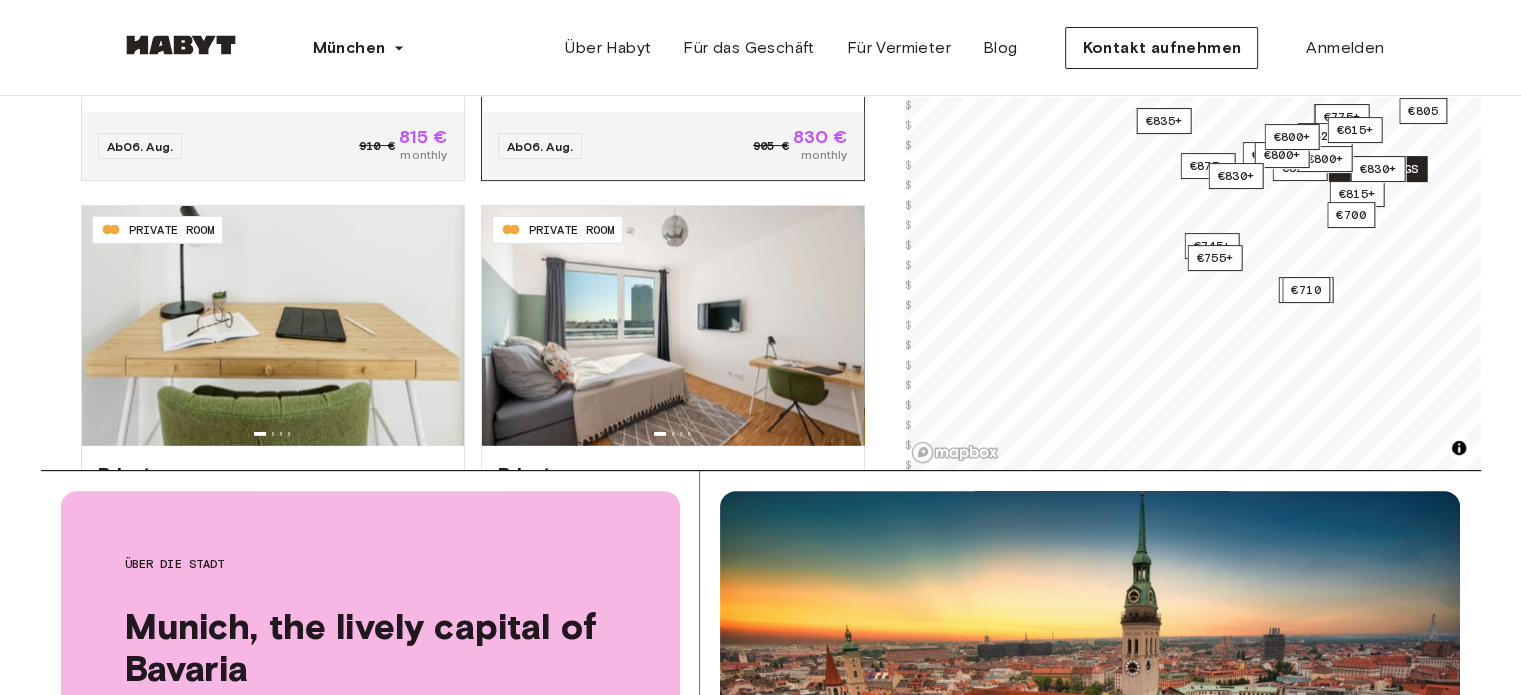 scroll, scrollTop: 5505, scrollLeft: 0, axis: vertical 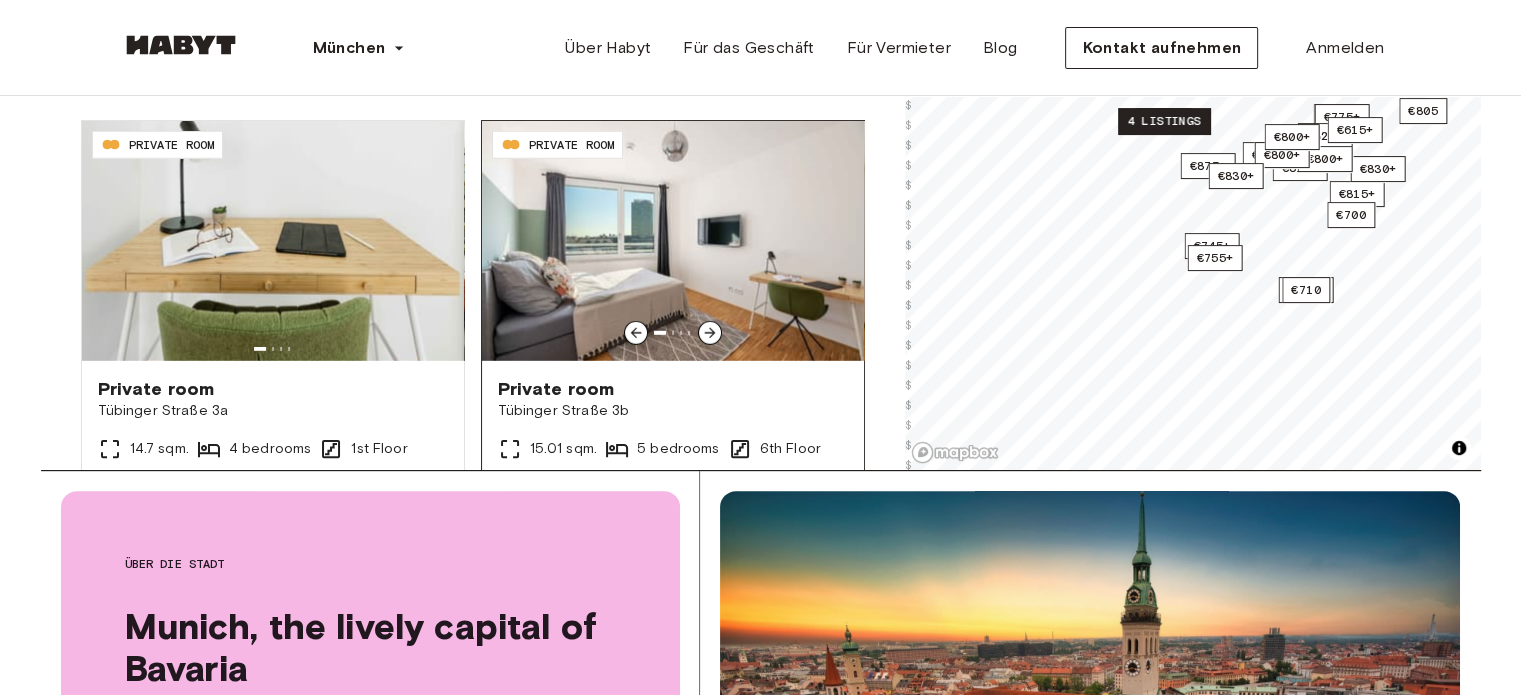 click 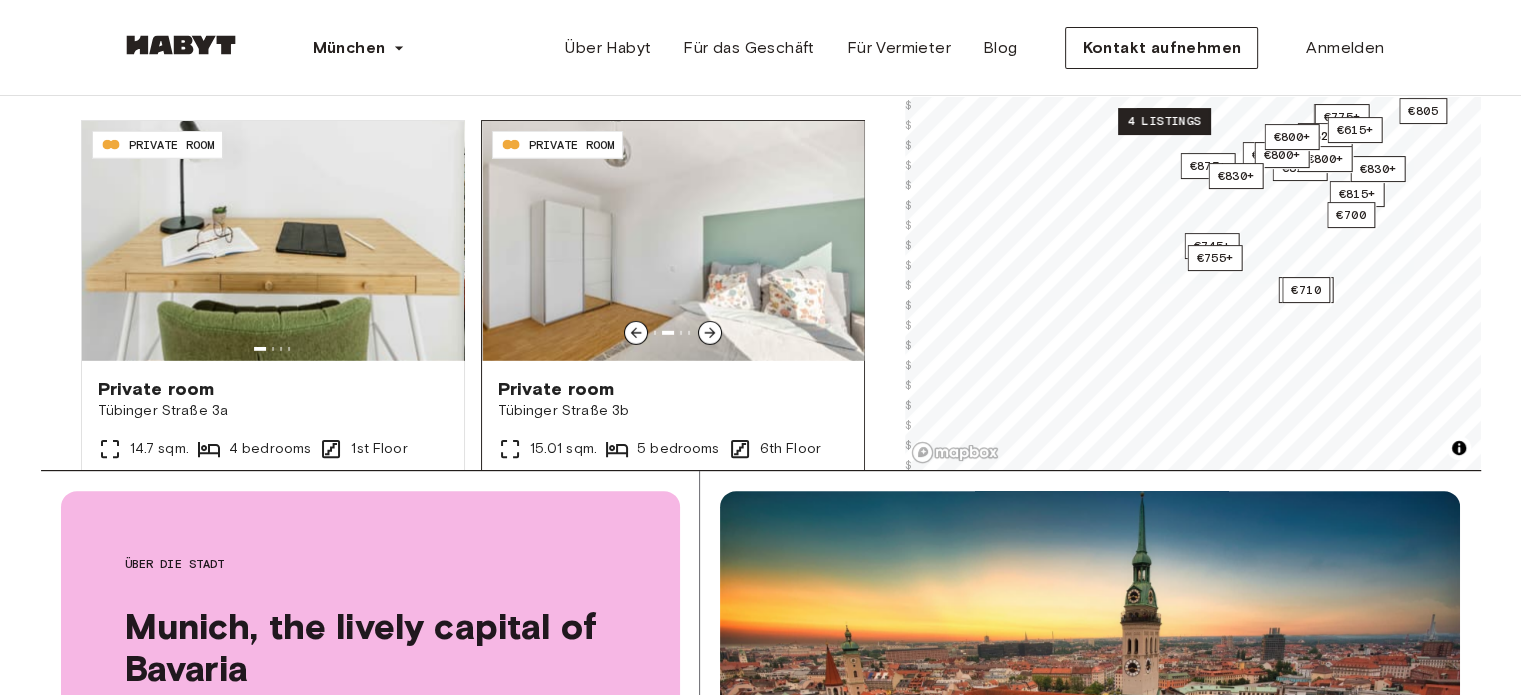 click 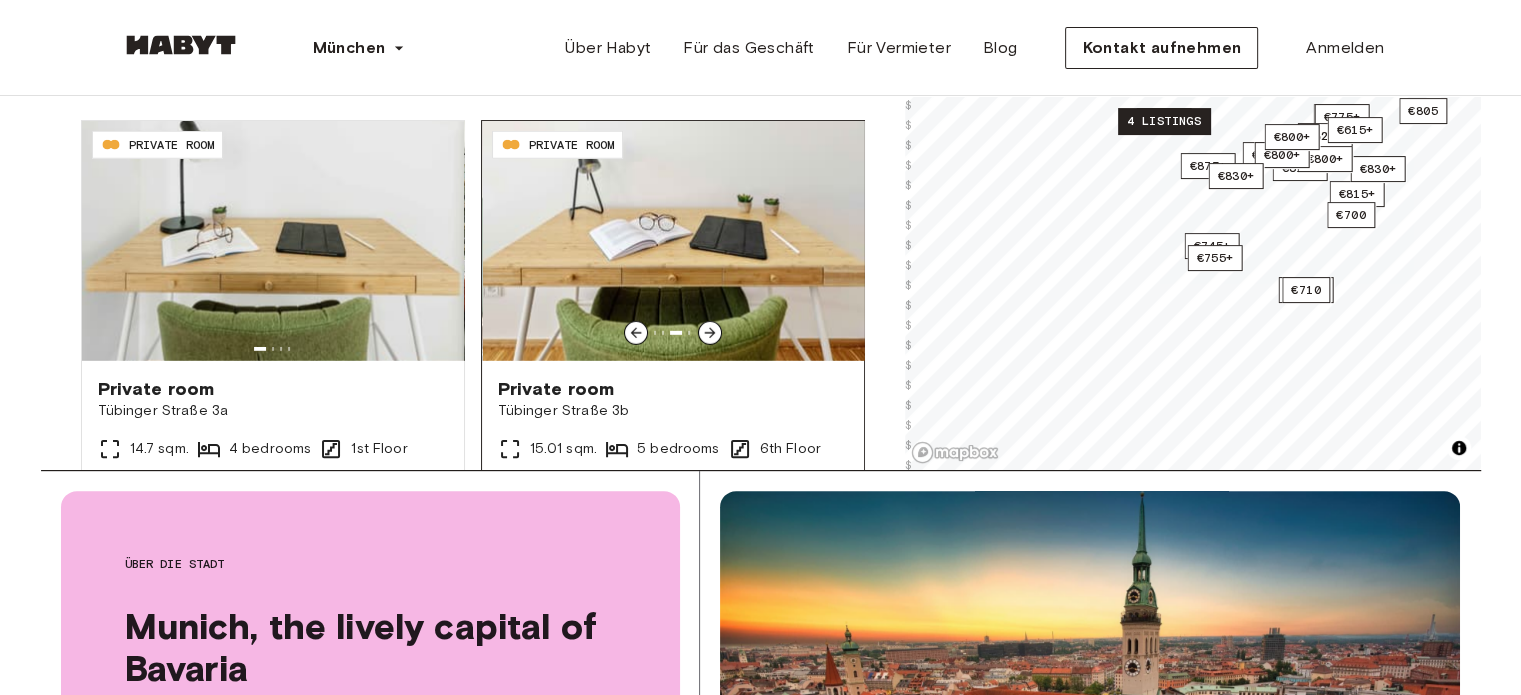 click 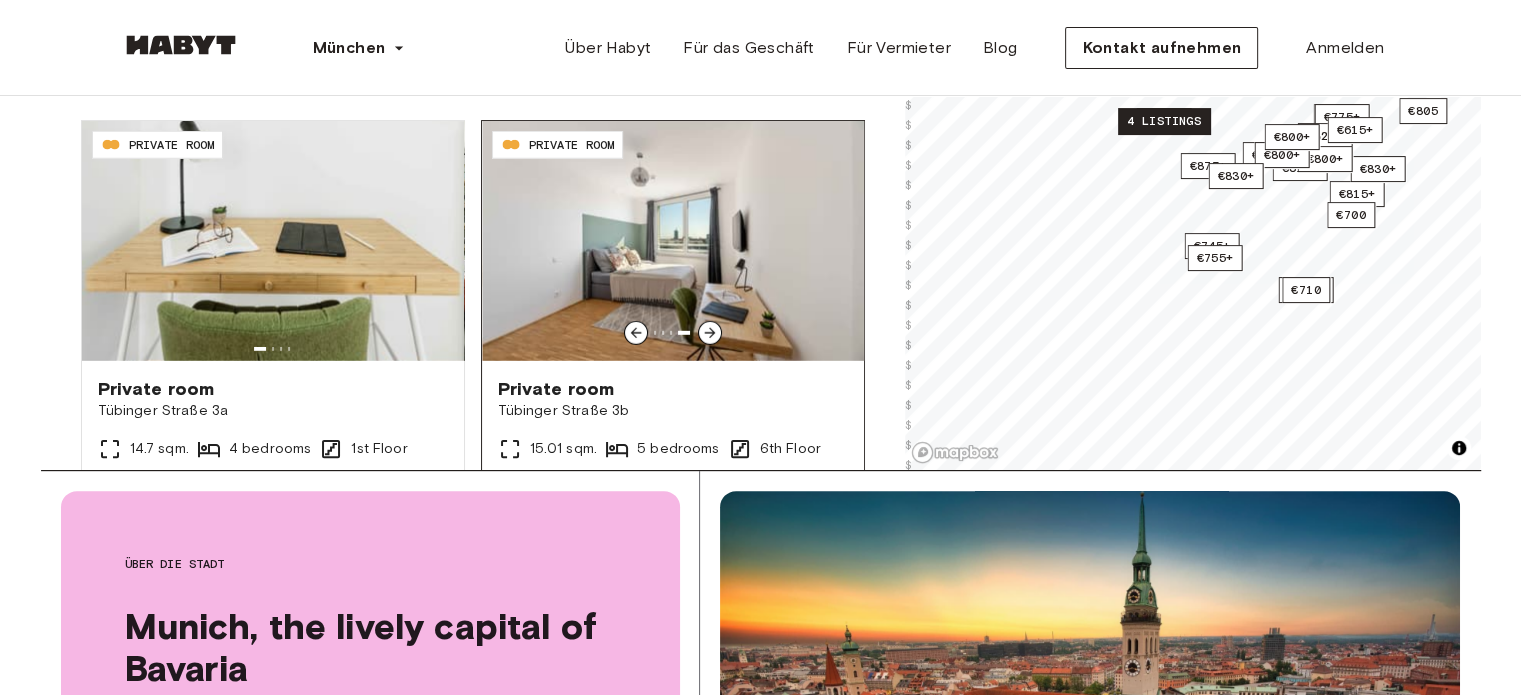 click 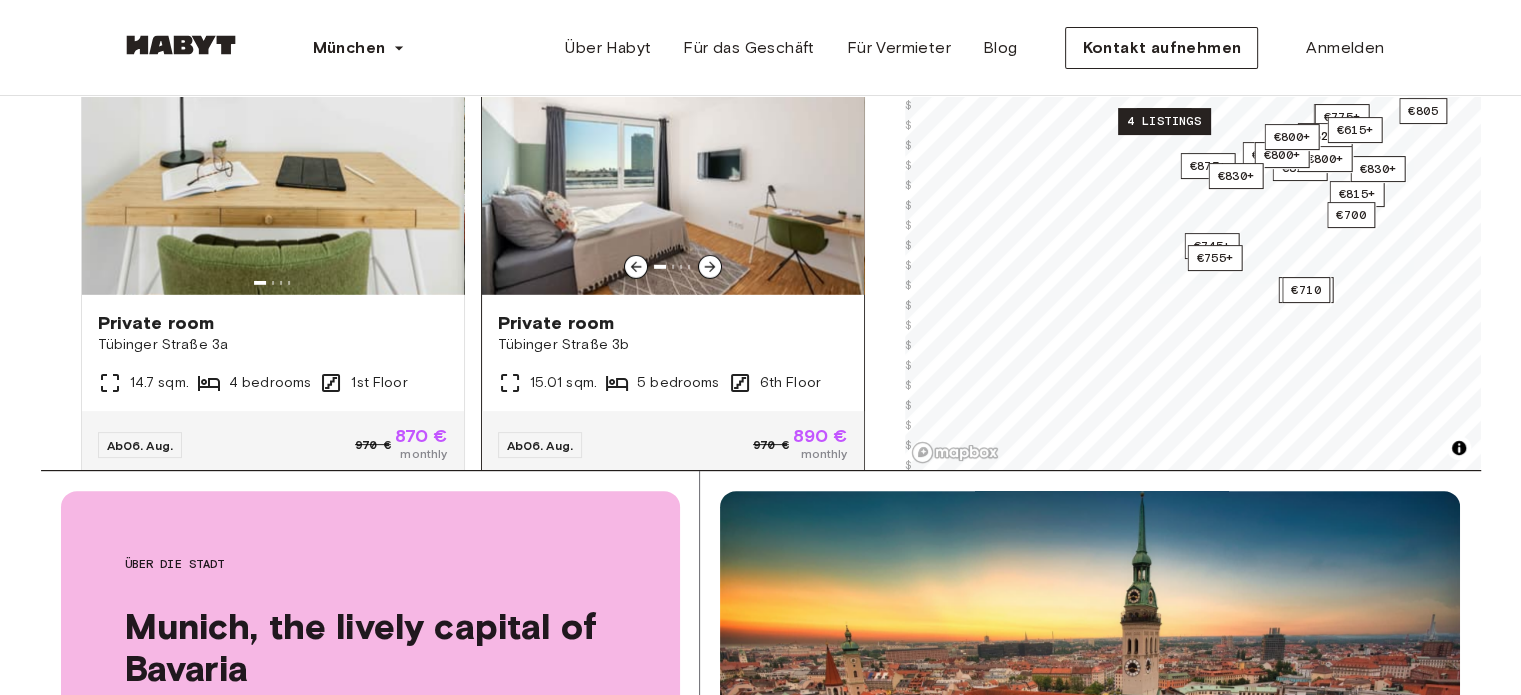 scroll, scrollTop: 5605, scrollLeft: 0, axis: vertical 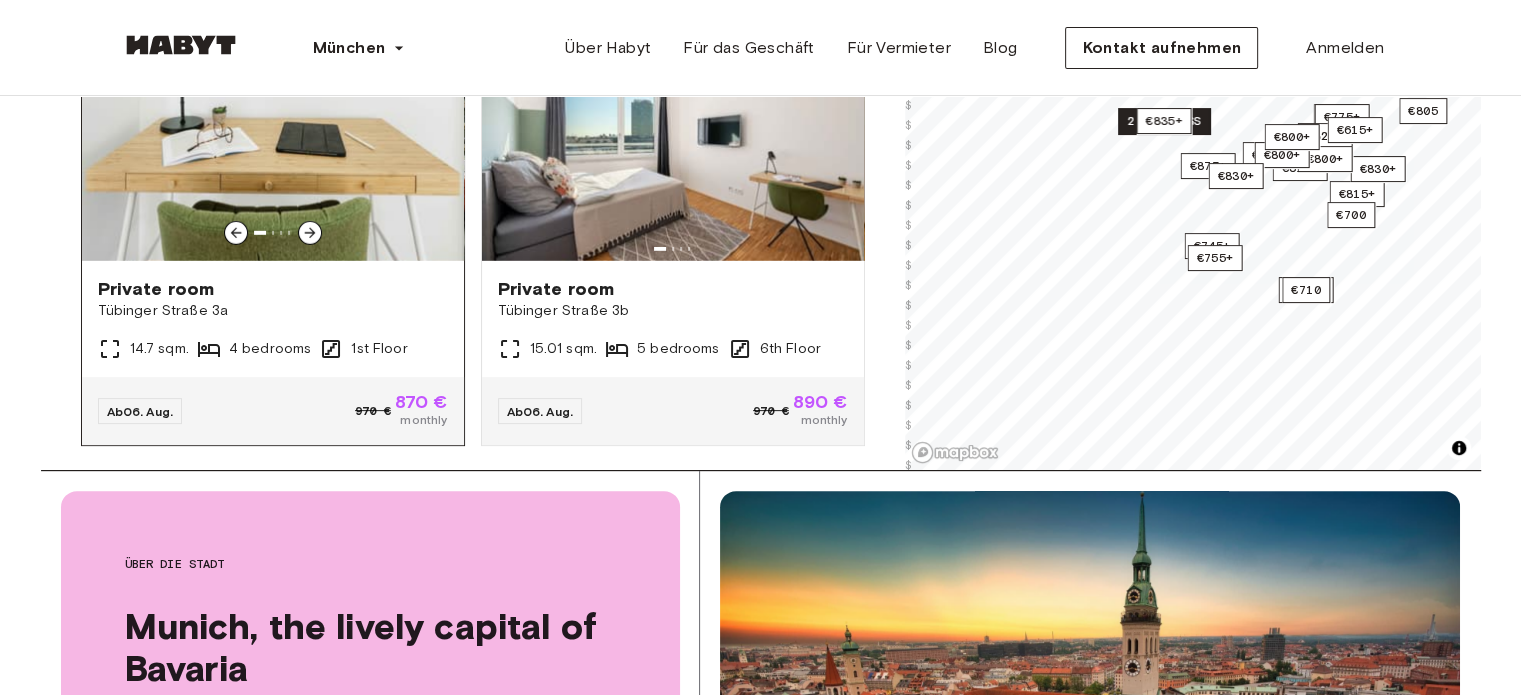 click at bounding box center [273, 141] 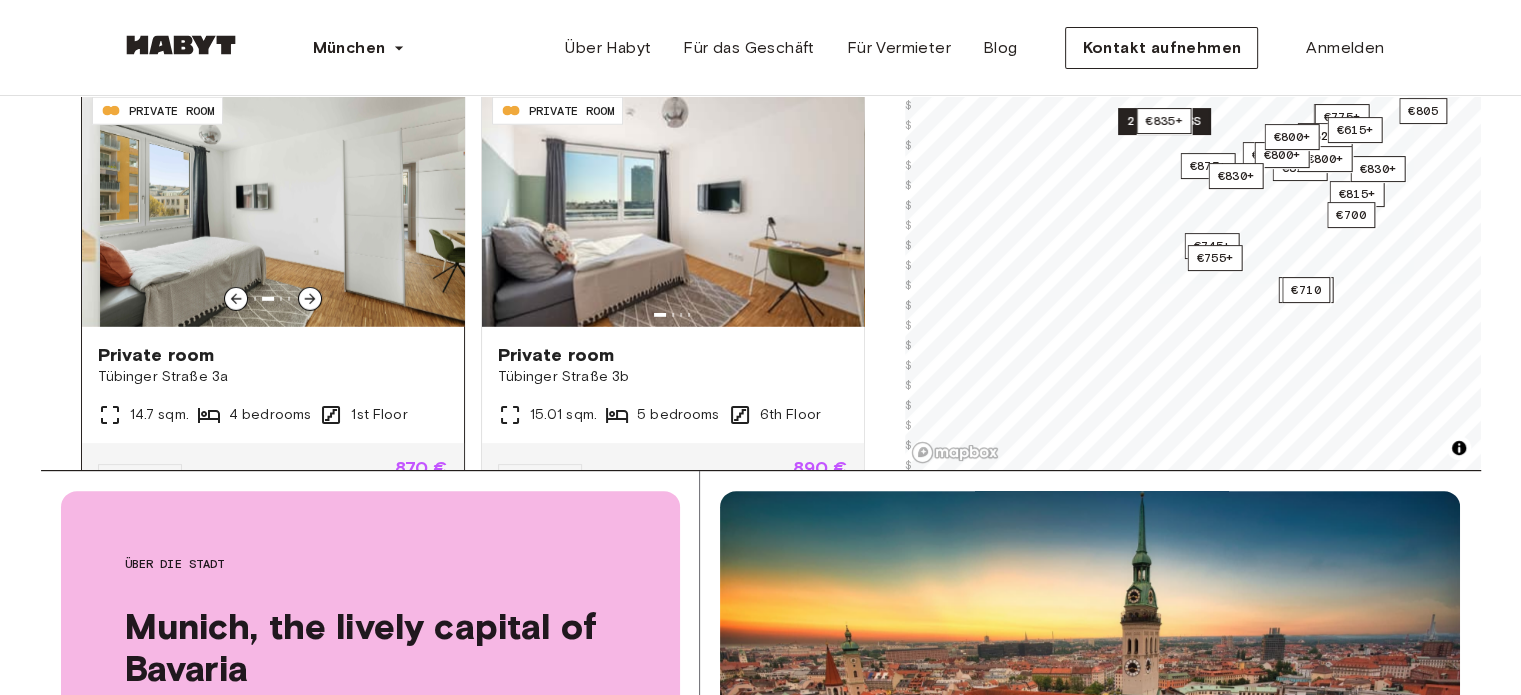 scroll, scrollTop: 5505, scrollLeft: 0, axis: vertical 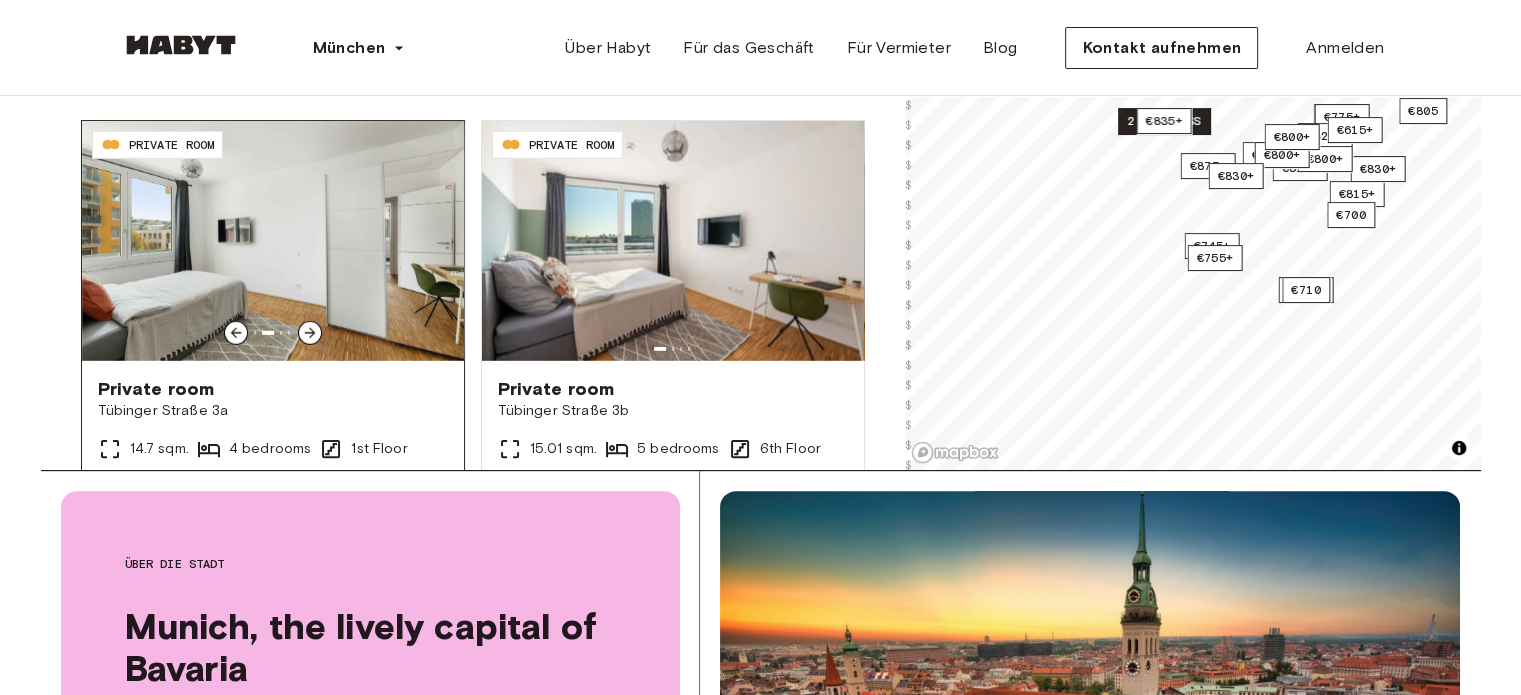 click 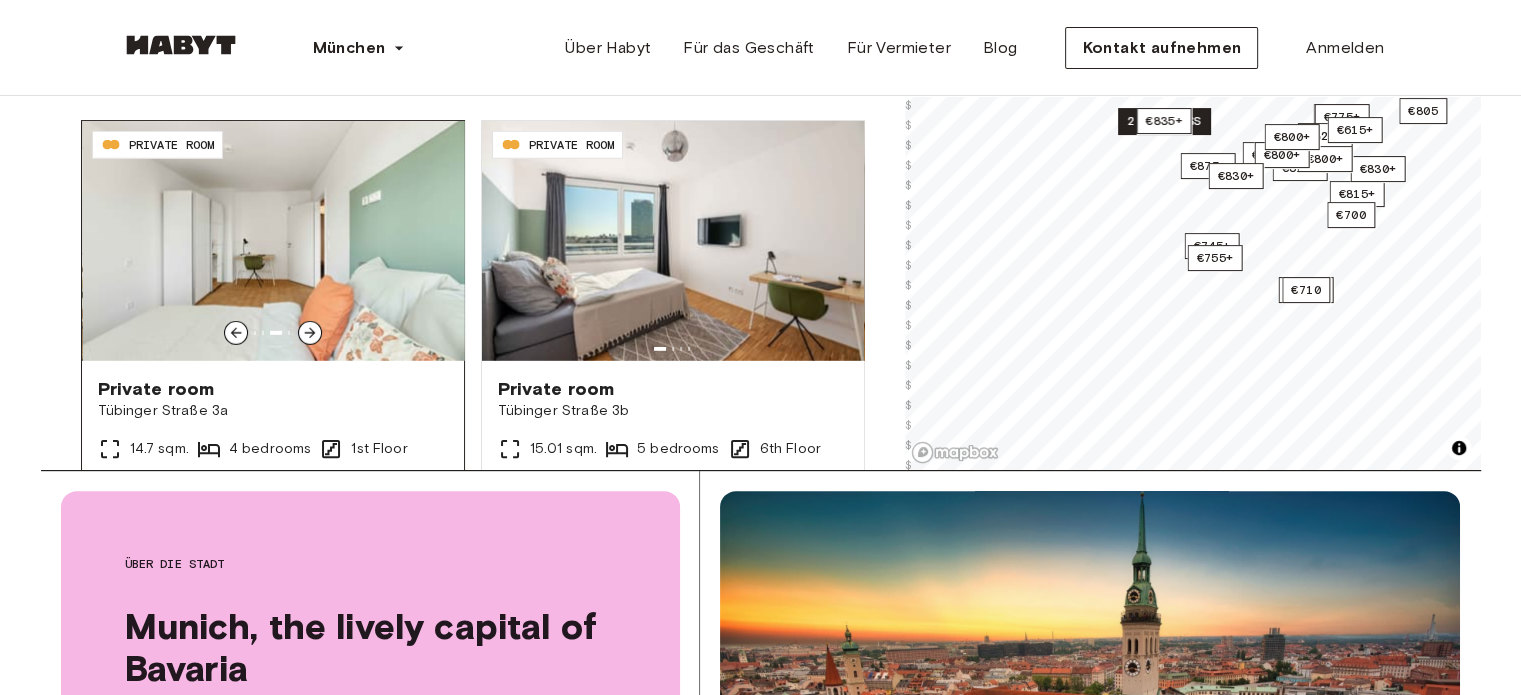 click 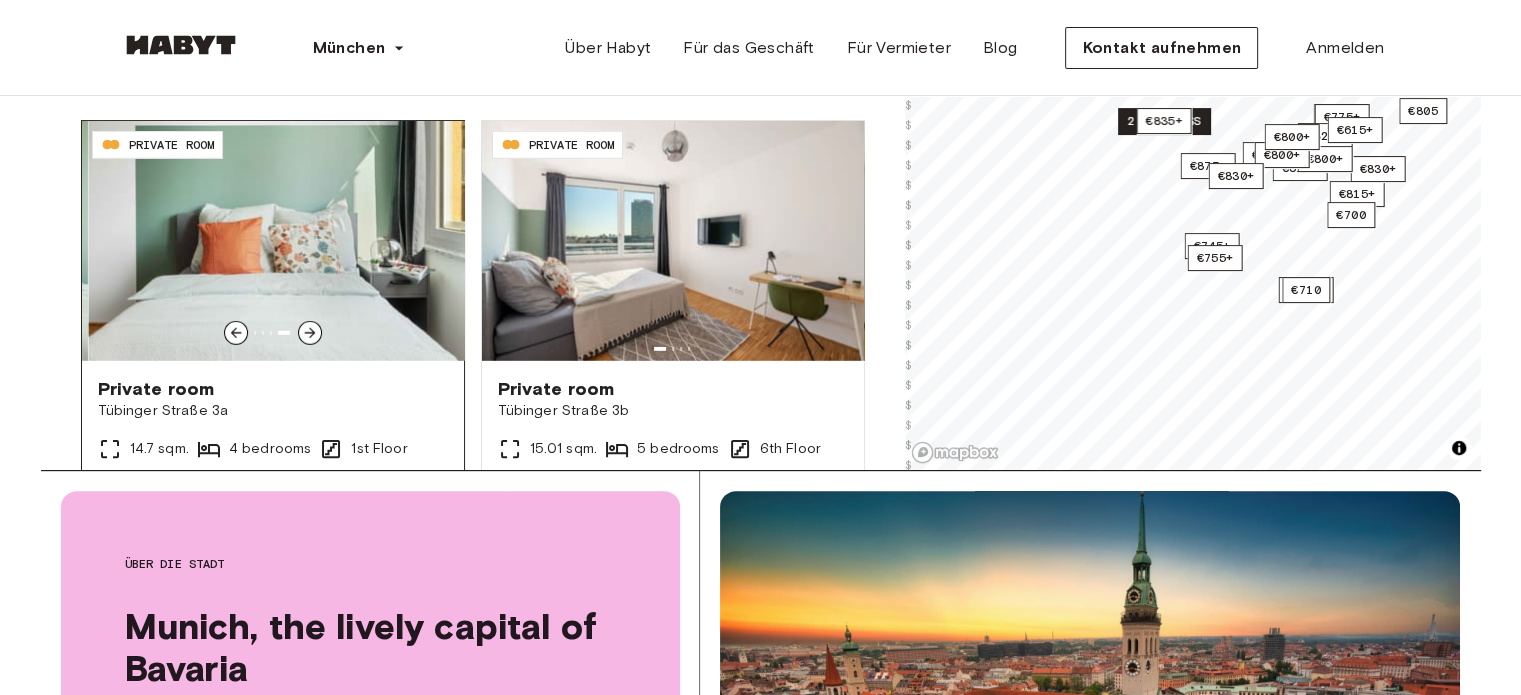 click 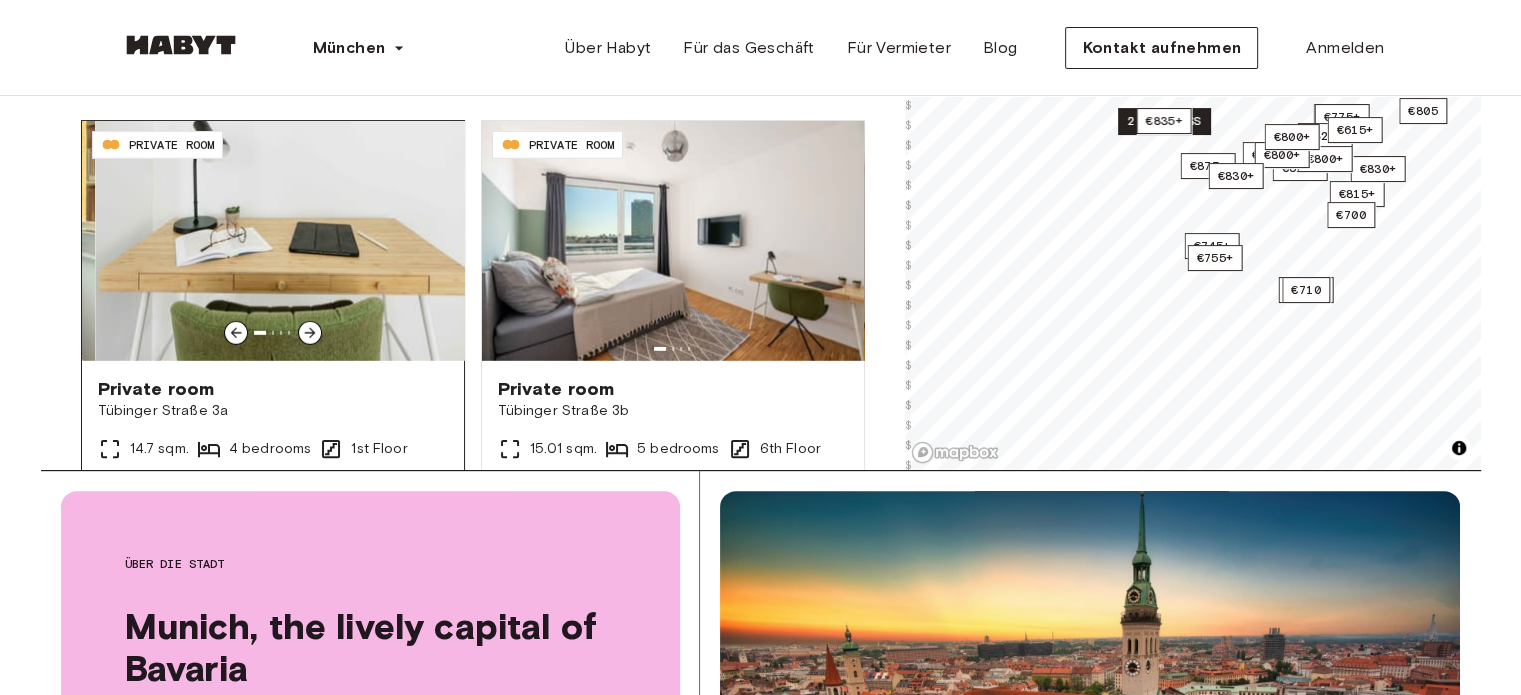 click 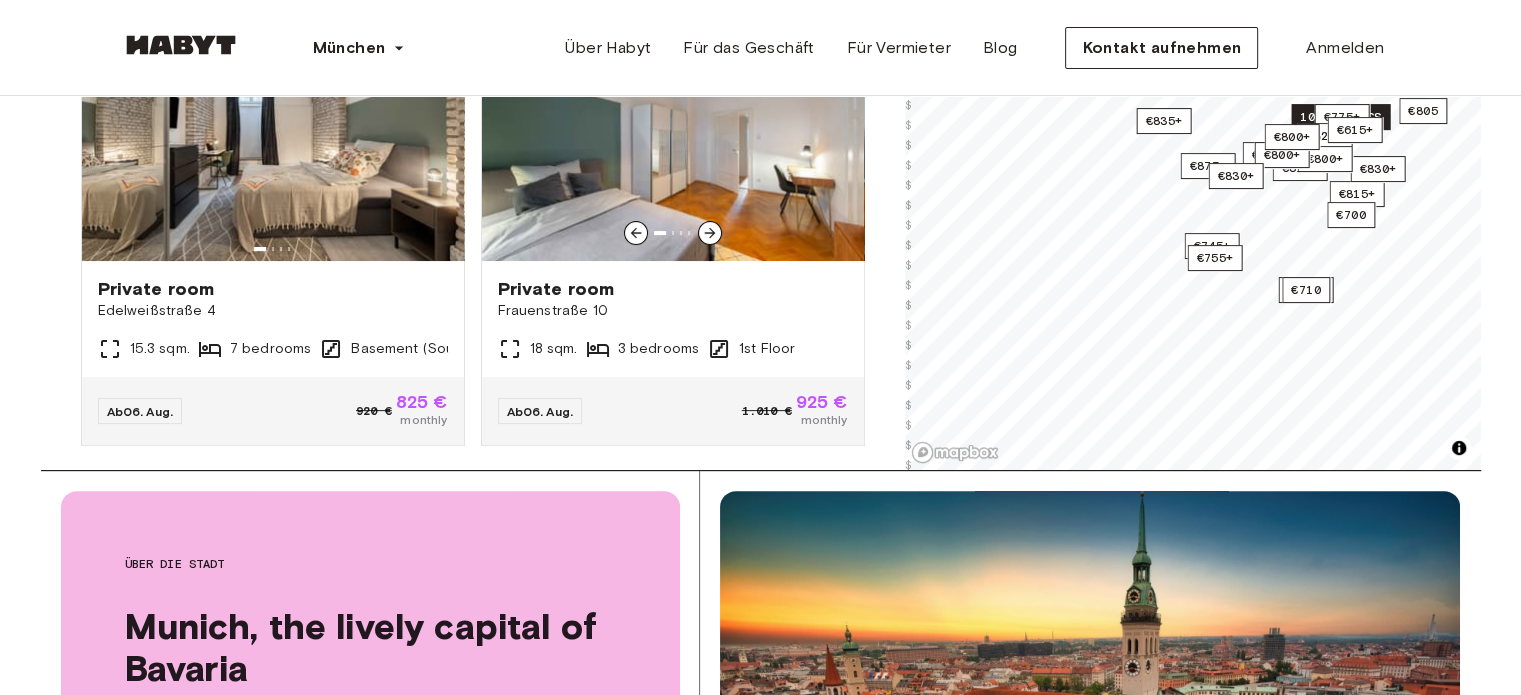 scroll, scrollTop: 7305, scrollLeft: 0, axis: vertical 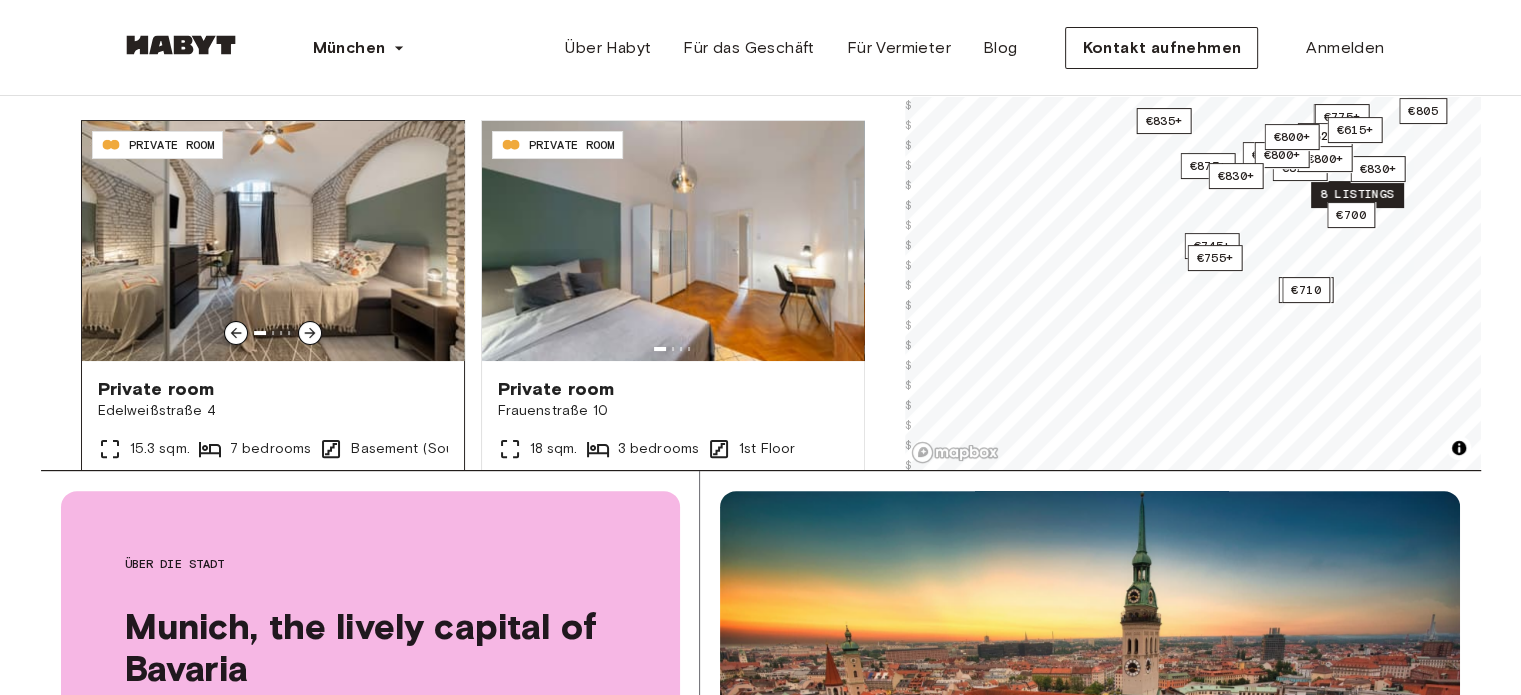 click 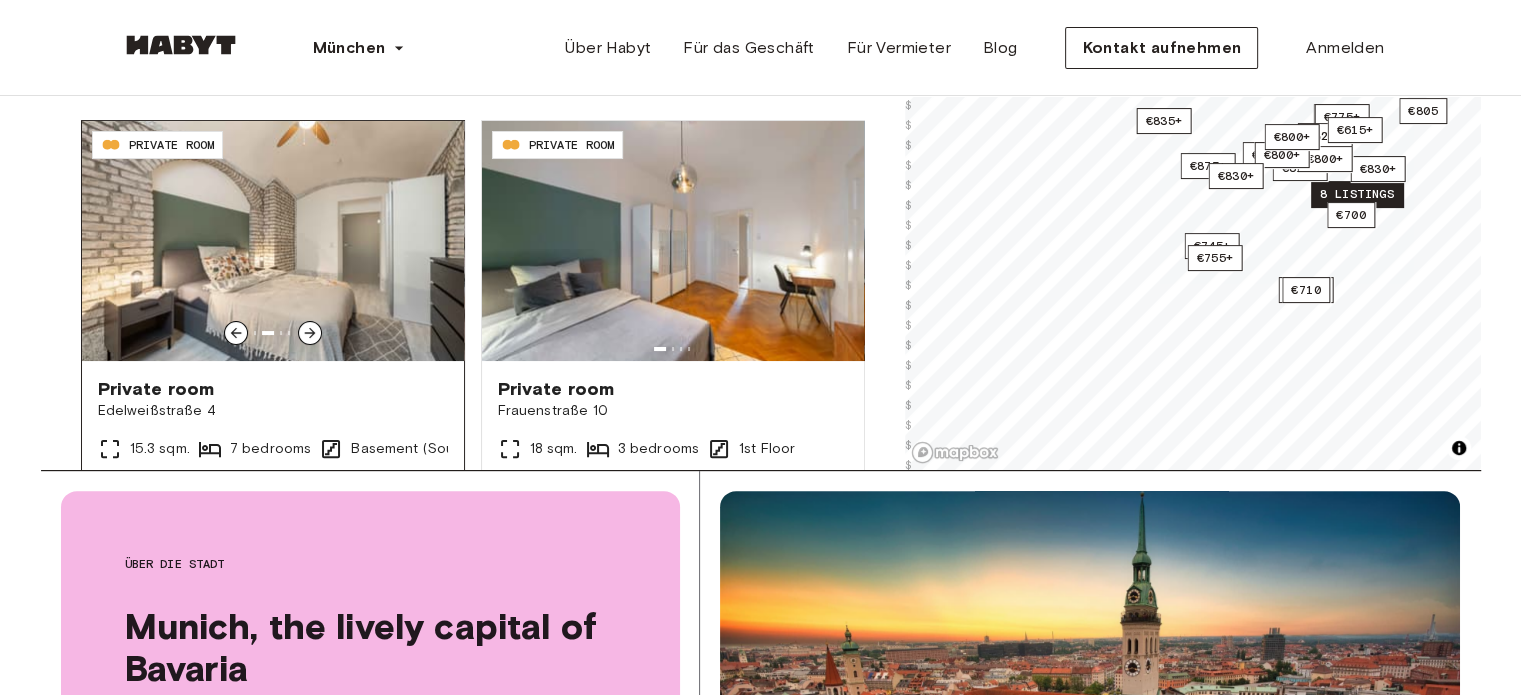 click 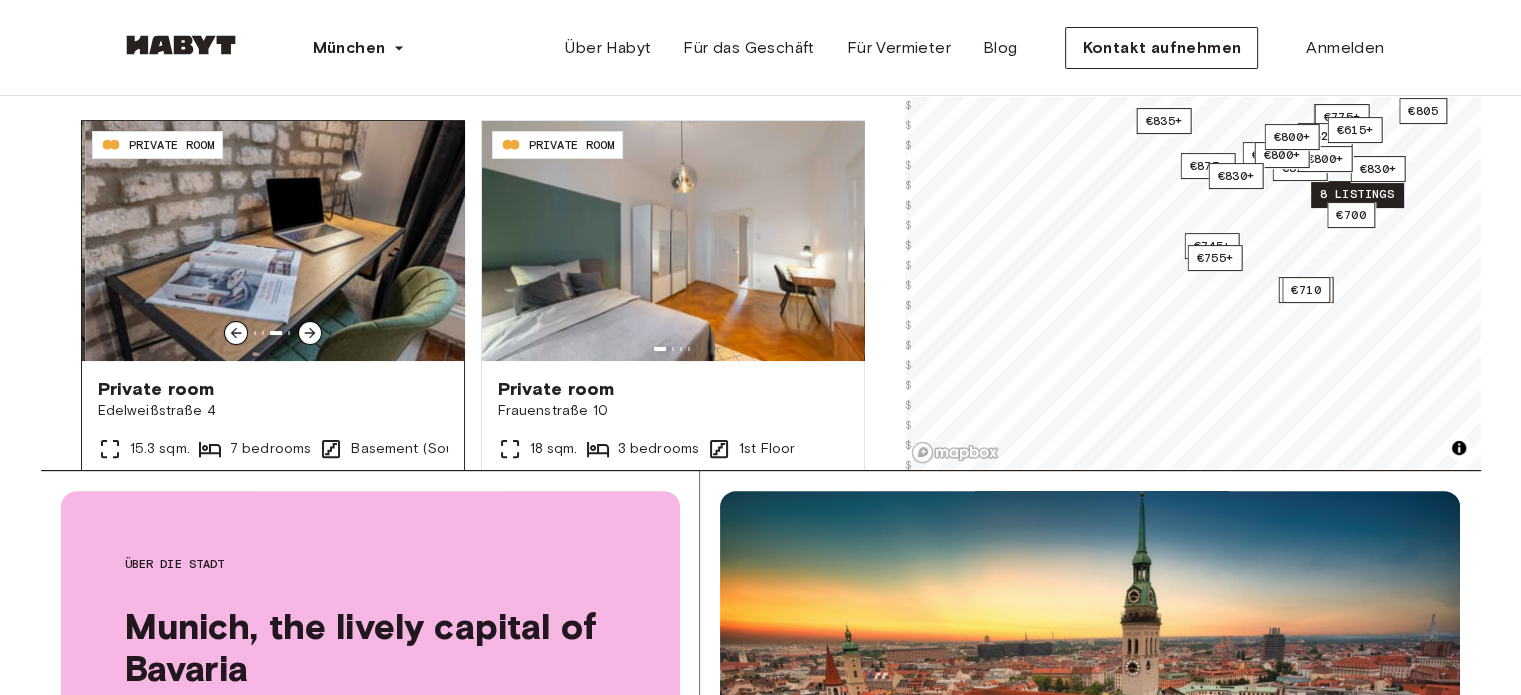 click 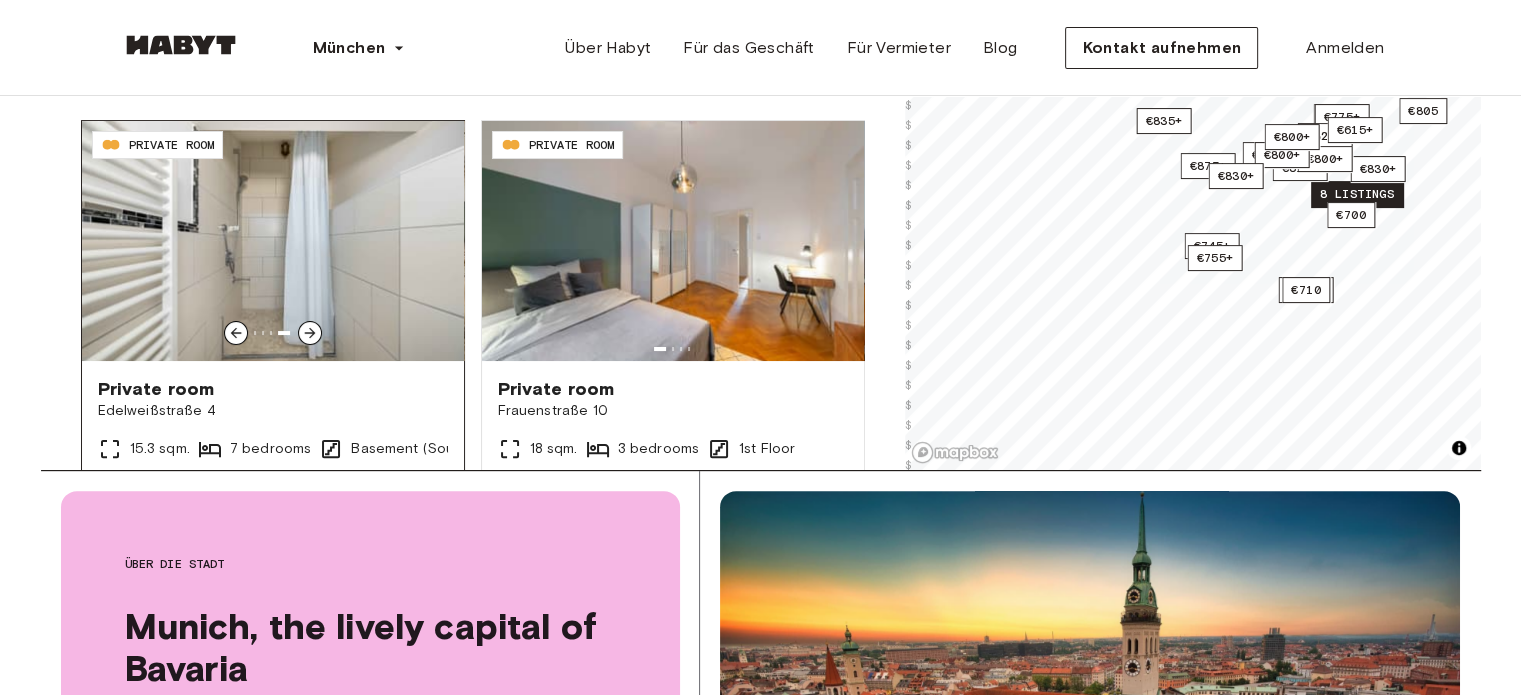 click 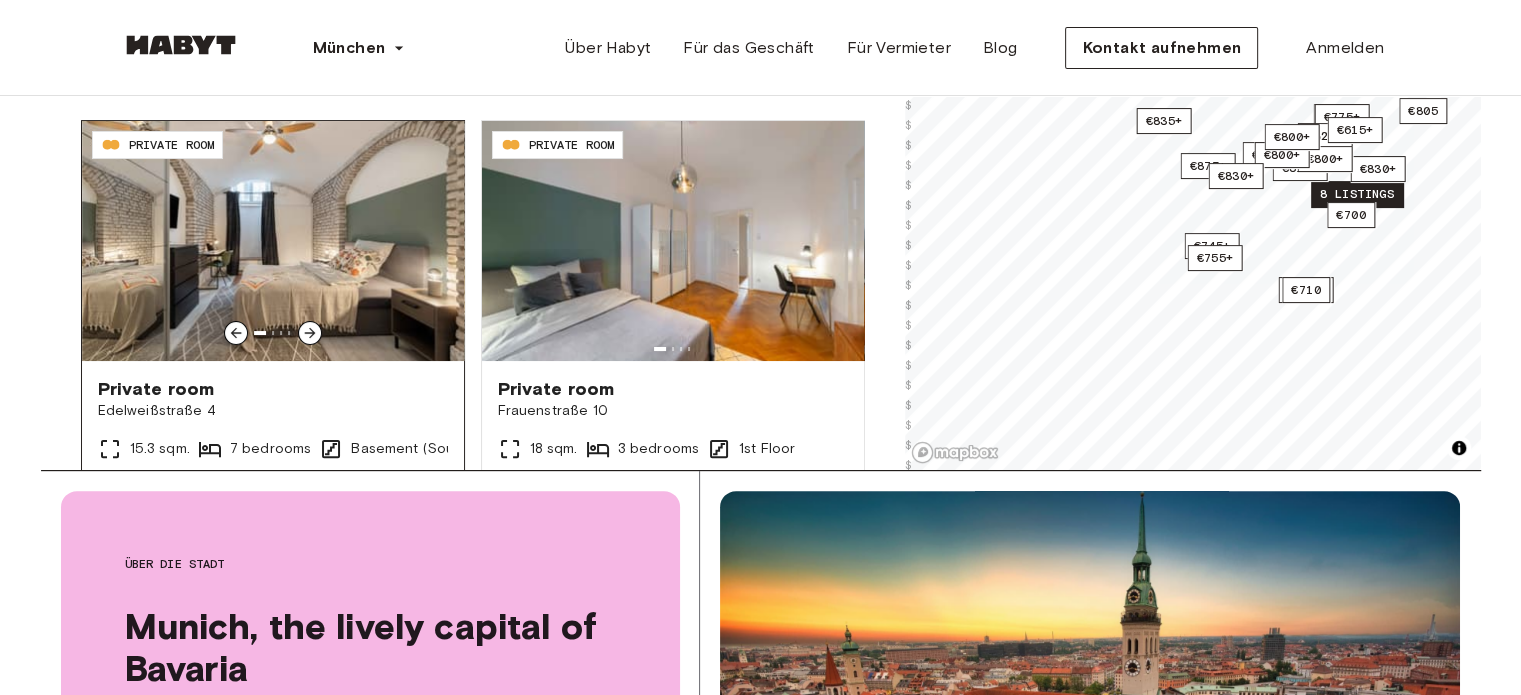 click at bounding box center (273, 241) 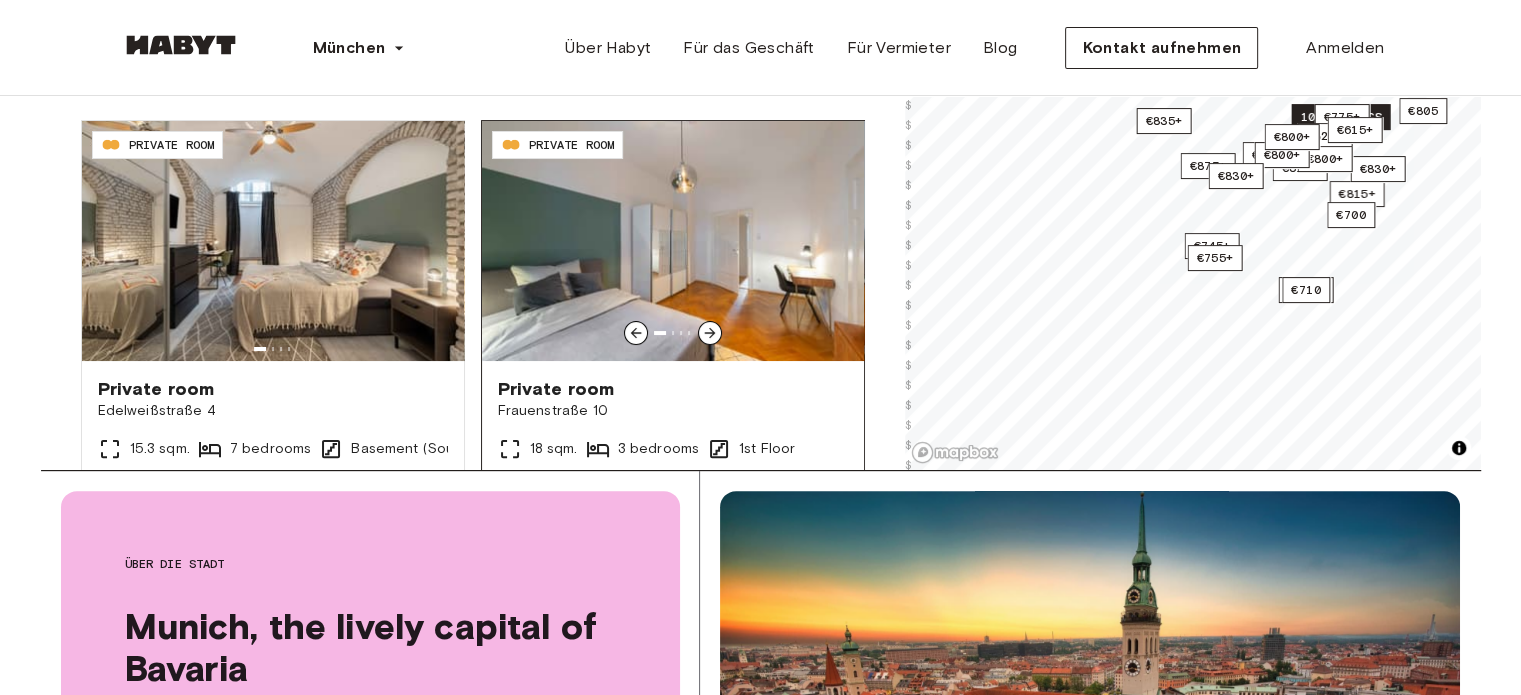 click 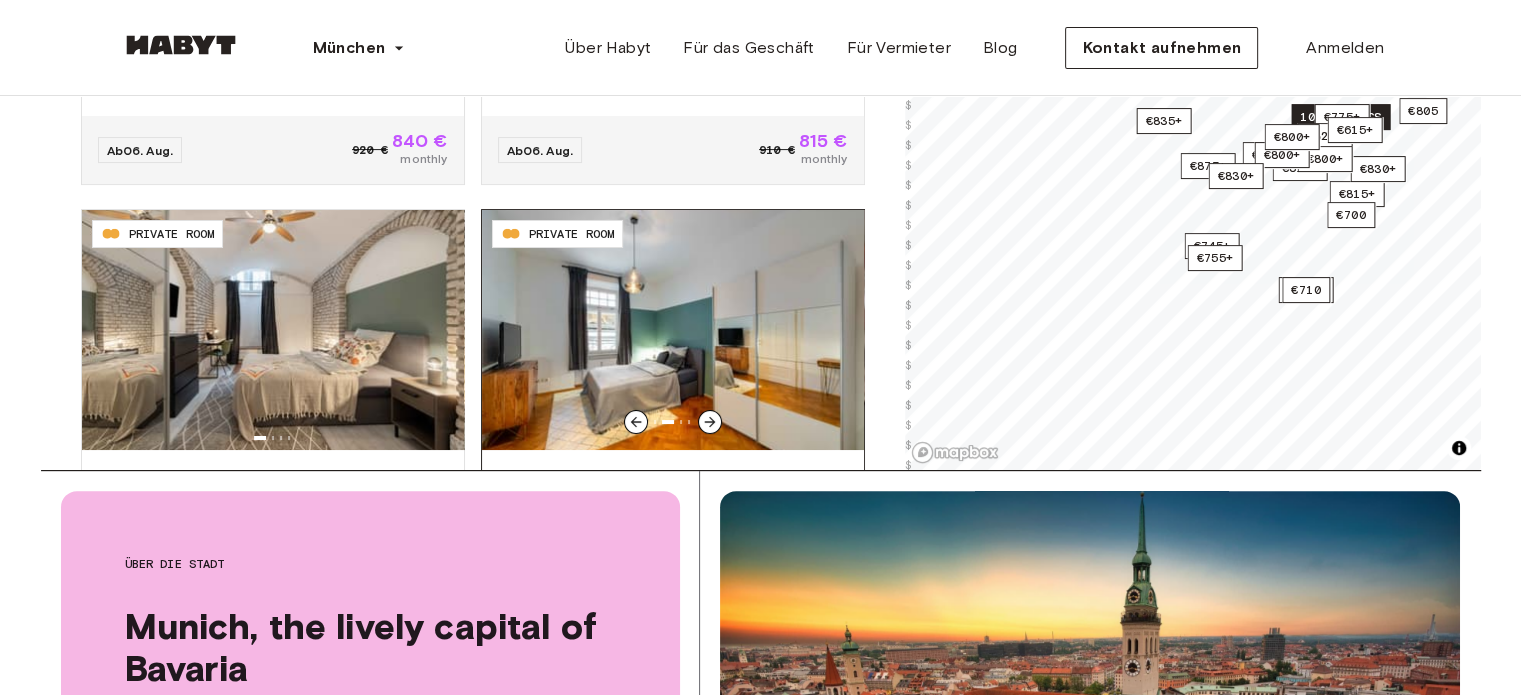 scroll, scrollTop: 7205, scrollLeft: 0, axis: vertical 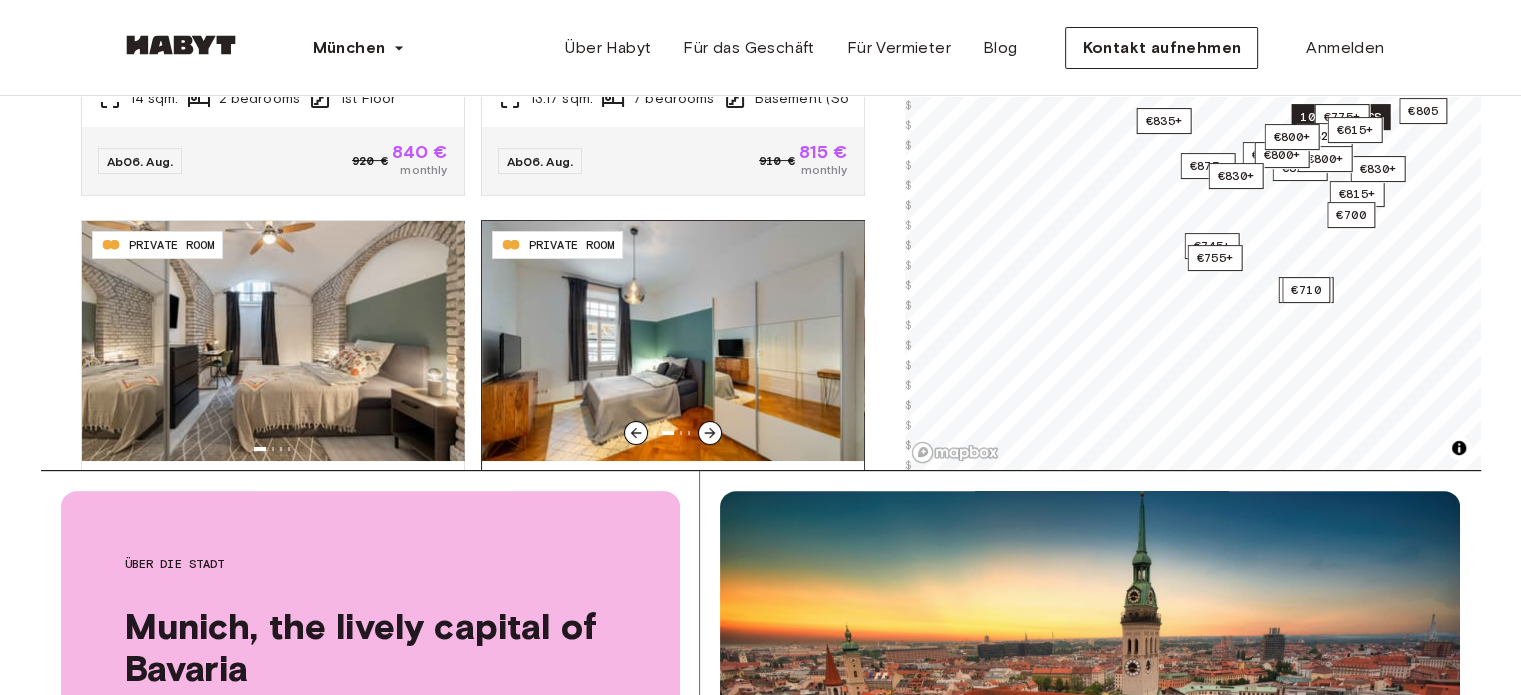 click 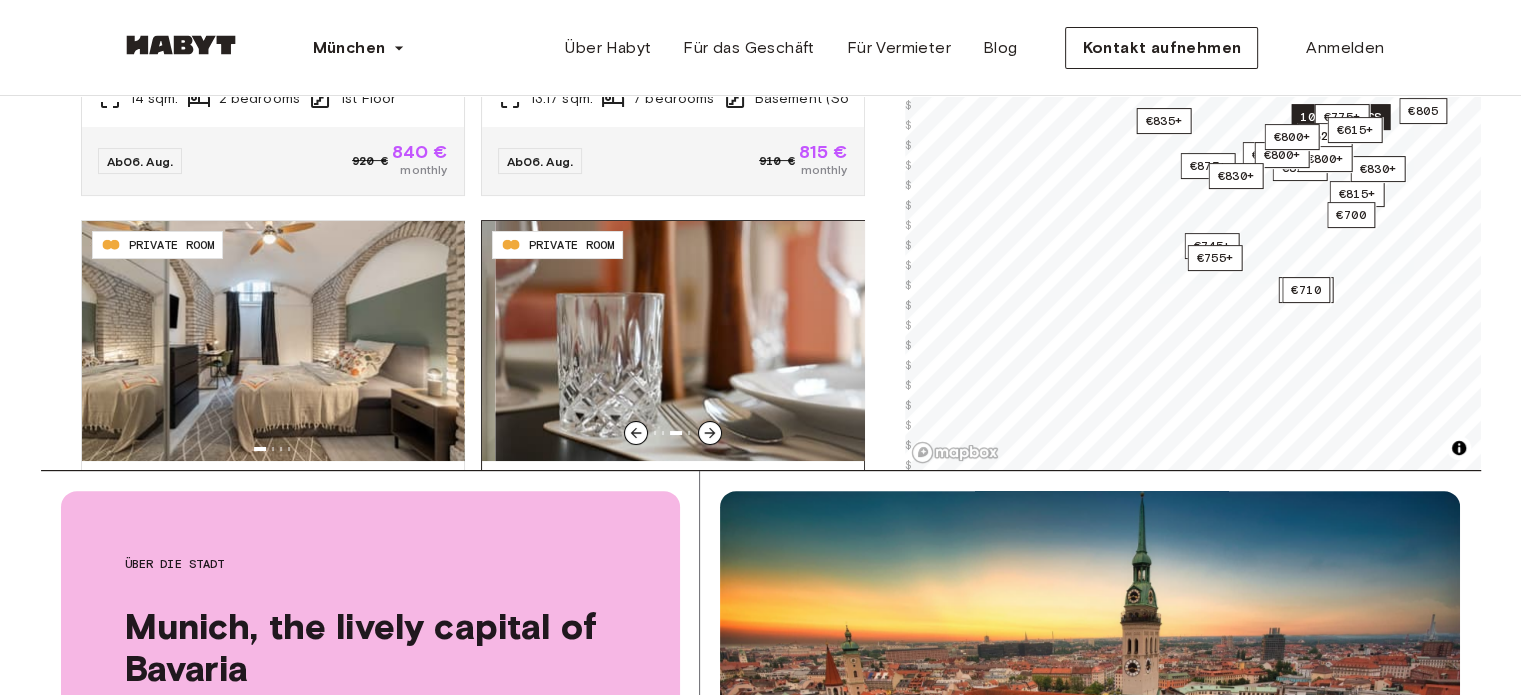 click 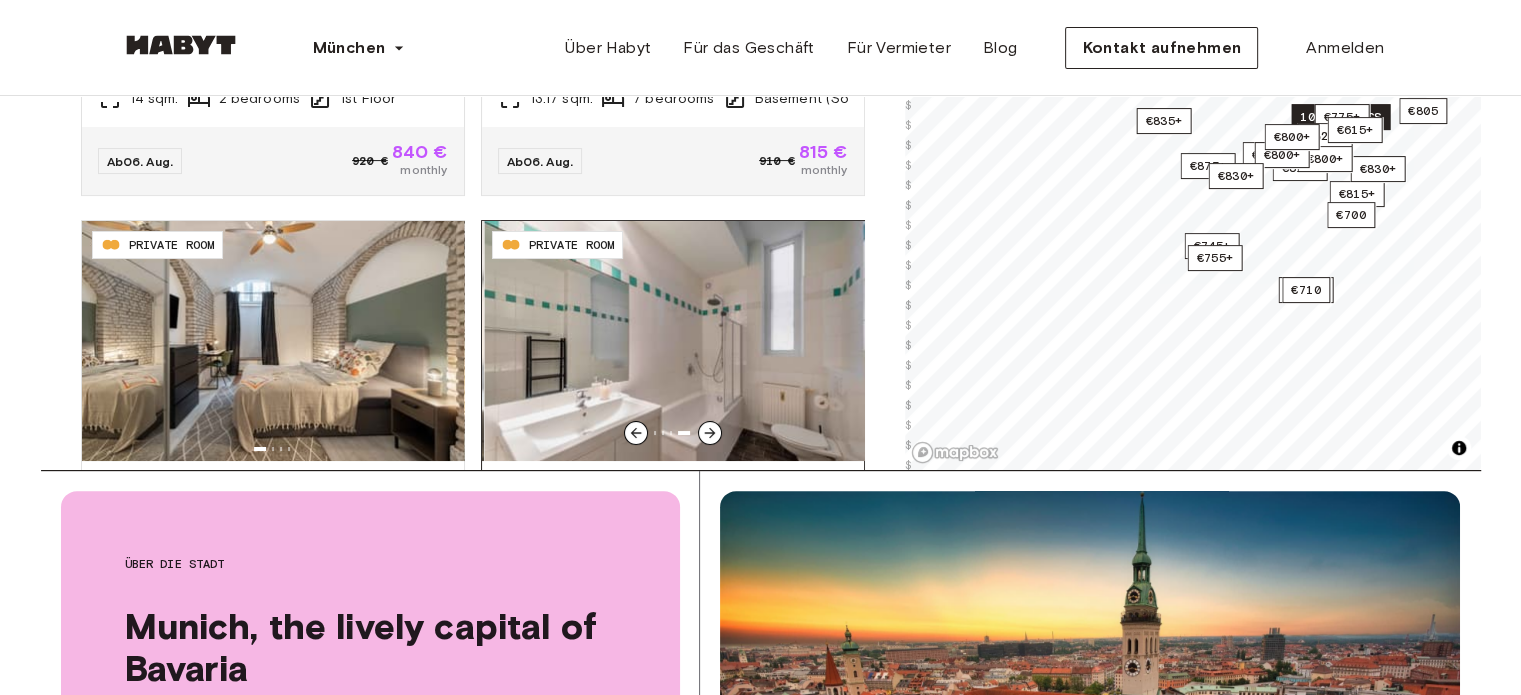 click 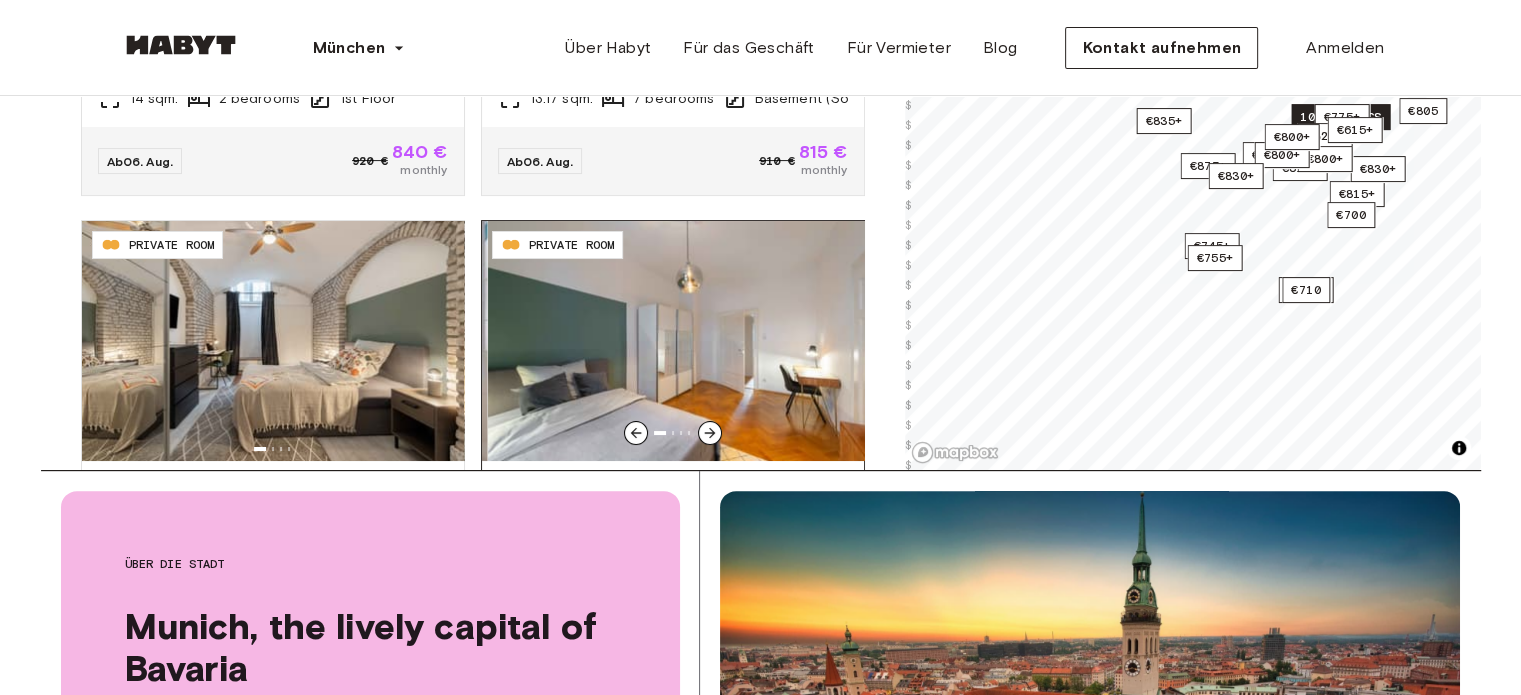 click at bounding box center (678, 341) 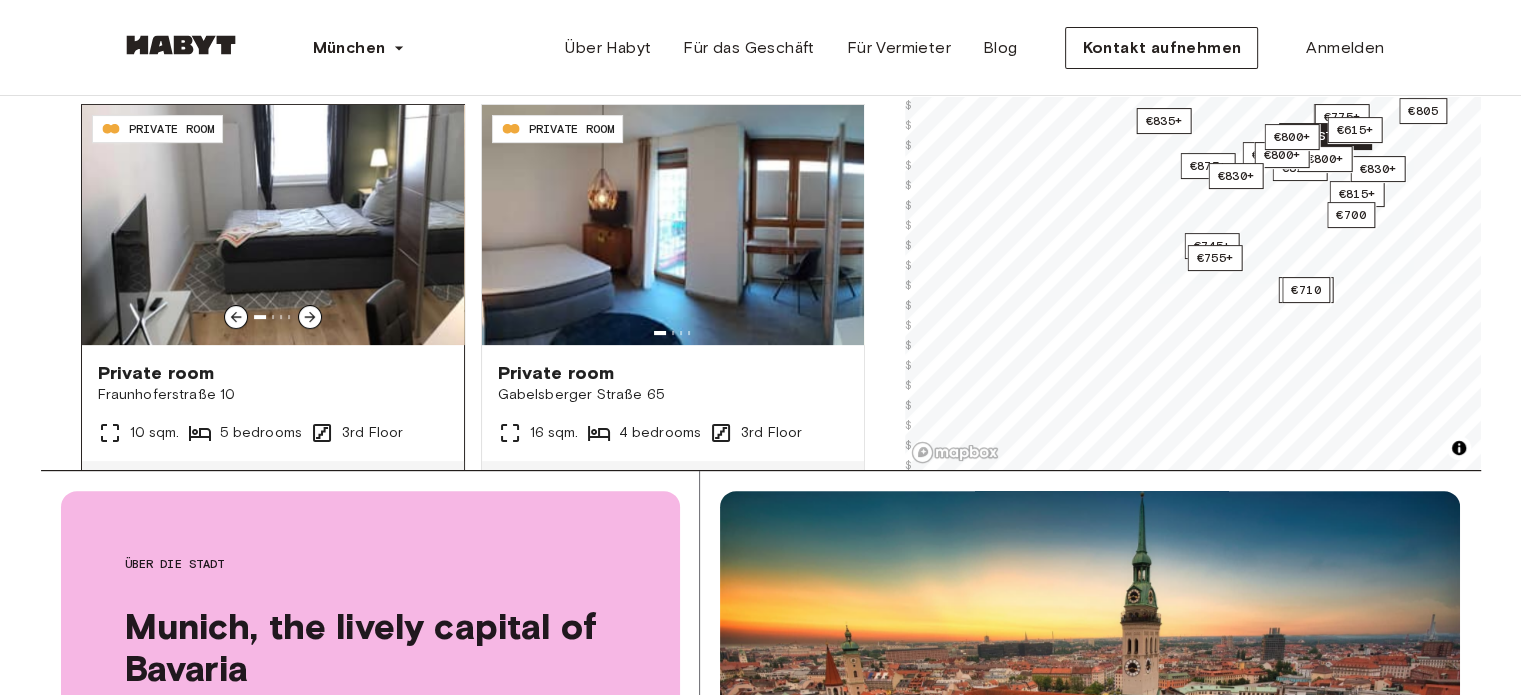 scroll, scrollTop: 7805, scrollLeft: 0, axis: vertical 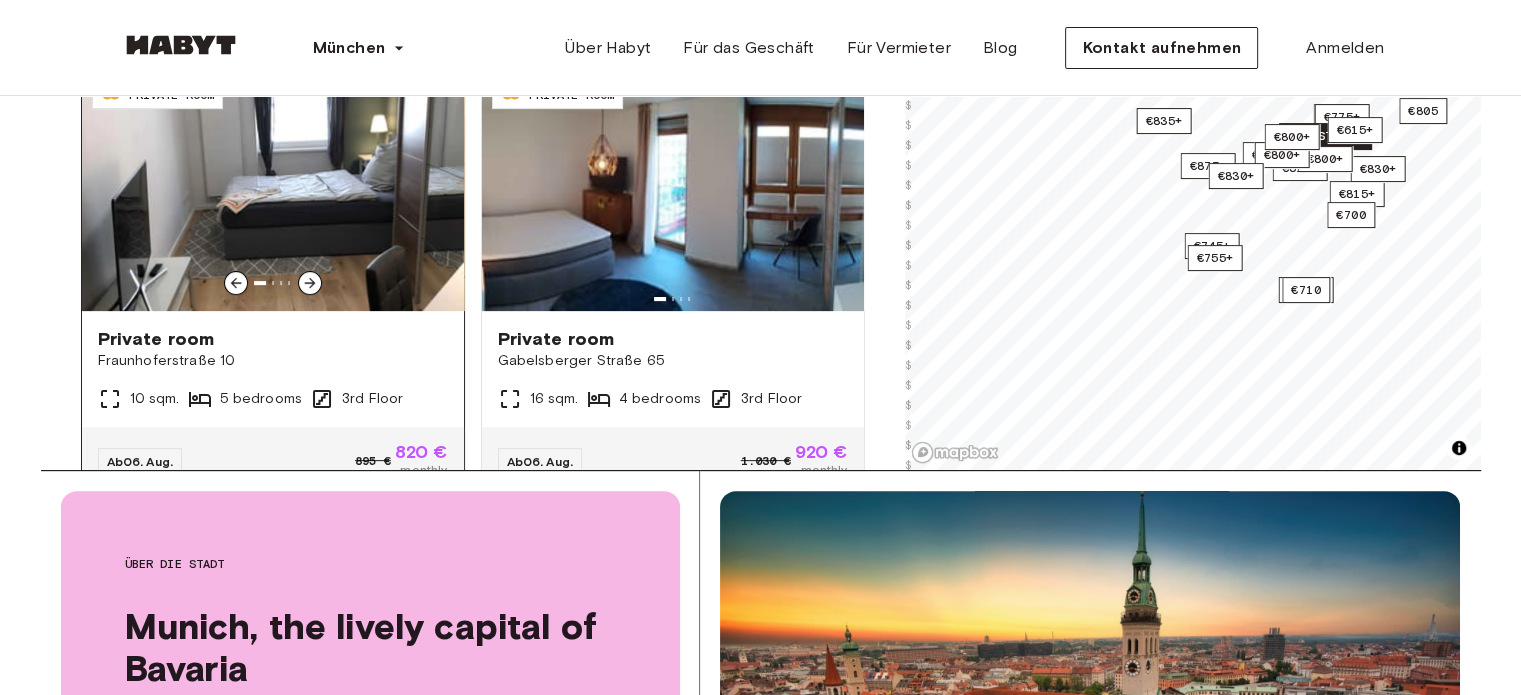 click at bounding box center (310, 283) 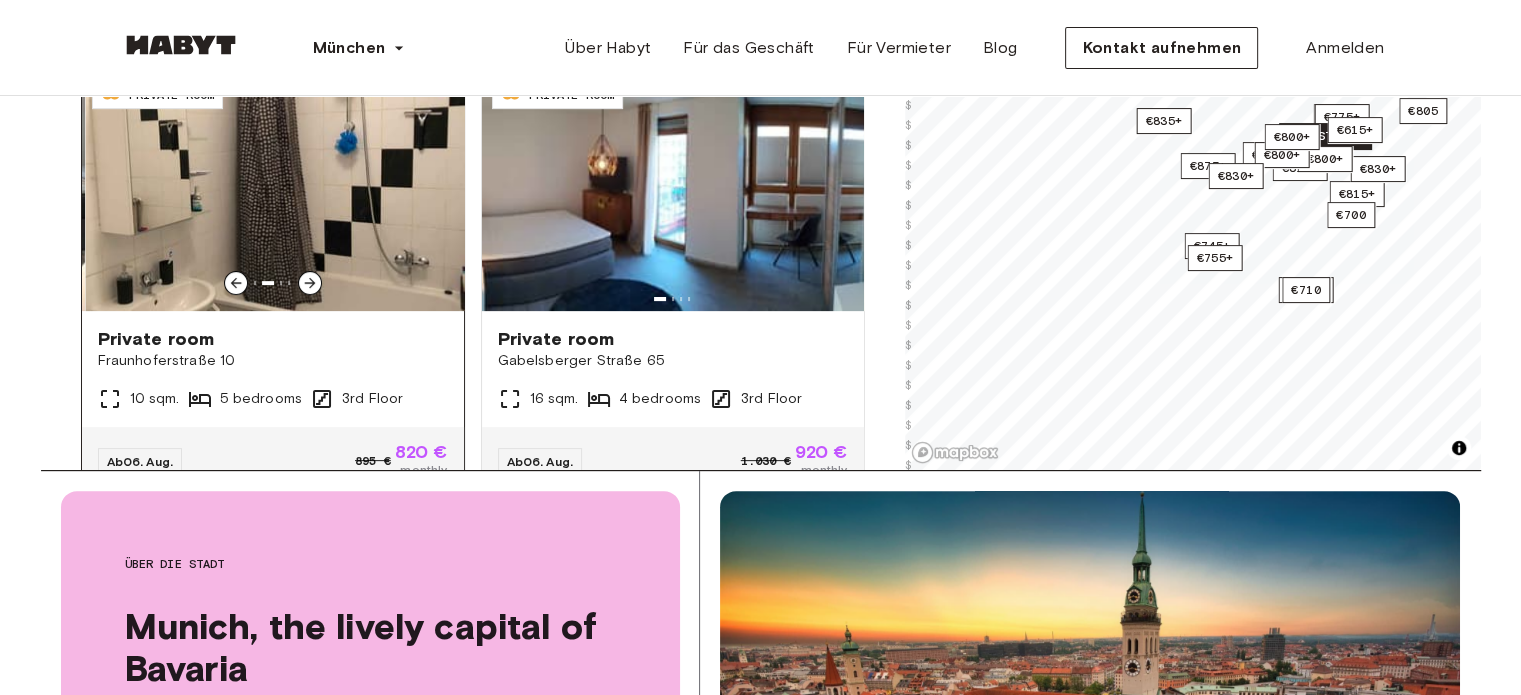 click 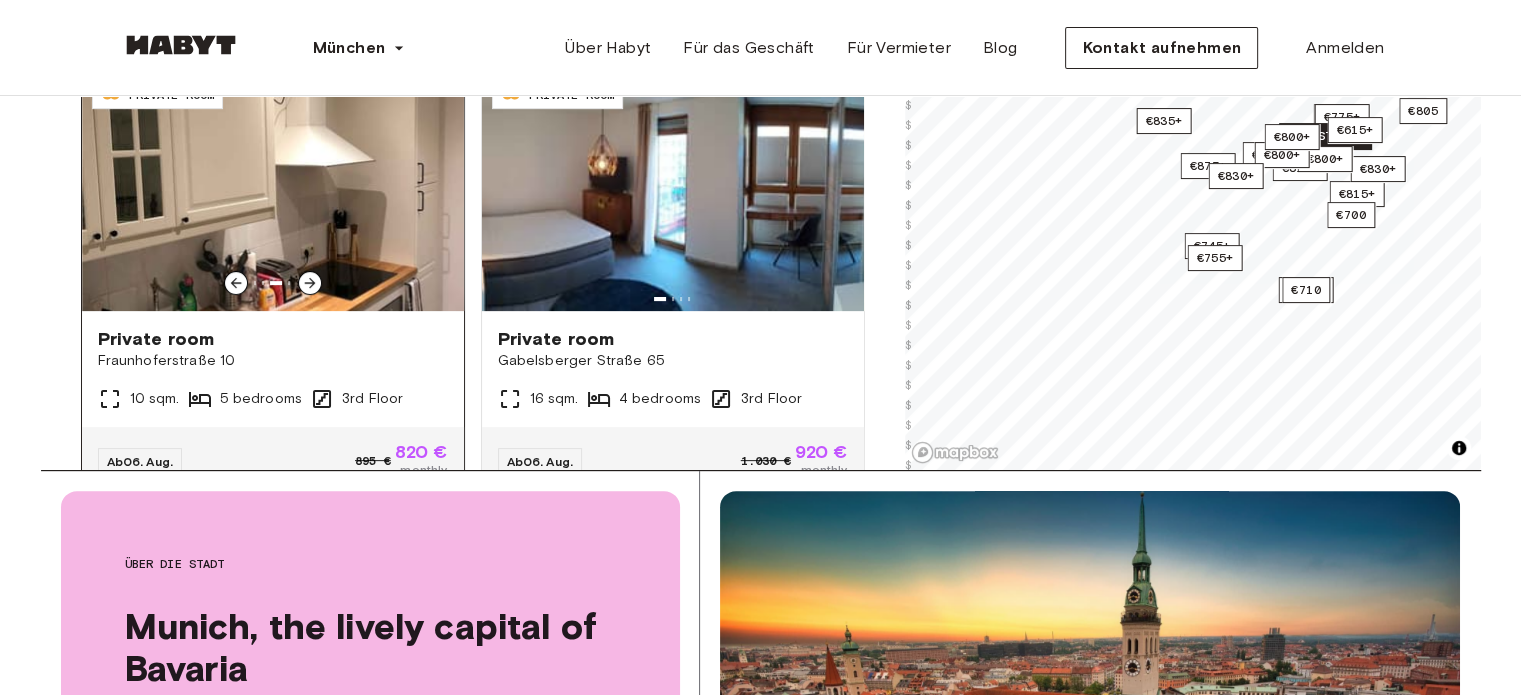 click 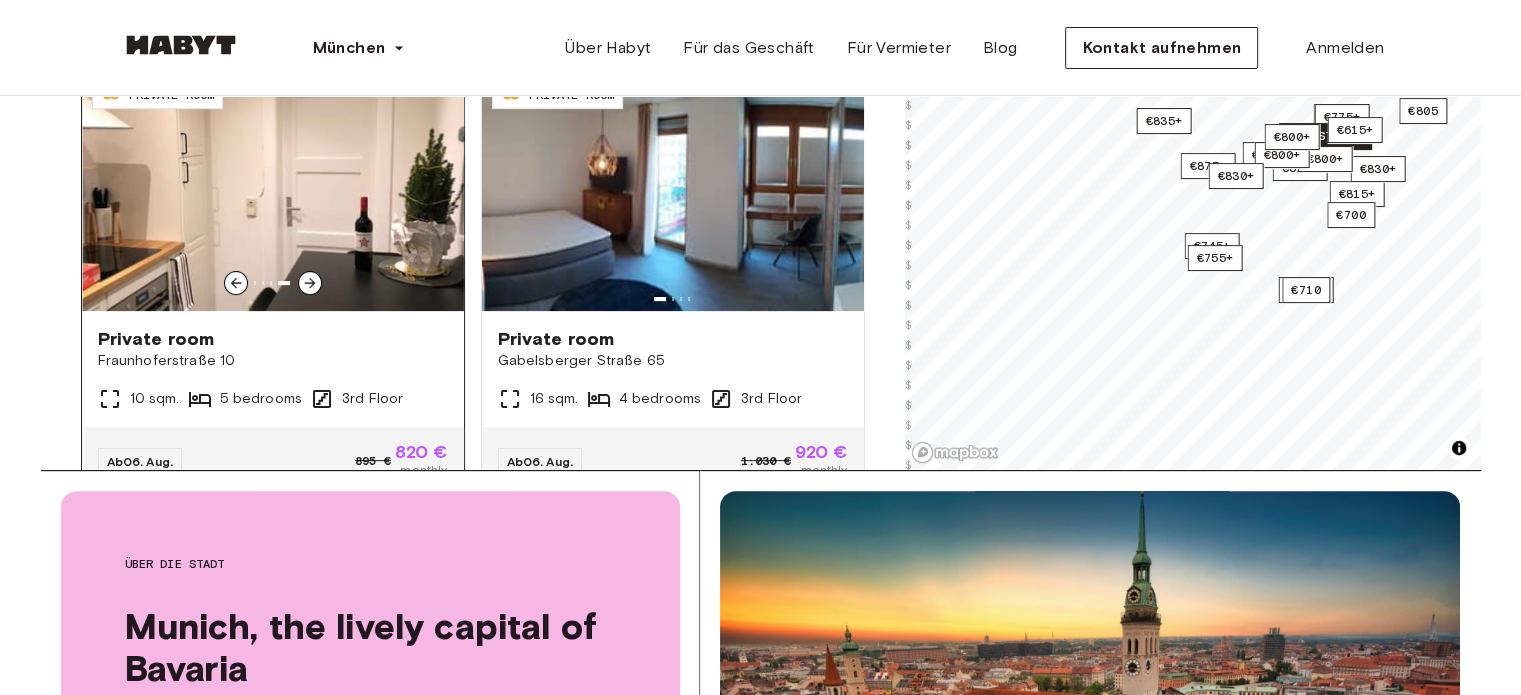 click 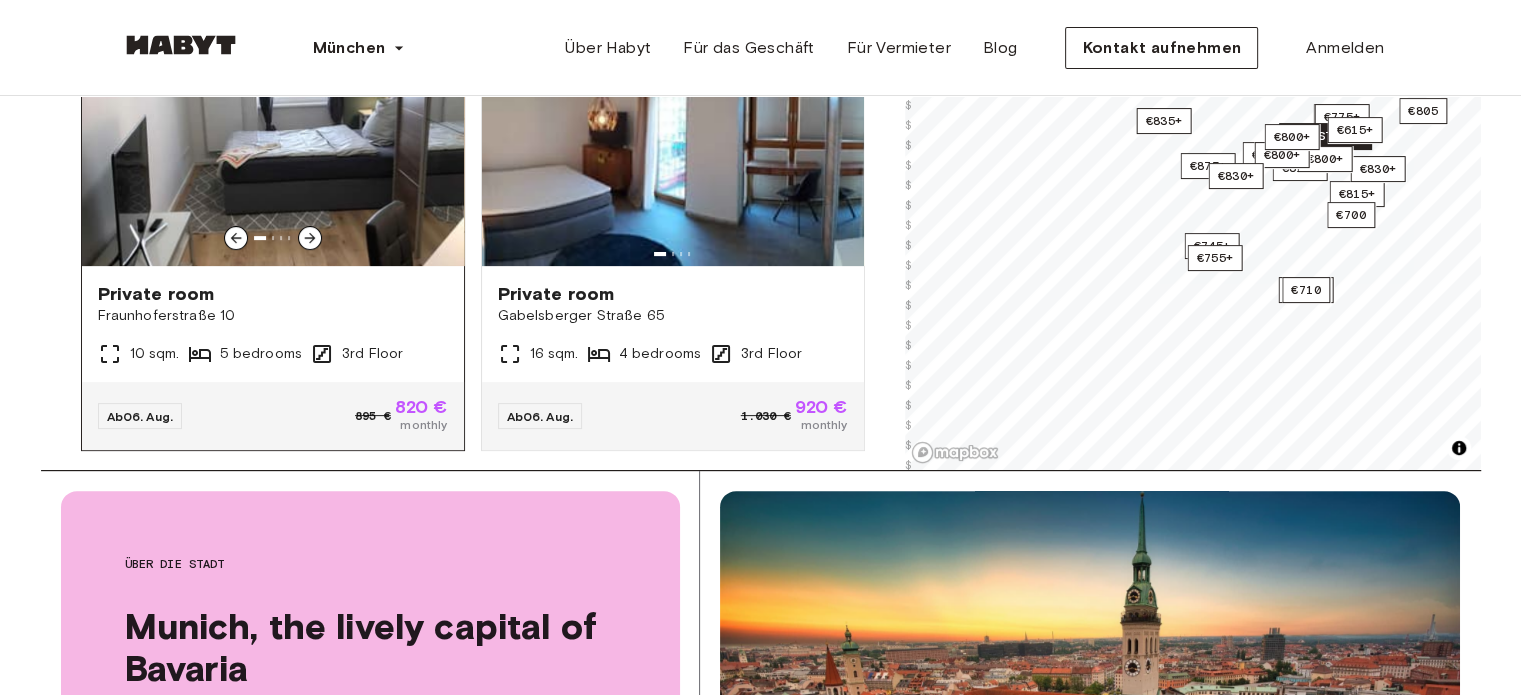 scroll, scrollTop: 7848, scrollLeft: 0, axis: vertical 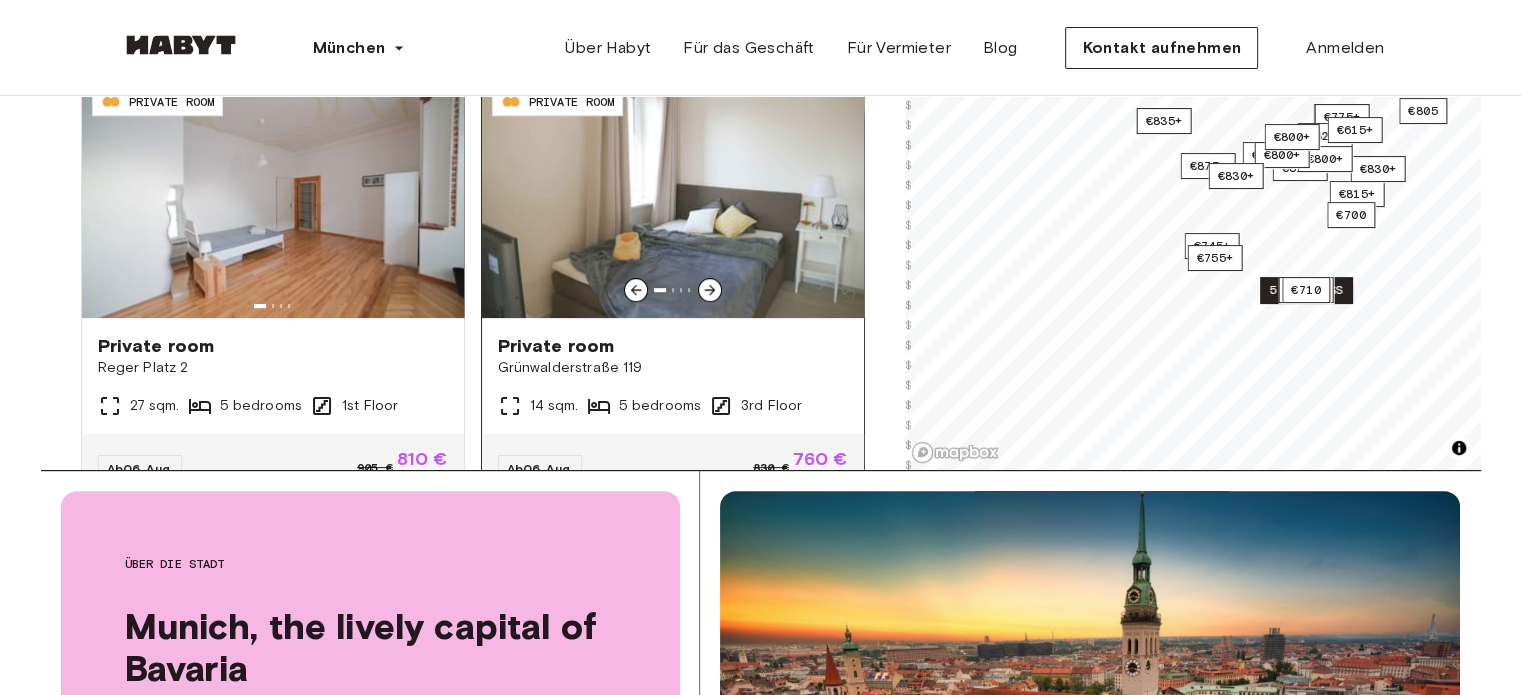 click 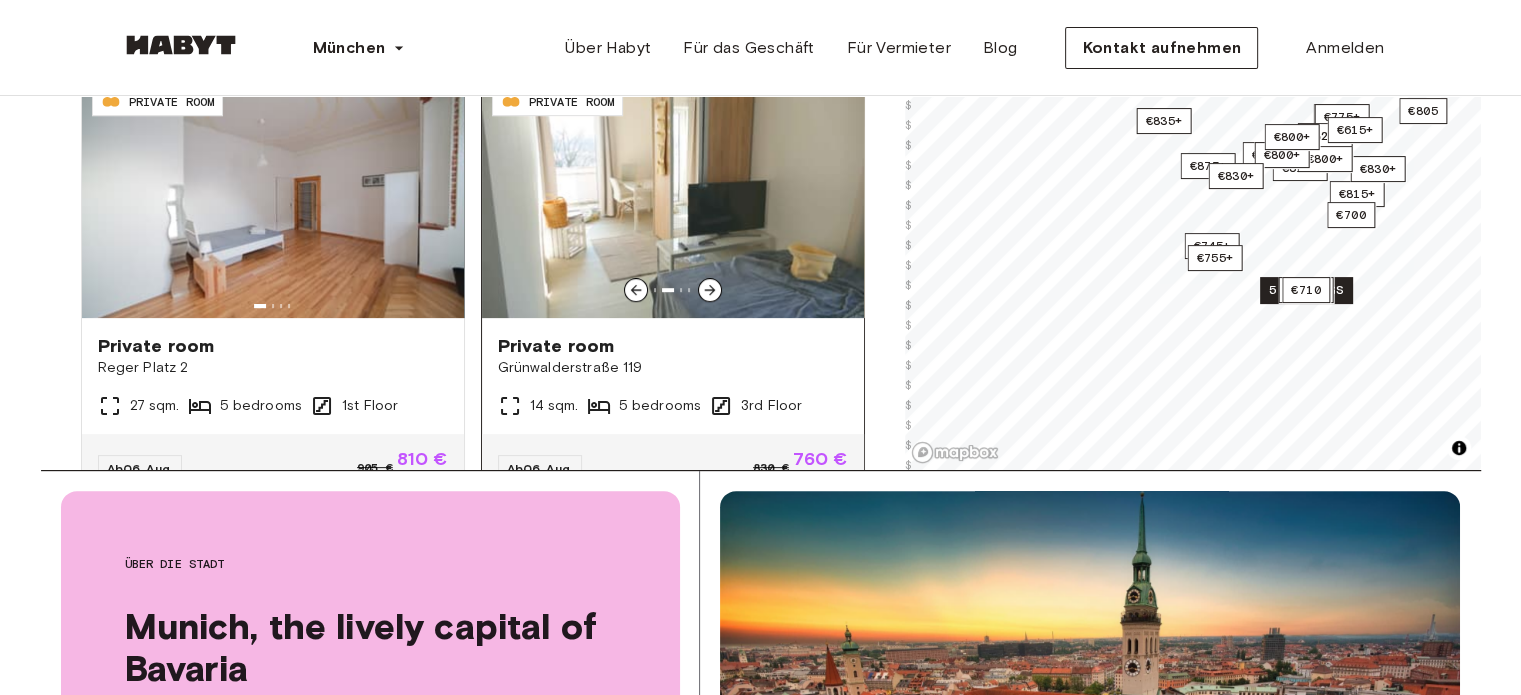 click 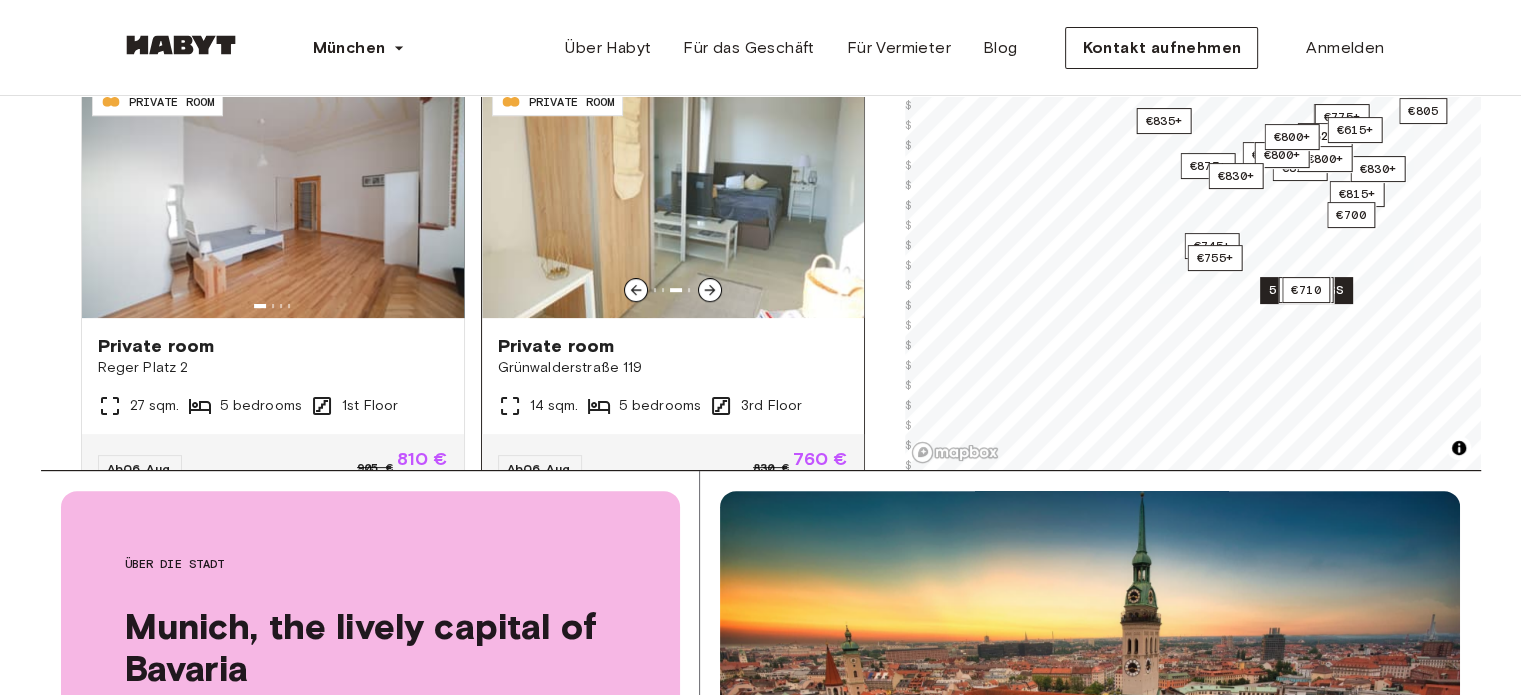click 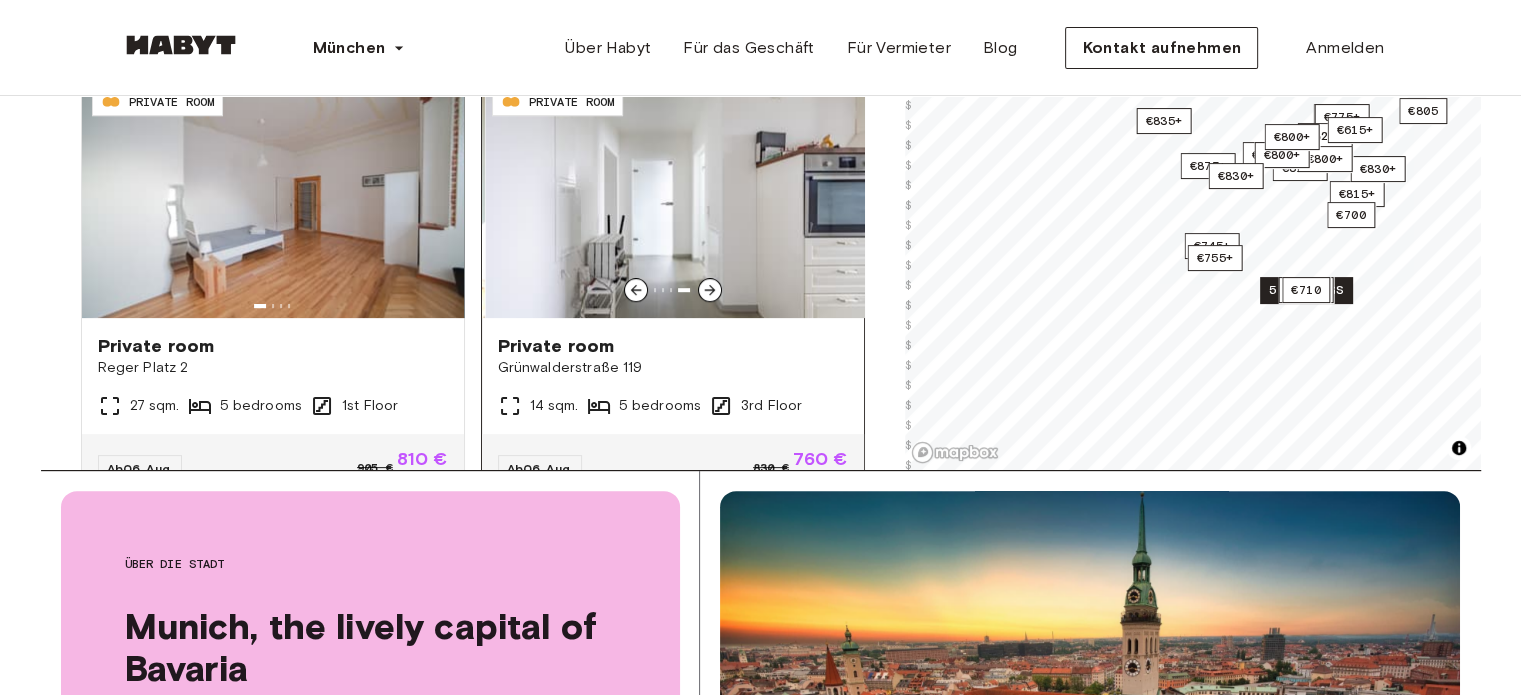 click 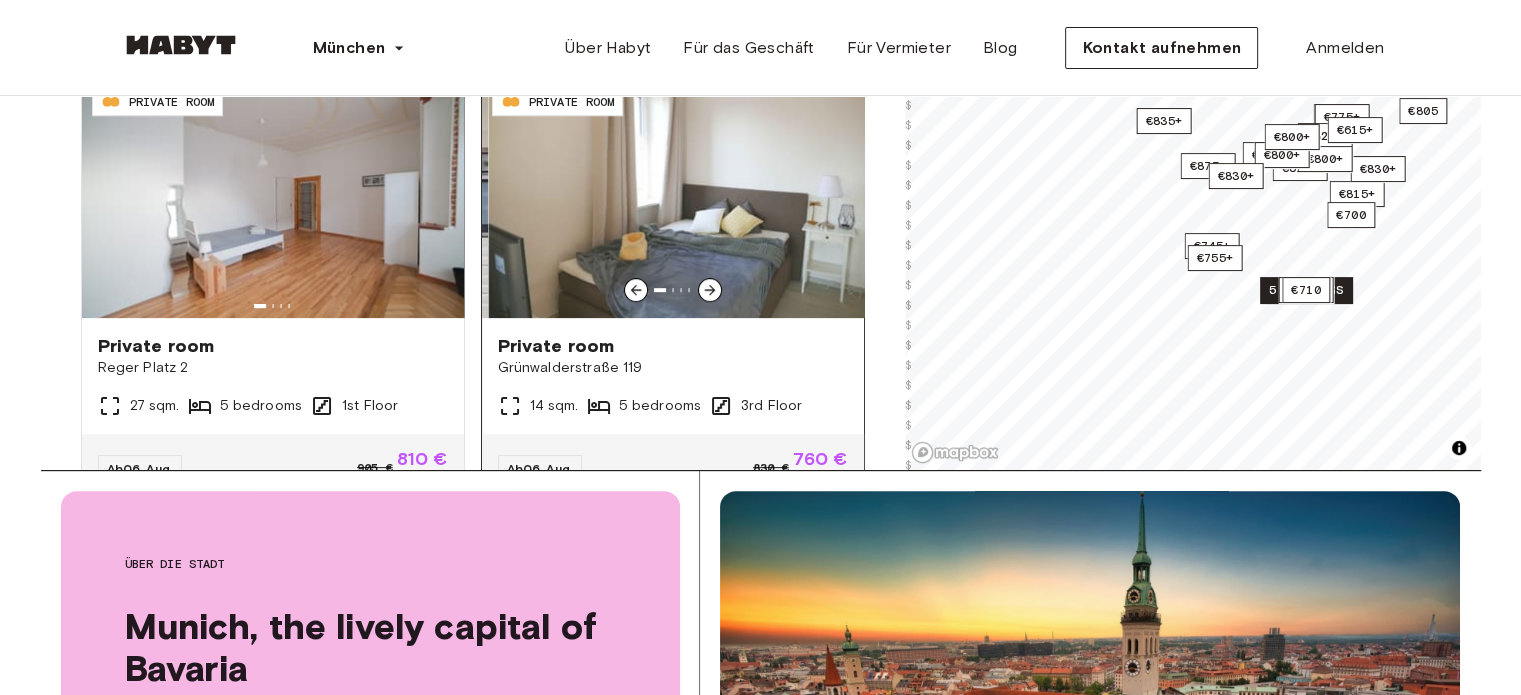 click 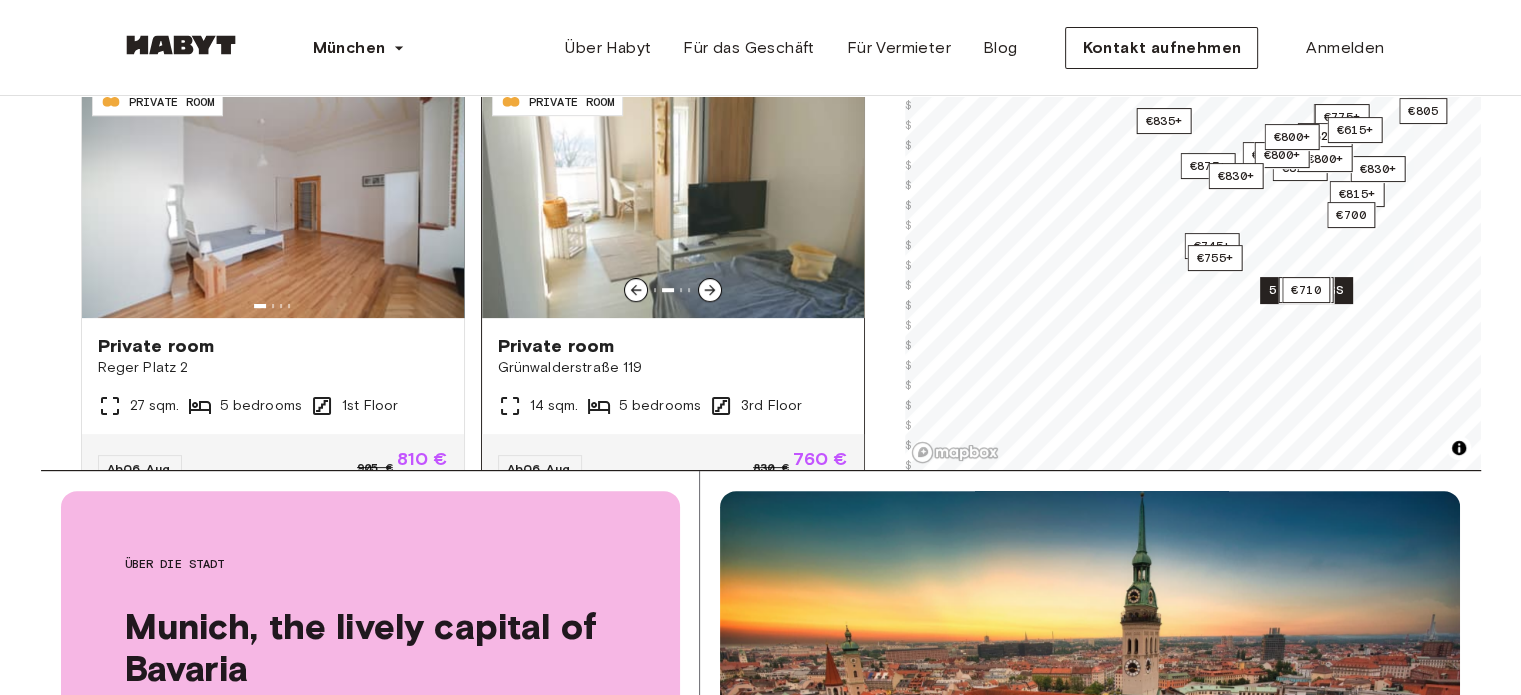 click 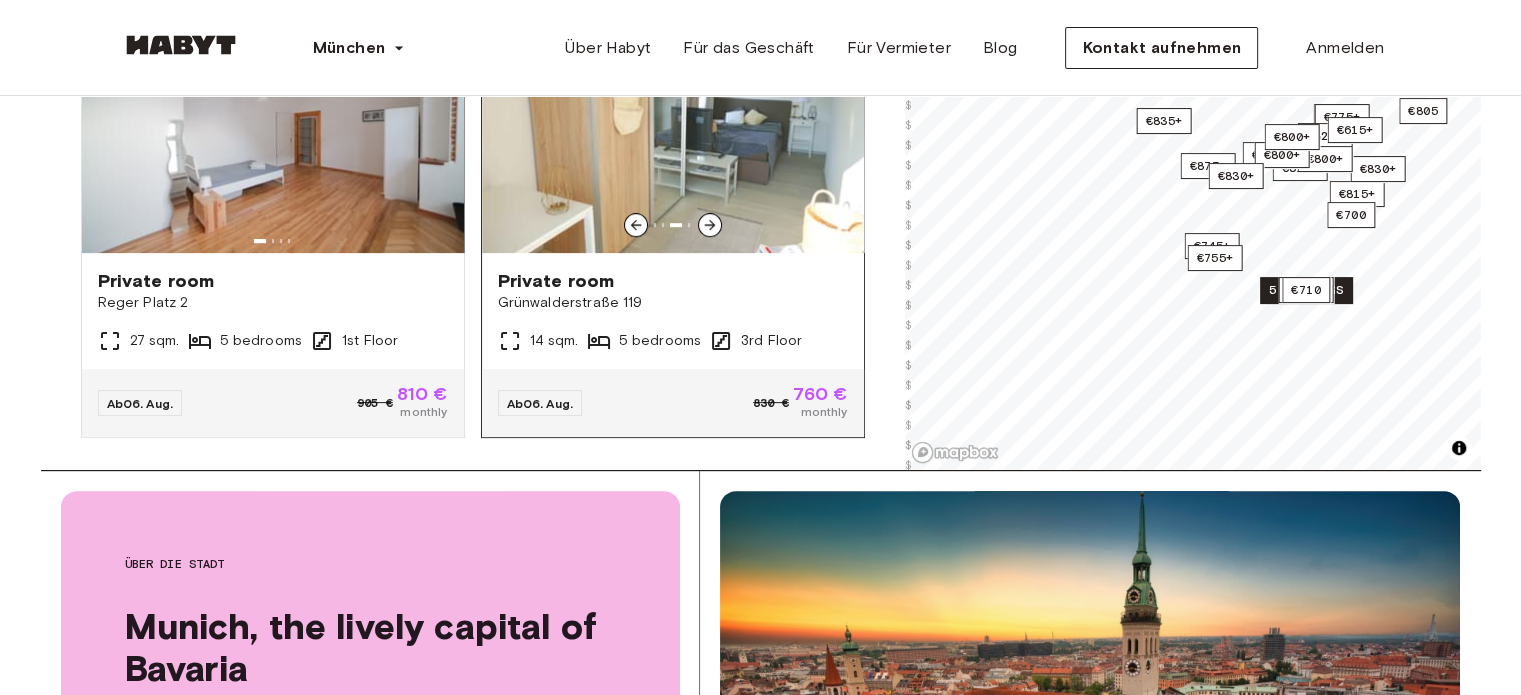 scroll, scrollTop: 8348, scrollLeft: 0, axis: vertical 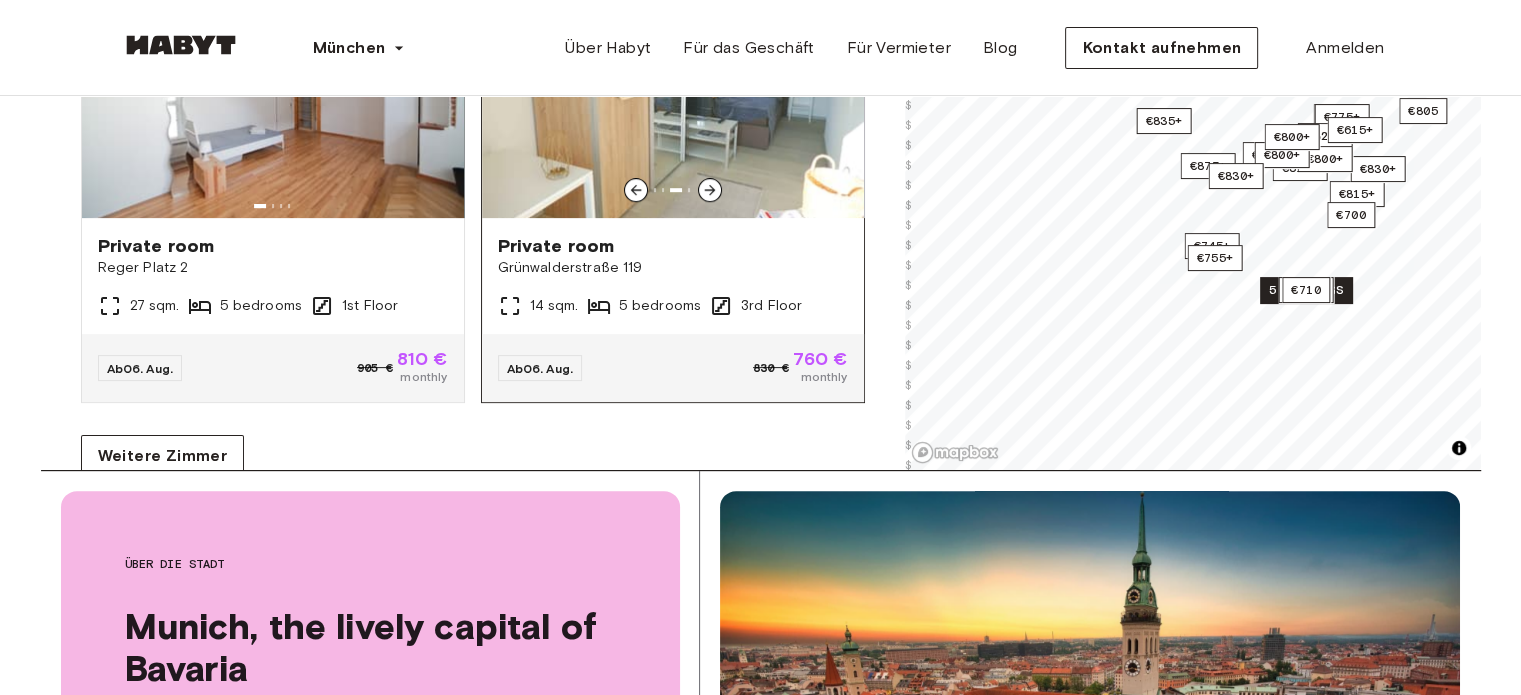 click at bounding box center (673, 98) 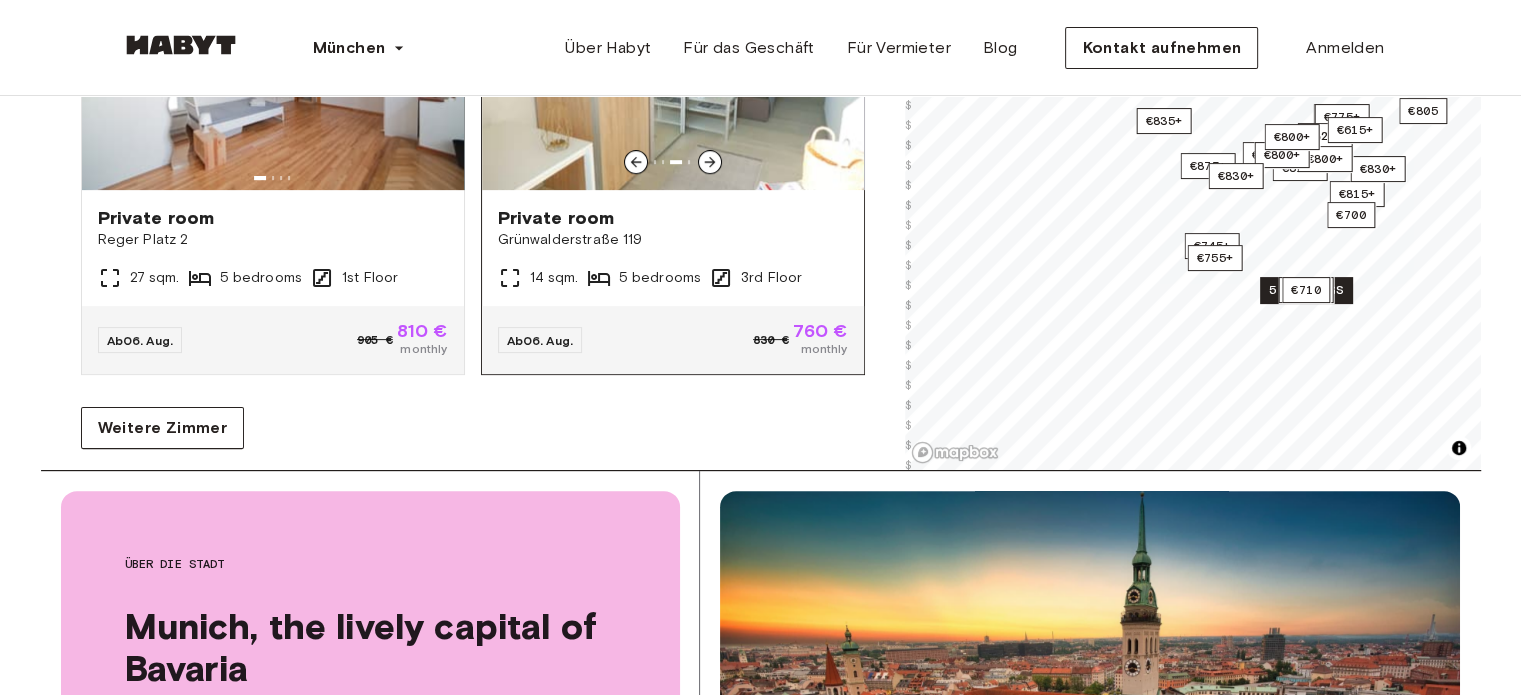 scroll, scrollTop: 8401, scrollLeft: 0, axis: vertical 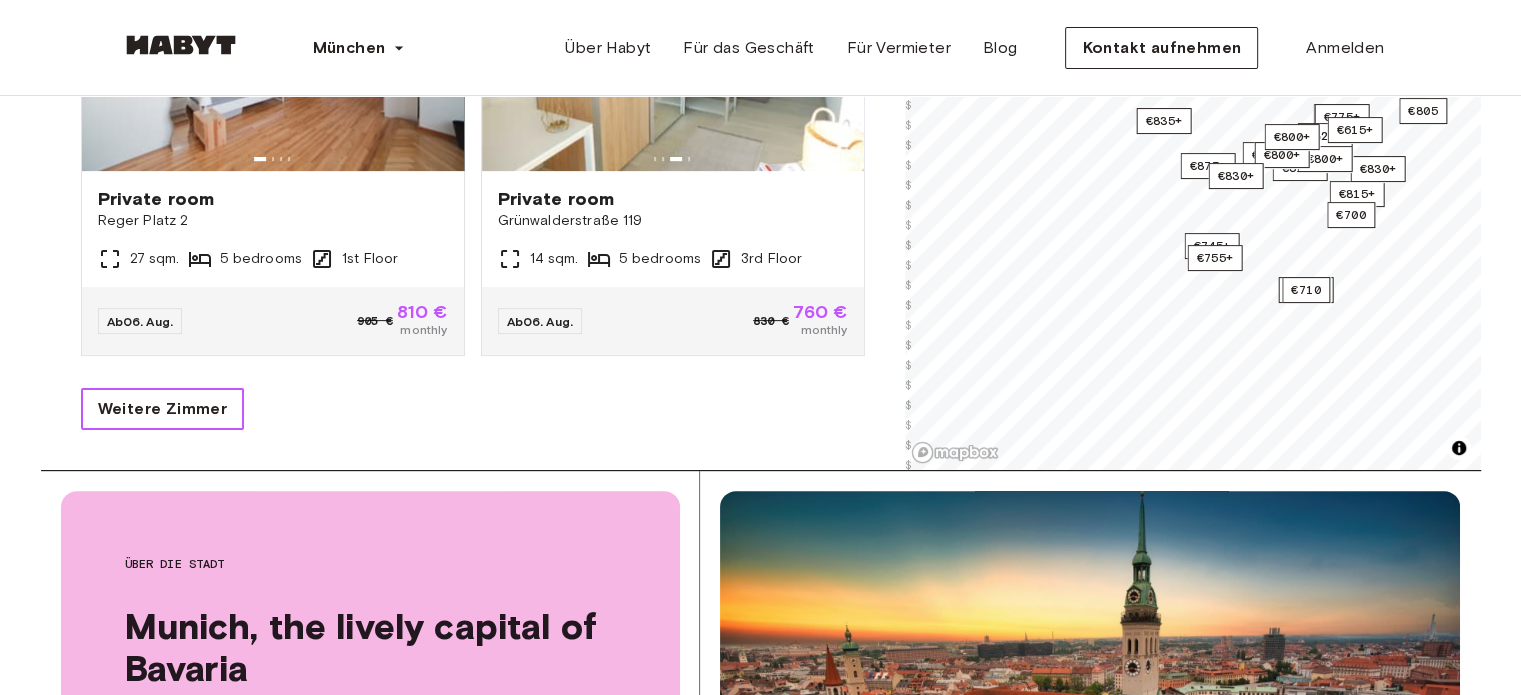 click on "Weitere Zimmer" at bounding box center (163, 409) 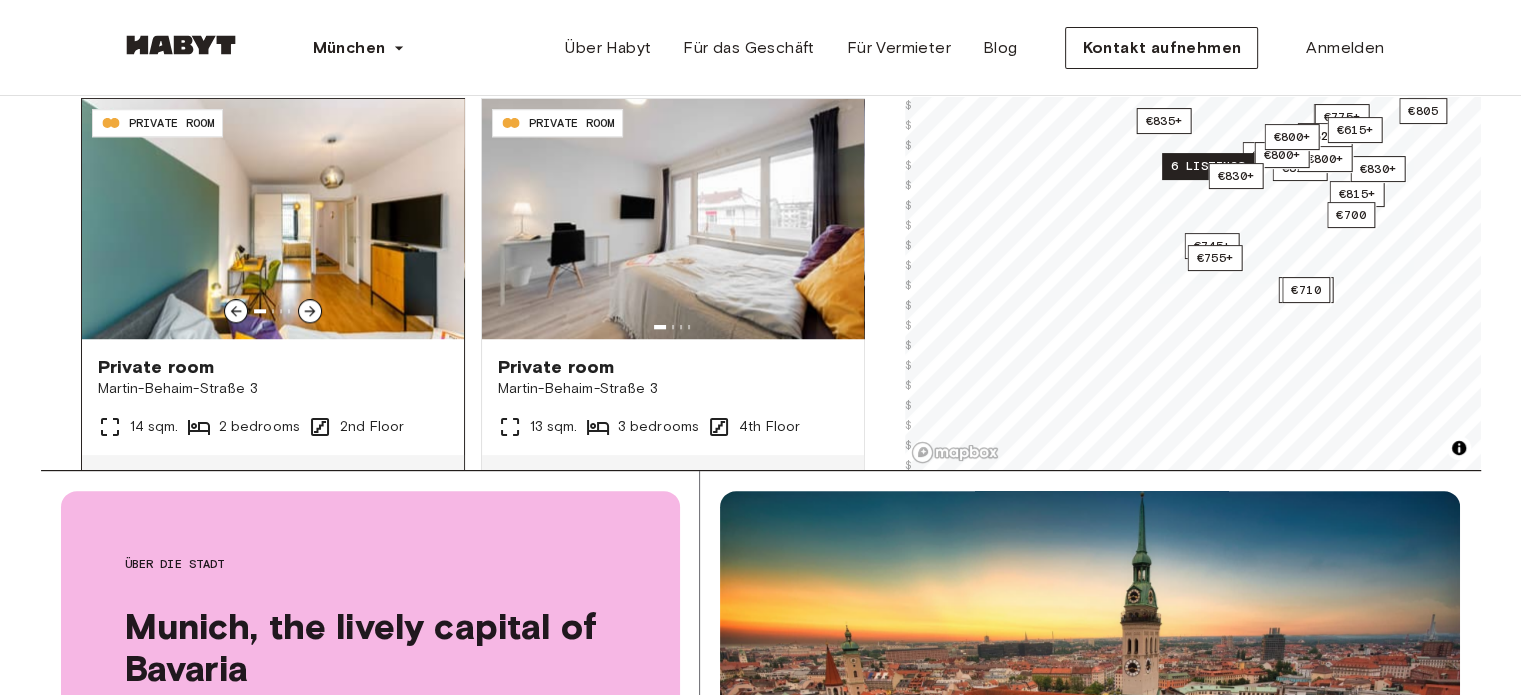 scroll, scrollTop: 9201, scrollLeft: 0, axis: vertical 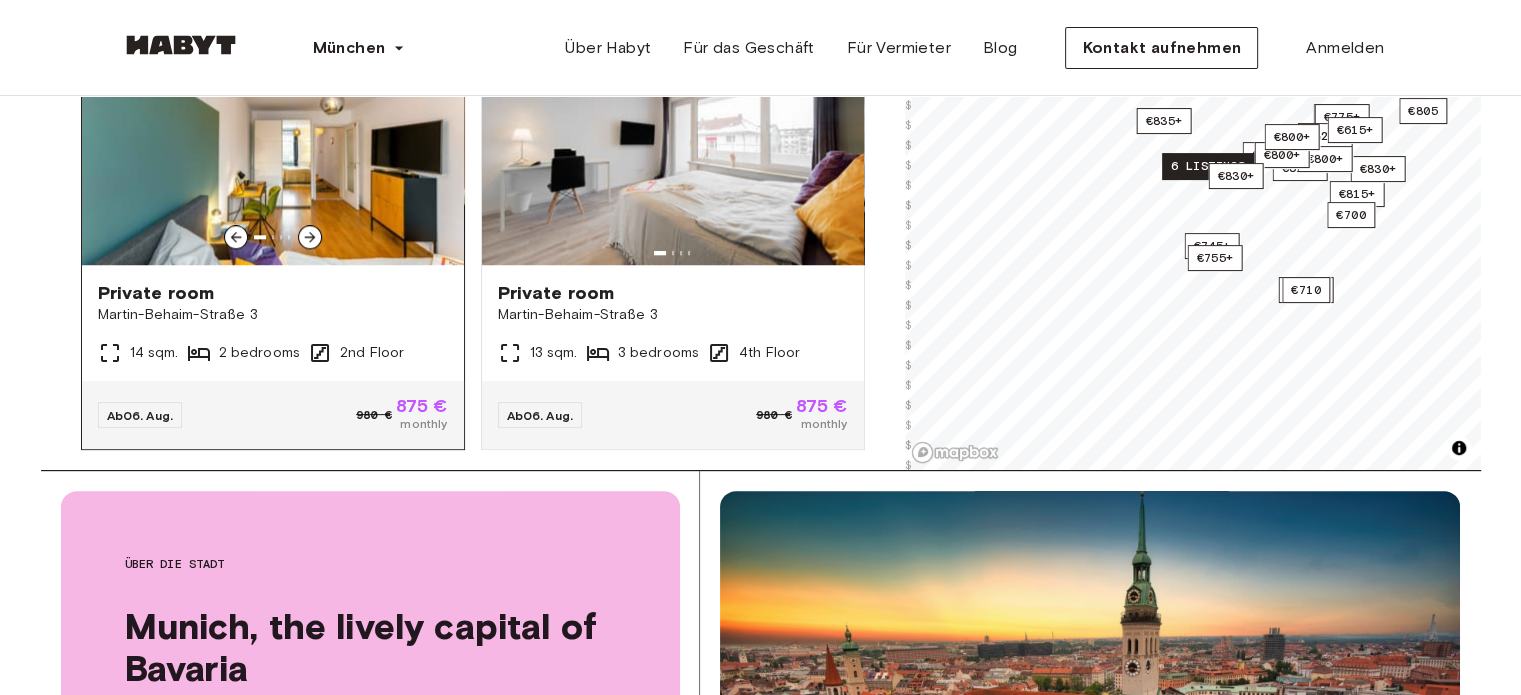 click 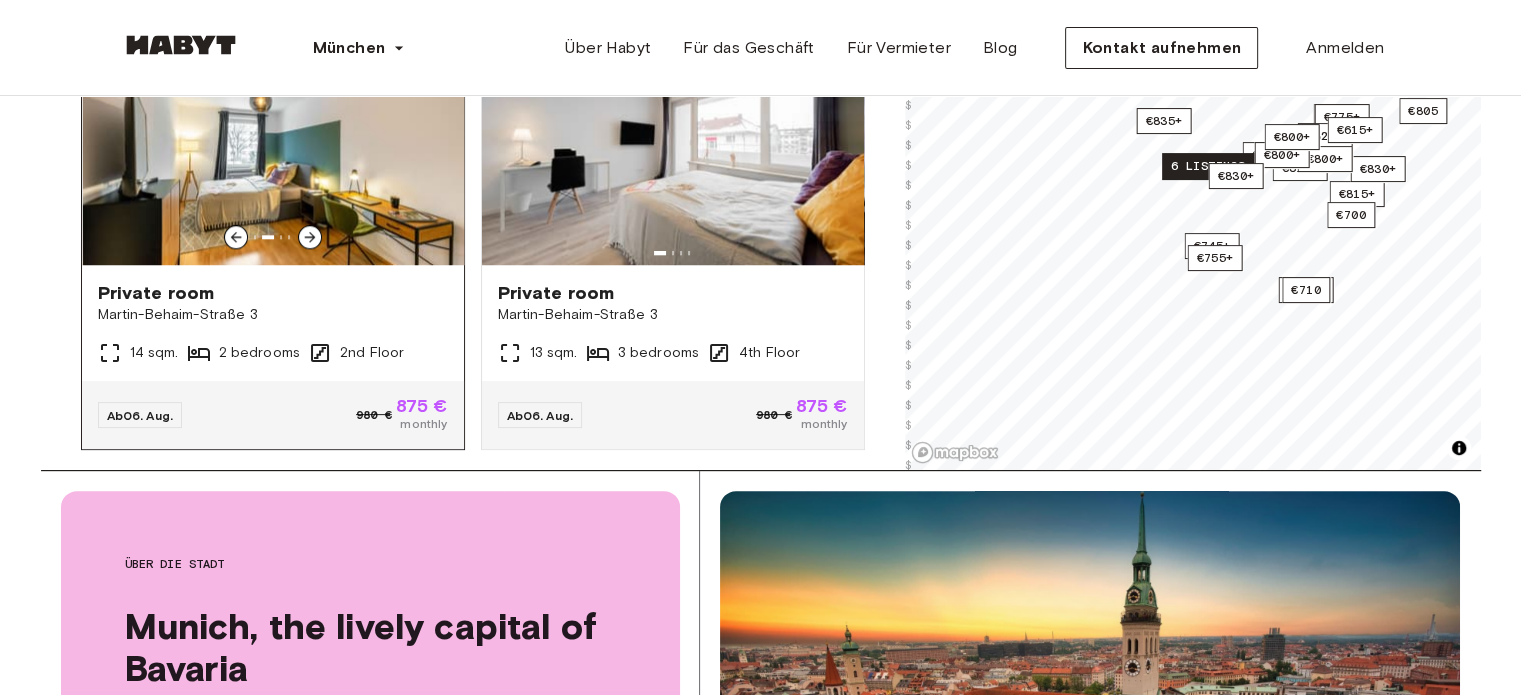 click 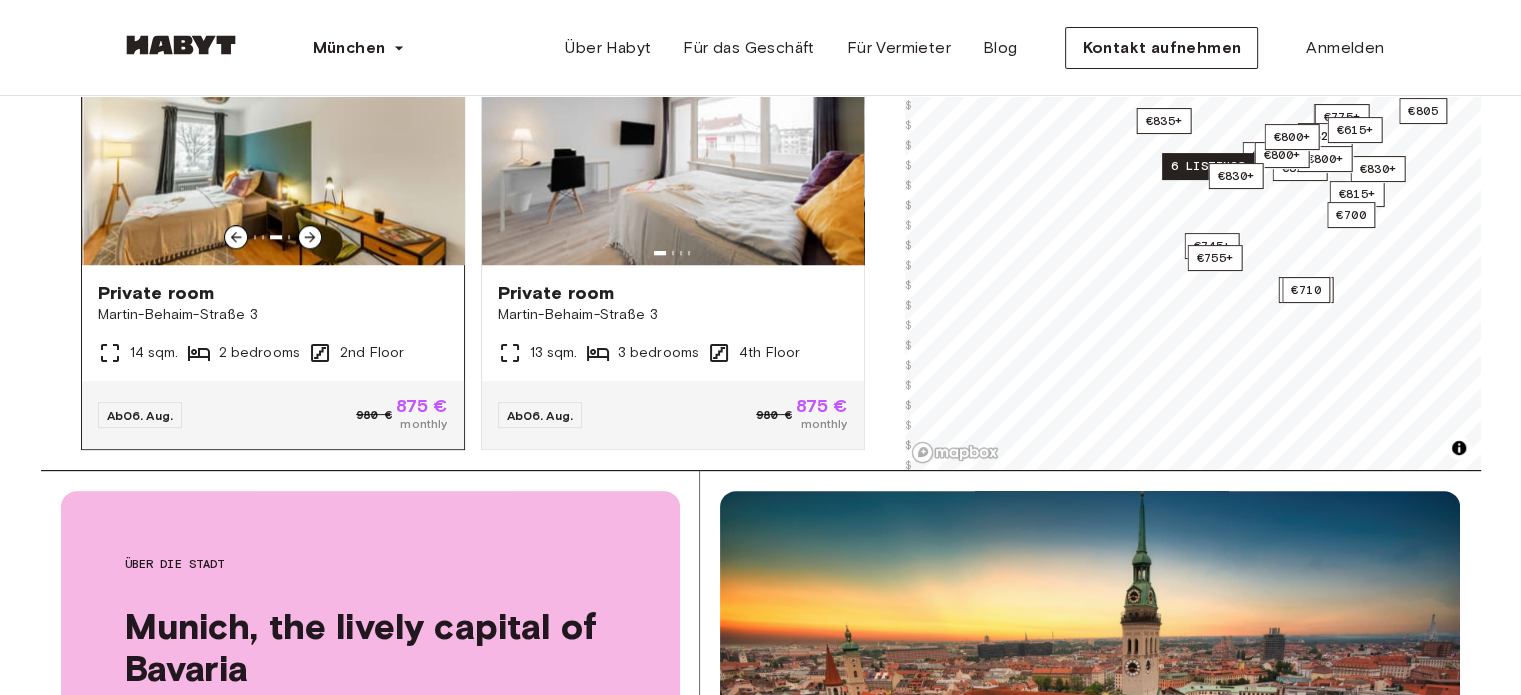 click 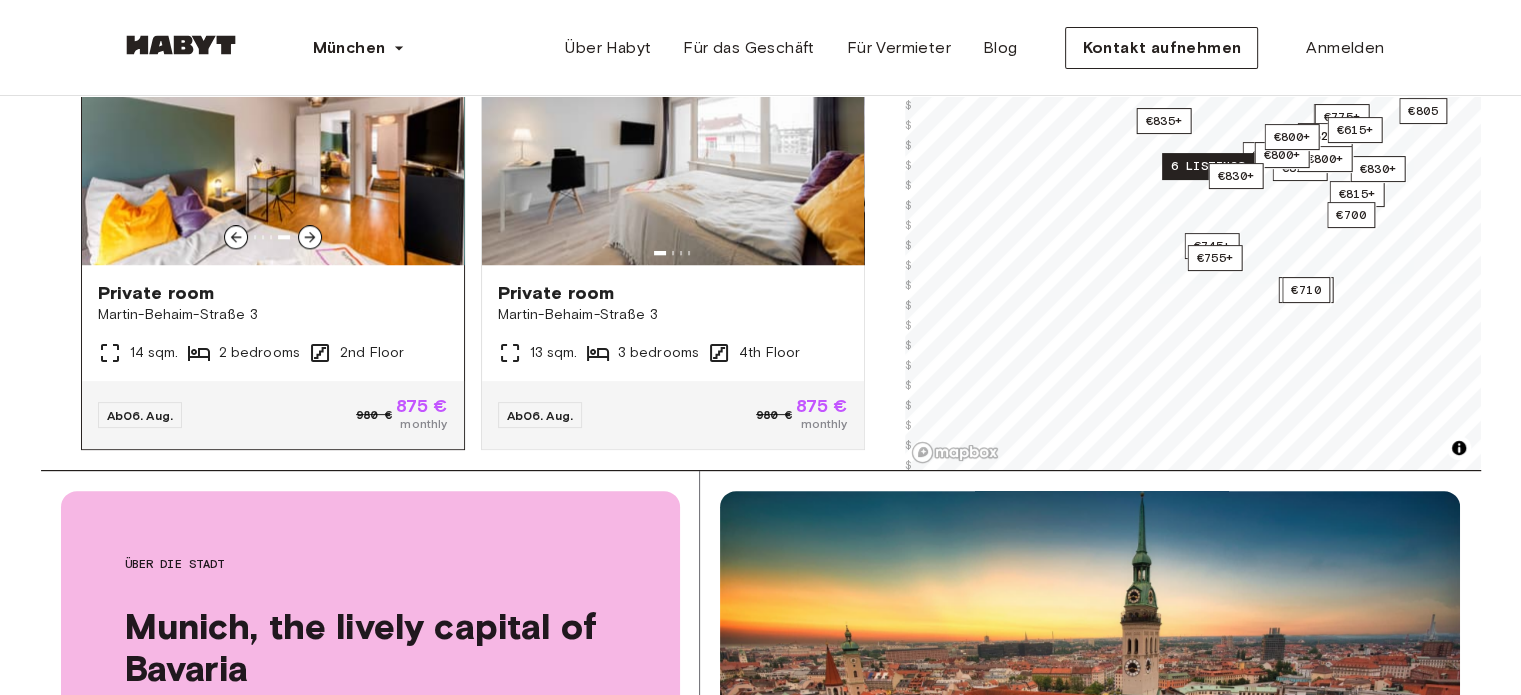 click at bounding box center [273, 145] 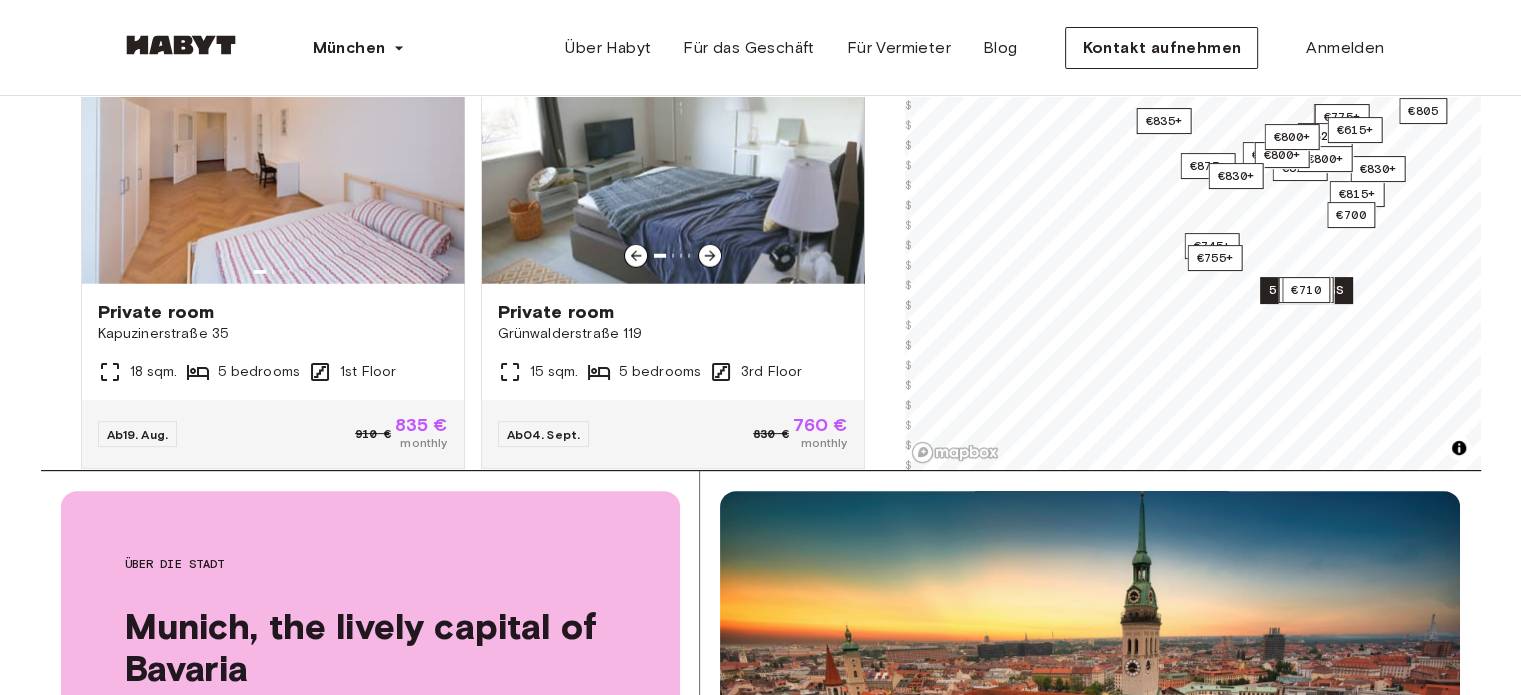 scroll, scrollTop: 12897, scrollLeft: 0, axis: vertical 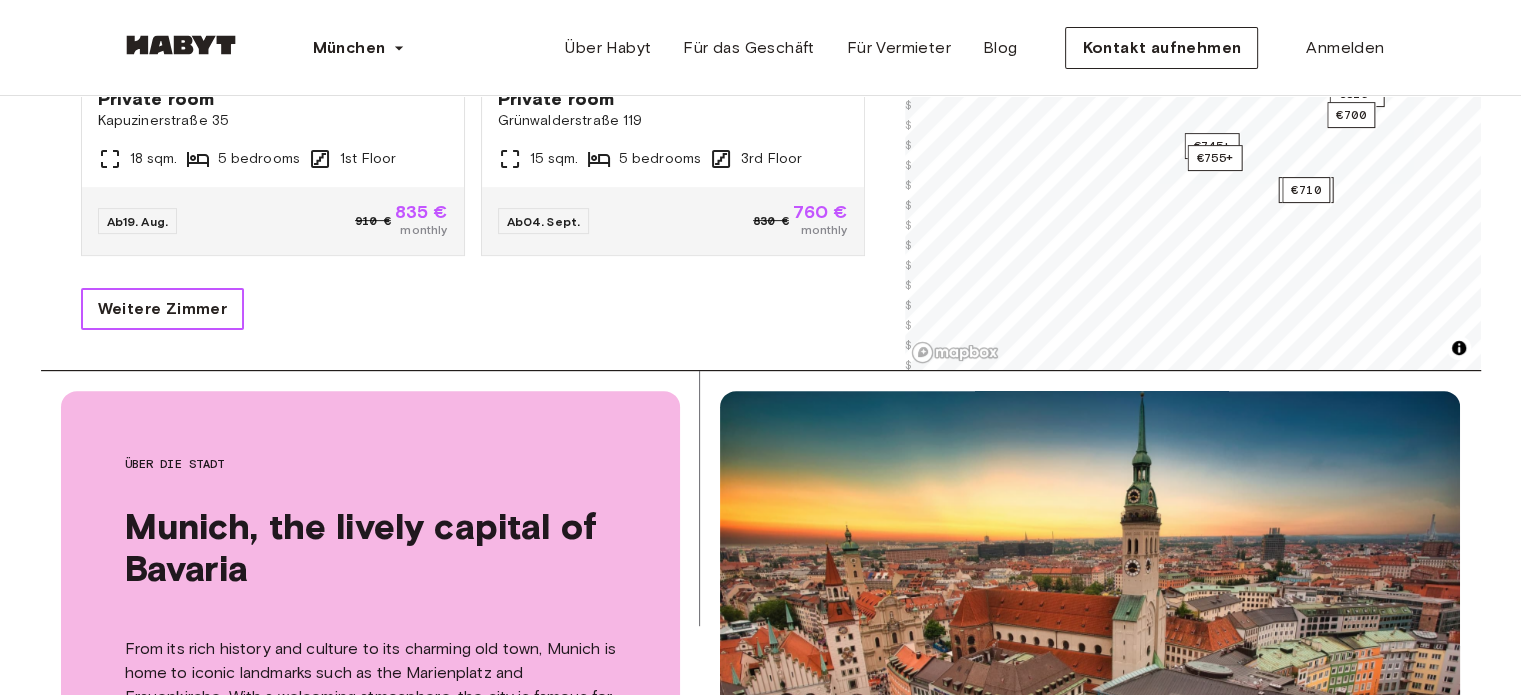 click on "Weitere Zimmer" at bounding box center [163, 309] 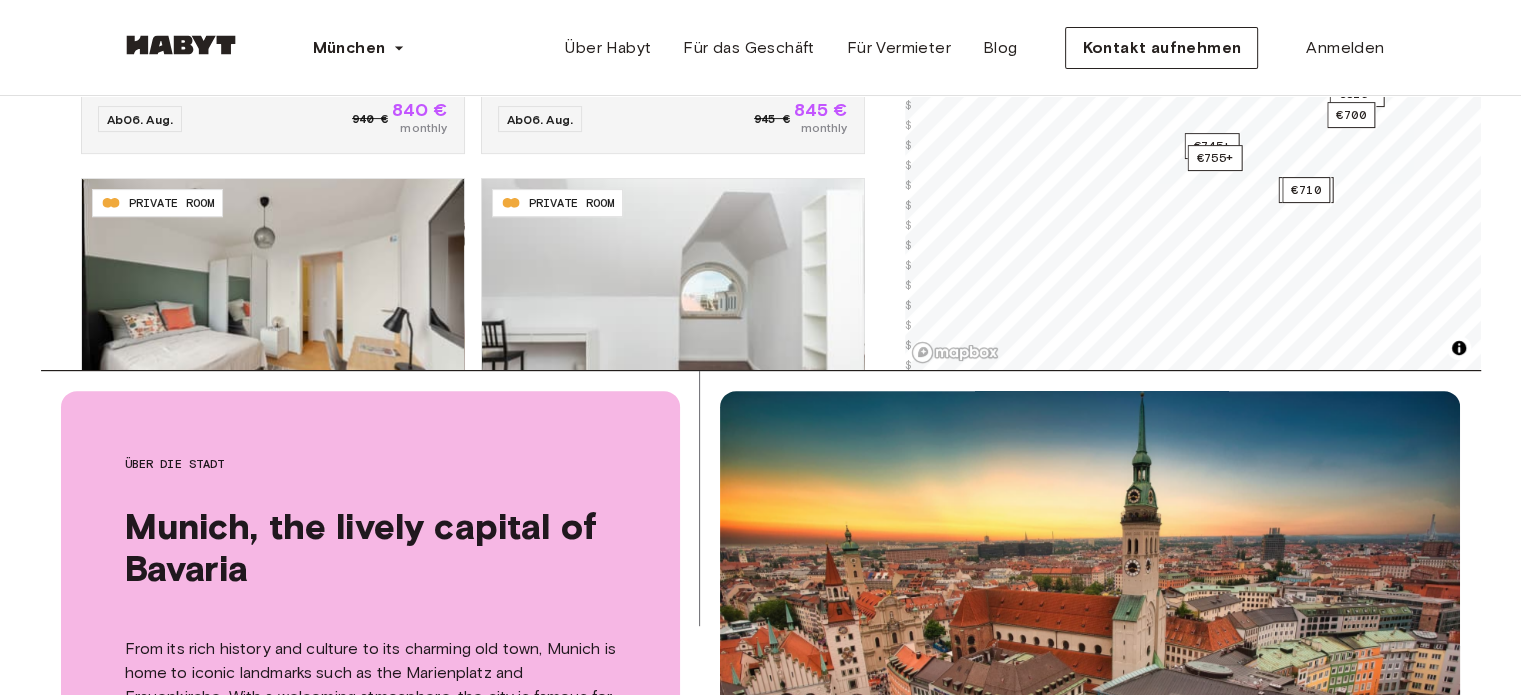 scroll, scrollTop: 0, scrollLeft: 0, axis: both 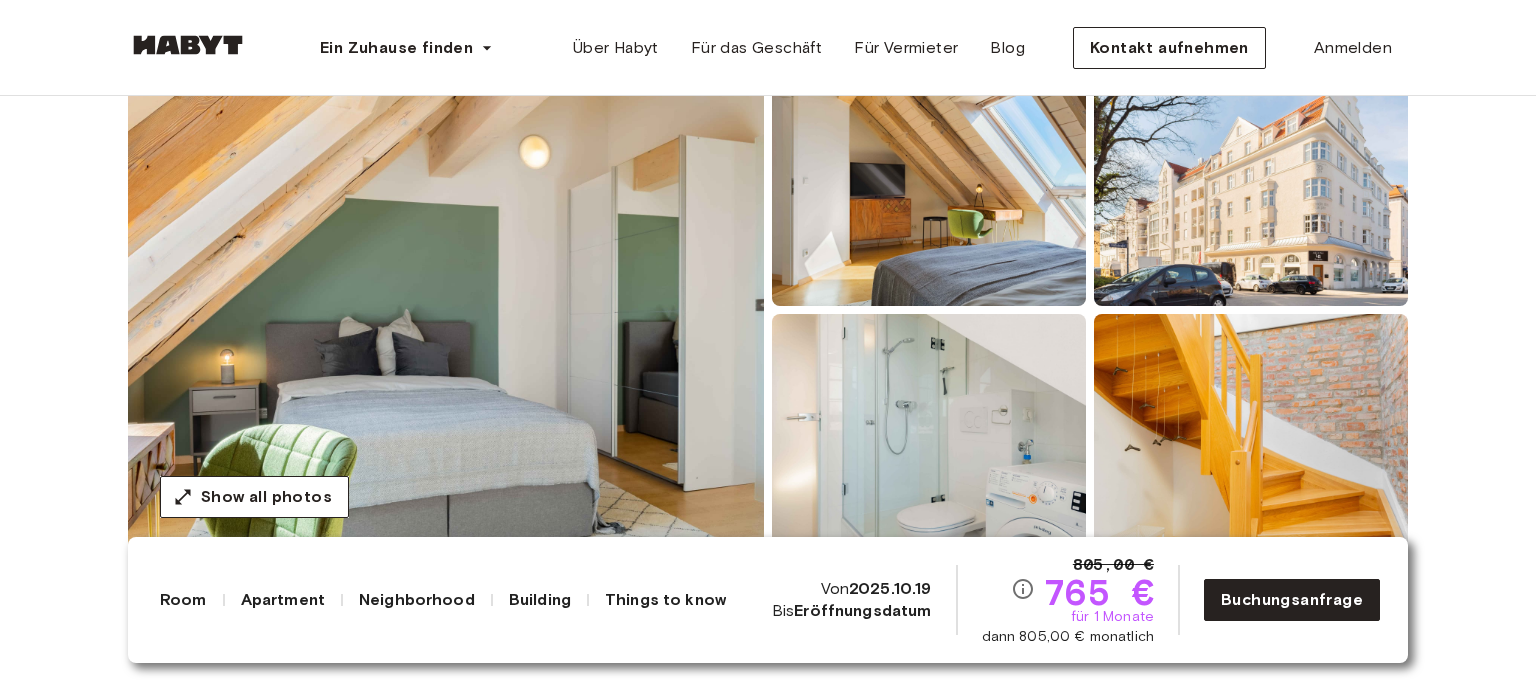 click at bounding box center (446, 310) 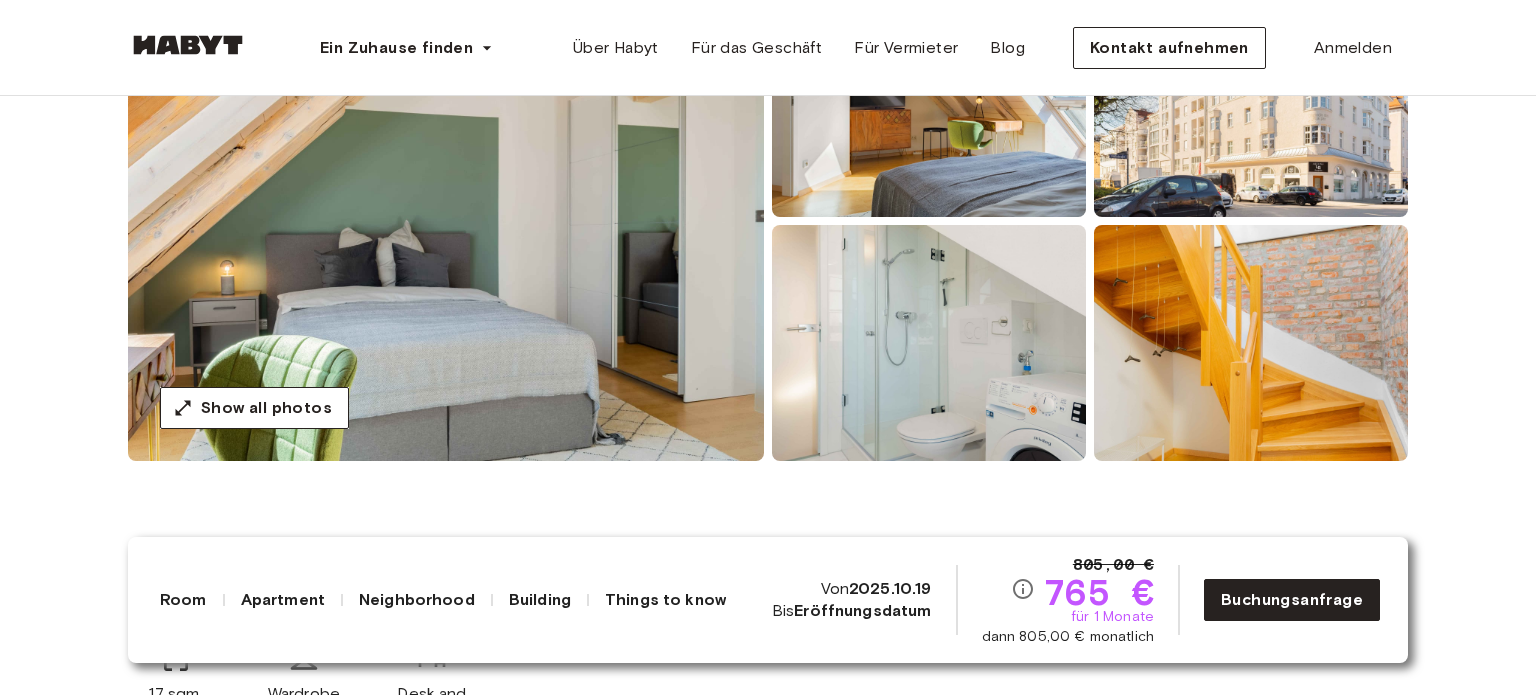 scroll, scrollTop: 300, scrollLeft: 0, axis: vertical 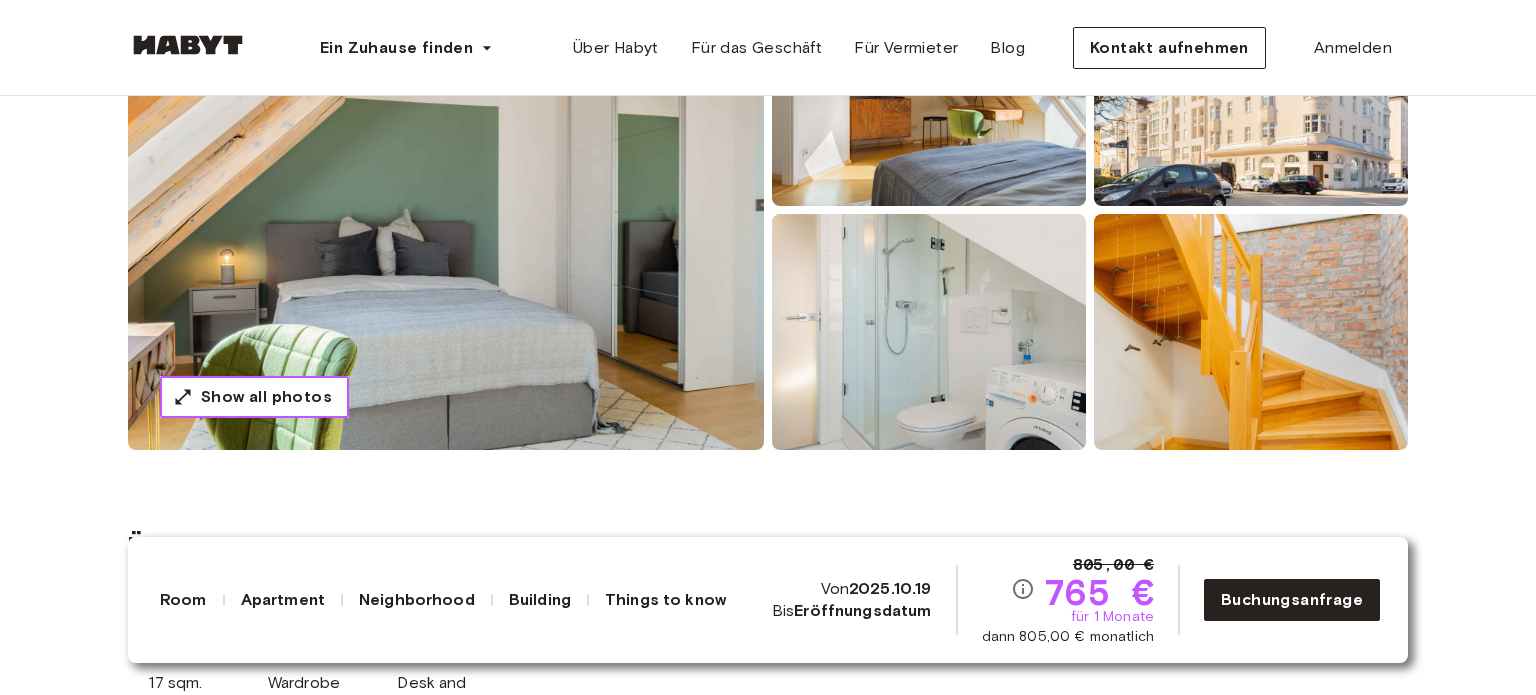 click on "Show all photos" at bounding box center [266, 397] 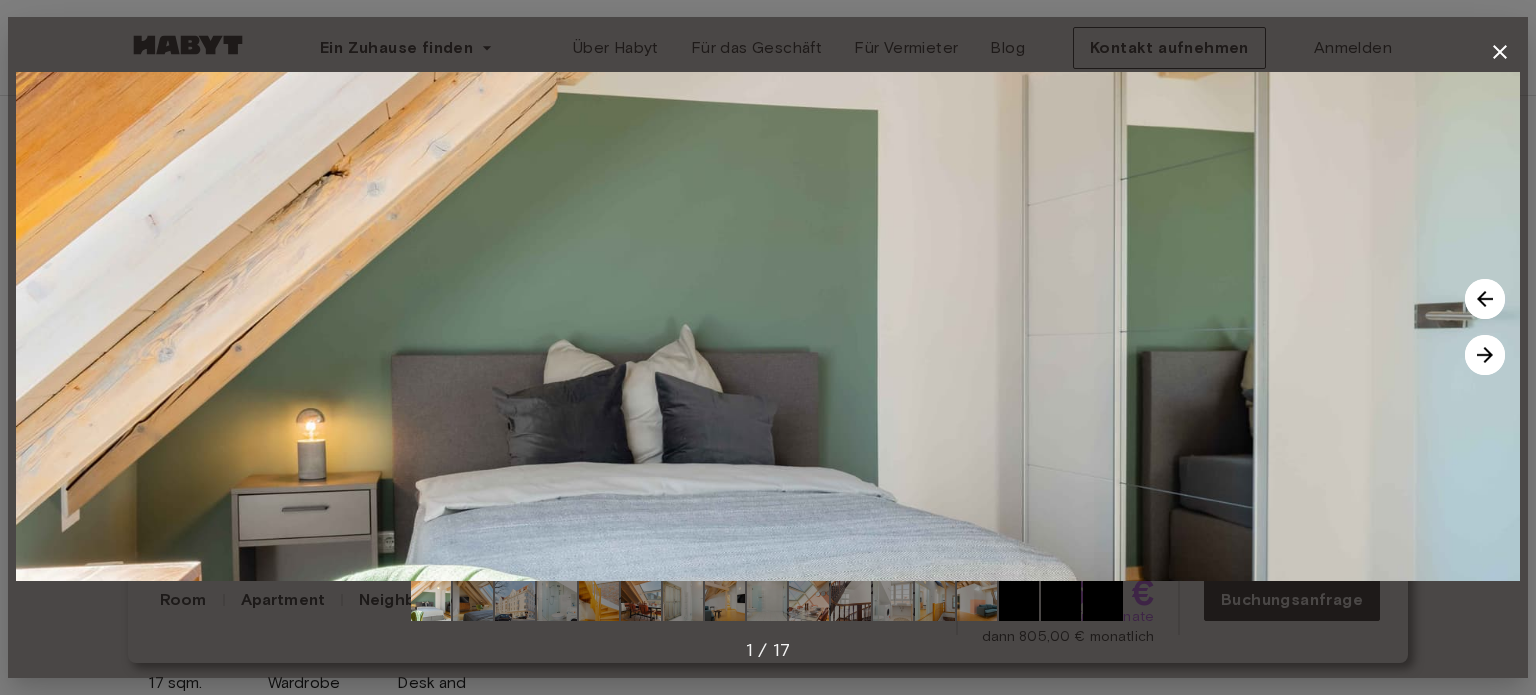 type 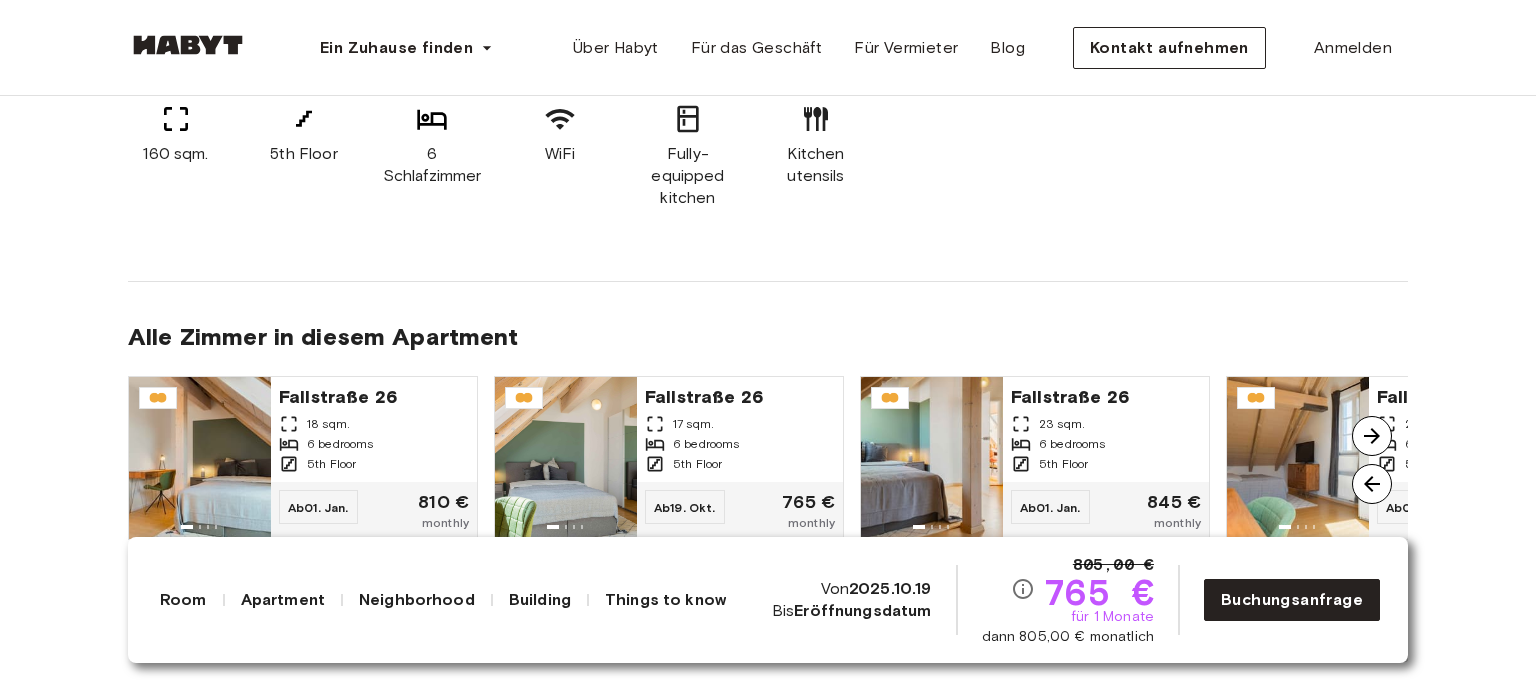scroll, scrollTop: 1400, scrollLeft: 0, axis: vertical 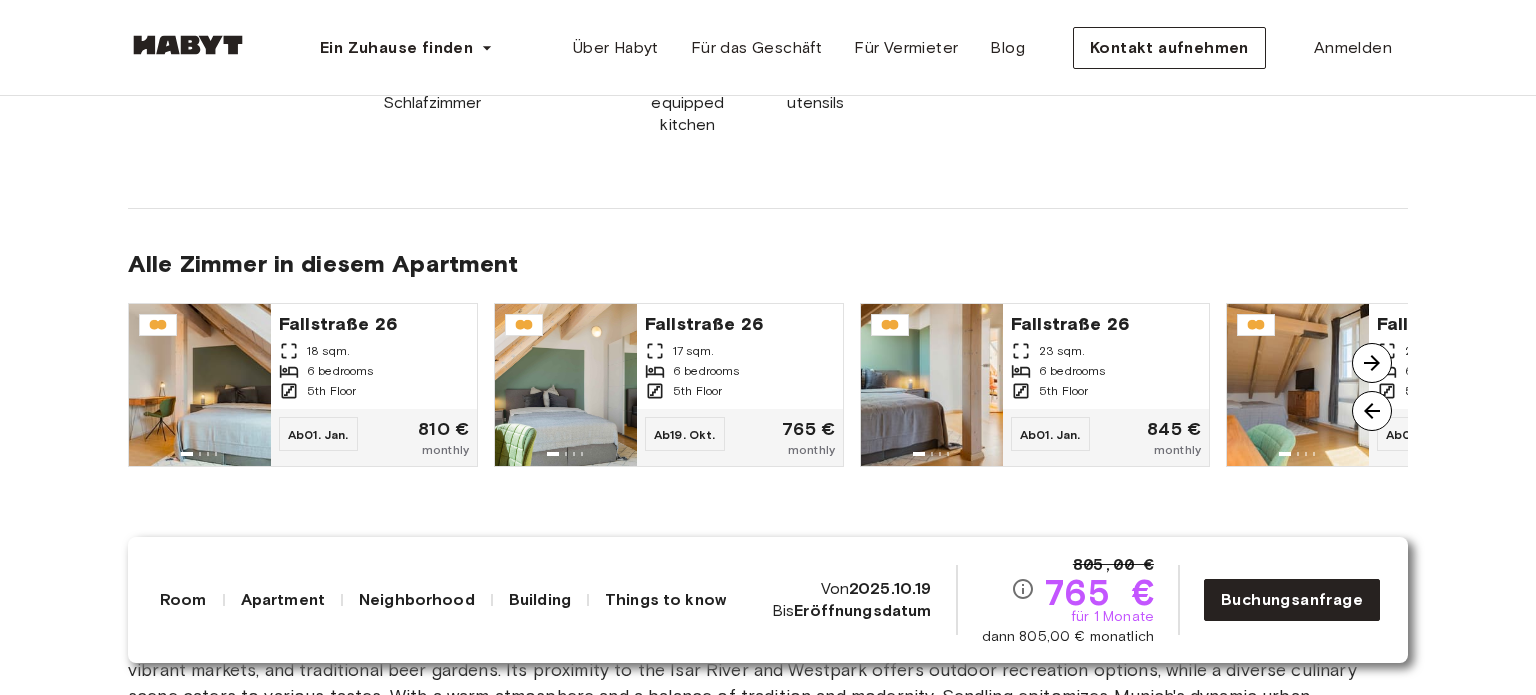 click at bounding box center [1372, 363] 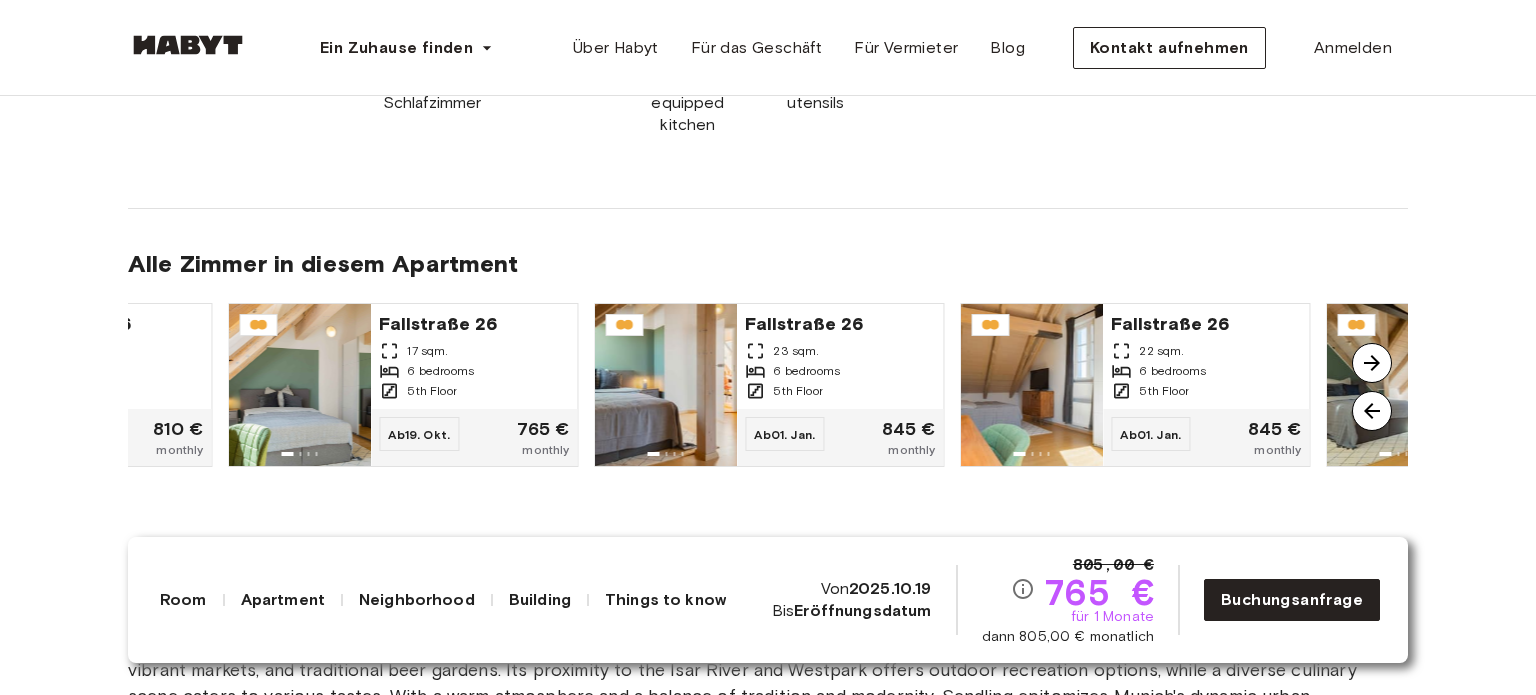 click at bounding box center [1372, 363] 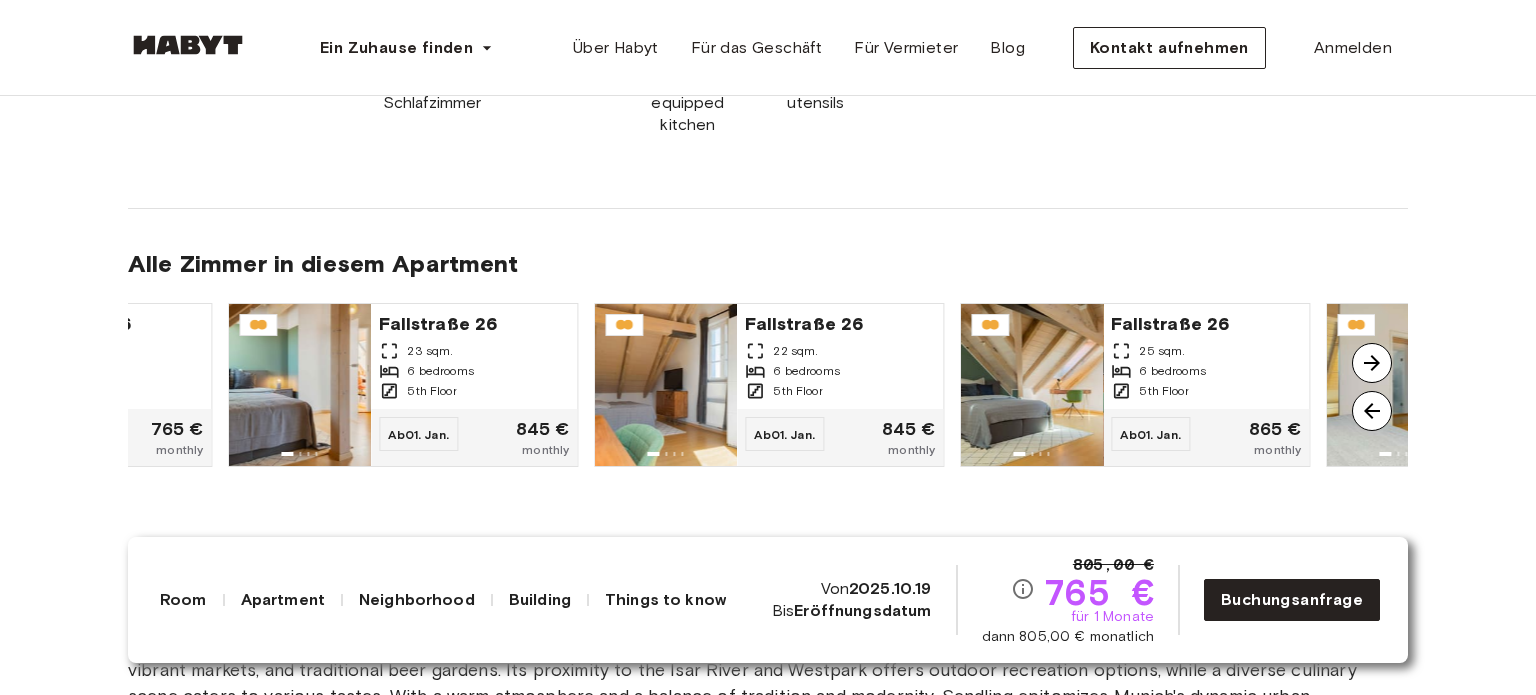 click at bounding box center [1372, 363] 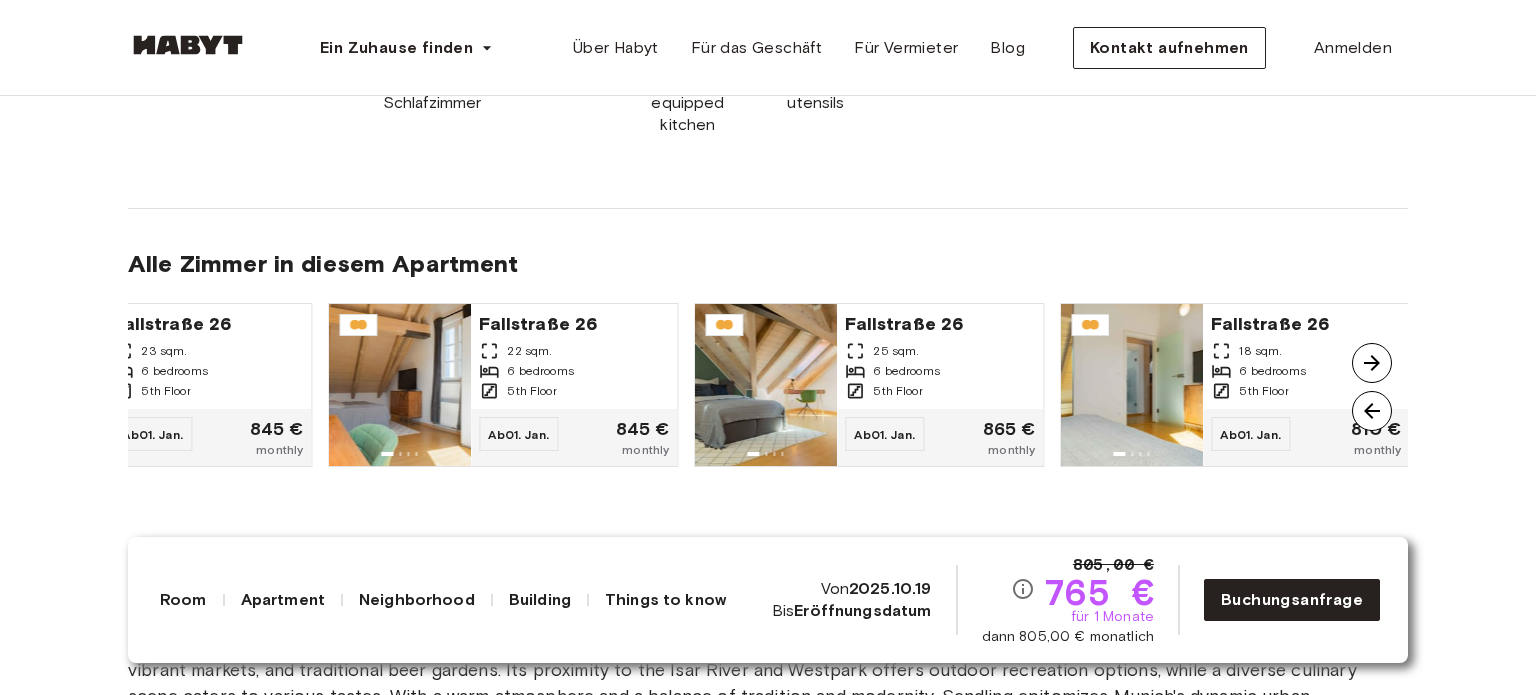 click at bounding box center (1372, 363) 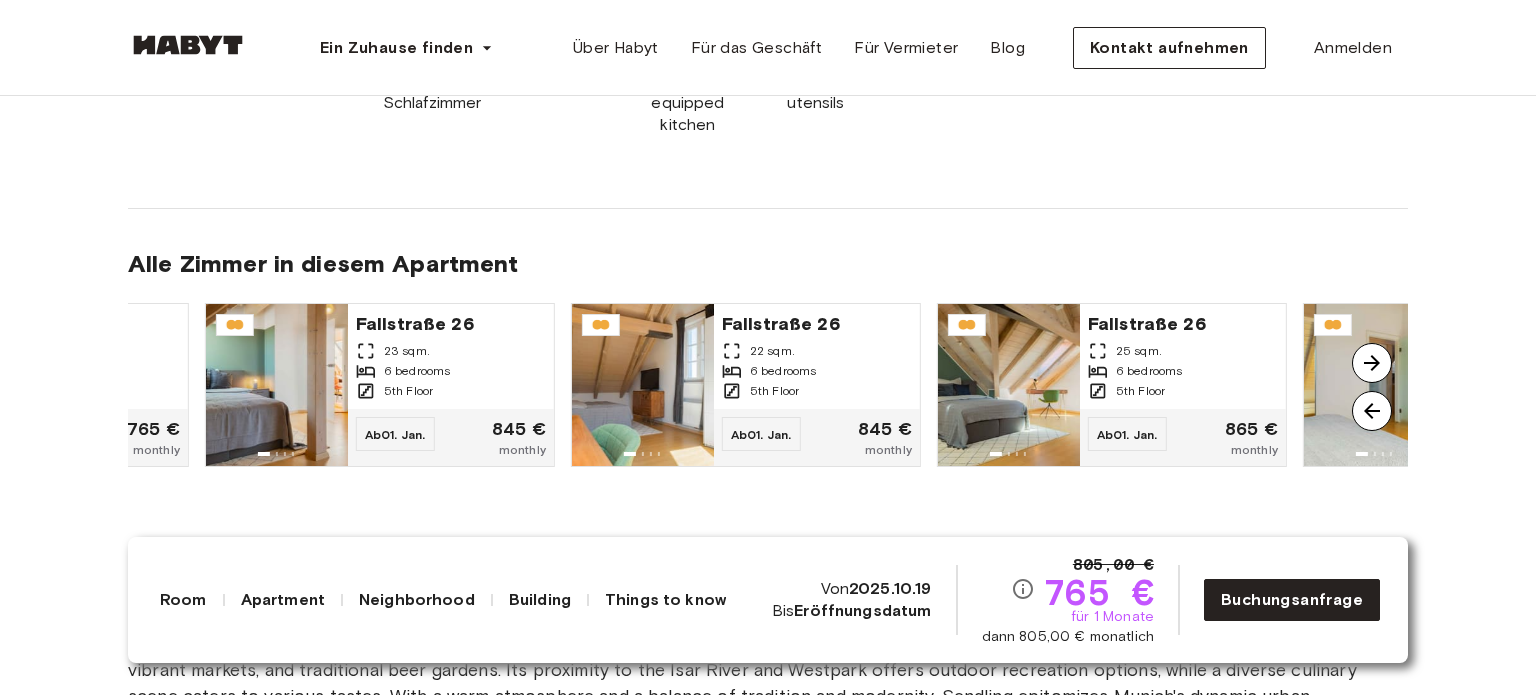 click at bounding box center [1372, 411] 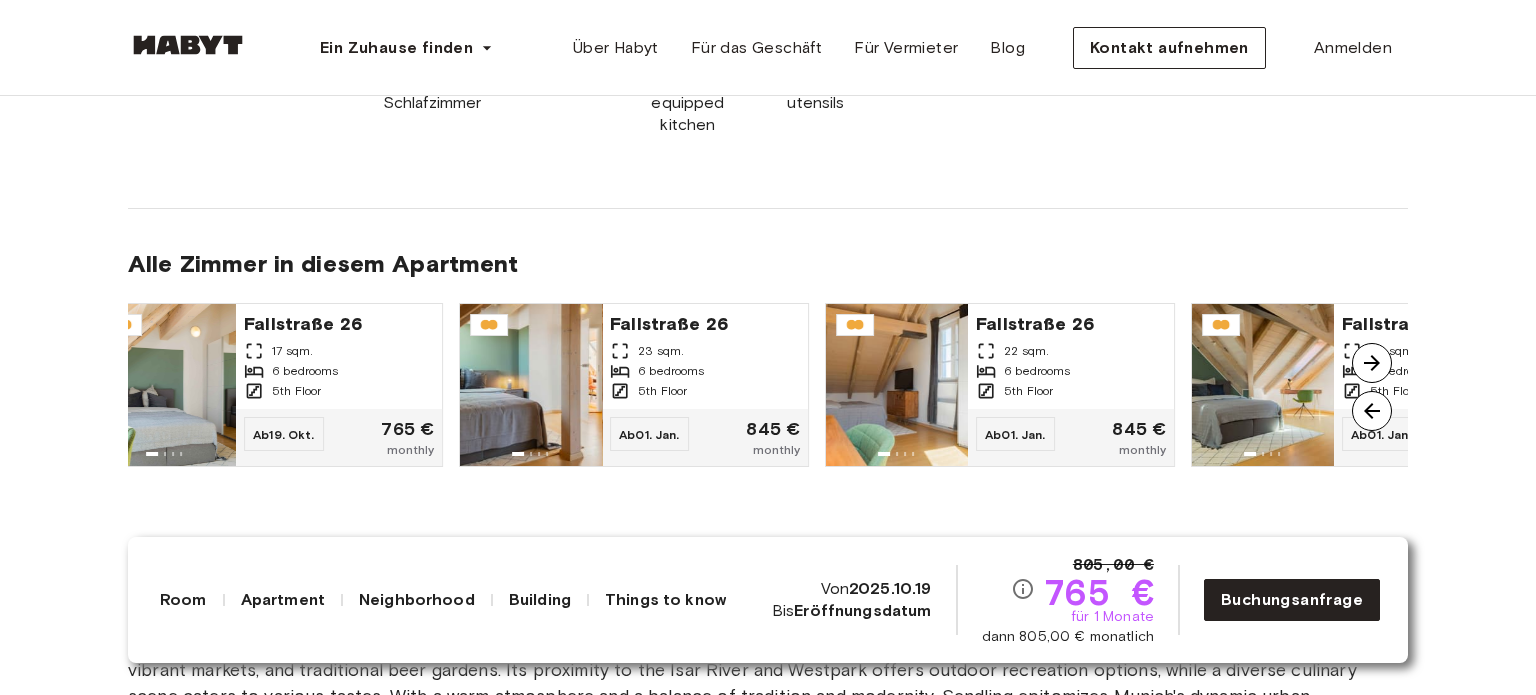 click at bounding box center (1372, 411) 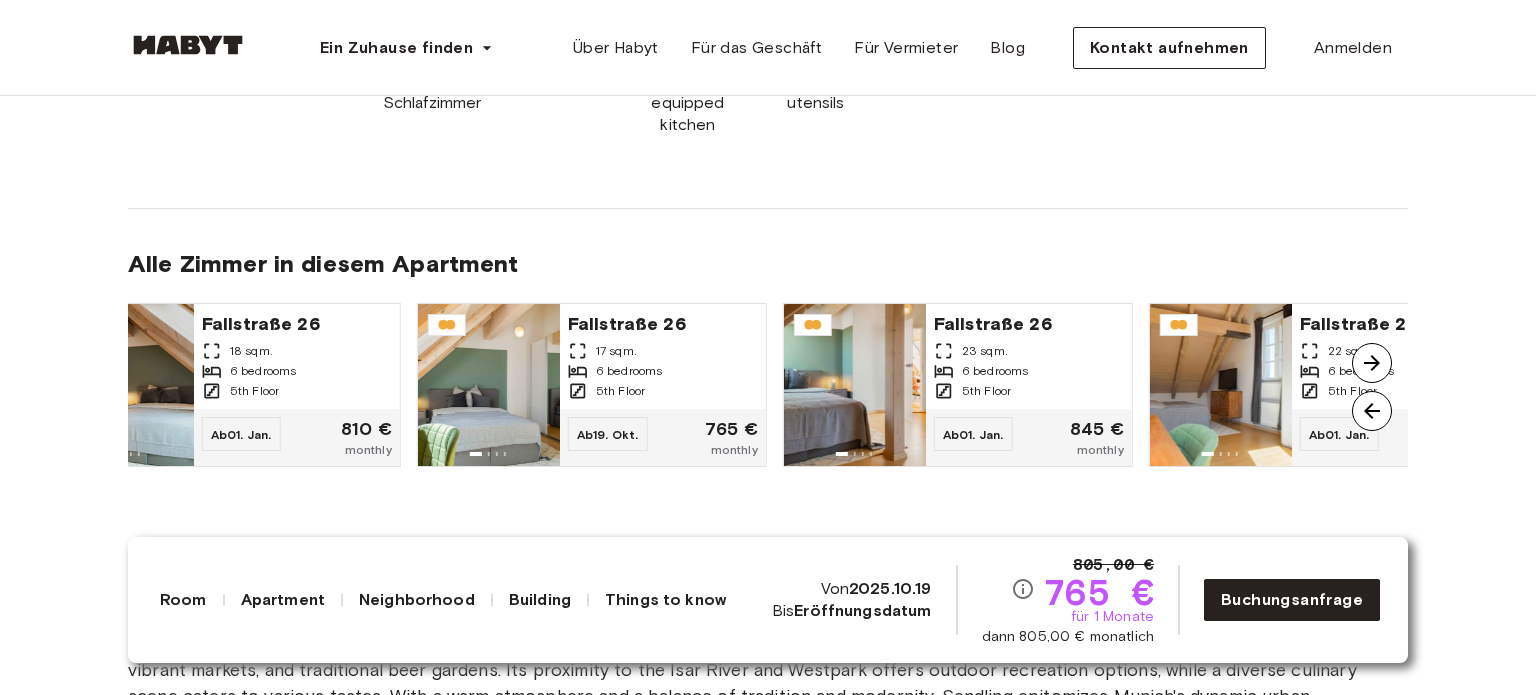 click at bounding box center [1372, 411] 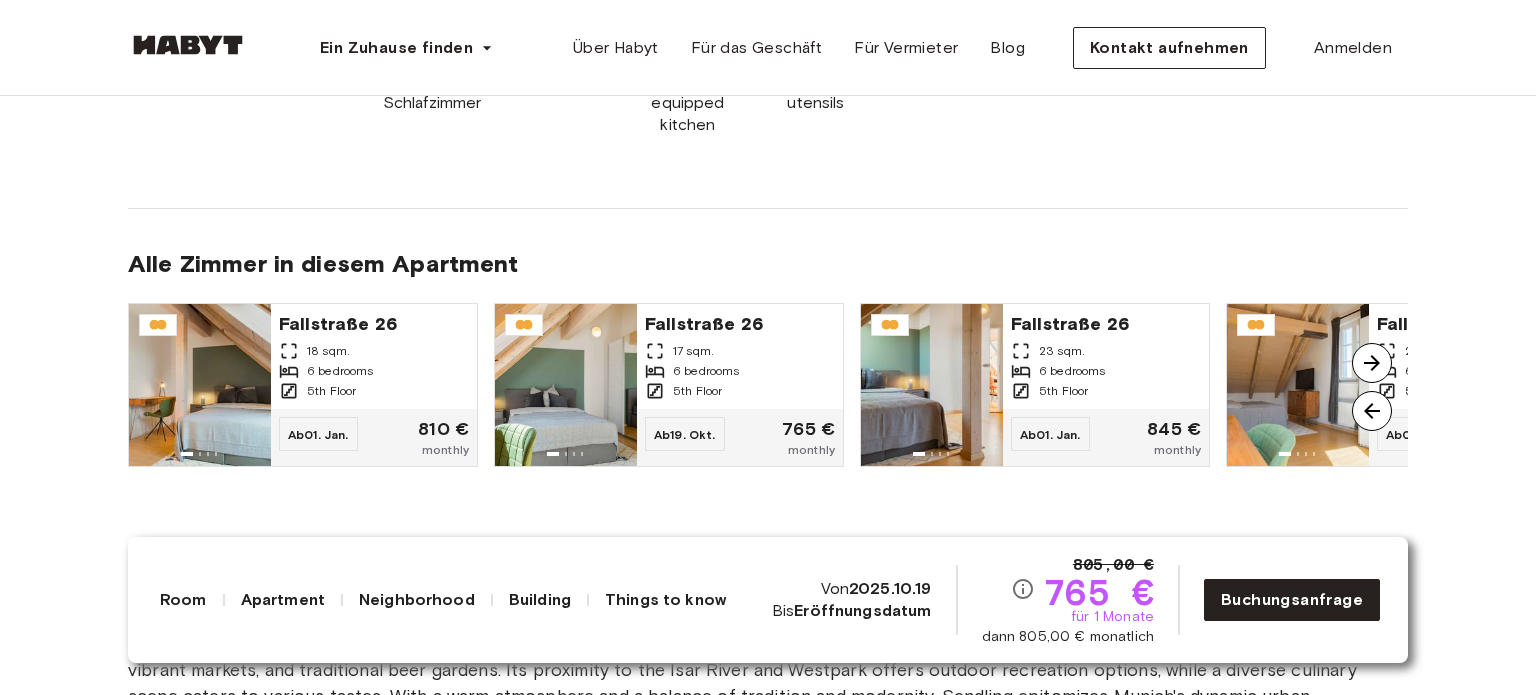 click at bounding box center [1372, 411] 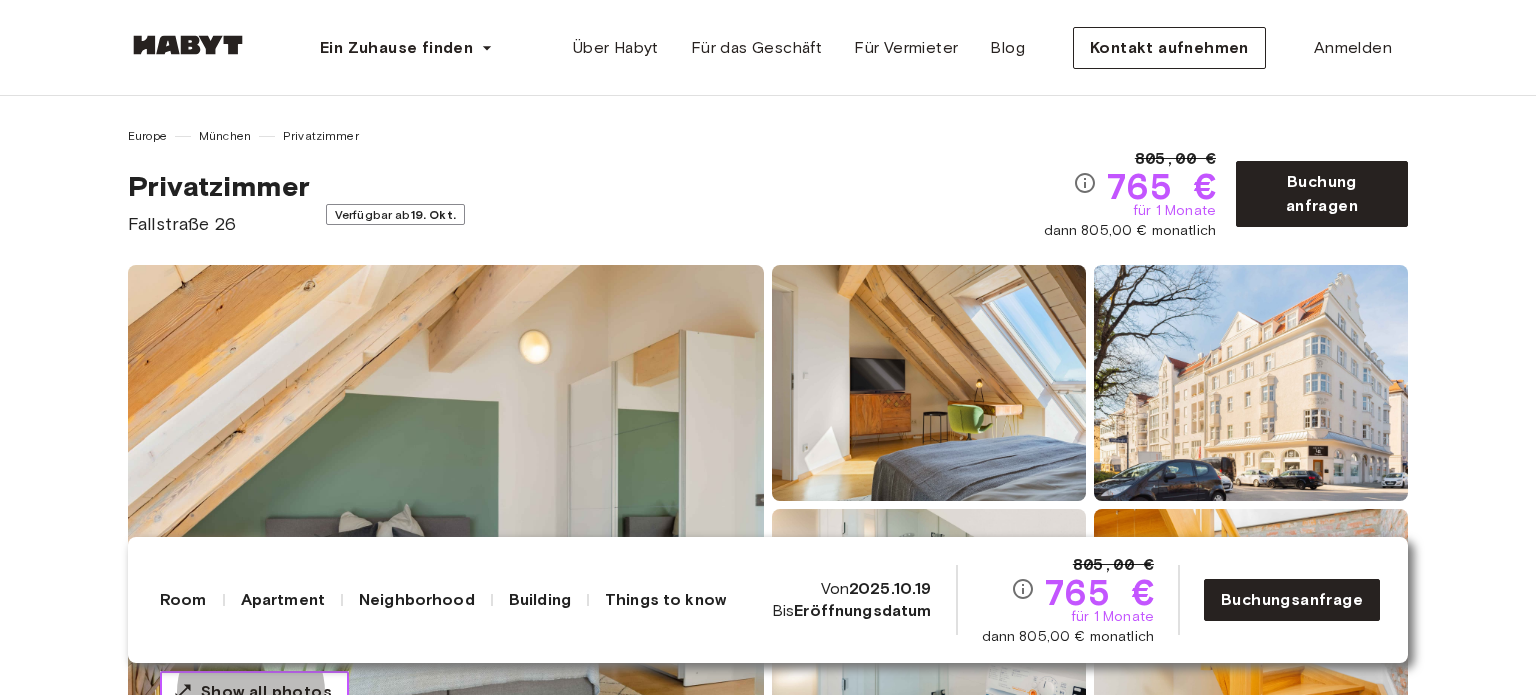 scroll, scrollTop: 0, scrollLeft: 0, axis: both 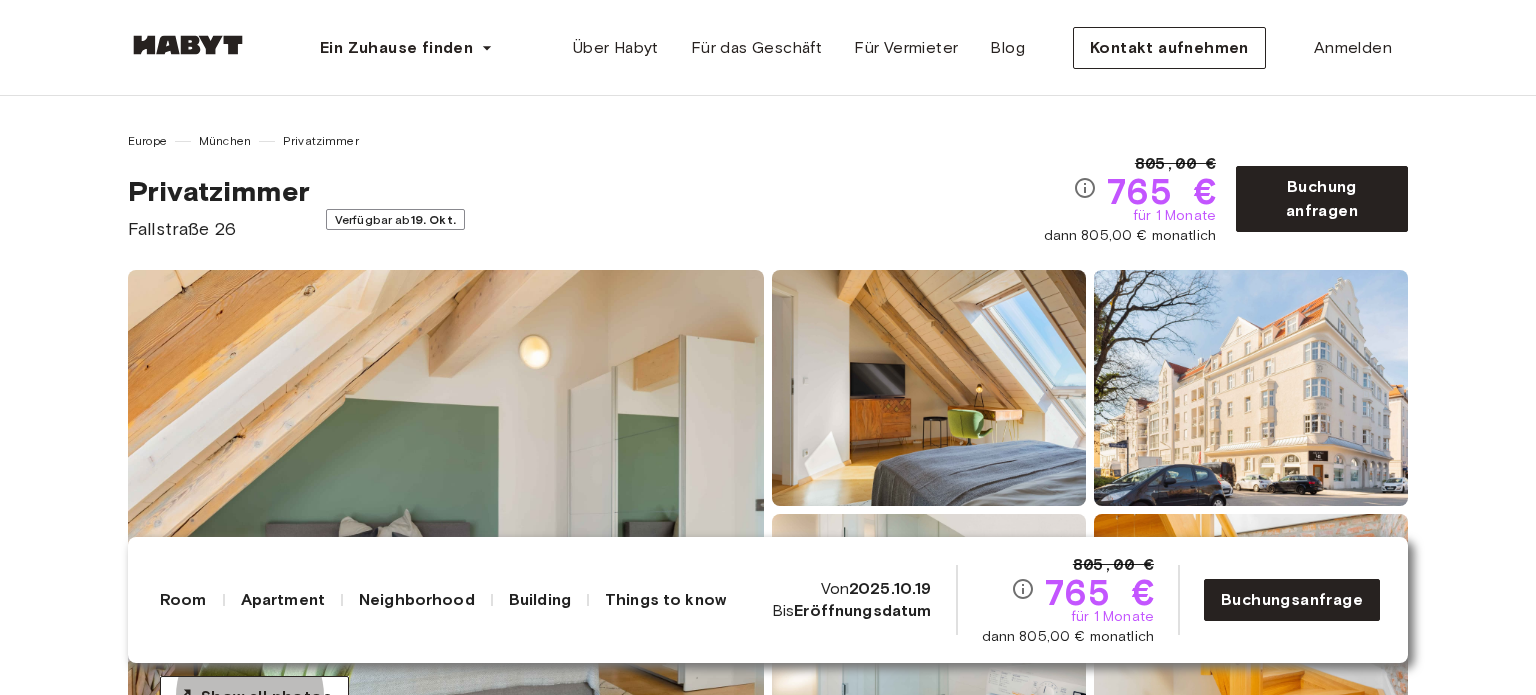 click on "Apartment" at bounding box center [283, 600] 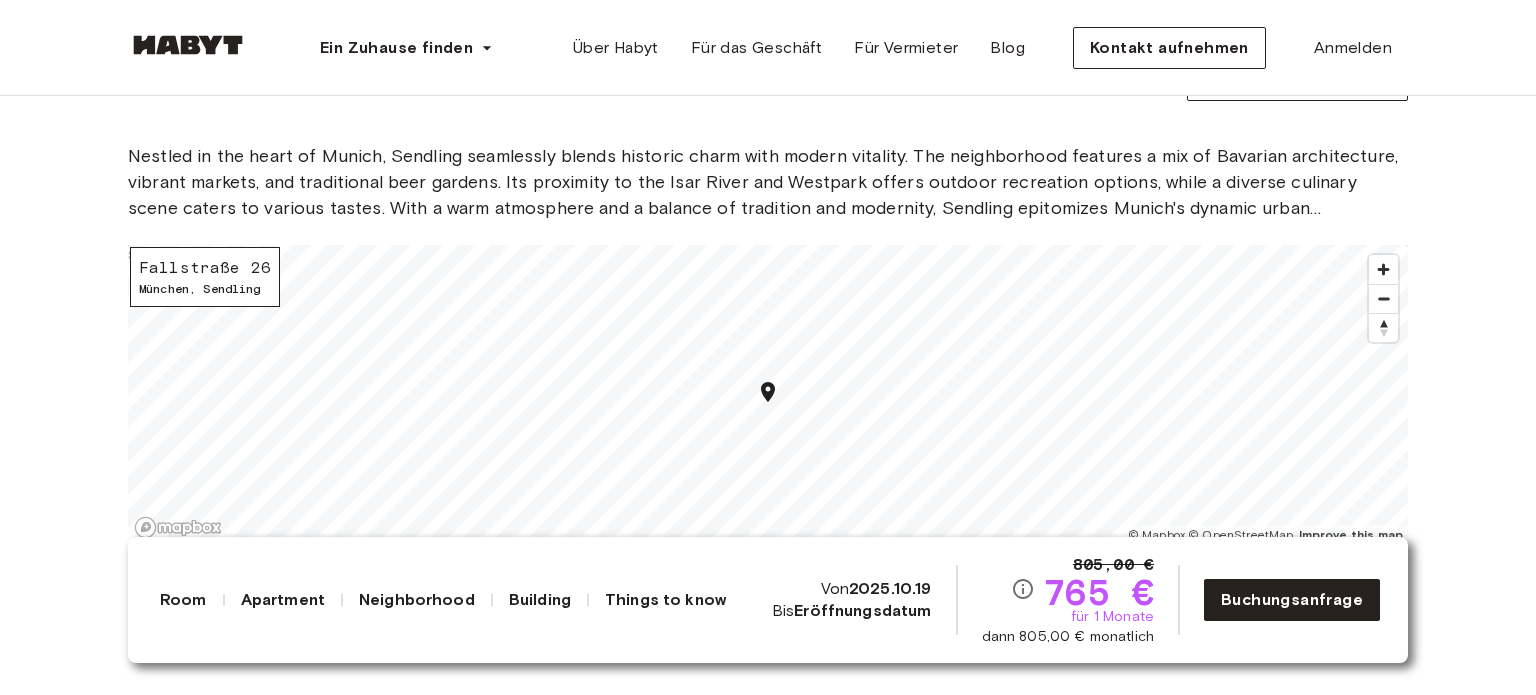 scroll, scrollTop: 1988, scrollLeft: 0, axis: vertical 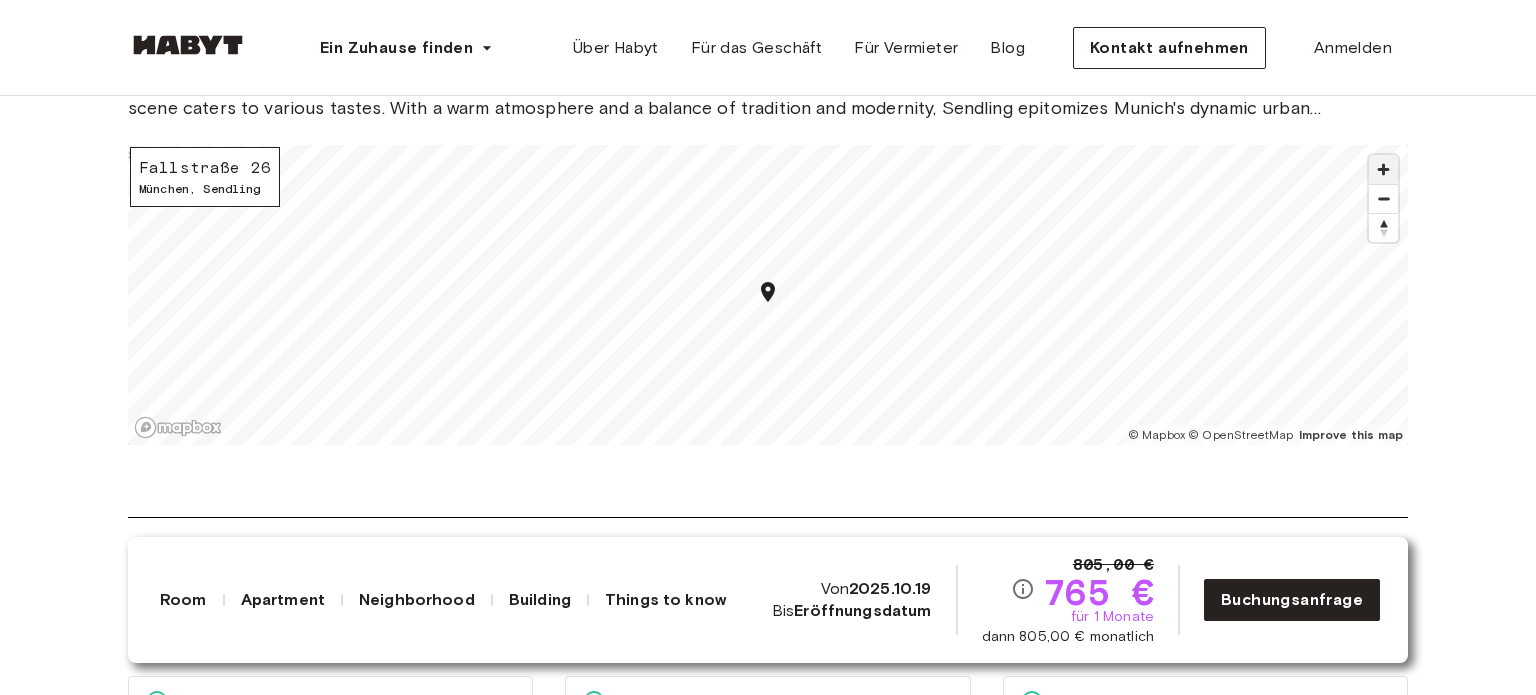 click at bounding box center (1383, 169) 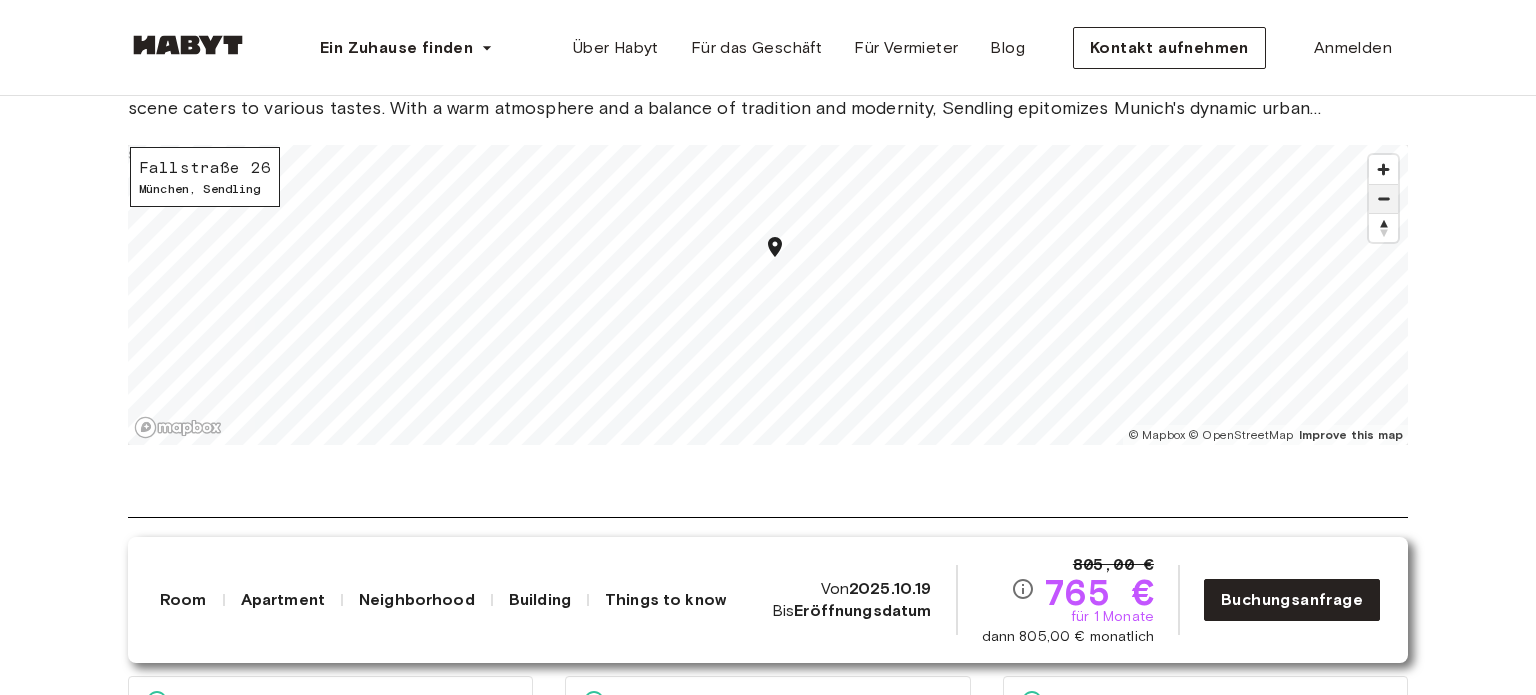 click at bounding box center [1383, 199] 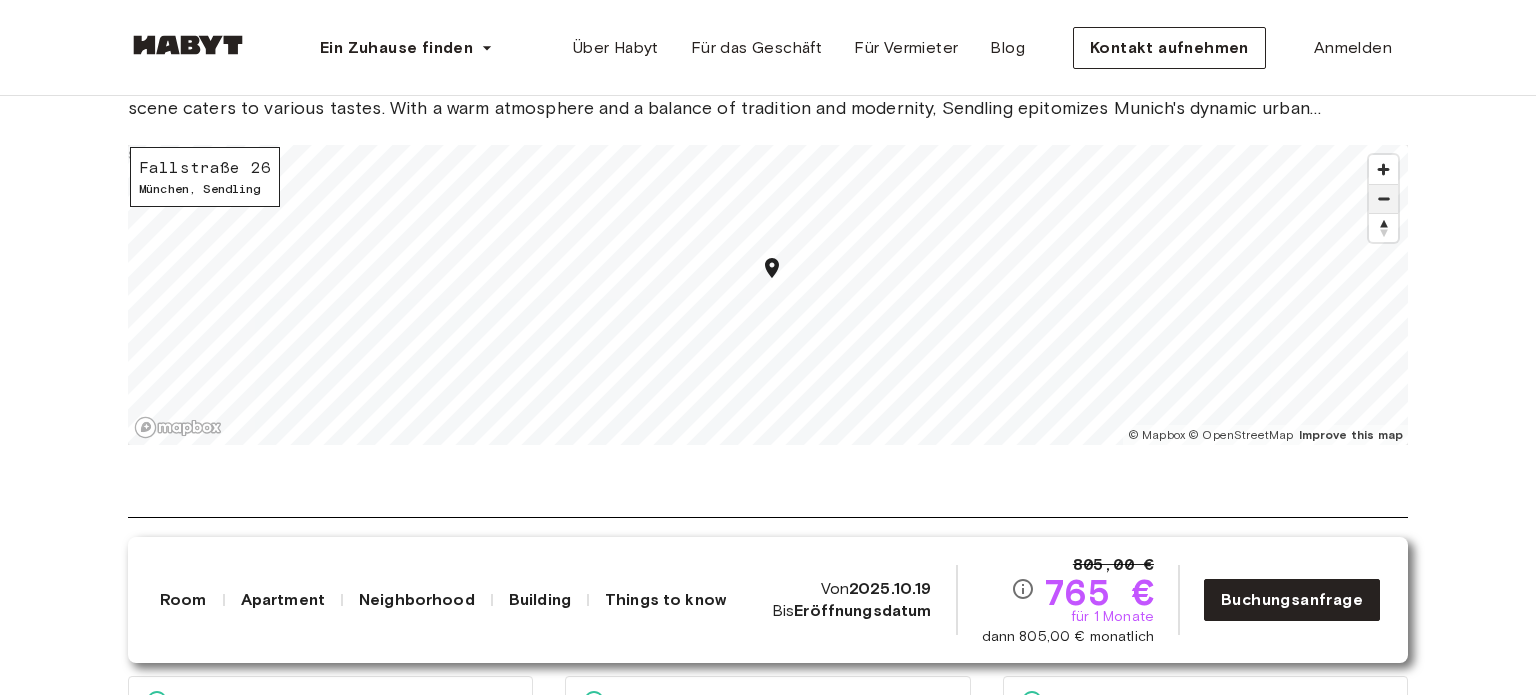 click at bounding box center (1383, 199) 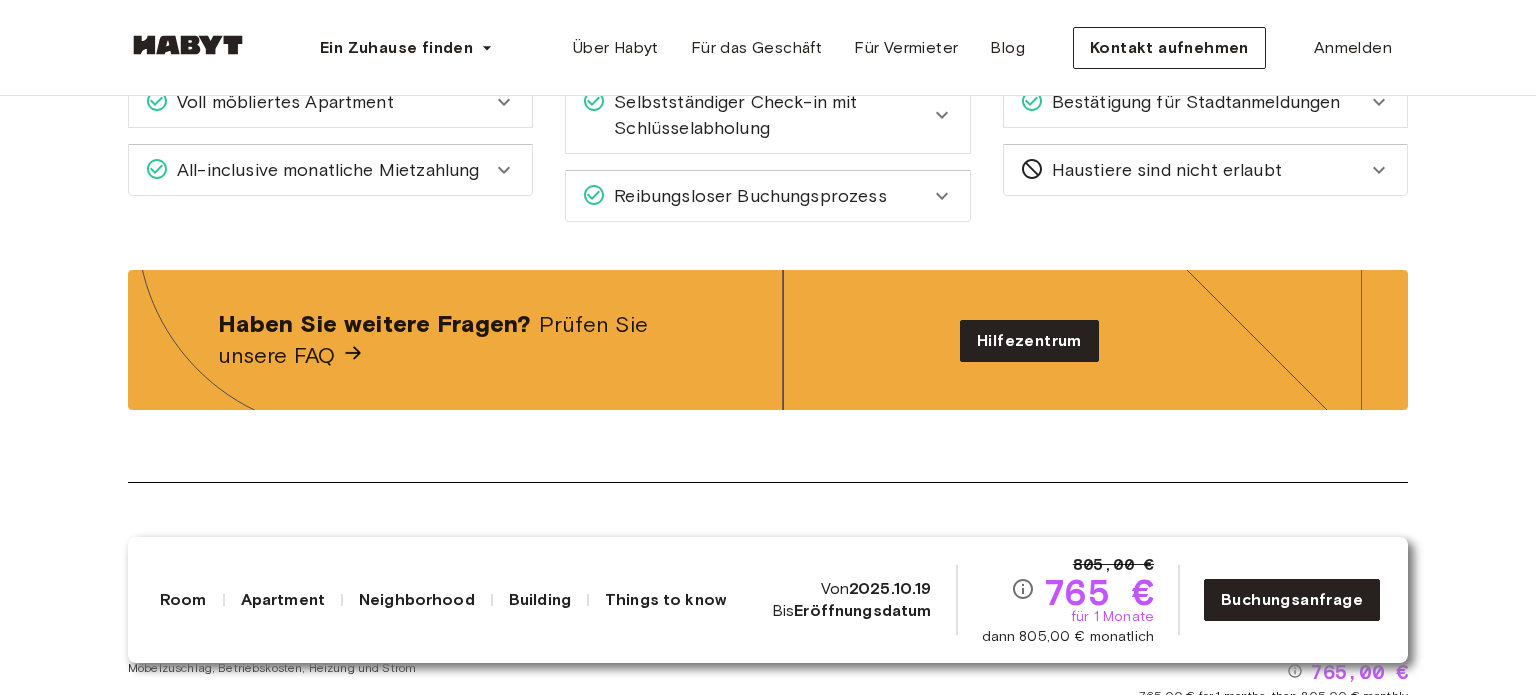 scroll, scrollTop: 2488, scrollLeft: 0, axis: vertical 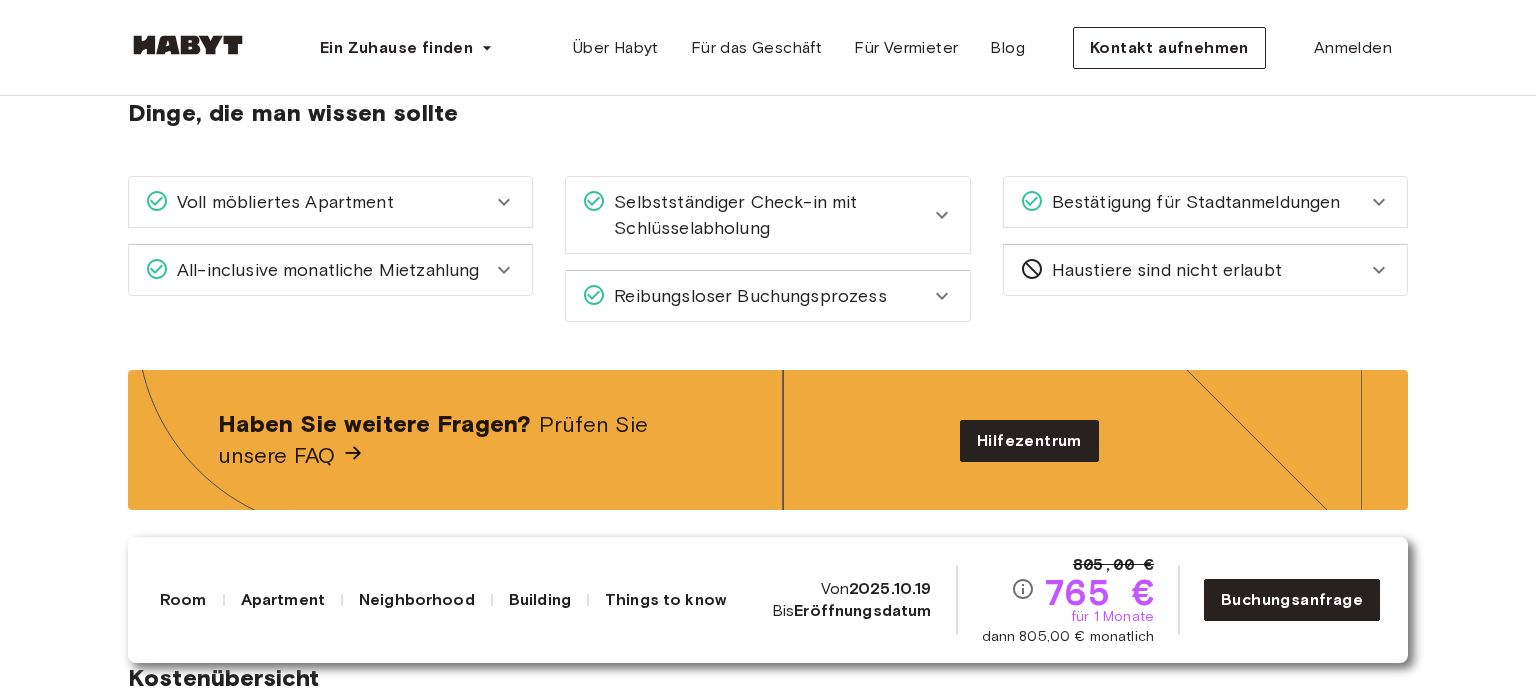 click on "All-inclusive monatliche Mietzahlung" at bounding box center (330, 270) 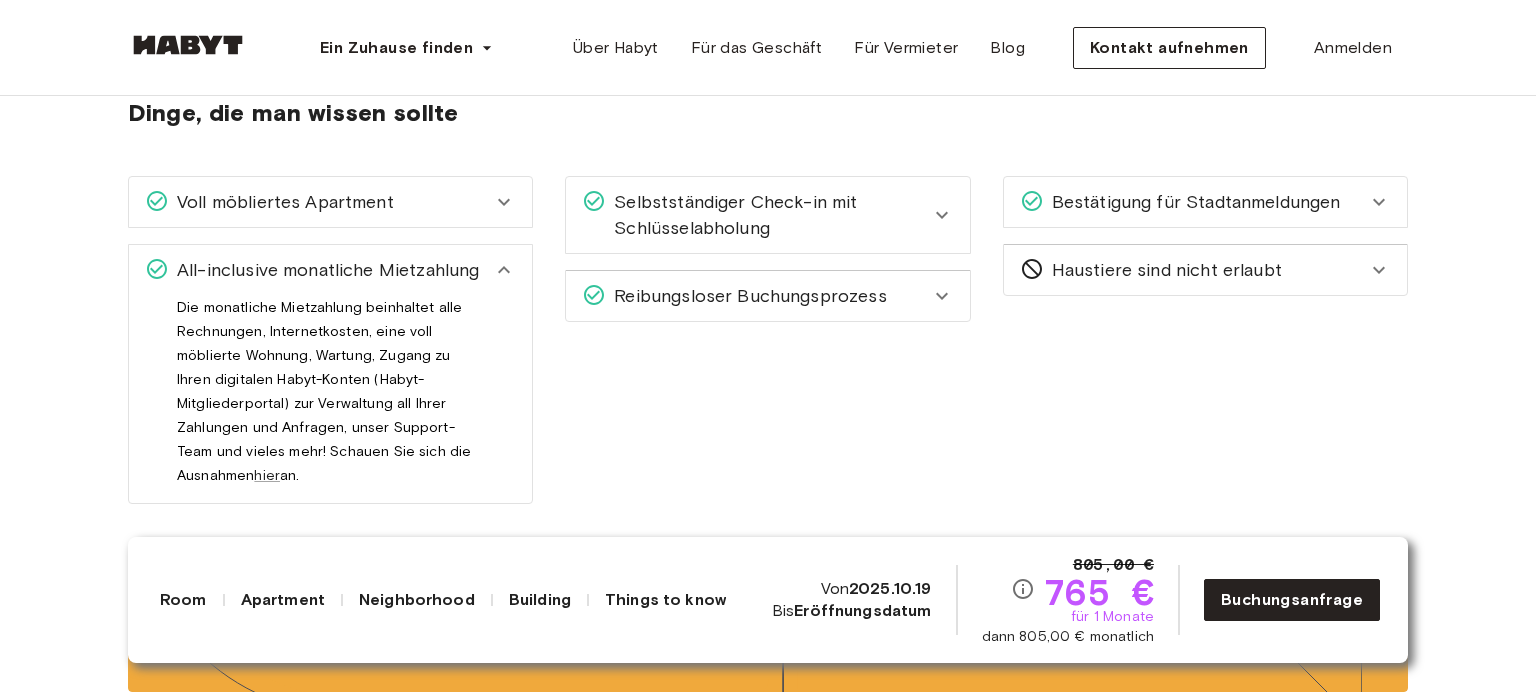 scroll, scrollTop: 2588, scrollLeft: 0, axis: vertical 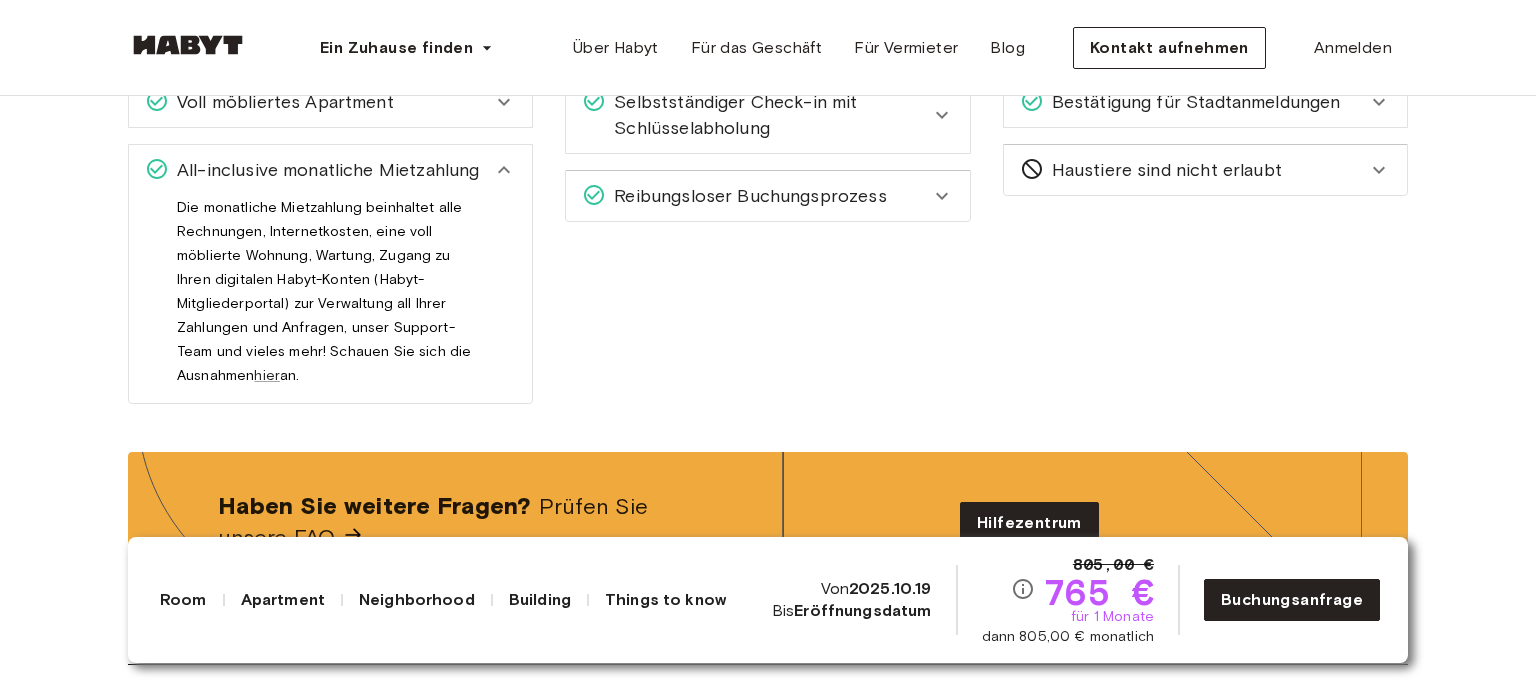 click on "All-inclusive monatliche Mietzahlung" at bounding box center (330, 170) 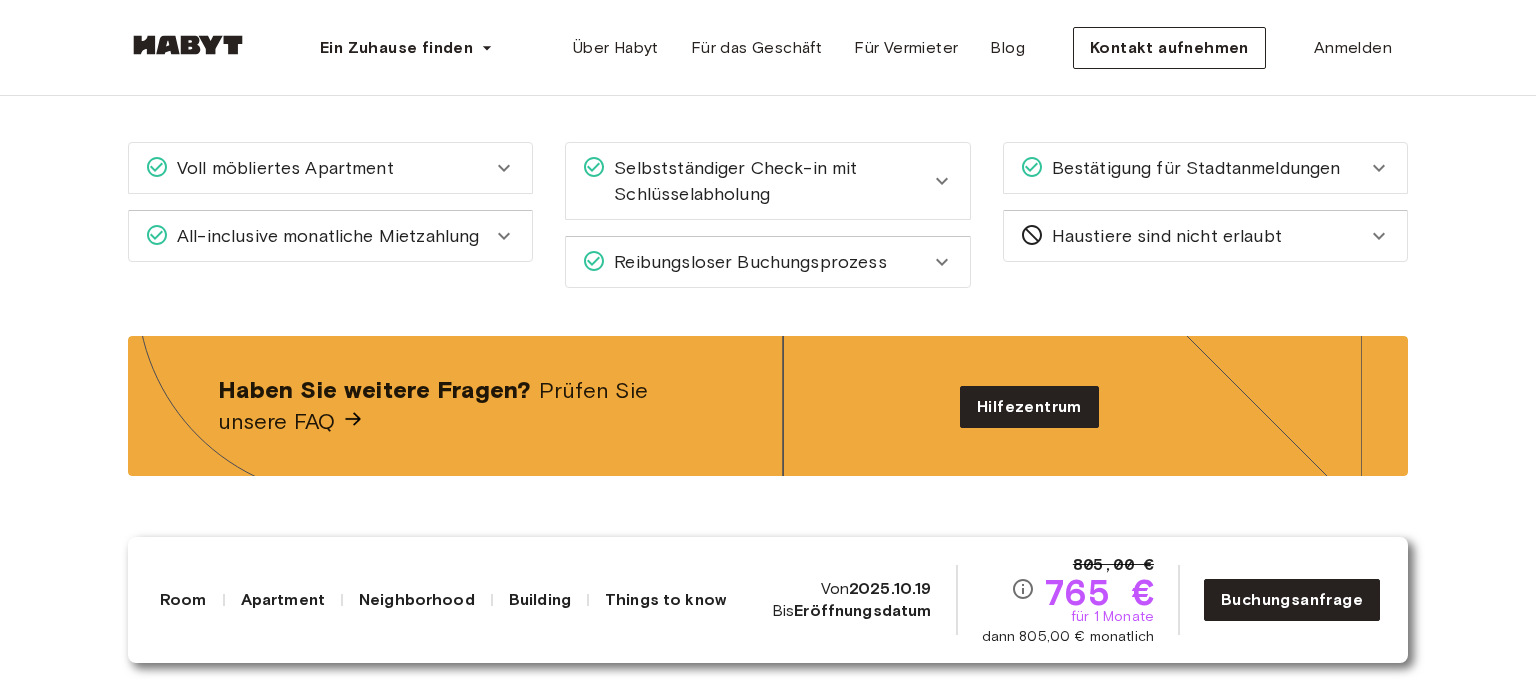 scroll, scrollTop: 2488, scrollLeft: 0, axis: vertical 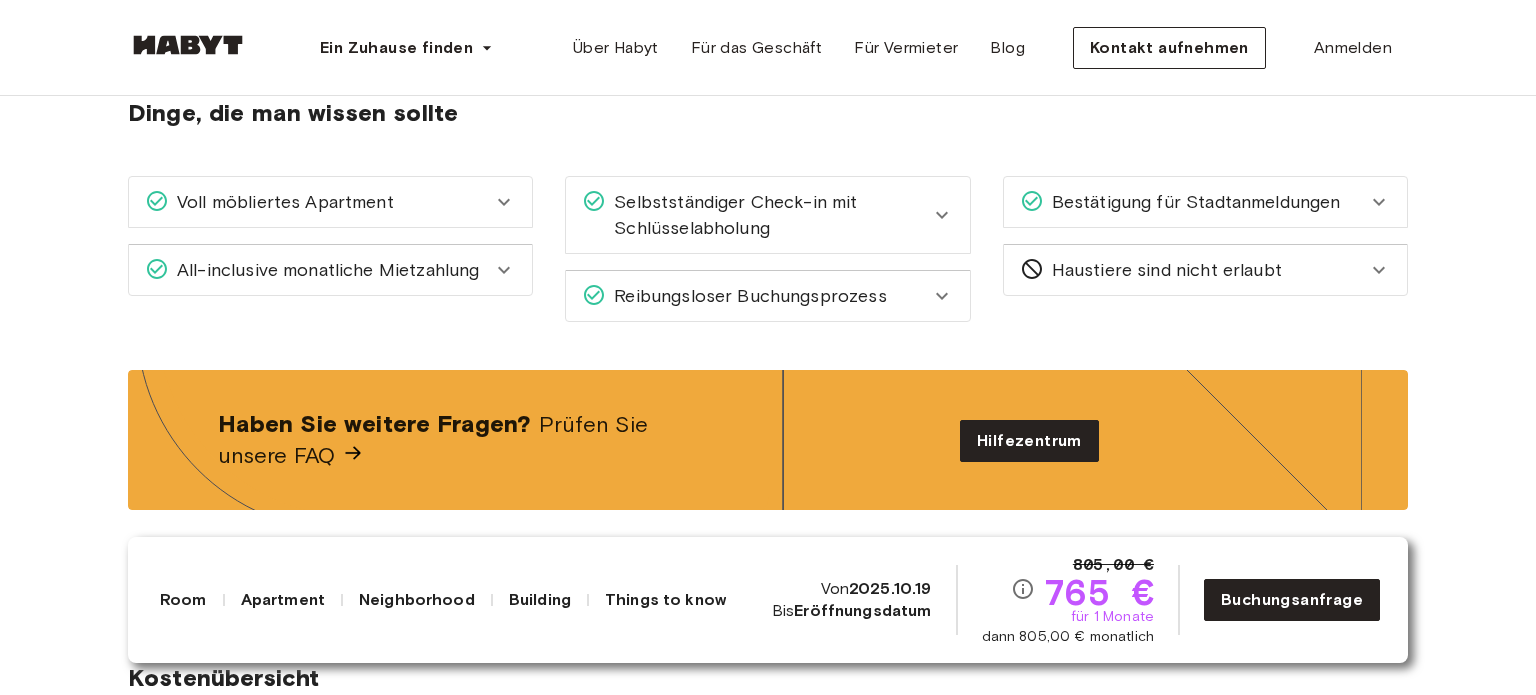 click on "Bestätigung für Stadtanmeldungen" at bounding box center [1205, 202] 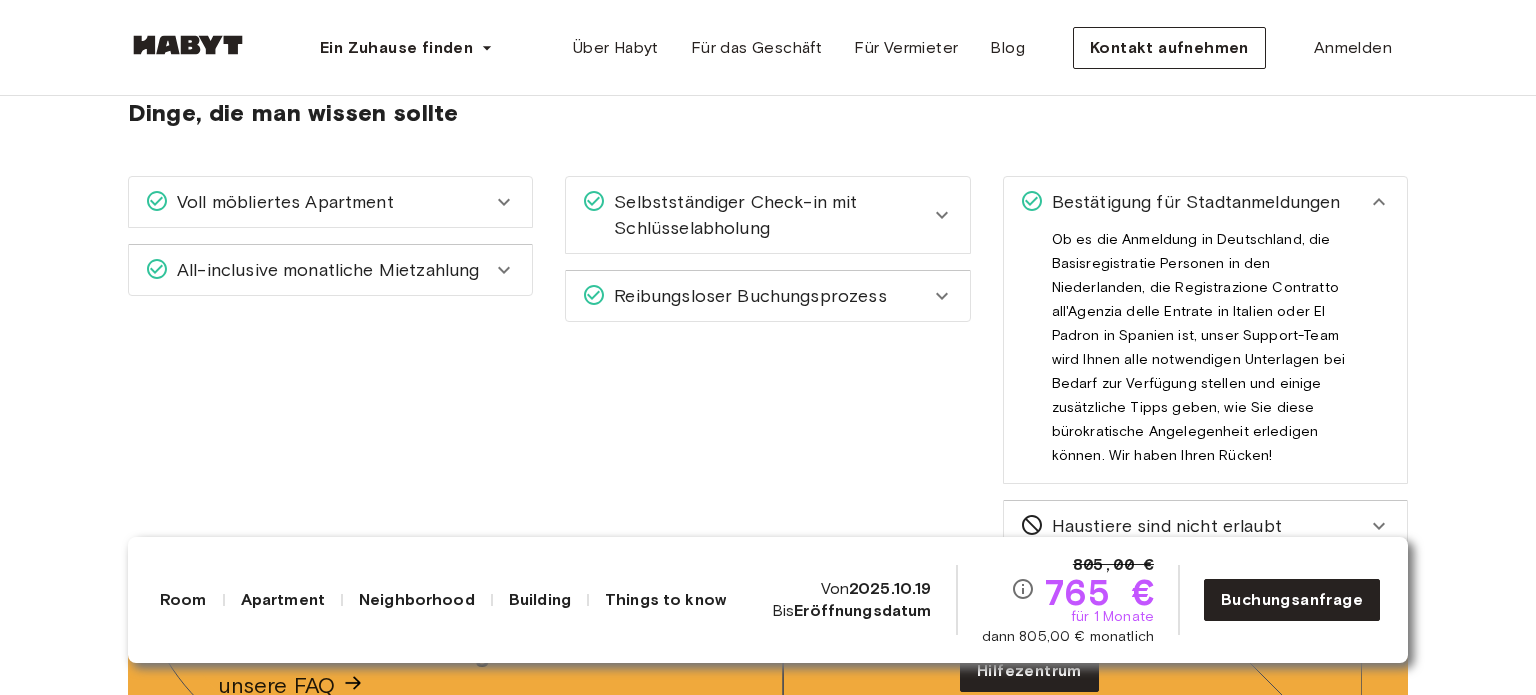 click on "Bestätigung für Stadtanmeldungen" at bounding box center (1192, 202) 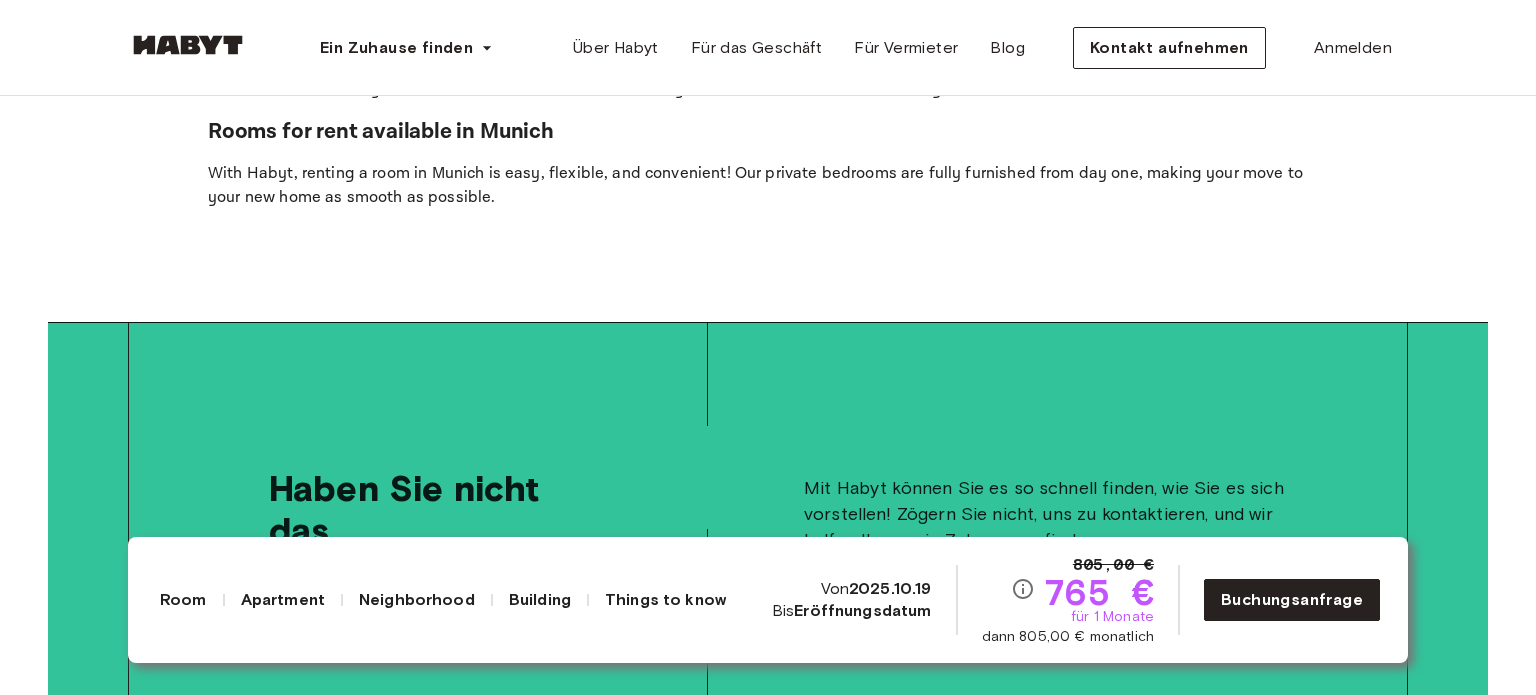 scroll, scrollTop: 4338, scrollLeft: 0, axis: vertical 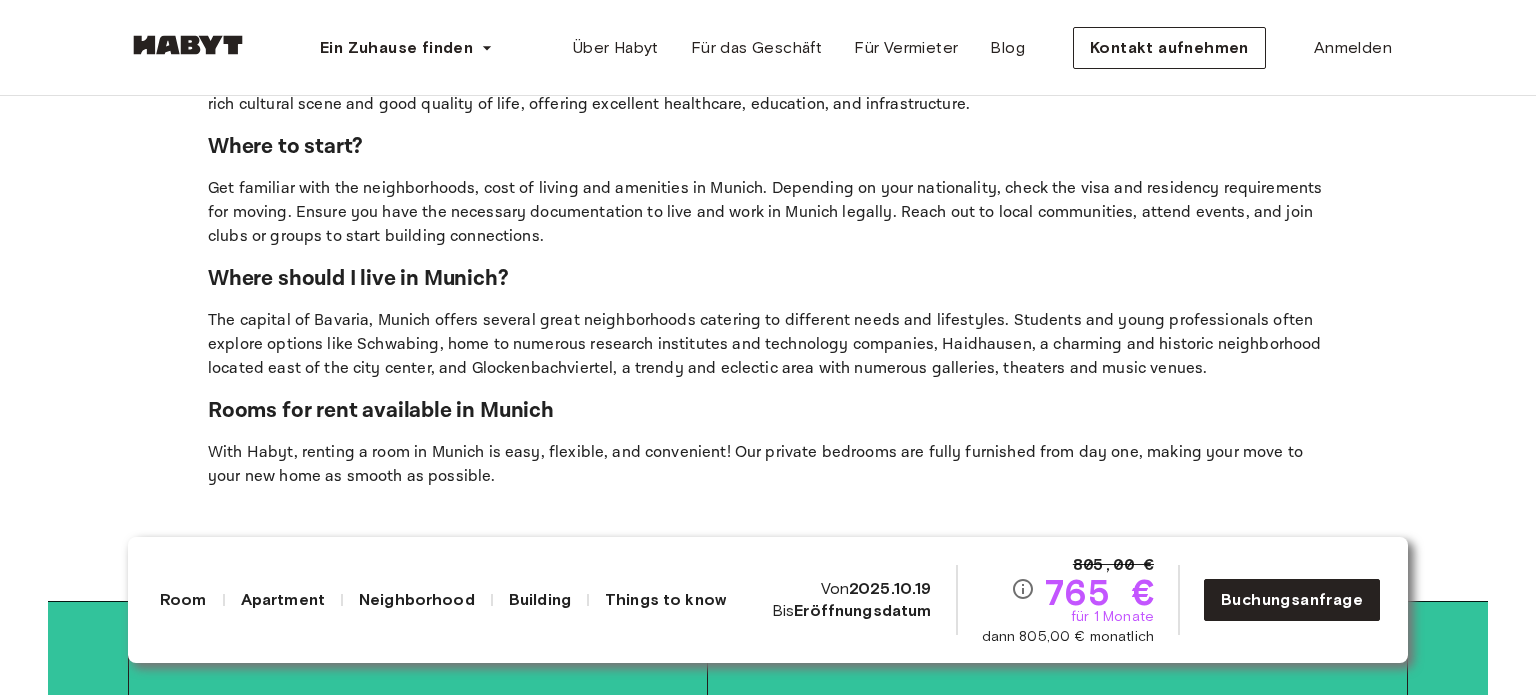 click on "Things to know" at bounding box center (665, 600) 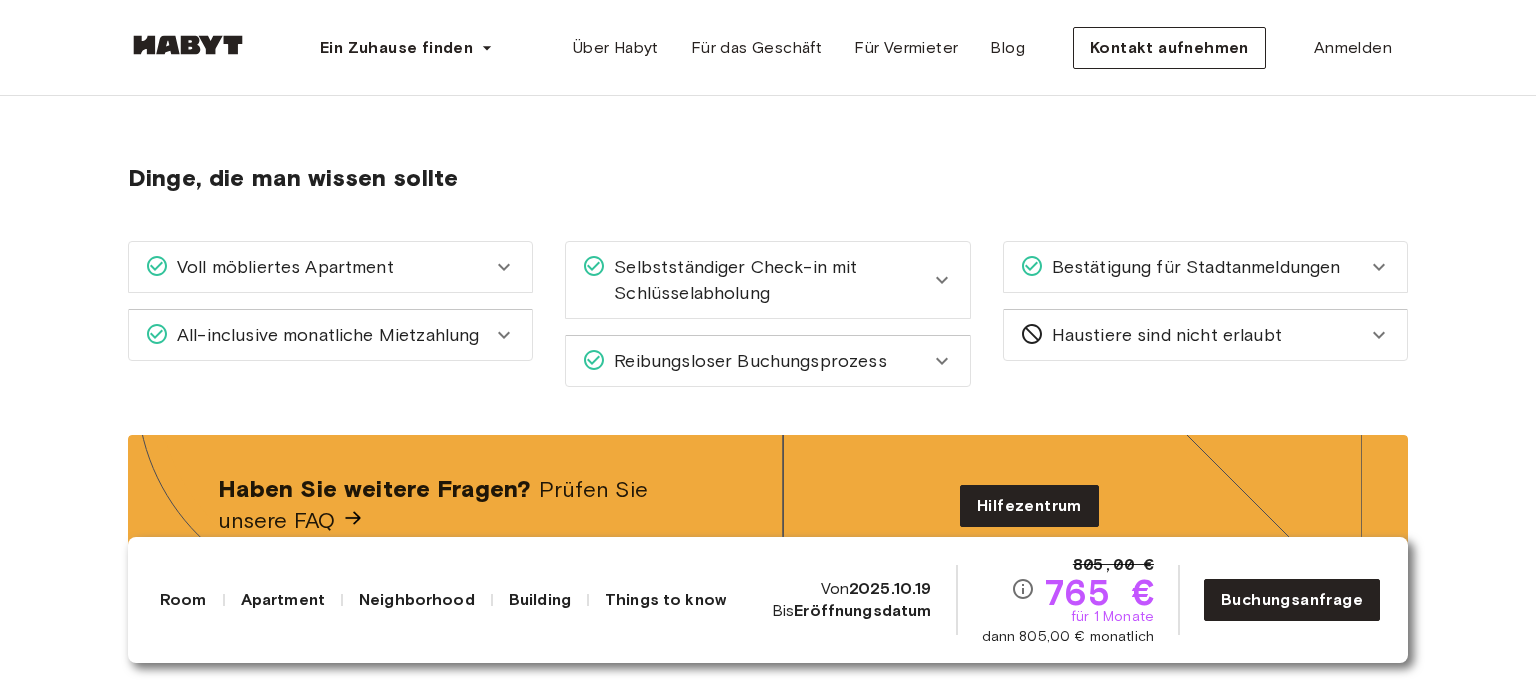 click on "Building" at bounding box center (540, 600) 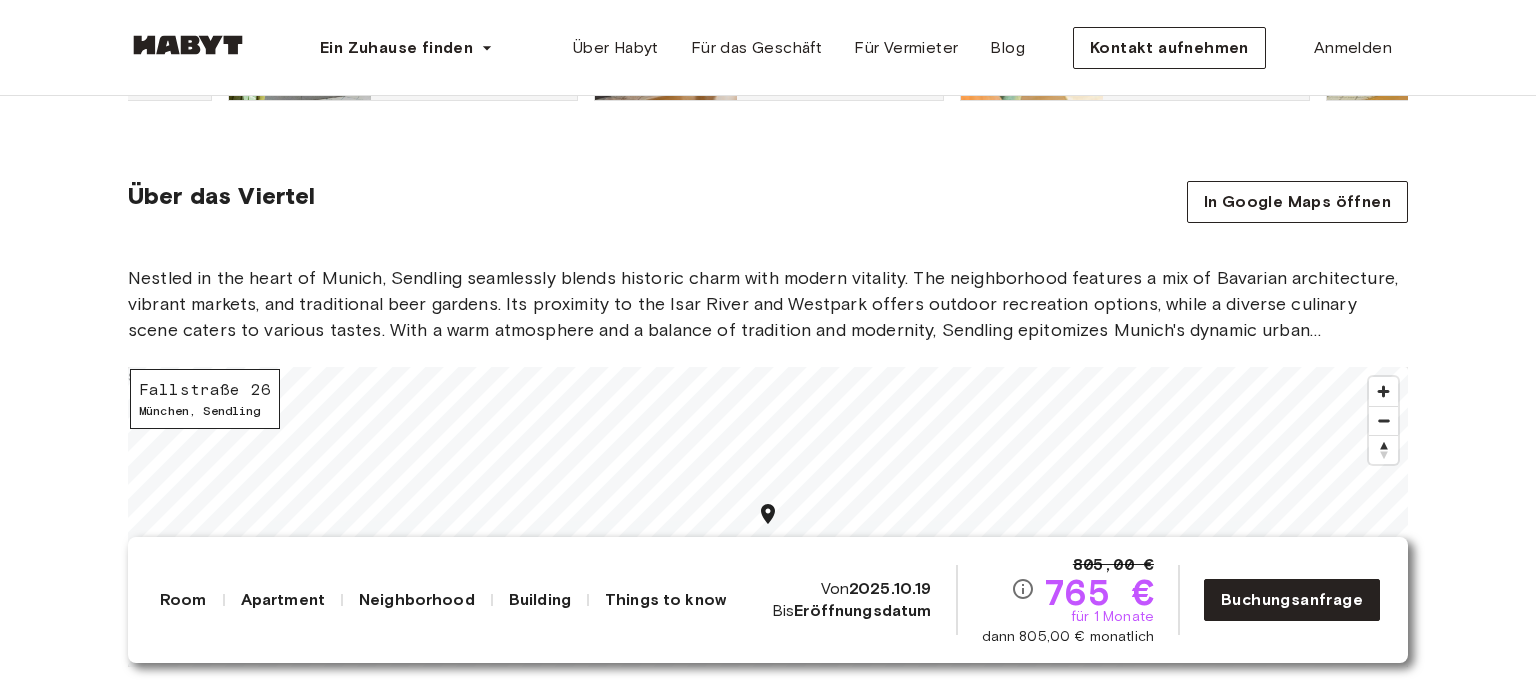click on "Neighborhood" at bounding box center (417, 600) 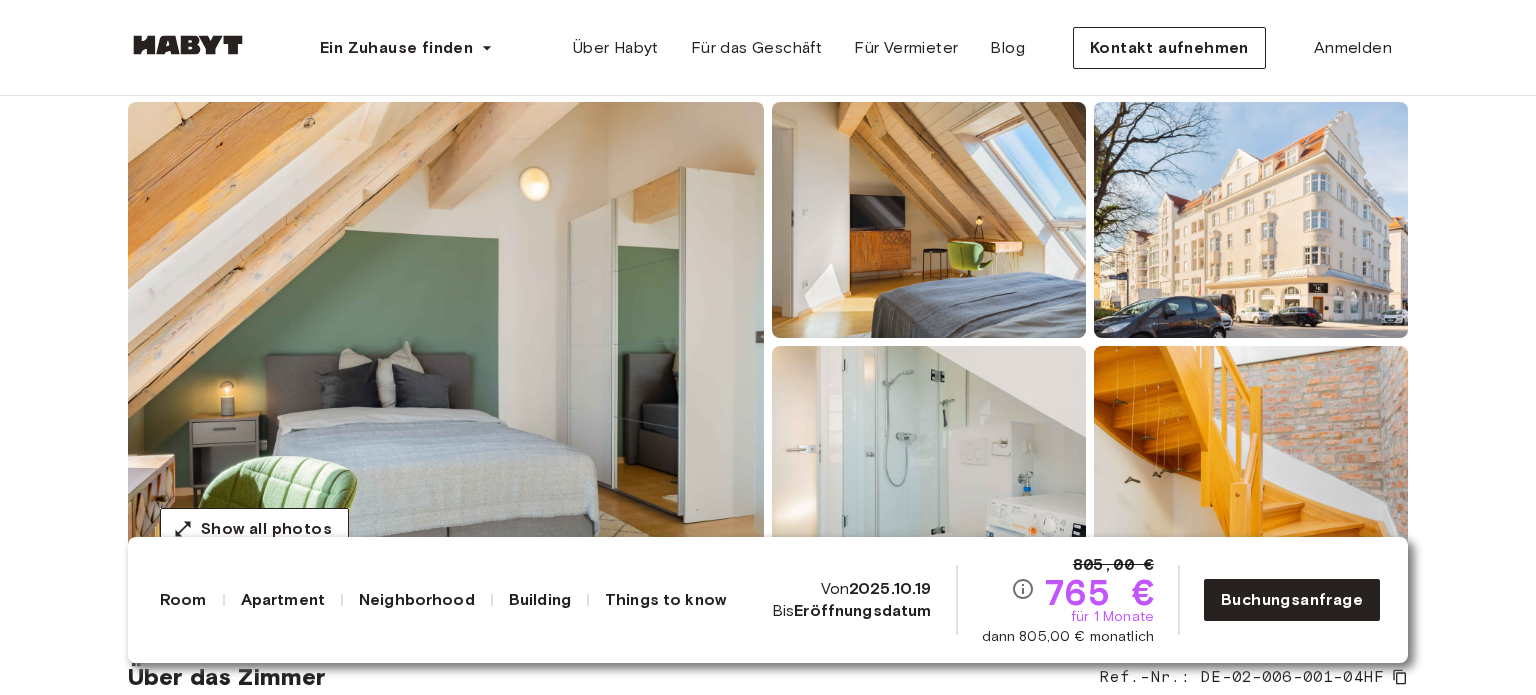 scroll, scrollTop: 200, scrollLeft: 0, axis: vertical 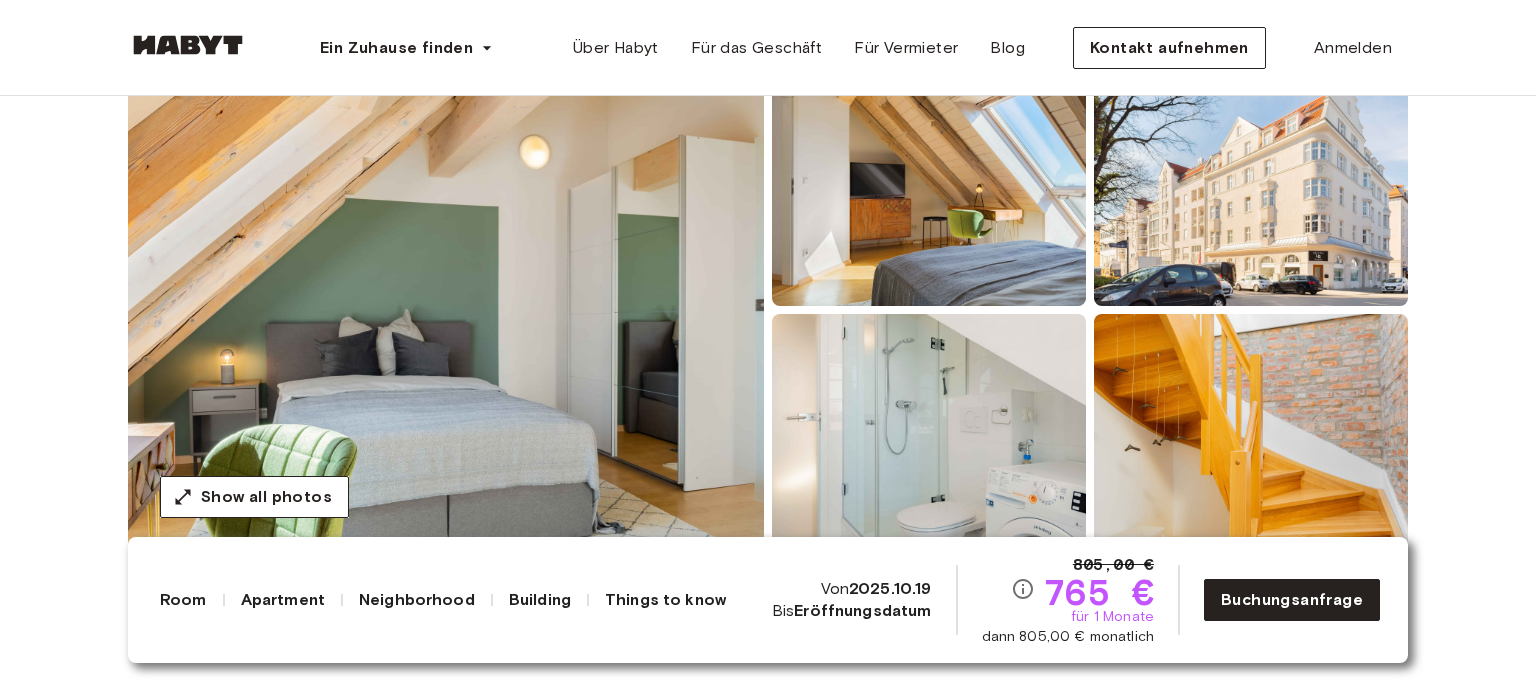 click at bounding box center (929, 188) 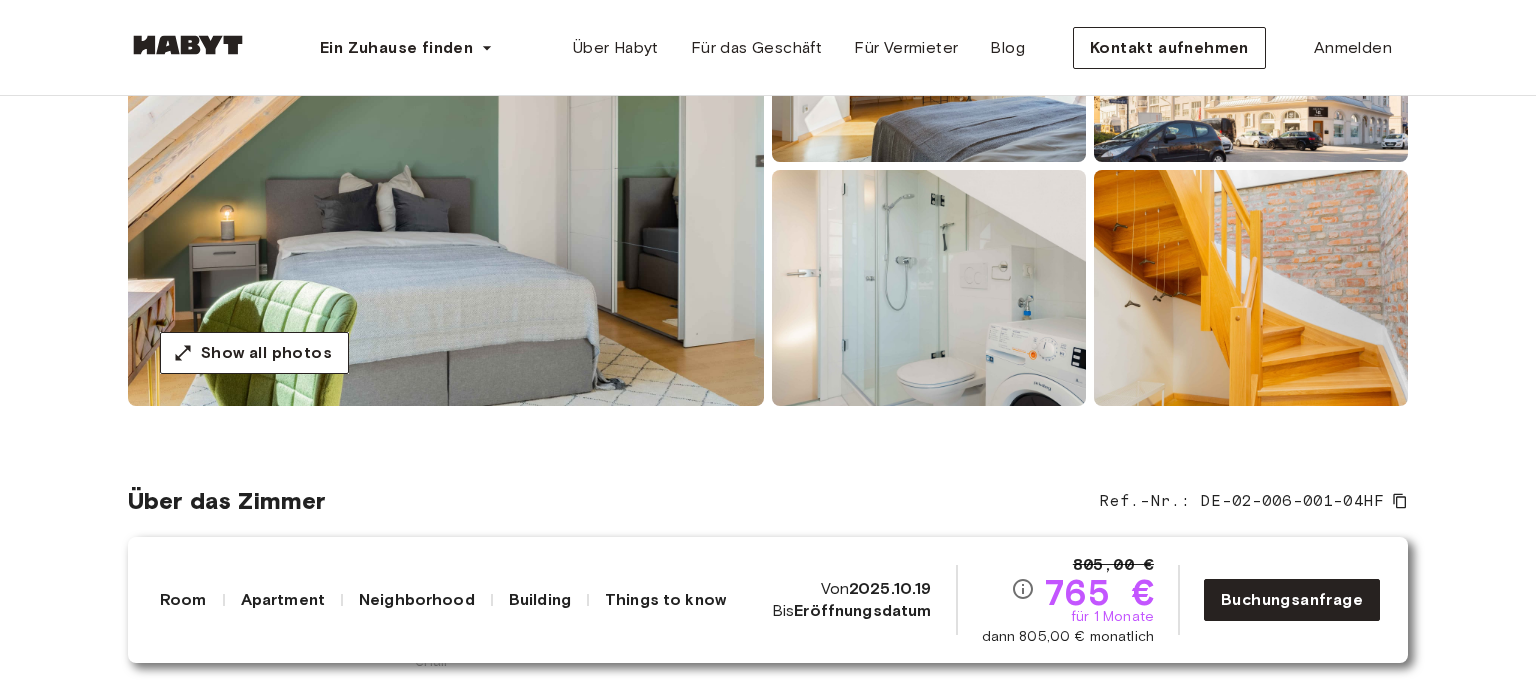 scroll, scrollTop: 400, scrollLeft: 0, axis: vertical 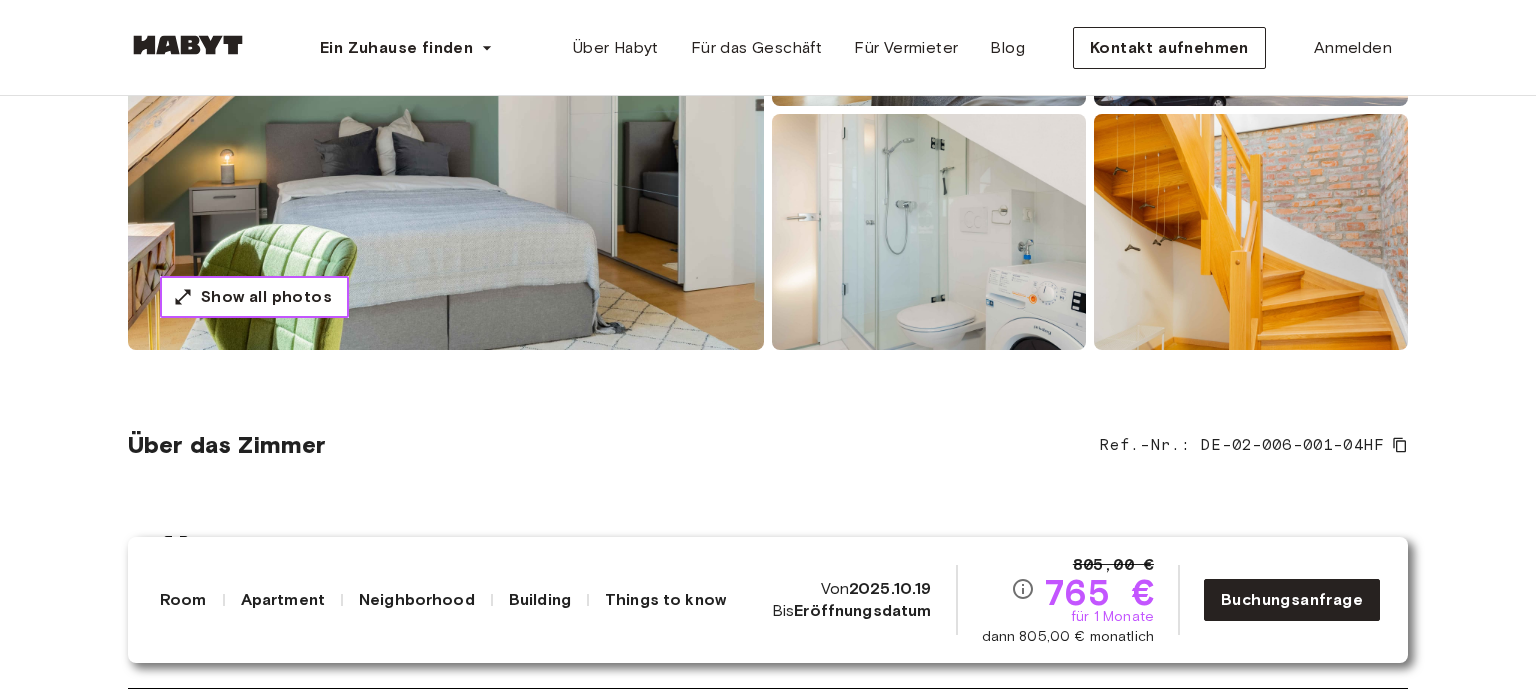 click on "Show all photos" at bounding box center (266, 297) 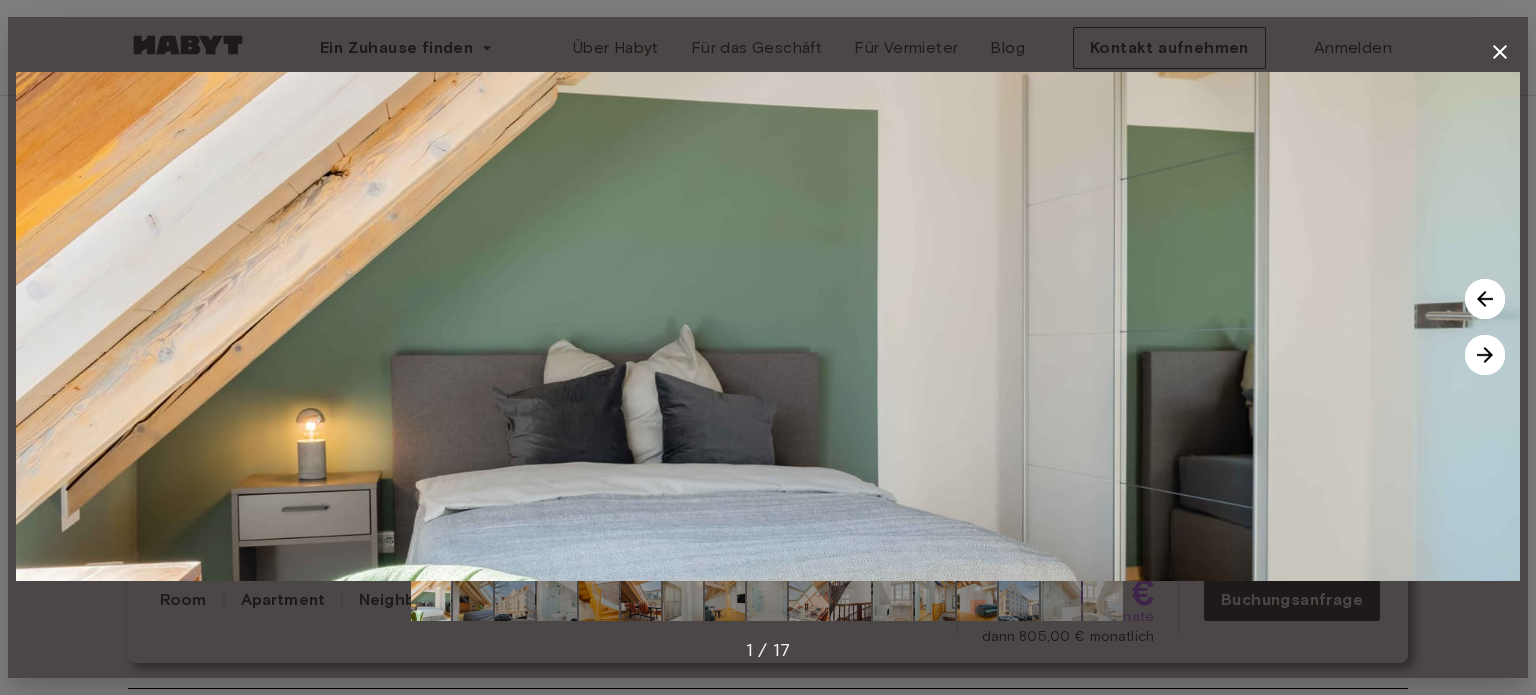 click at bounding box center [1485, 299] 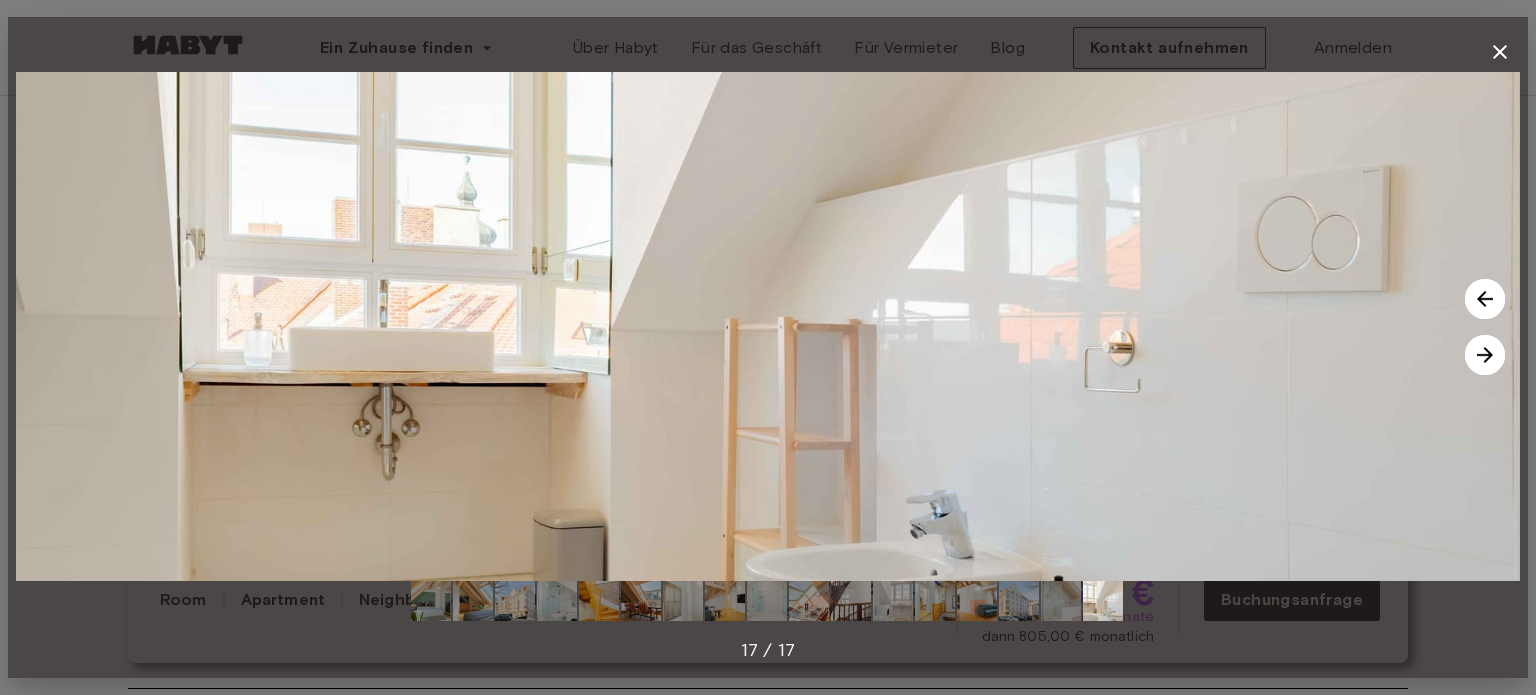 click on "17 / 17" at bounding box center (768, 650) 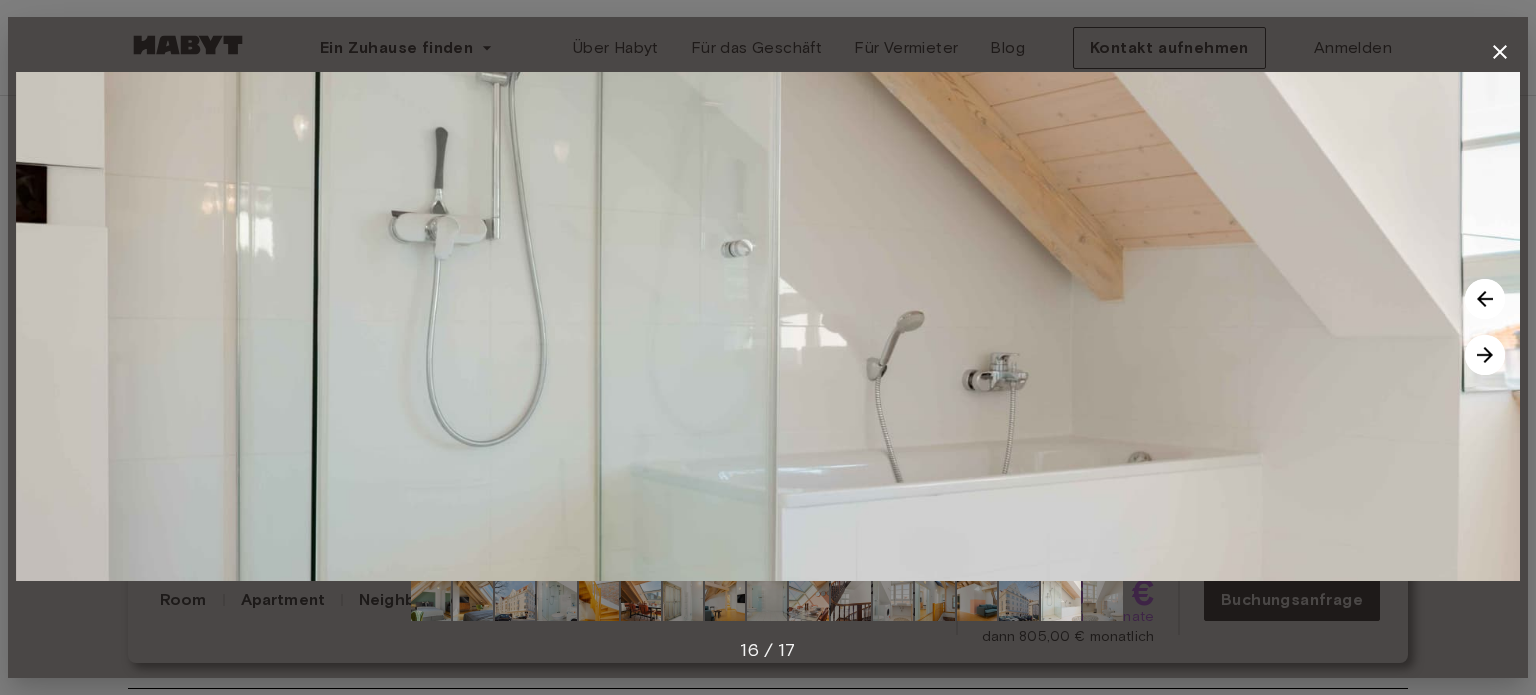 click at bounding box center (1500, 52) 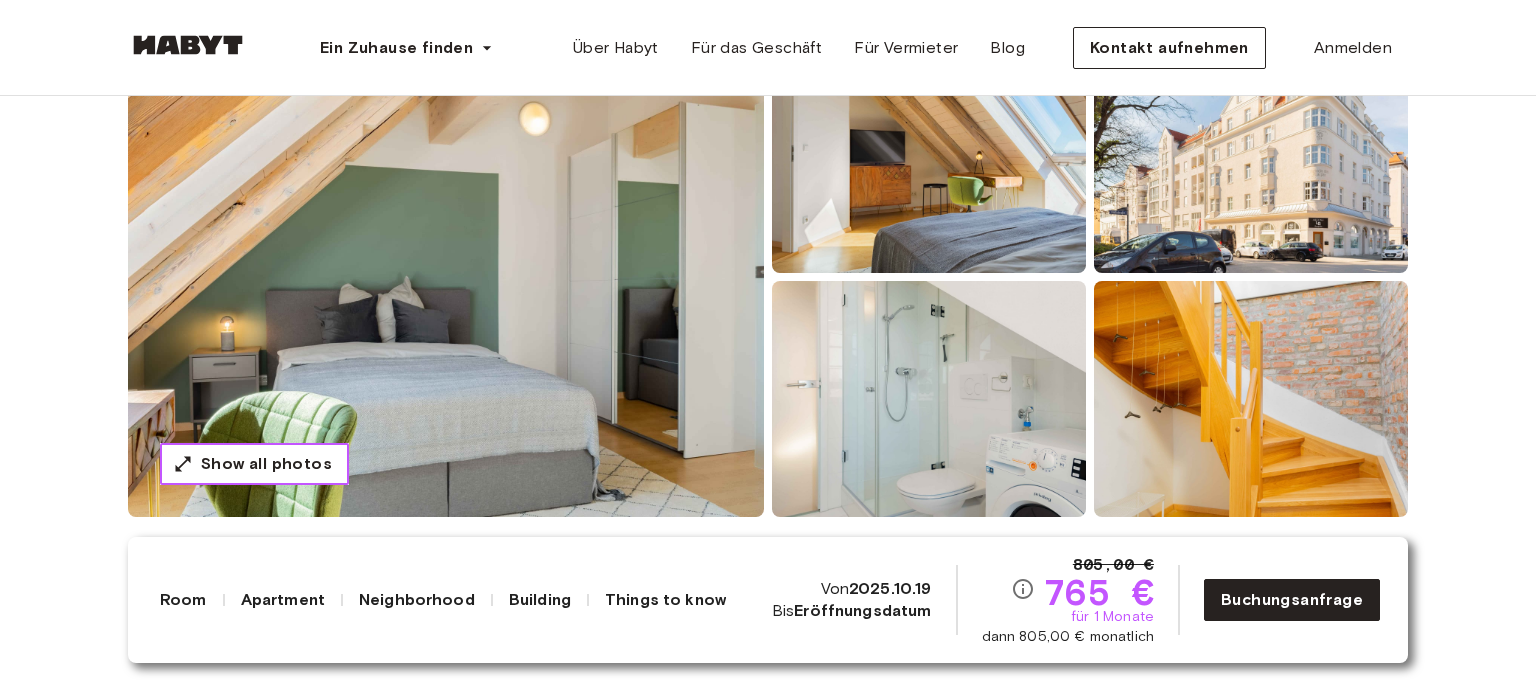 scroll, scrollTop: 0, scrollLeft: 0, axis: both 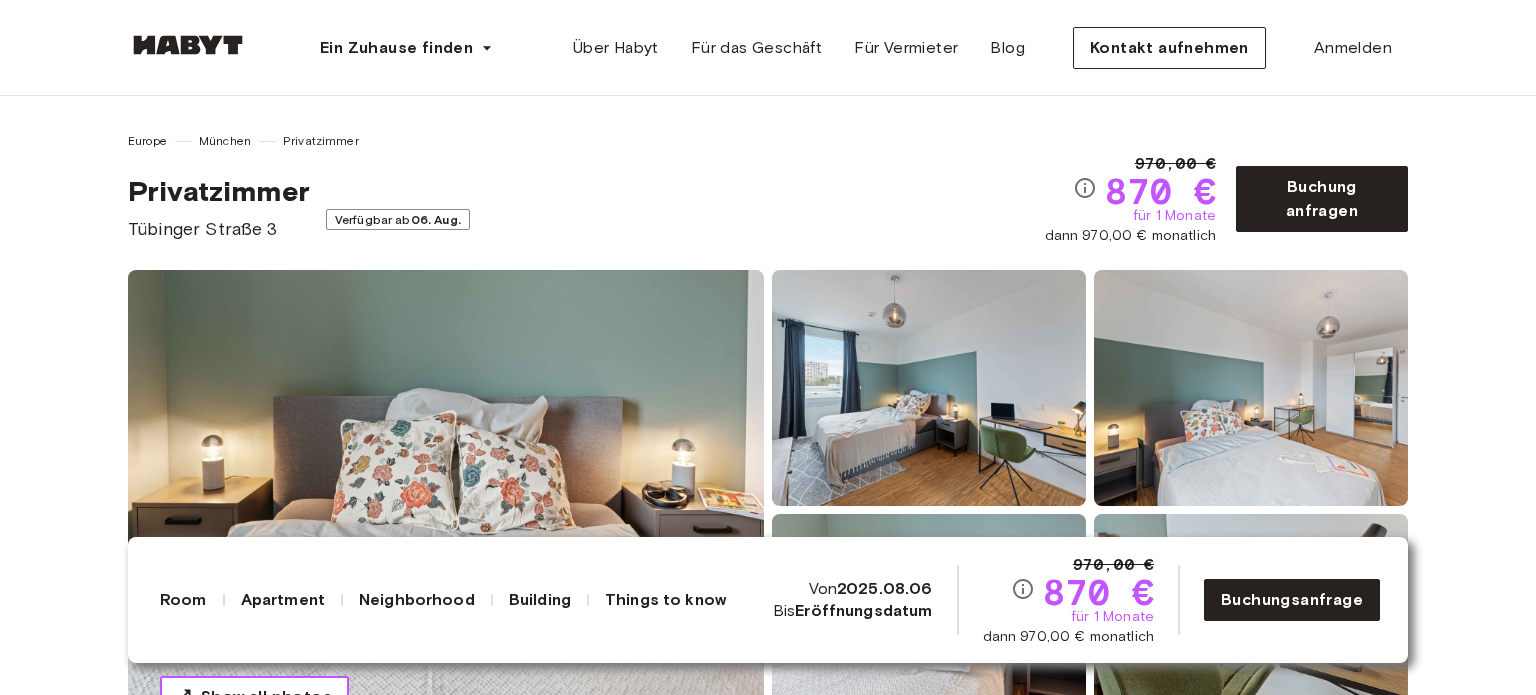 click on "Show all photos" at bounding box center [266, 697] 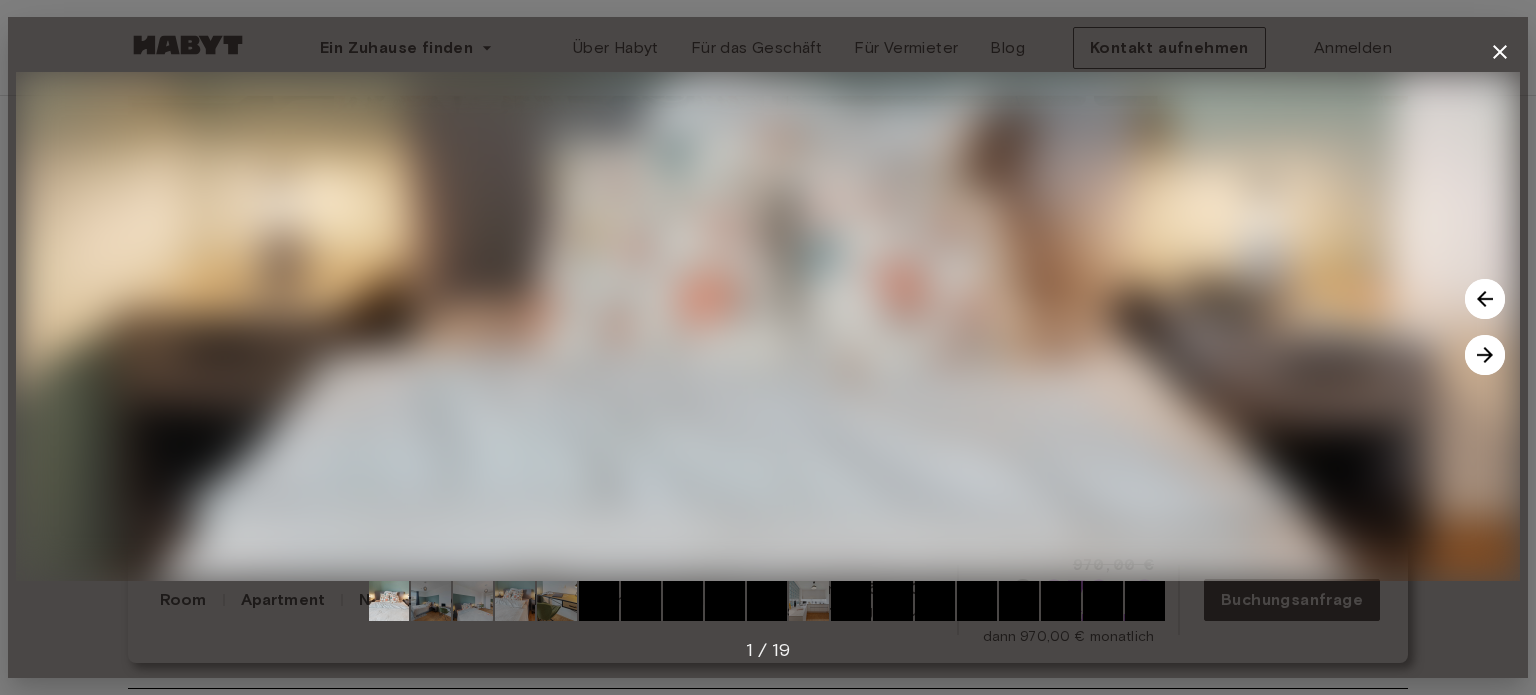 scroll, scrollTop: 400, scrollLeft: 0, axis: vertical 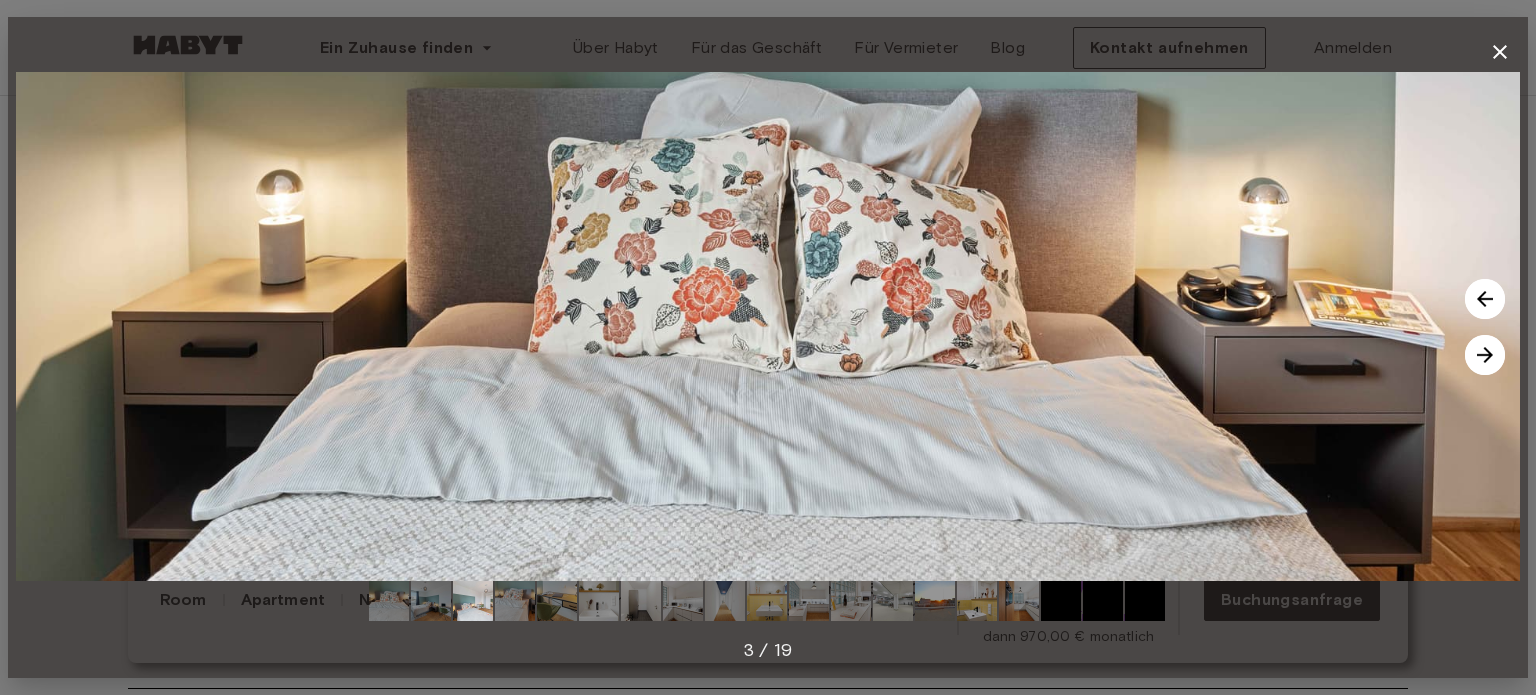 click at bounding box center (1485, 355) 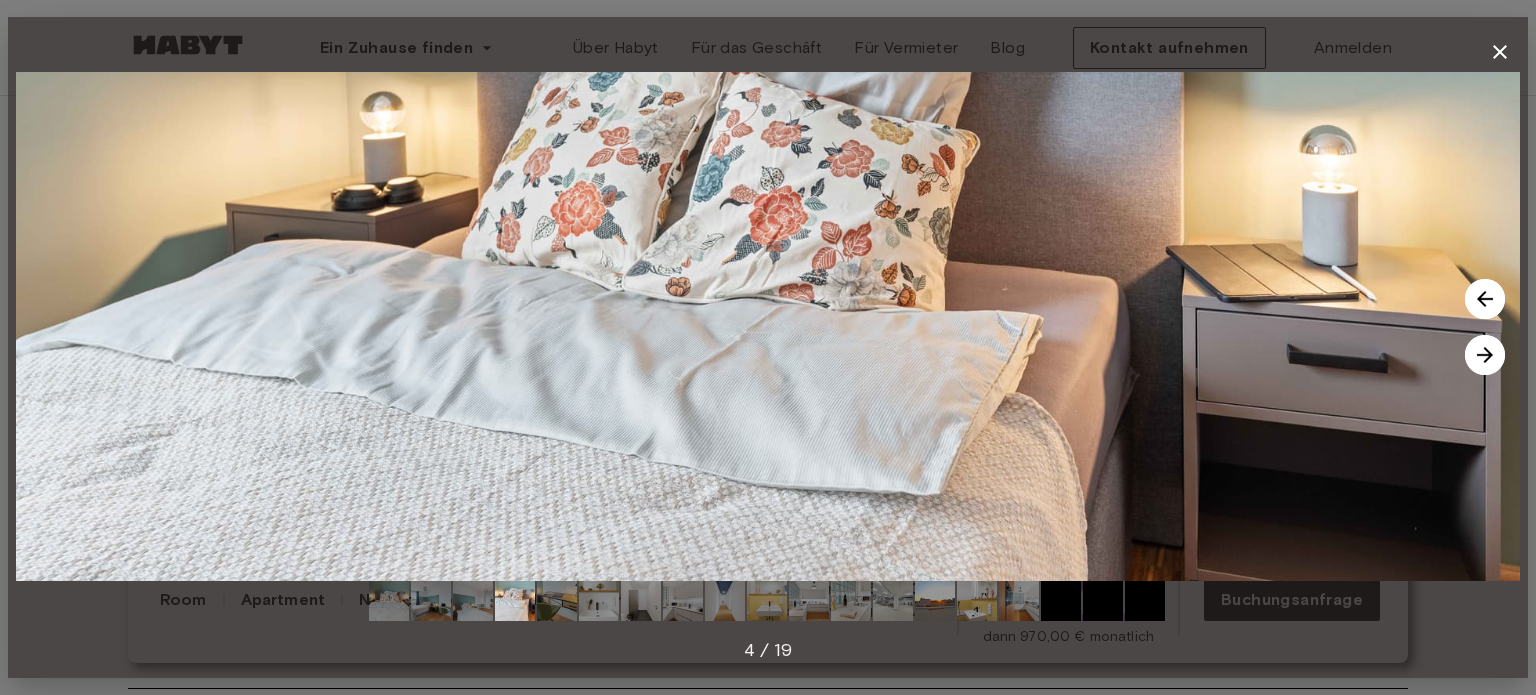 click at bounding box center (1485, 355) 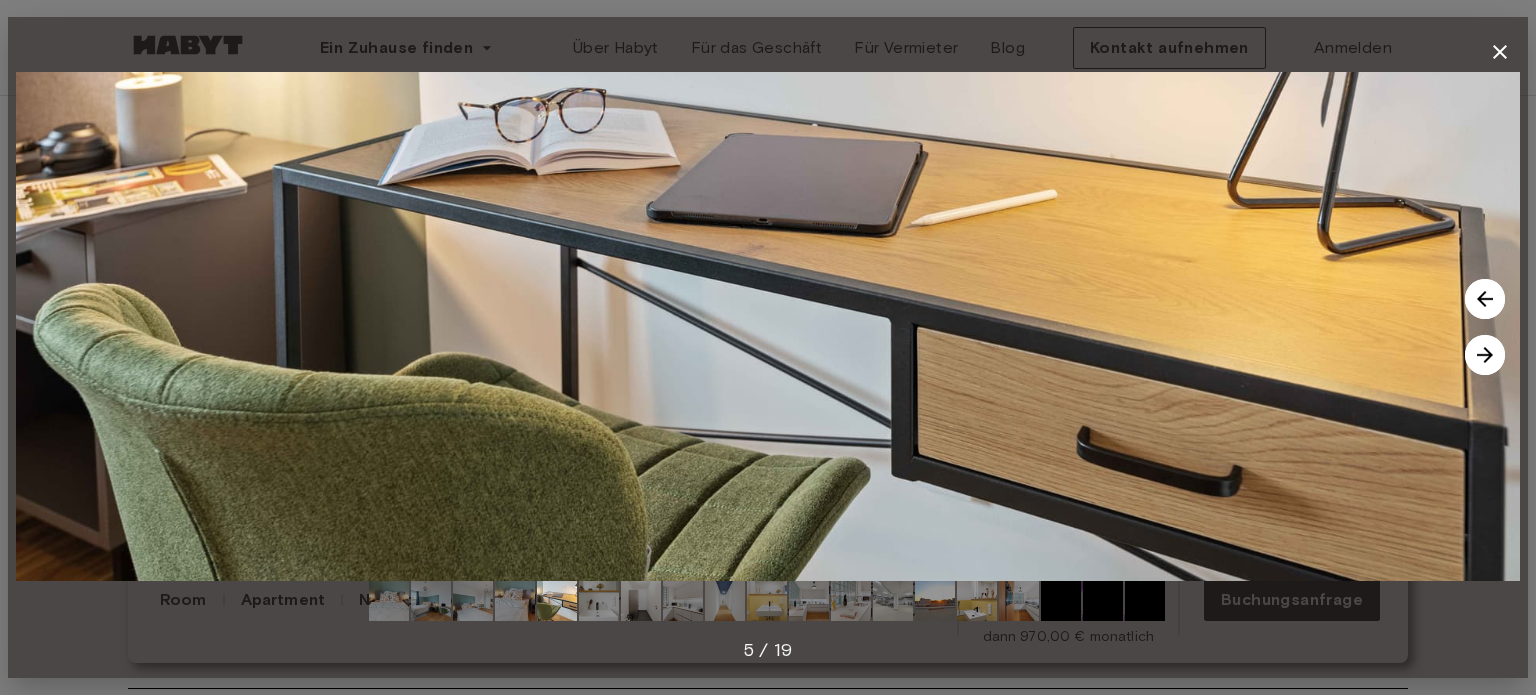 click at bounding box center [1485, 355] 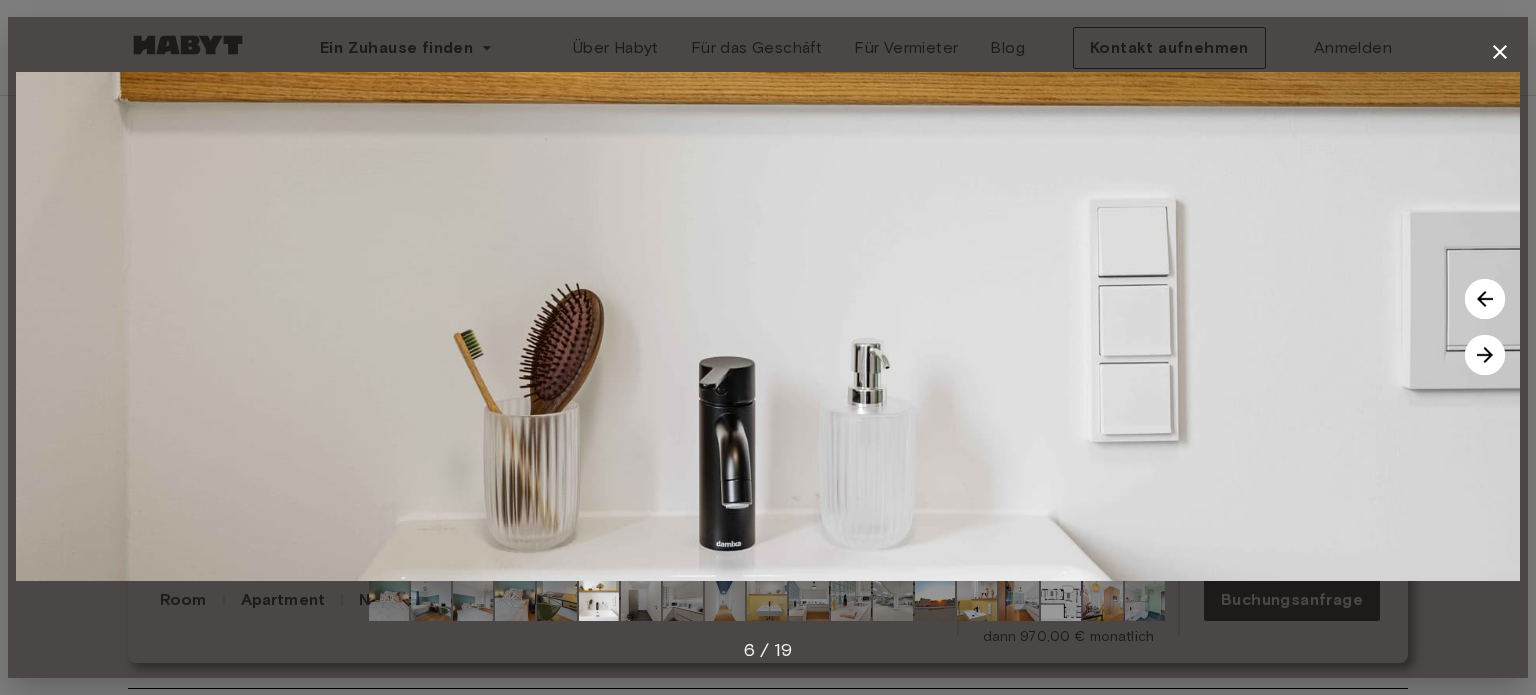 click at bounding box center (1485, 299) 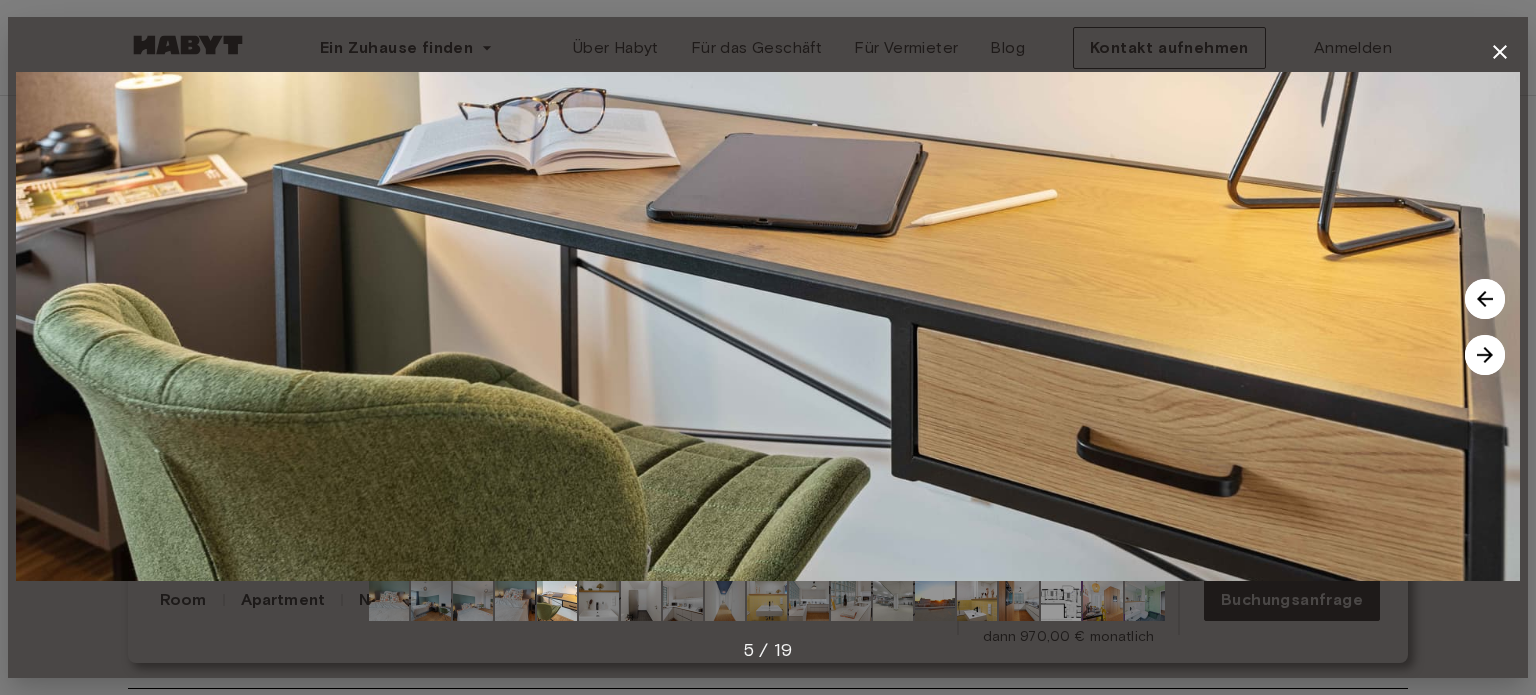 click at bounding box center [768, 326] 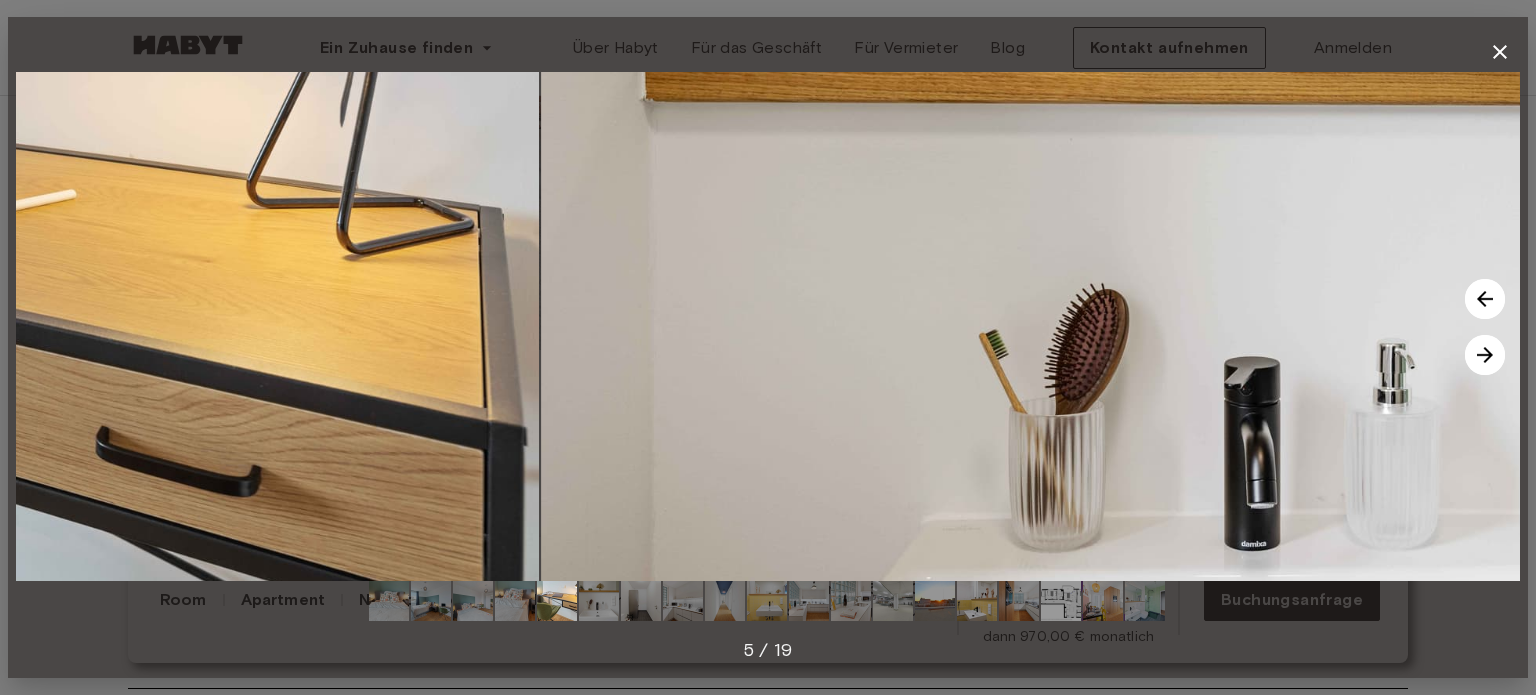 click at bounding box center (1485, 355) 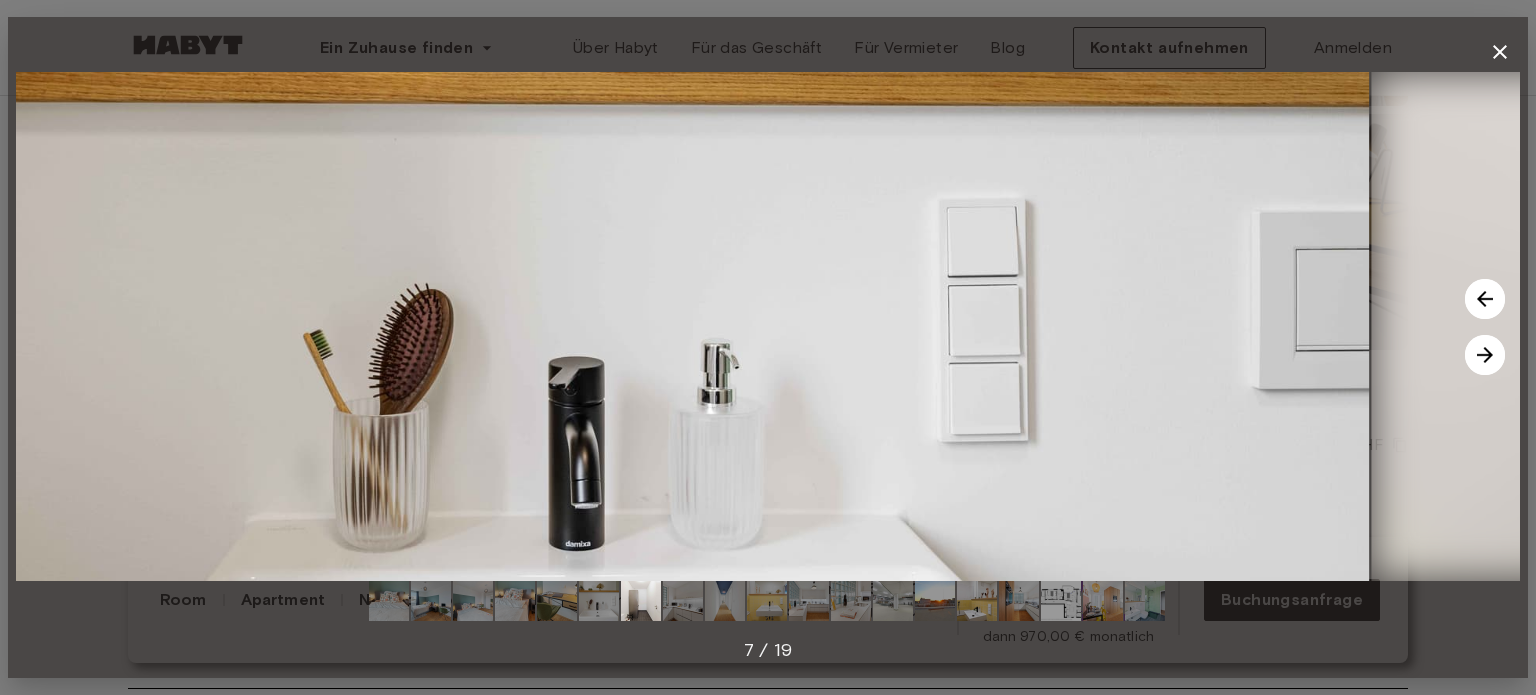 click at bounding box center (1485, 355) 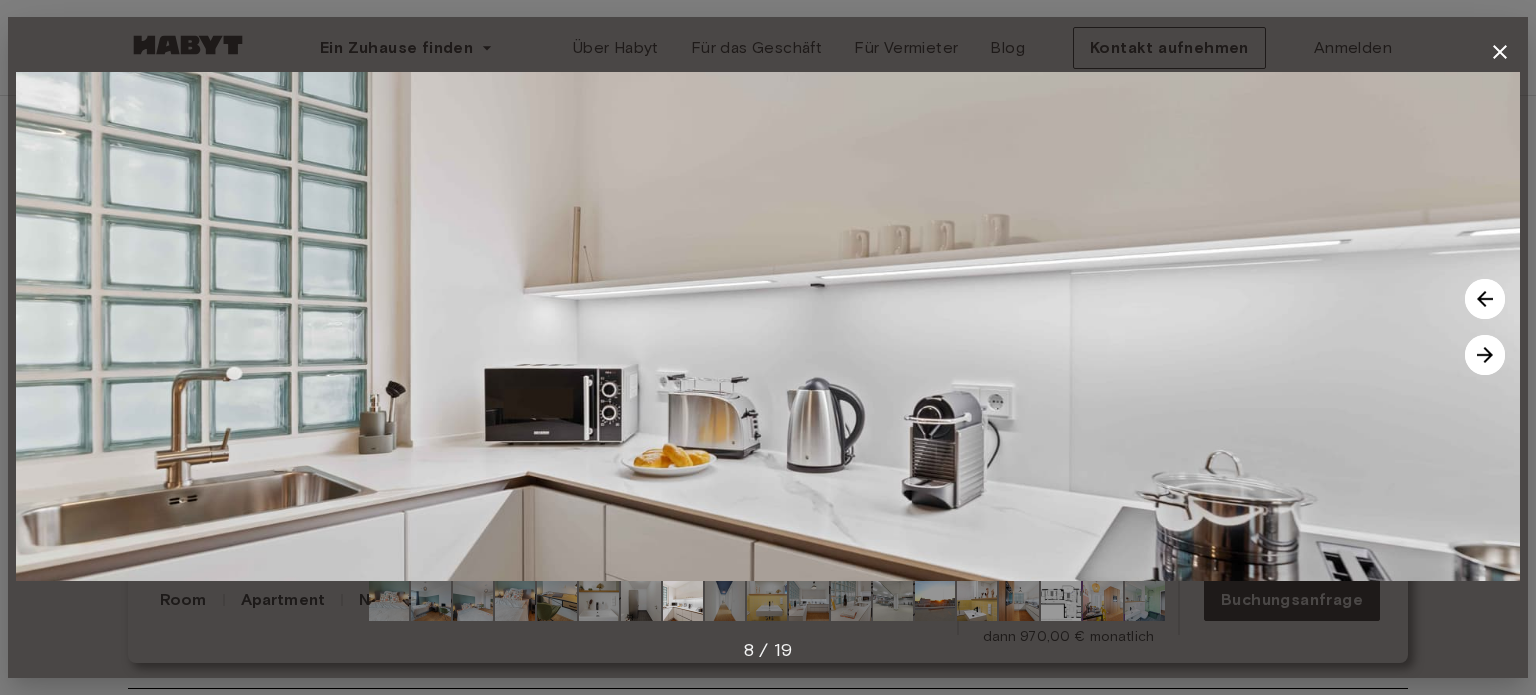 click at bounding box center (1485, 299) 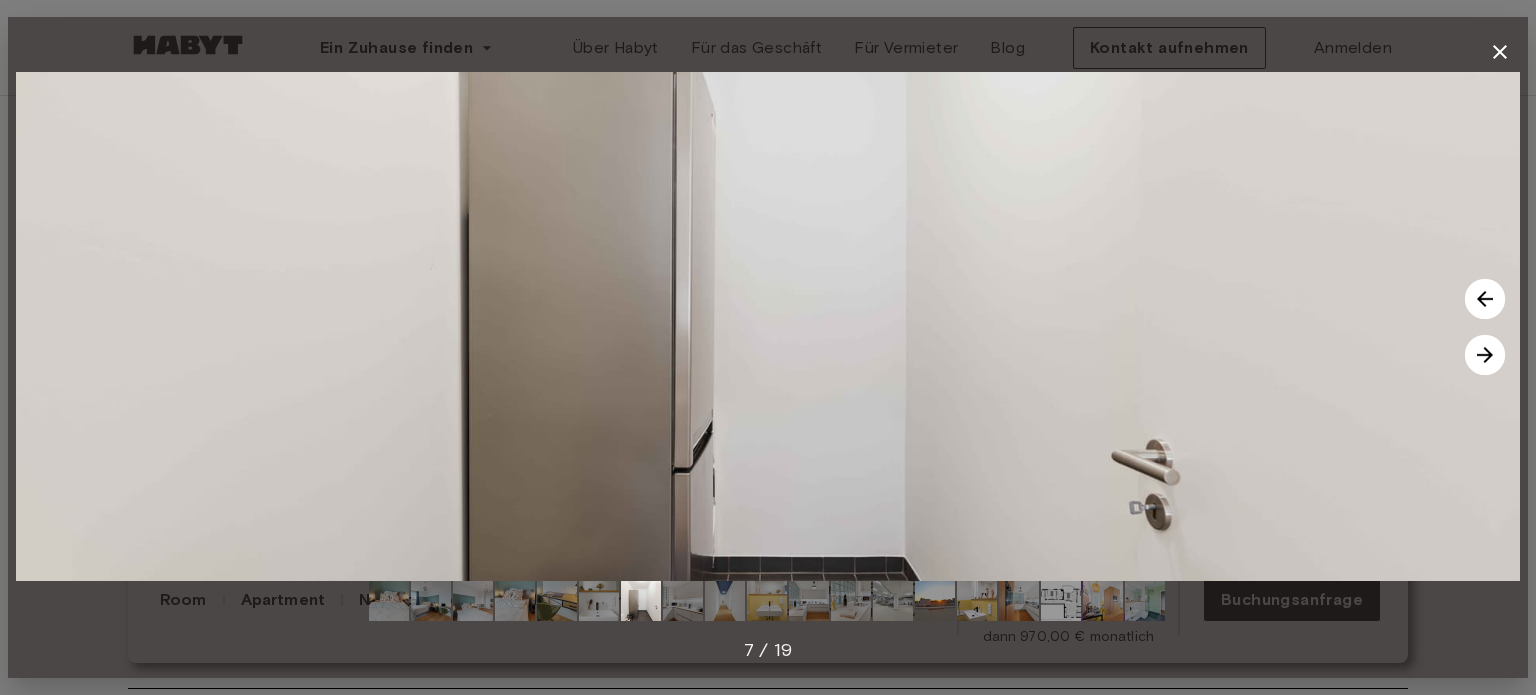click at bounding box center [1485, 355] 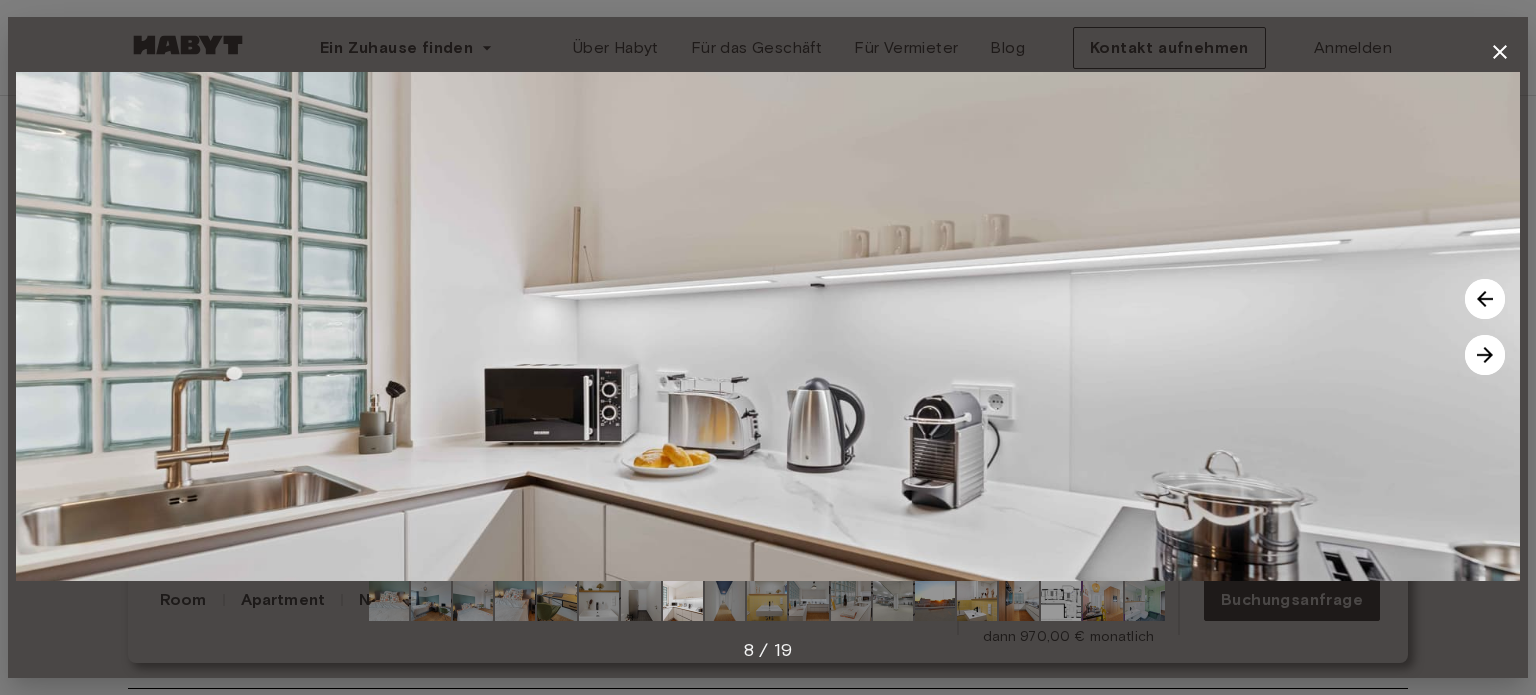 click at bounding box center (1485, 355) 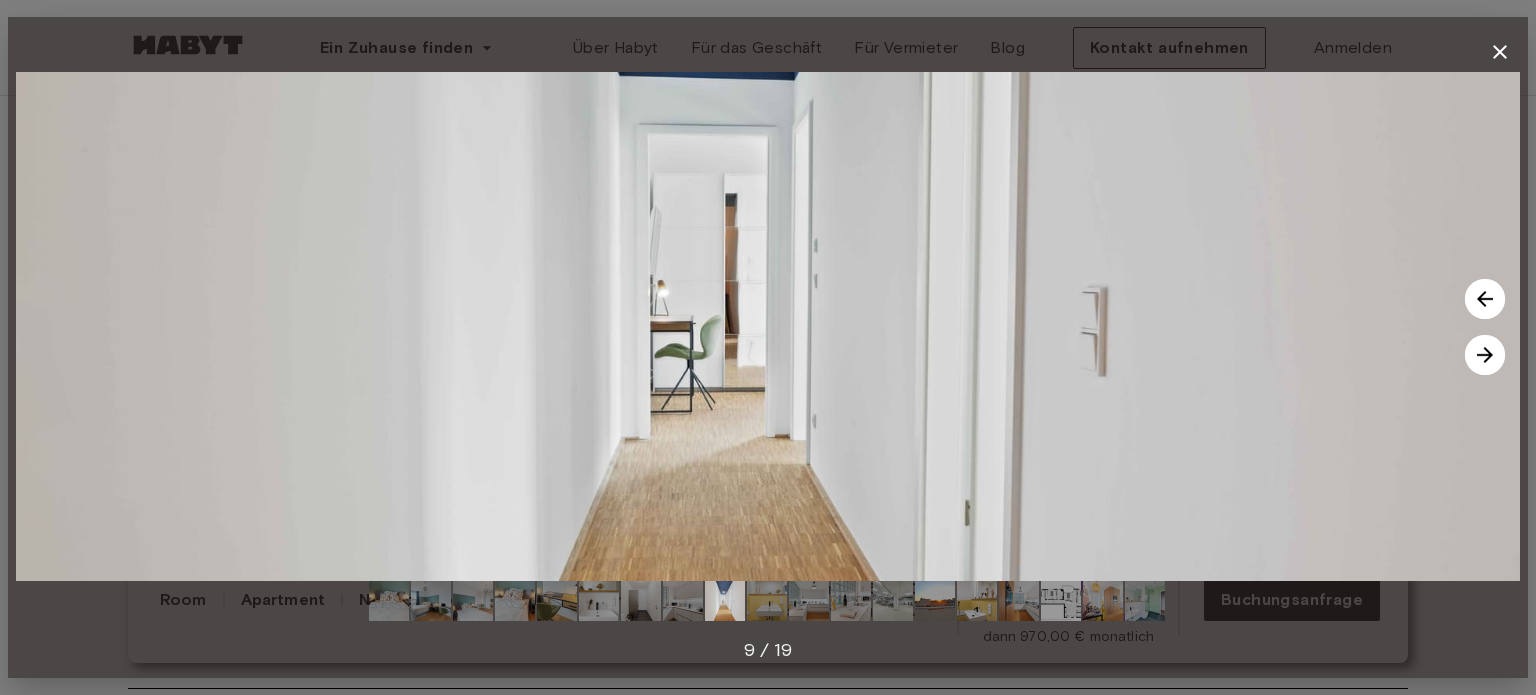 click at bounding box center (1485, 355) 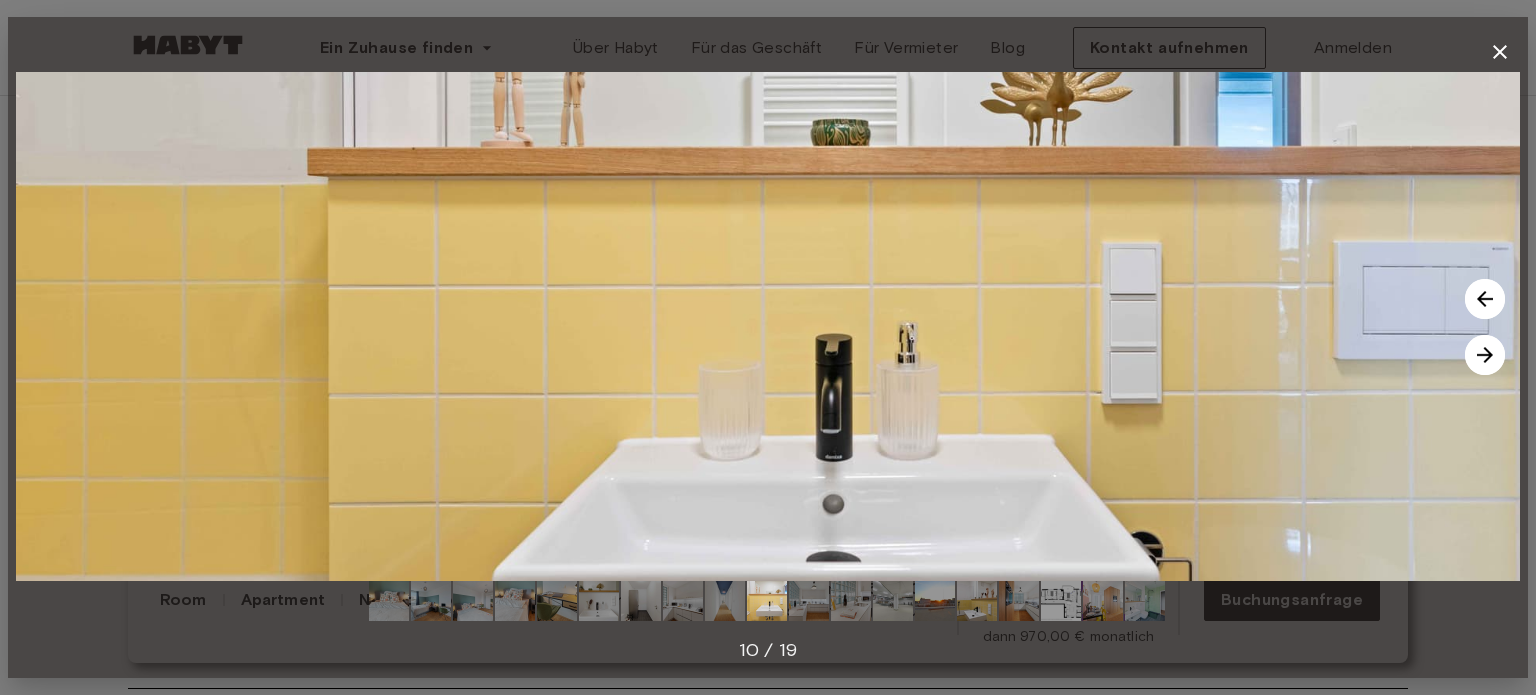 click at bounding box center (1485, 355) 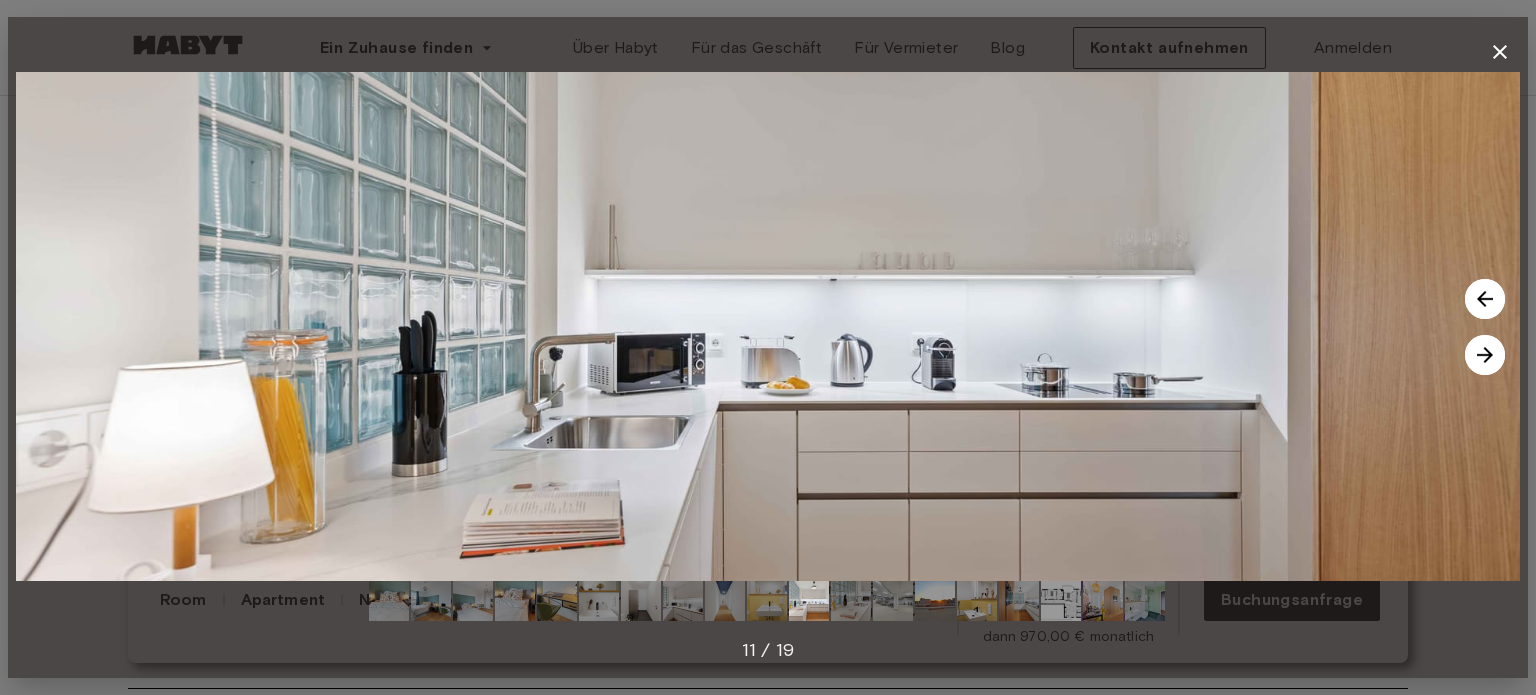 click at bounding box center [1485, 355] 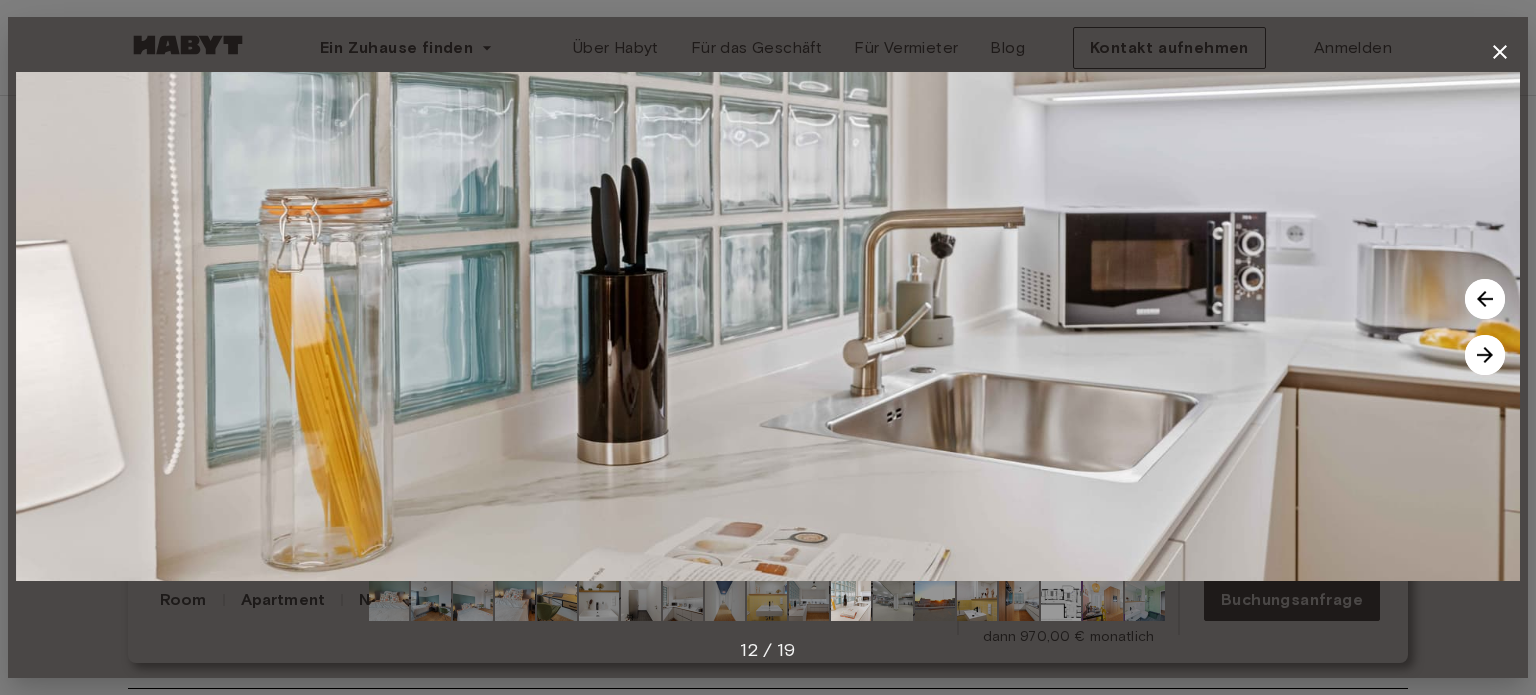 click at bounding box center (1485, 355) 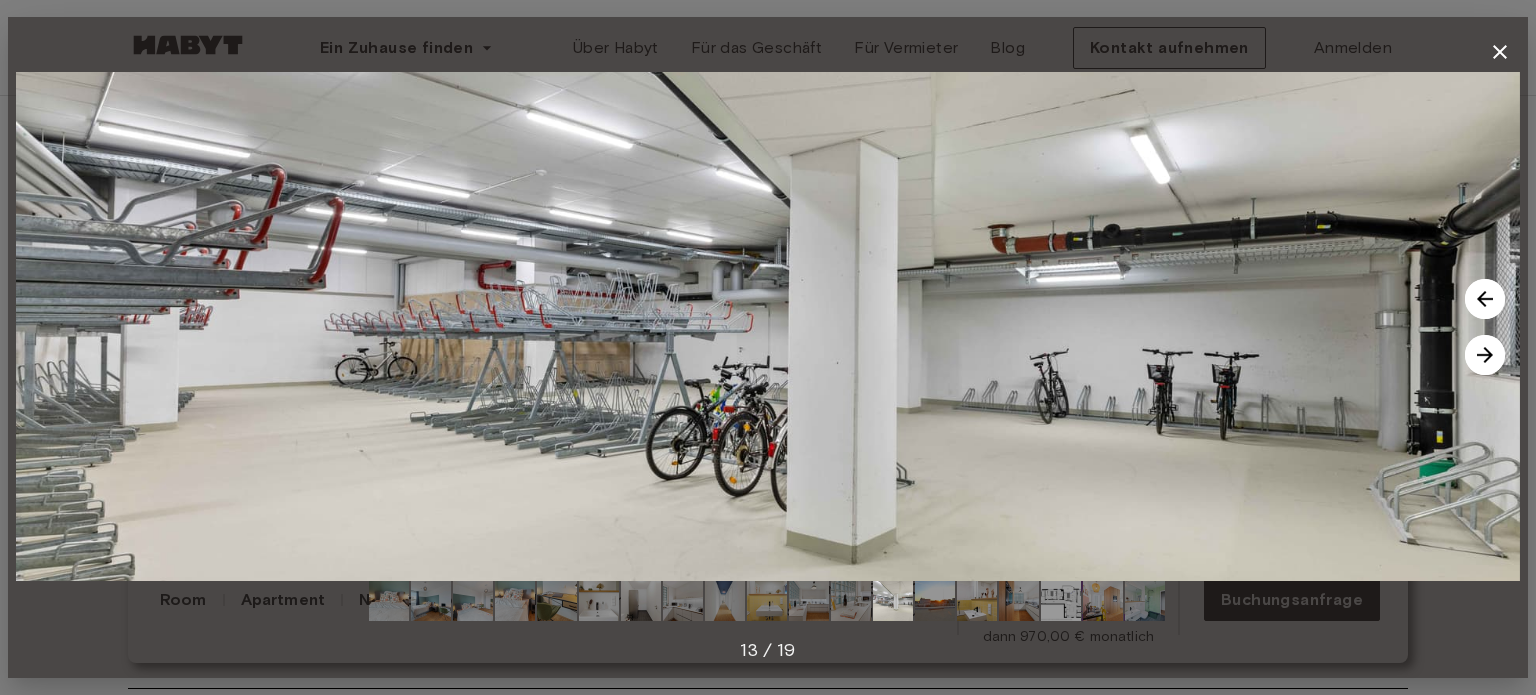 click at bounding box center (1485, 355) 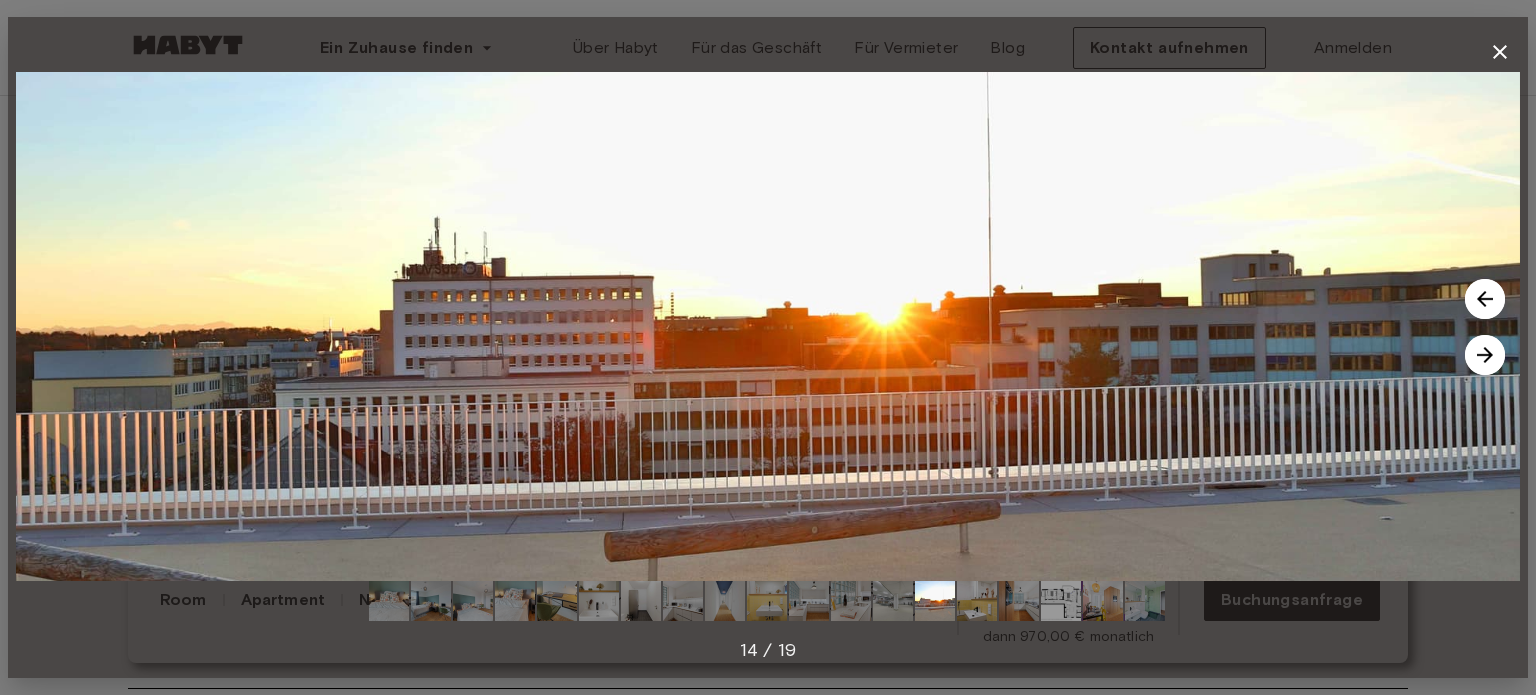 click at bounding box center [1485, 355] 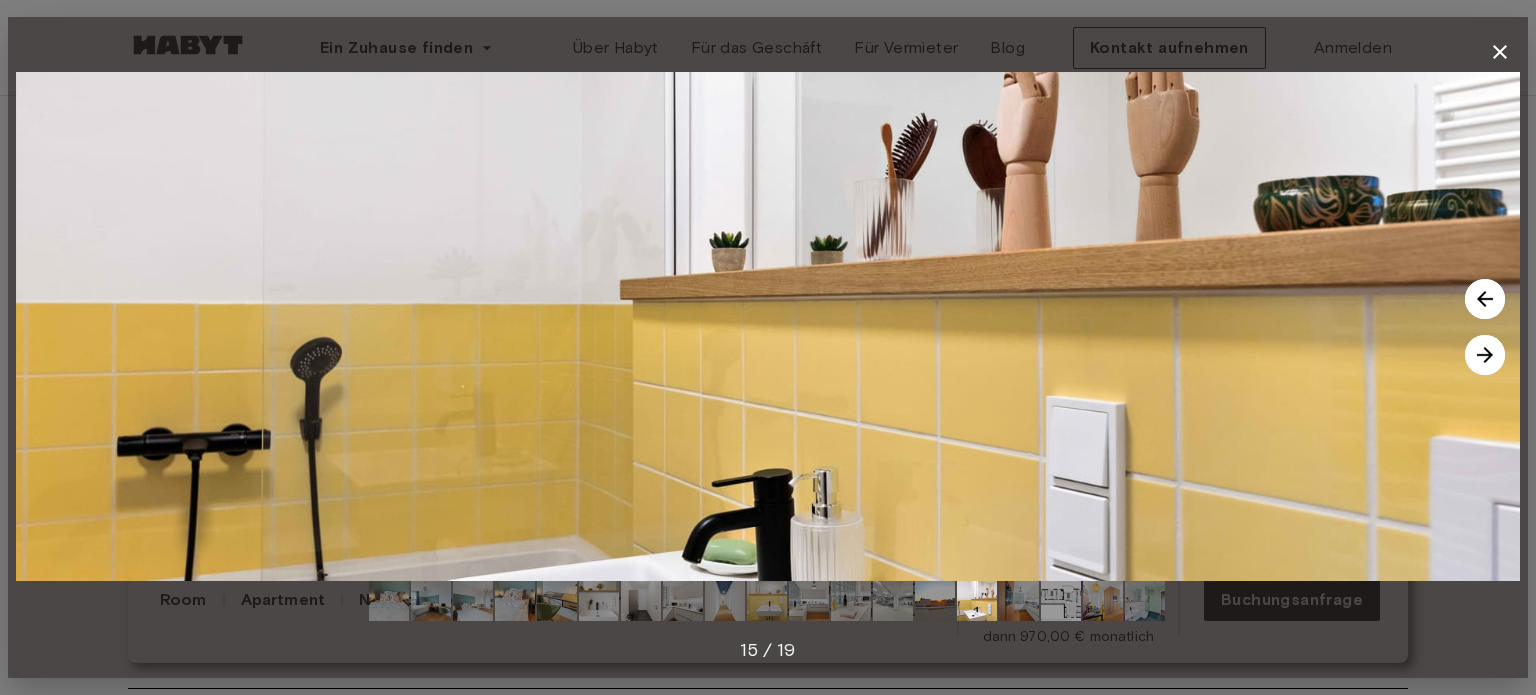 click at bounding box center (1485, 355) 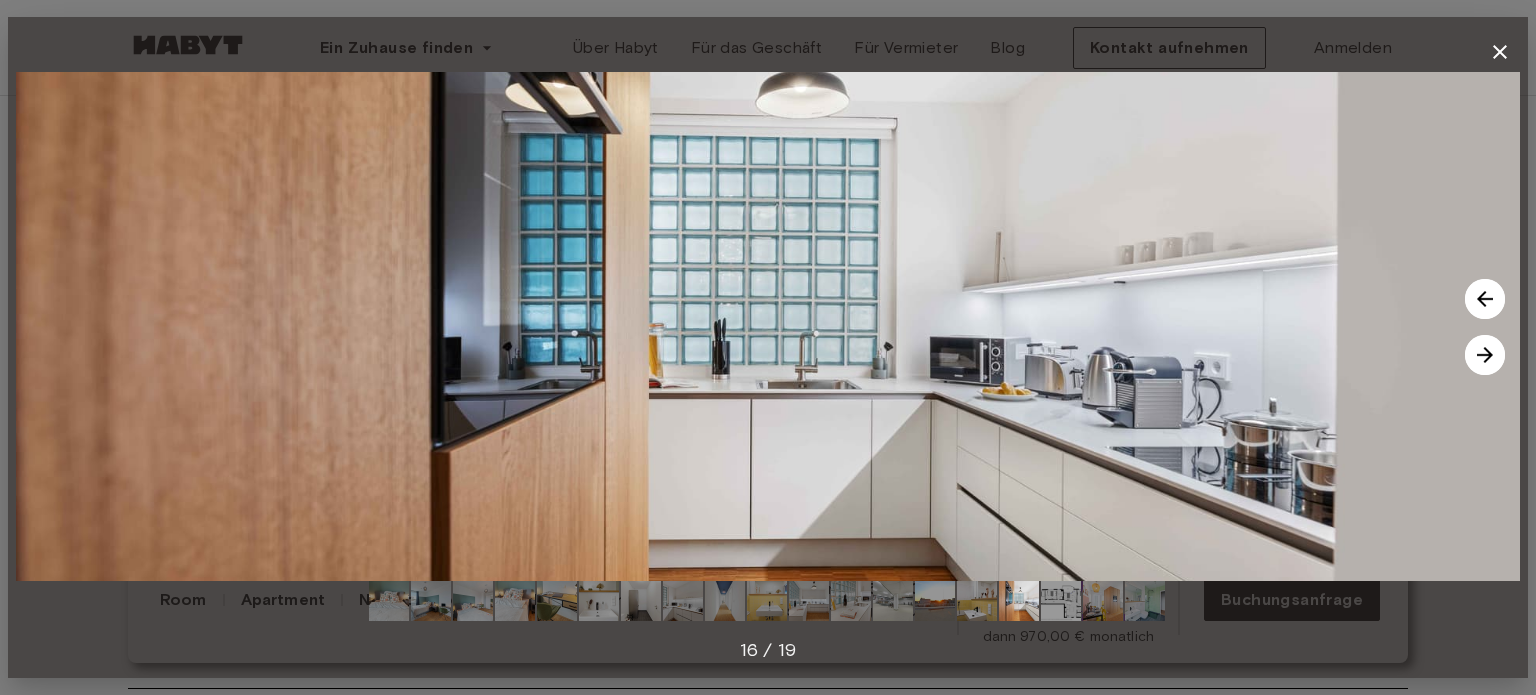 click at bounding box center (1485, 355) 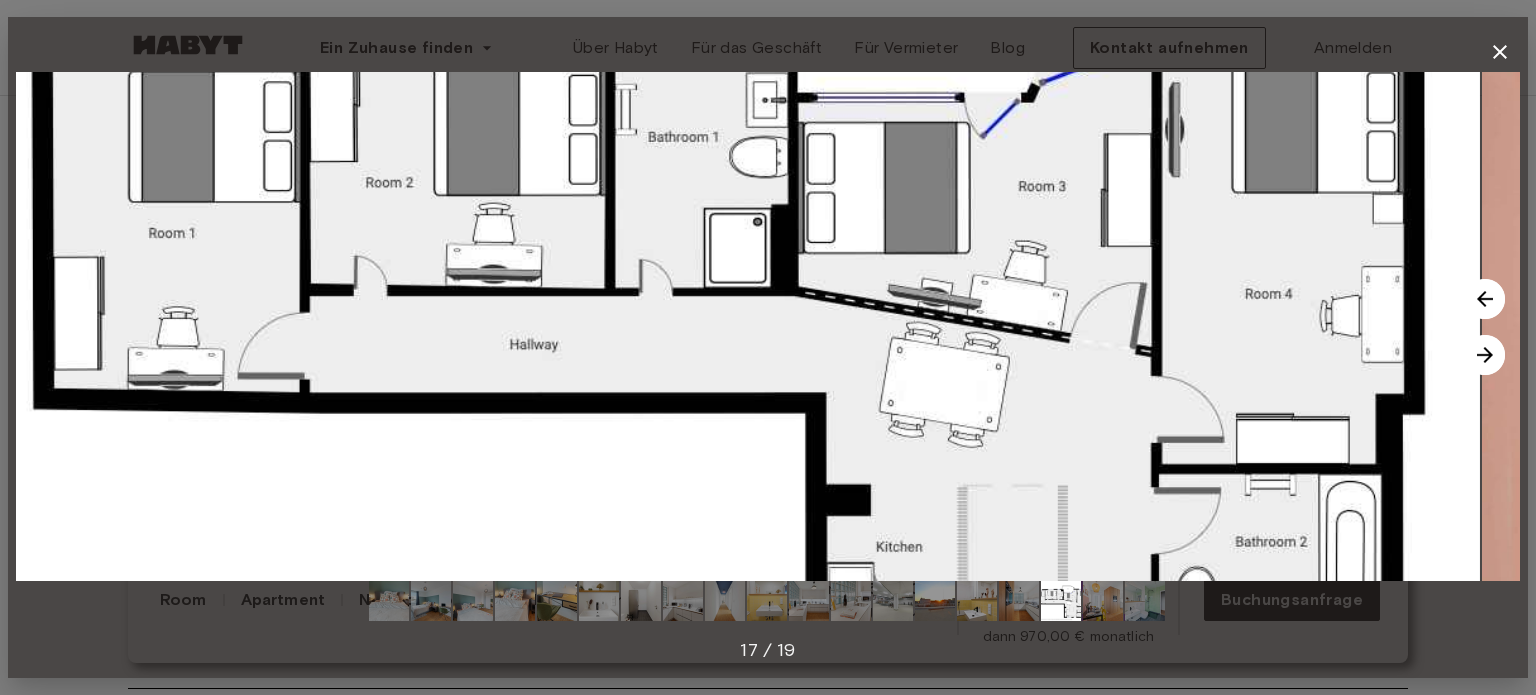 drag, startPoint x: 1139, startPoint y: 322, endPoint x: 1100, endPoint y: 327, distance: 39.319206 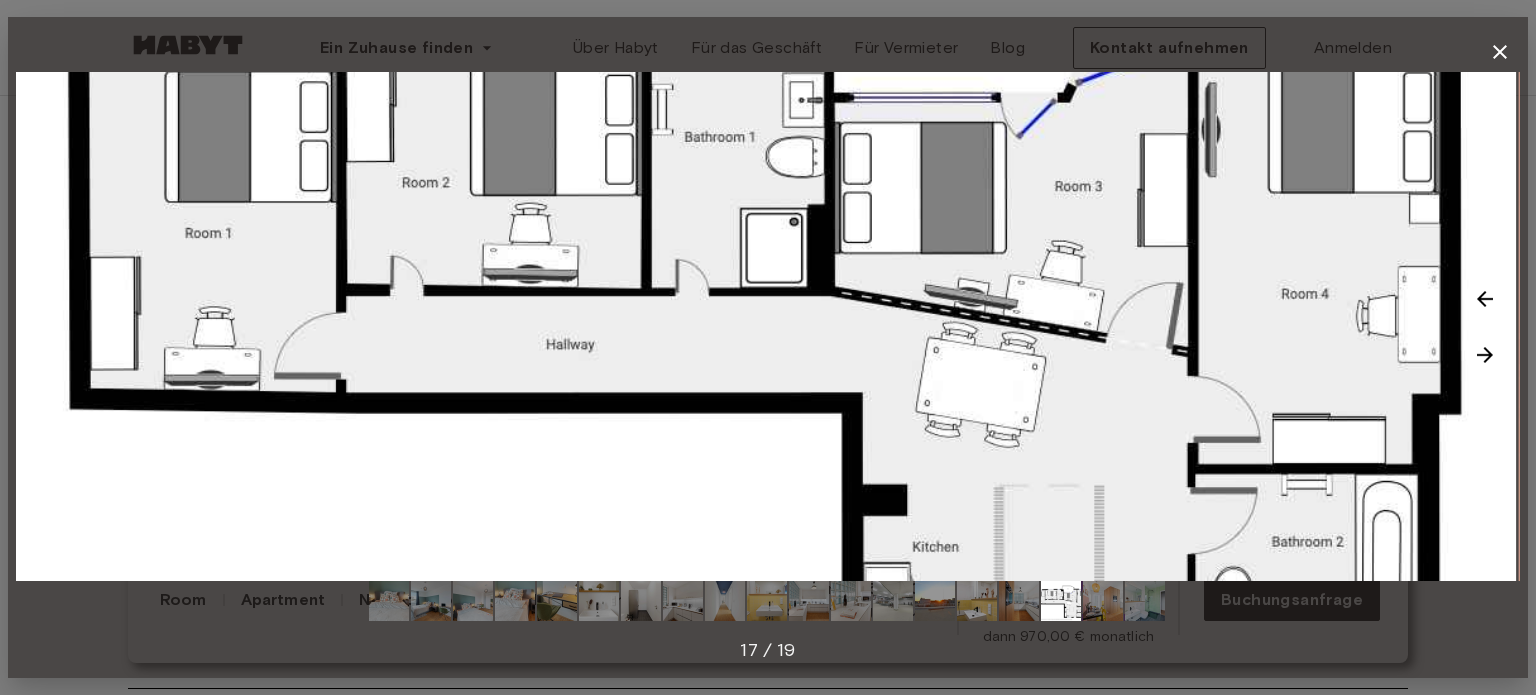 click at bounding box center [764, 326] 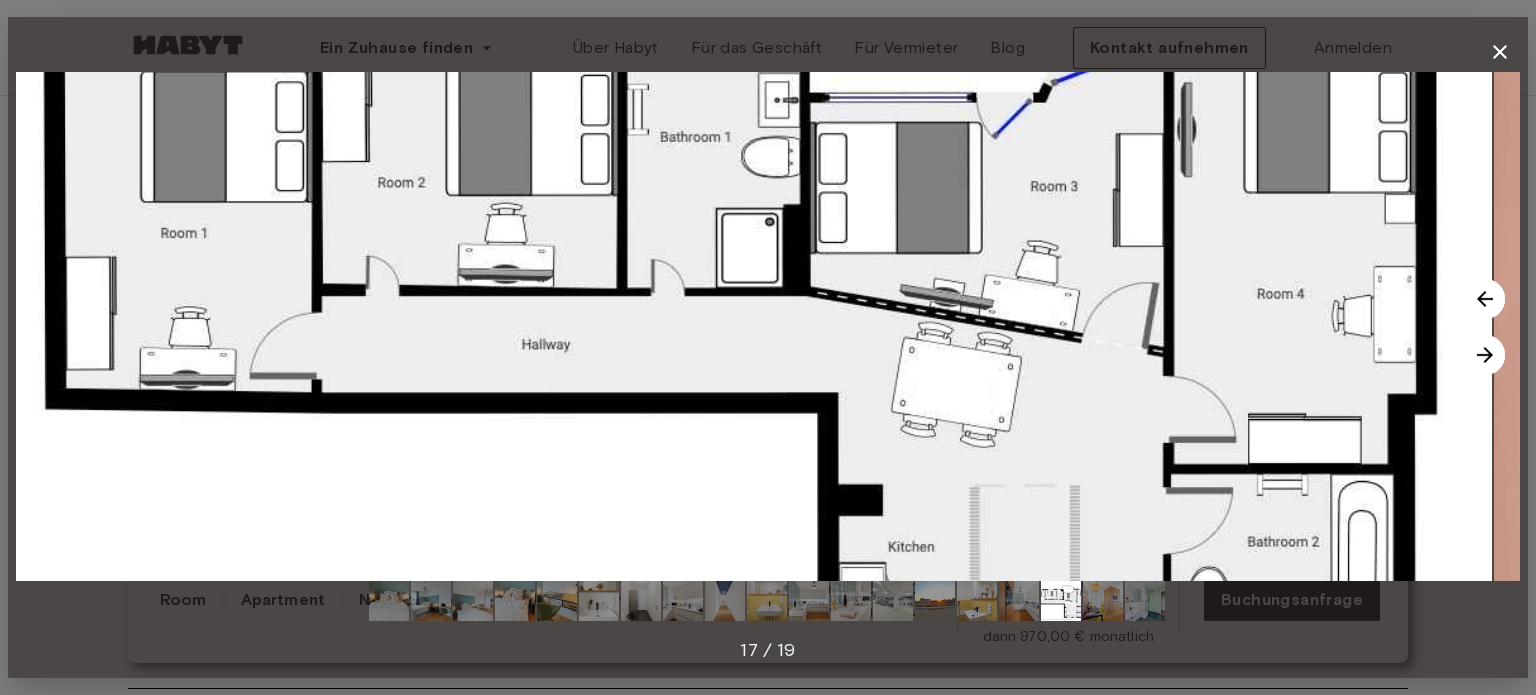 drag, startPoint x: 1093, startPoint y: 470, endPoint x: 1066, endPoint y: 454, distance: 31.38471 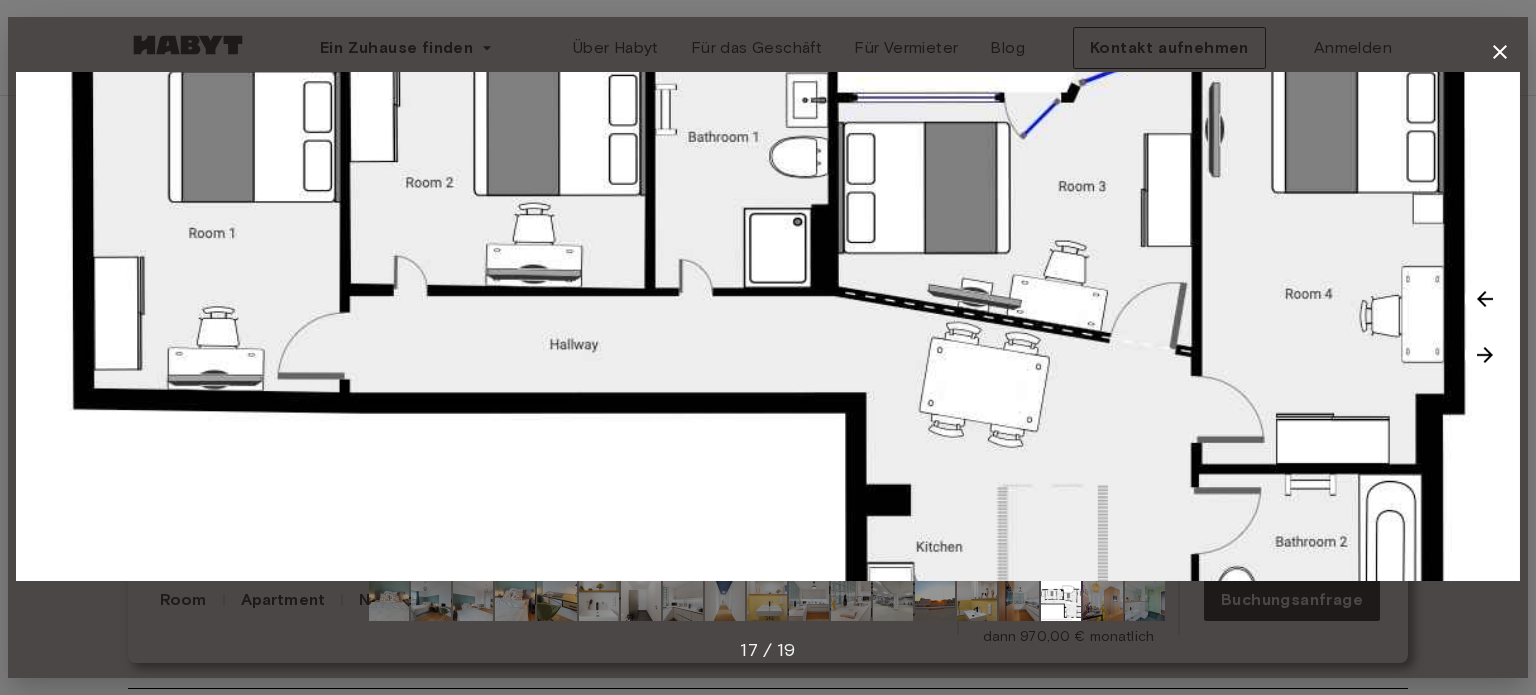 click at bounding box center [1485, 355] 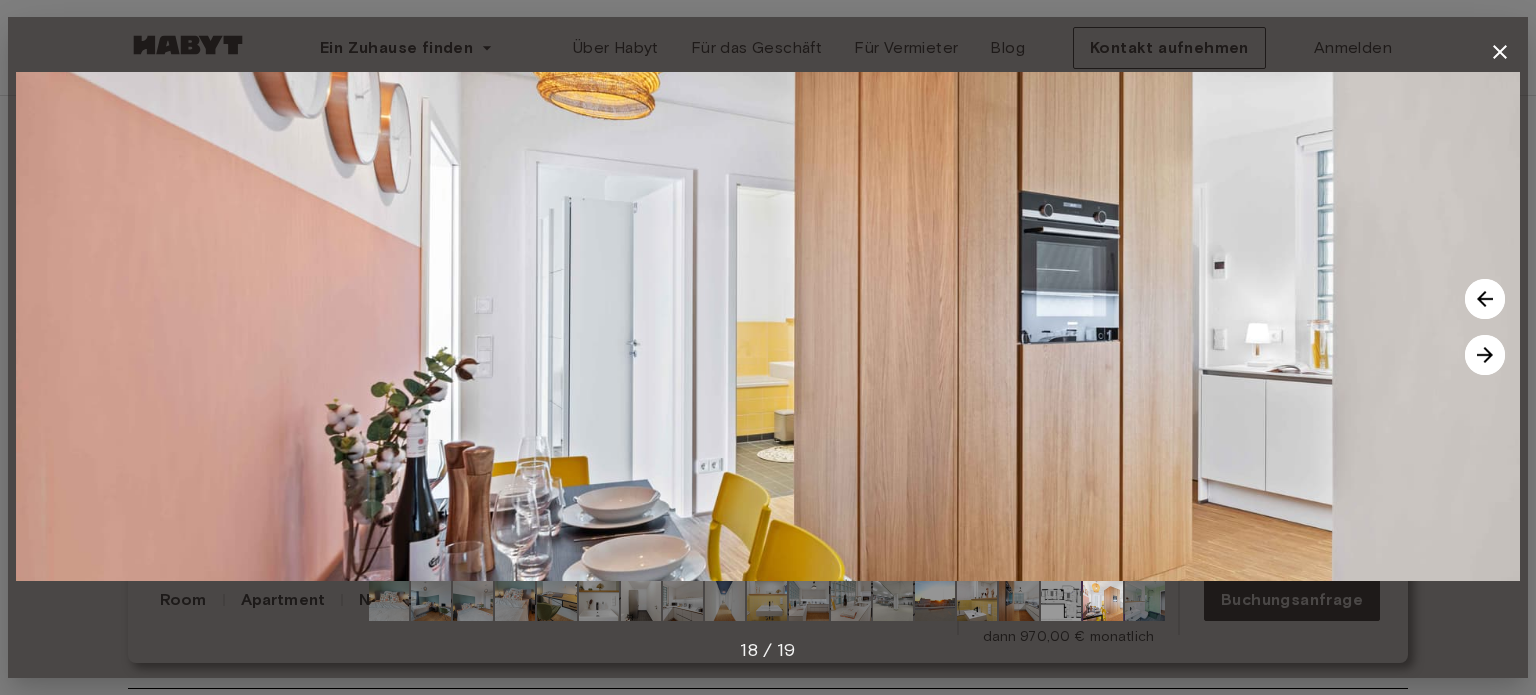 click at bounding box center (1485, 355) 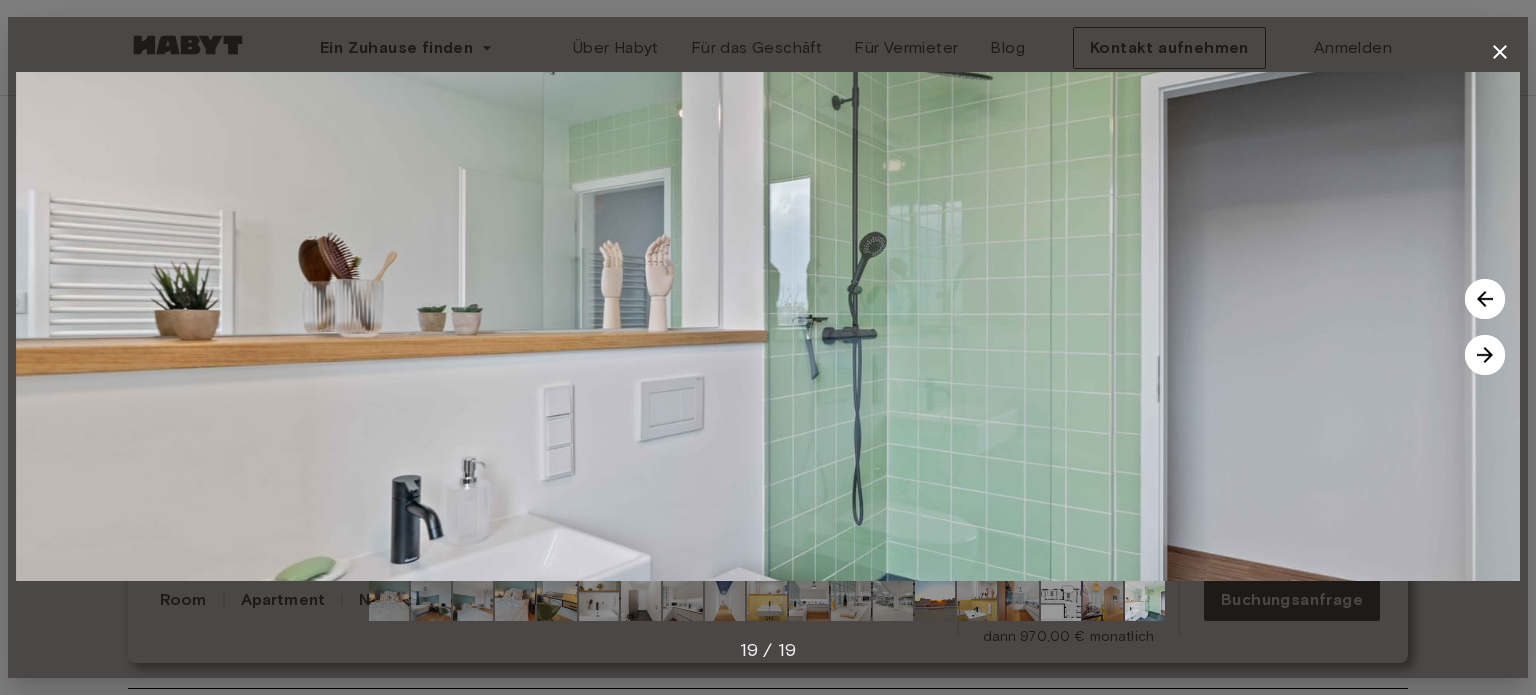 click at bounding box center (1485, 355) 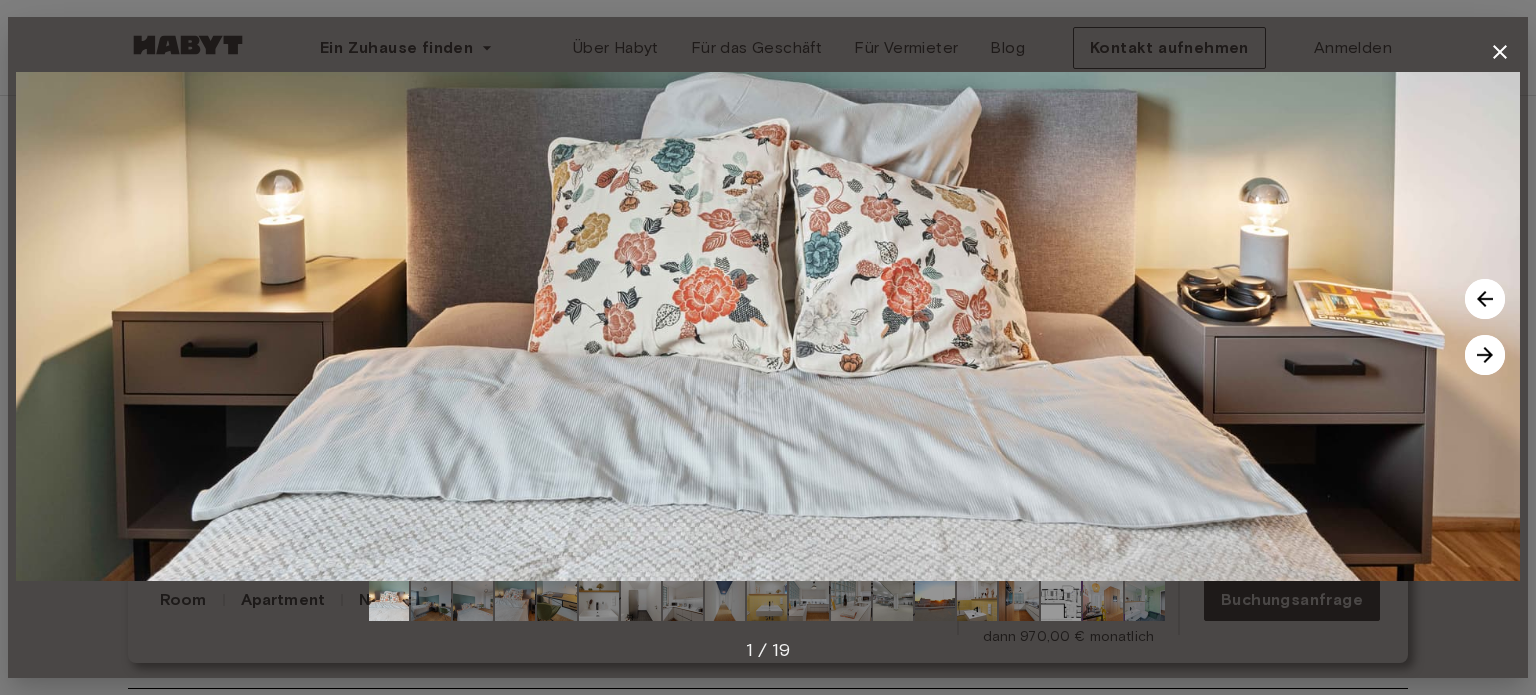 click at bounding box center [768, 326] 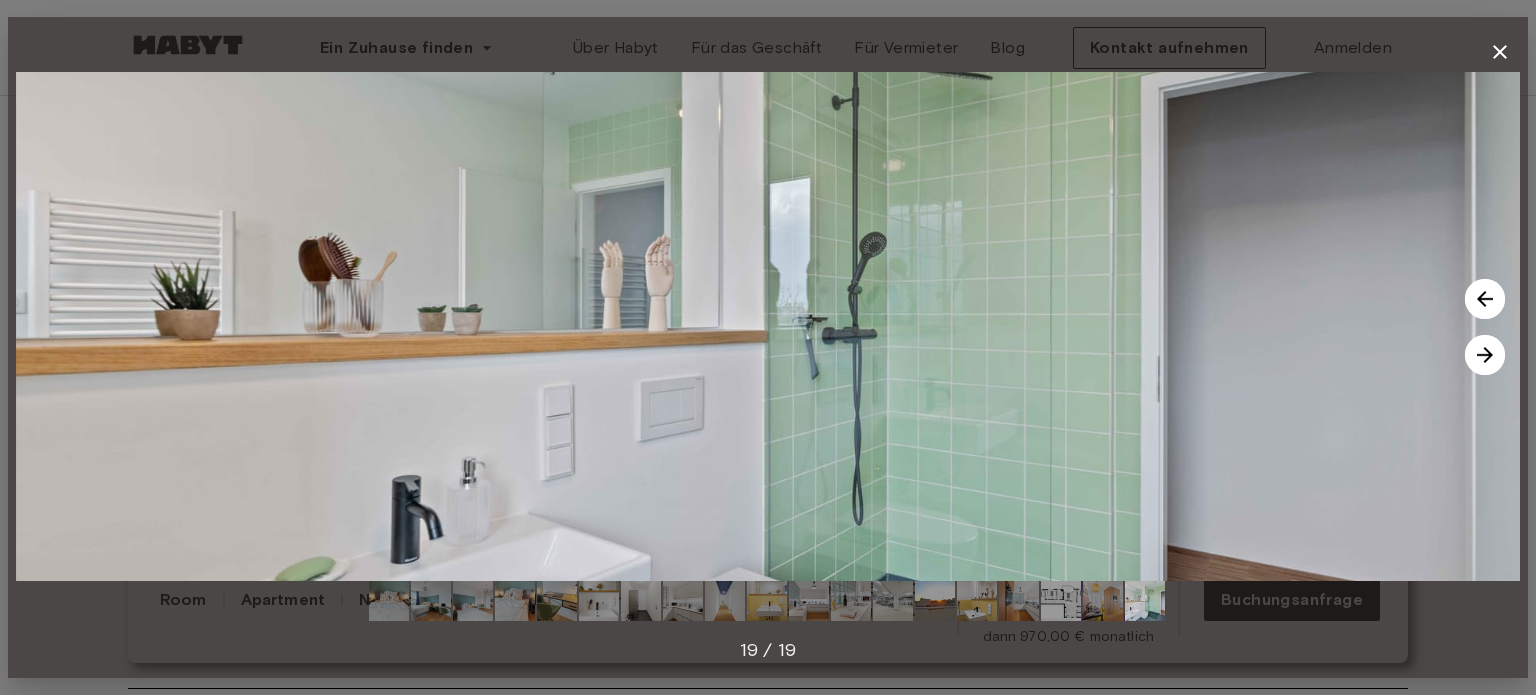 click at bounding box center (1485, 299) 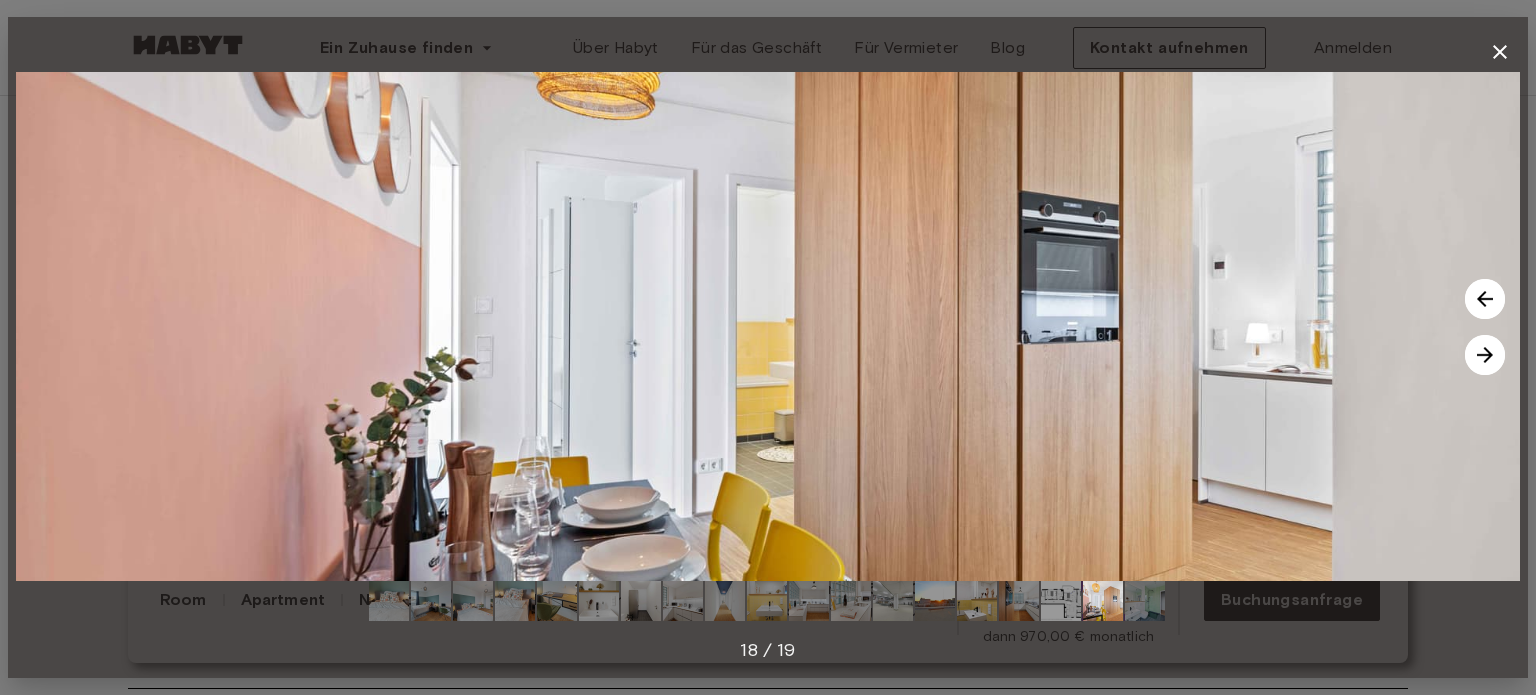 click at bounding box center (1485, 299) 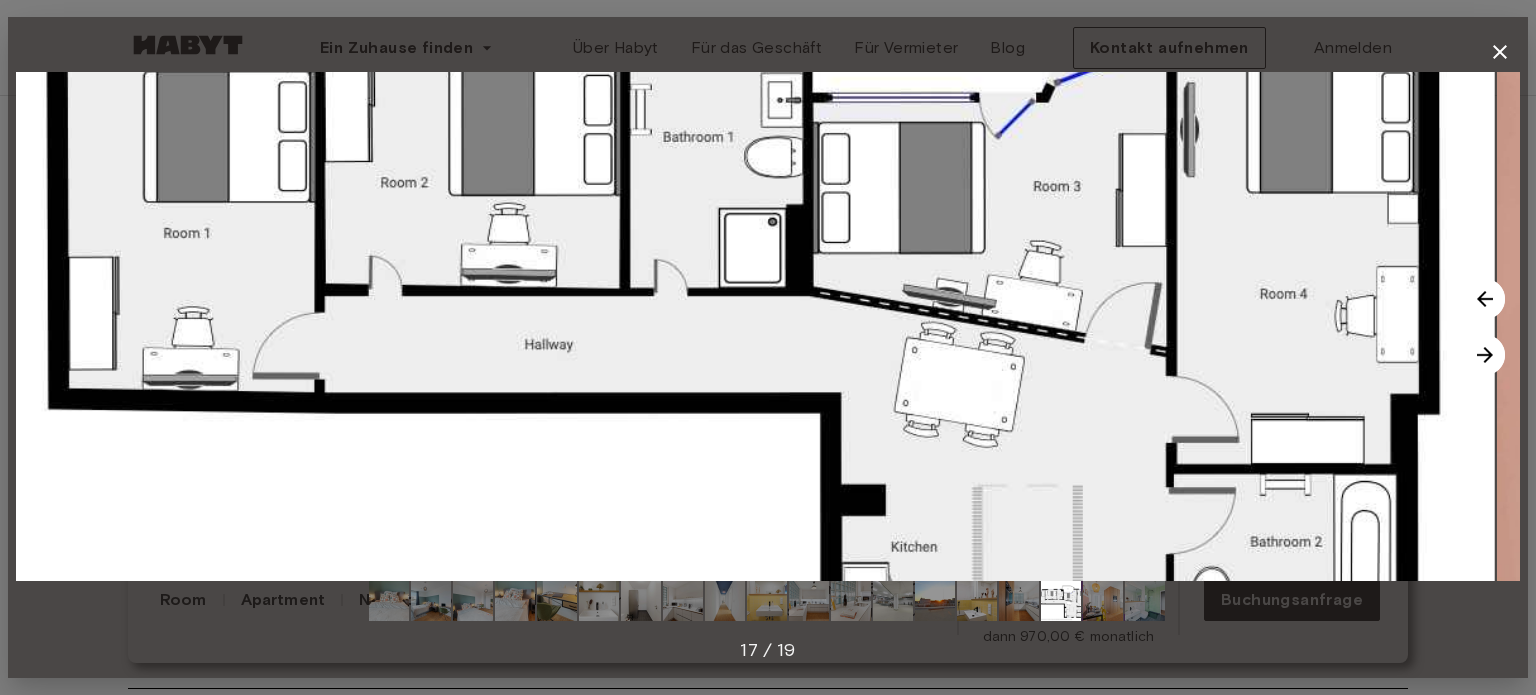 drag, startPoint x: 956, startPoint y: 365, endPoint x: 989, endPoint y: 425, distance: 68.47627 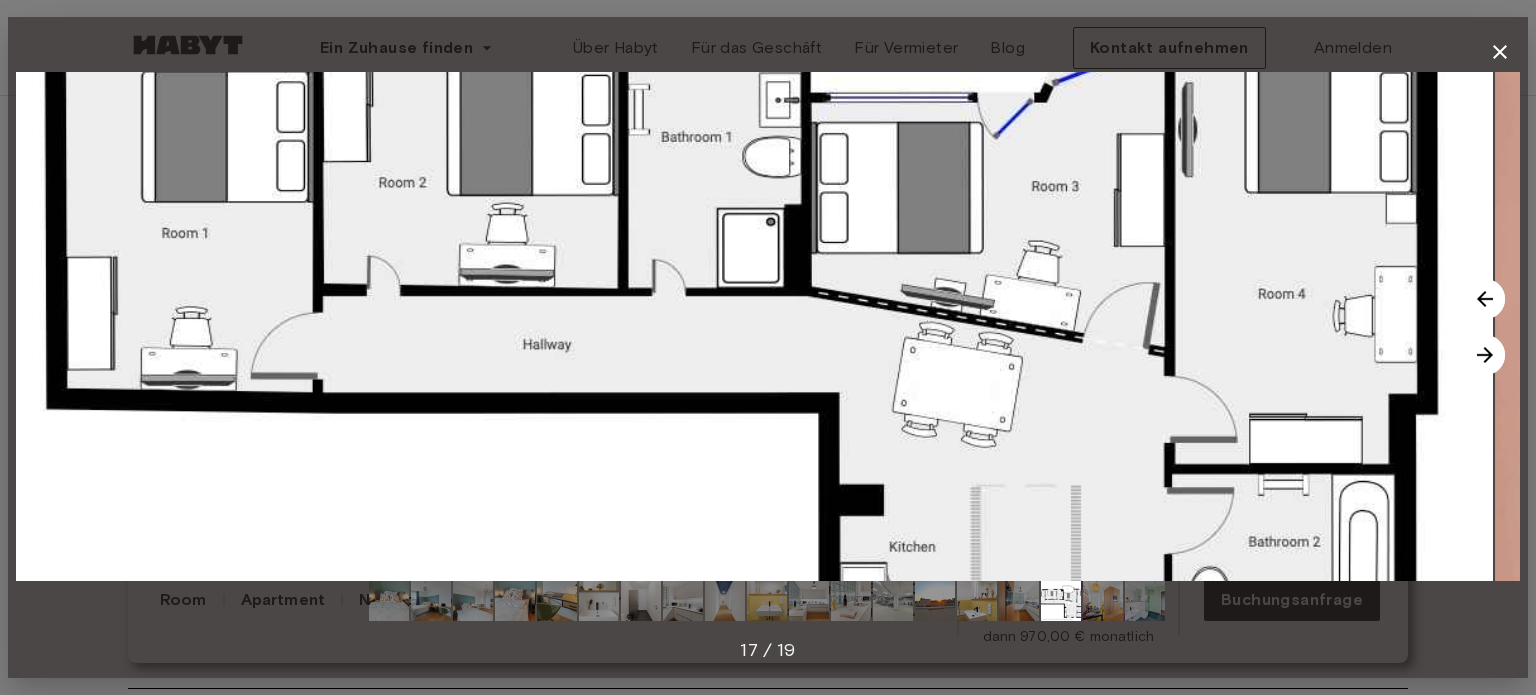 drag, startPoint x: 1162, startPoint y: 278, endPoint x: 1155, endPoint y: 324, distance: 46.52956 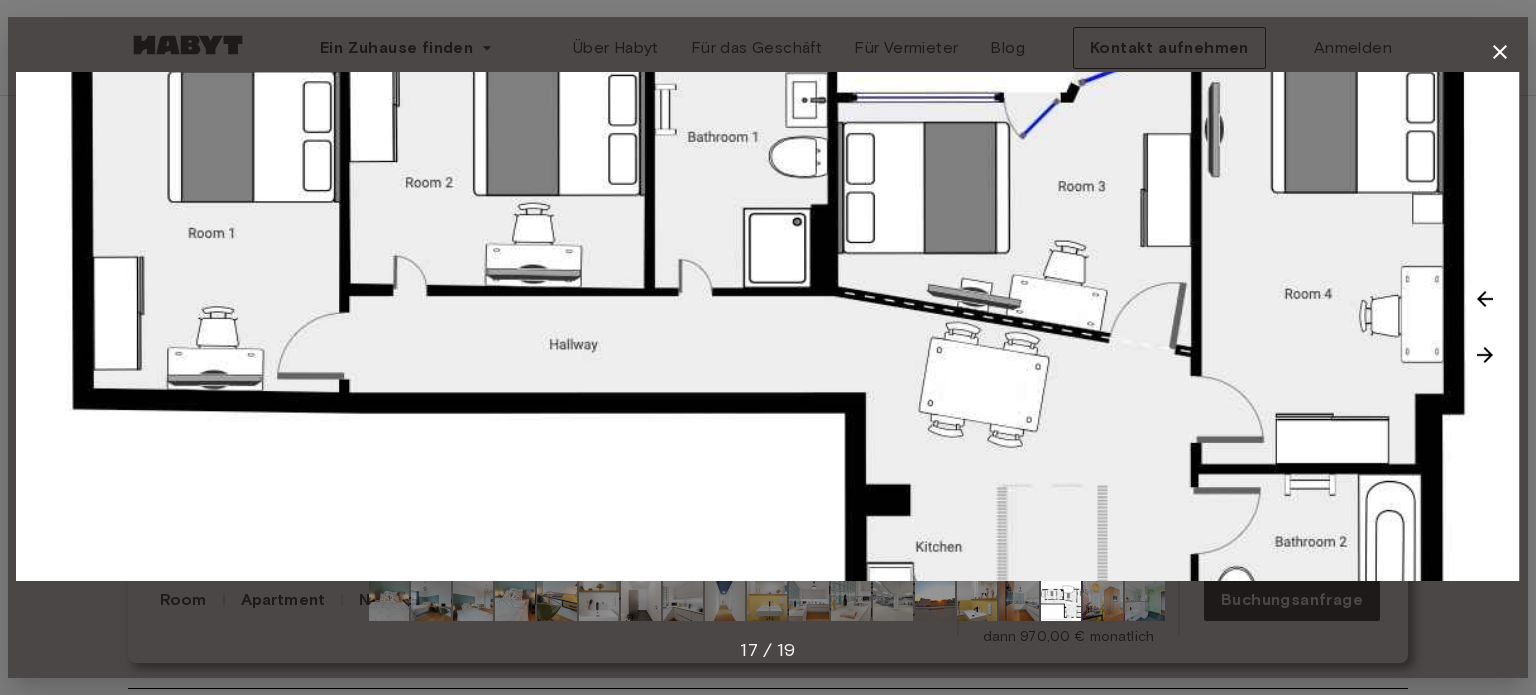 click 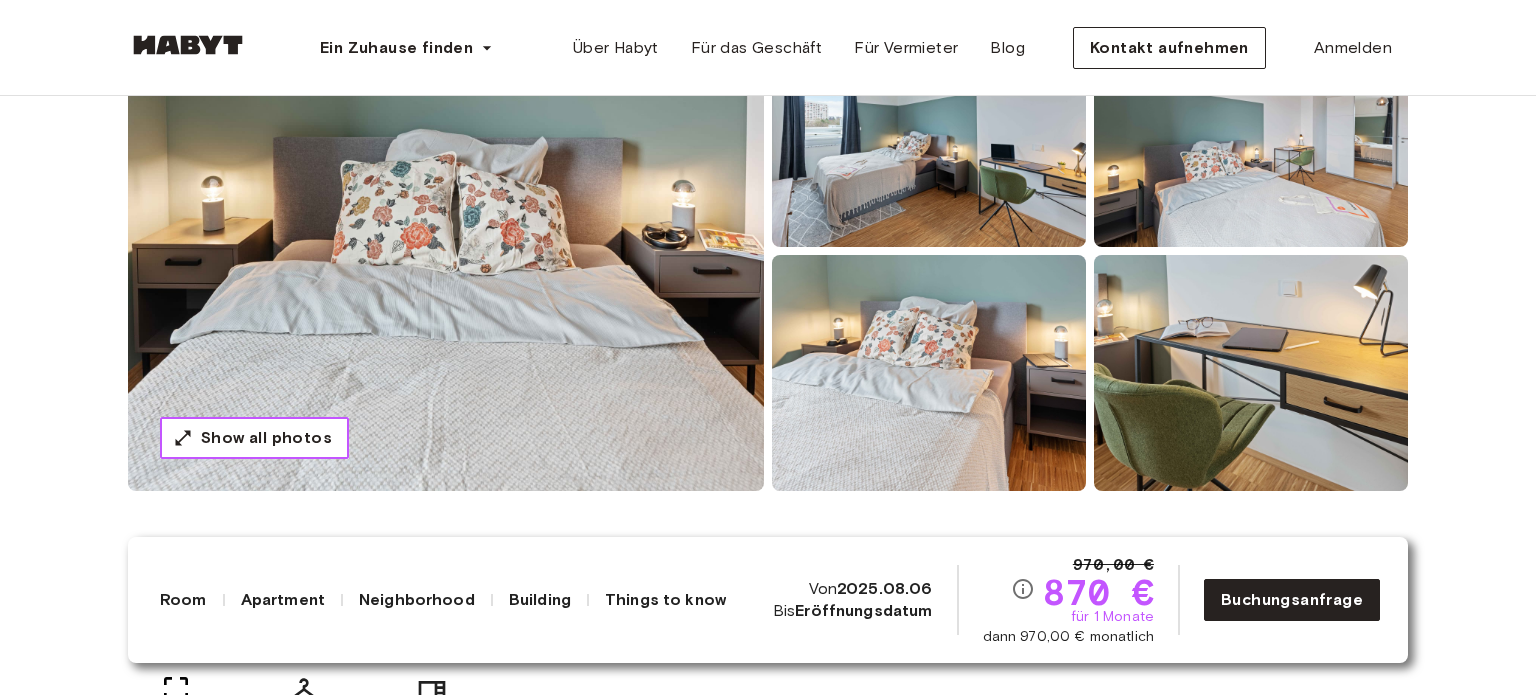 scroll, scrollTop: 0, scrollLeft: 0, axis: both 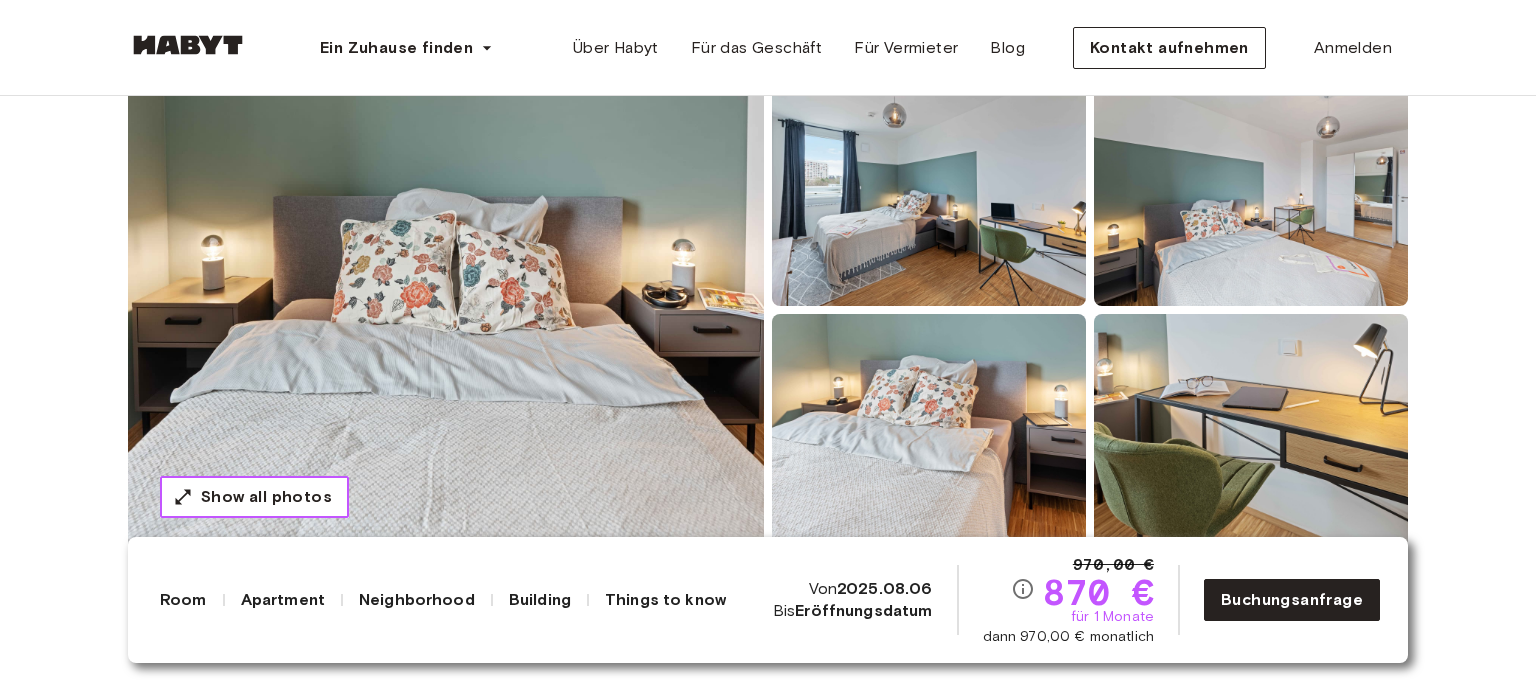 click on "Show all photos" at bounding box center [266, 497] 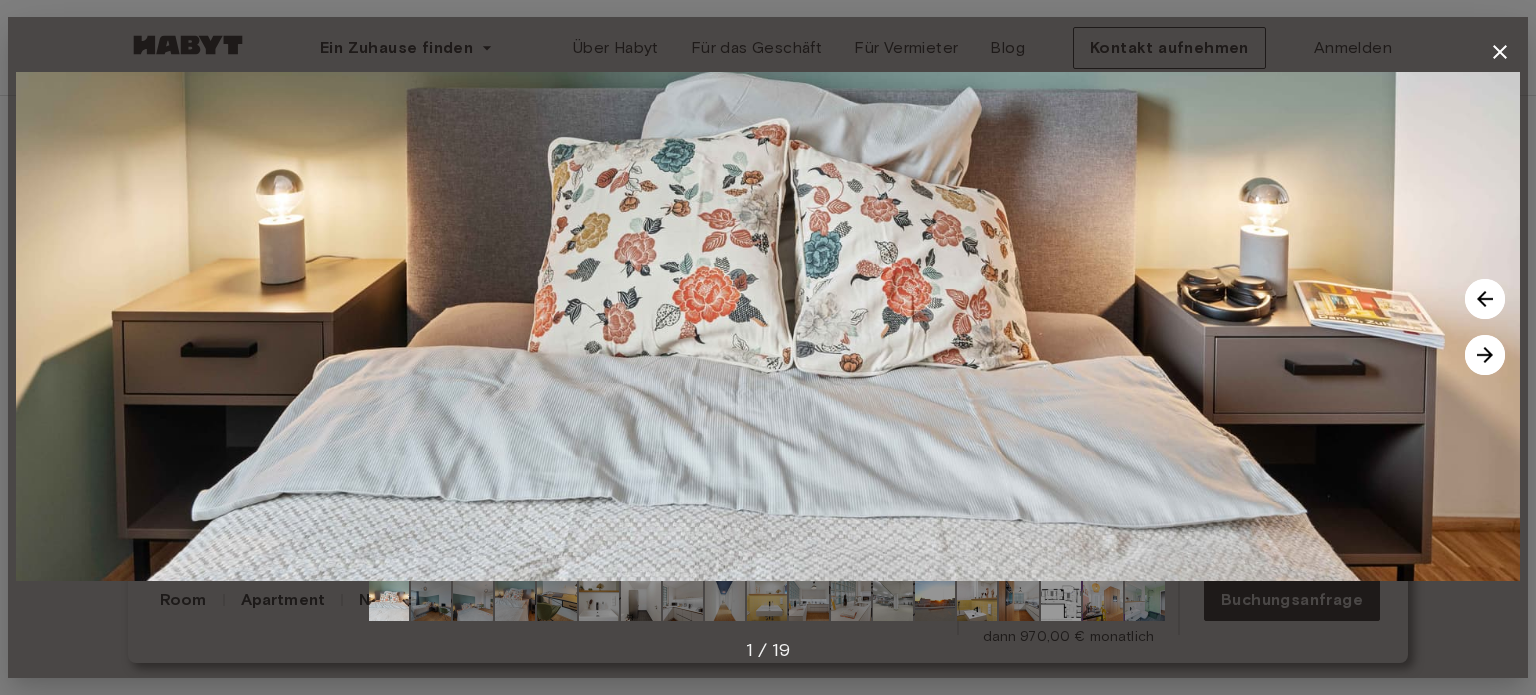 click at bounding box center [768, 326] 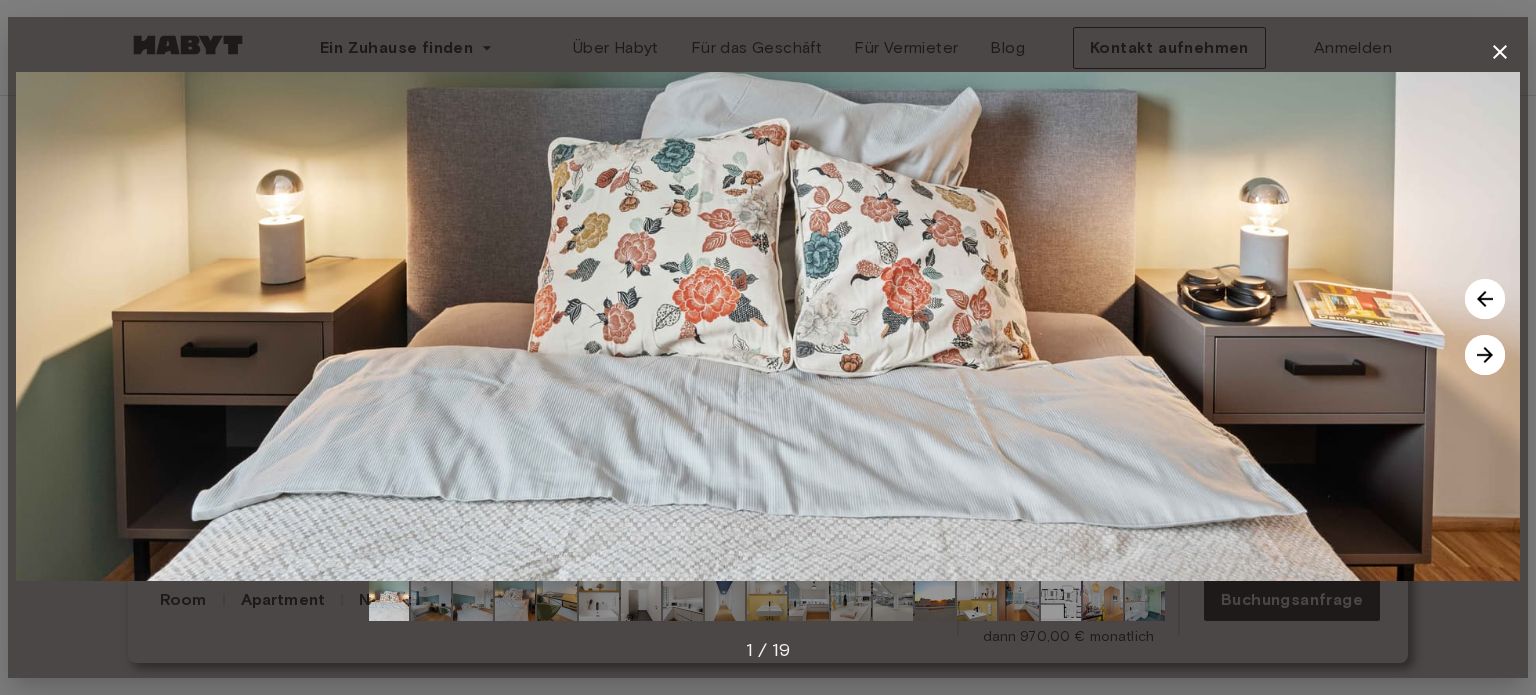 click at bounding box center [1485, 355] 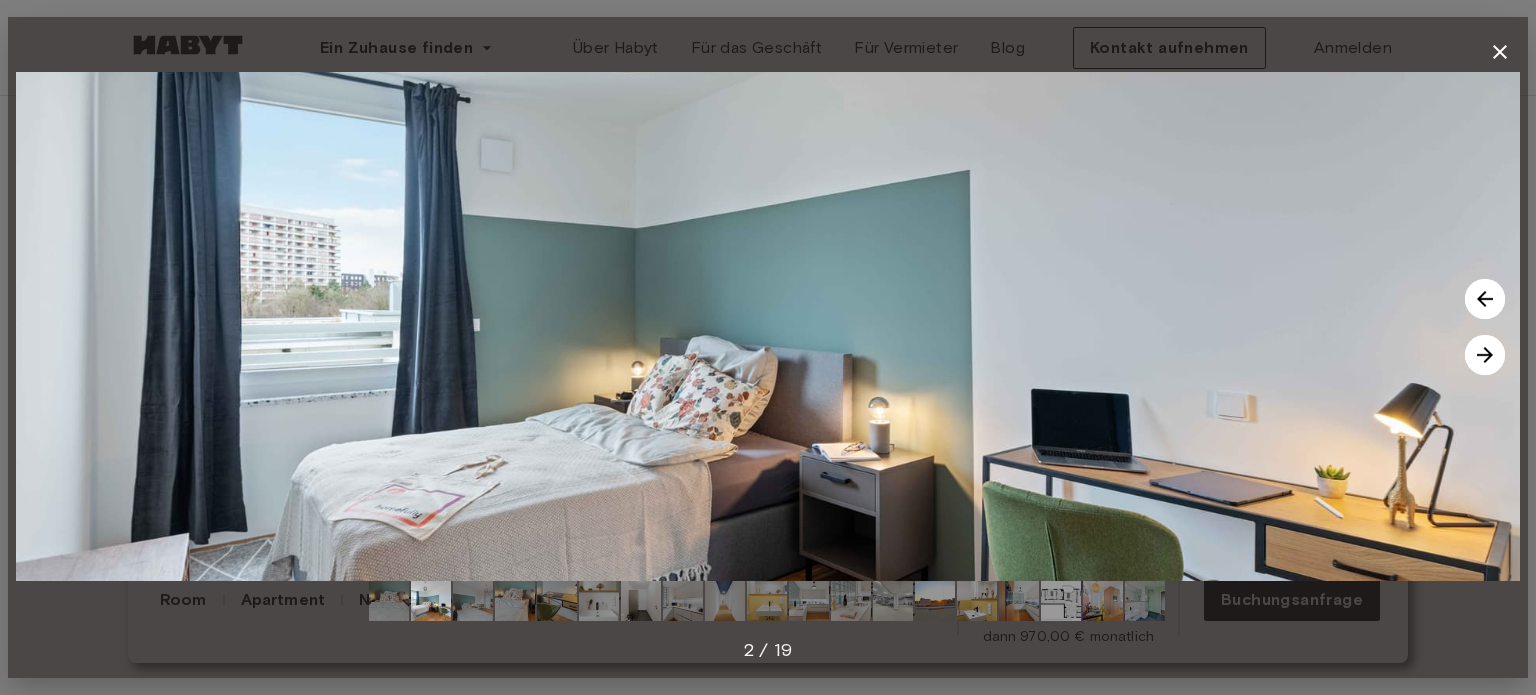 click at bounding box center (1485, 355) 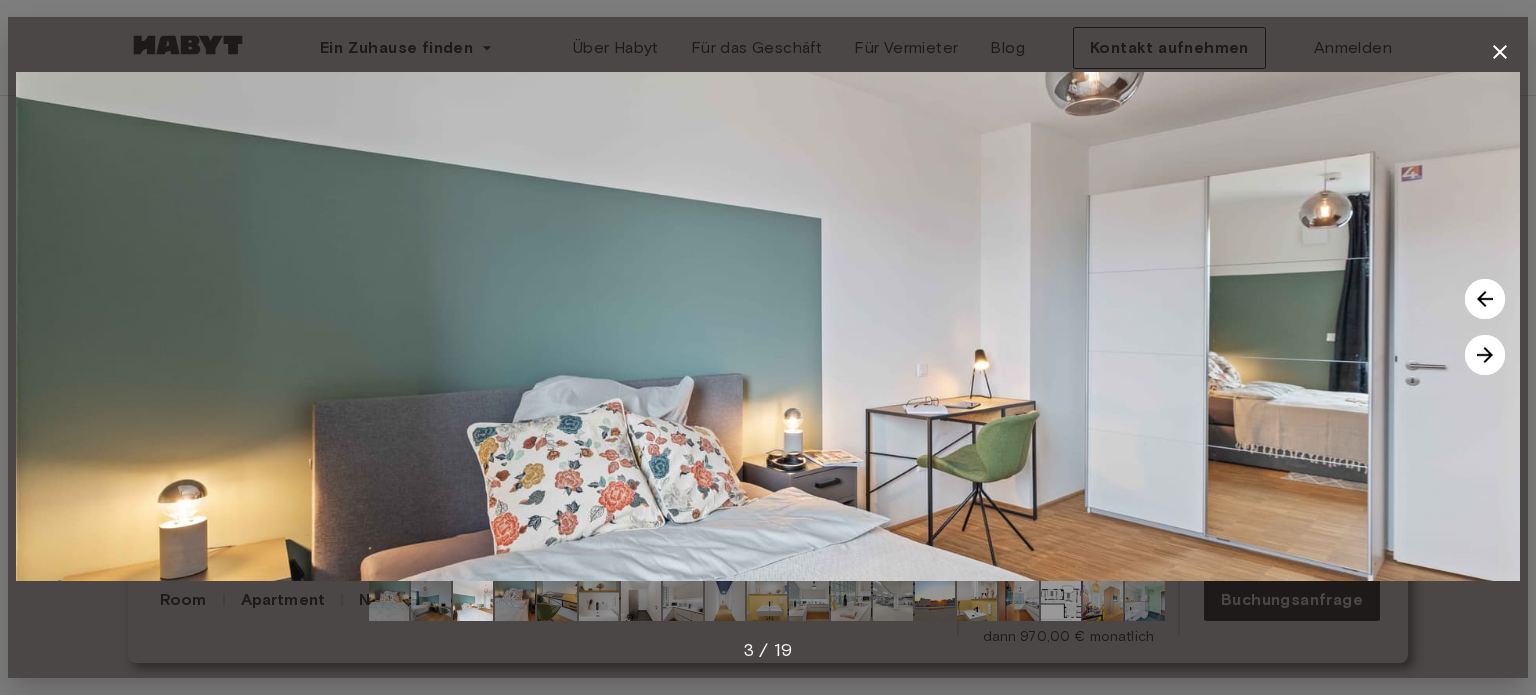 click at bounding box center [1485, 355] 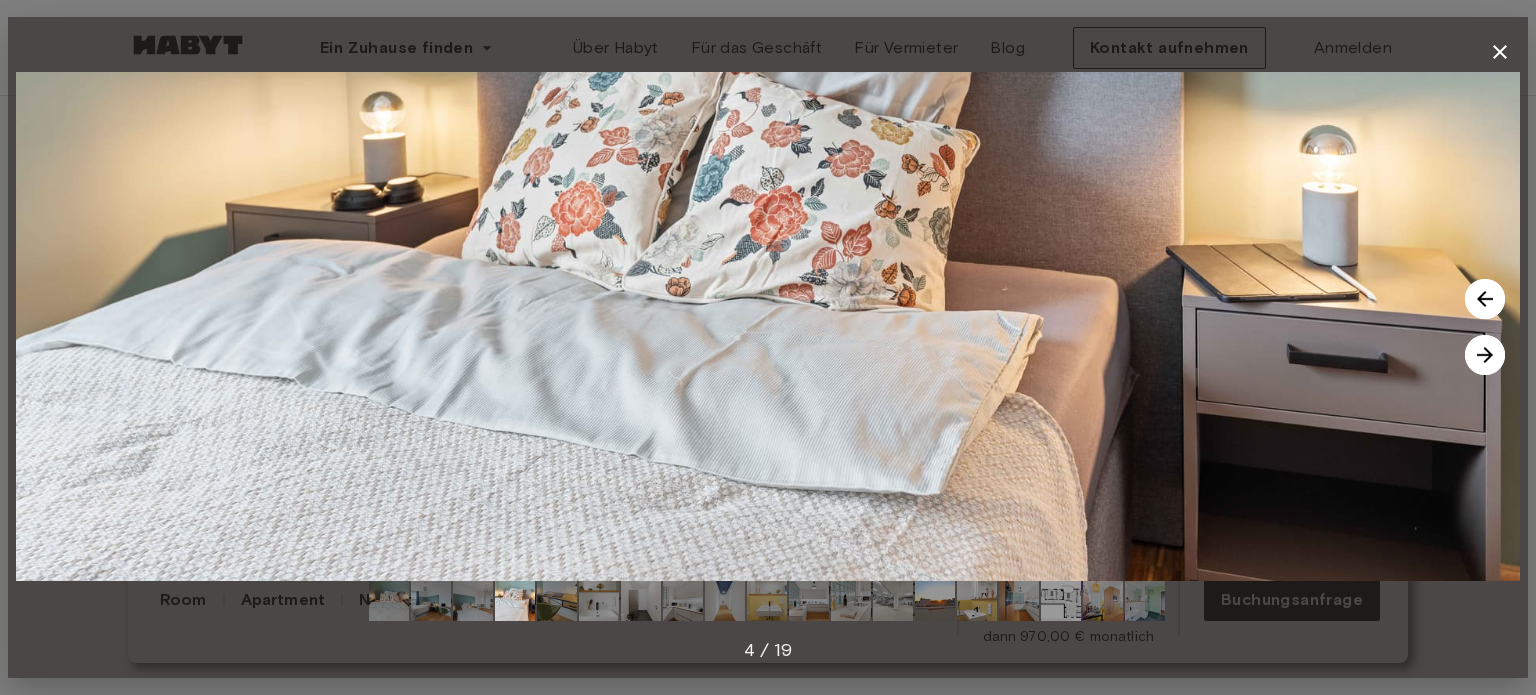 click at bounding box center [1485, 355] 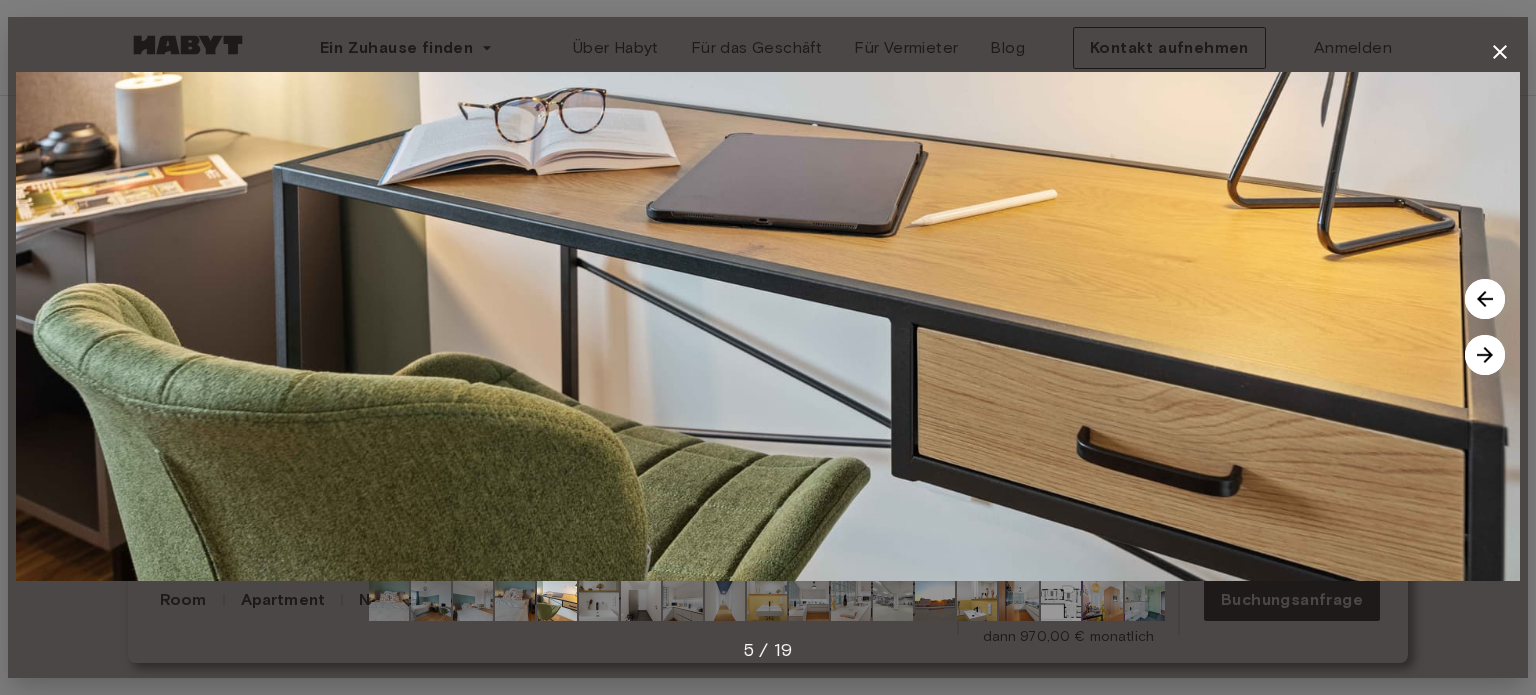 click at bounding box center [1485, 355] 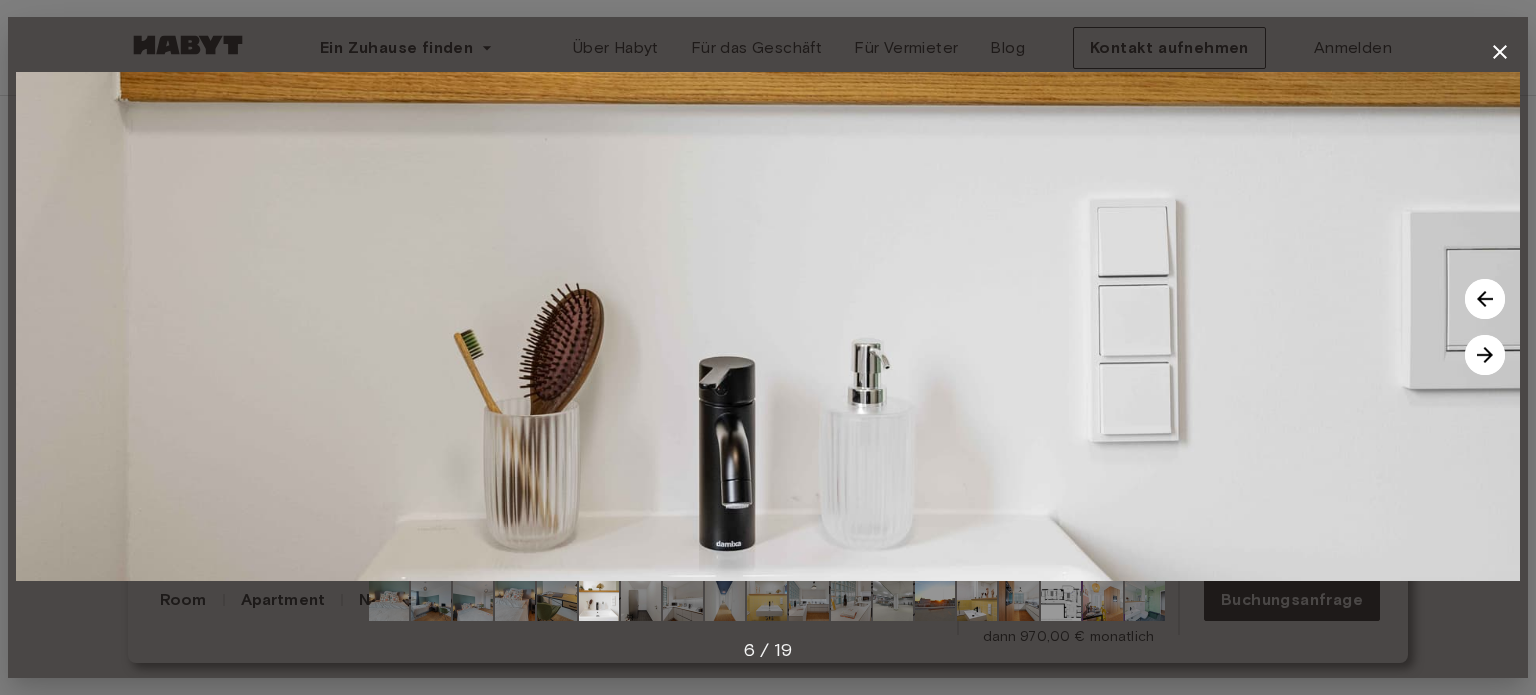 click at bounding box center [1485, 355] 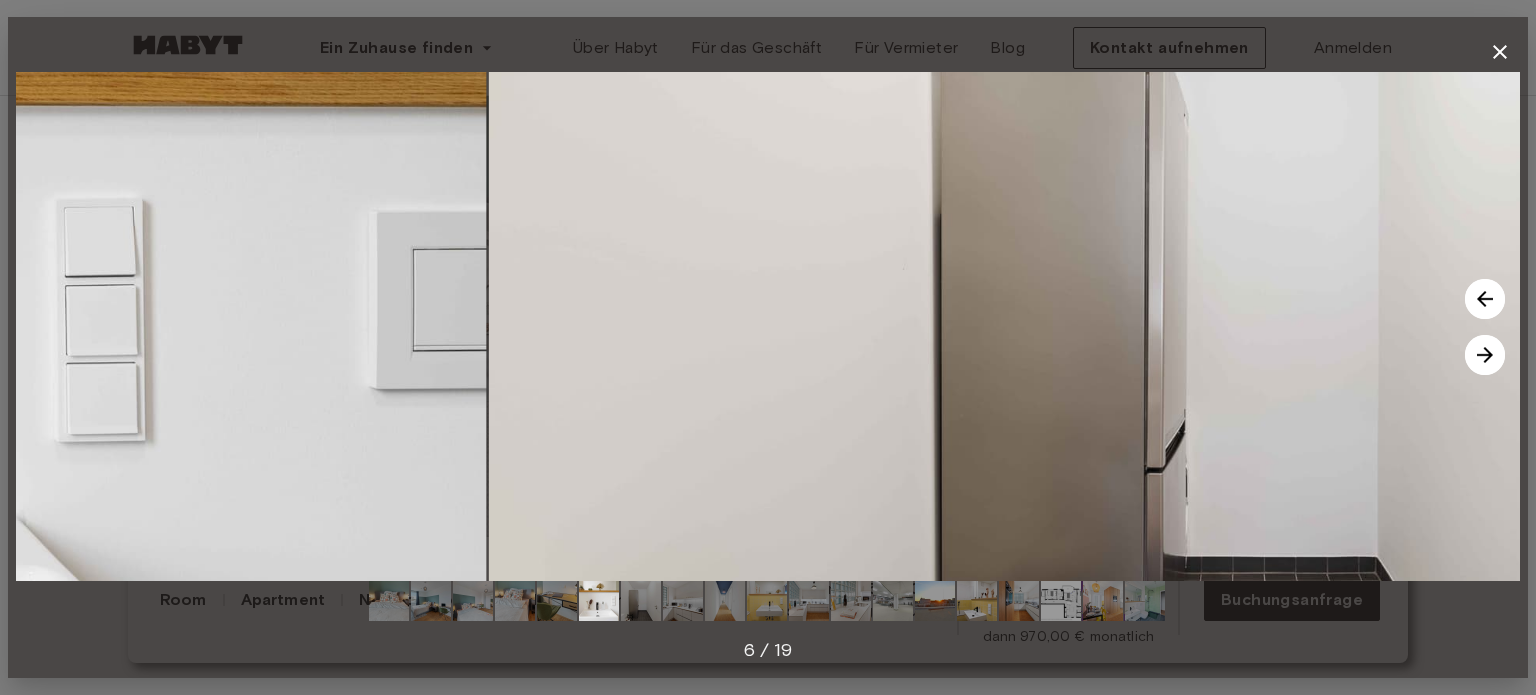 click at bounding box center (1485, 355) 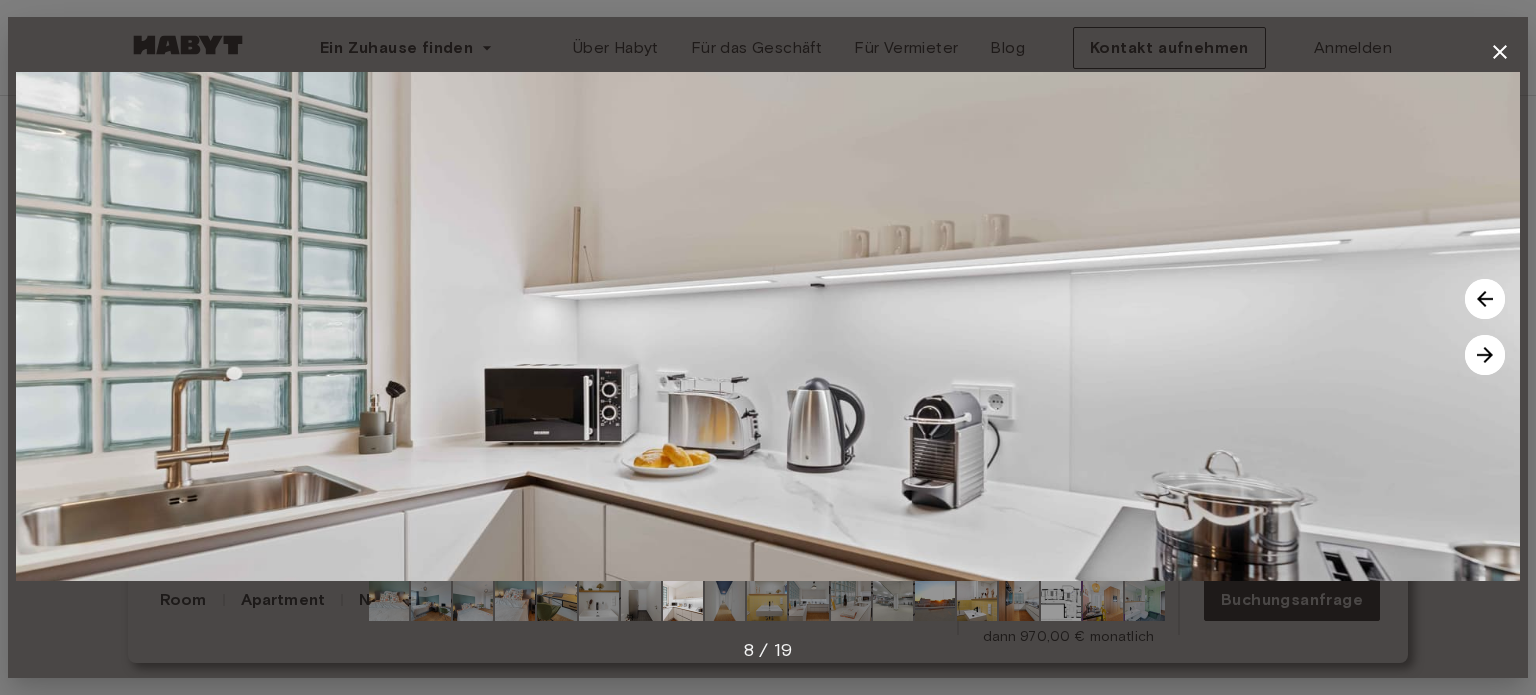 click at bounding box center [1485, 355] 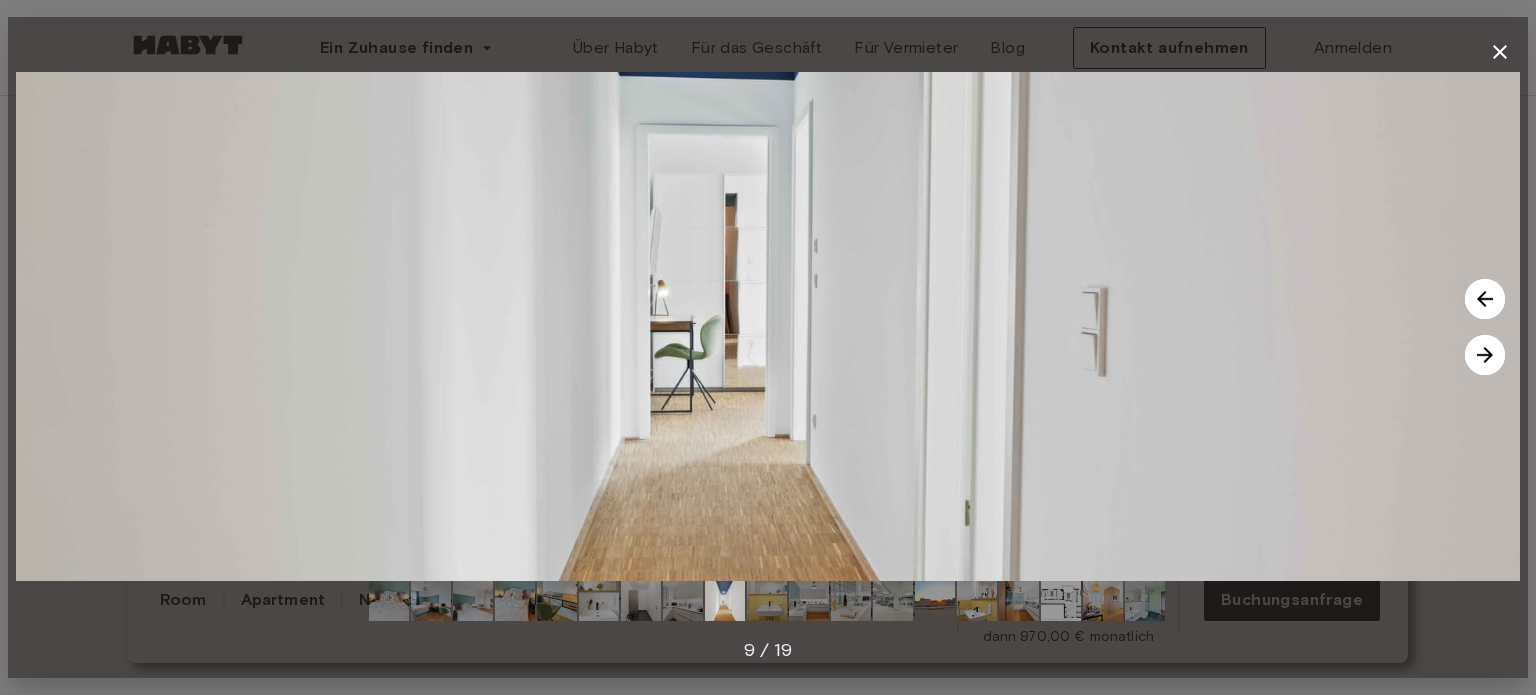 click at bounding box center [1485, 355] 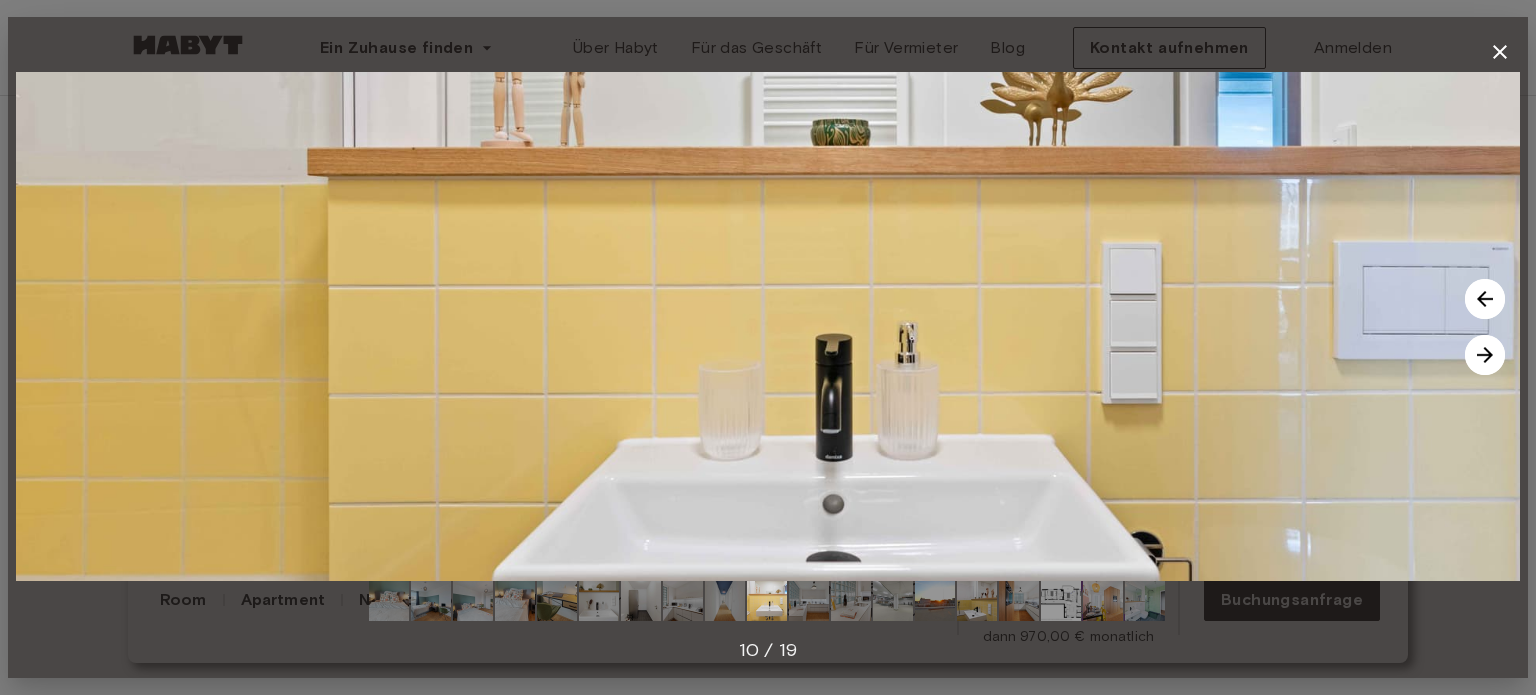 click at bounding box center (1485, 355) 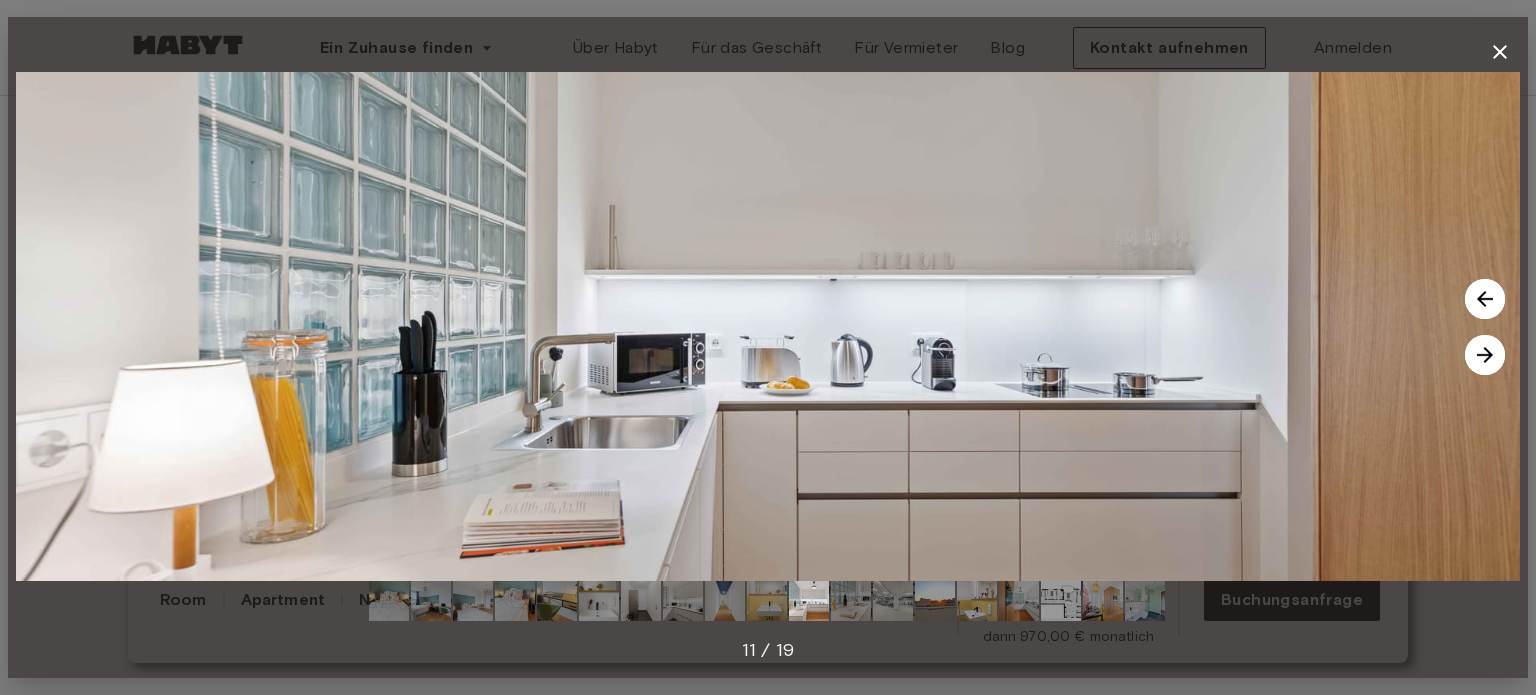 click at bounding box center (1485, 355) 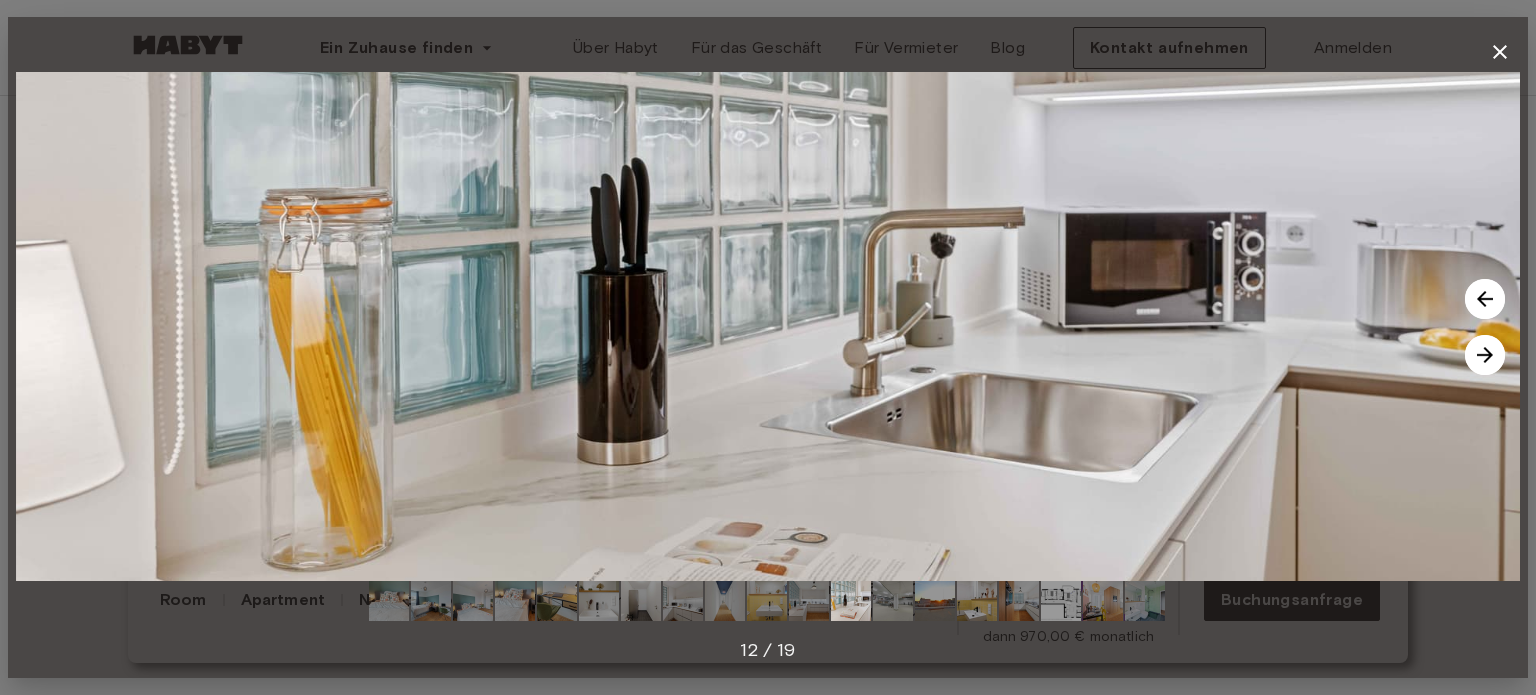 click at bounding box center [1485, 355] 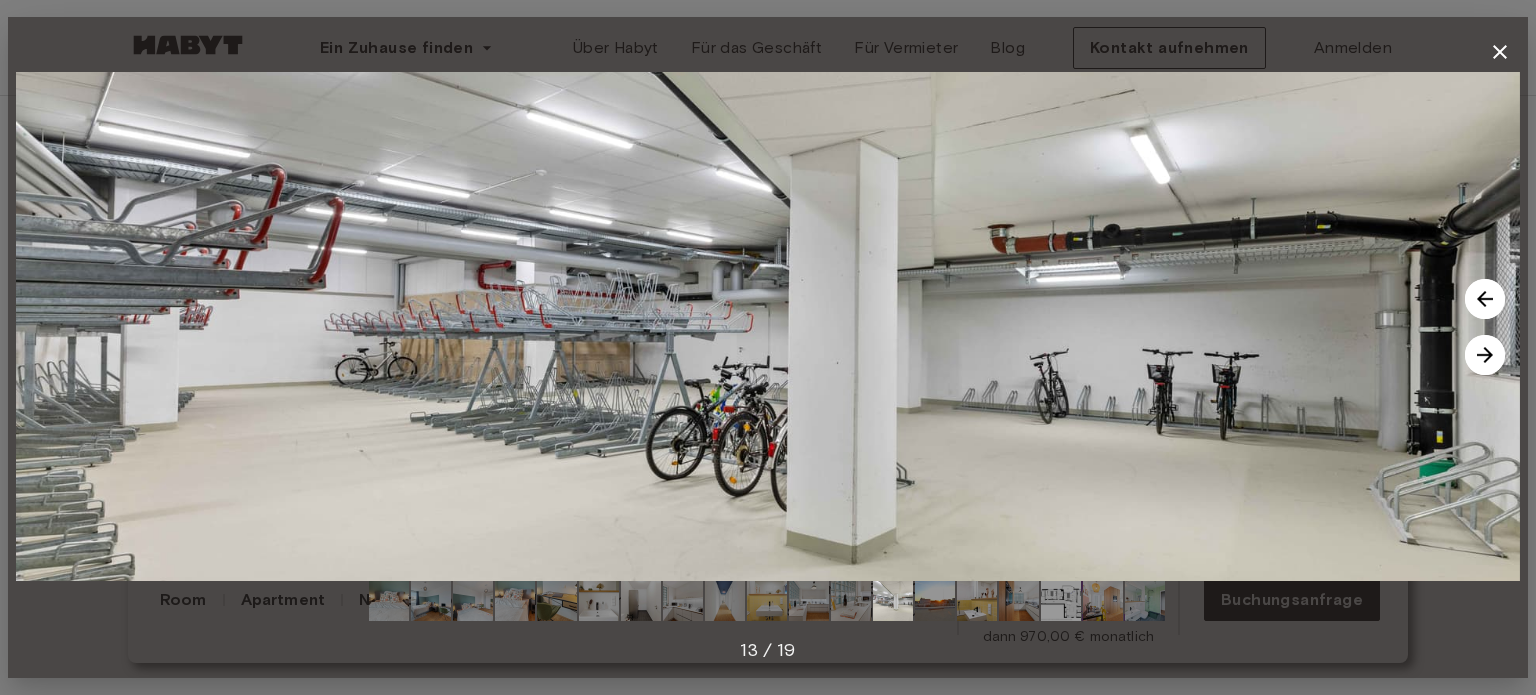 click at bounding box center (1485, 355) 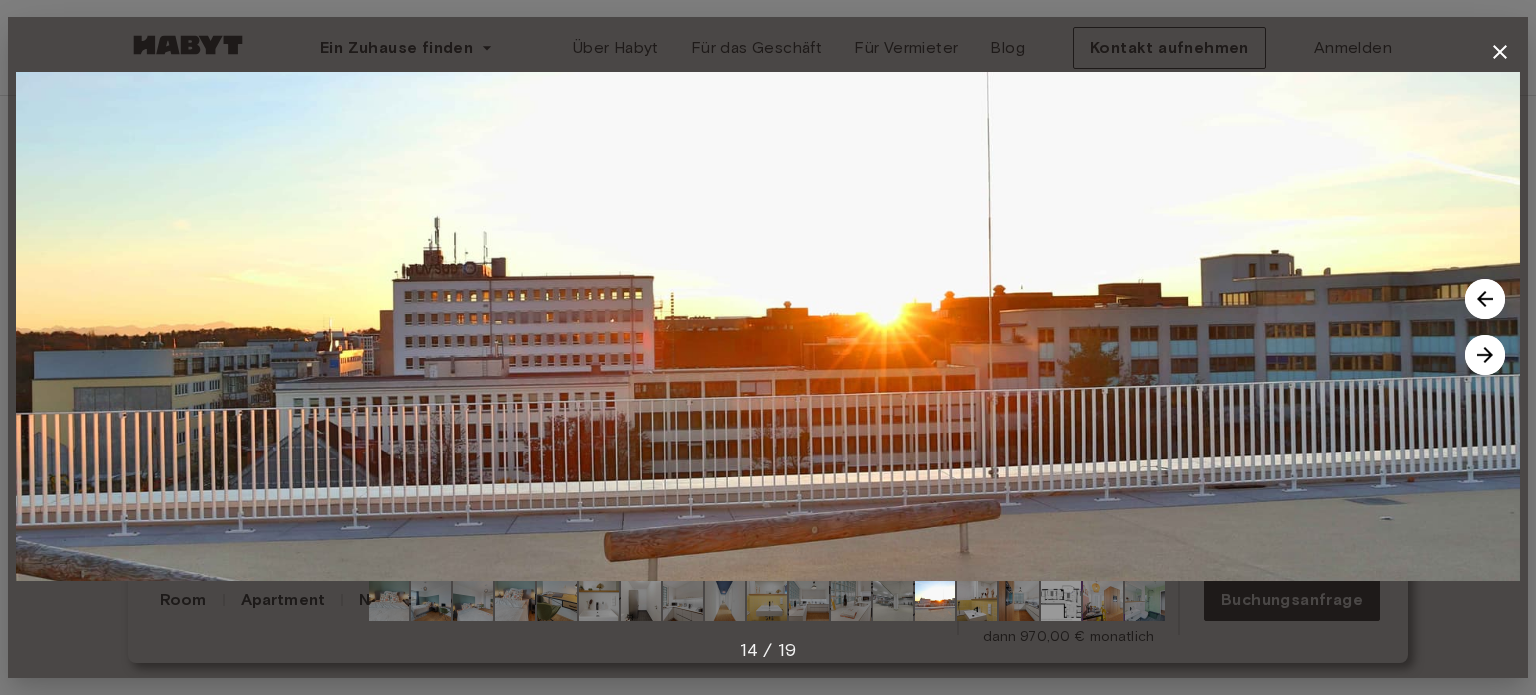 click at bounding box center [1485, 355] 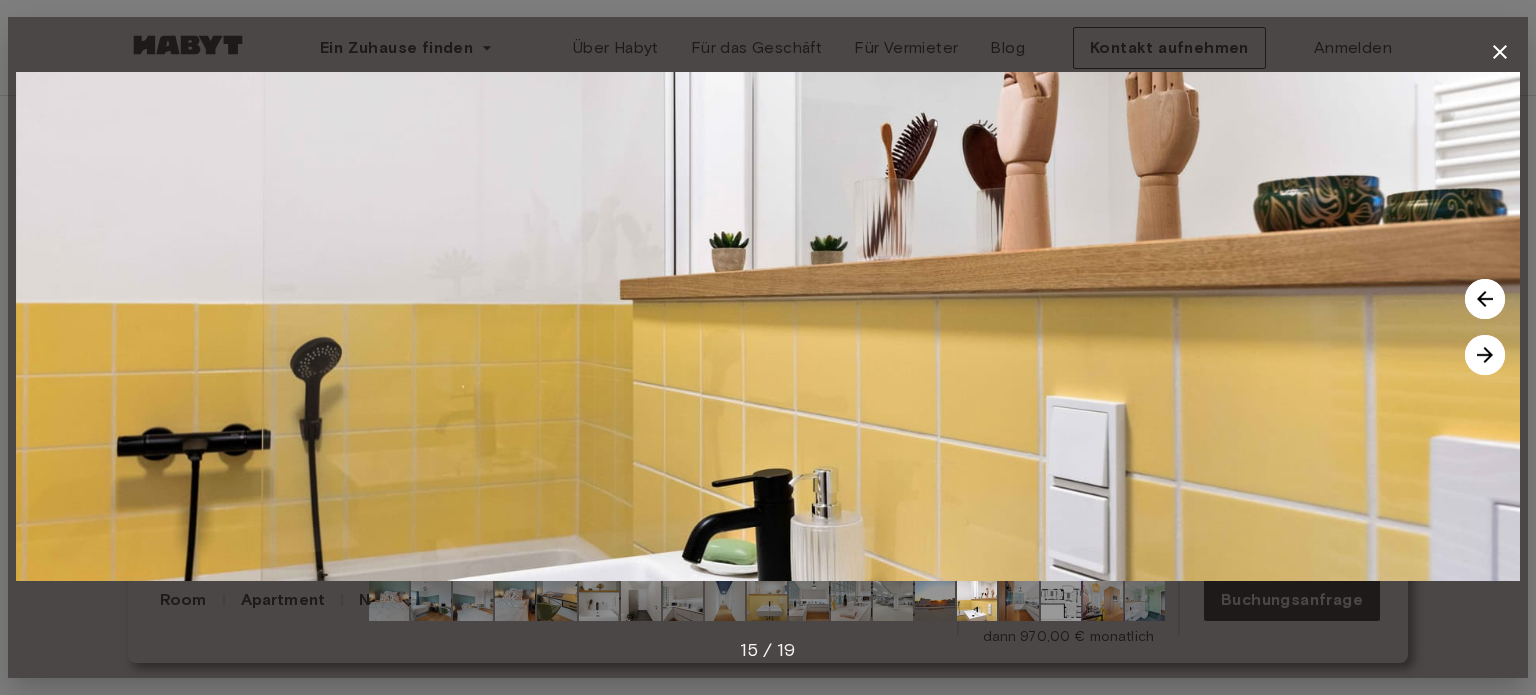 click 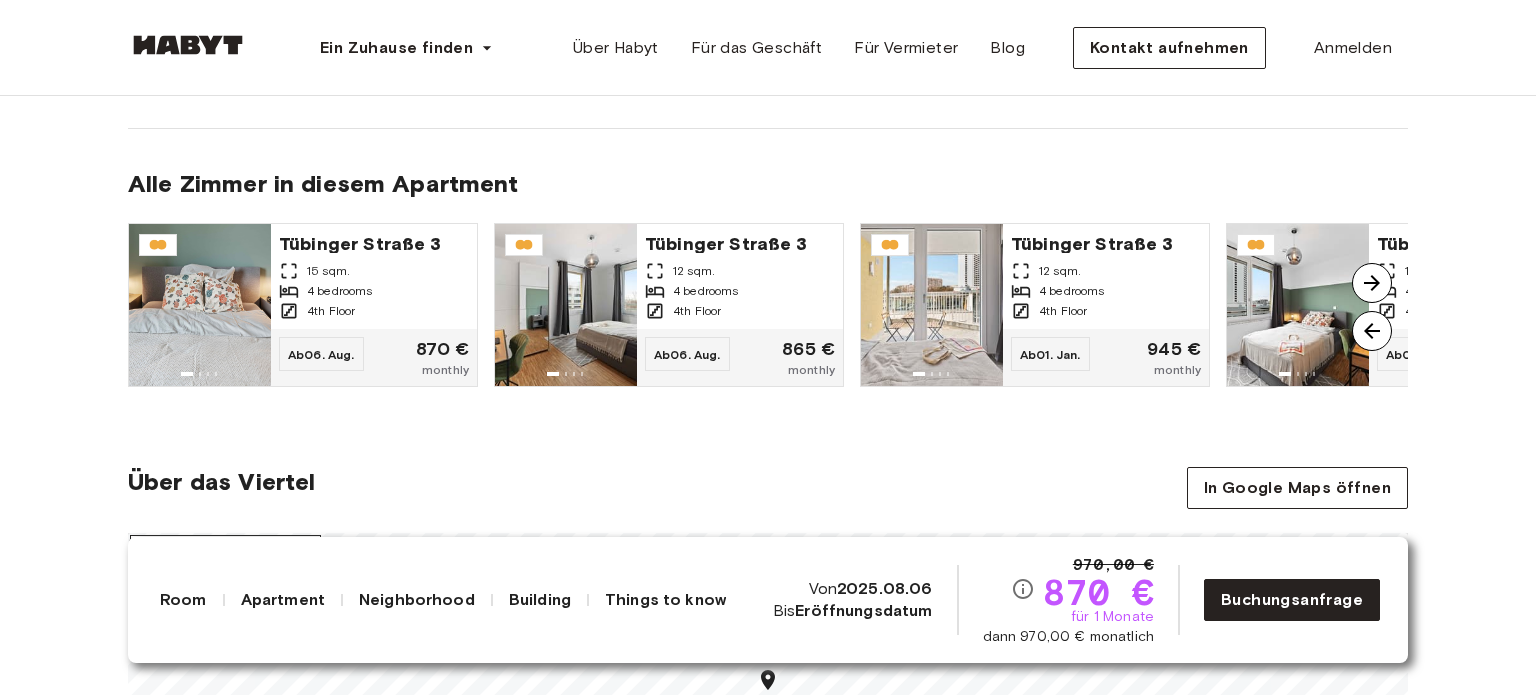 scroll, scrollTop: 1500, scrollLeft: 0, axis: vertical 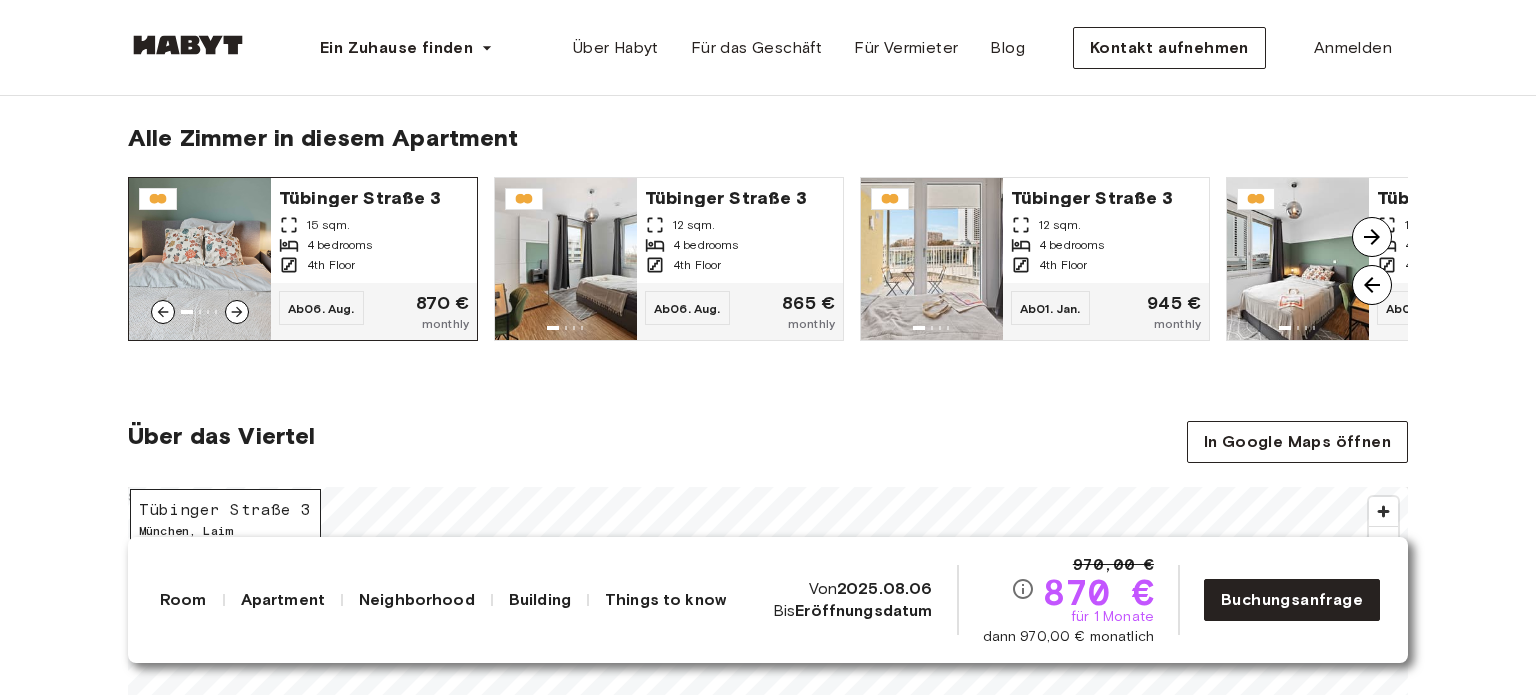 click 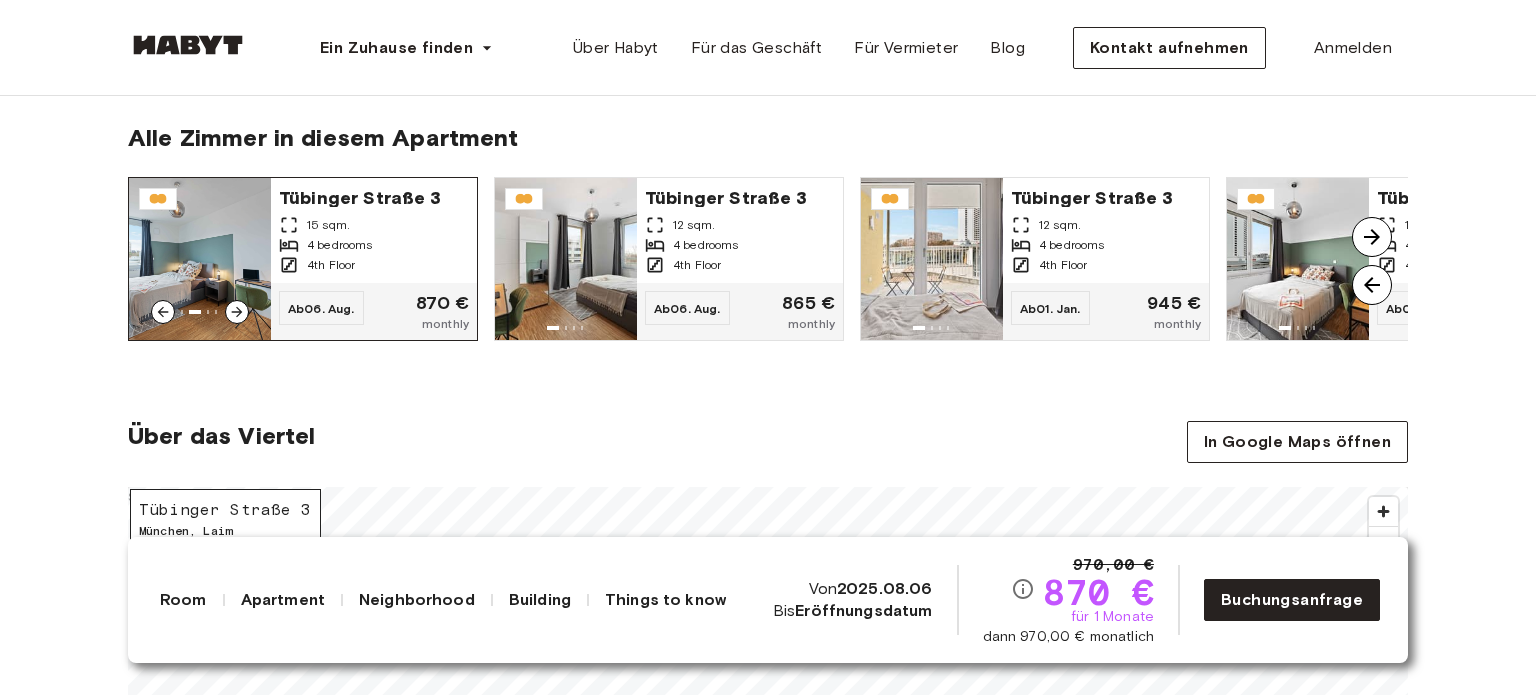 click 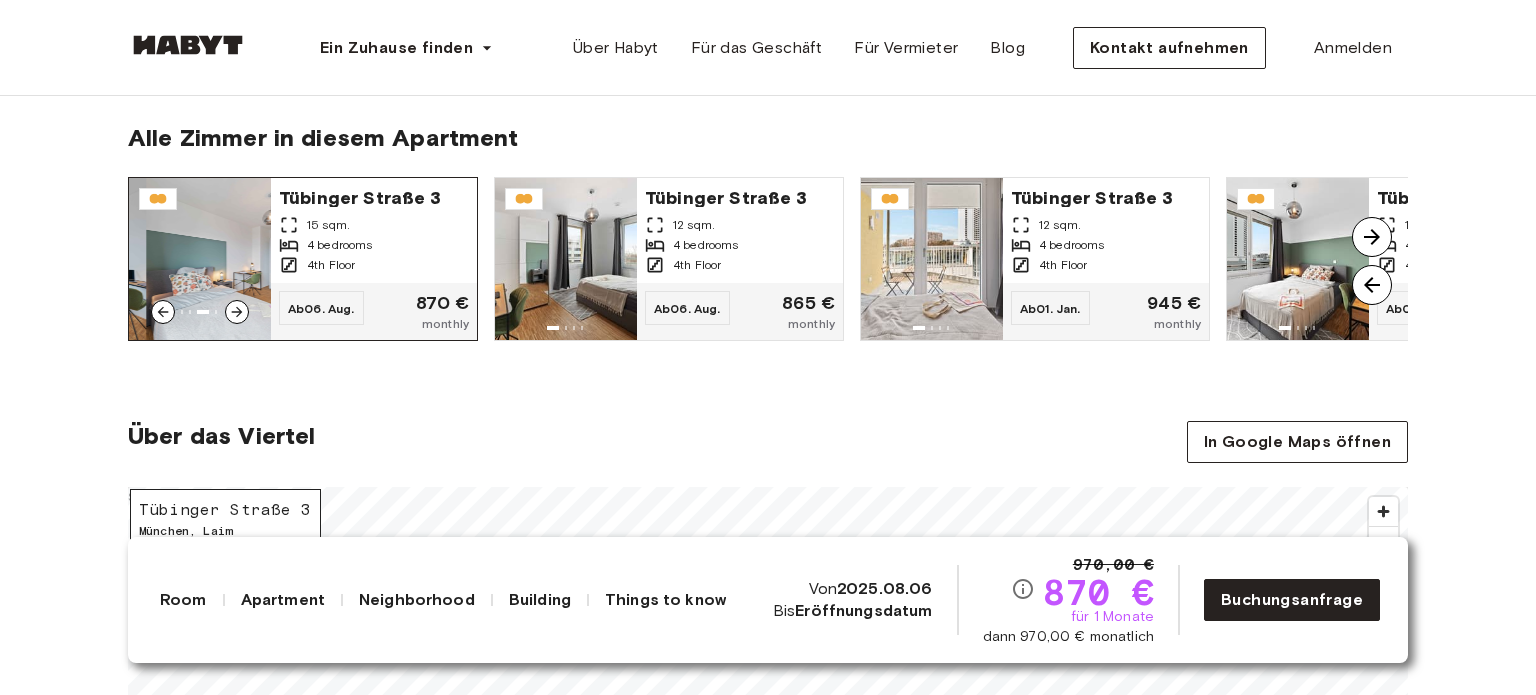 click 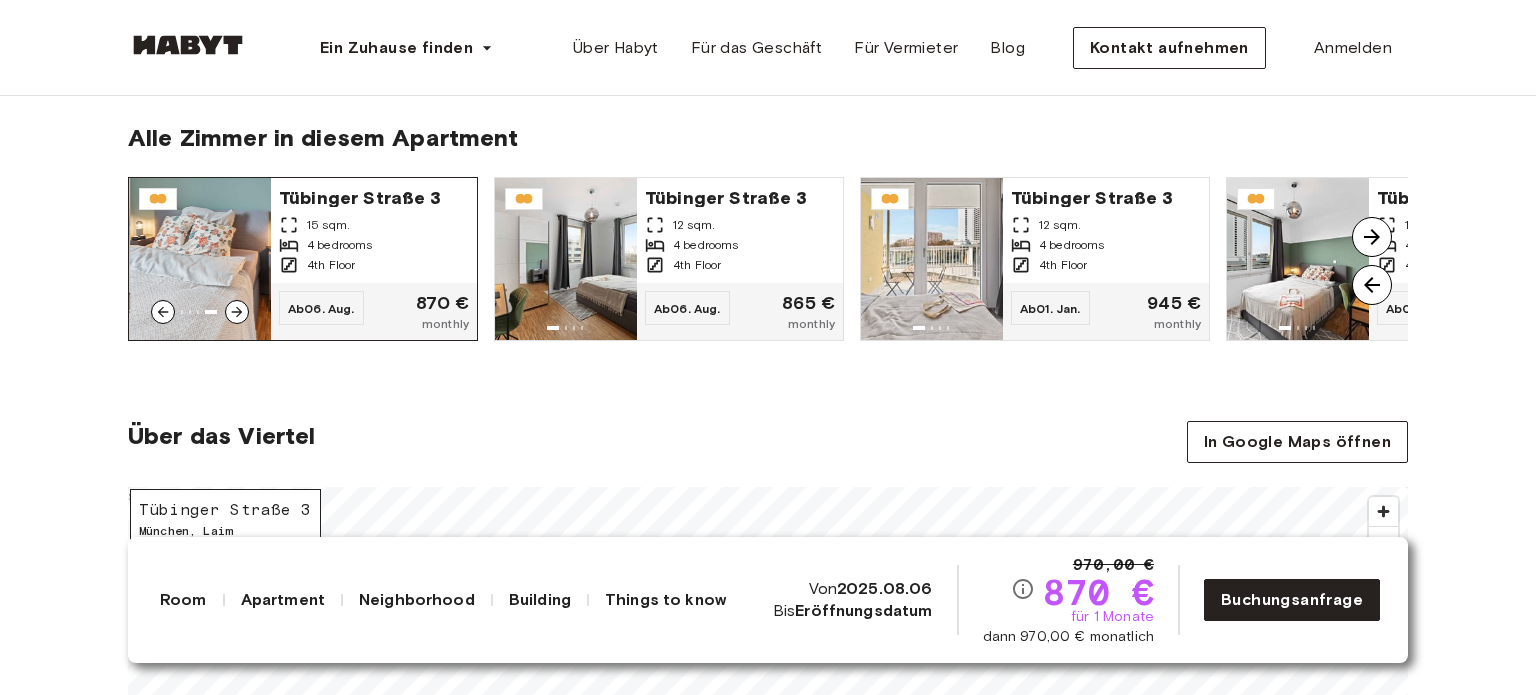 click 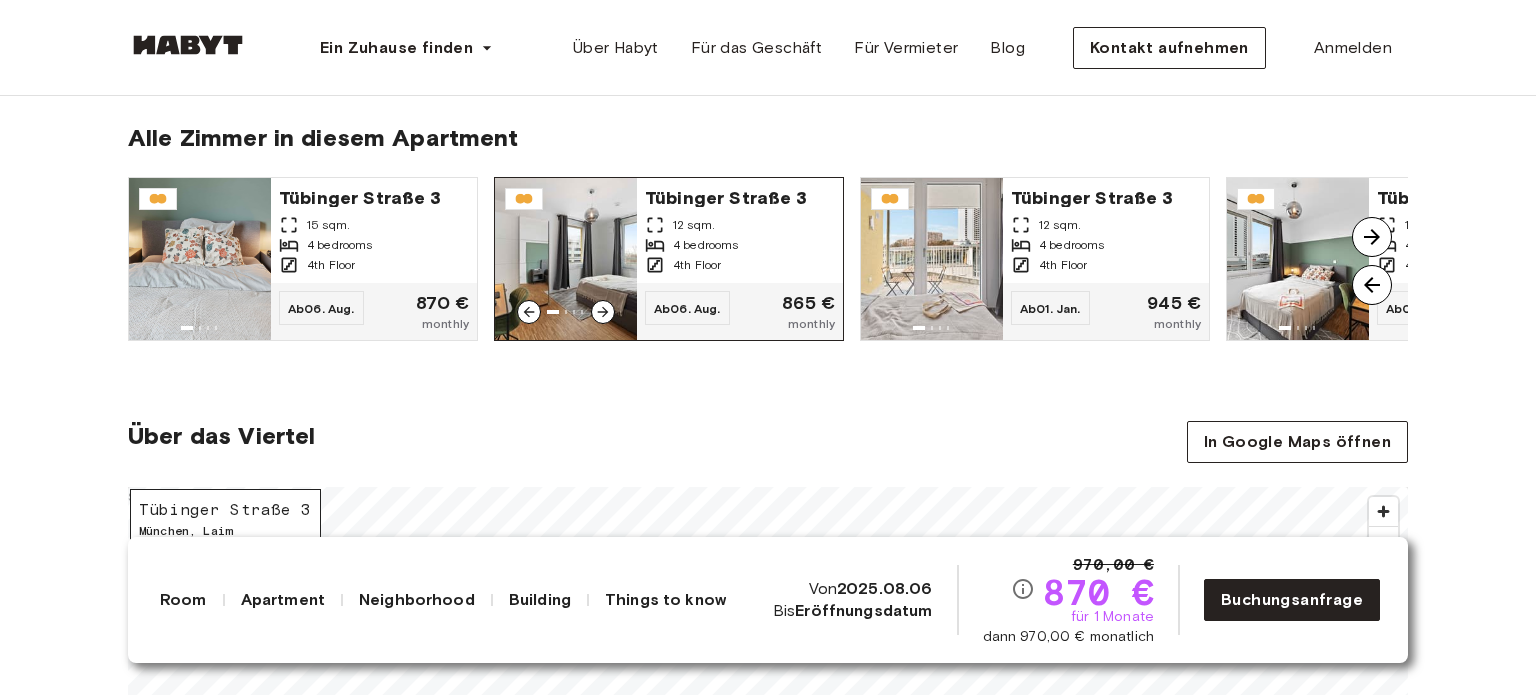click 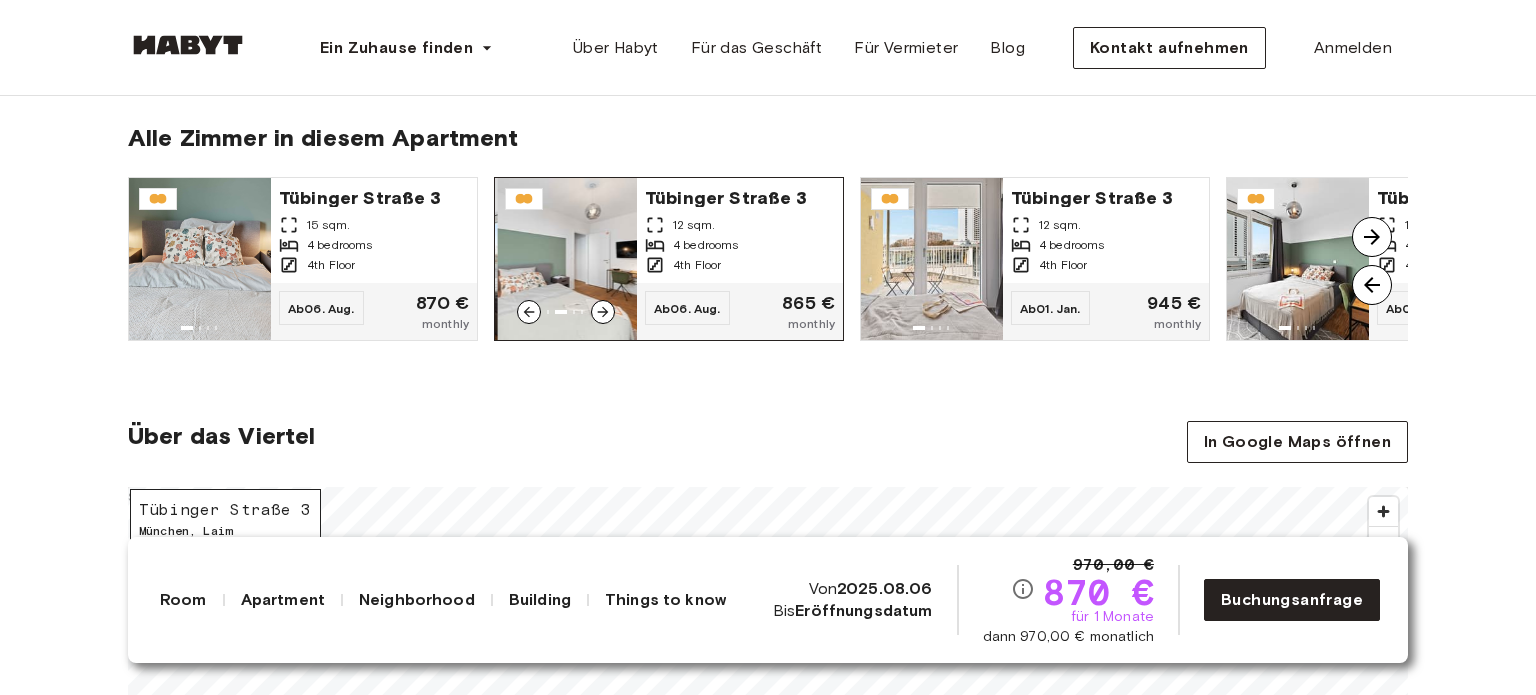 click 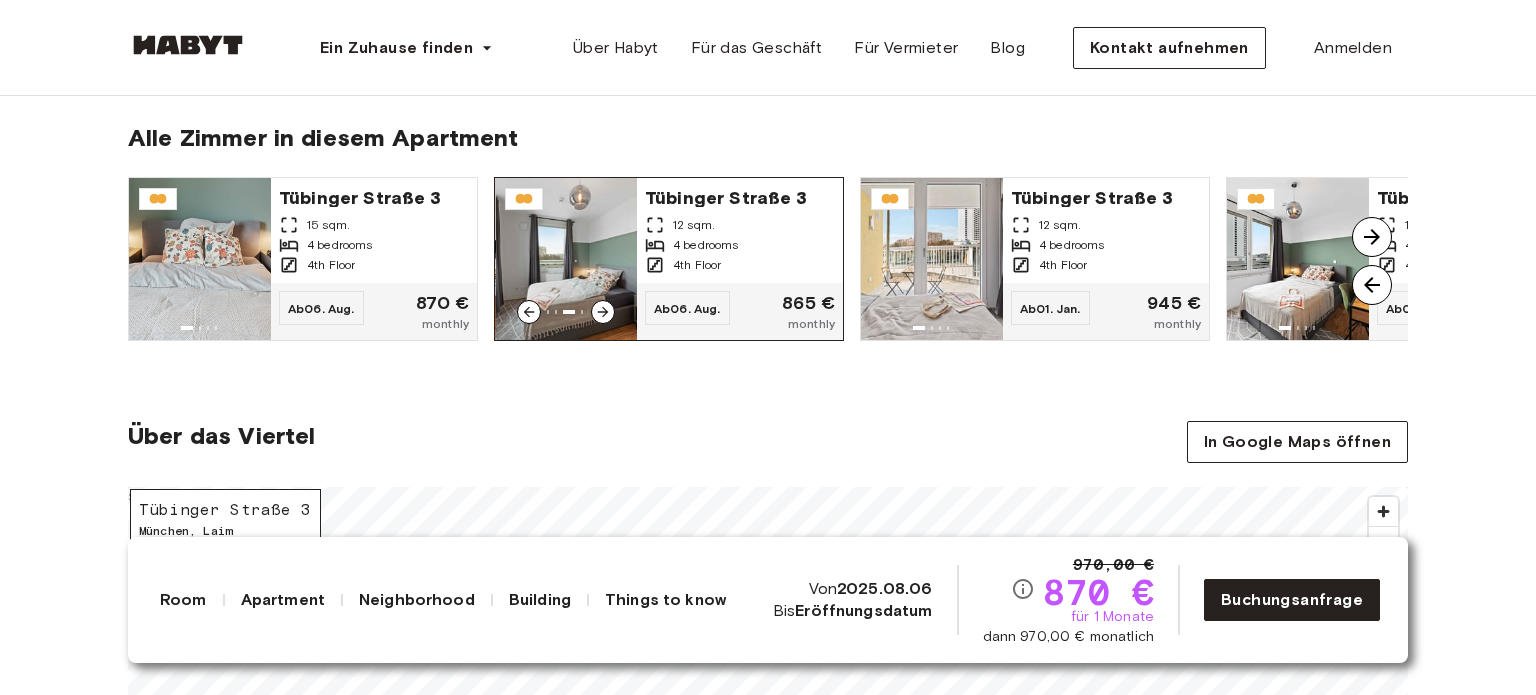 click 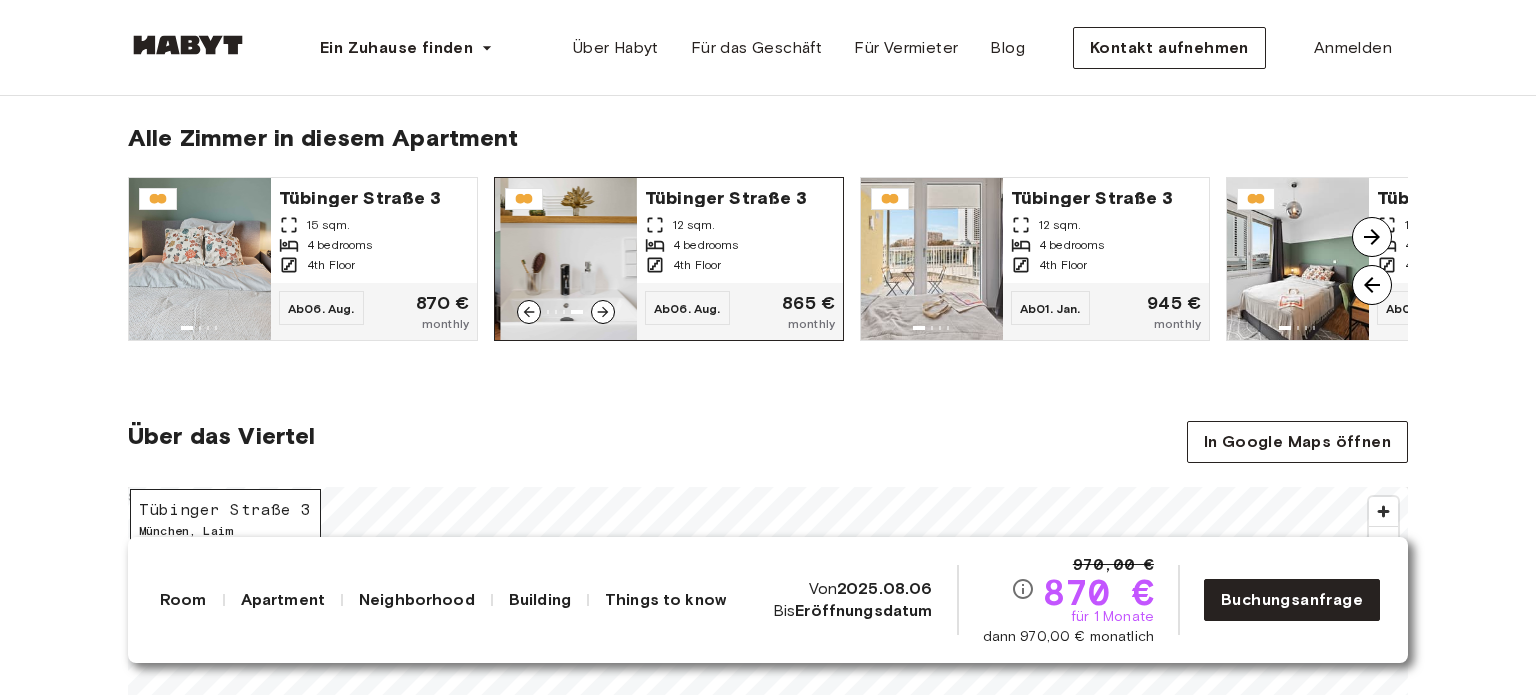 click 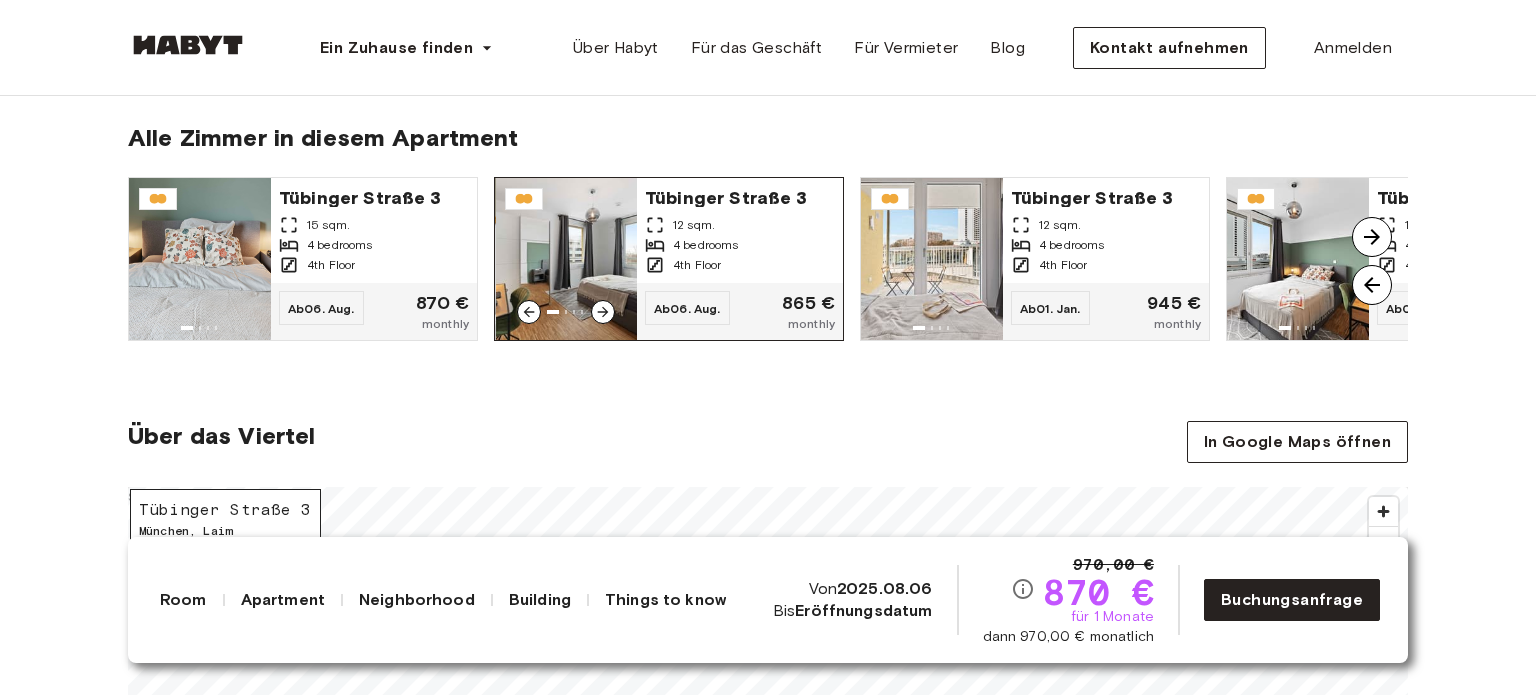 click 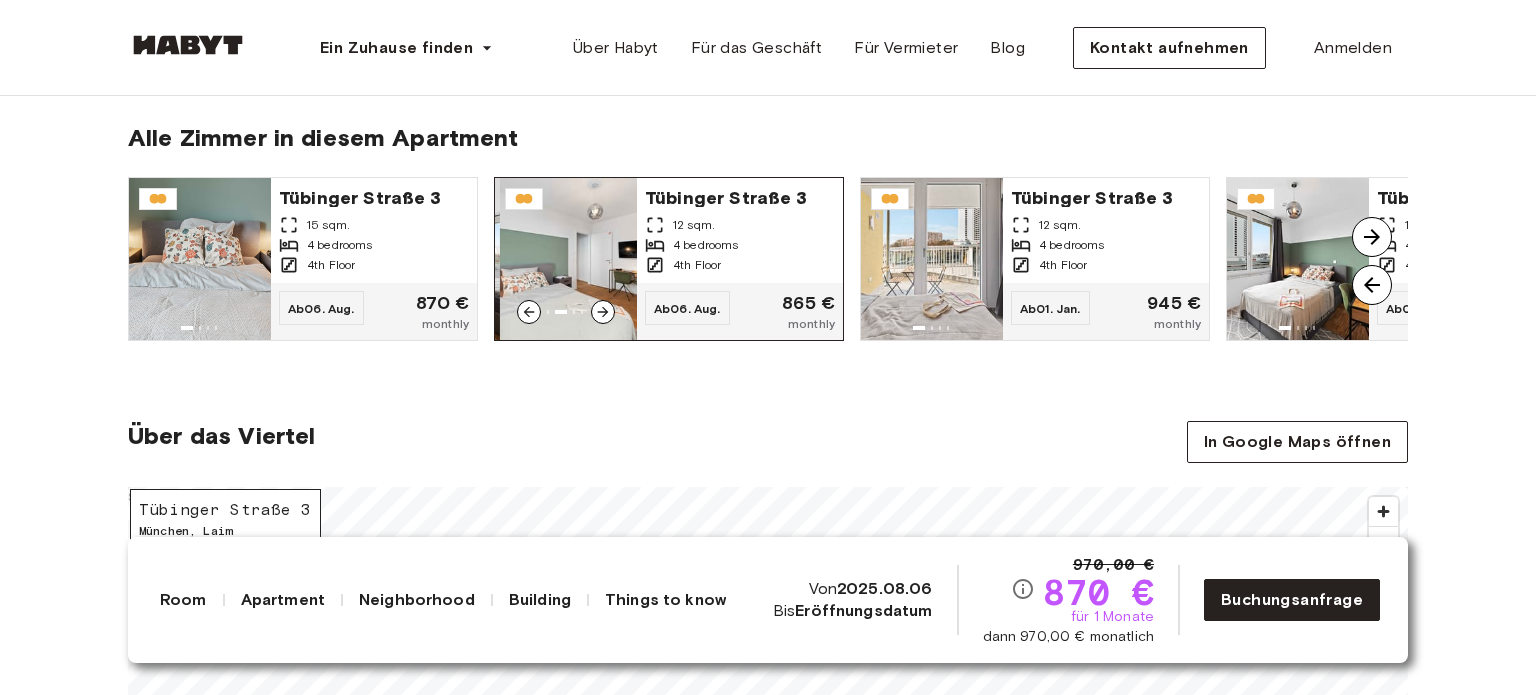 click 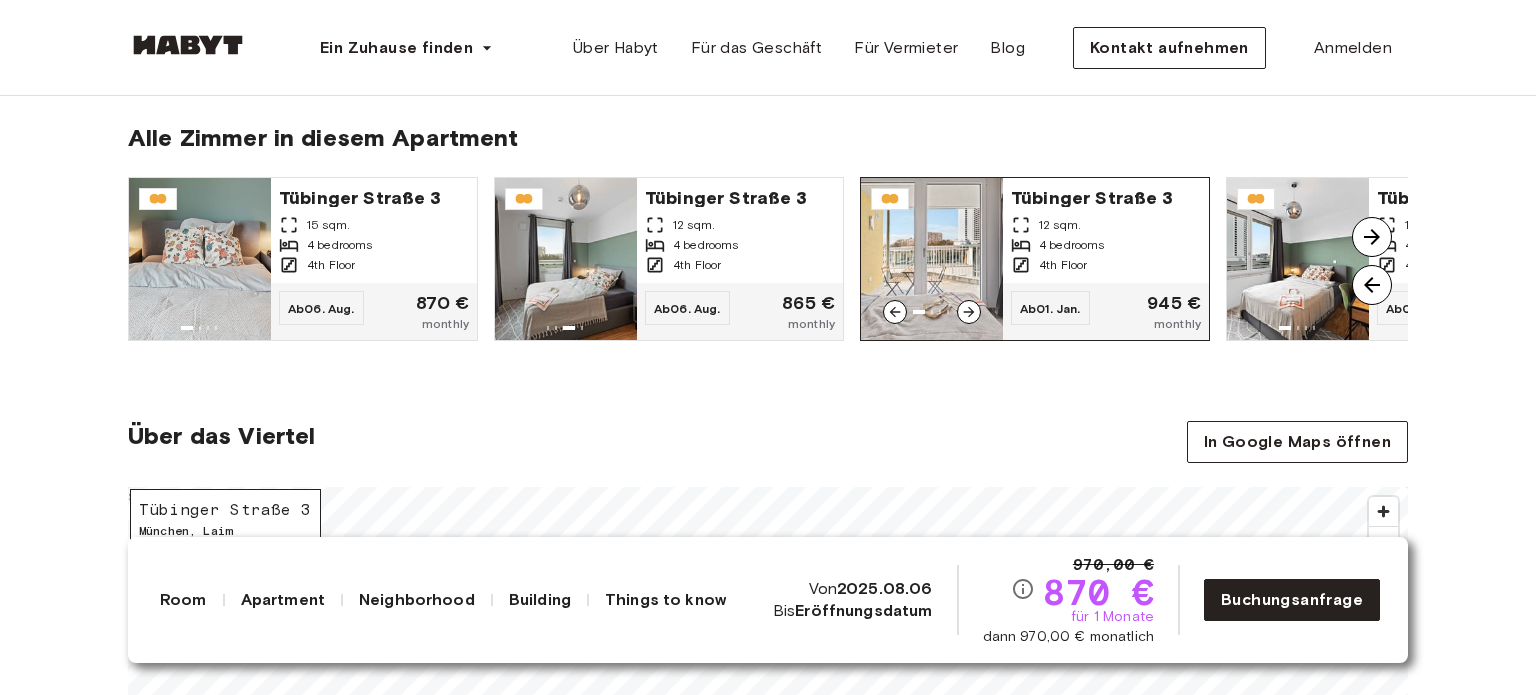 click 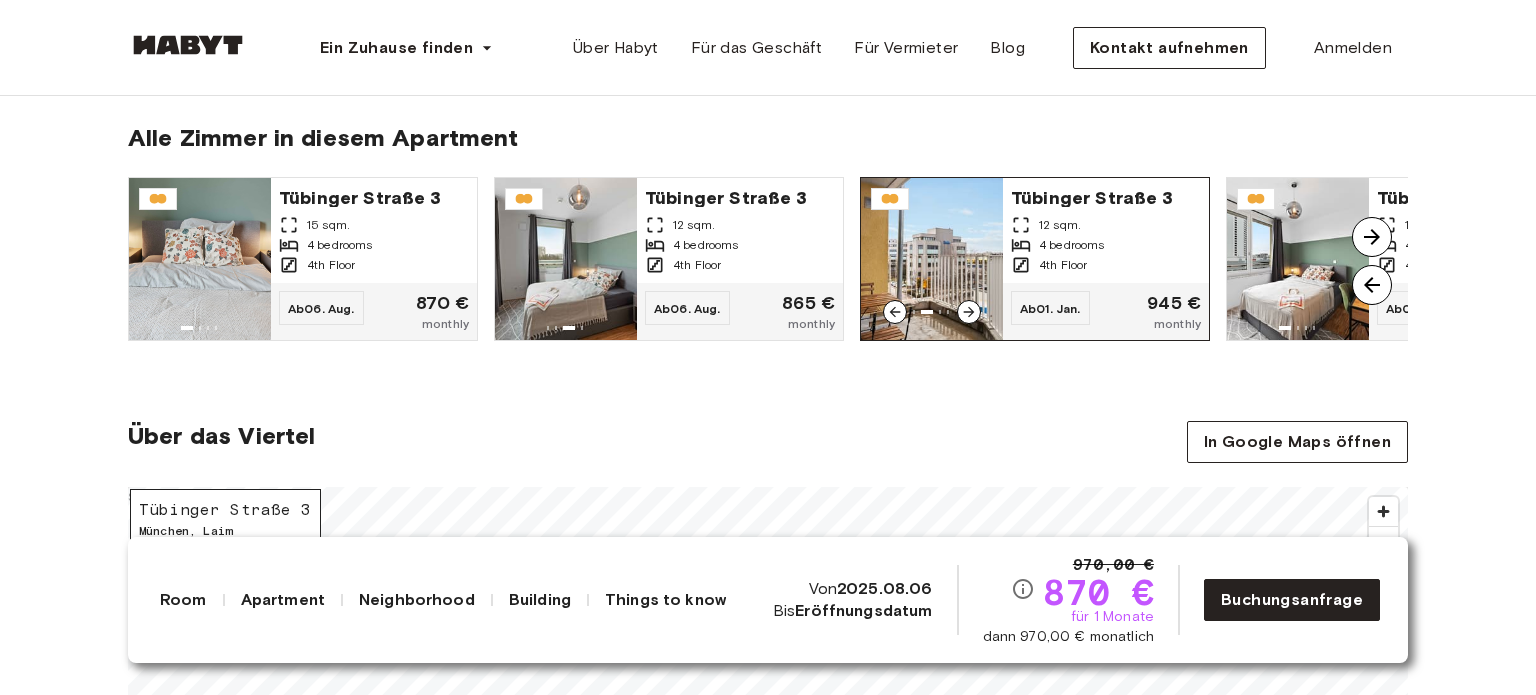 click 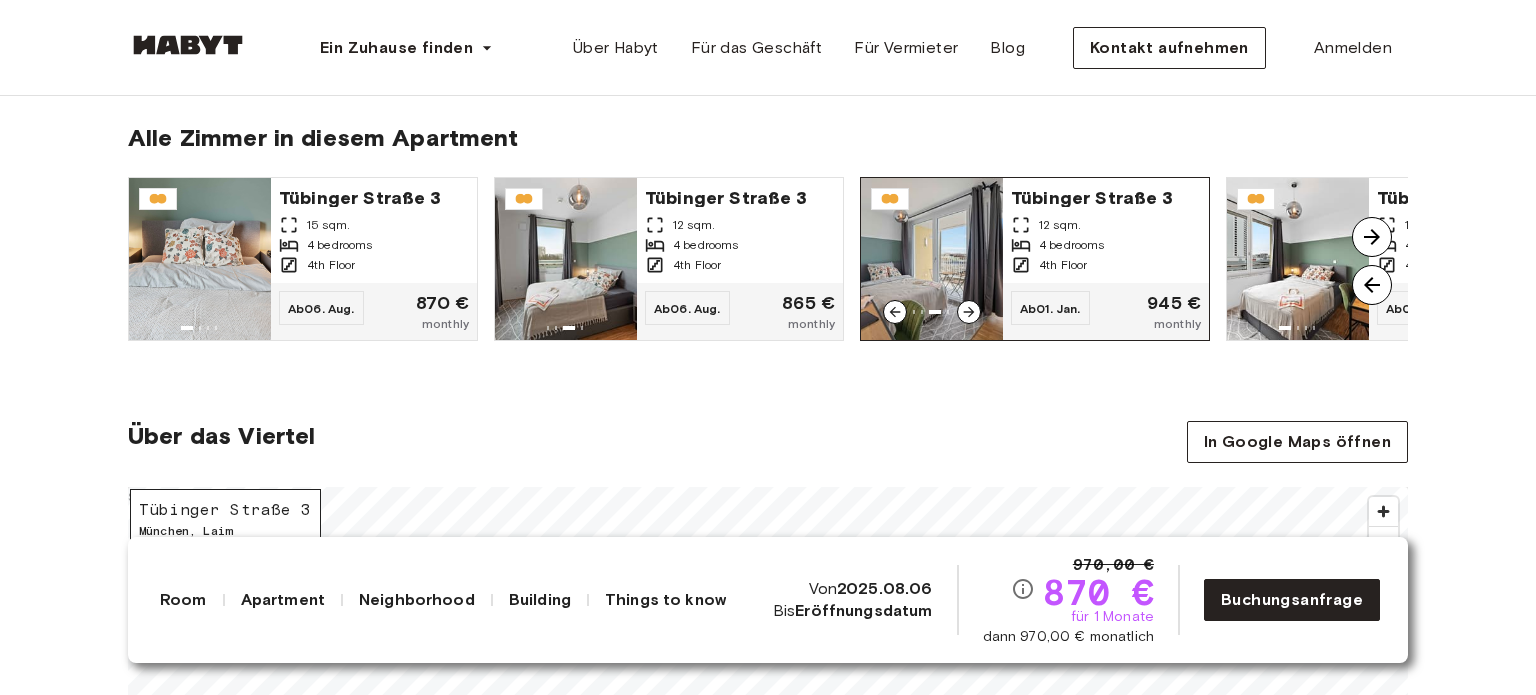 click 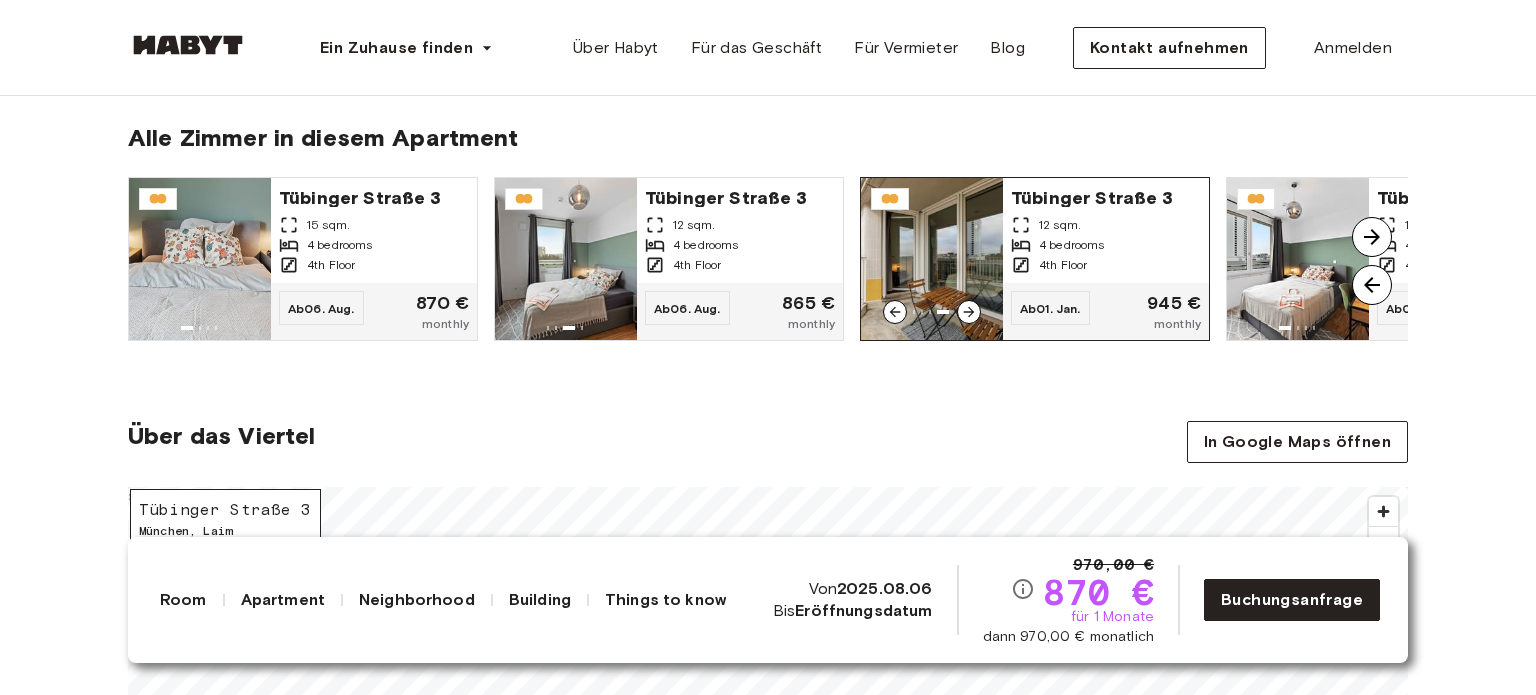 click 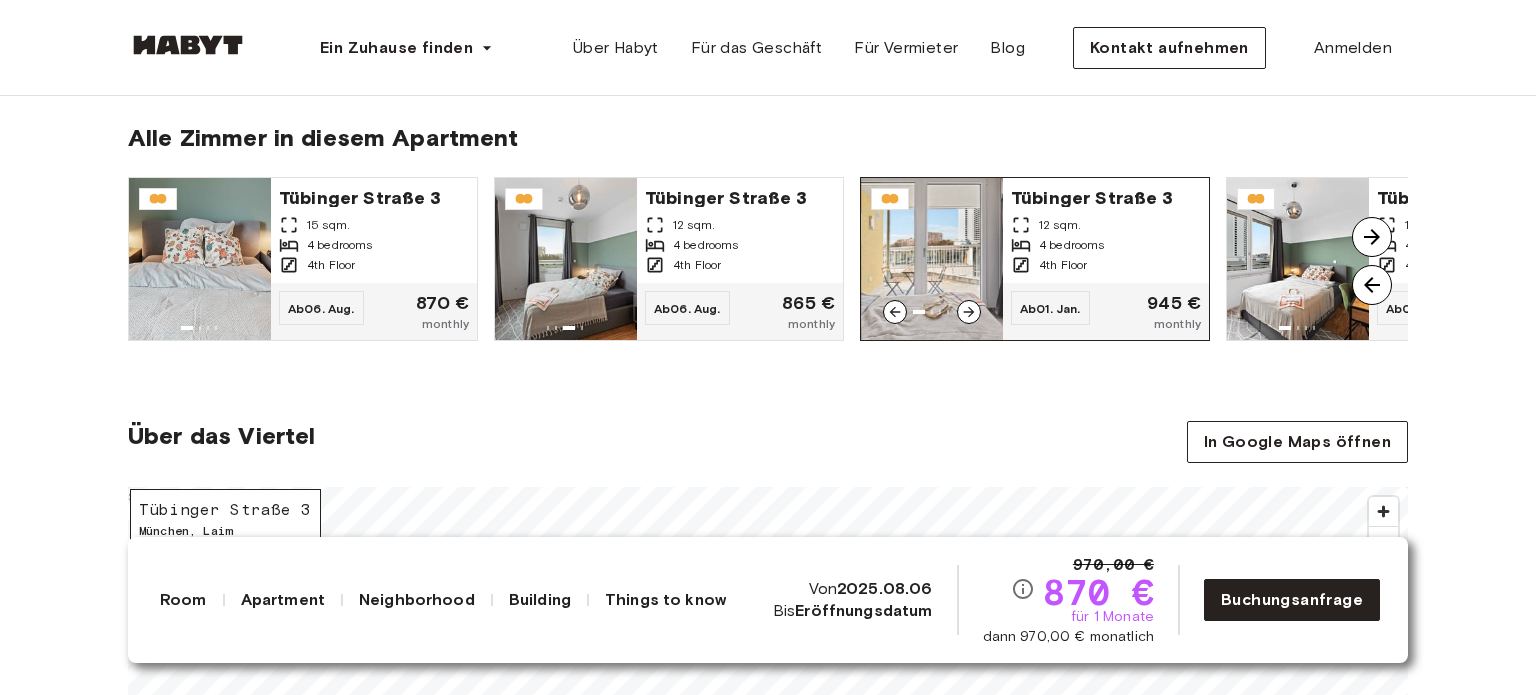 click 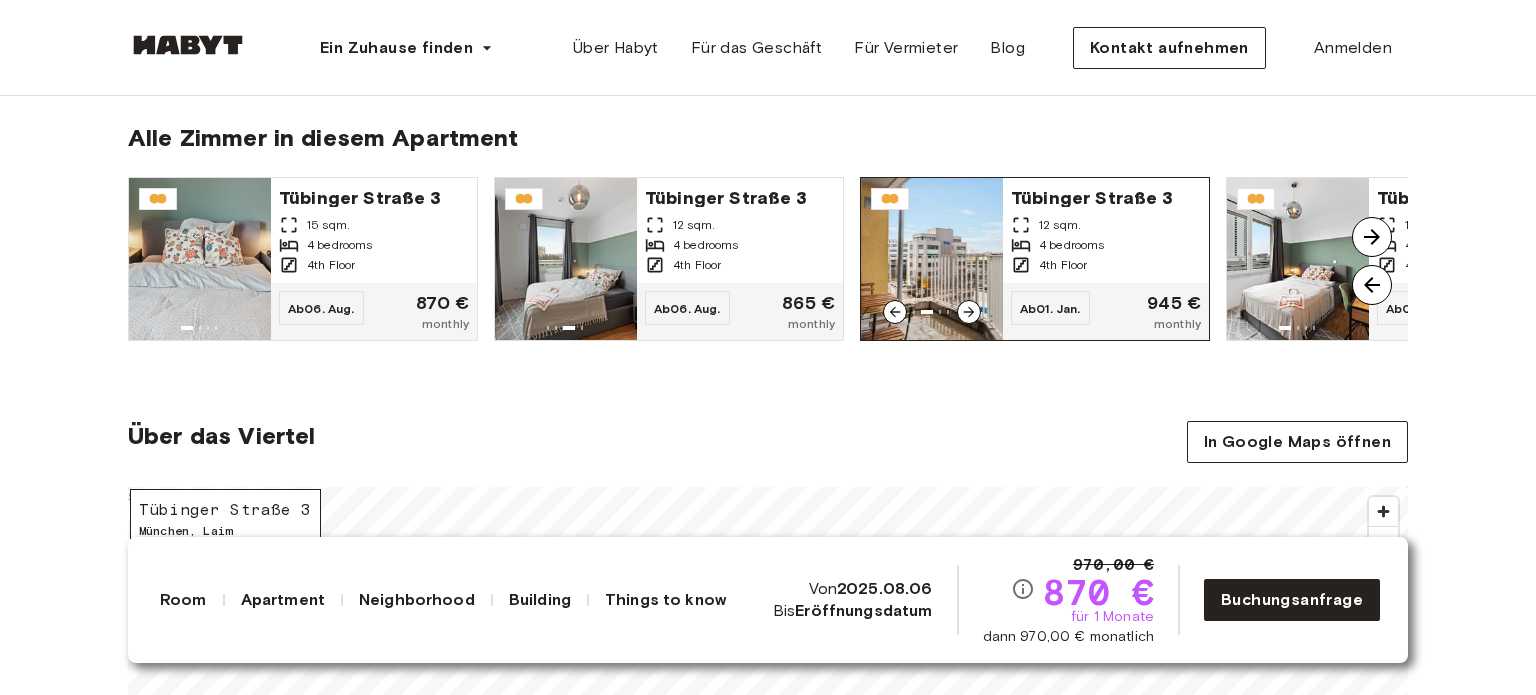 click 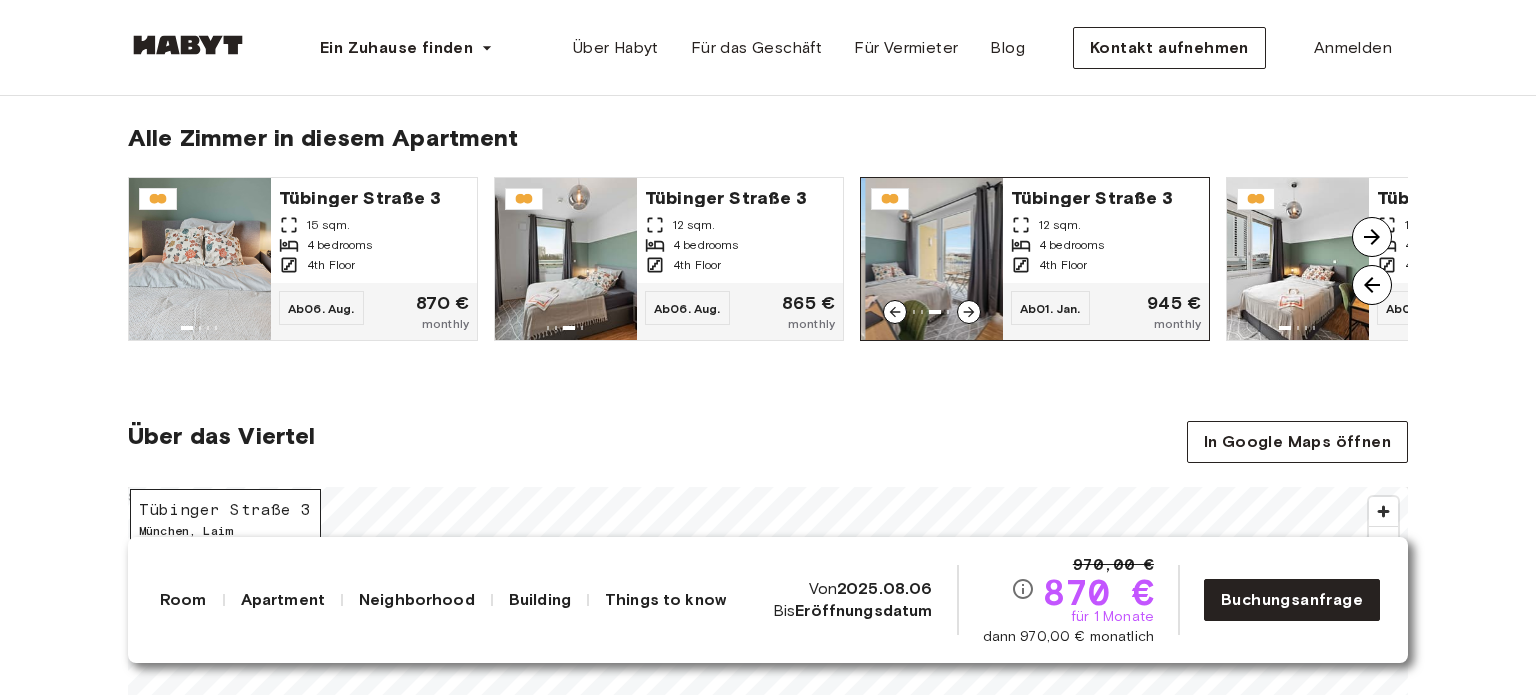 click 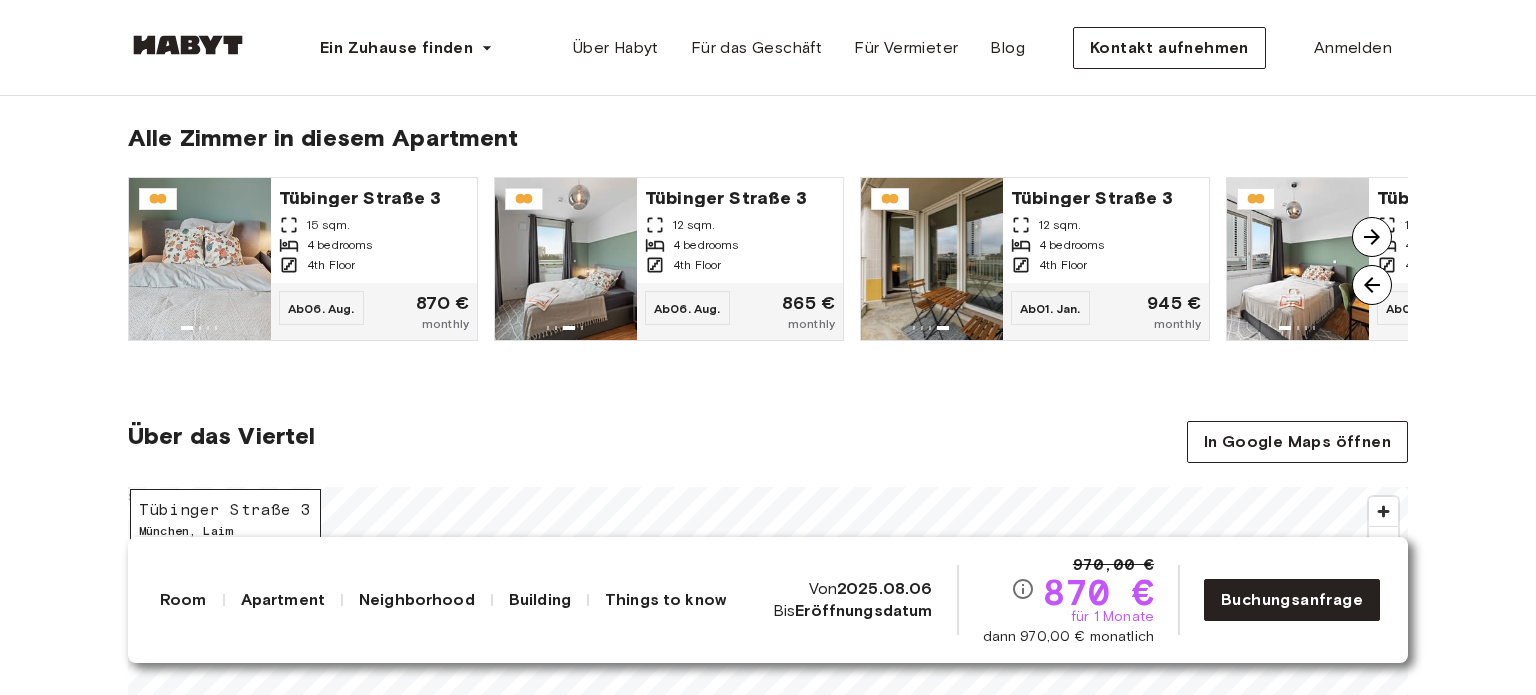 click at bounding box center (1372, 237) 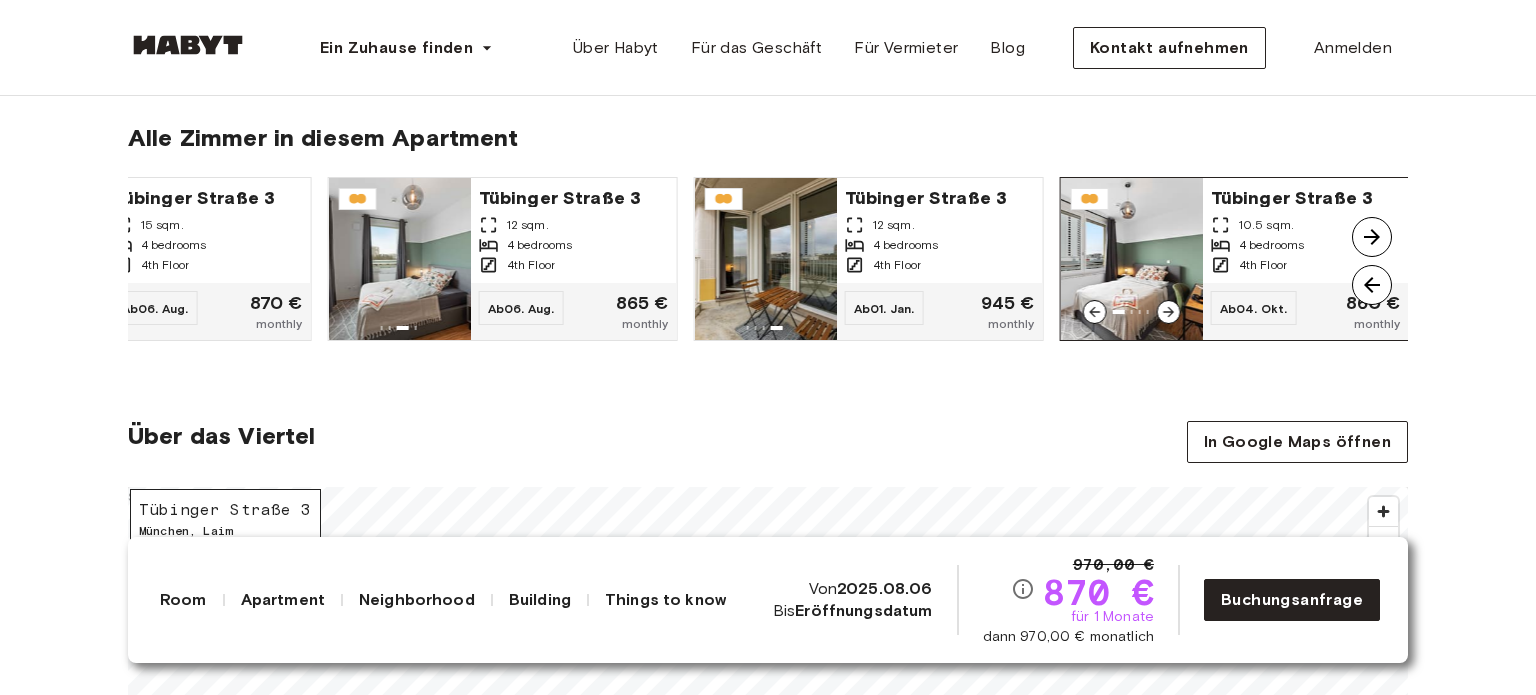 click 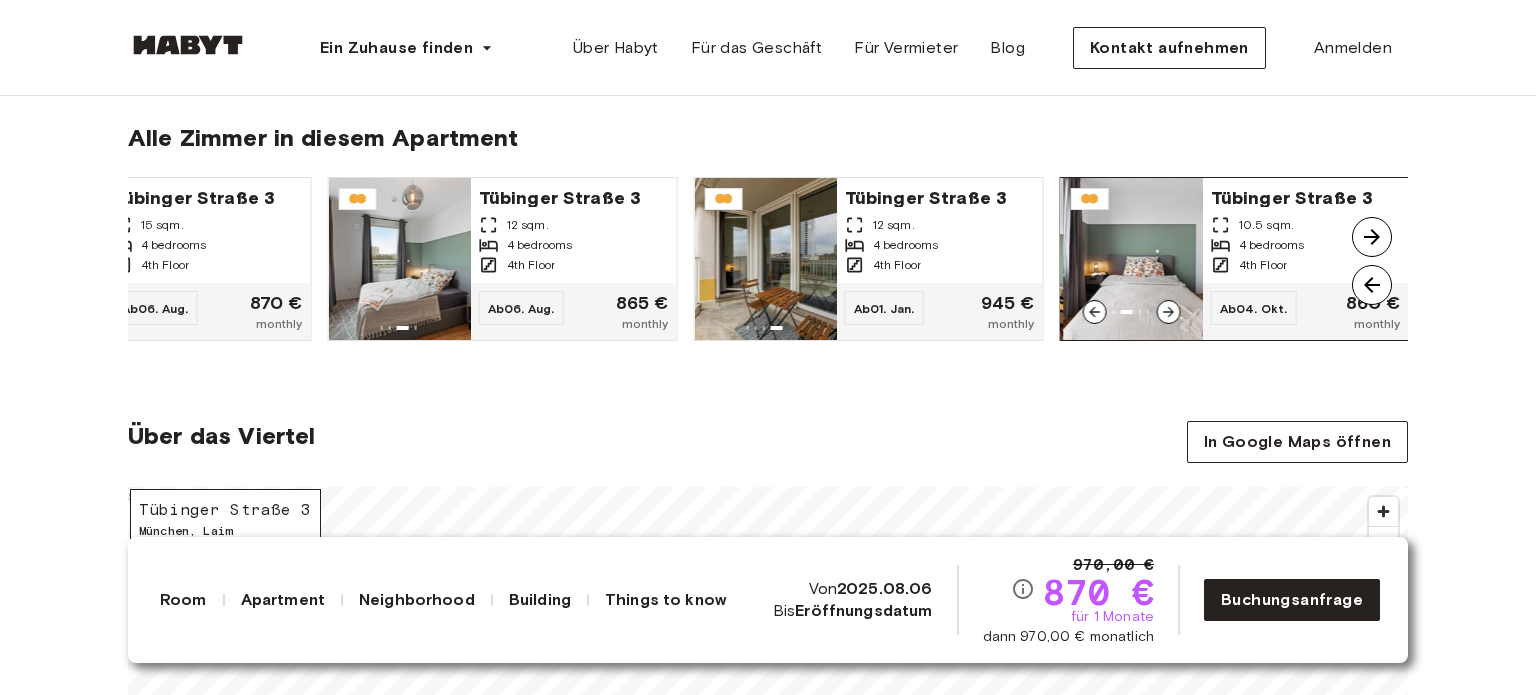 click 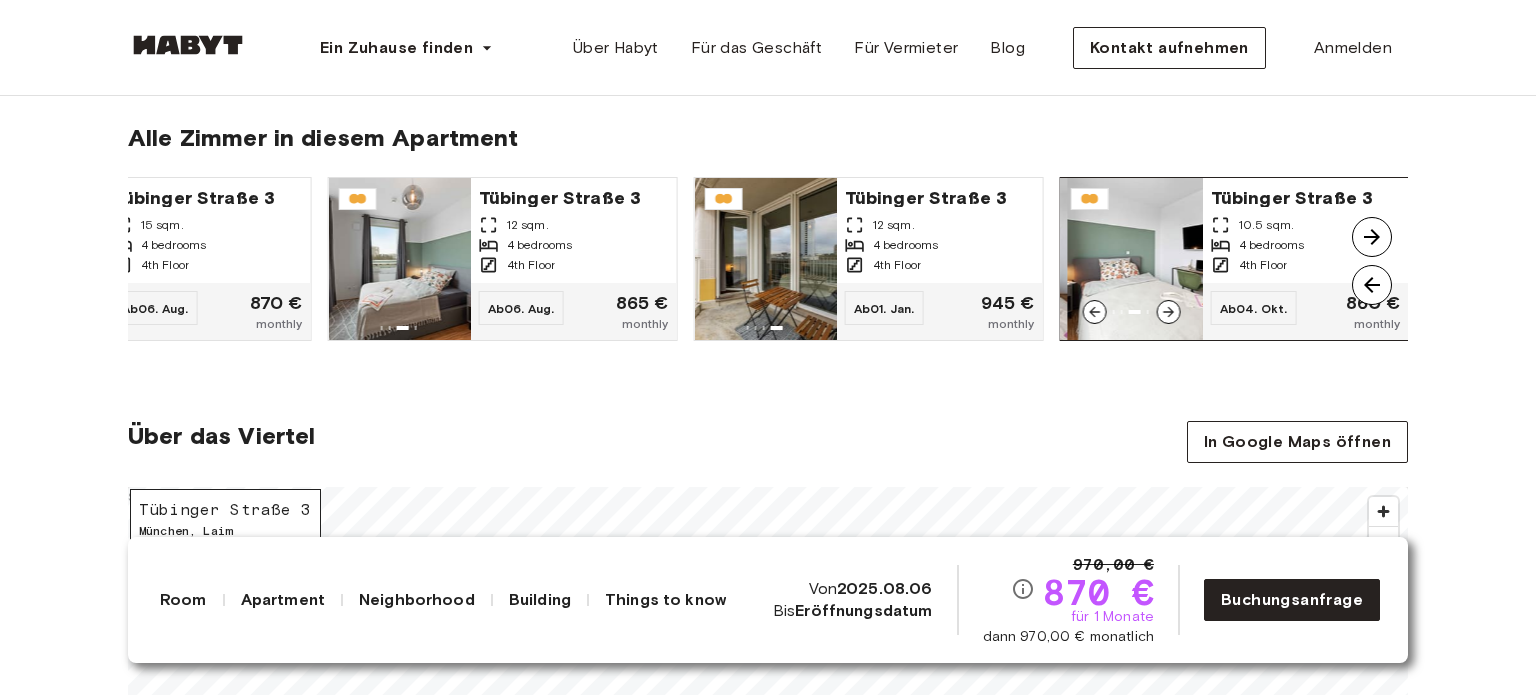 click 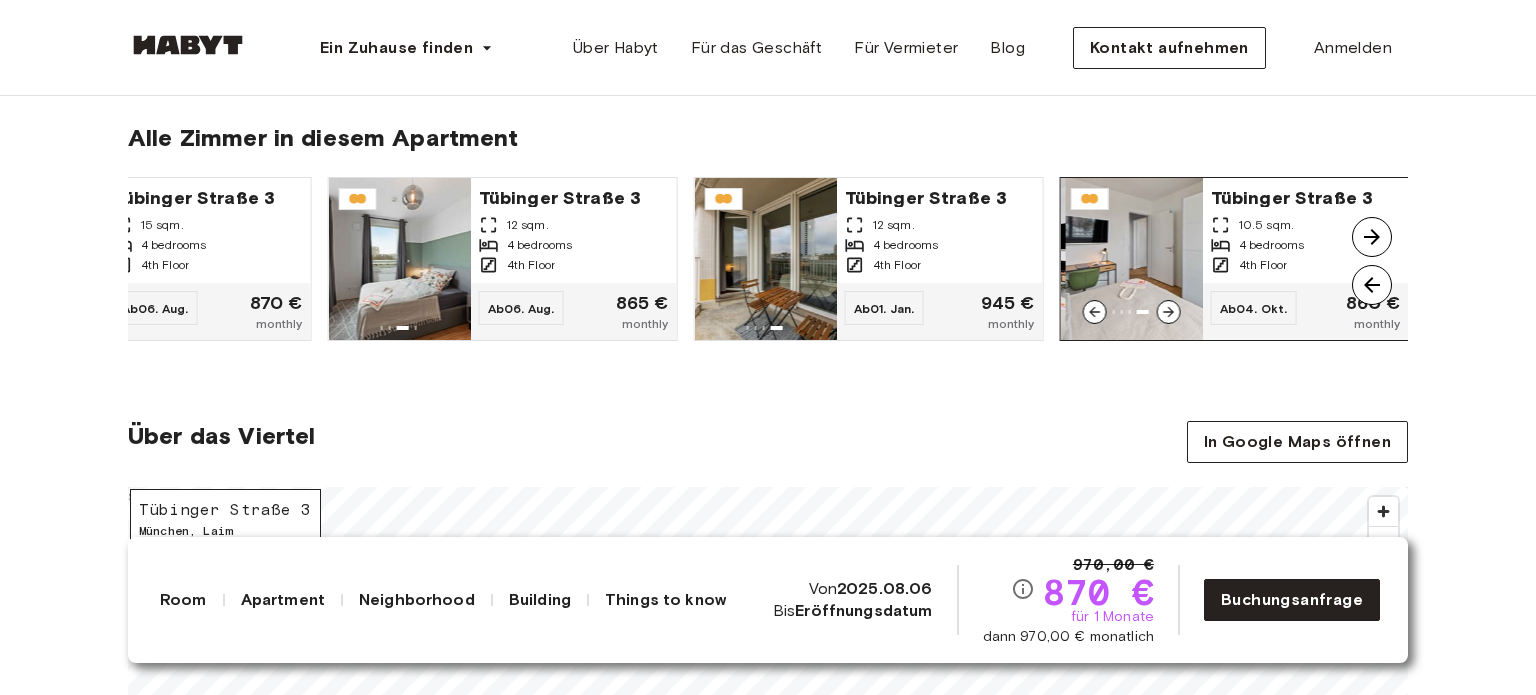 click 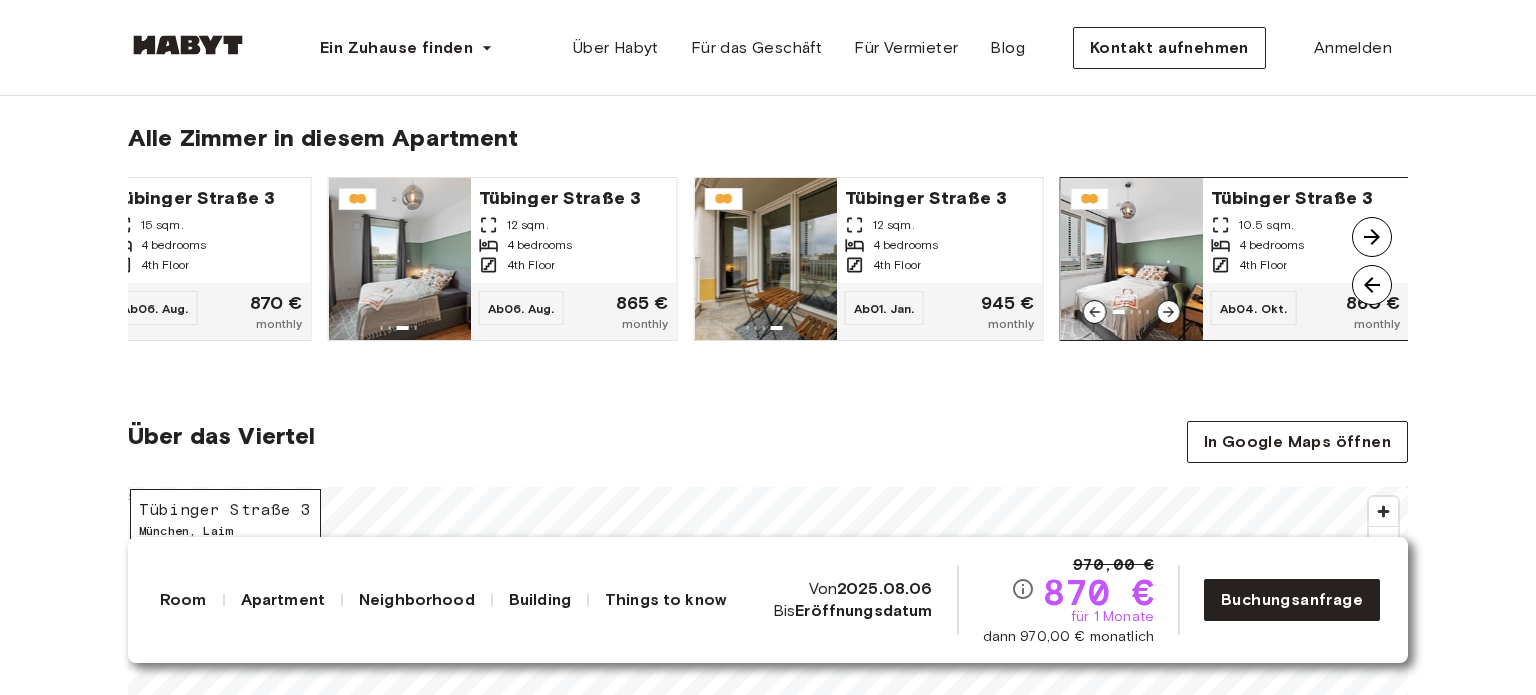 click 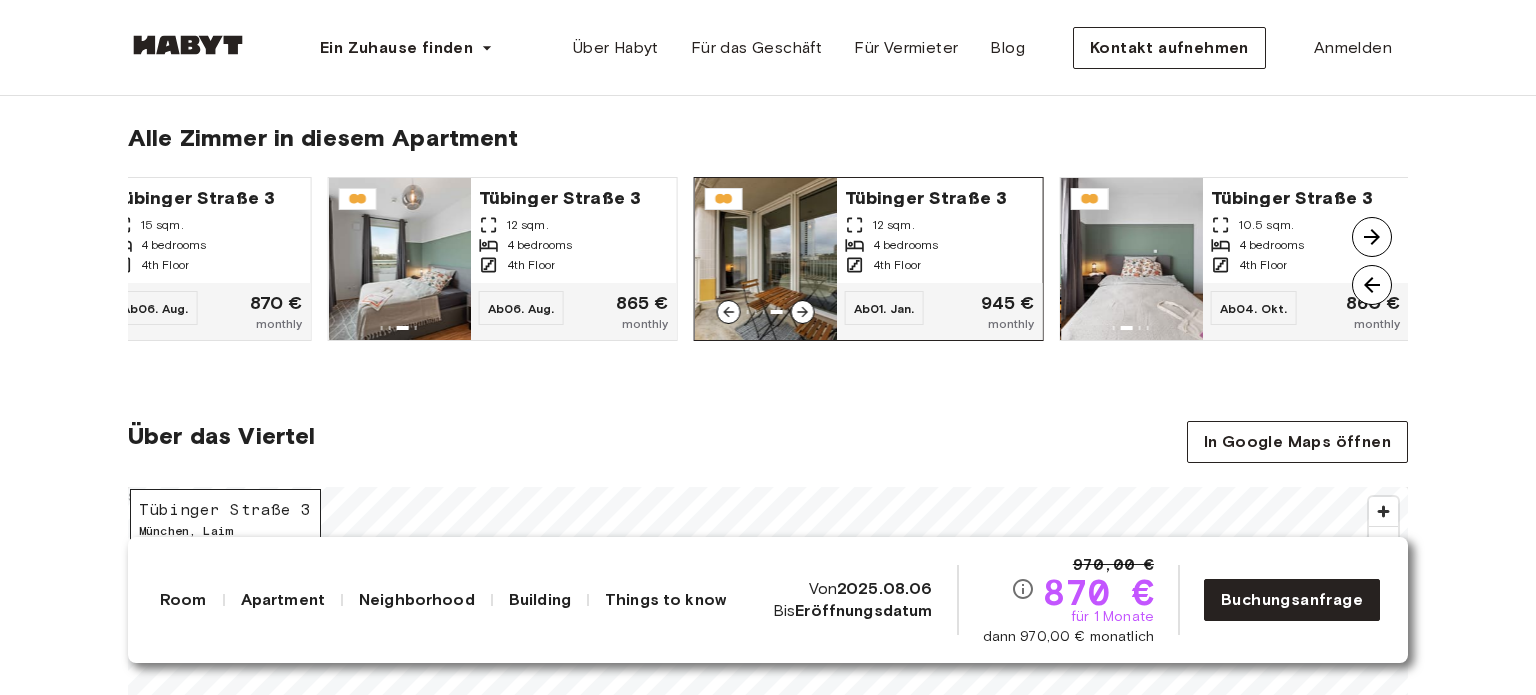 click at bounding box center [766, 259] 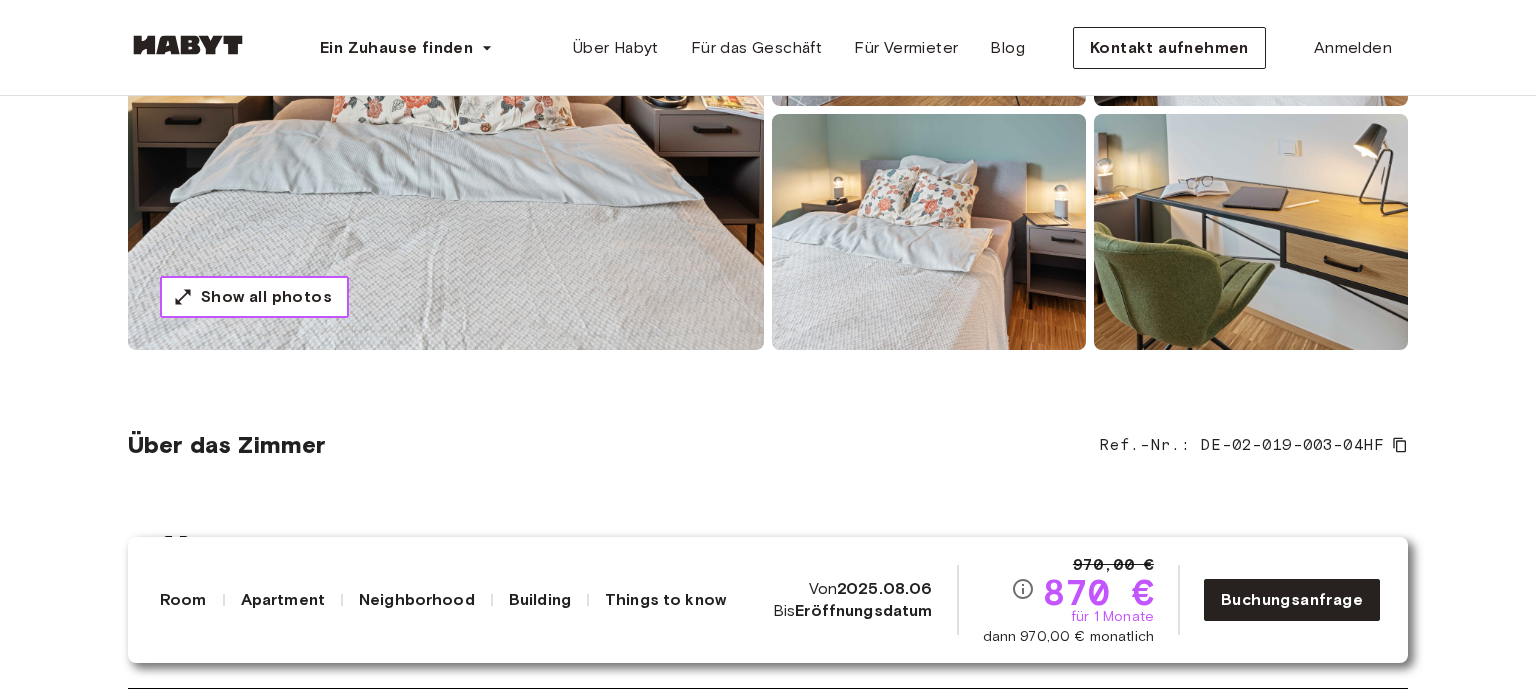 scroll, scrollTop: 0, scrollLeft: 0, axis: both 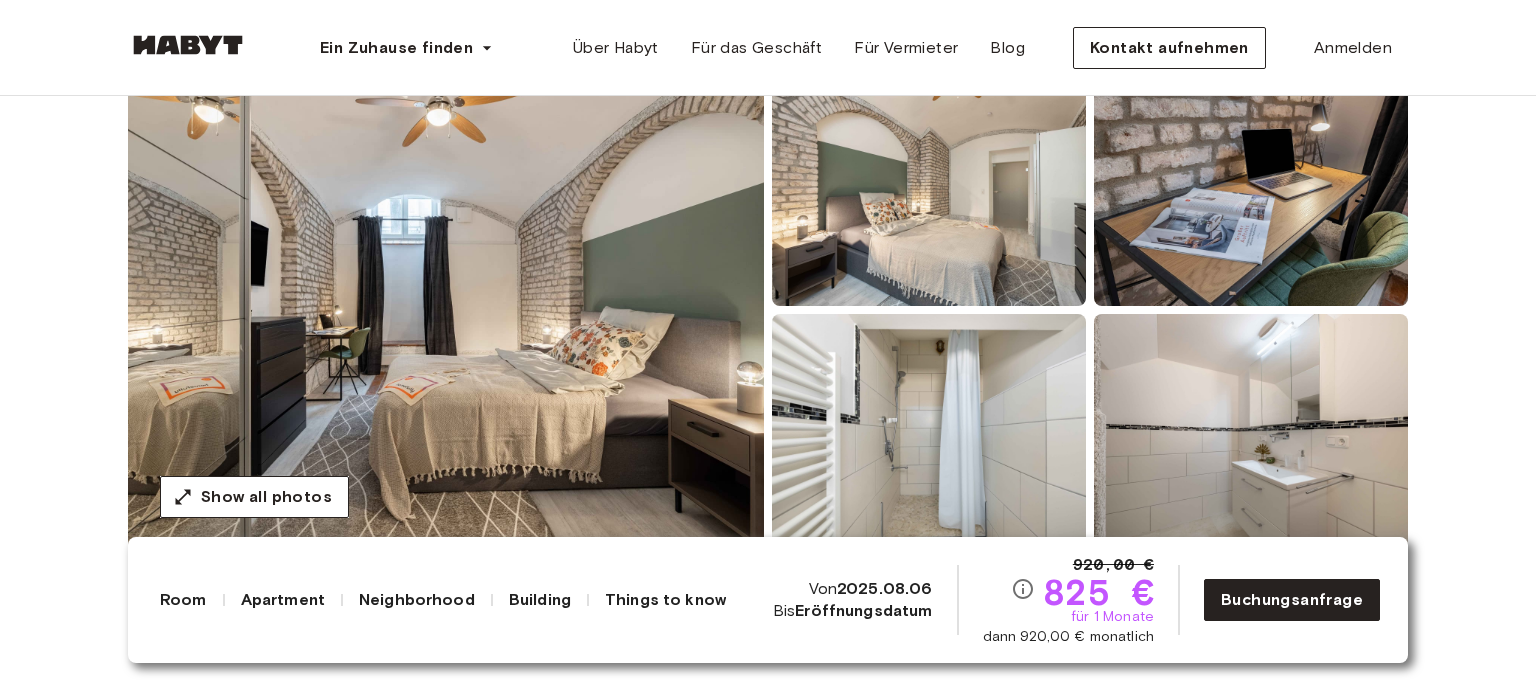 click at bounding box center (446, 310) 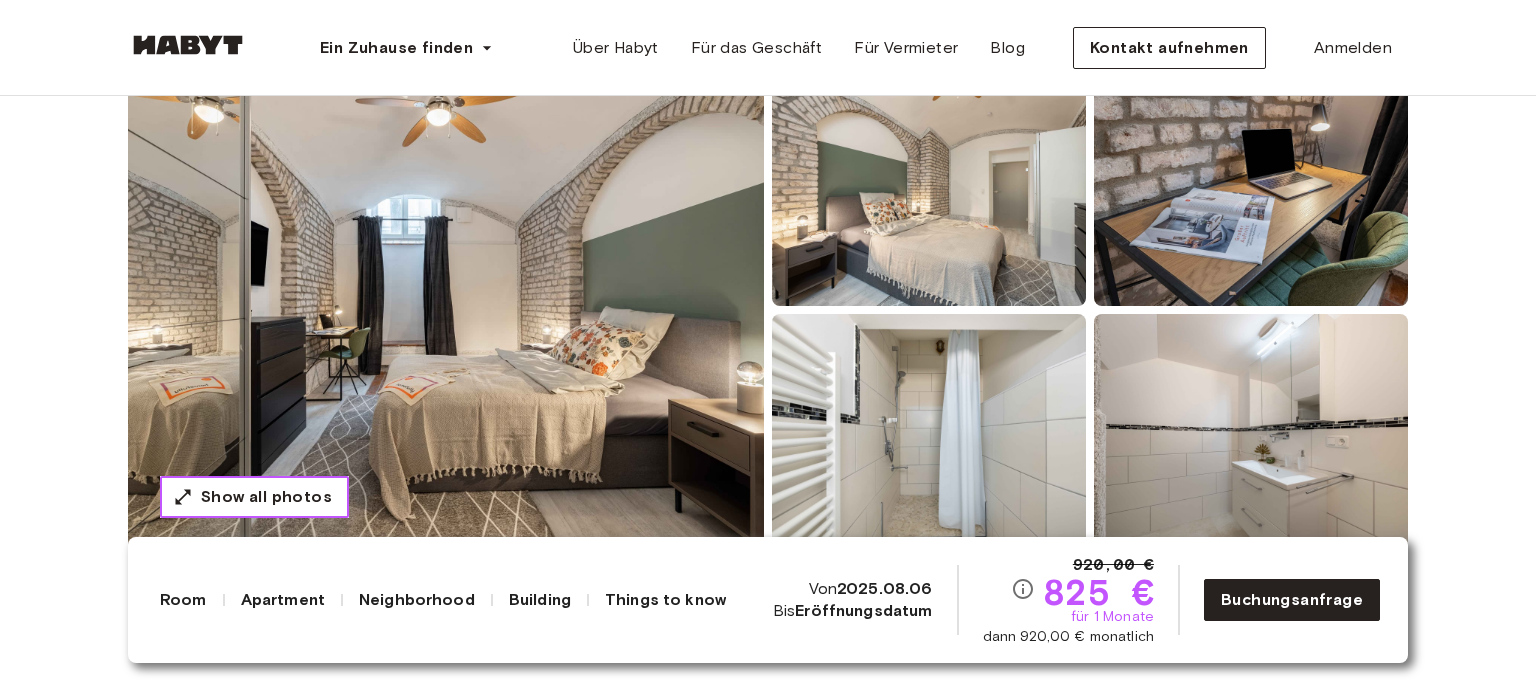 click on "Show all photos" at bounding box center (254, 497) 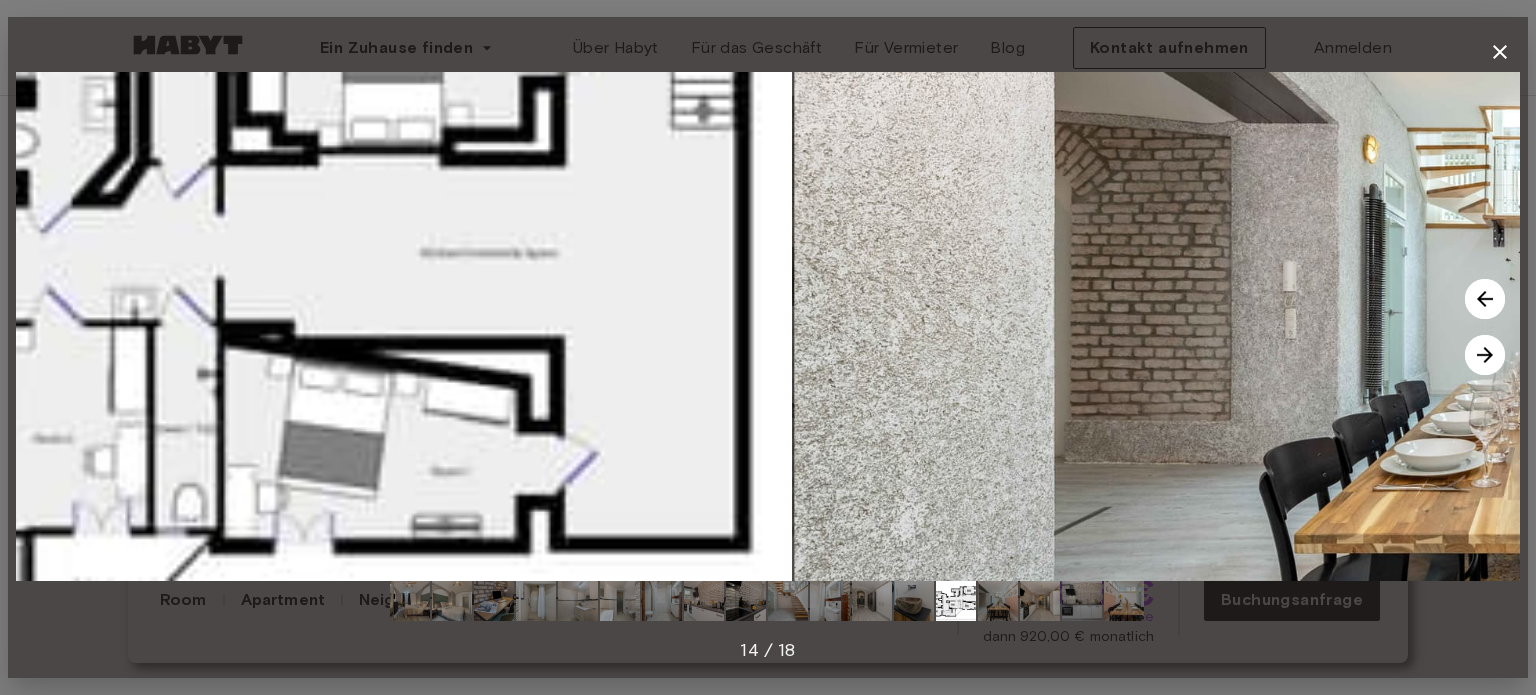 drag, startPoint x: 1036, startPoint y: 411, endPoint x: 105, endPoint y: 415, distance: 931.0086 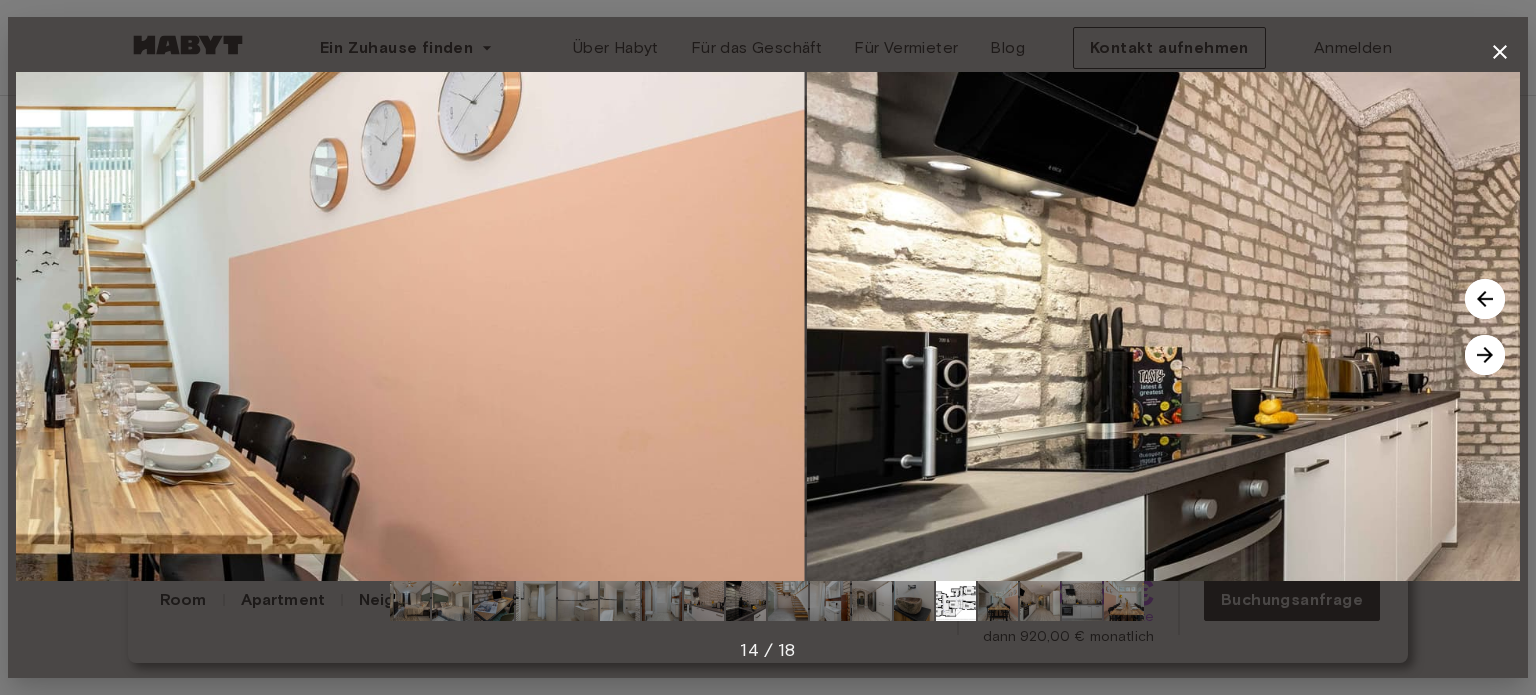 drag, startPoint x: 1395, startPoint y: 410, endPoint x: 589, endPoint y: 375, distance: 806.7596 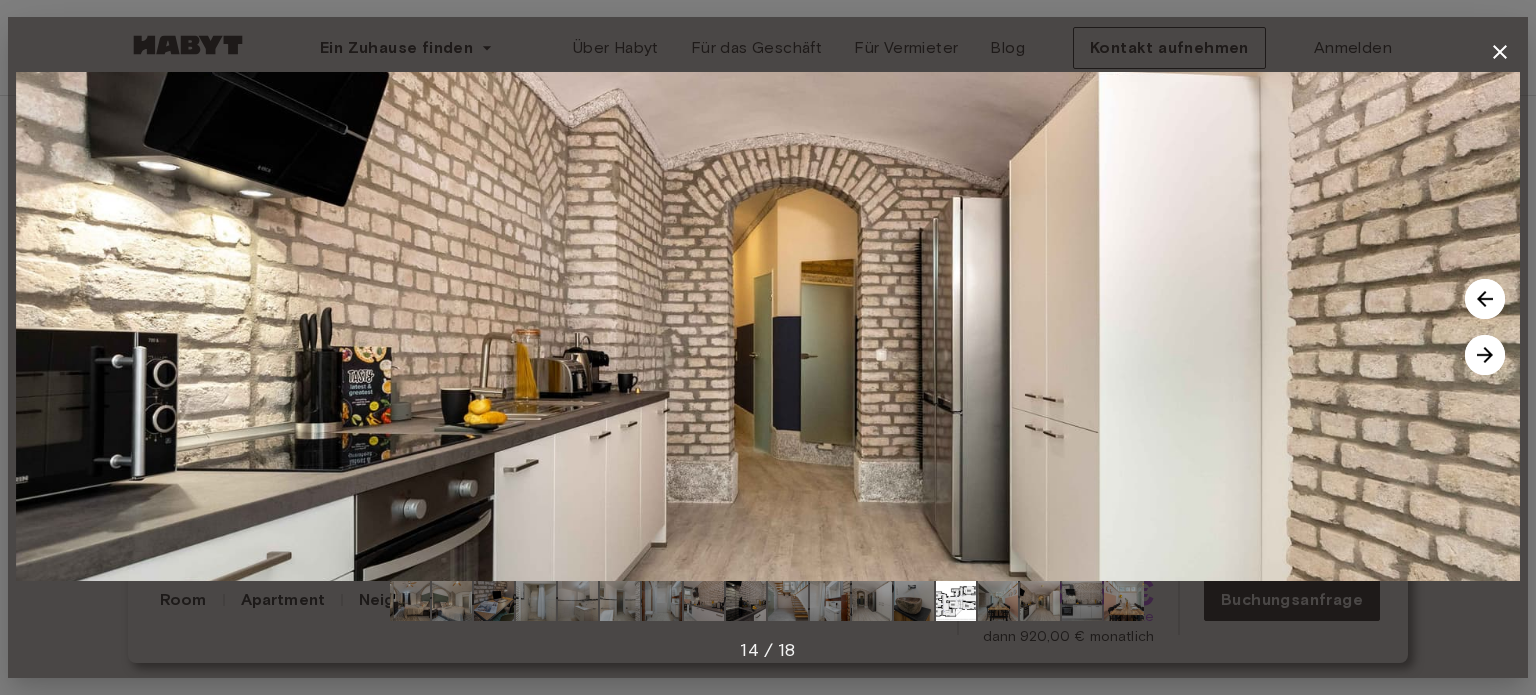 drag, startPoint x: 576, startPoint y: 387, endPoint x: 524, endPoint y: 379, distance: 52.611786 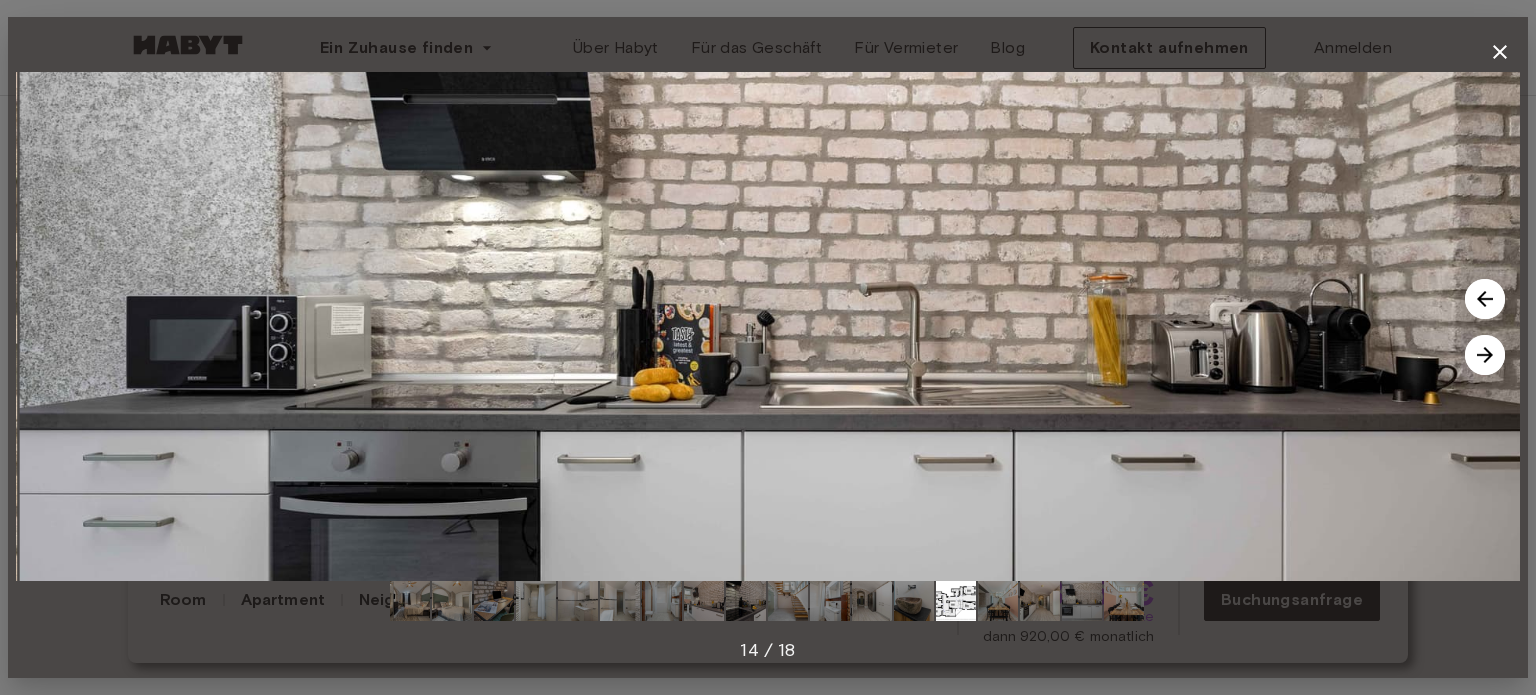 drag, startPoint x: 780, startPoint y: 400, endPoint x: 357, endPoint y: 365, distance: 424.44553 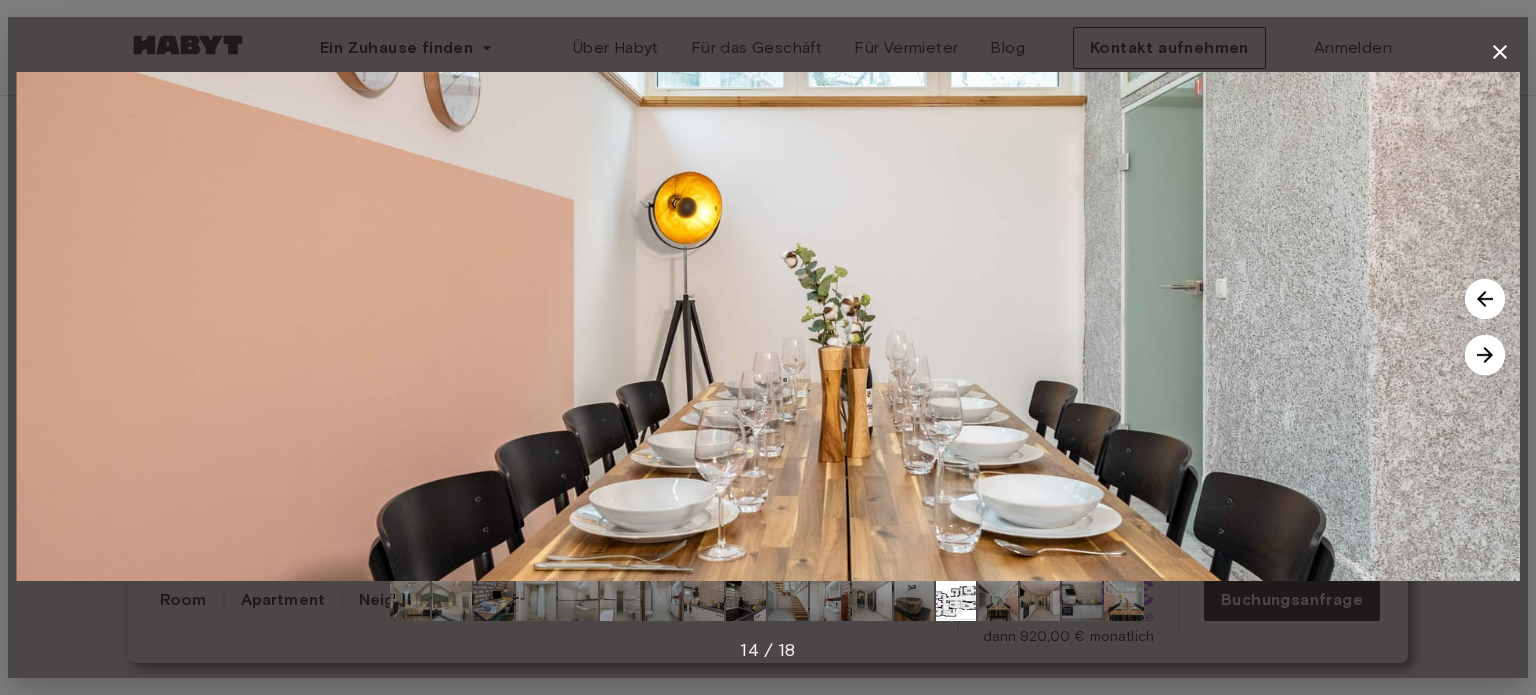 drag, startPoint x: 1073, startPoint y: 390, endPoint x: 691, endPoint y: 379, distance: 382.15836 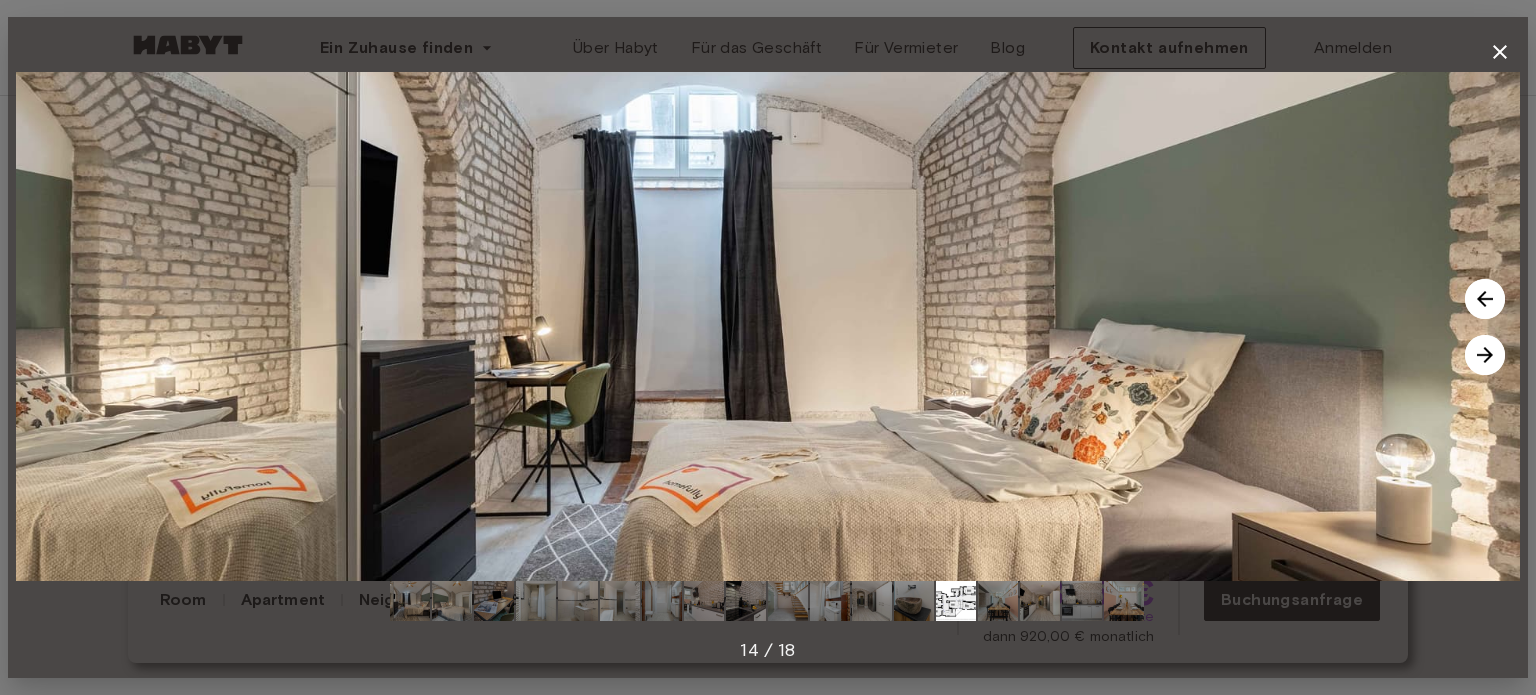click at bounding box center [768, 326] 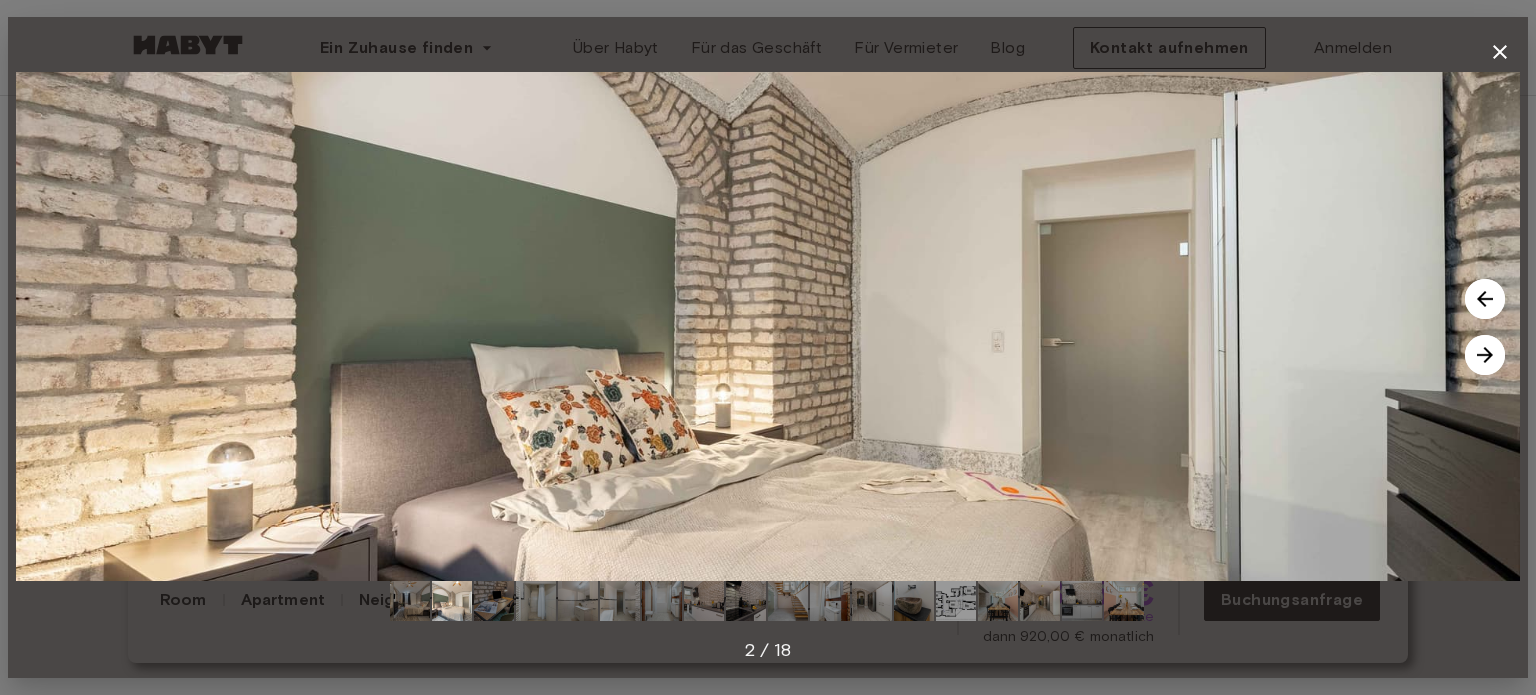 click at bounding box center (1485, 355) 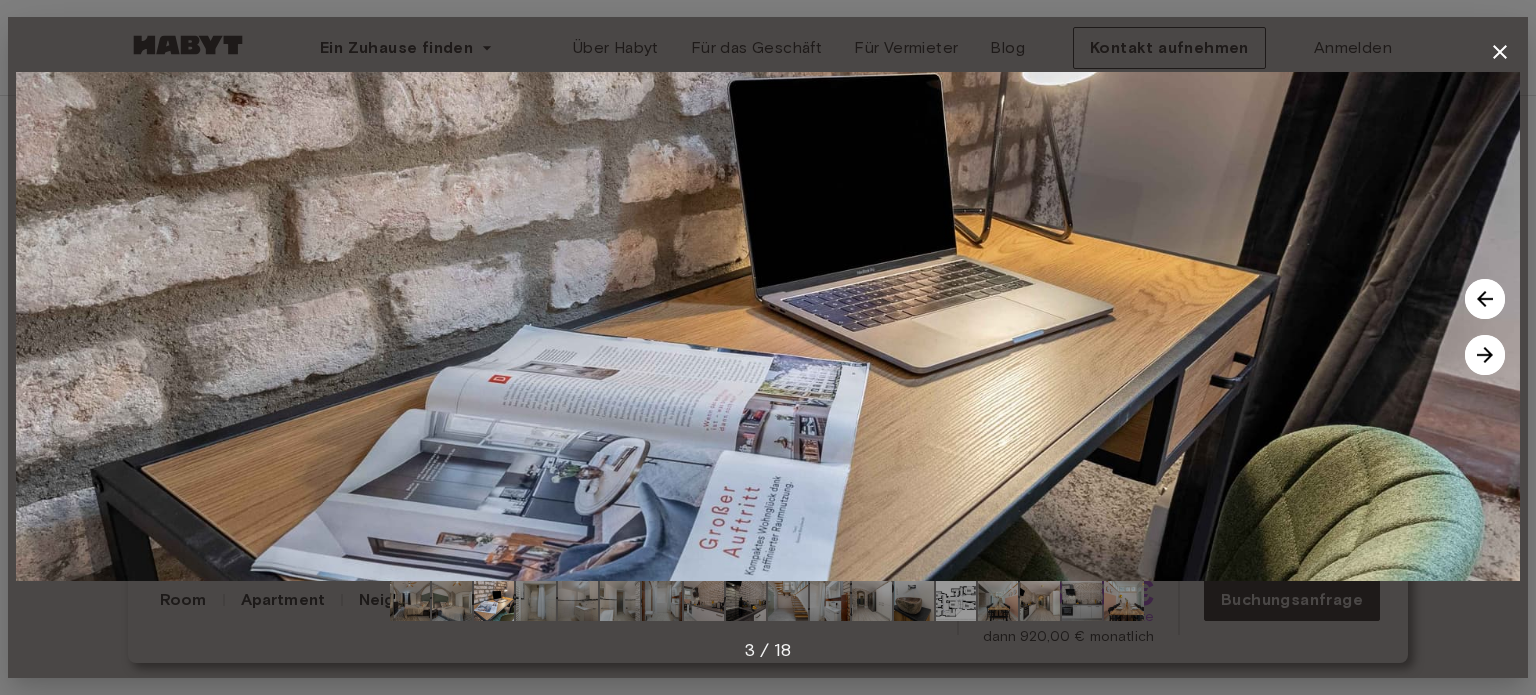click at bounding box center (1485, 355) 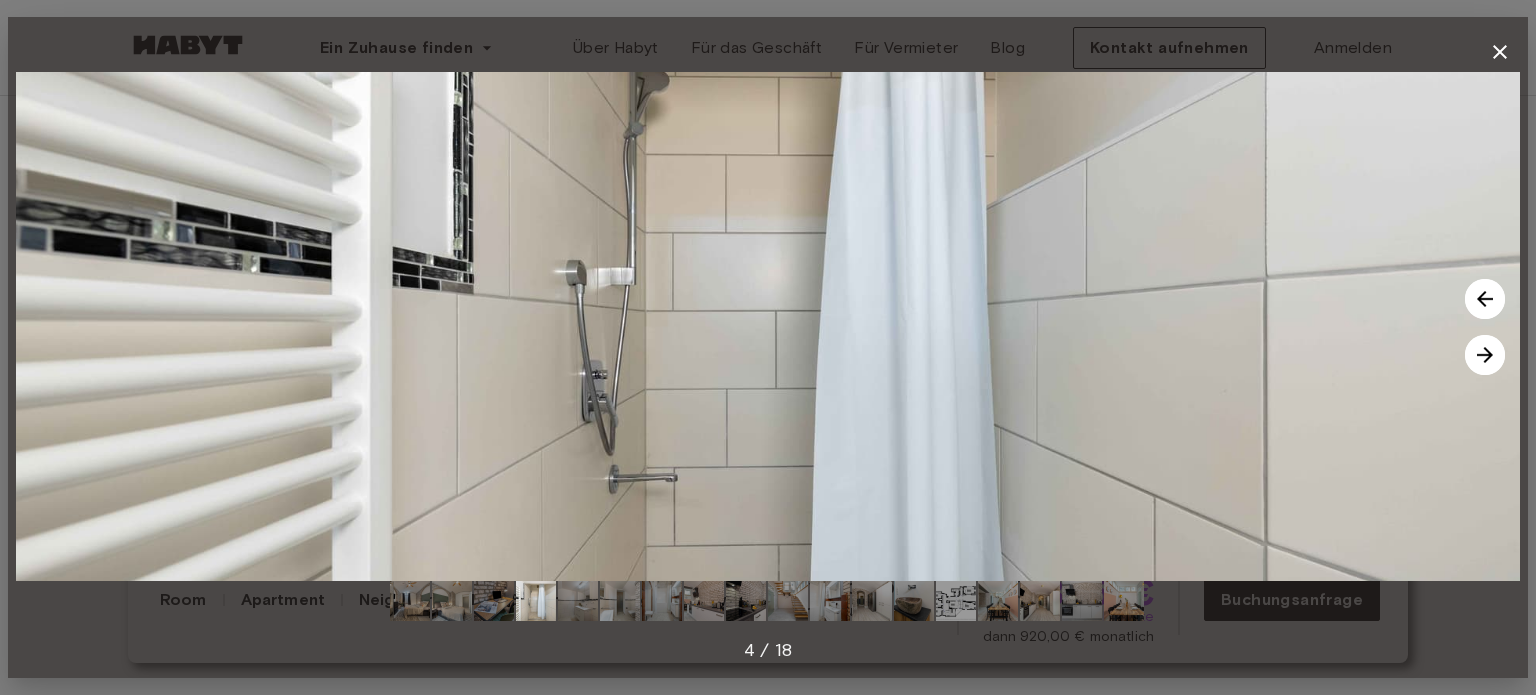 click at bounding box center [1485, 355] 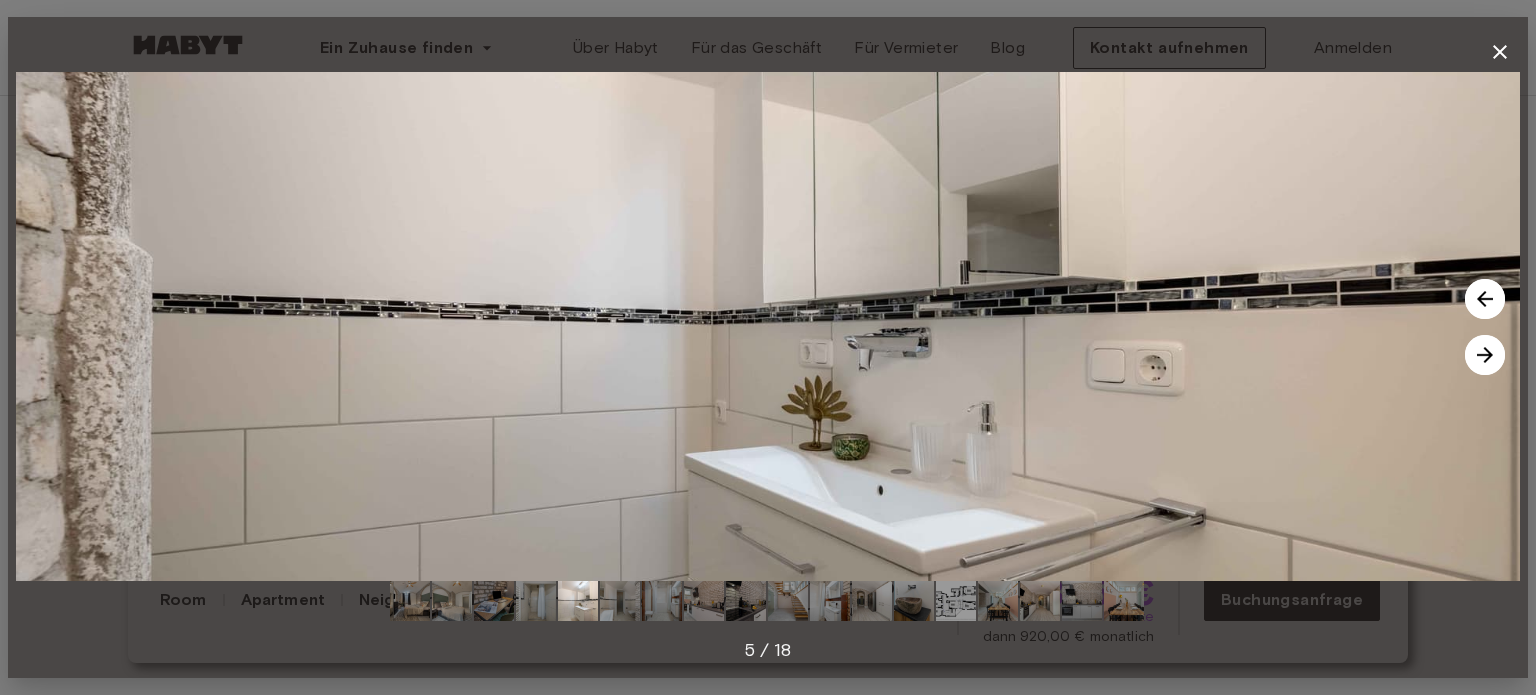 click at bounding box center [1485, 355] 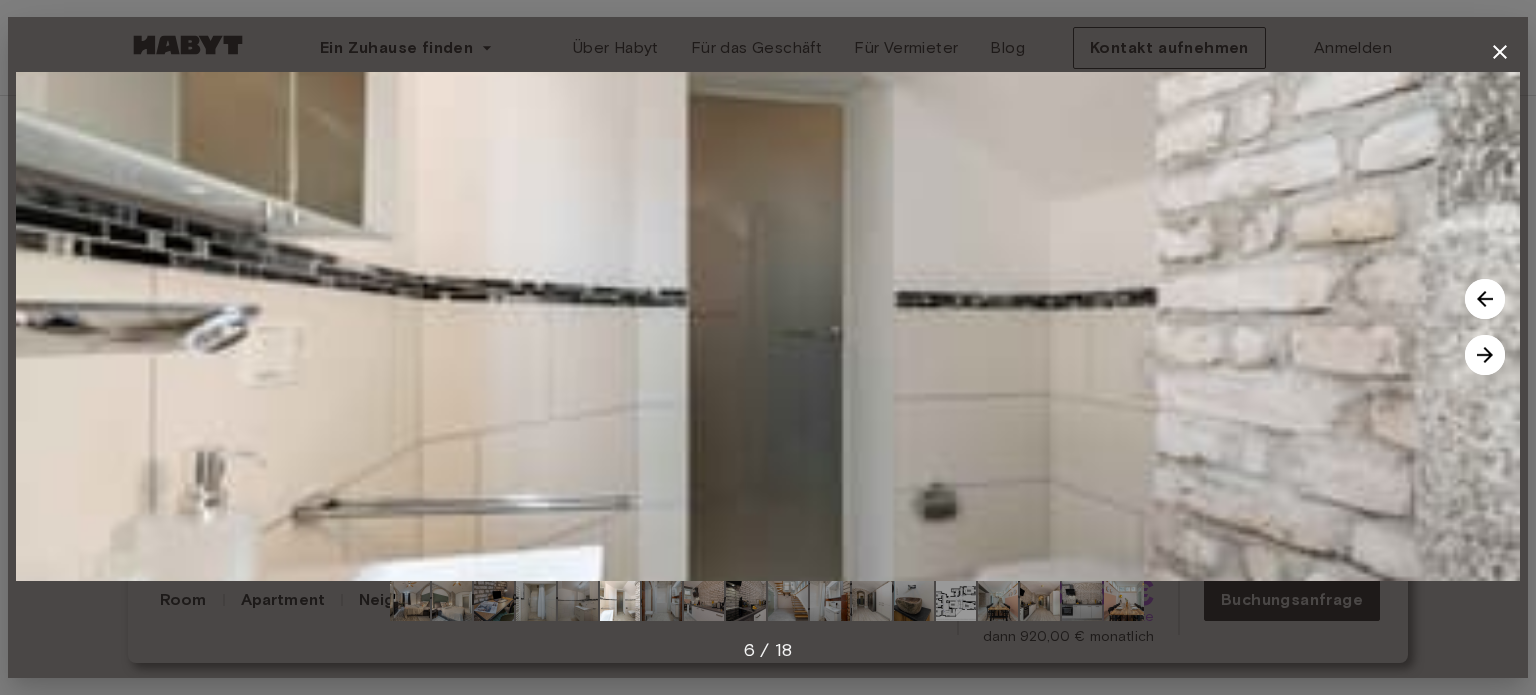 click at bounding box center (1485, 355) 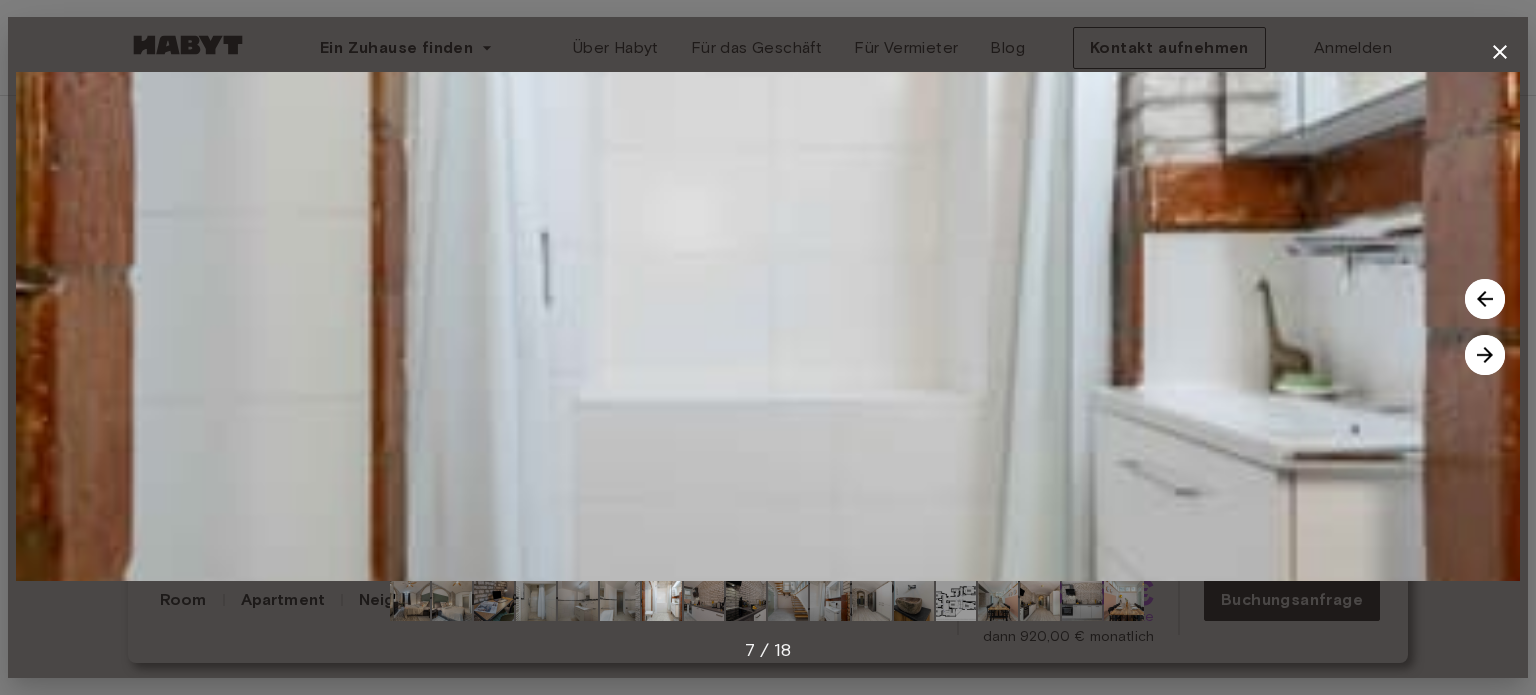 click at bounding box center [1485, 355] 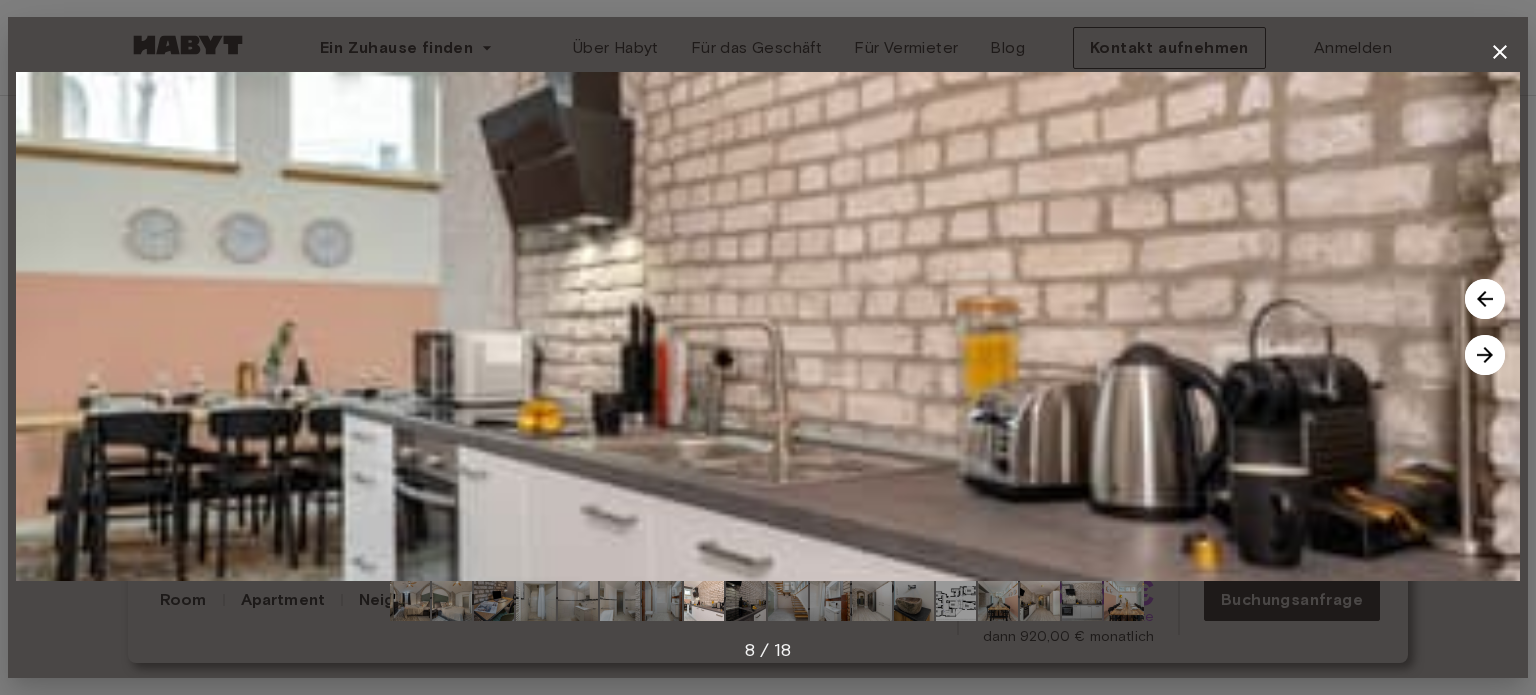 click at bounding box center (768, 326) 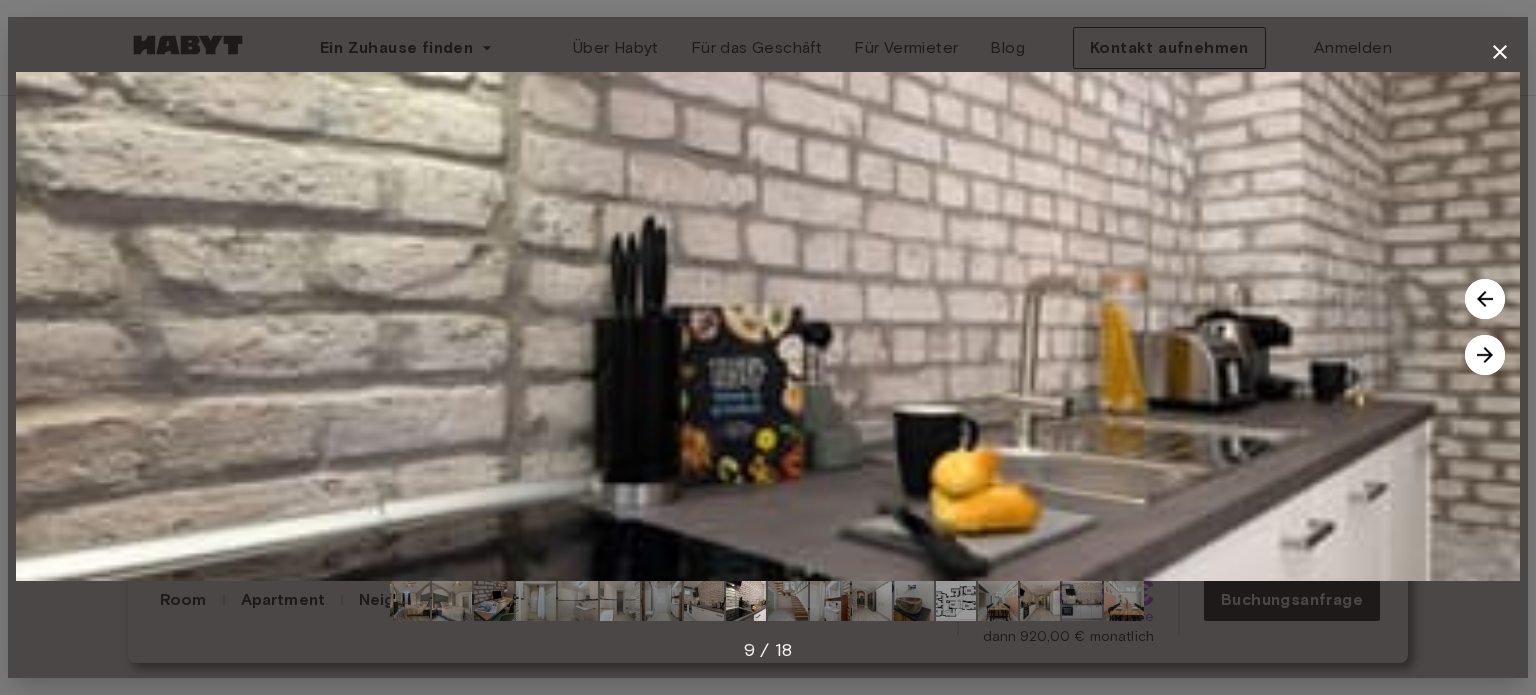 click at bounding box center [1485, 355] 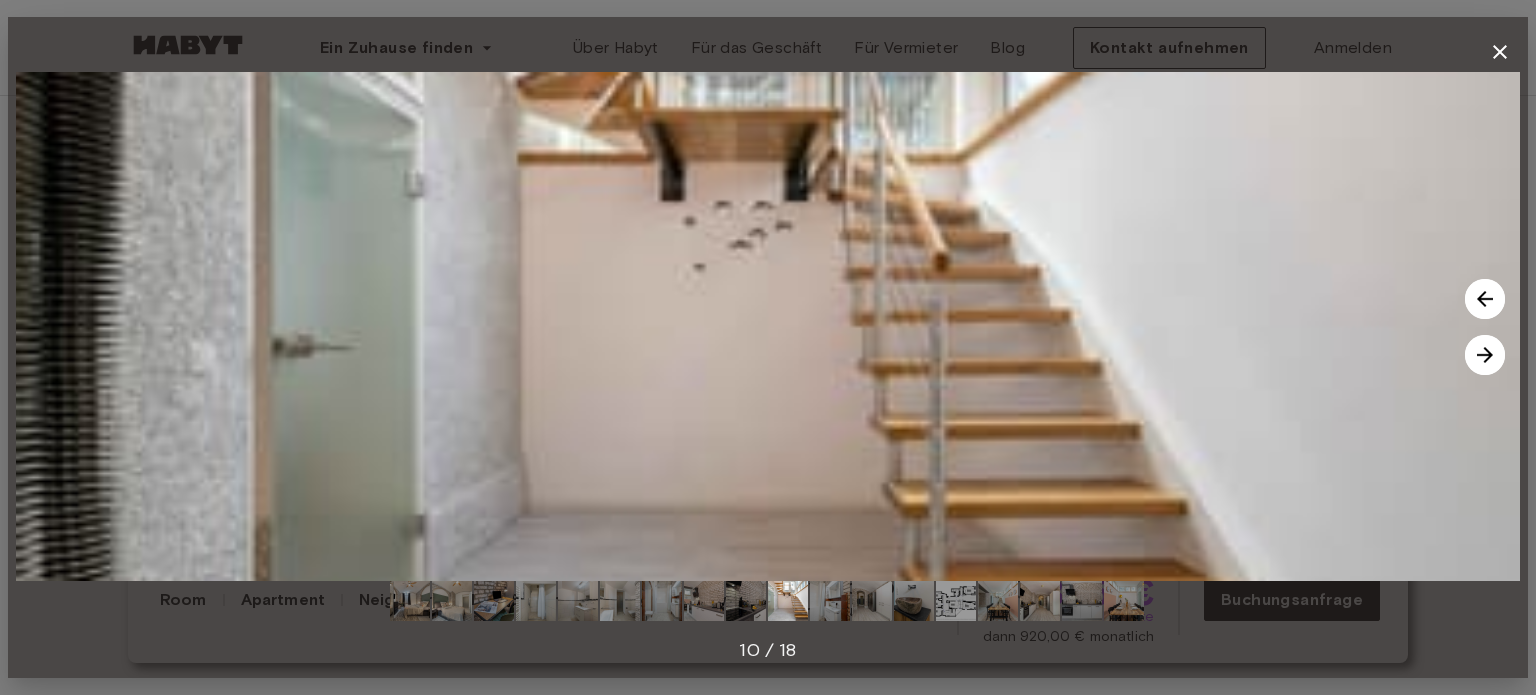 click at bounding box center (1485, 355) 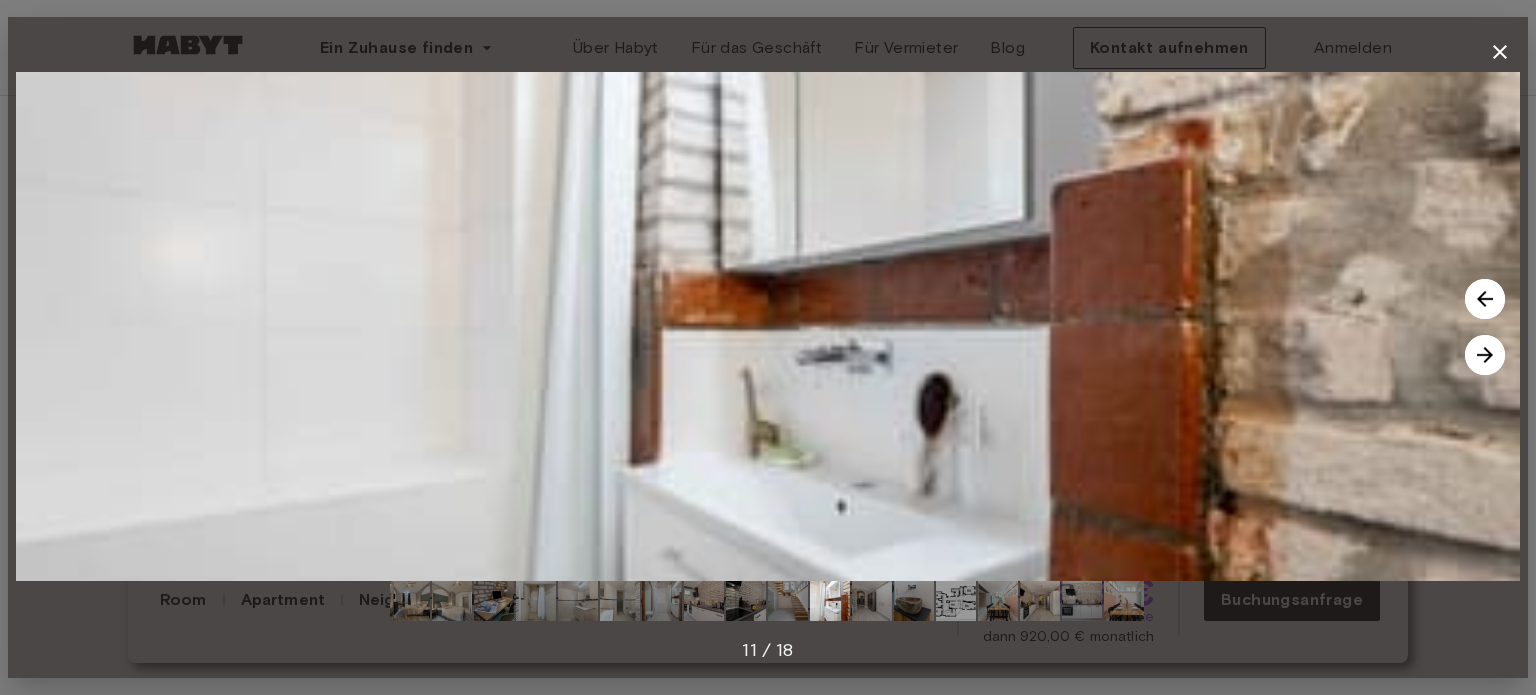 click at bounding box center [1485, 355] 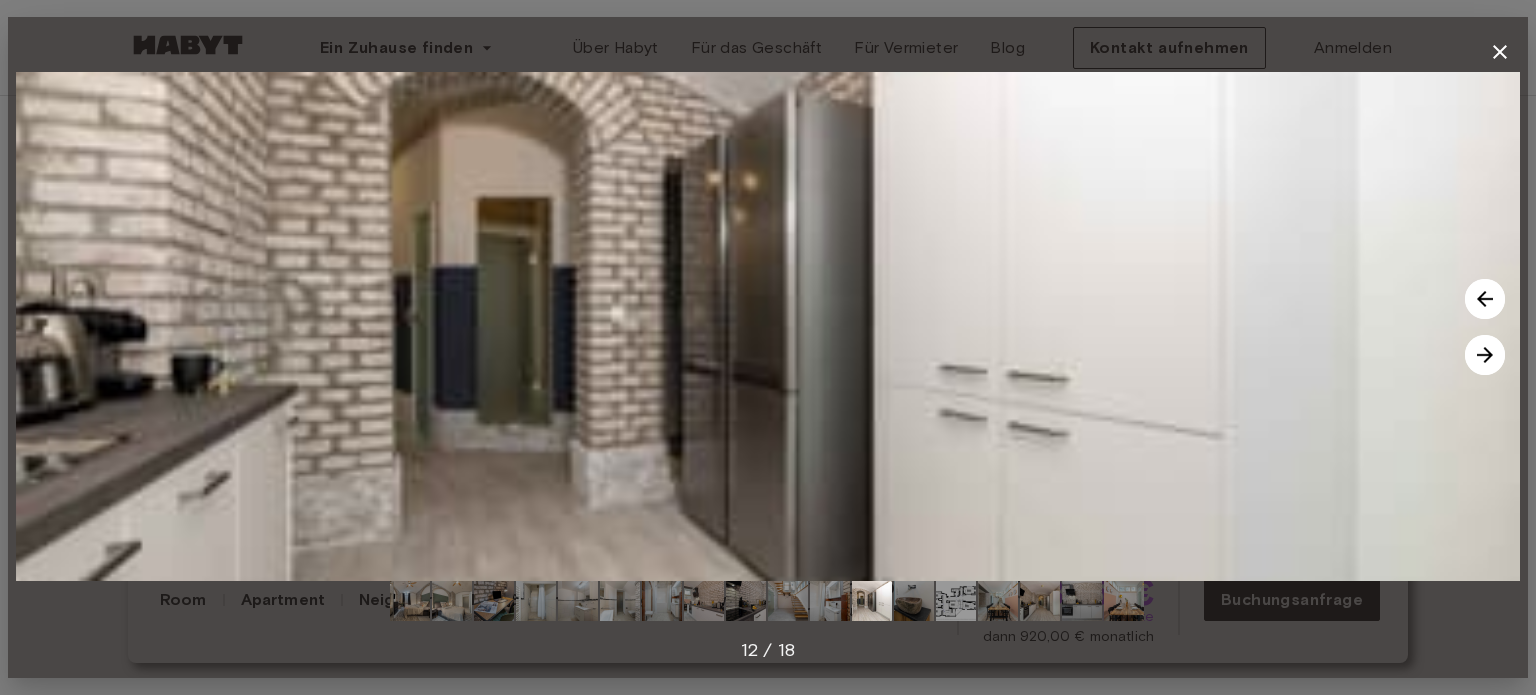 click at bounding box center (1485, 355) 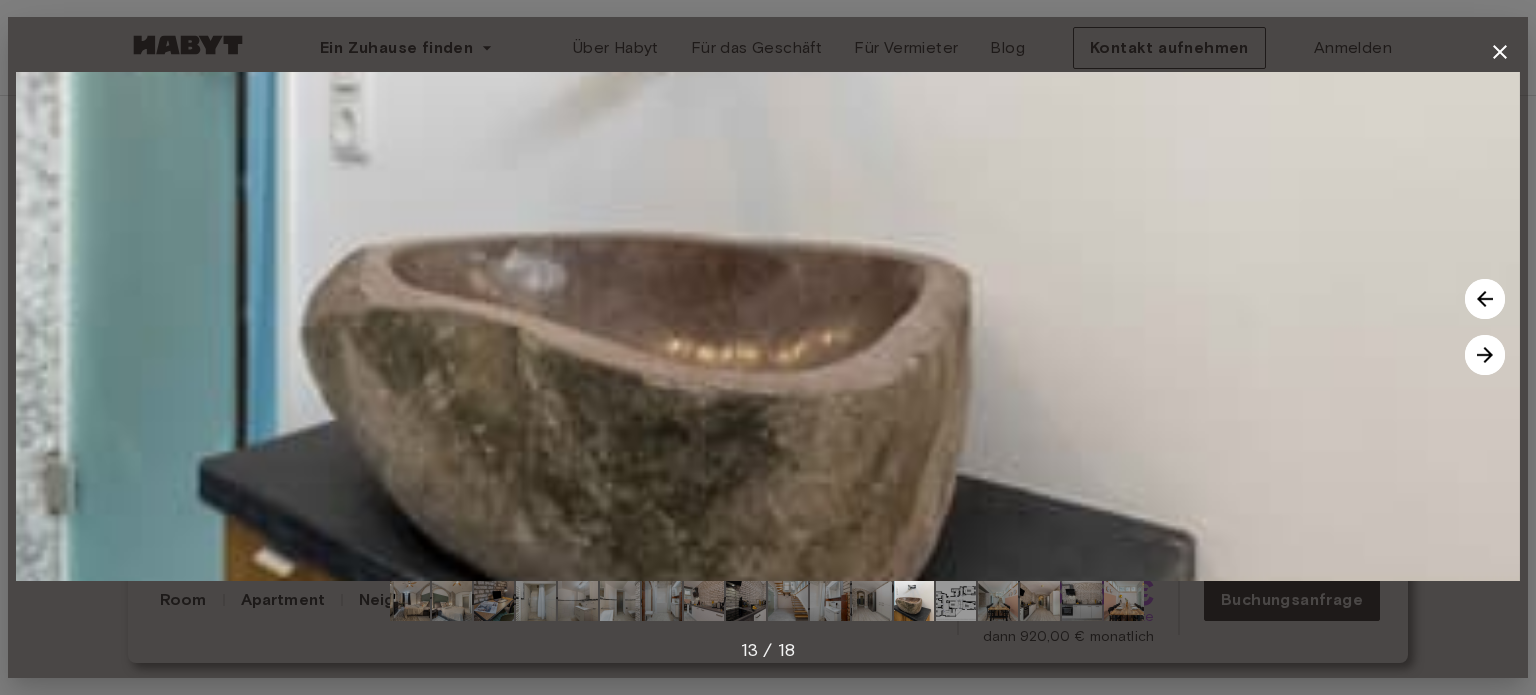 click at bounding box center [1485, 355] 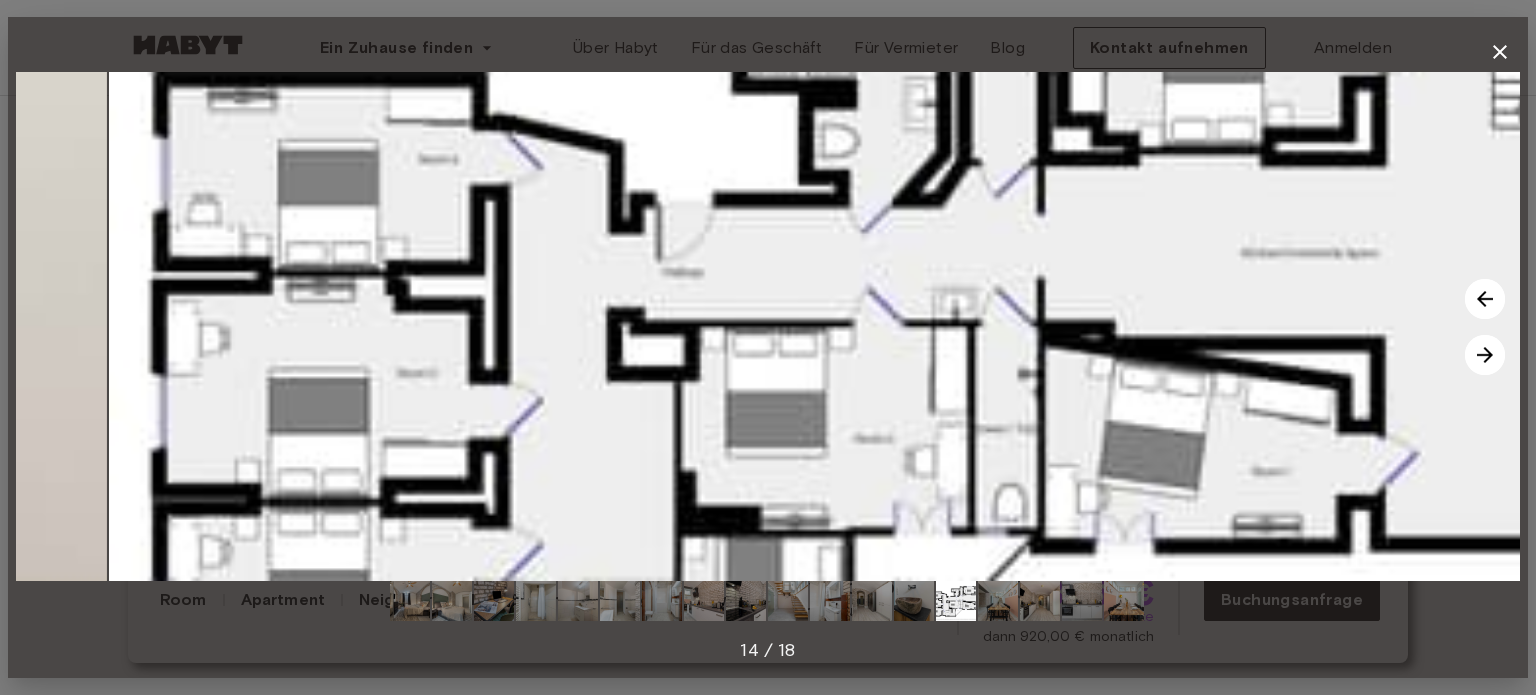 drag, startPoint x: 626, startPoint y: 217, endPoint x: 735, endPoint y: 281, distance: 126.40016 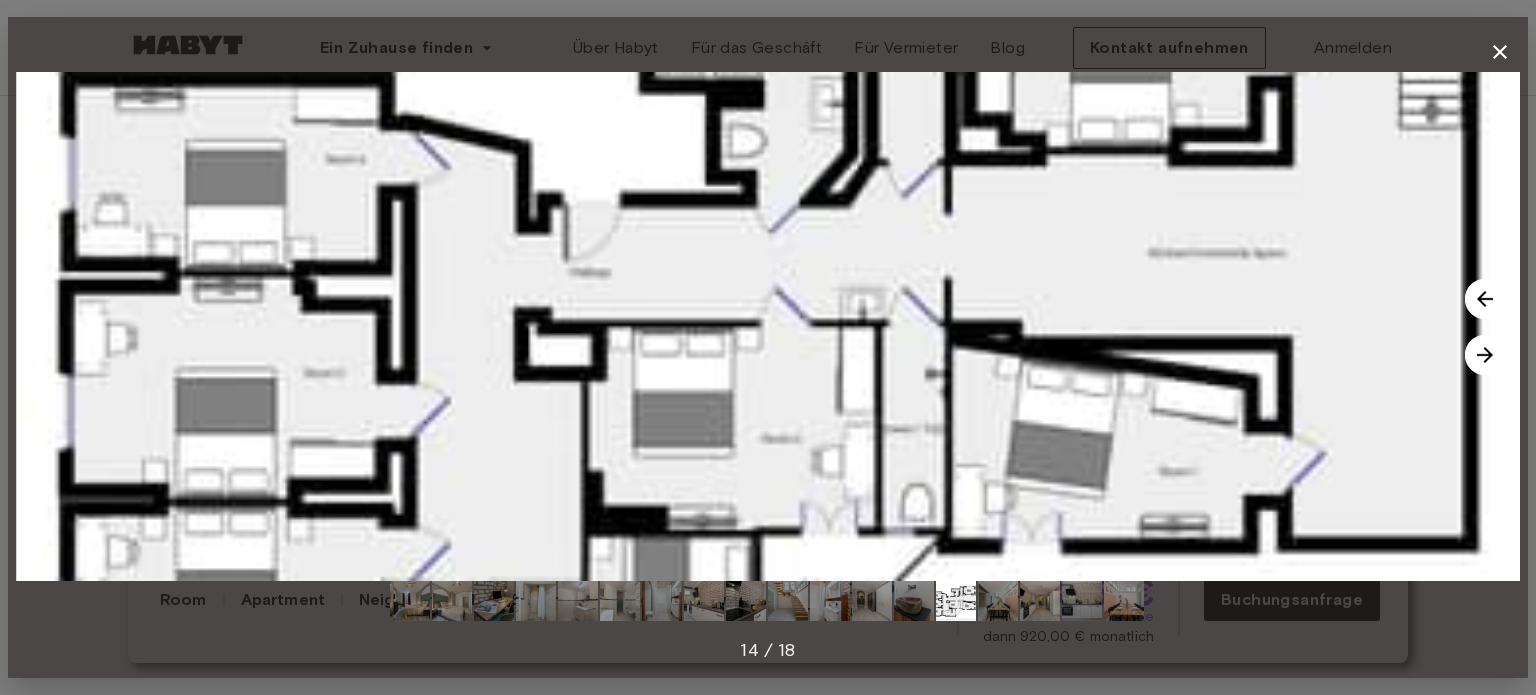 click 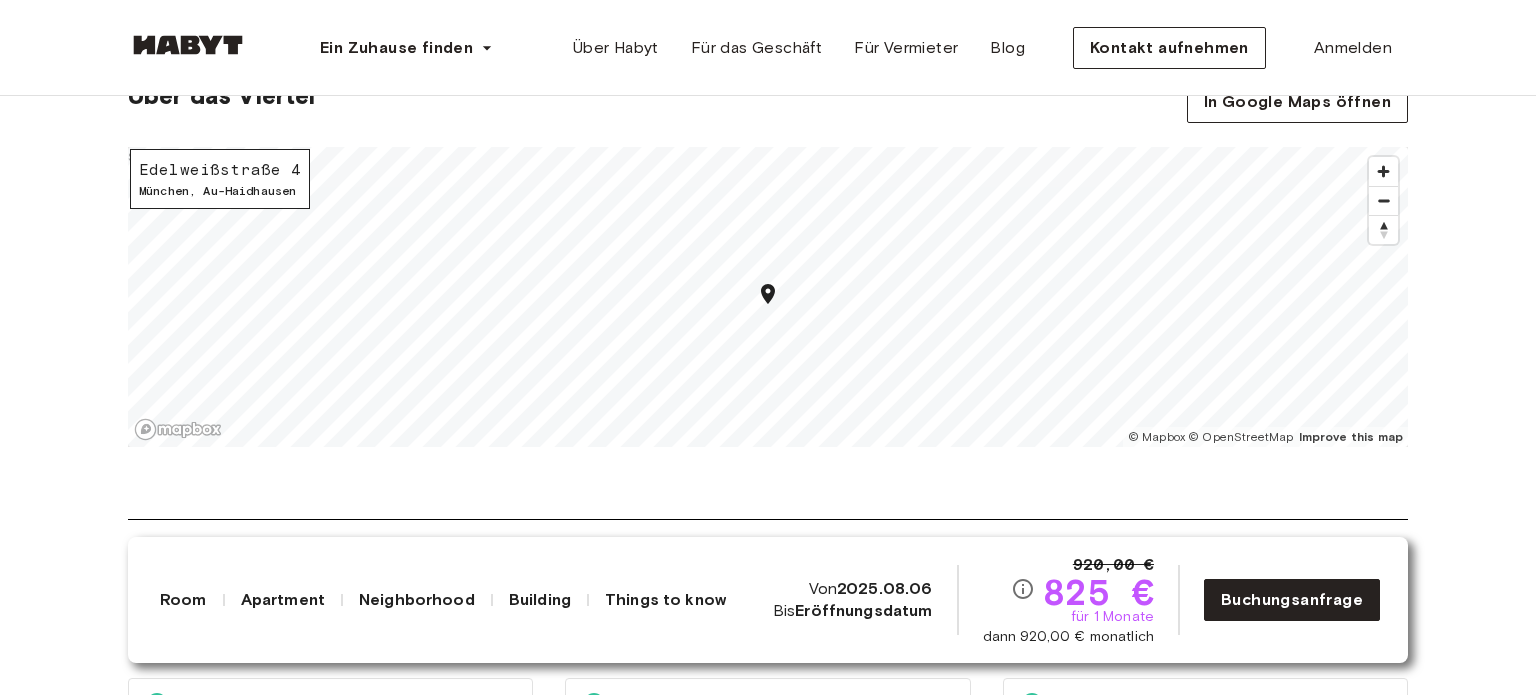 scroll, scrollTop: 2000, scrollLeft: 0, axis: vertical 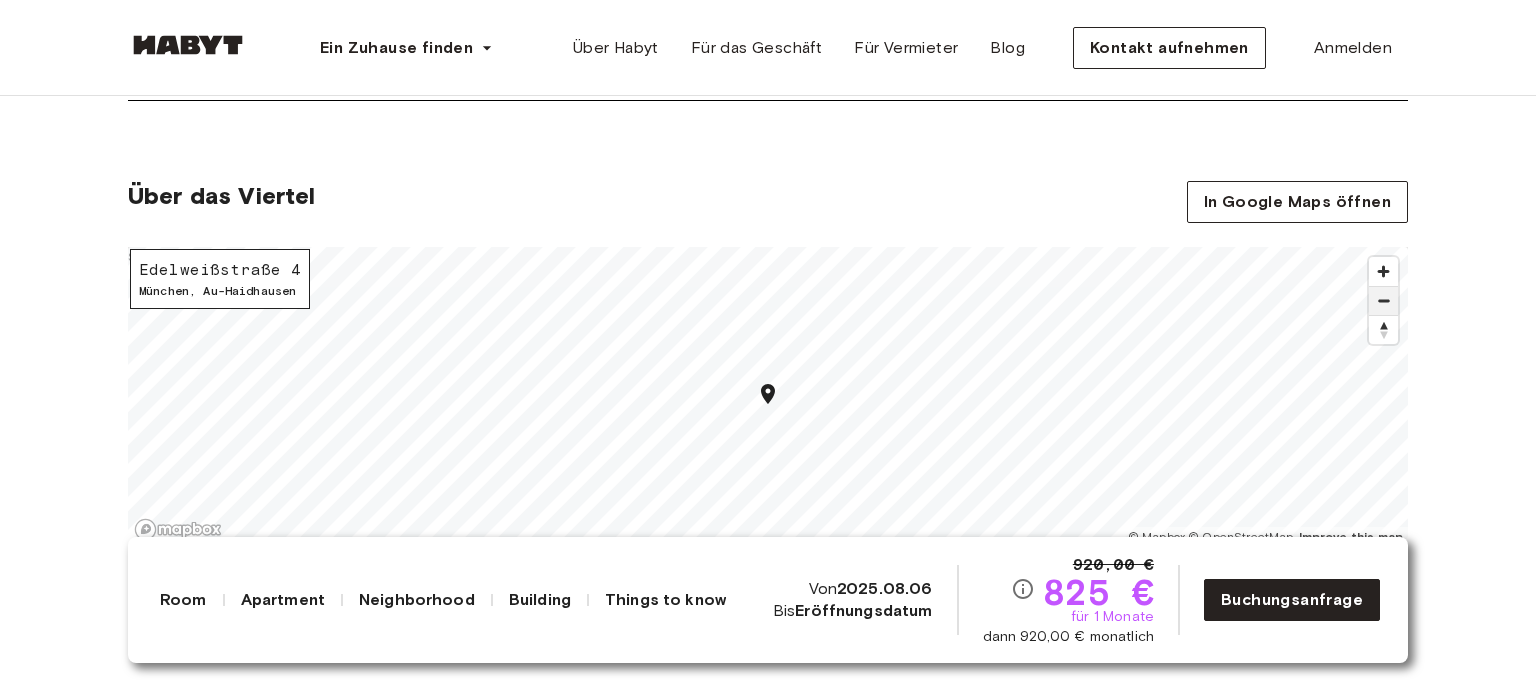 click at bounding box center [1383, 301] 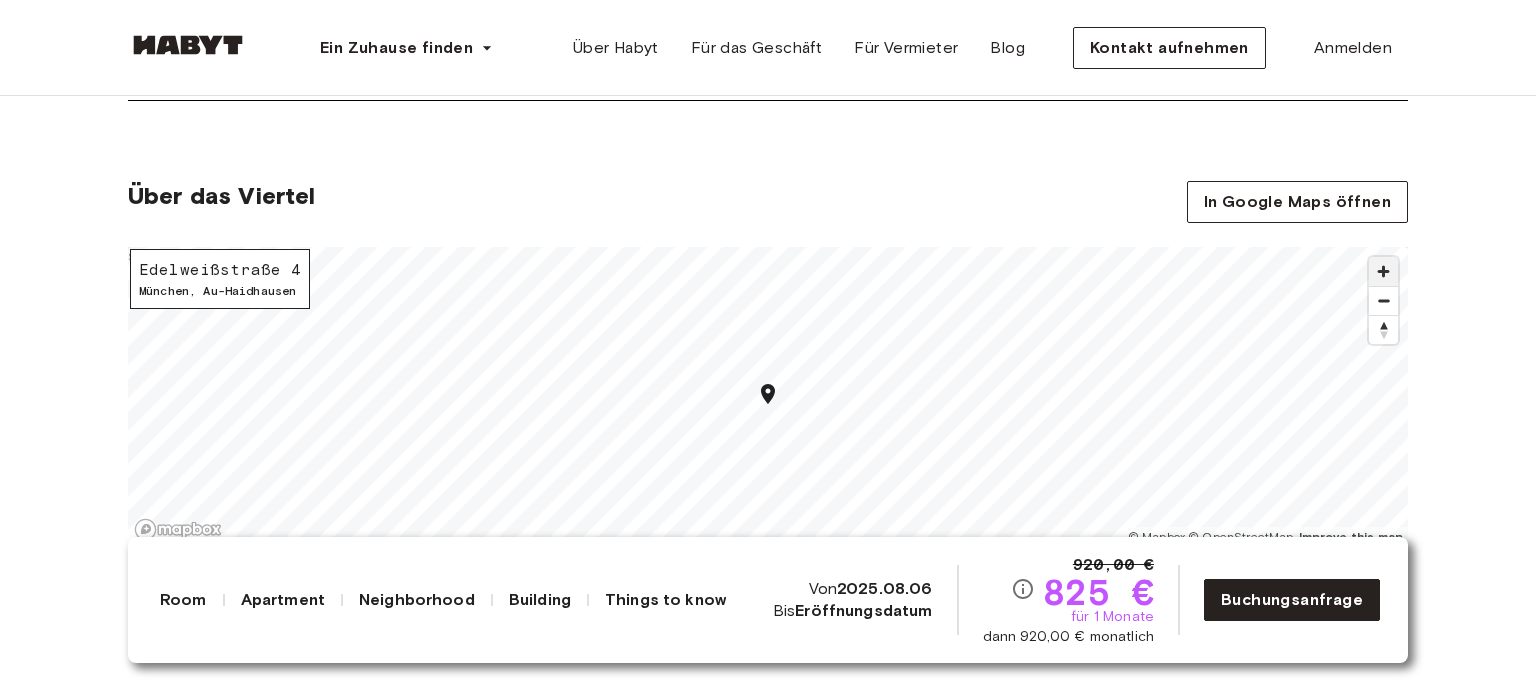 click at bounding box center [1383, 271] 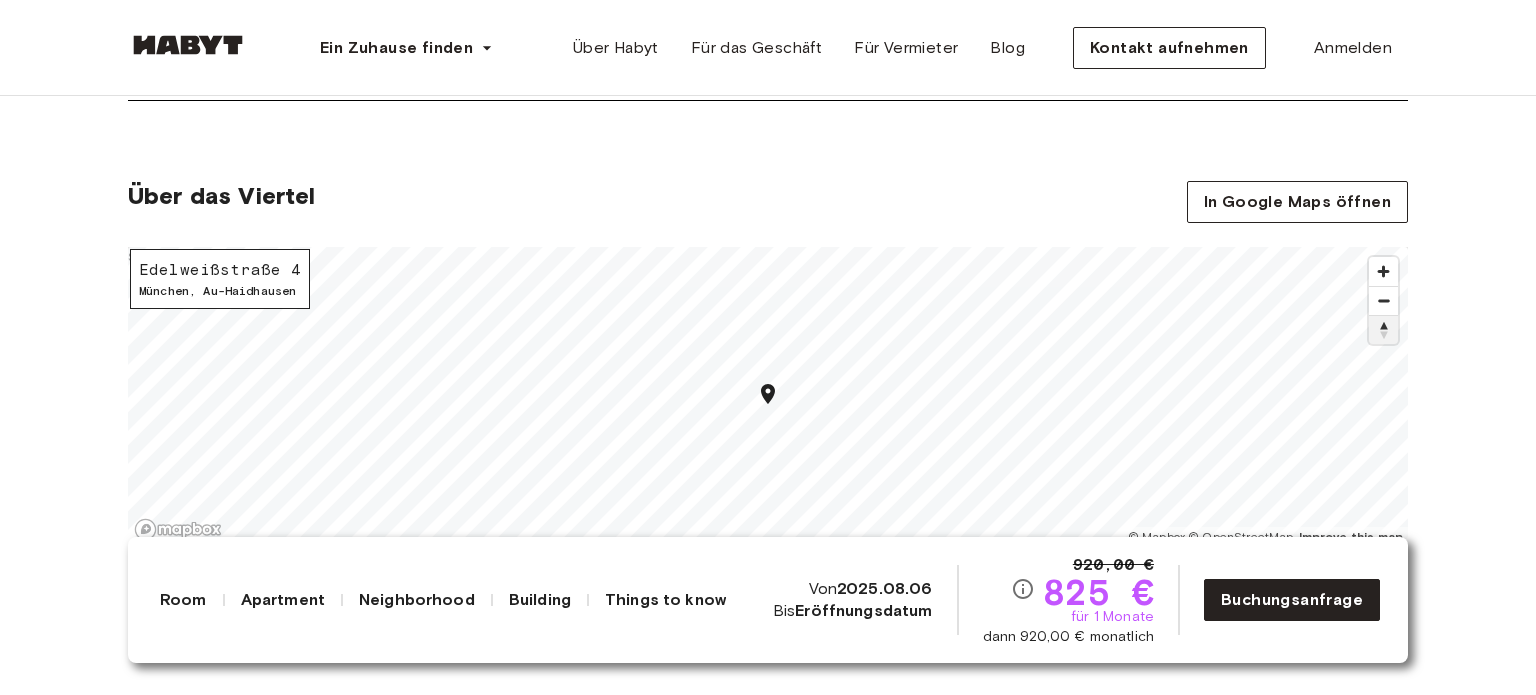 click at bounding box center [1383, 330] 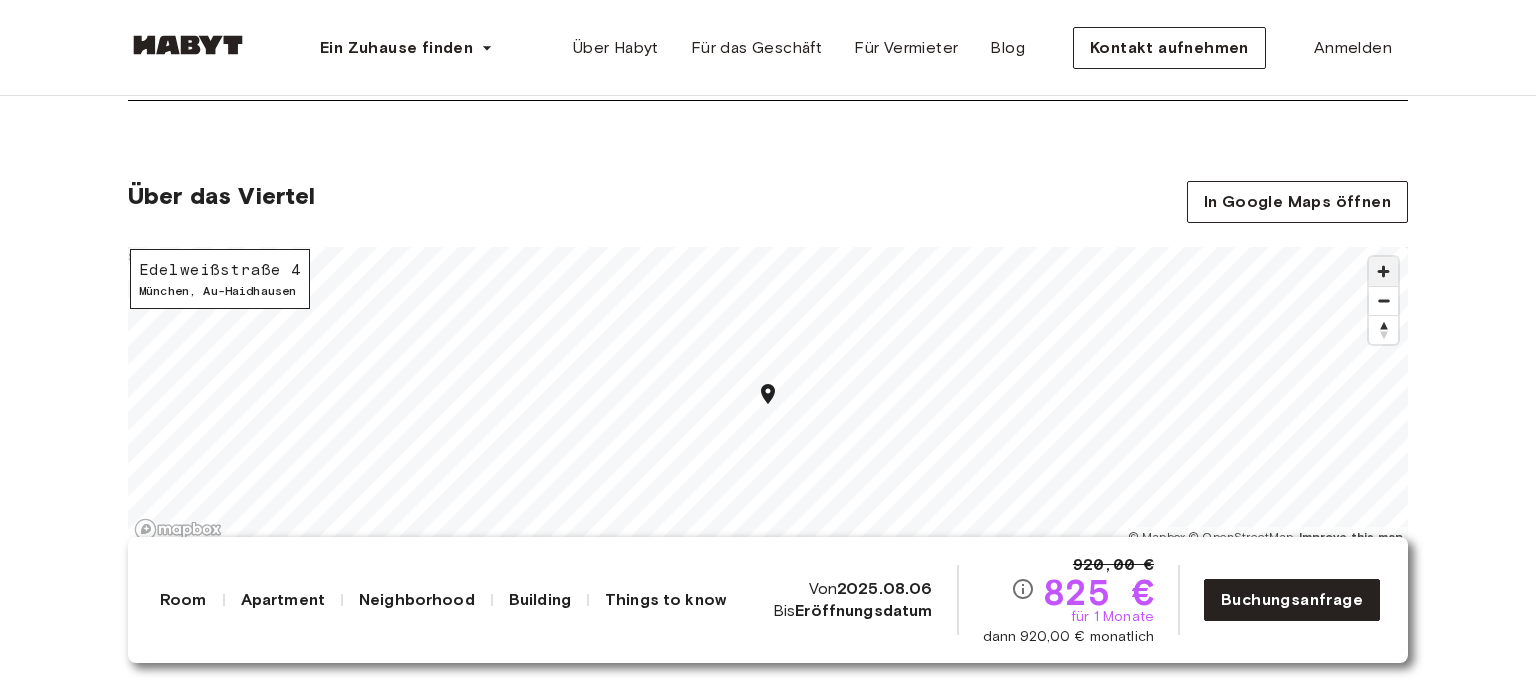 click at bounding box center [1383, 271] 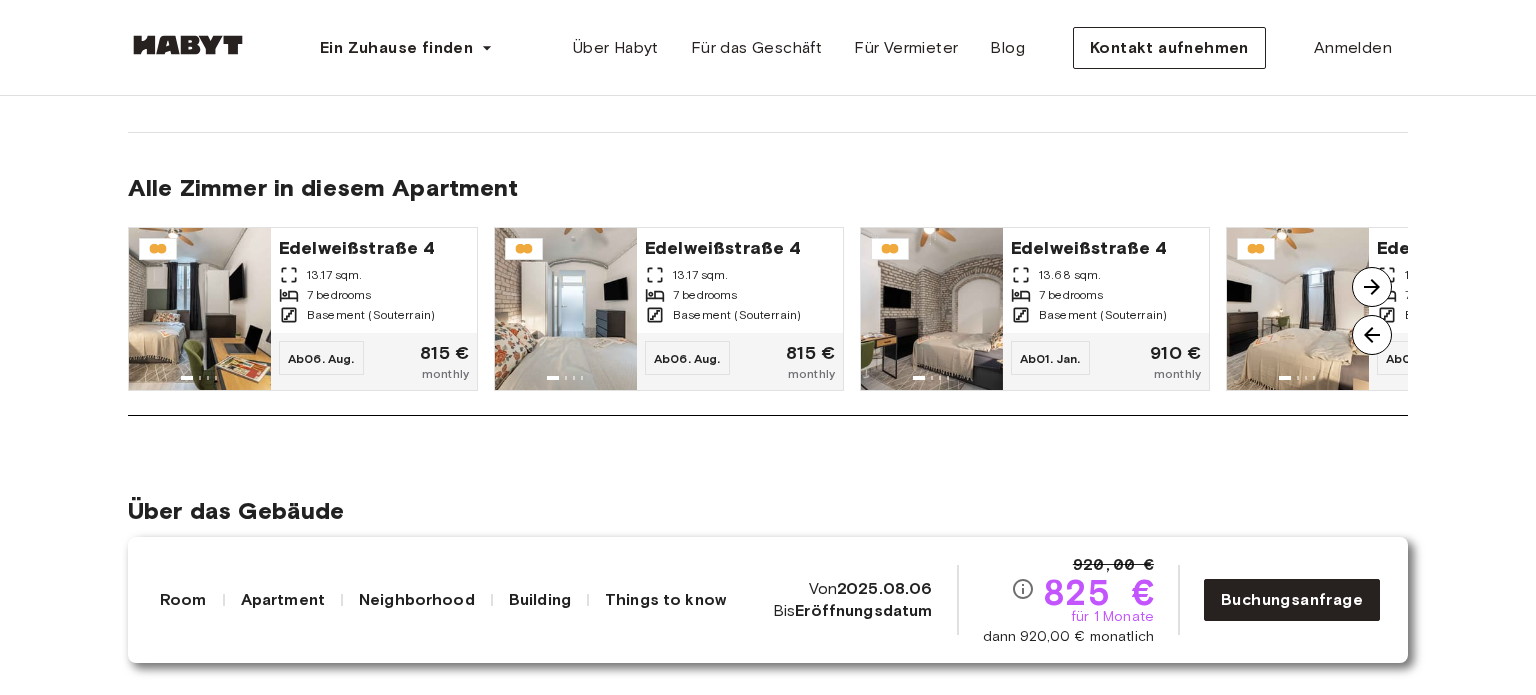 scroll, scrollTop: 1400, scrollLeft: 0, axis: vertical 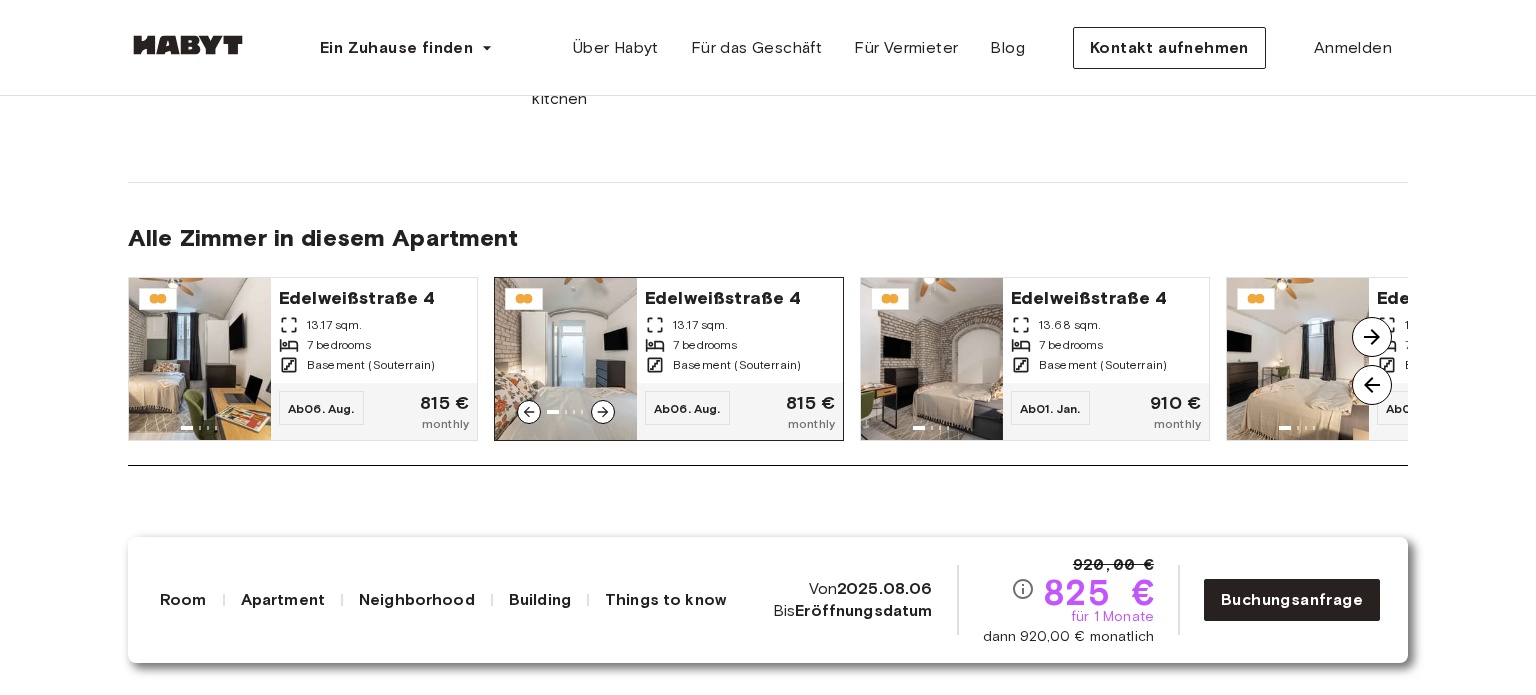 click 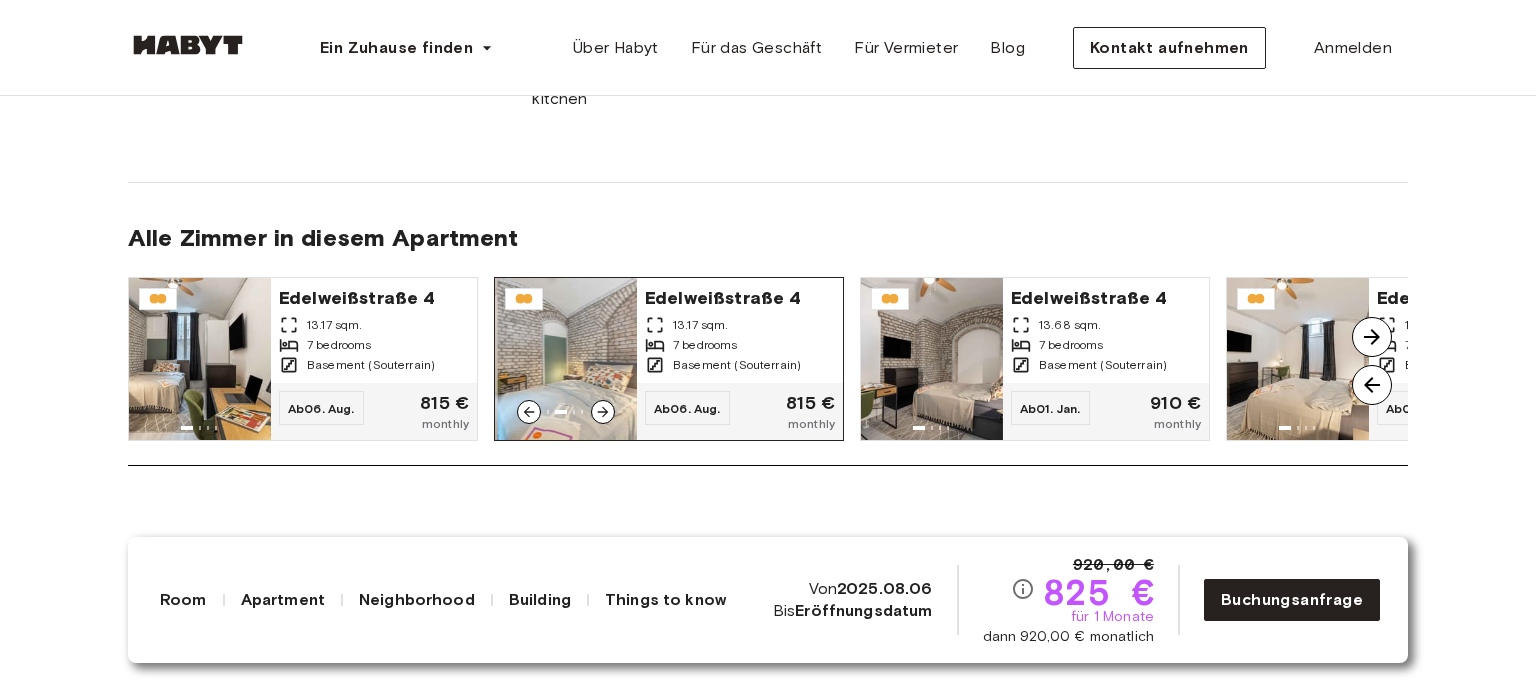 click 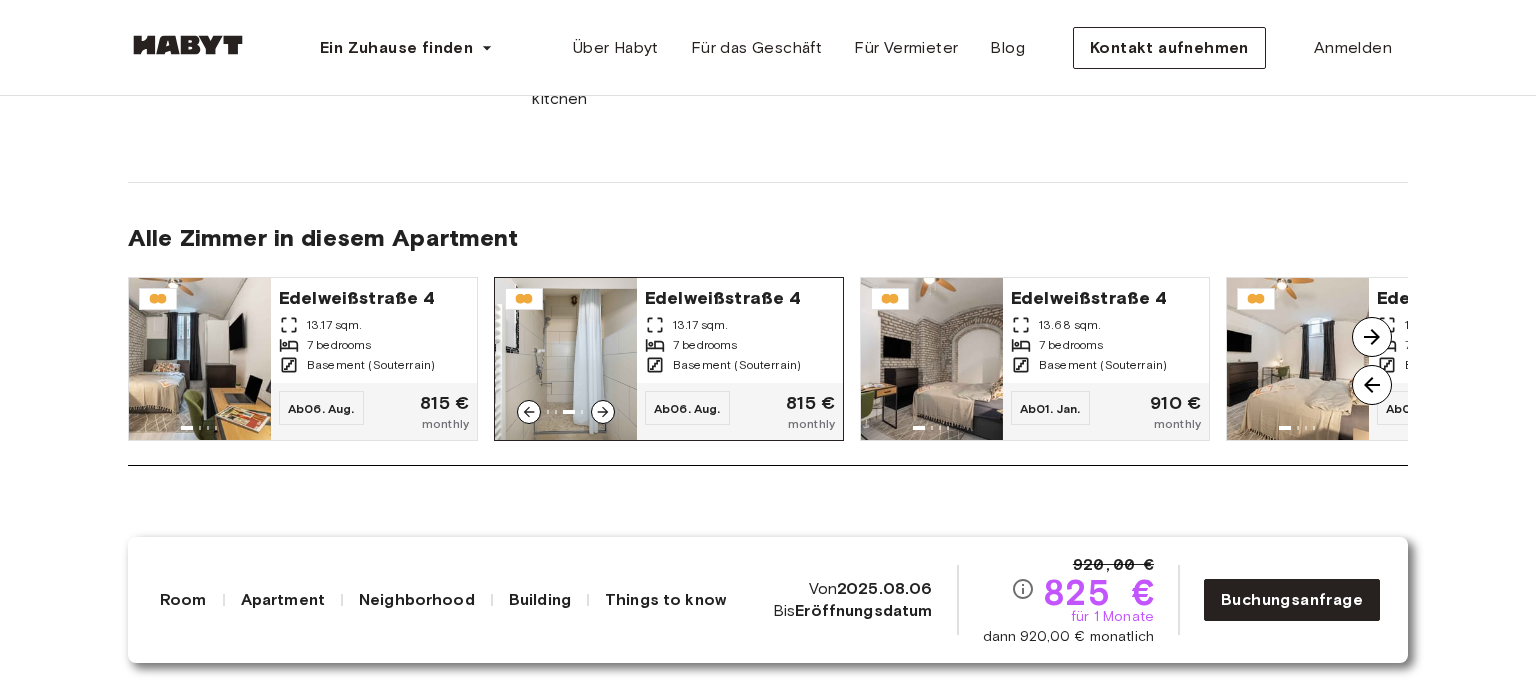 click 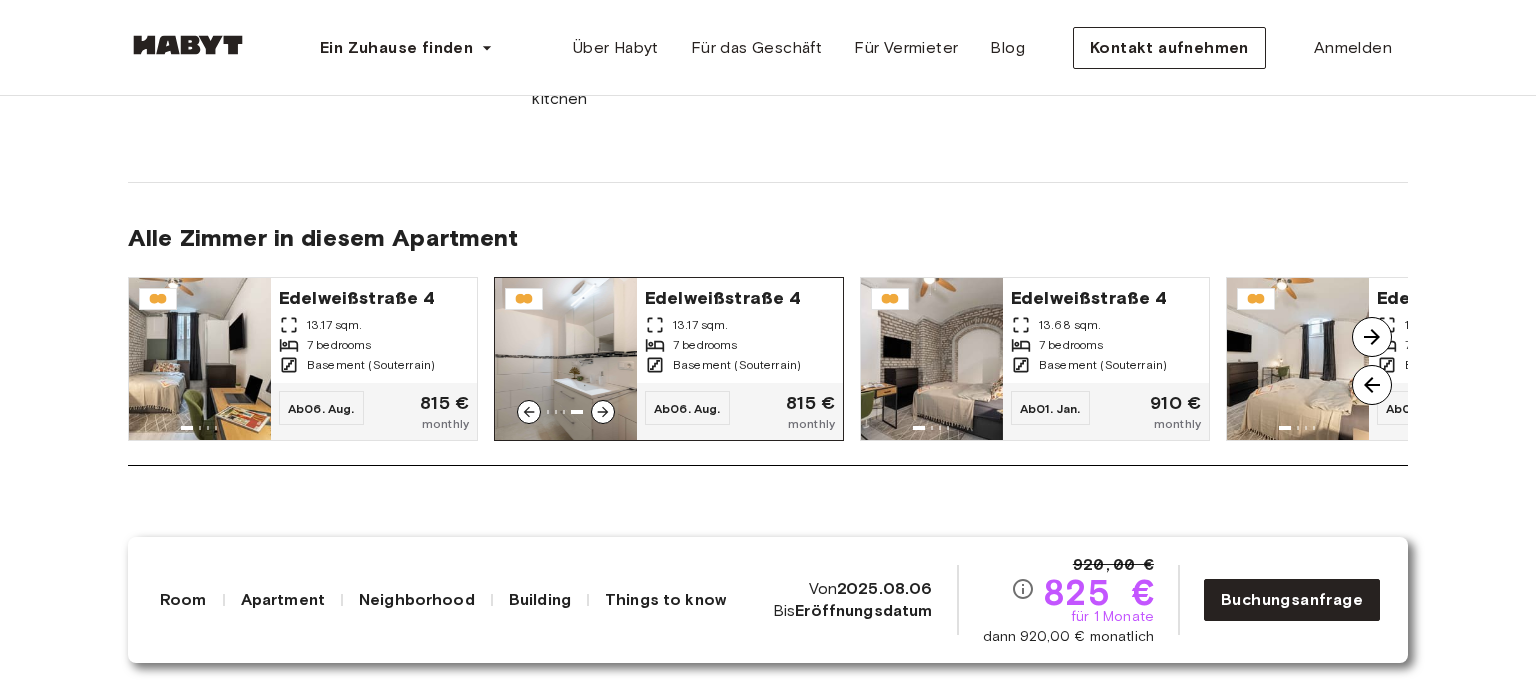 click 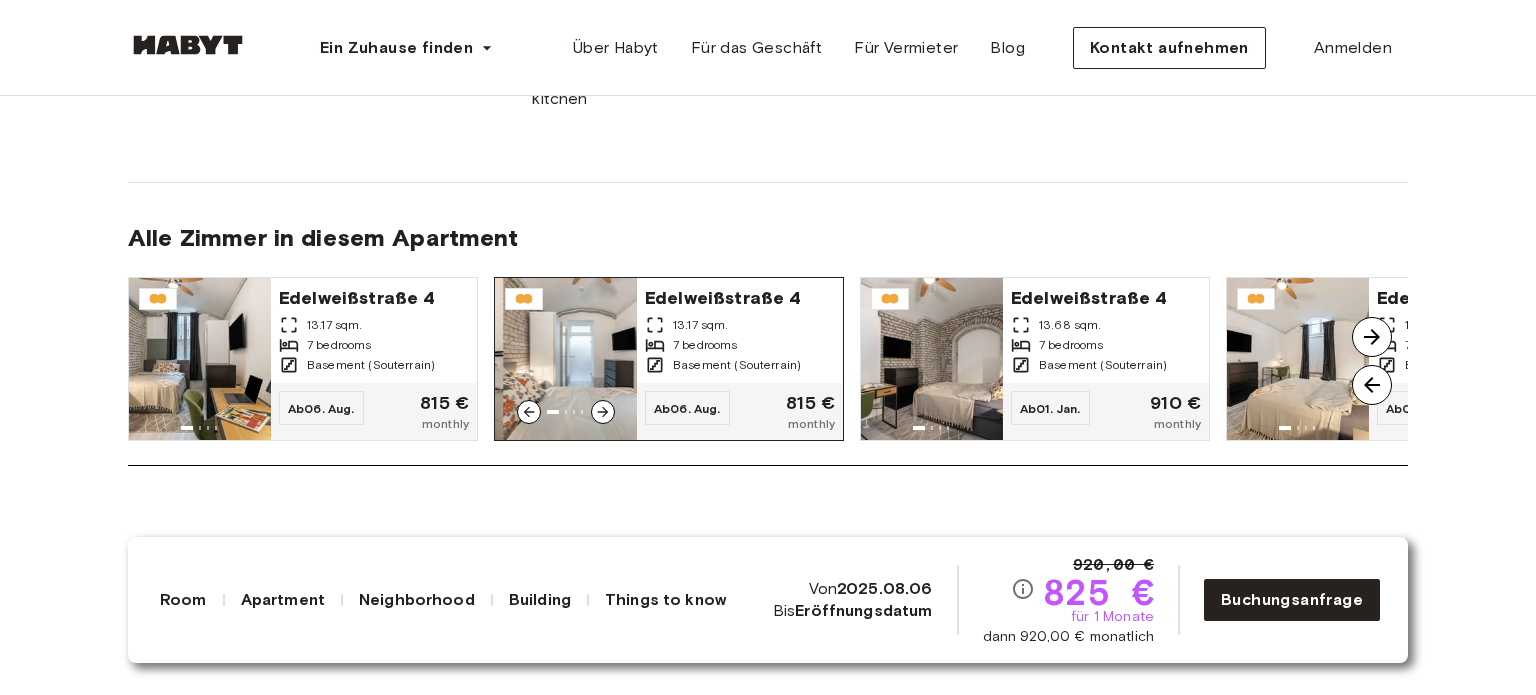 click 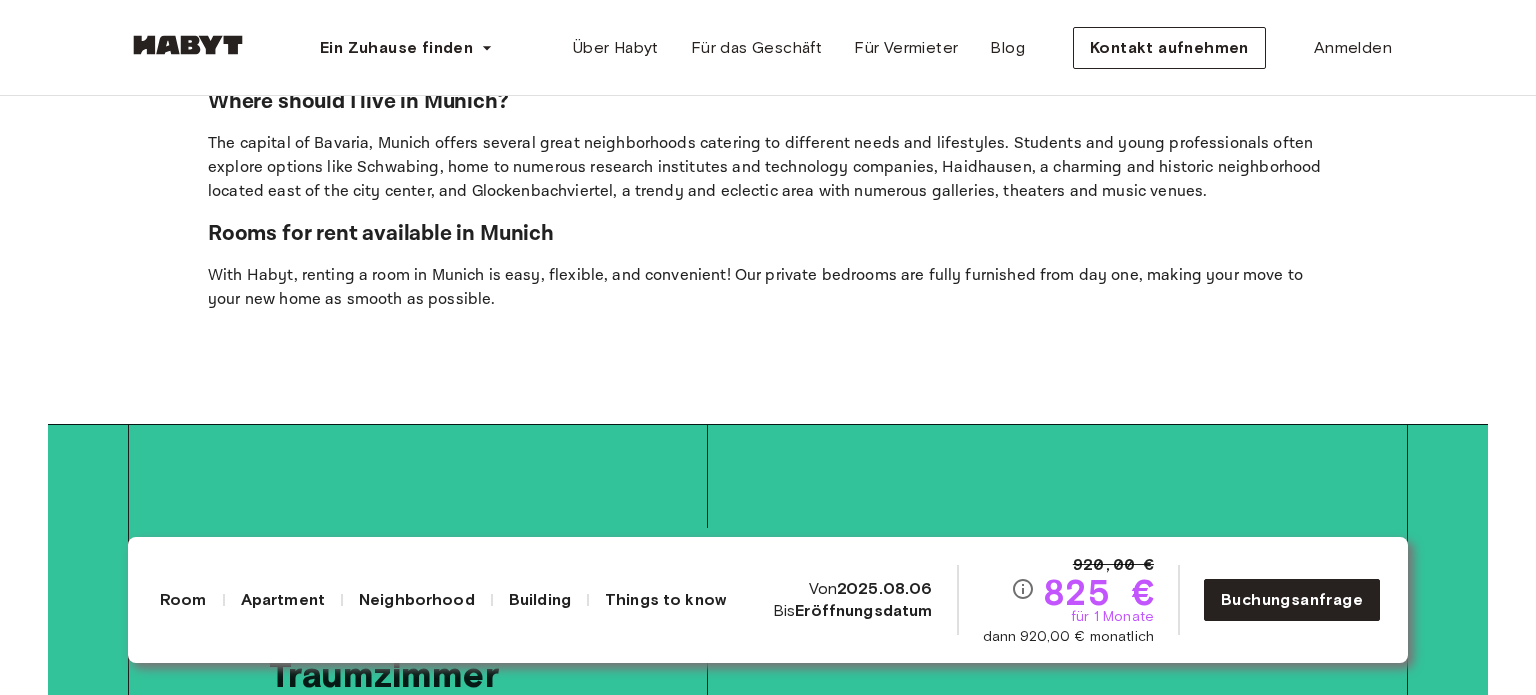 scroll, scrollTop: 4500, scrollLeft: 0, axis: vertical 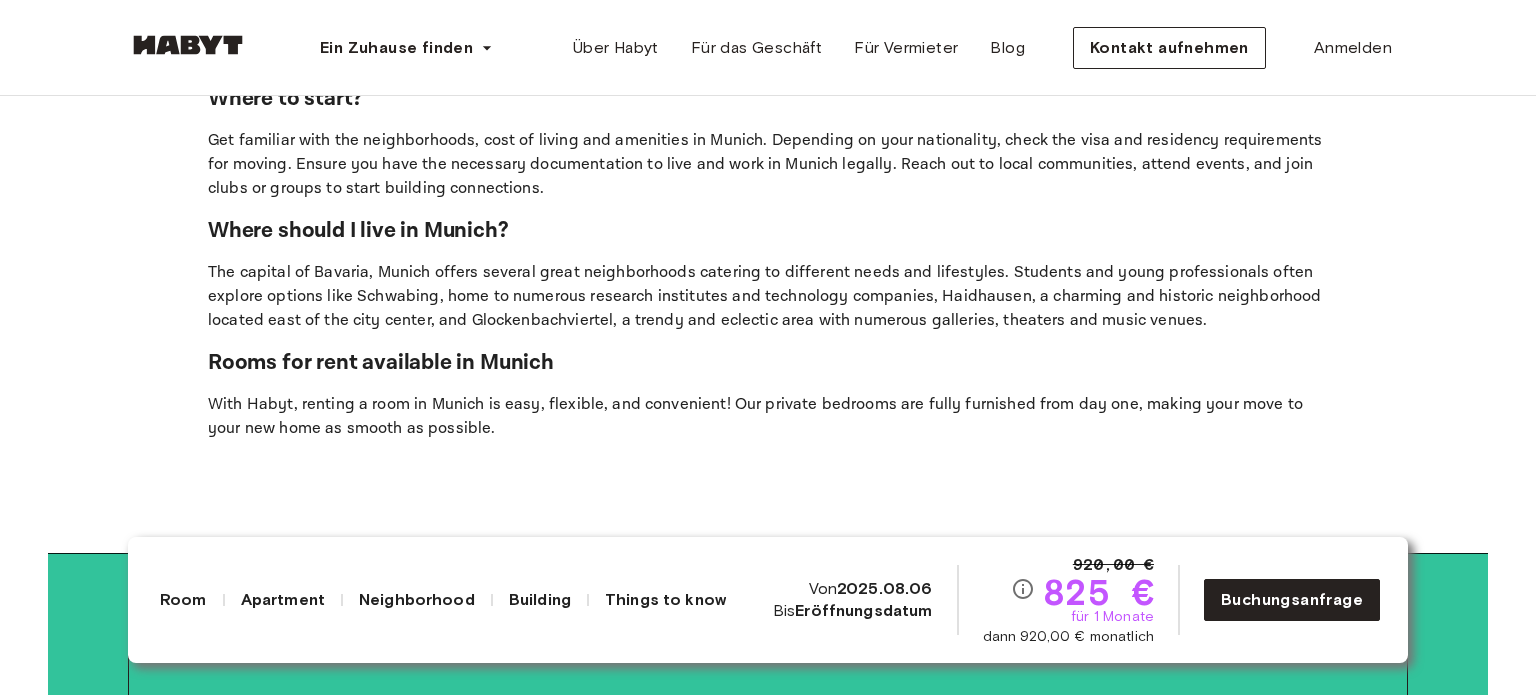 click on "Apartment" at bounding box center [283, 600] 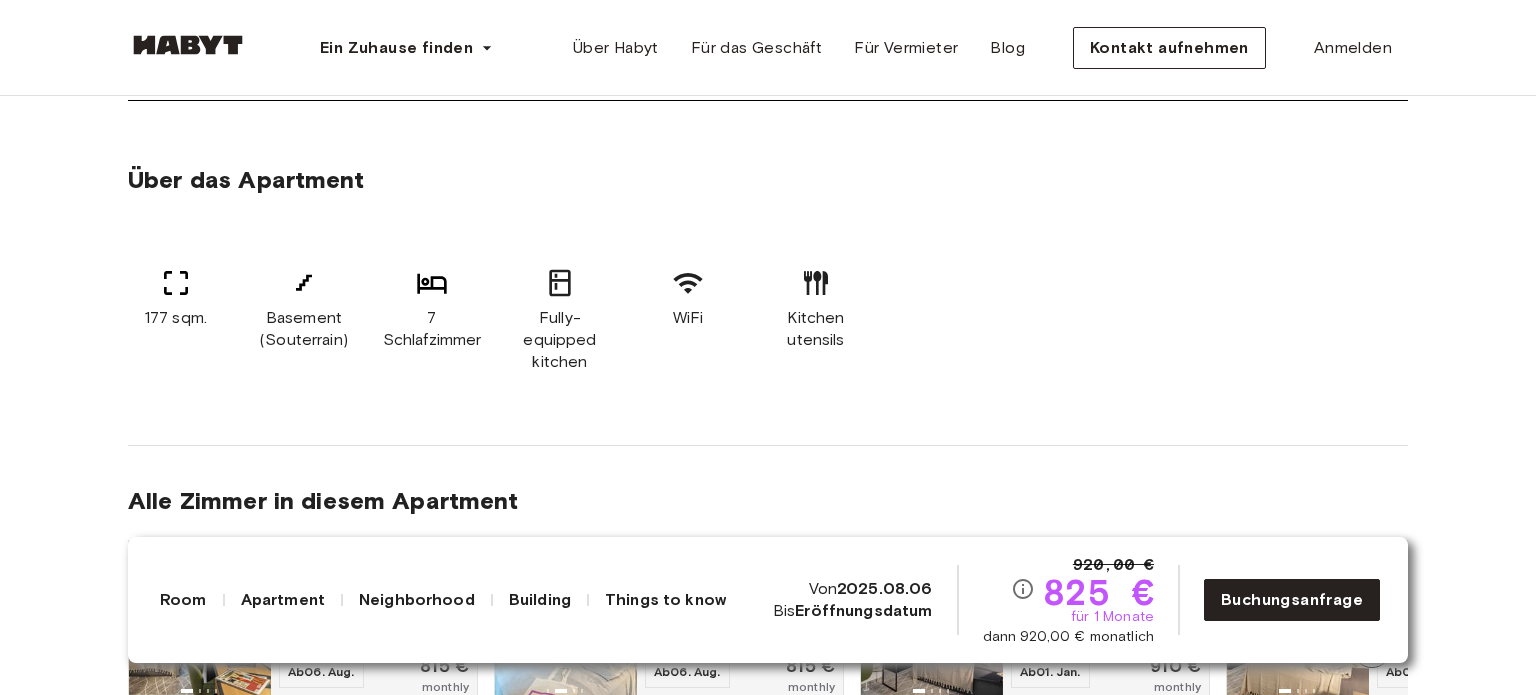 click on "Room" at bounding box center [183, 600] 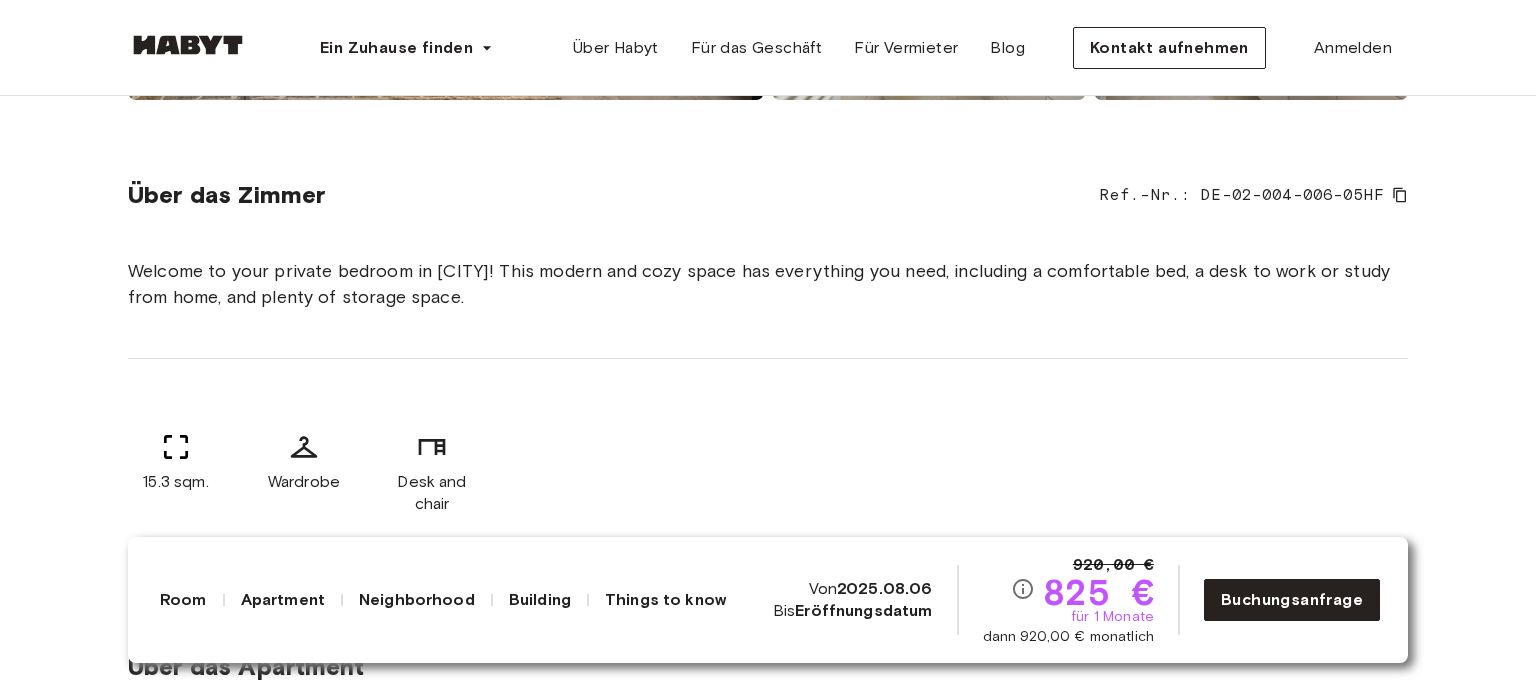 click on "Room" at bounding box center (183, 600) 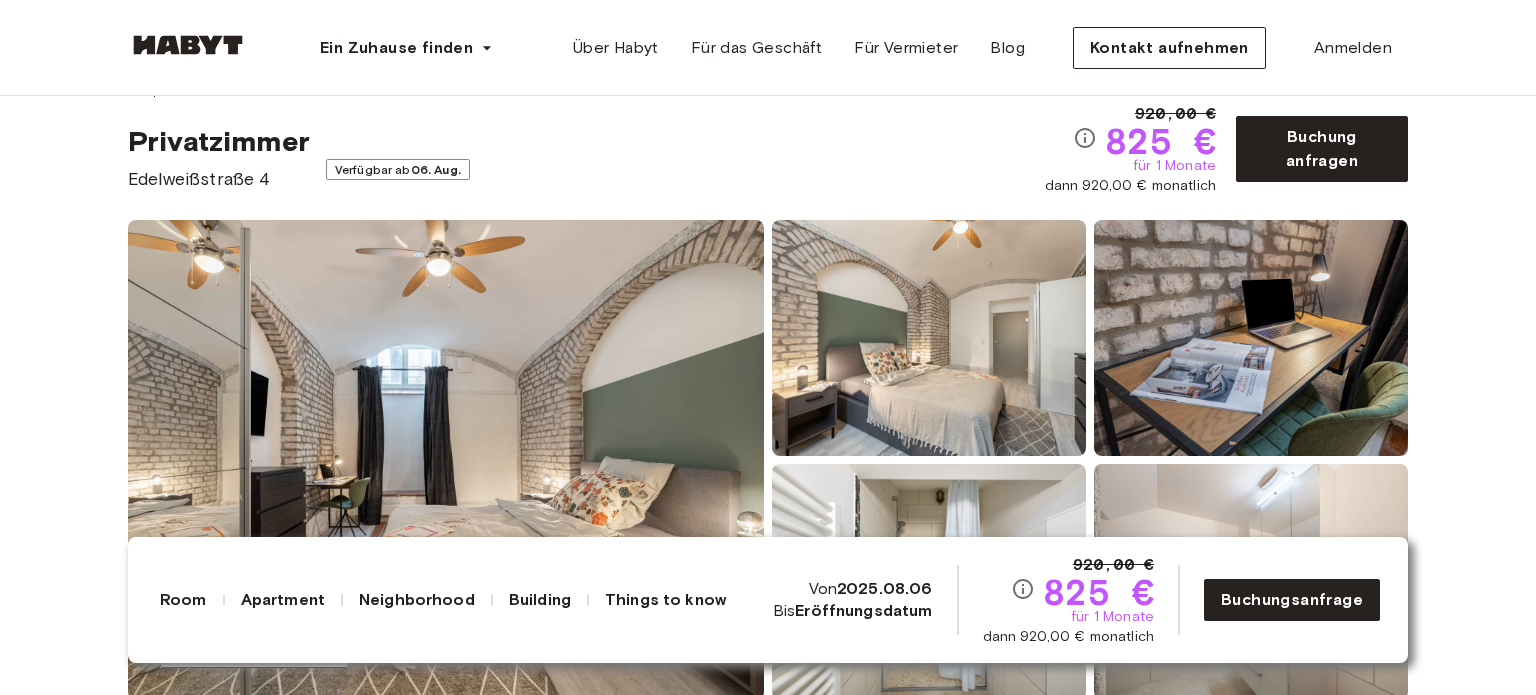 scroll, scrollTop: 150, scrollLeft: 0, axis: vertical 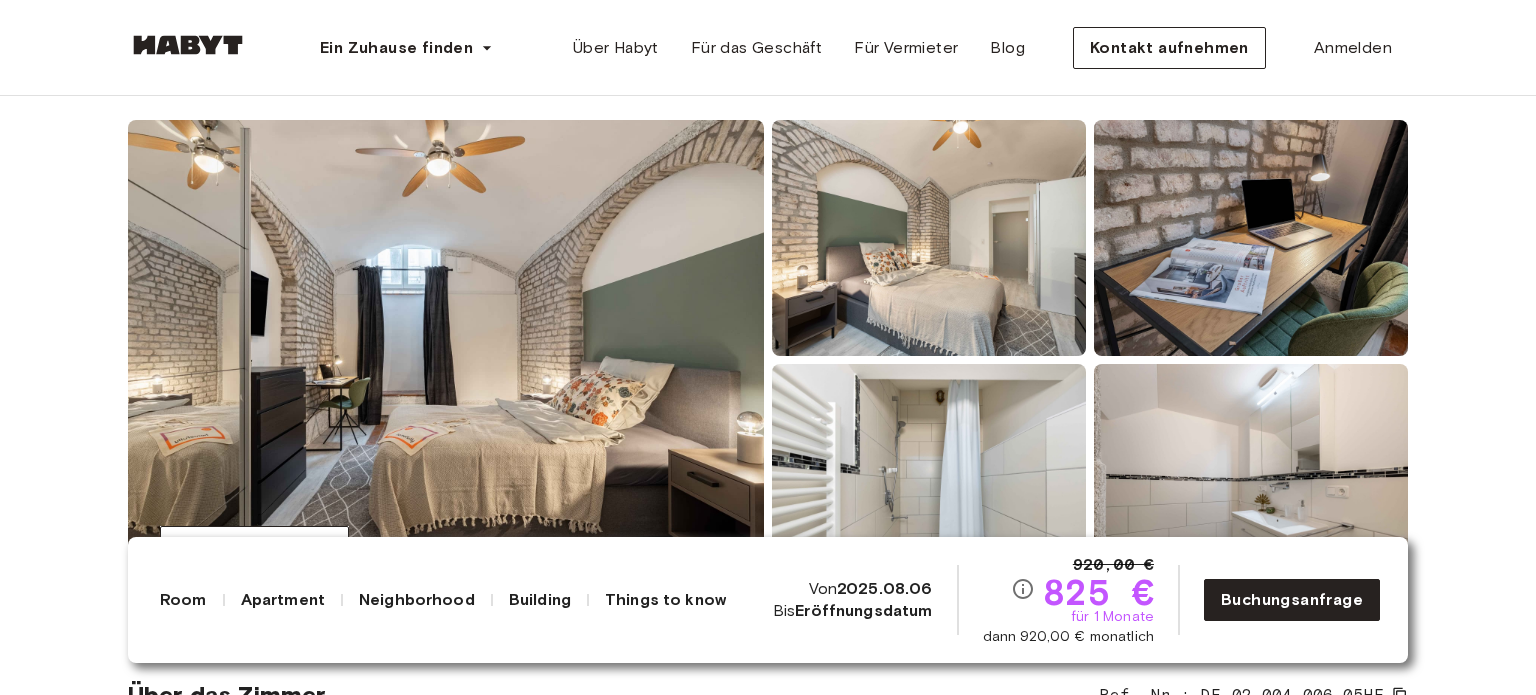 click at bounding box center (446, 360) 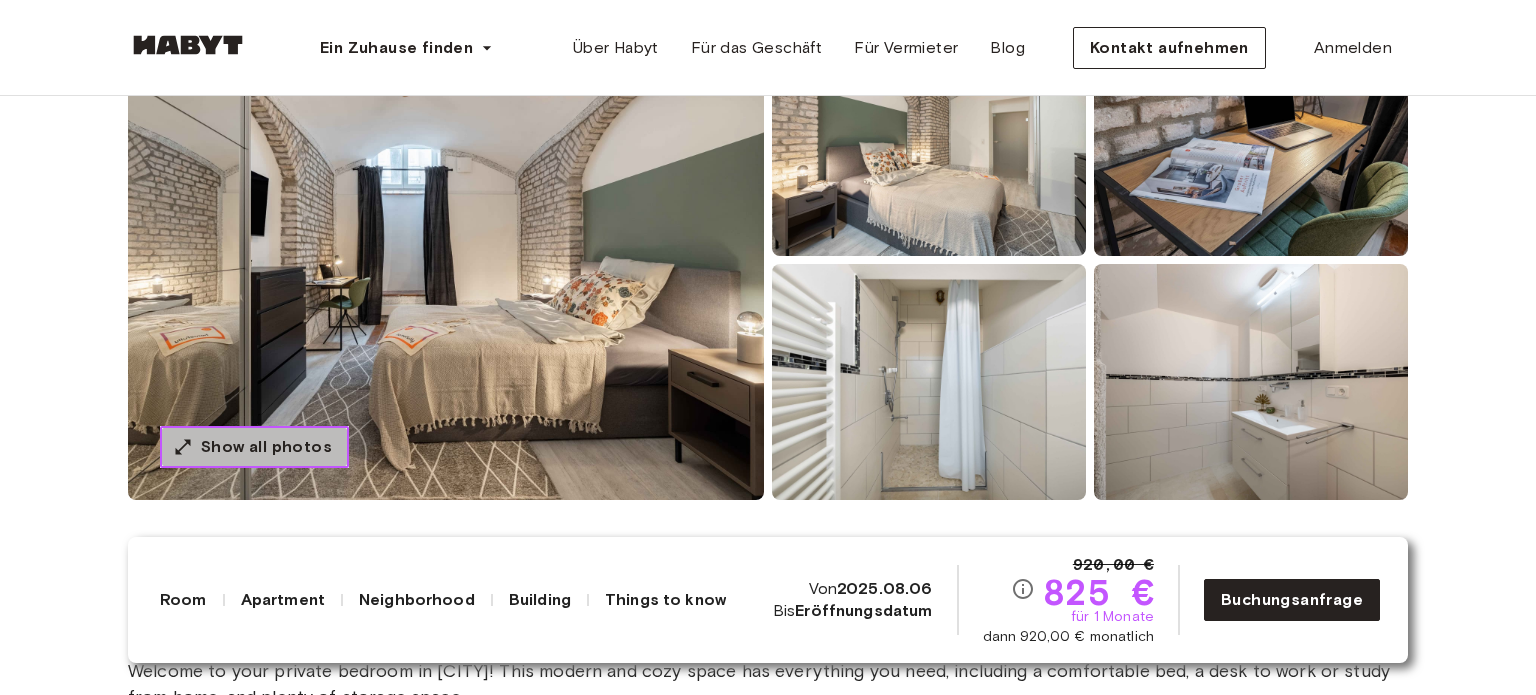 click on "Show all photos" at bounding box center [266, 447] 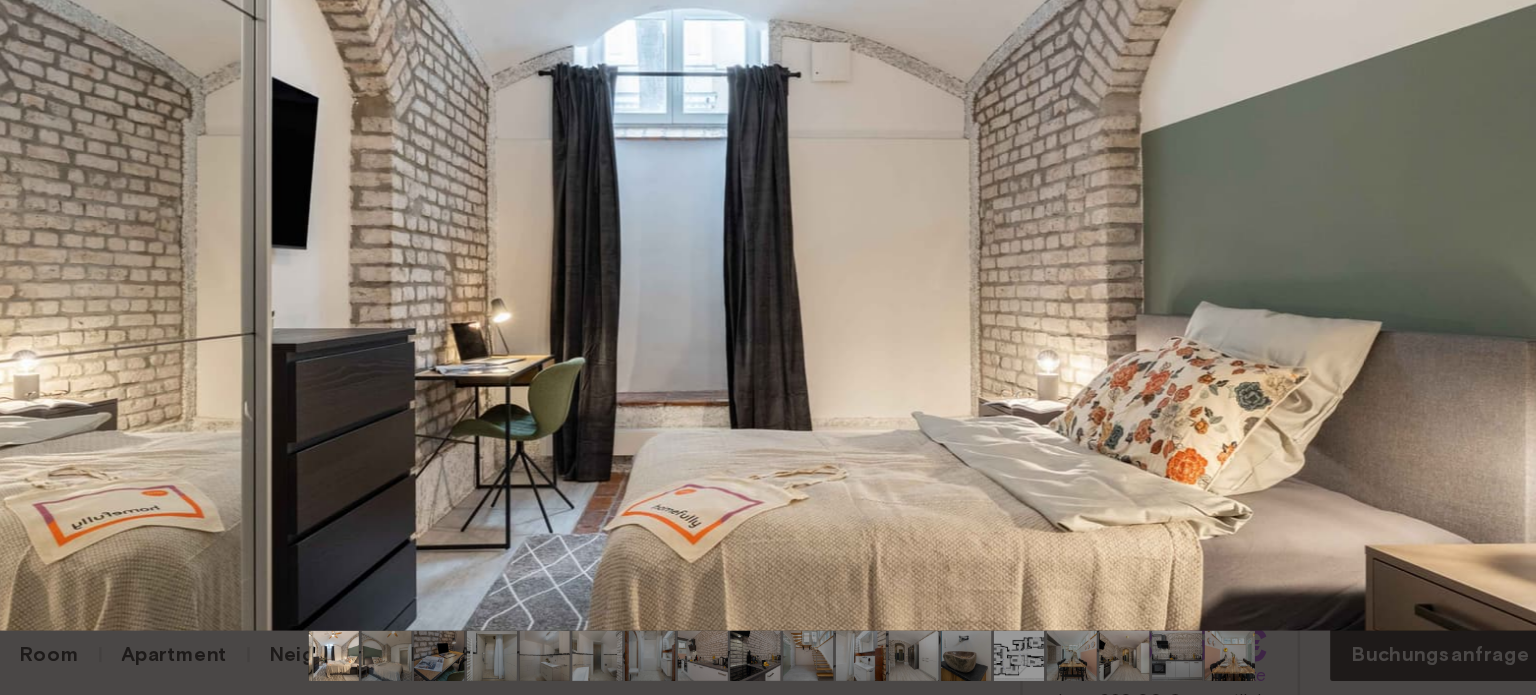 scroll, scrollTop: 250, scrollLeft: 0, axis: vertical 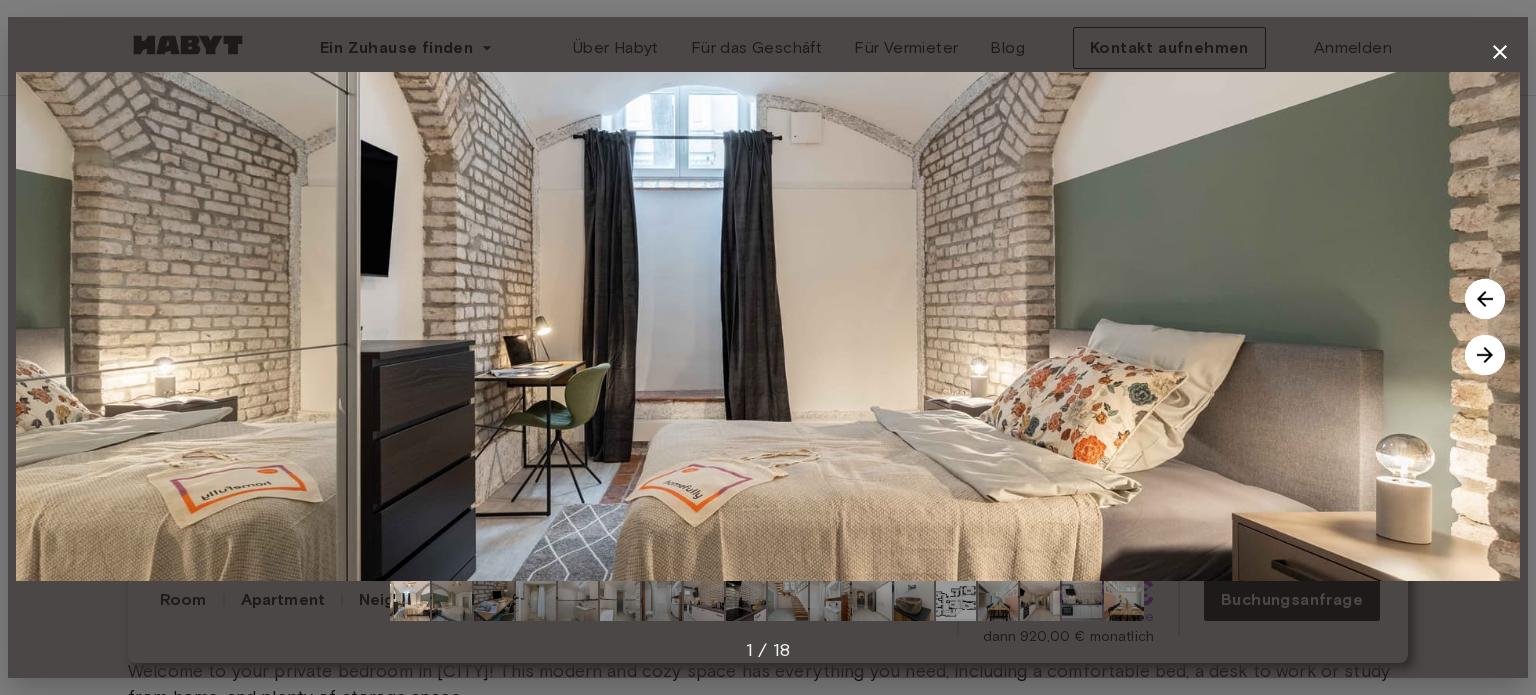 click 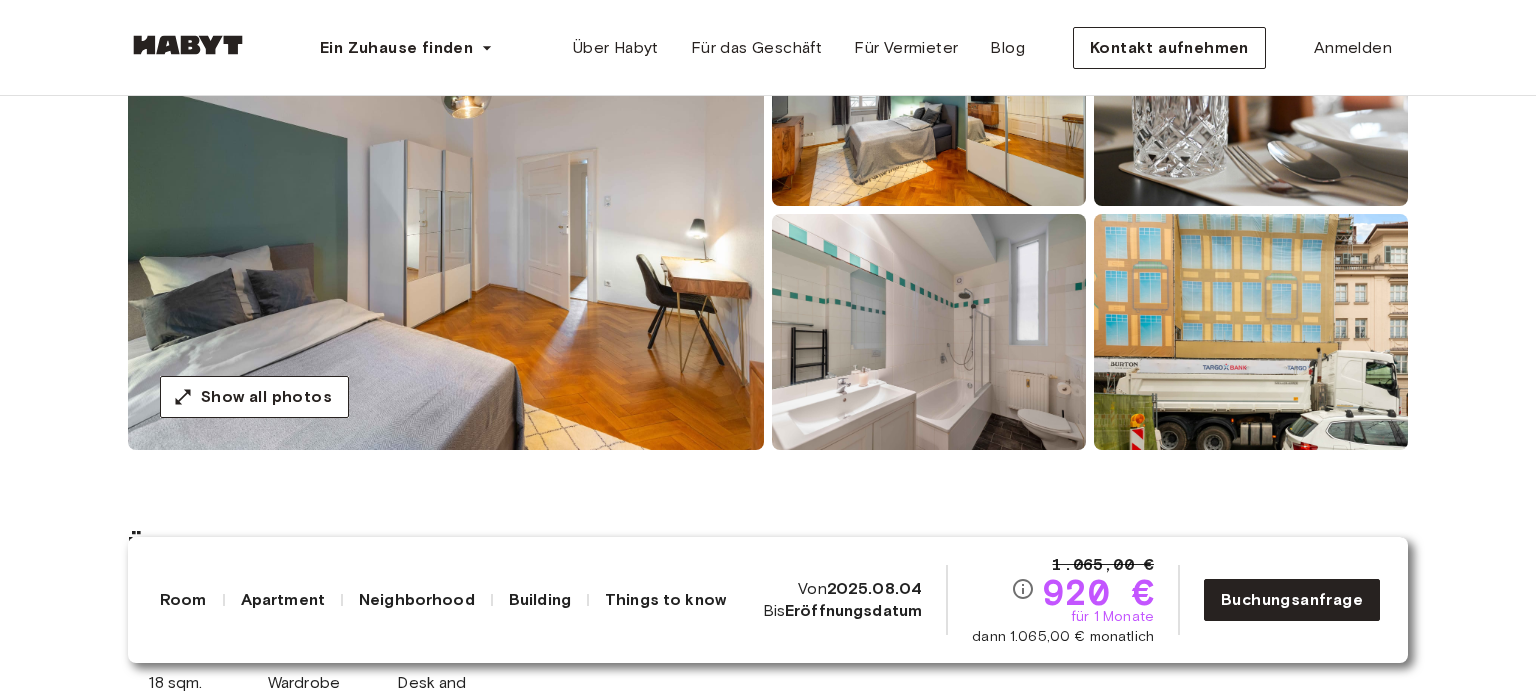scroll, scrollTop: 300, scrollLeft: 0, axis: vertical 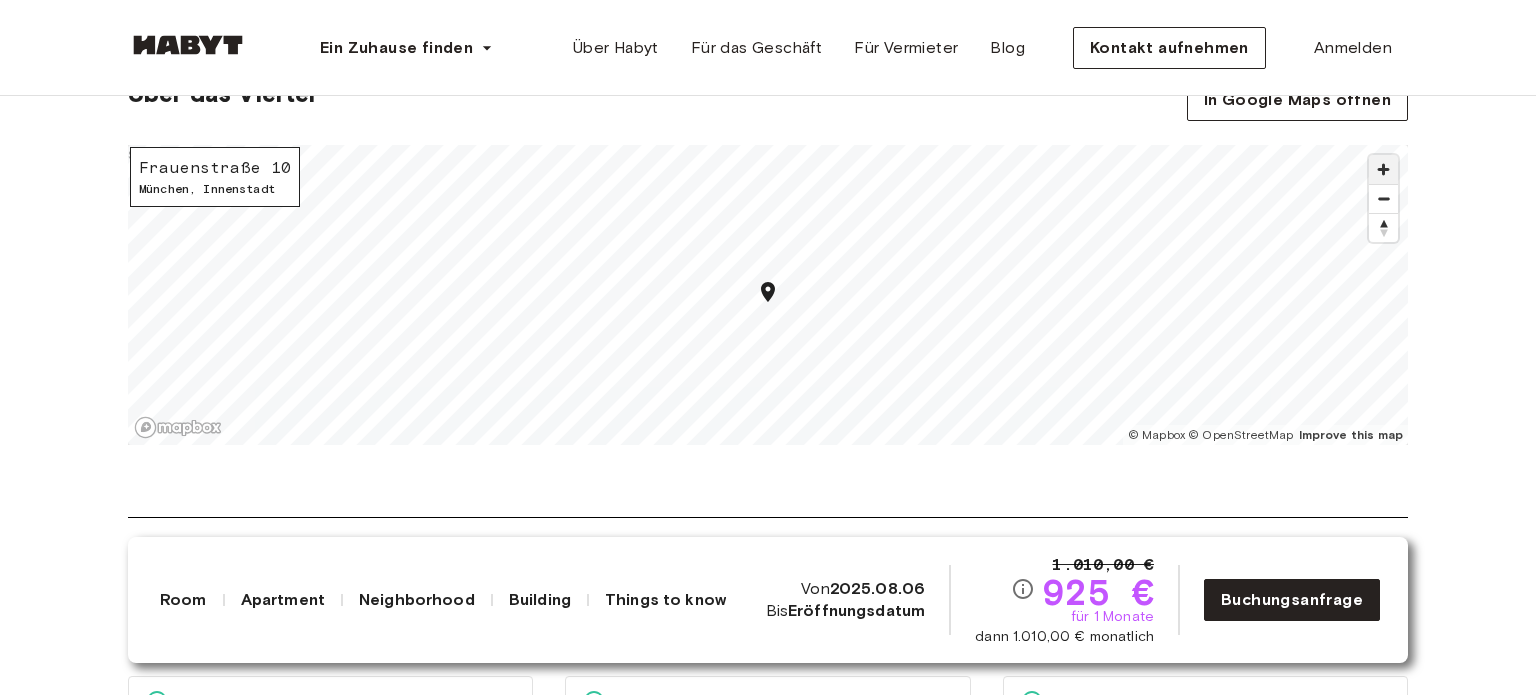 click at bounding box center [1383, 169] 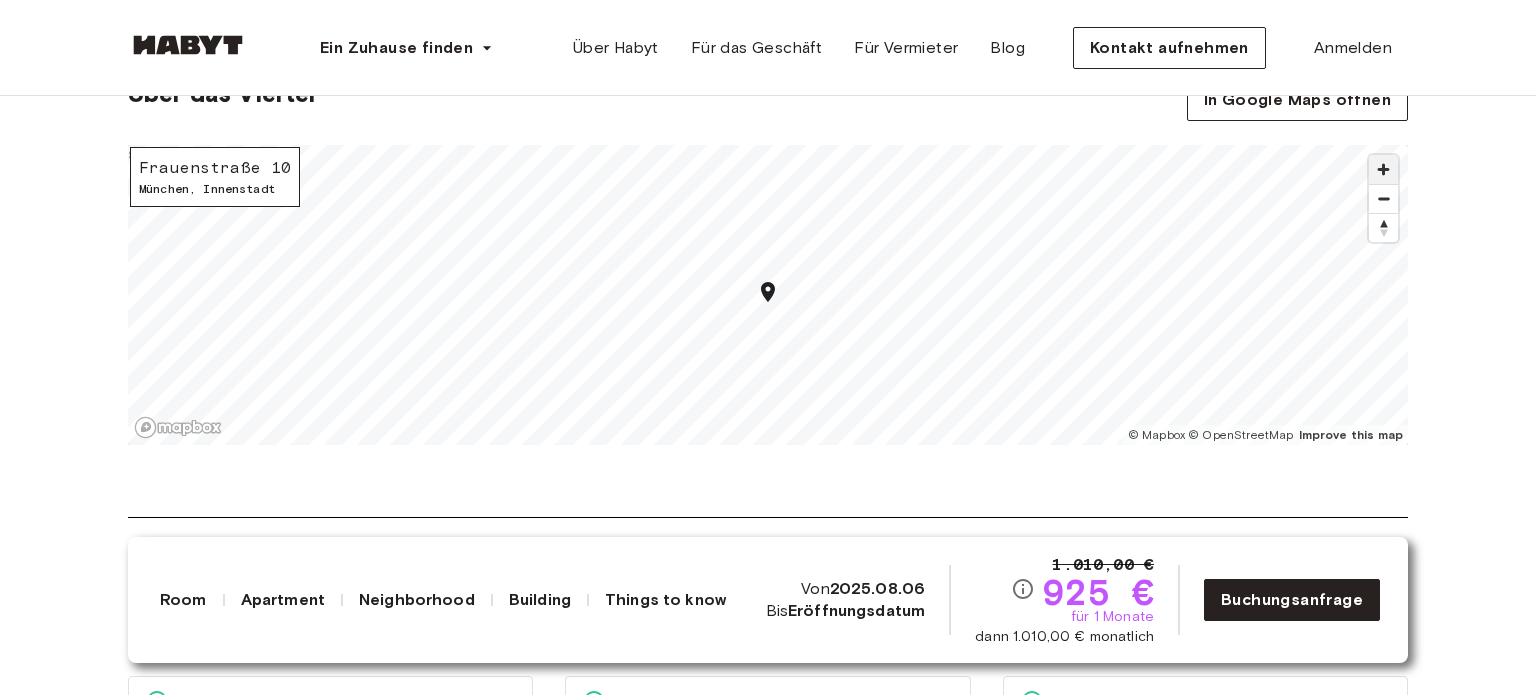 click at bounding box center [1383, 169] 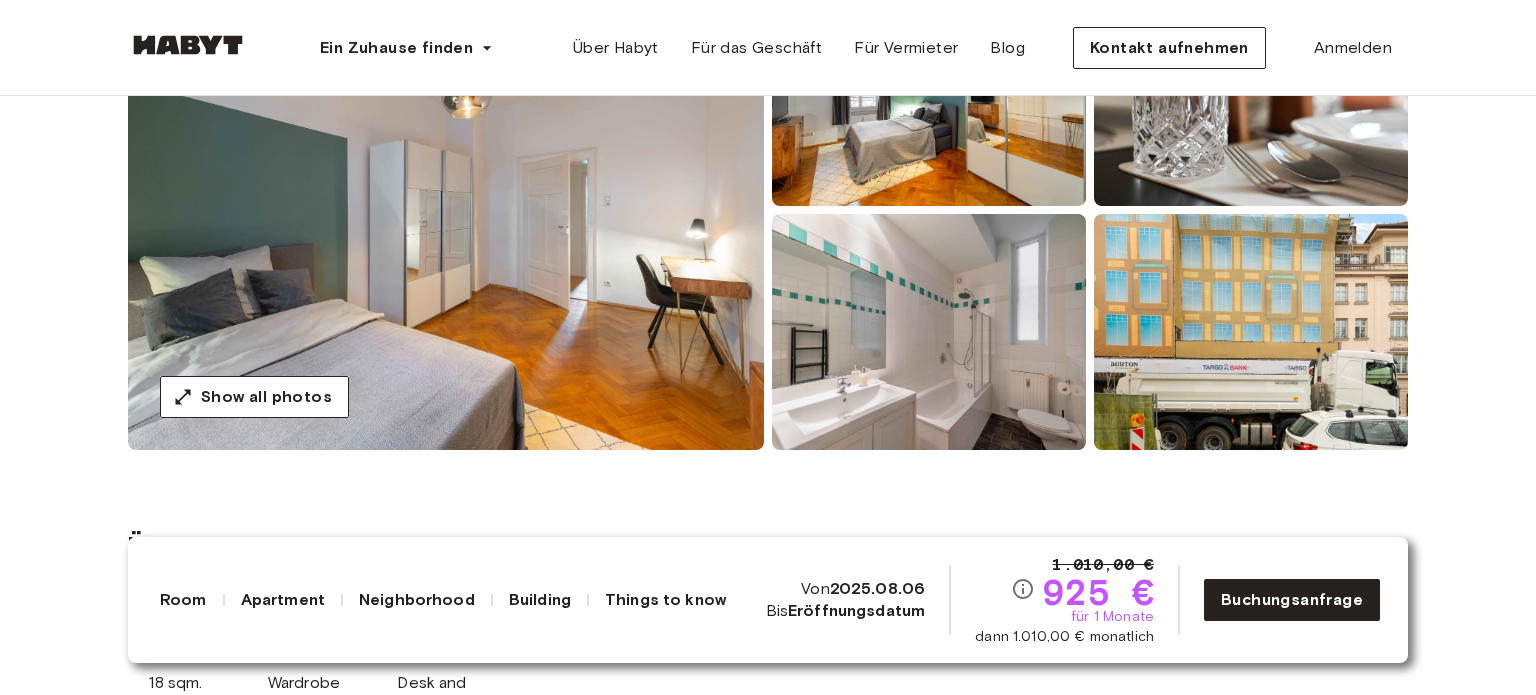 scroll, scrollTop: 0, scrollLeft: 0, axis: both 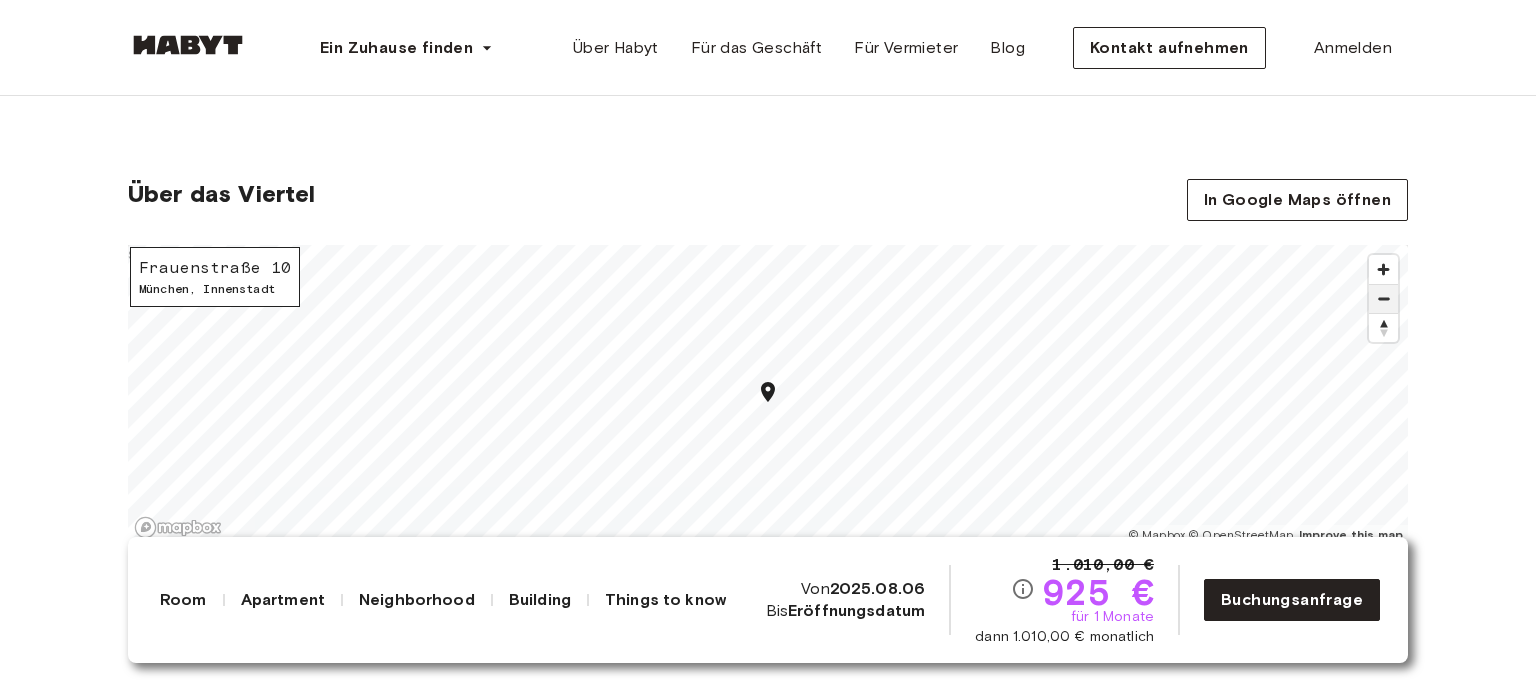 click at bounding box center (1383, 299) 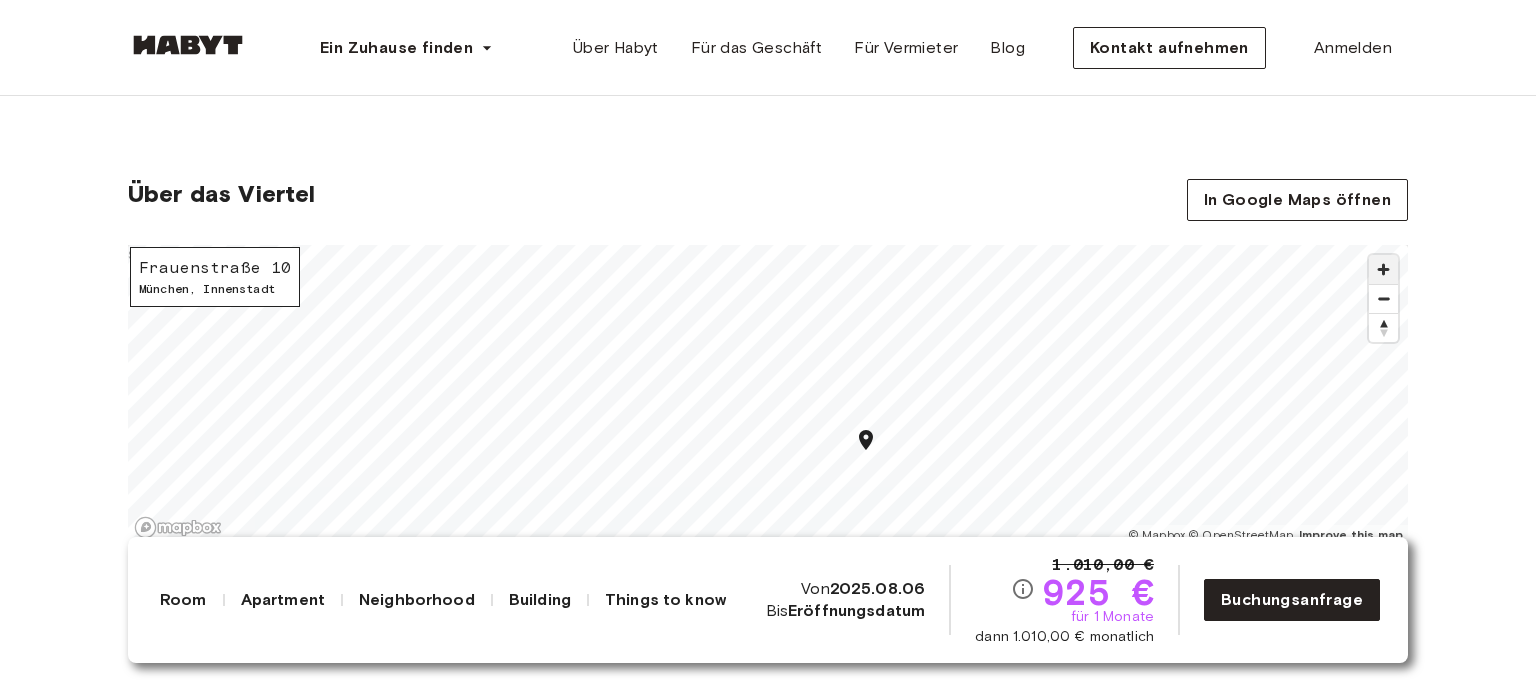 click at bounding box center (1383, 269) 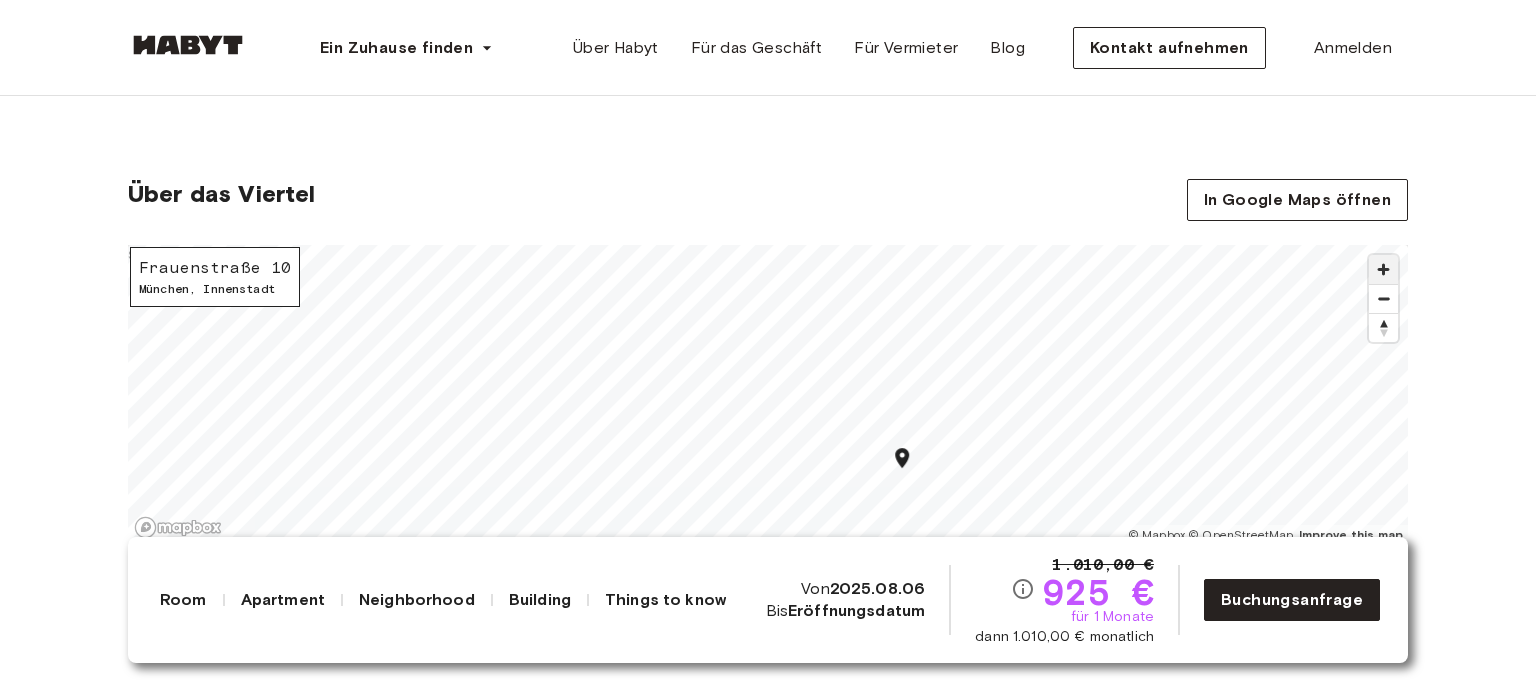 click at bounding box center (1383, 269) 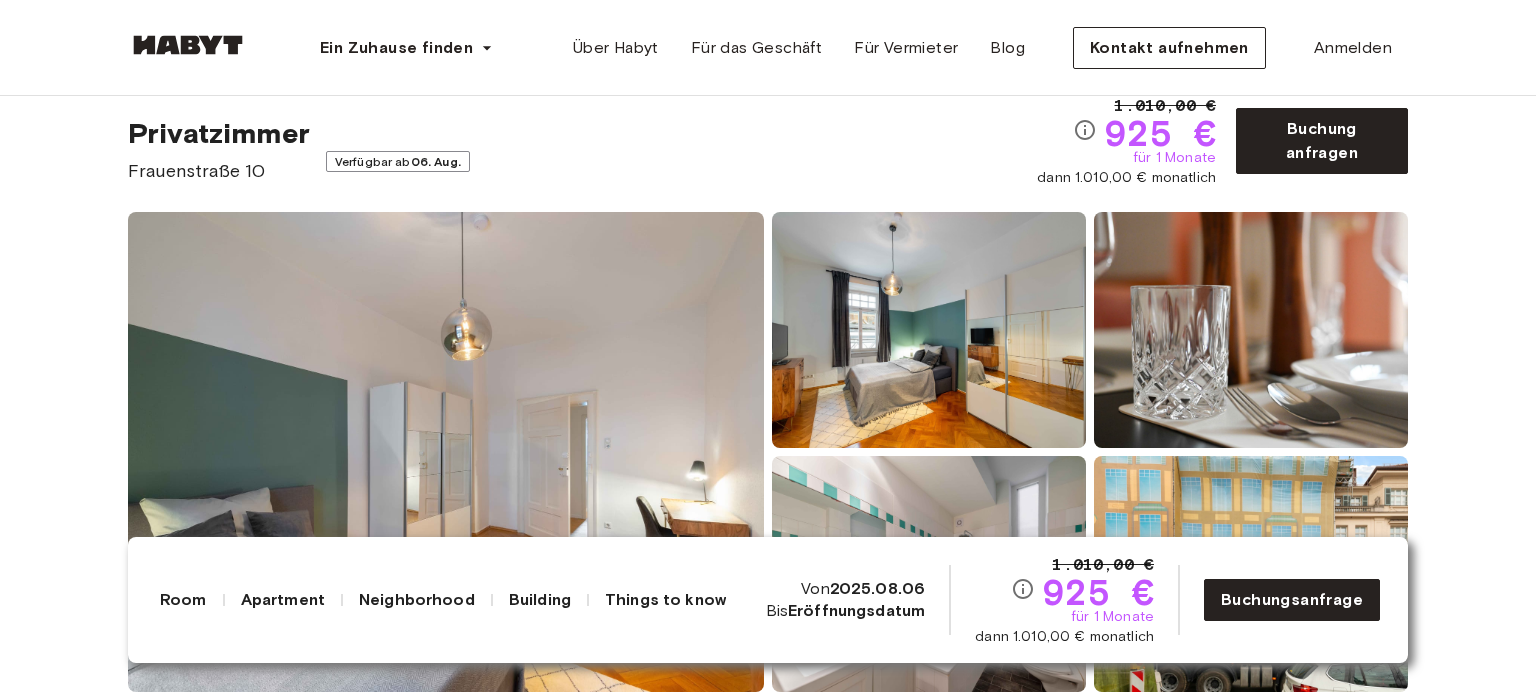scroll, scrollTop: 0, scrollLeft: 0, axis: both 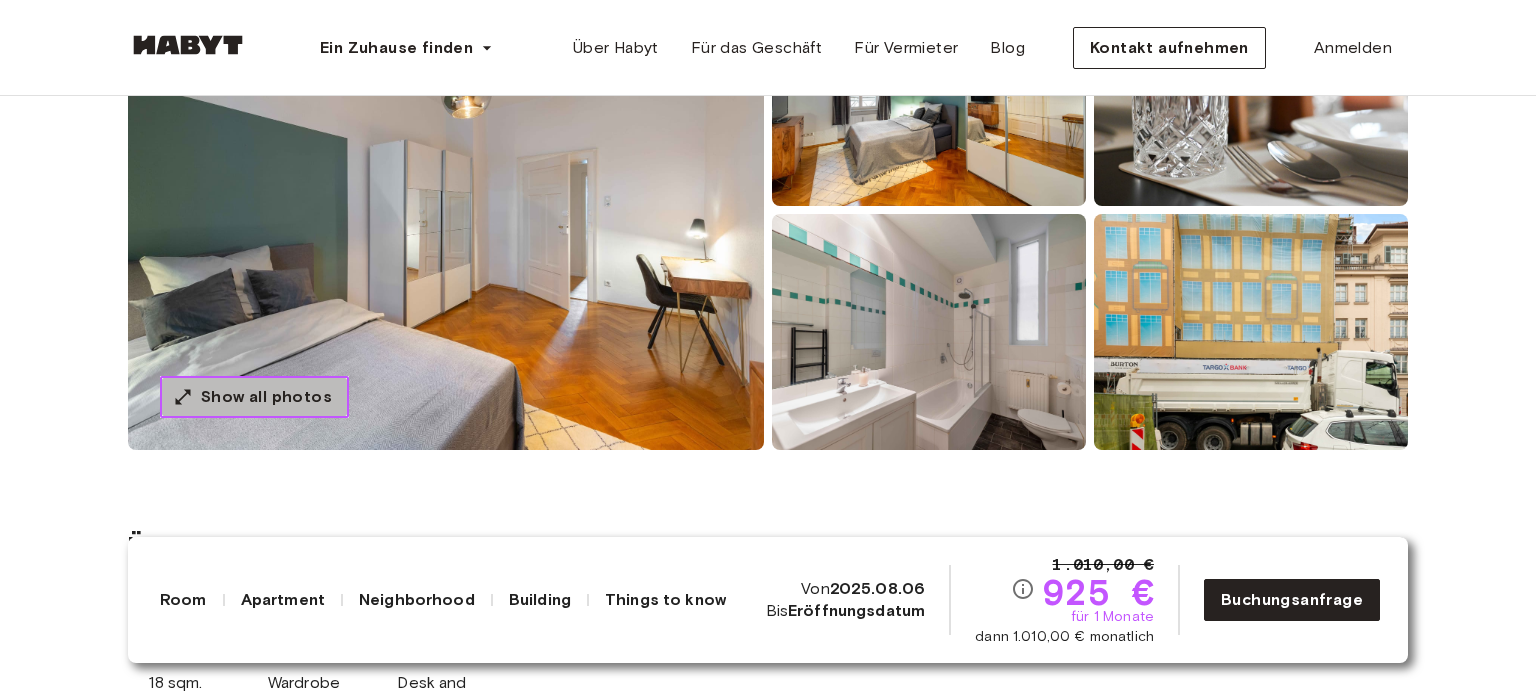 click on "Show all photos" at bounding box center [266, 397] 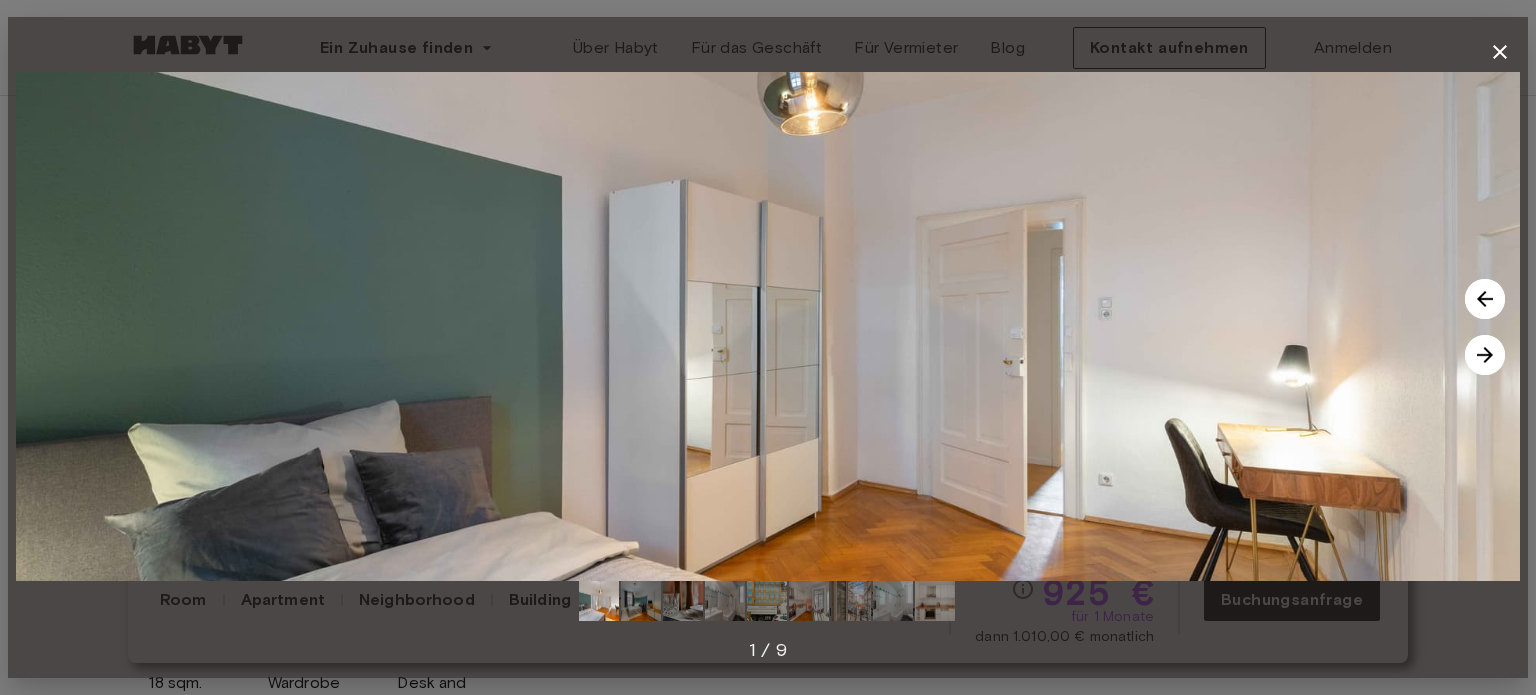 click at bounding box center (1485, 355) 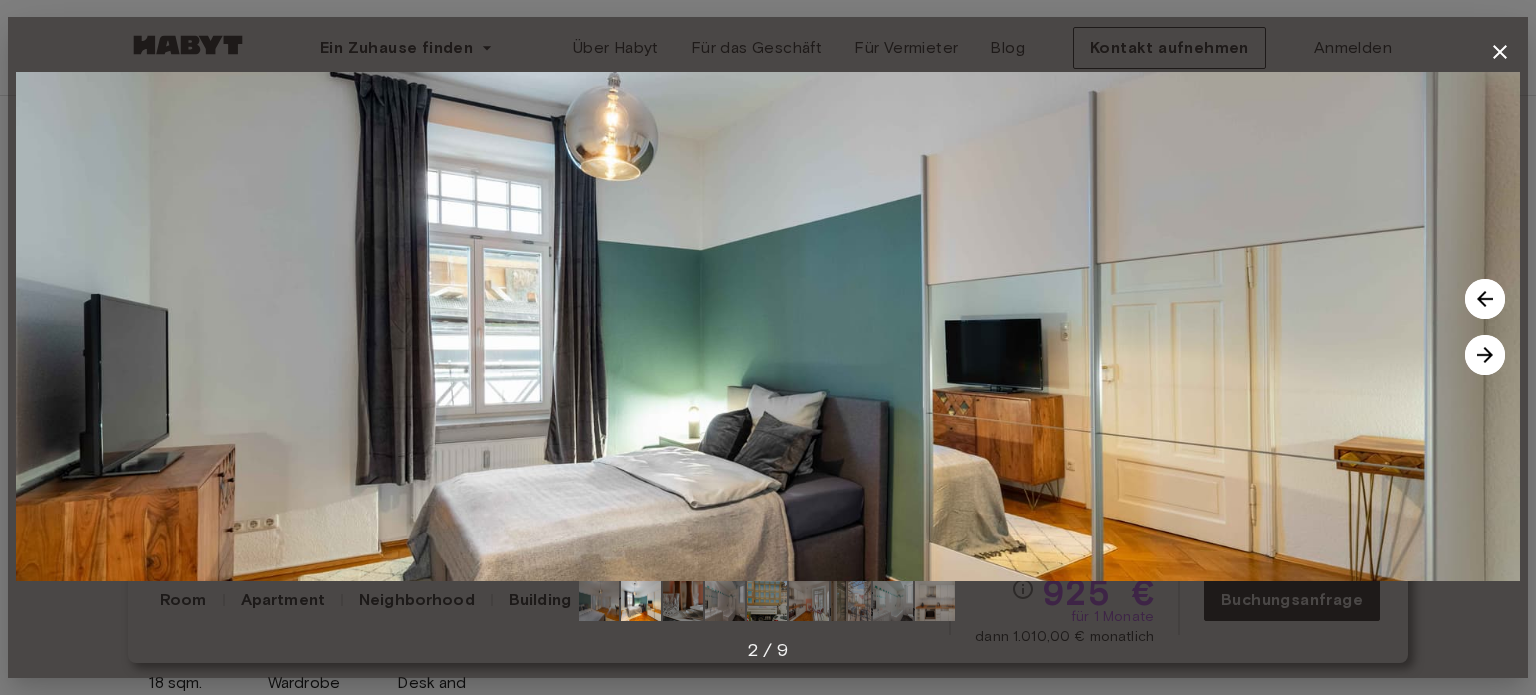 click at bounding box center [1485, 355] 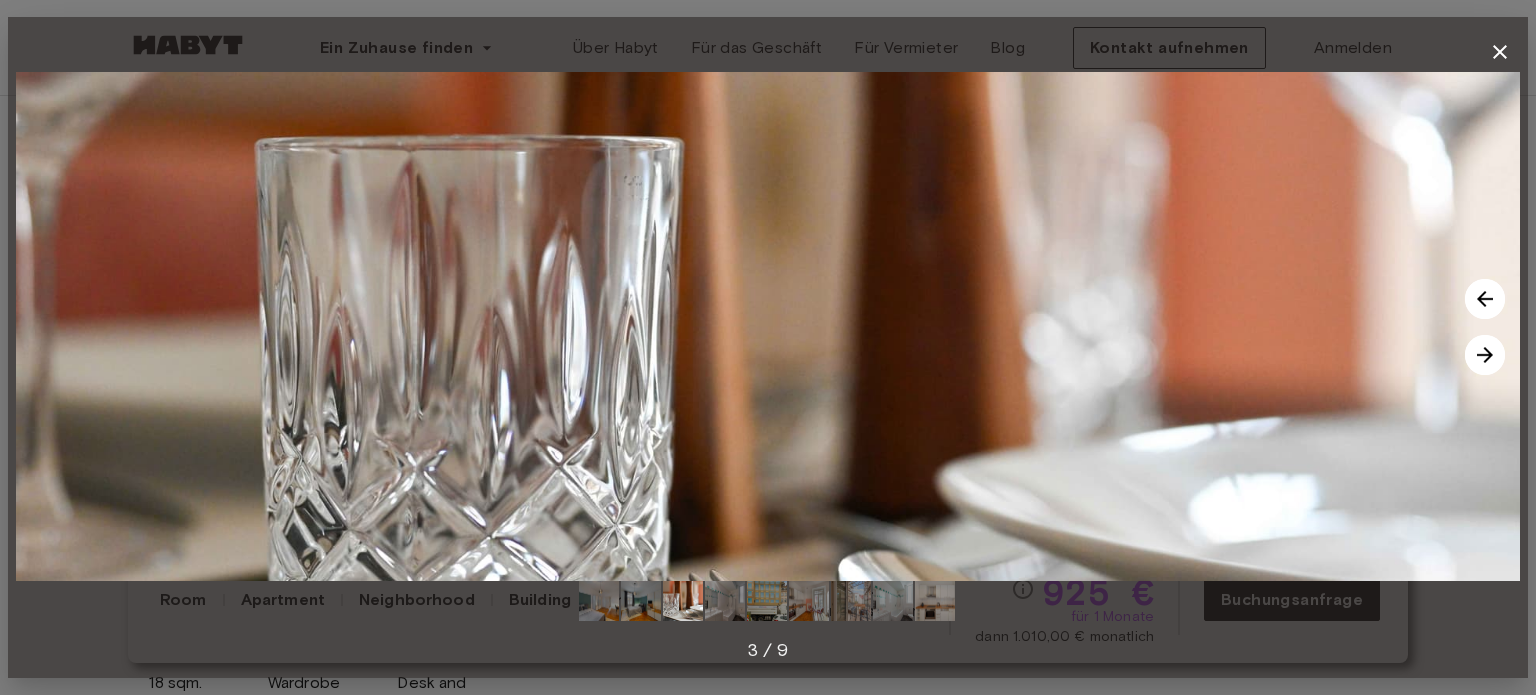 click at bounding box center (1485, 355) 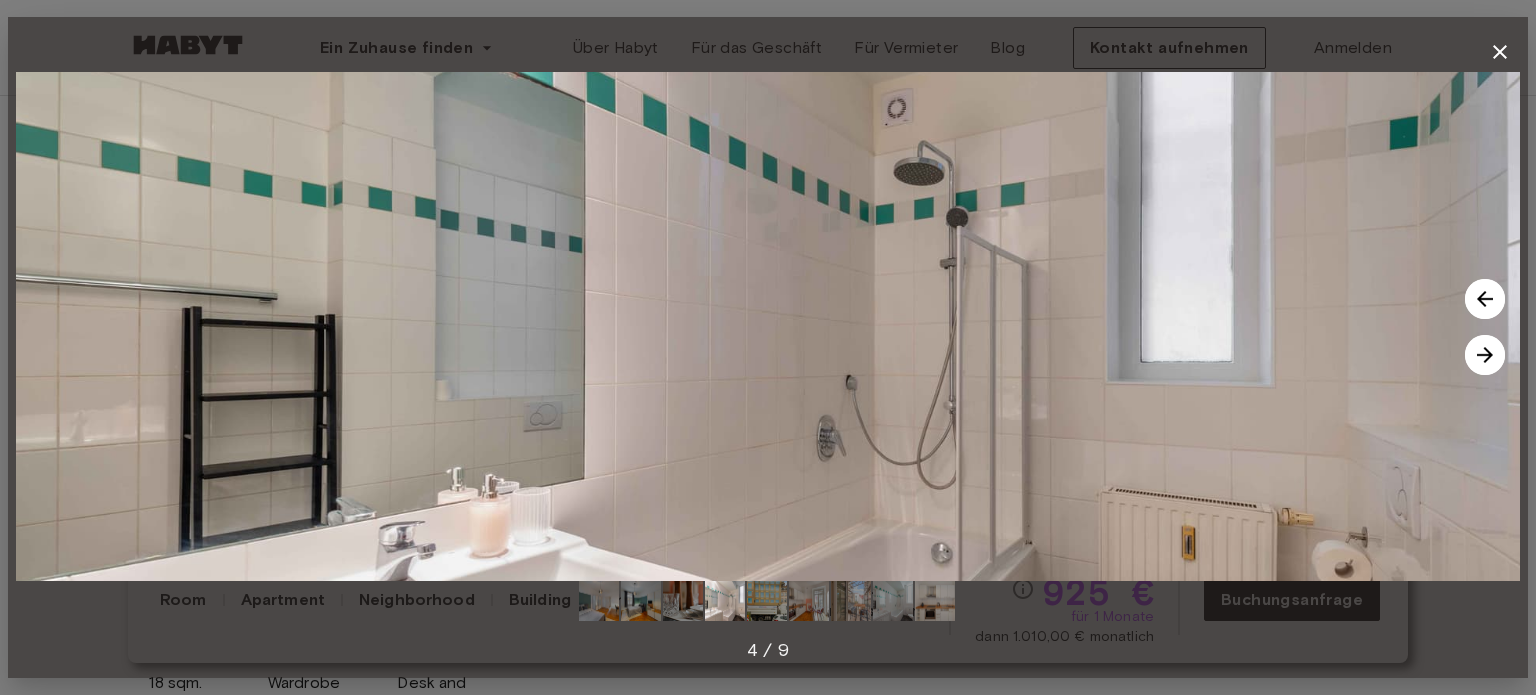 click at bounding box center [1485, 355] 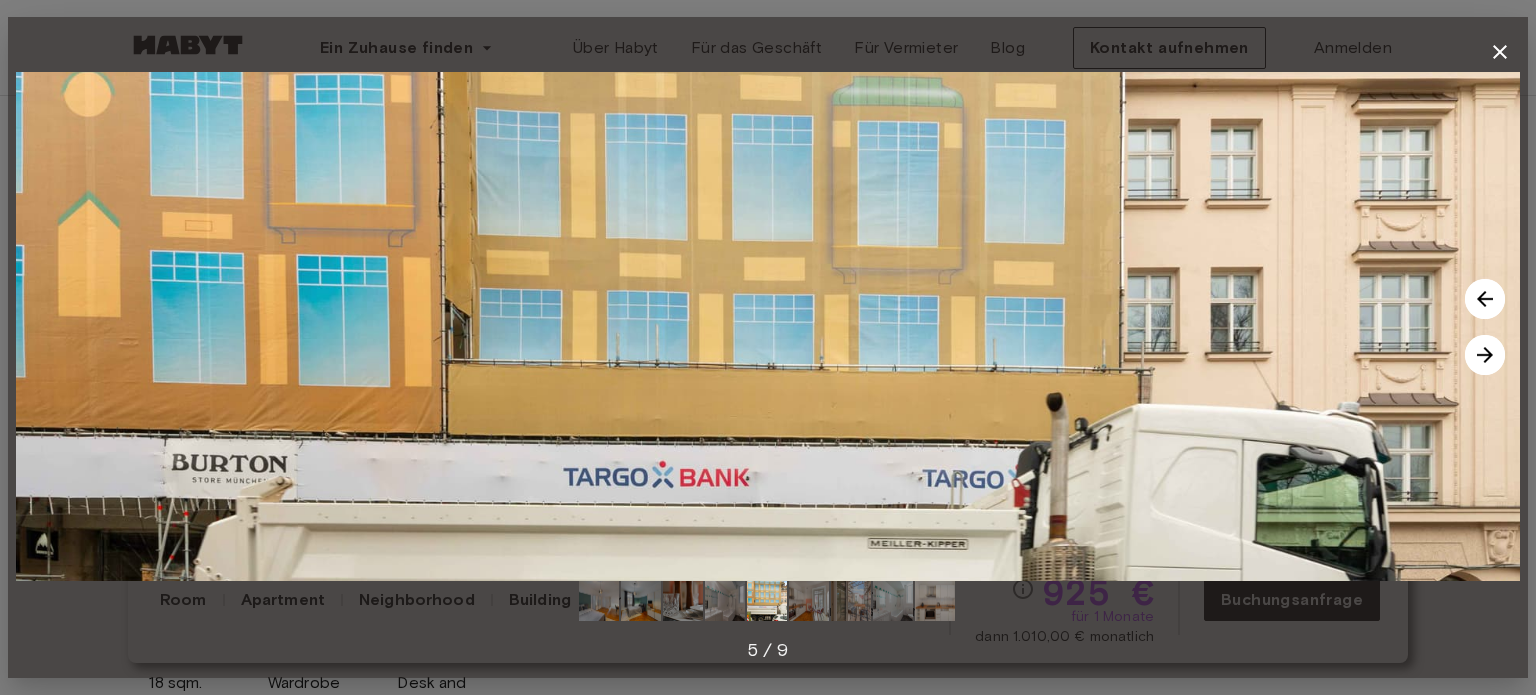 click at bounding box center [1485, 355] 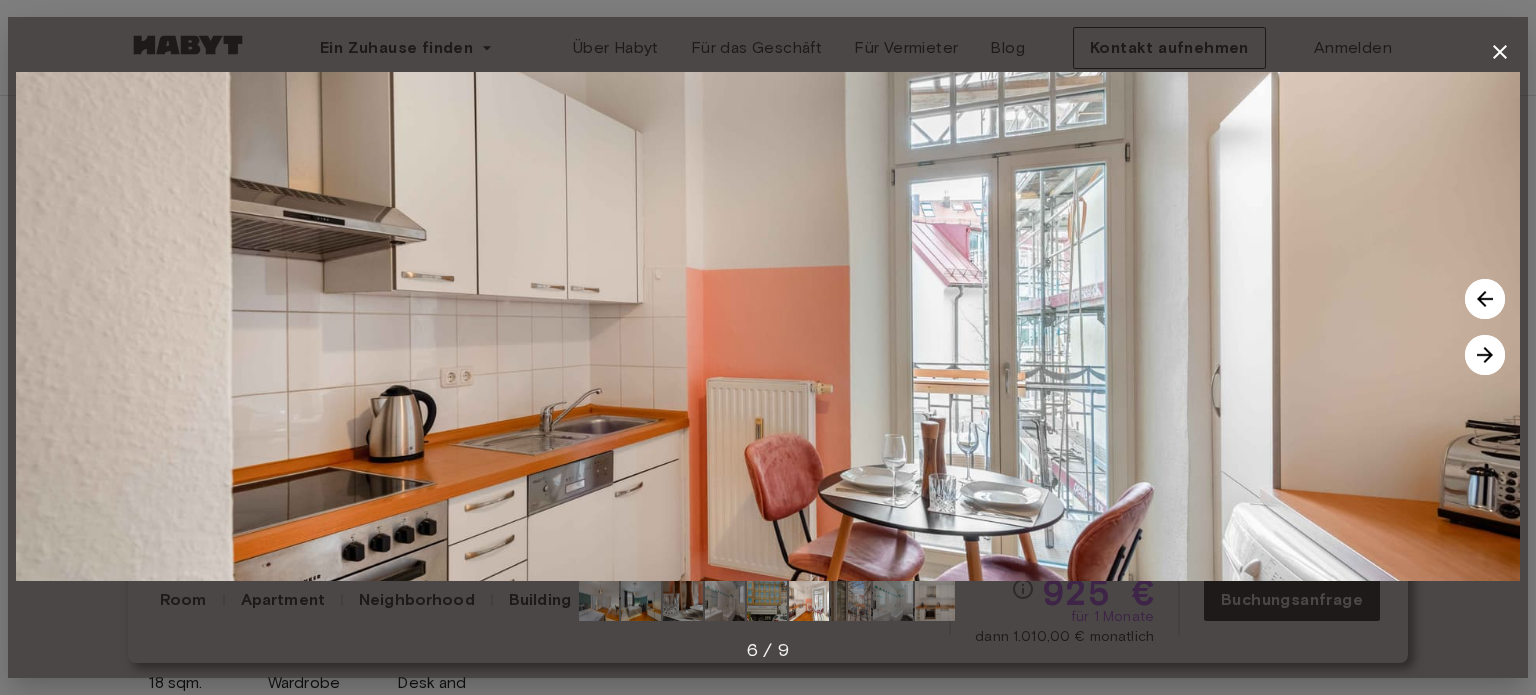 click at bounding box center (1485, 355) 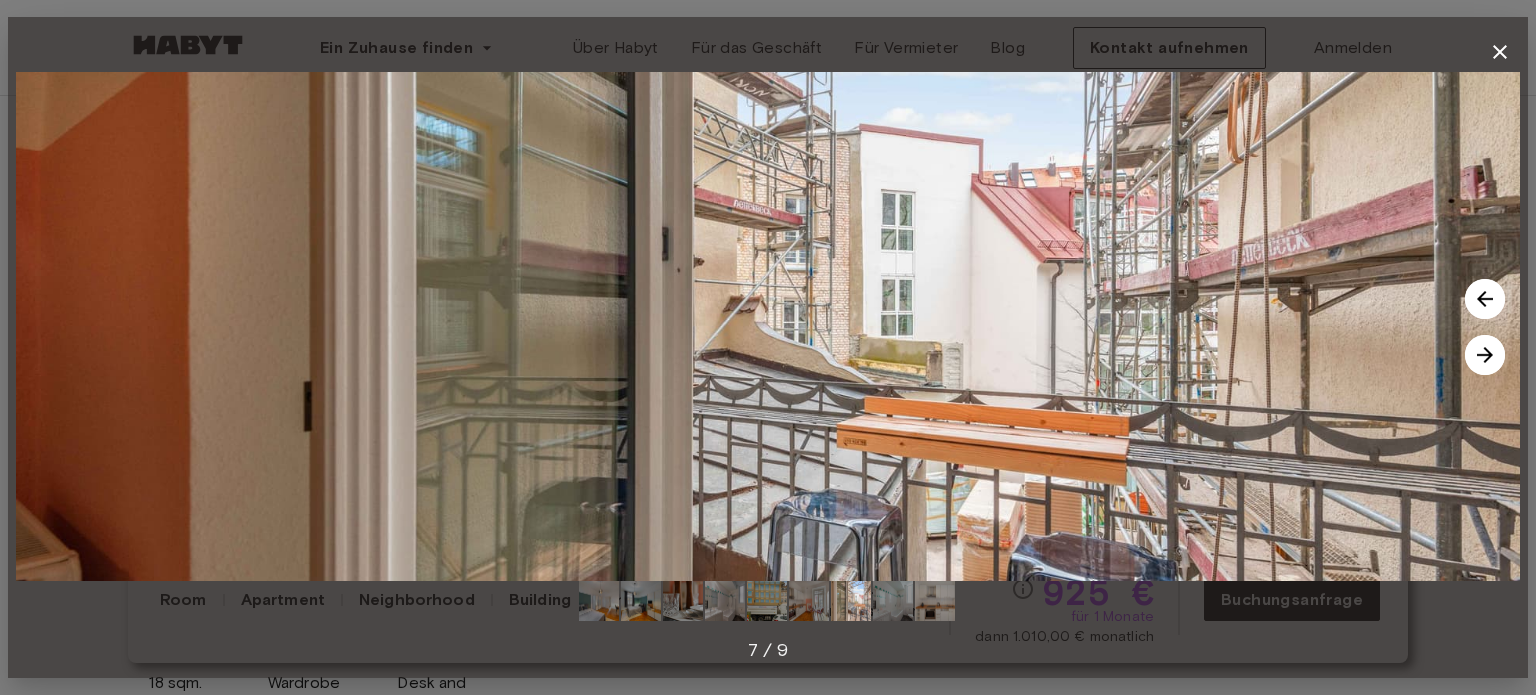click 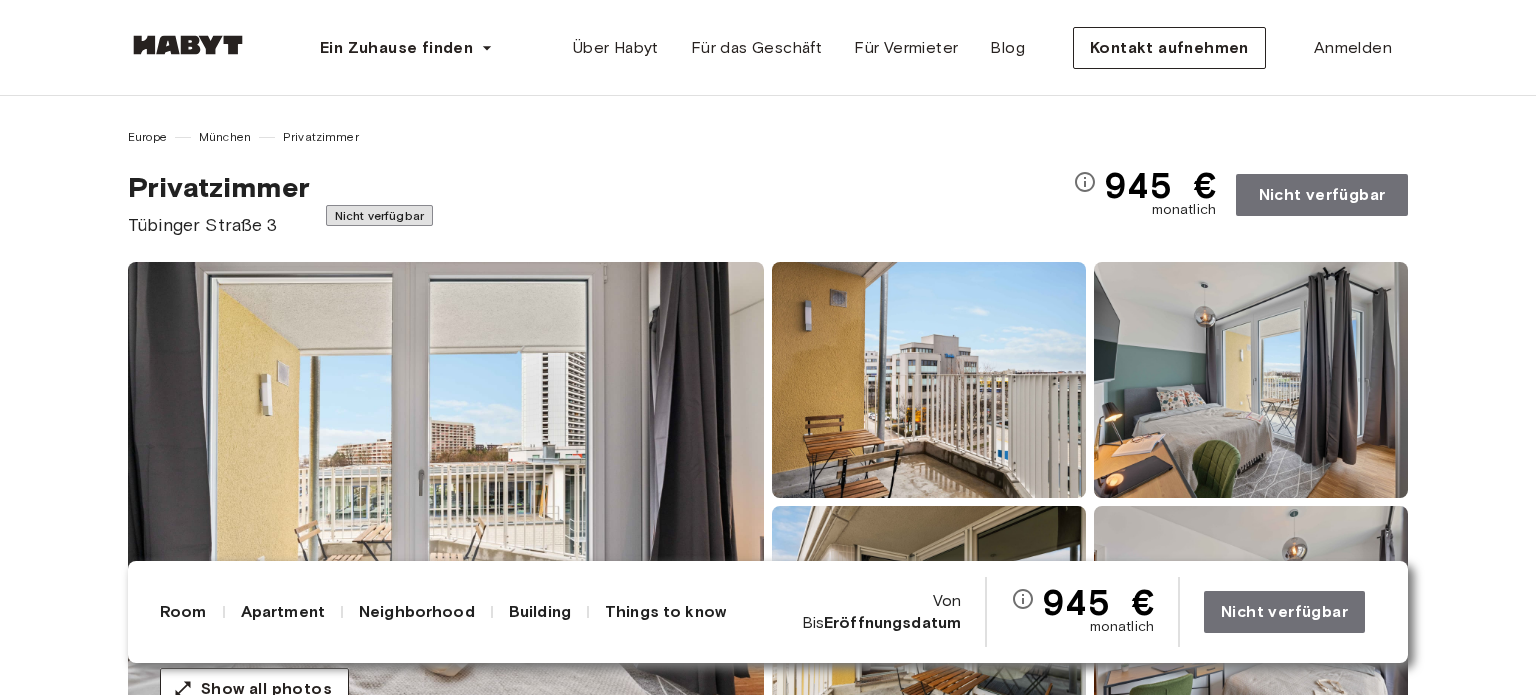 scroll, scrollTop: 200, scrollLeft: 0, axis: vertical 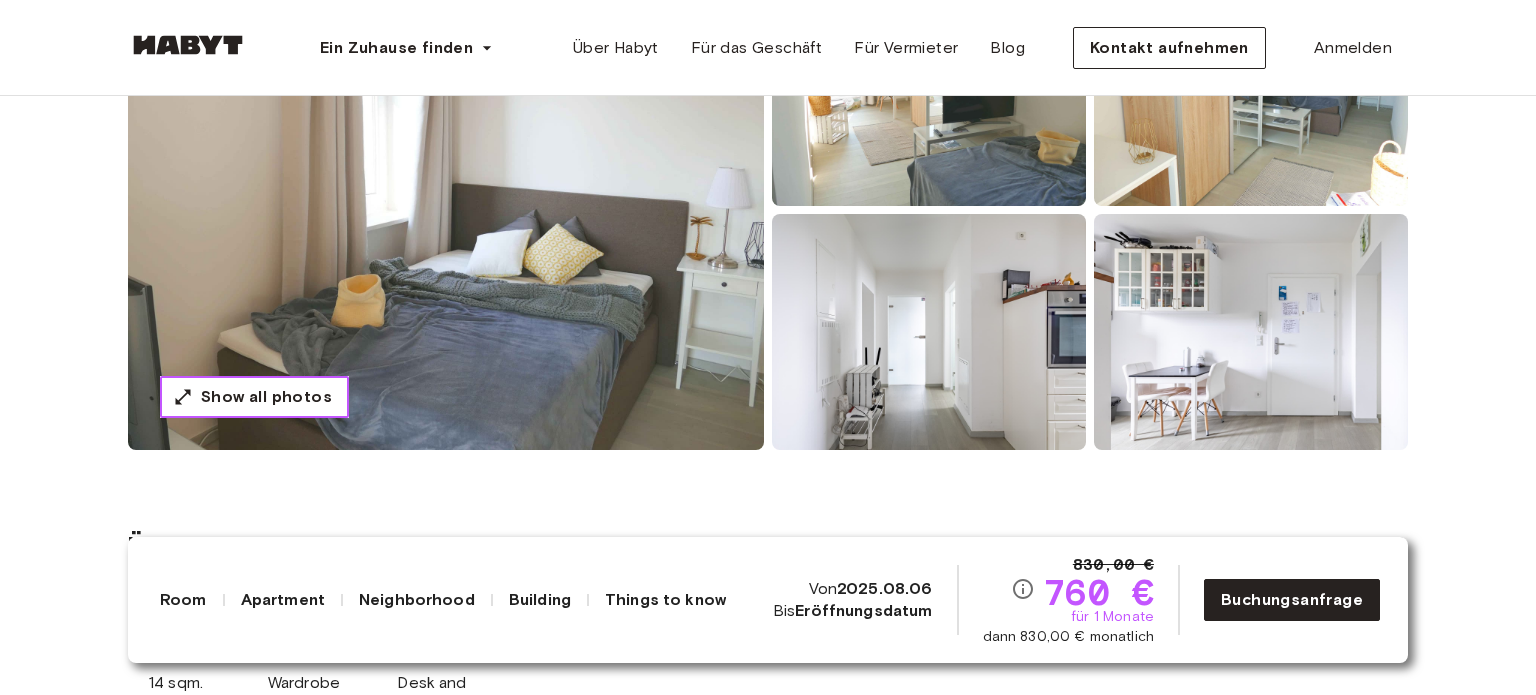 click 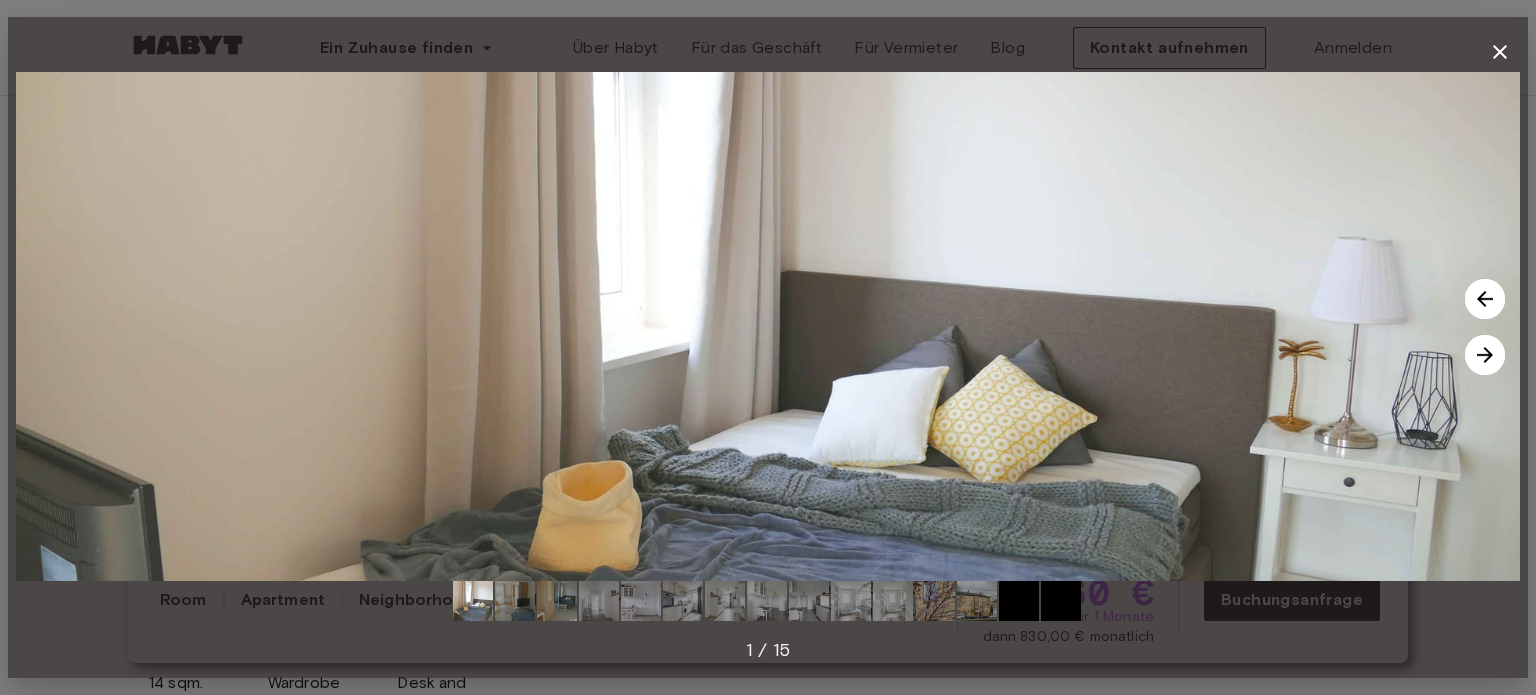 click at bounding box center [1485, 355] 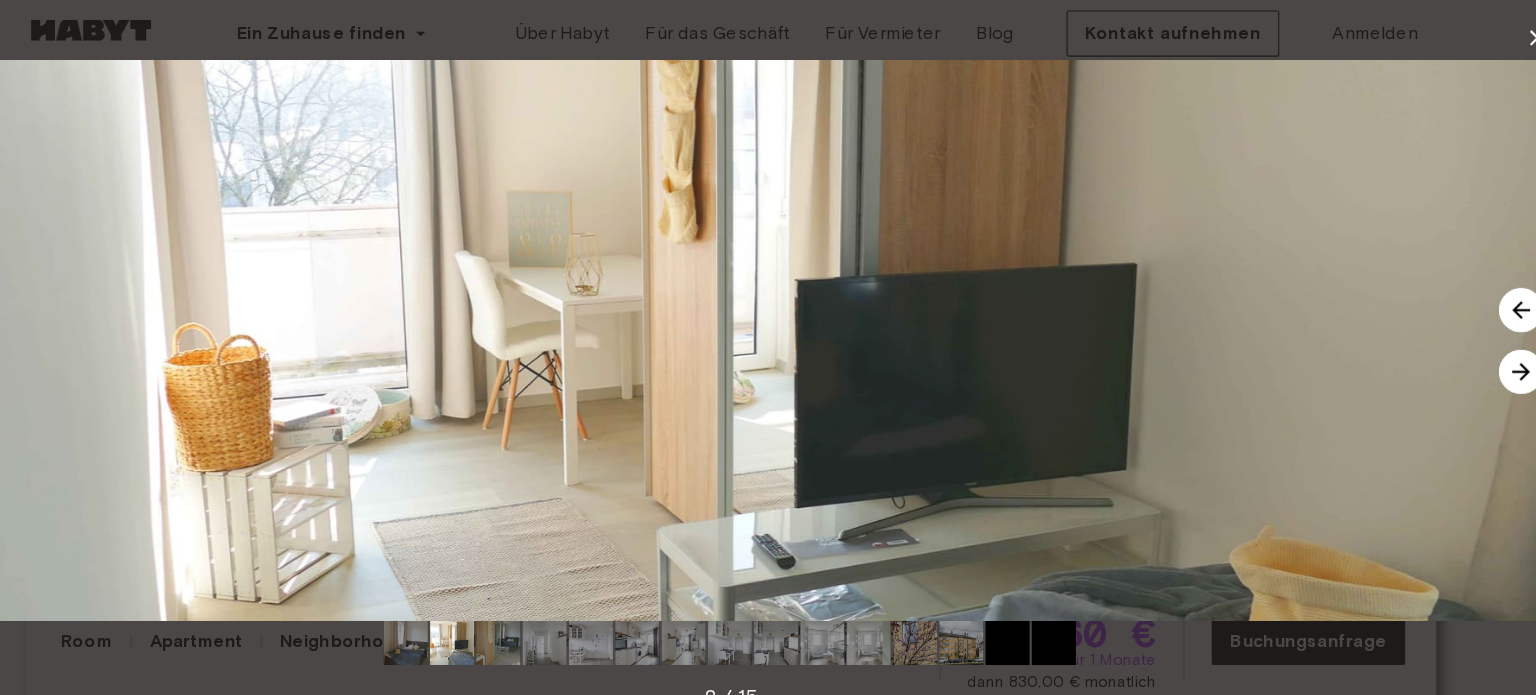 scroll, scrollTop: 300, scrollLeft: 0, axis: vertical 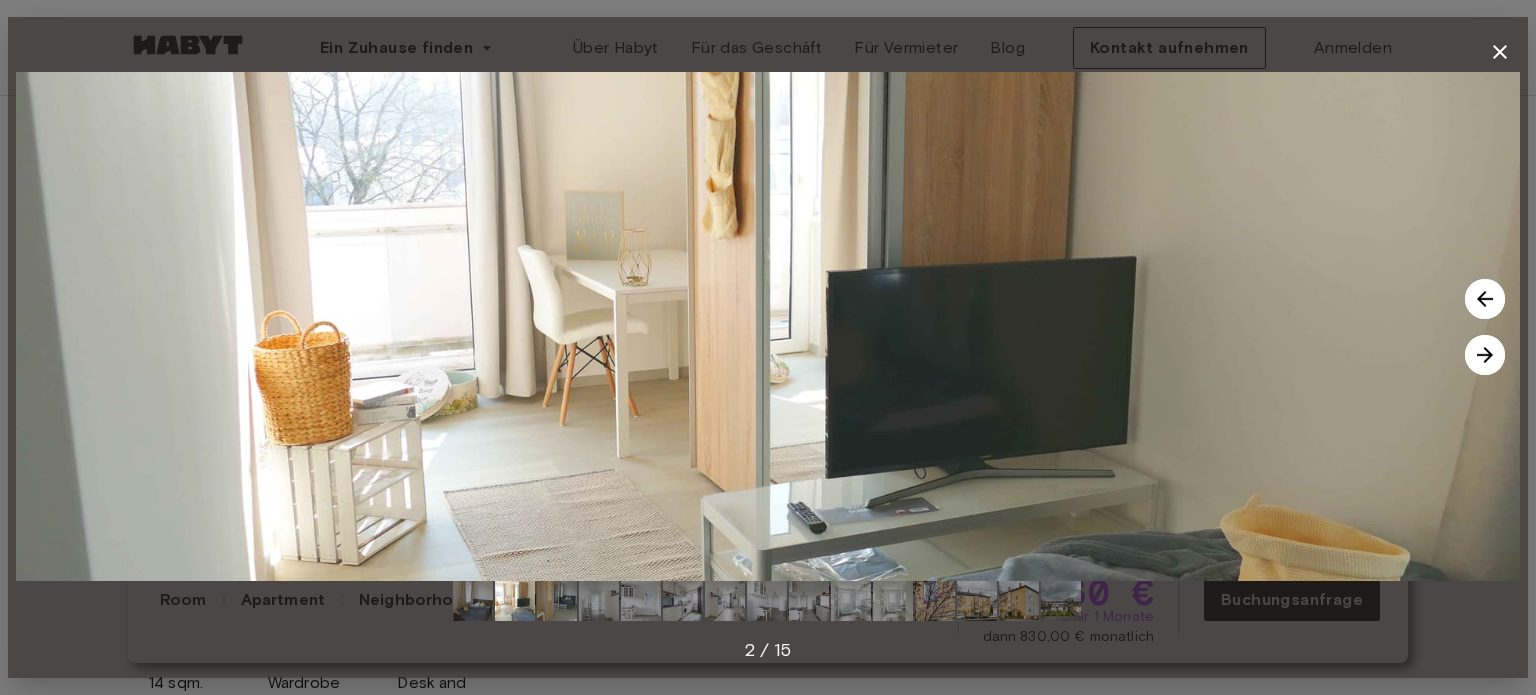 click at bounding box center [1485, 355] 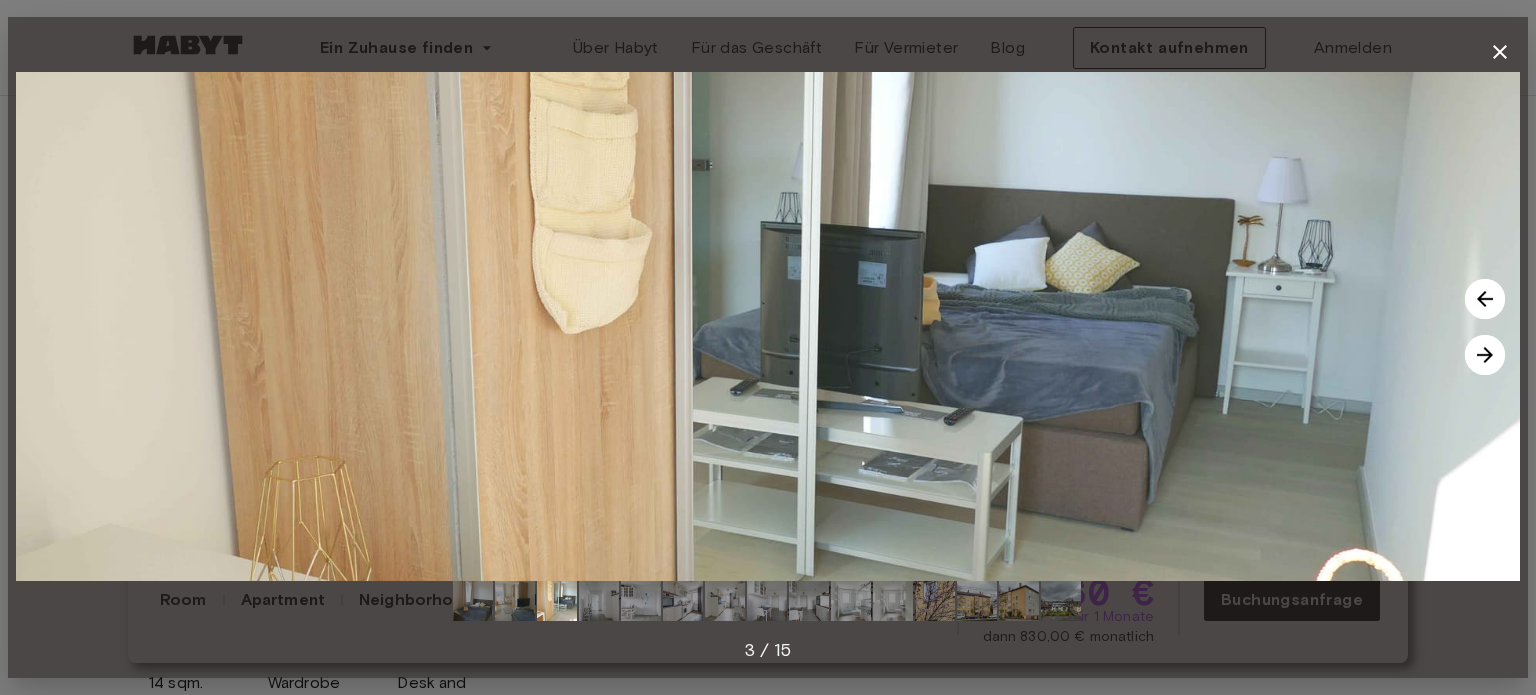 click at bounding box center [1485, 355] 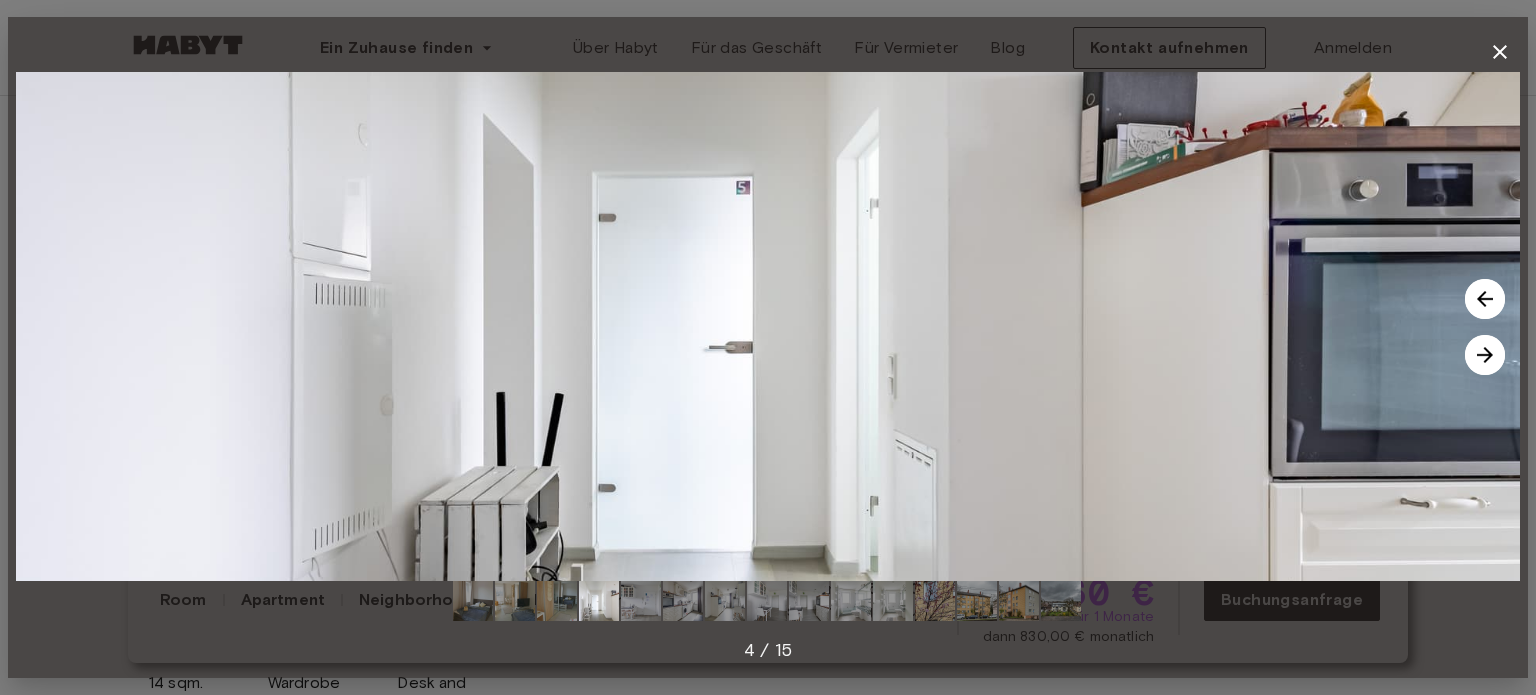 click at bounding box center (1485, 355) 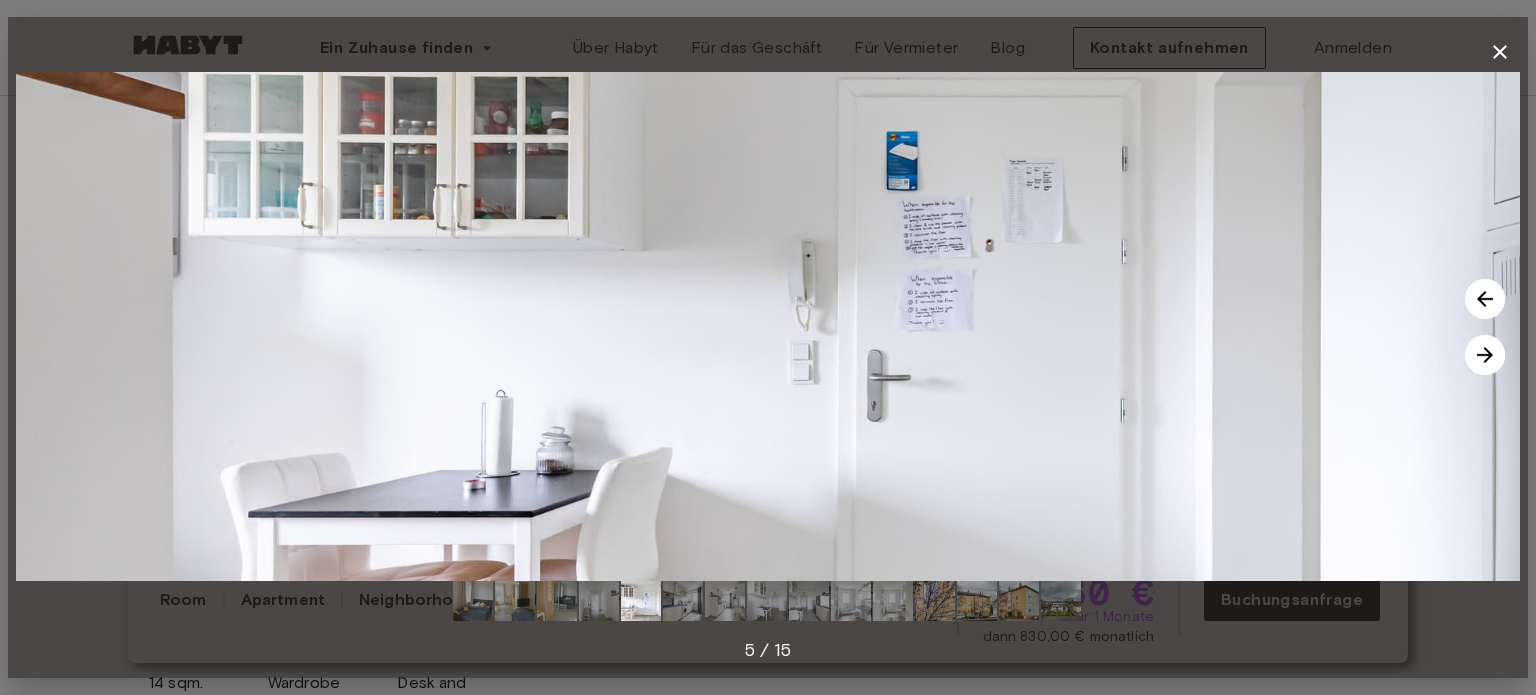 click at bounding box center [1485, 355] 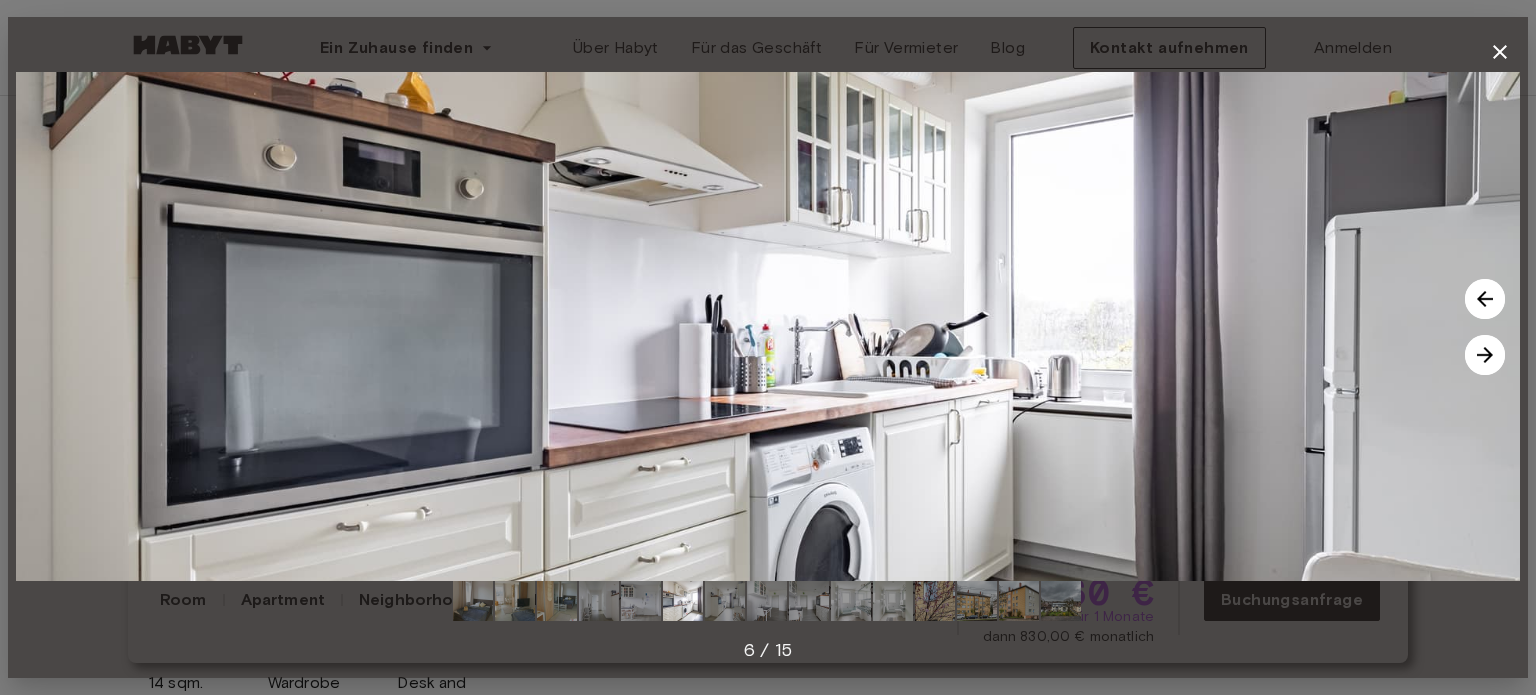 click at bounding box center (1485, 355) 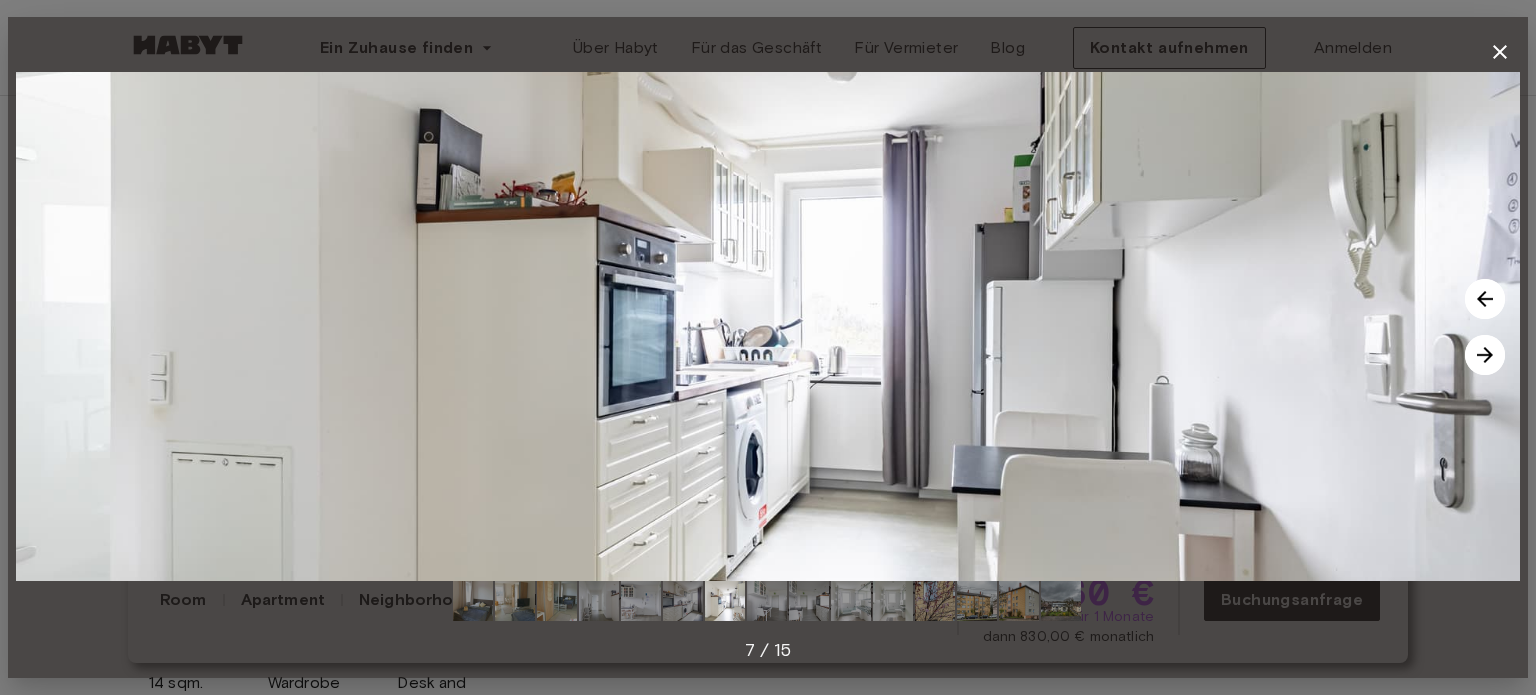 click at bounding box center (1485, 355) 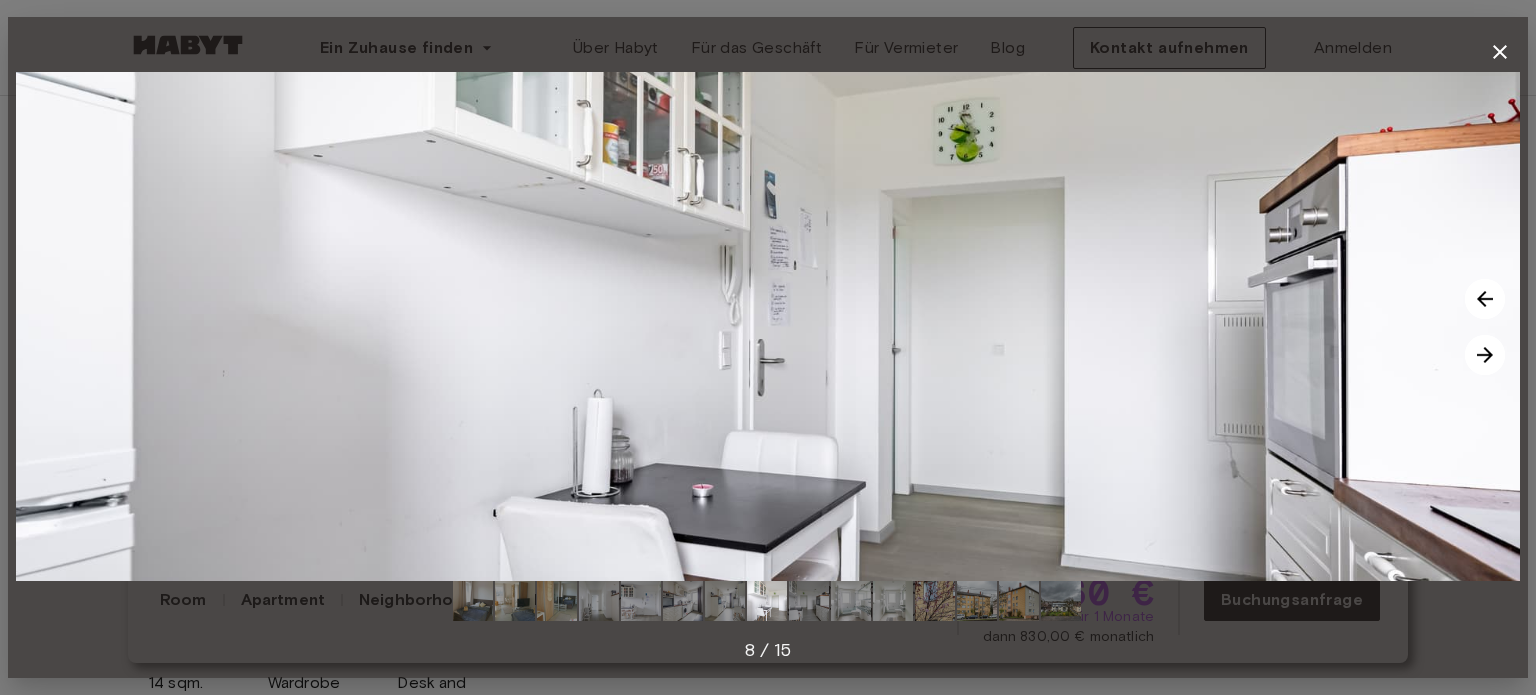 click at bounding box center (1485, 355) 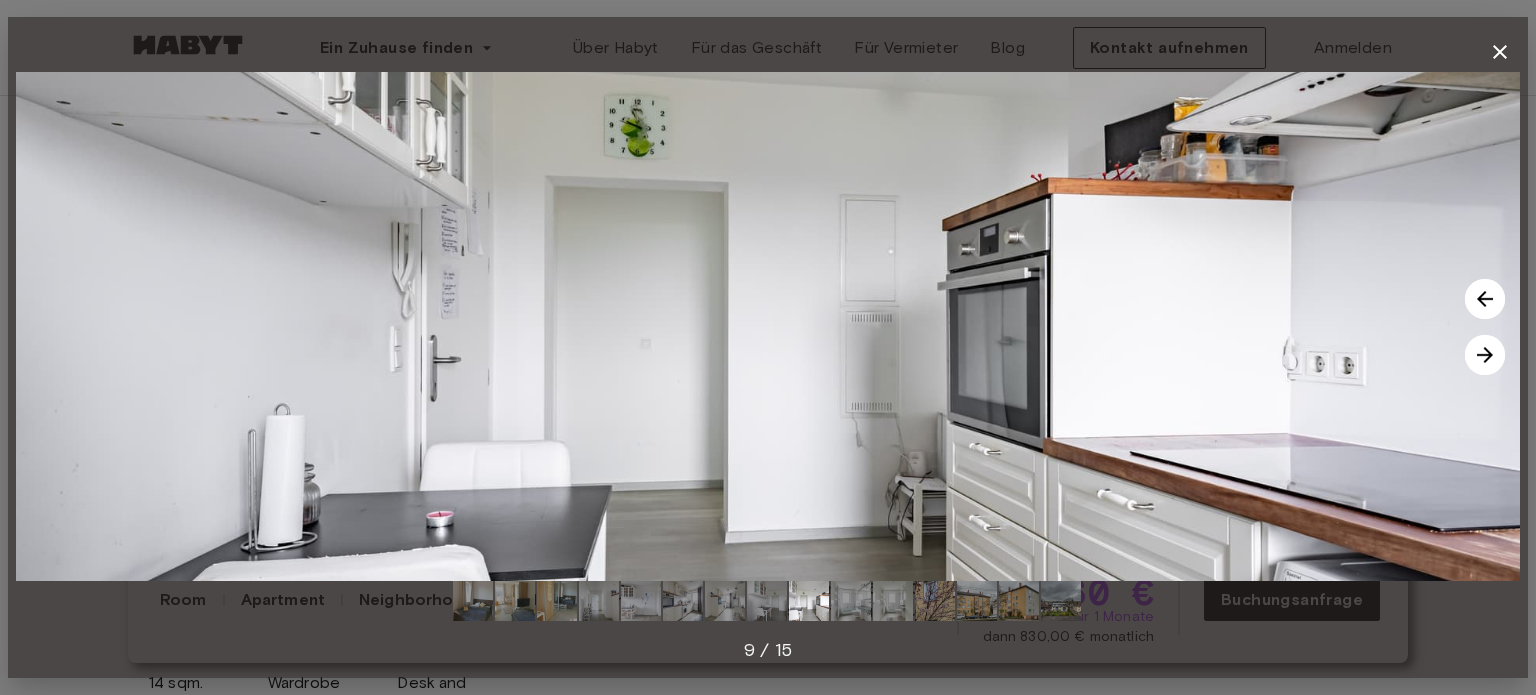 click at bounding box center (1485, 355) 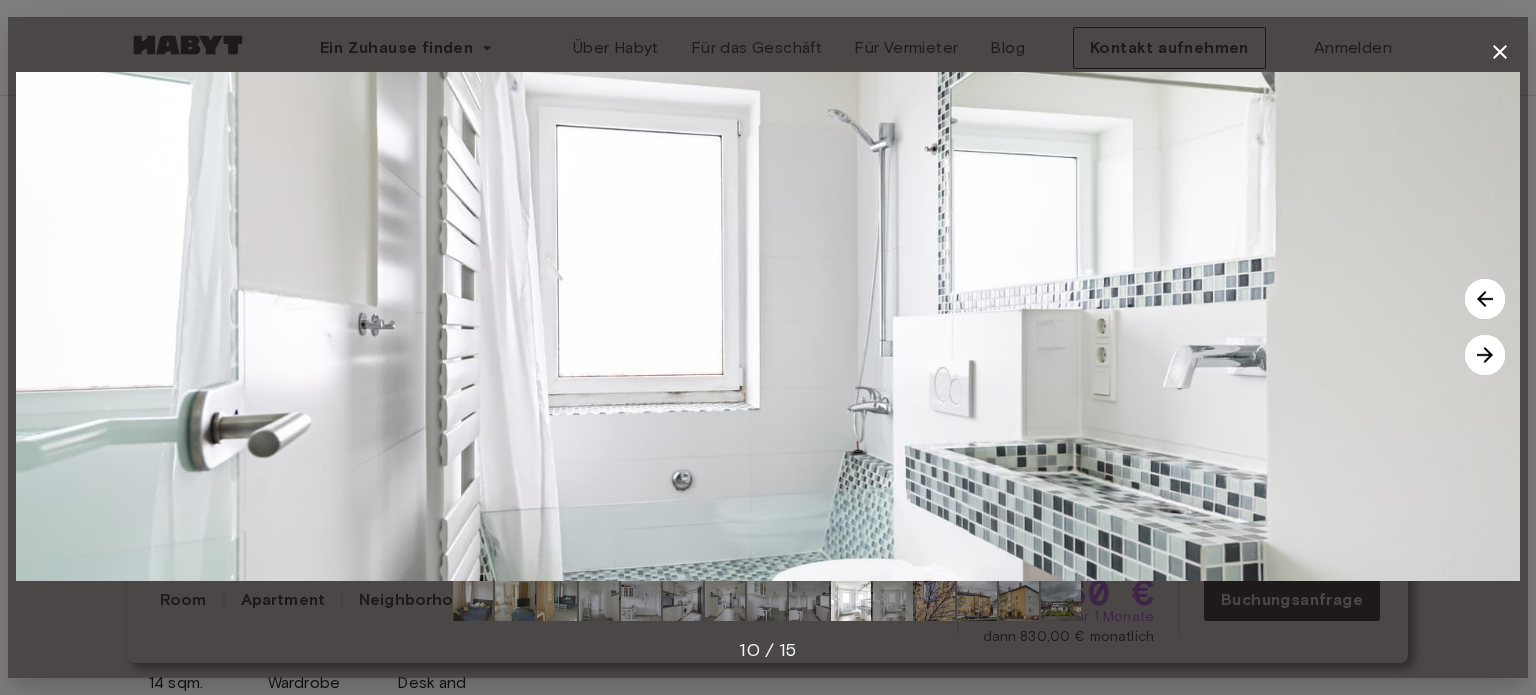 click at bounding box center [1485, 355] 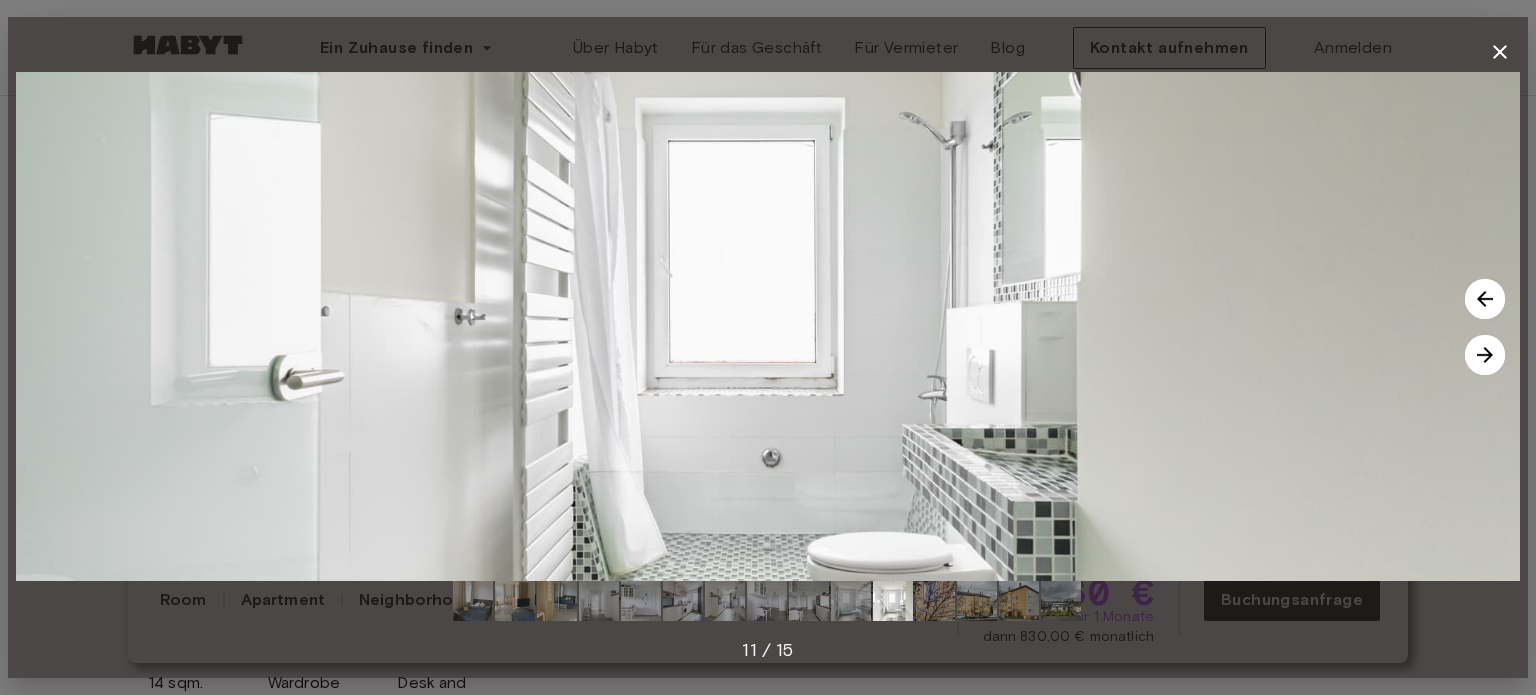 click at bounding box center [1485, 355] 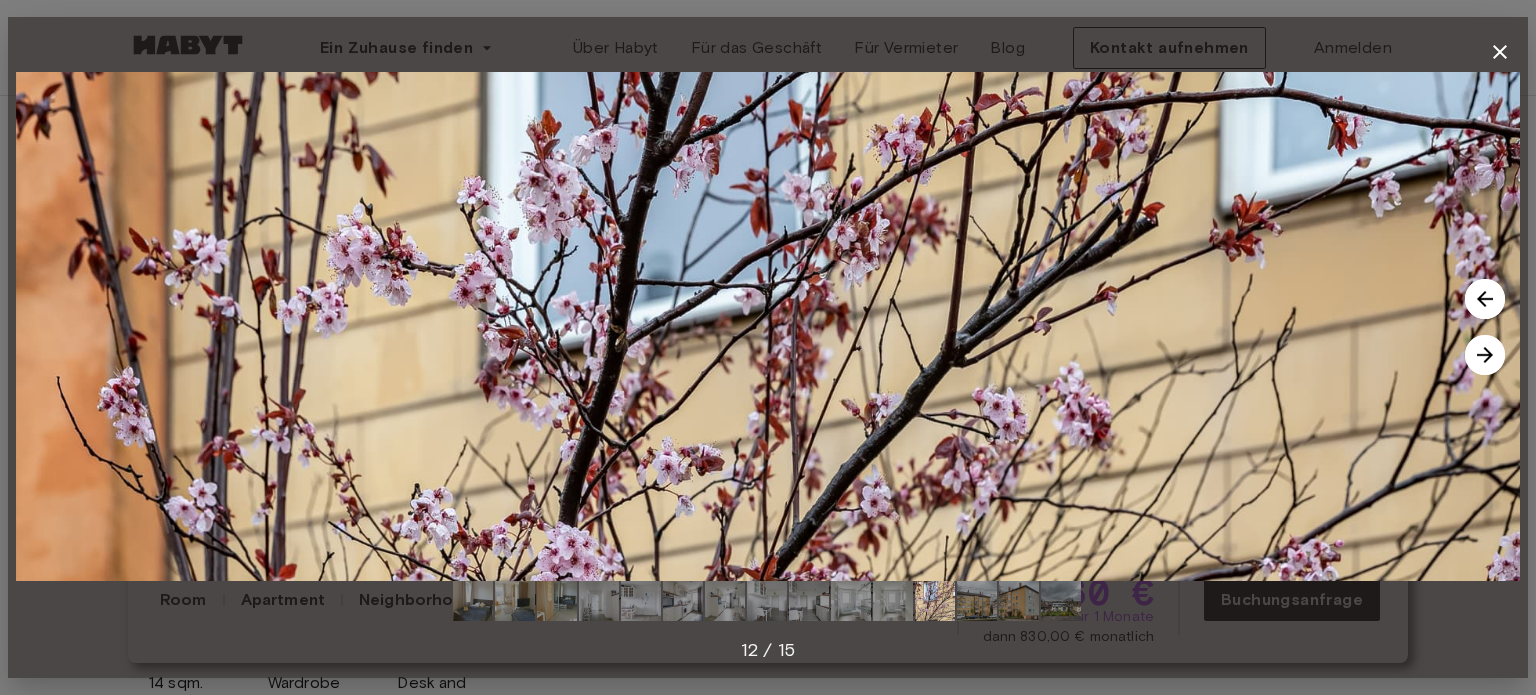 click at bounding box center (1485, 355) 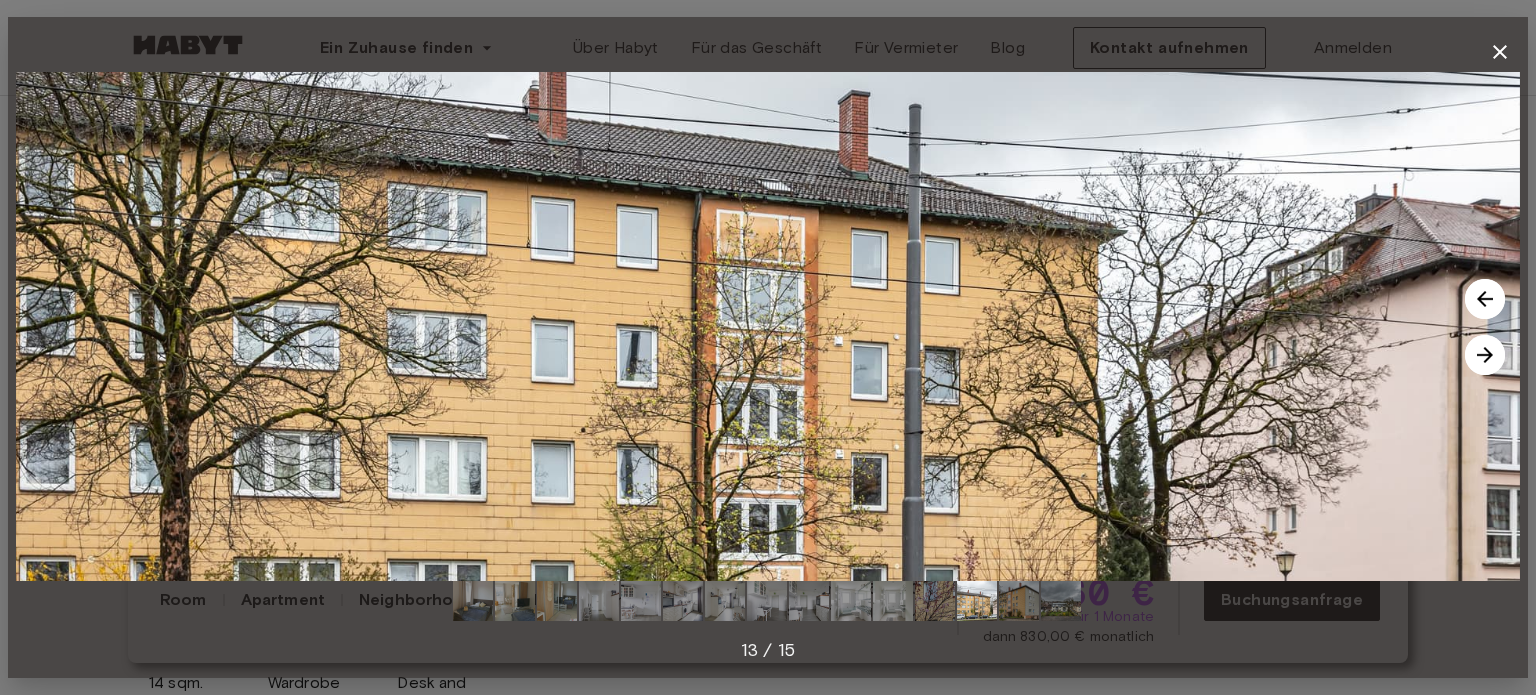 click at bounding box center (1485, 355) 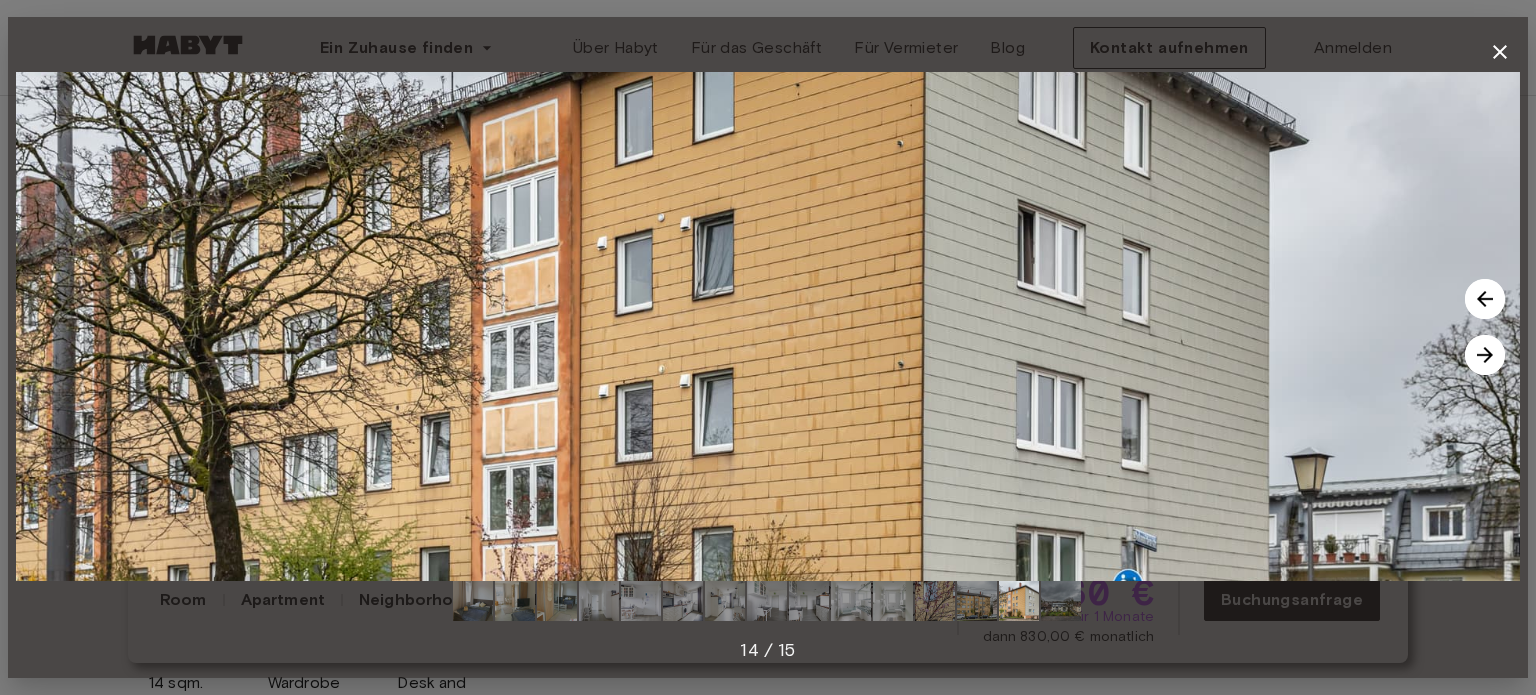 click at bounding box center (1485, 355) 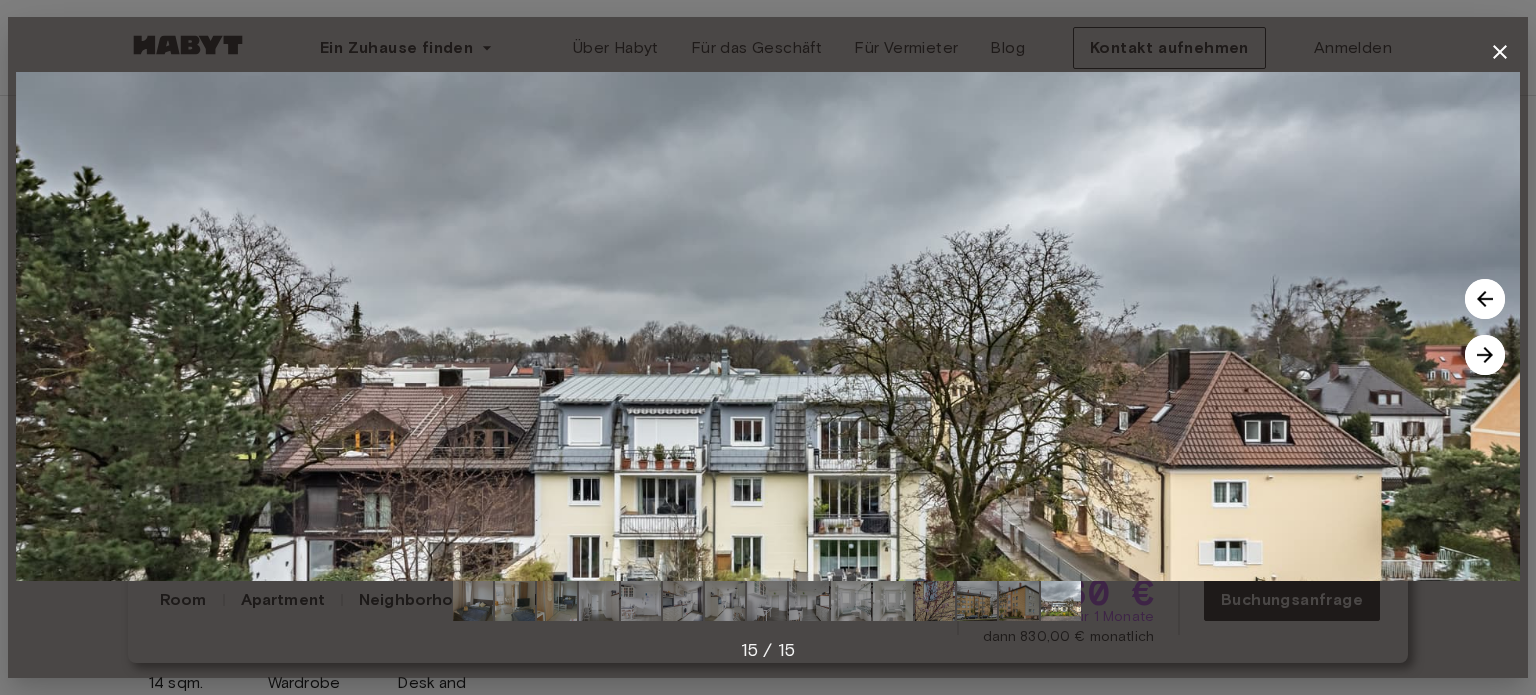 click 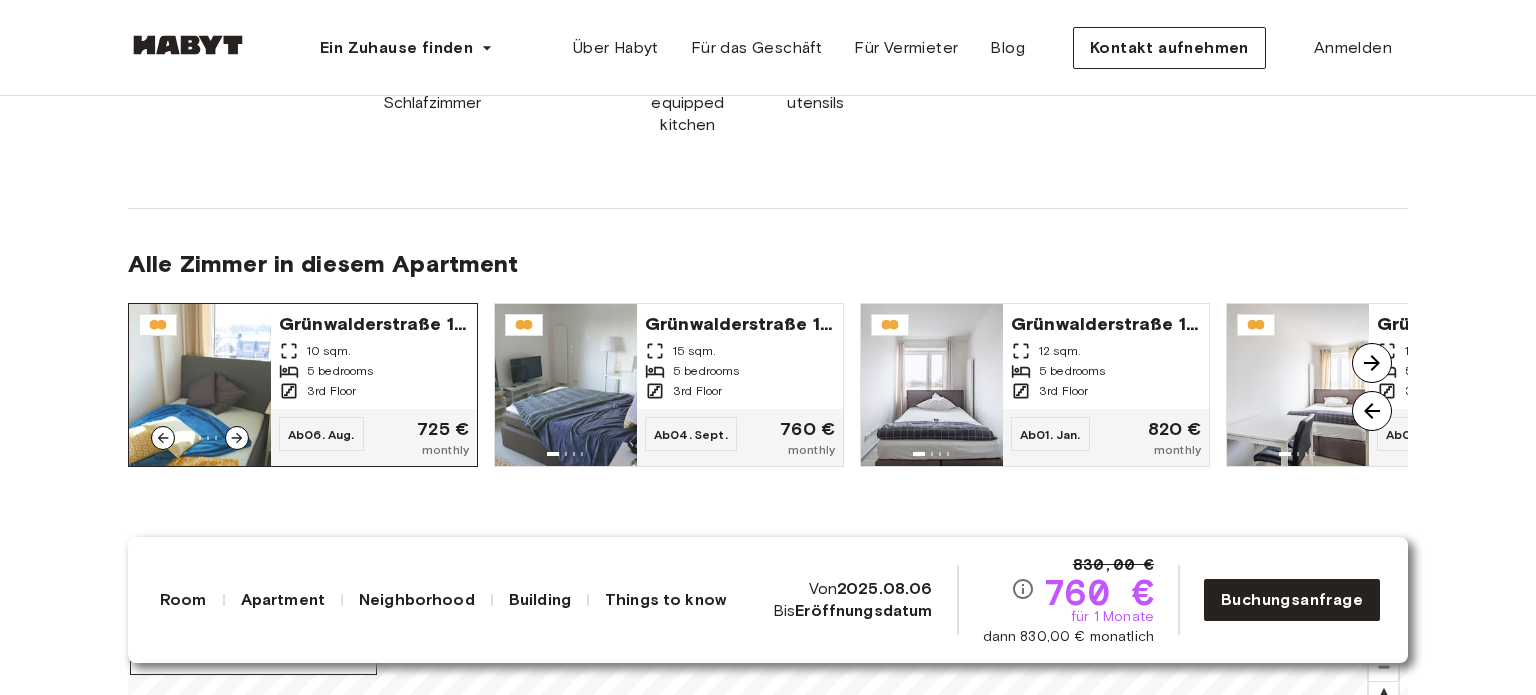 scroll, scrollTop: 1500, scrollLeft: 0, axis: vertical 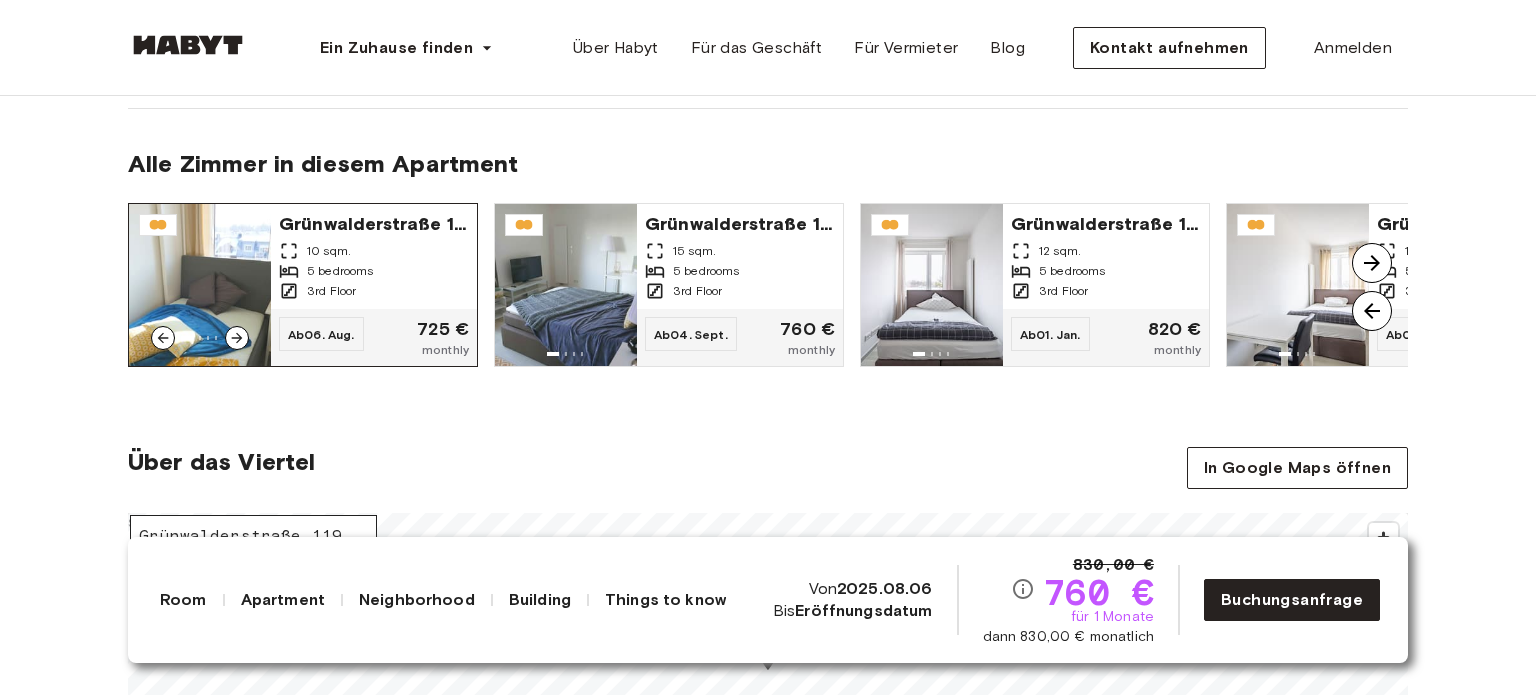 click 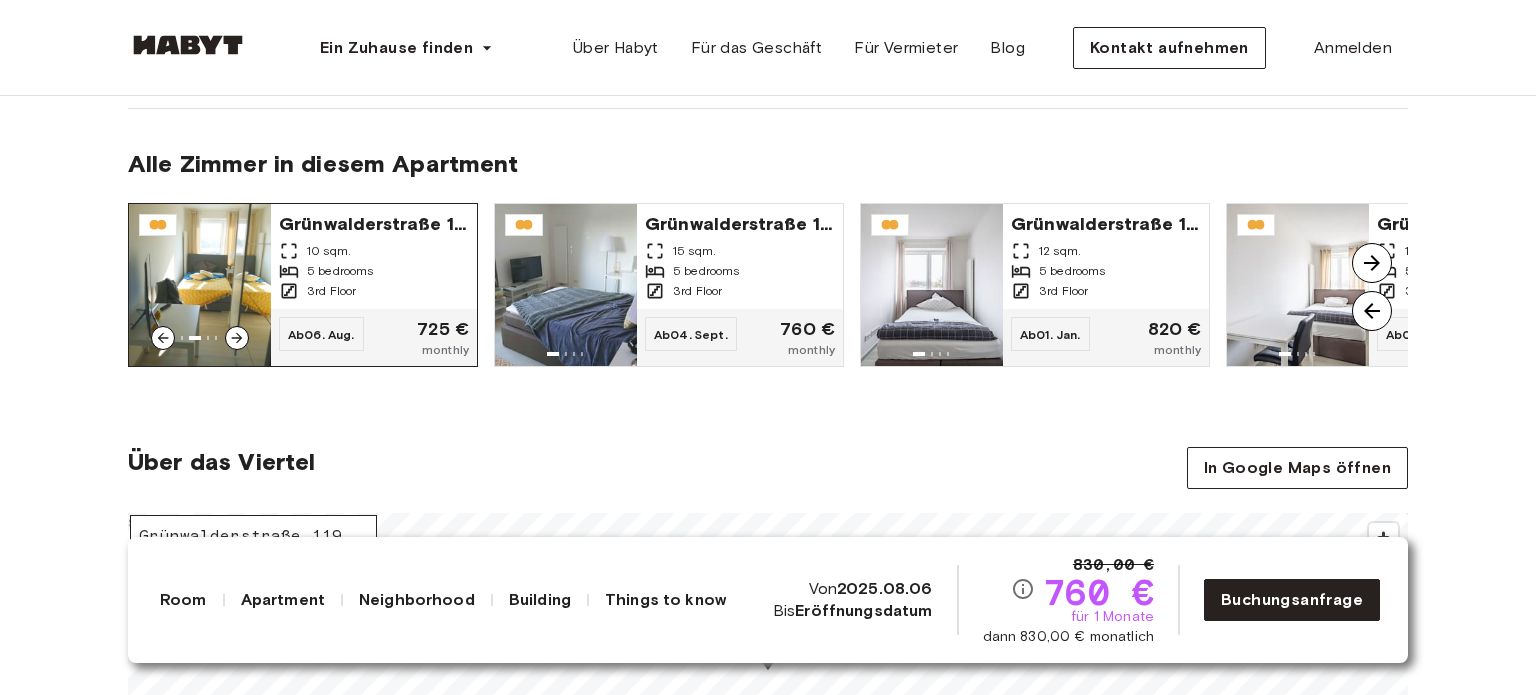 click 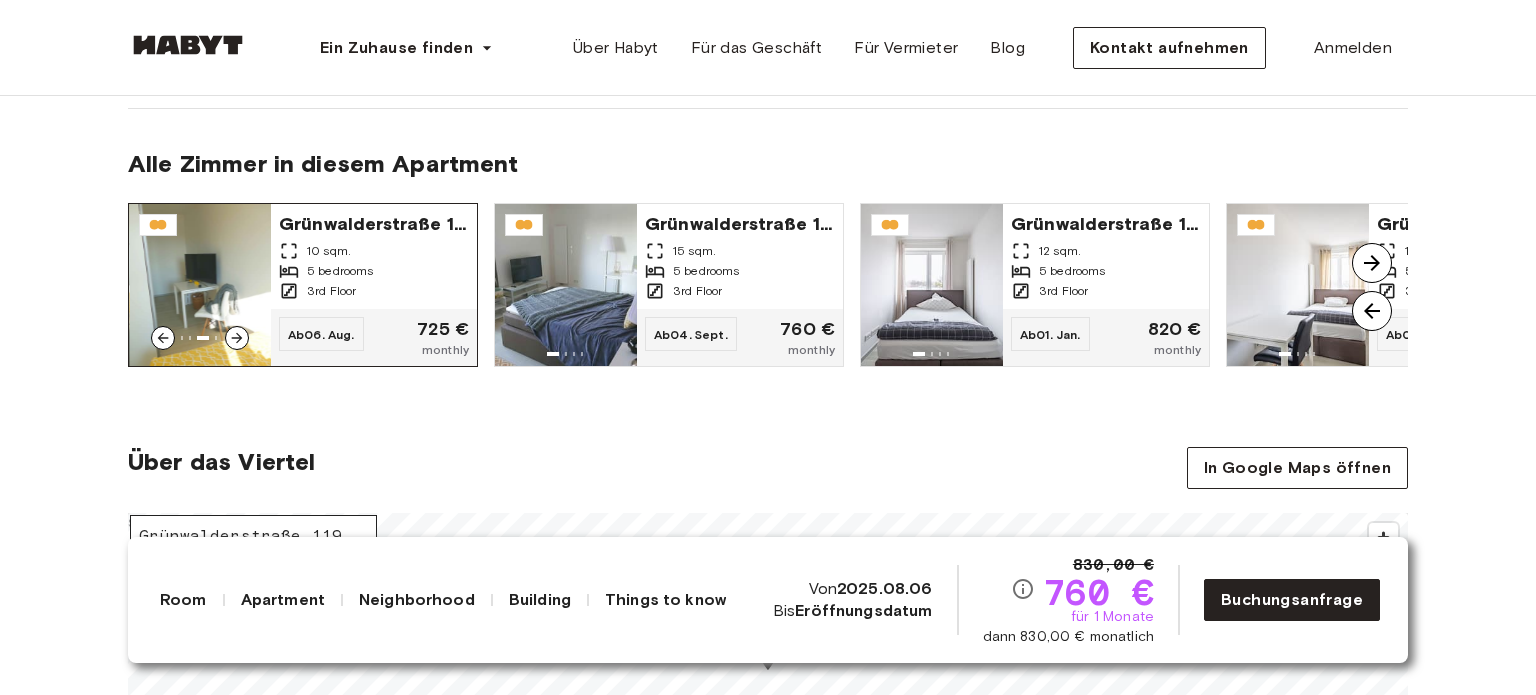 click 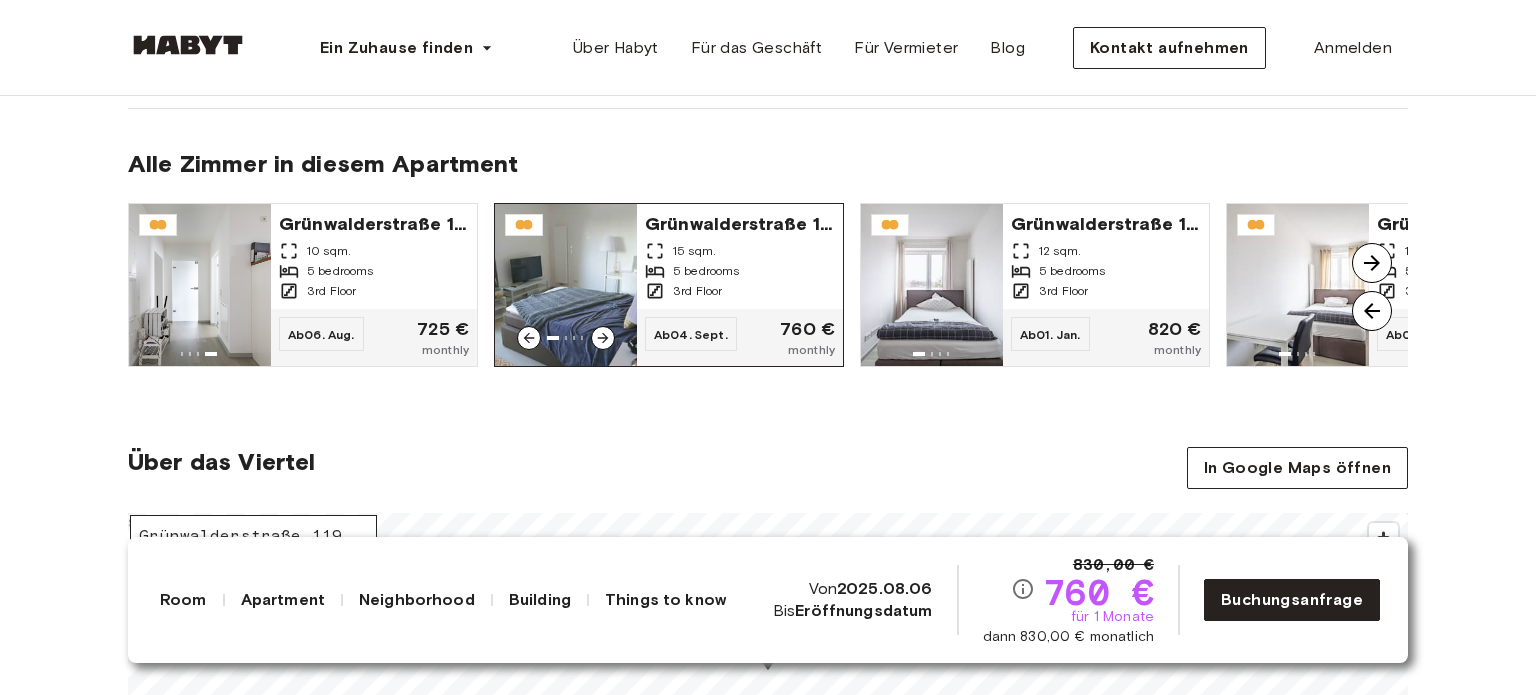 click 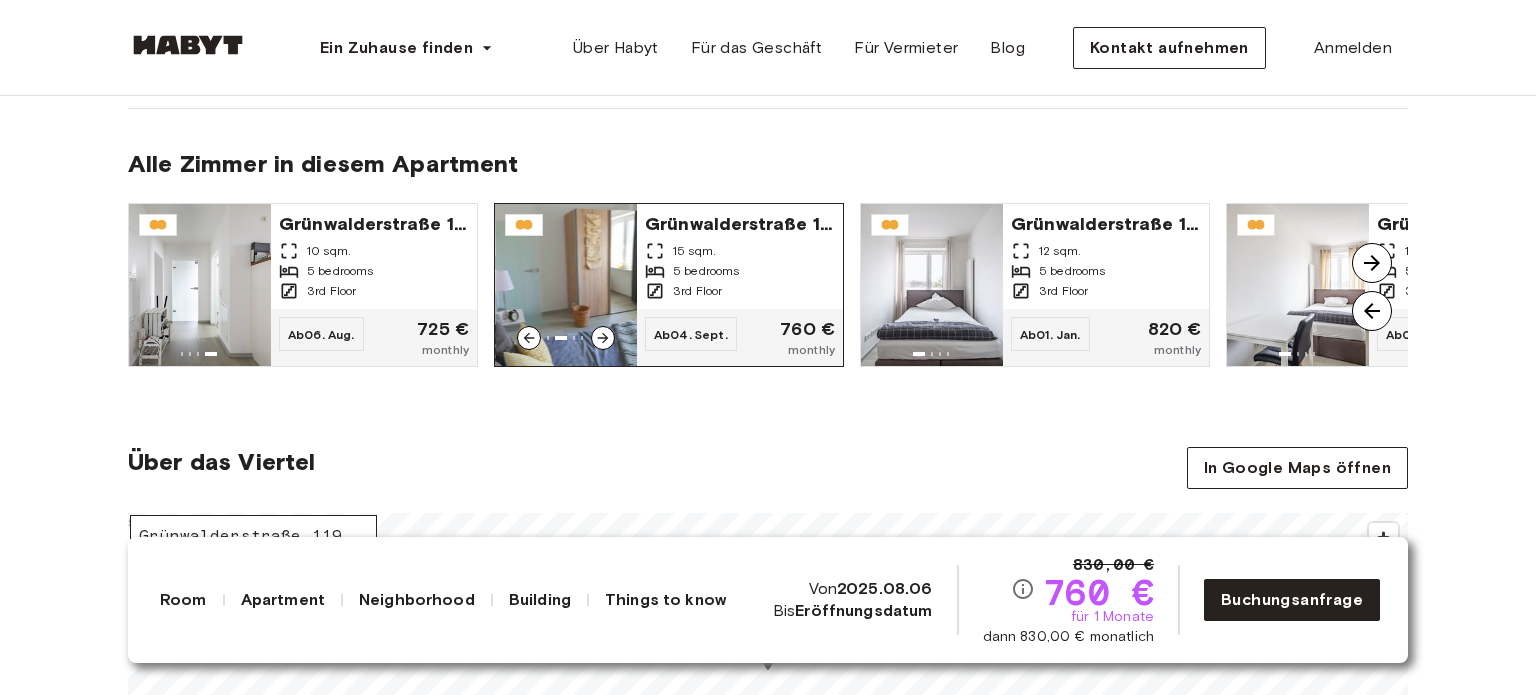 click 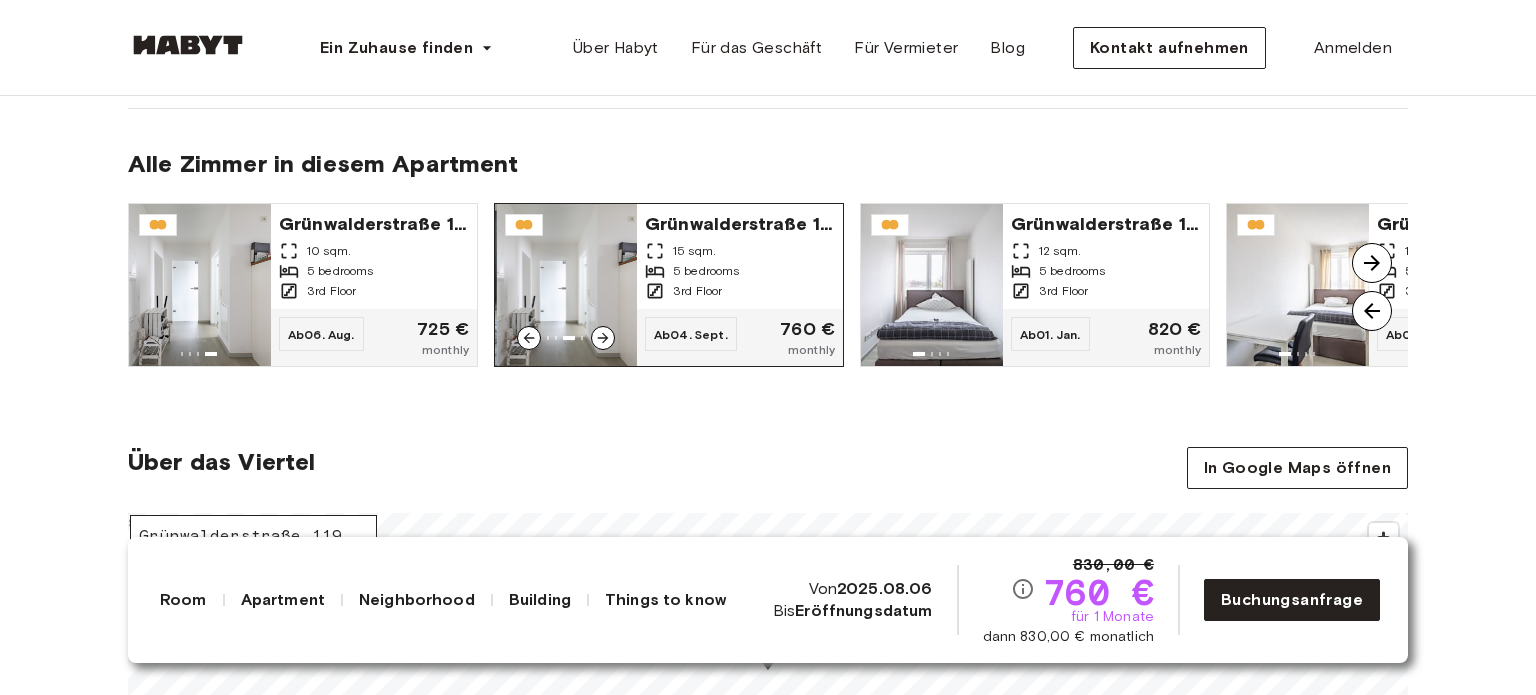 click 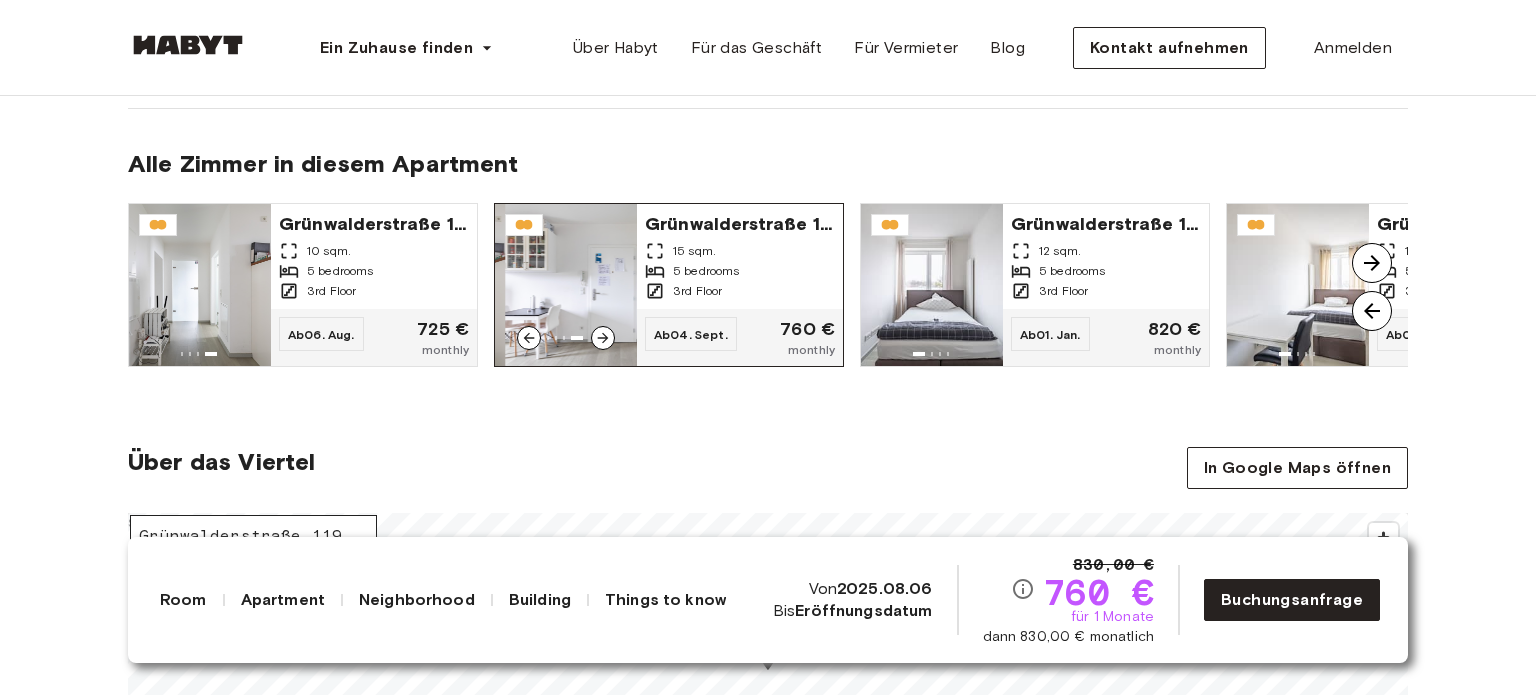click 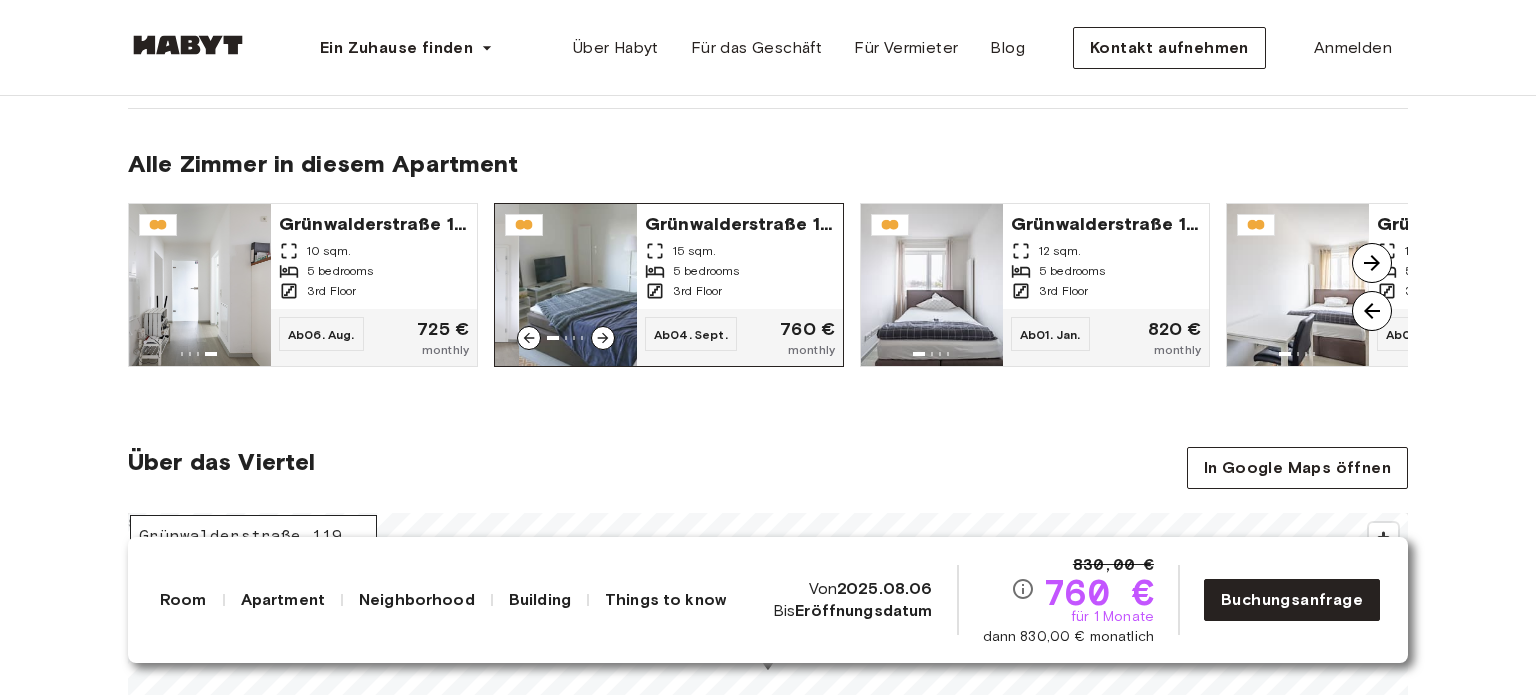 click 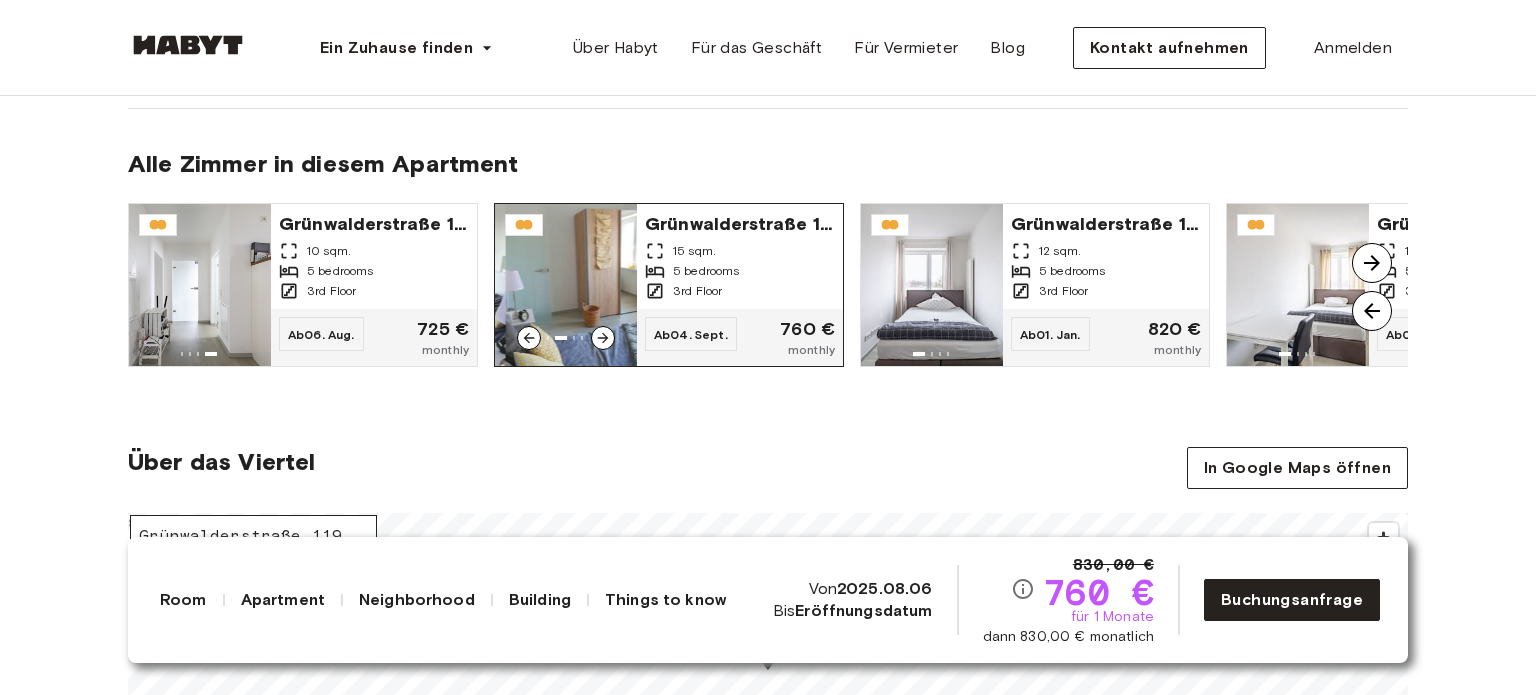 click 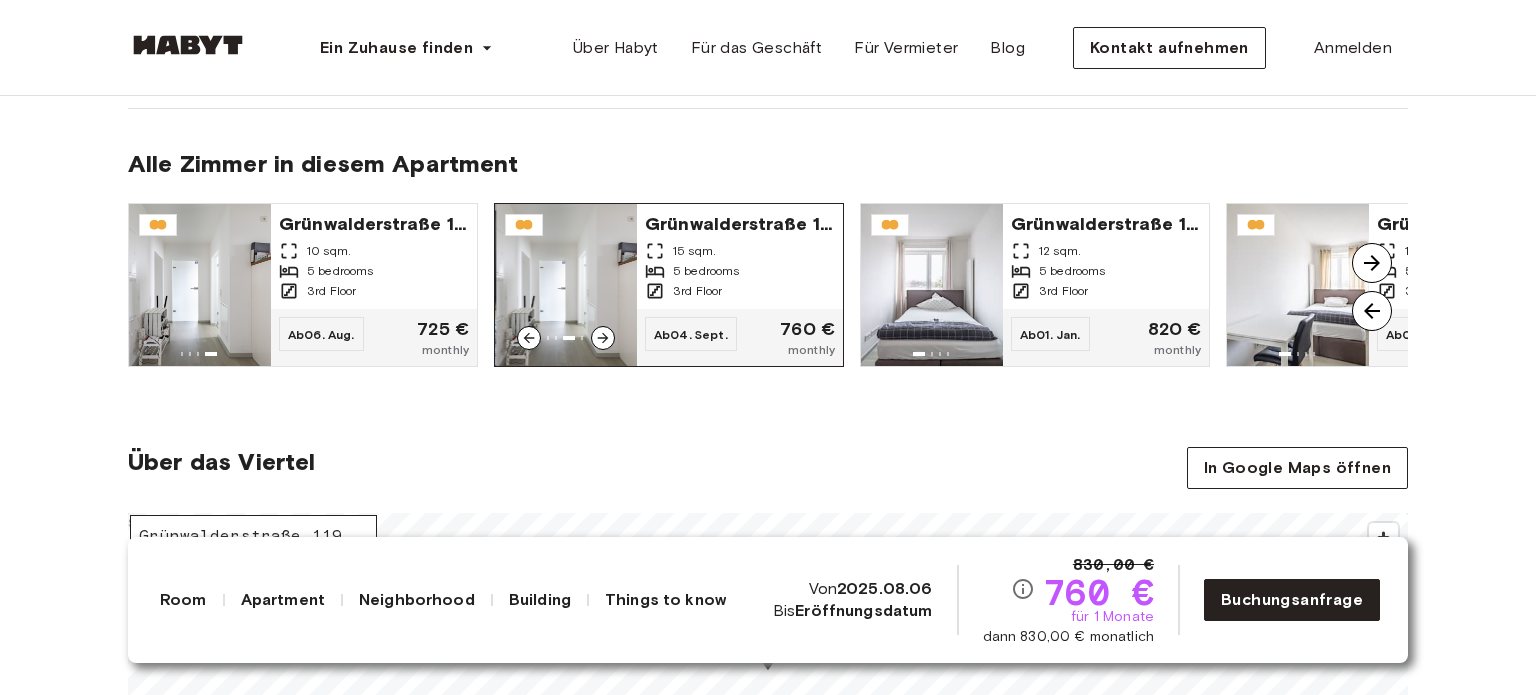 click 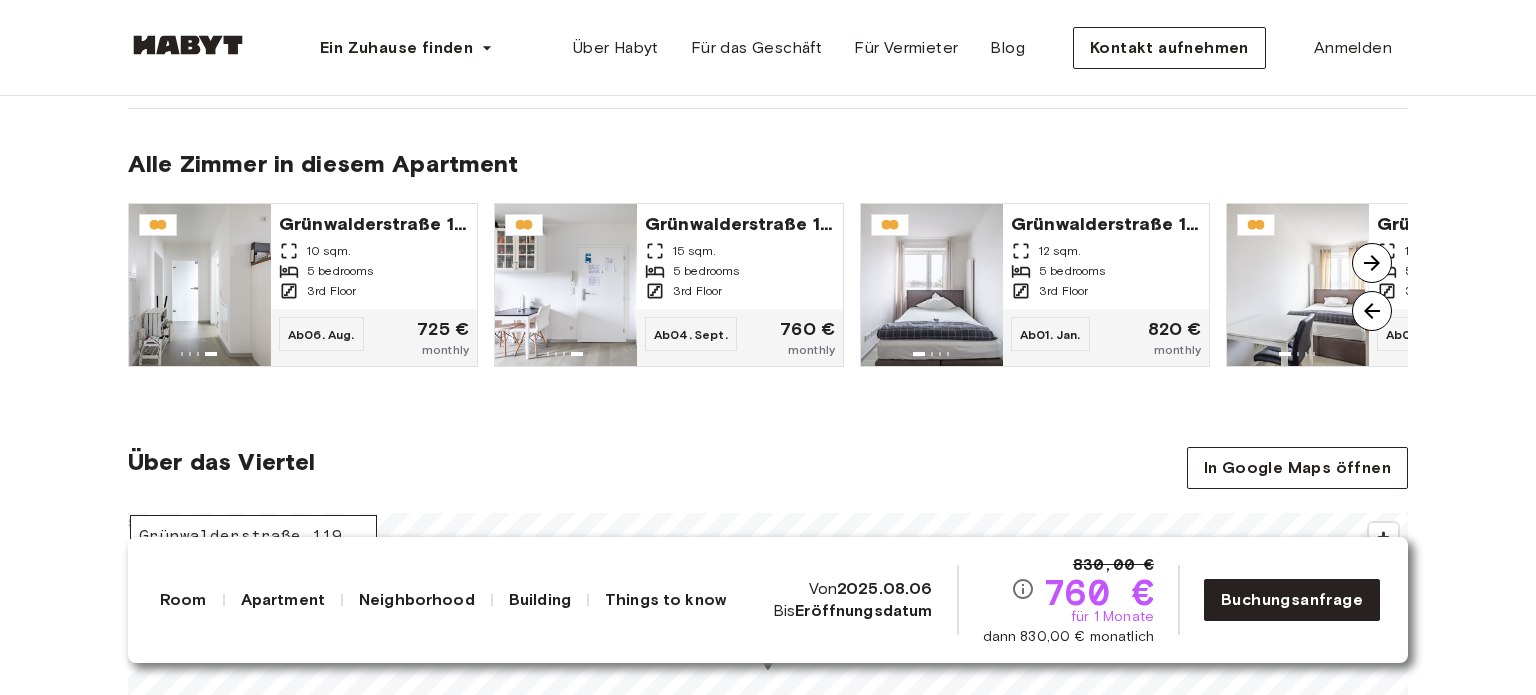 click at bounding box center [1372, 263] 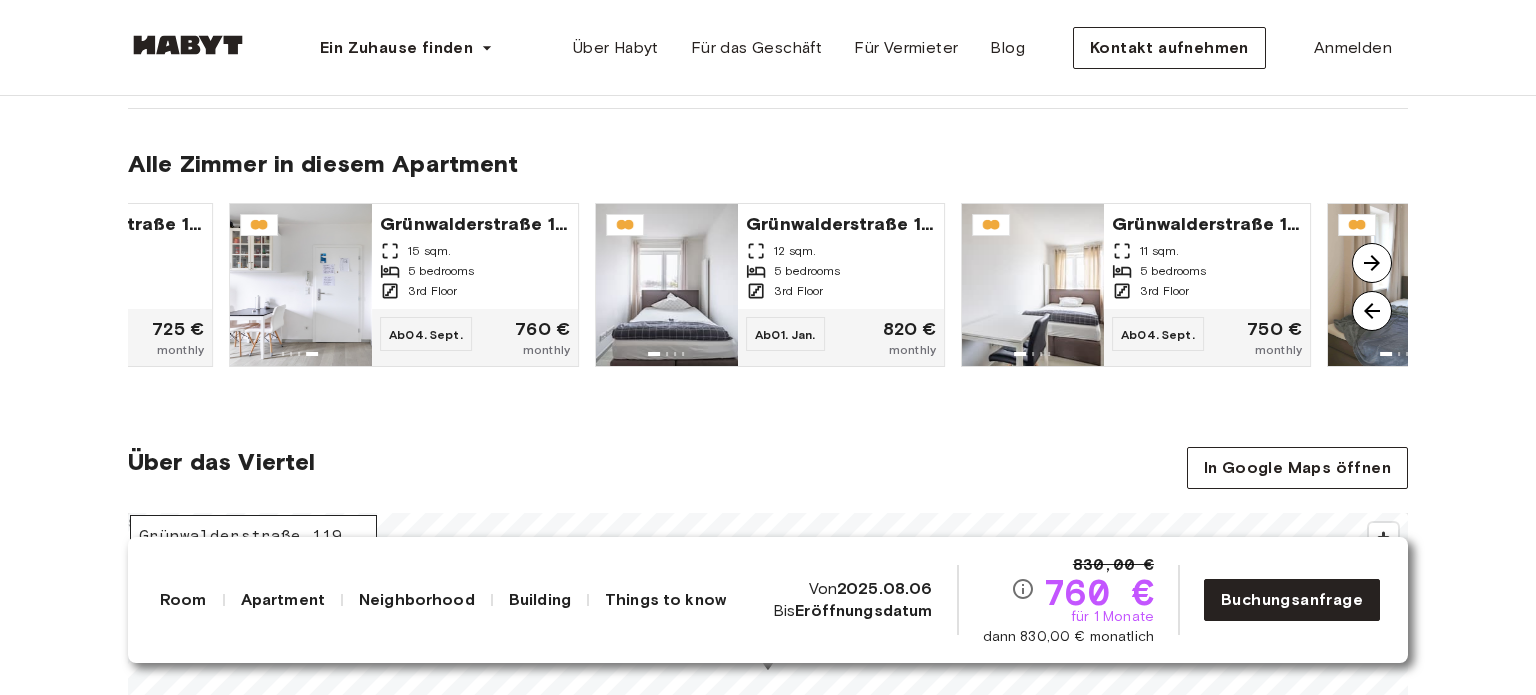 click at bounding box center (1372, 263) 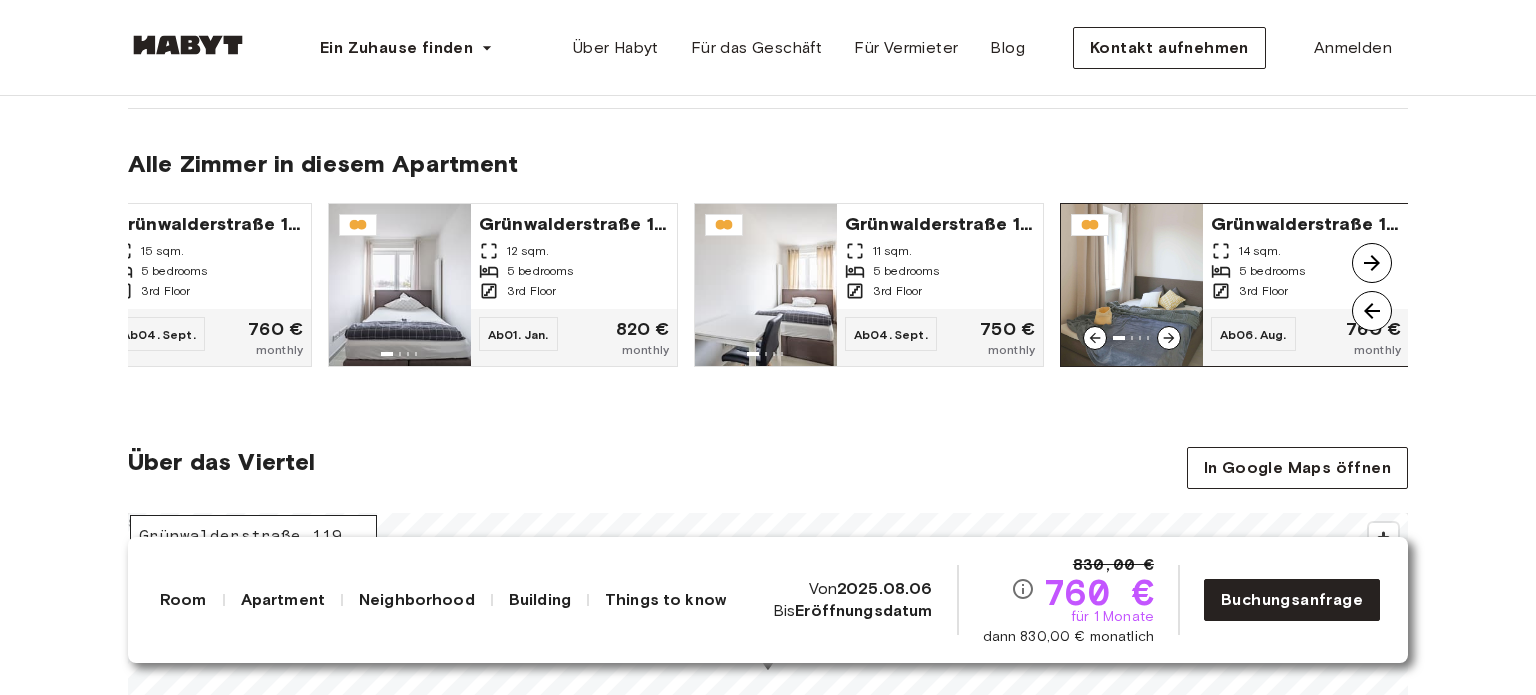 click at bounding box center (1169, 338) 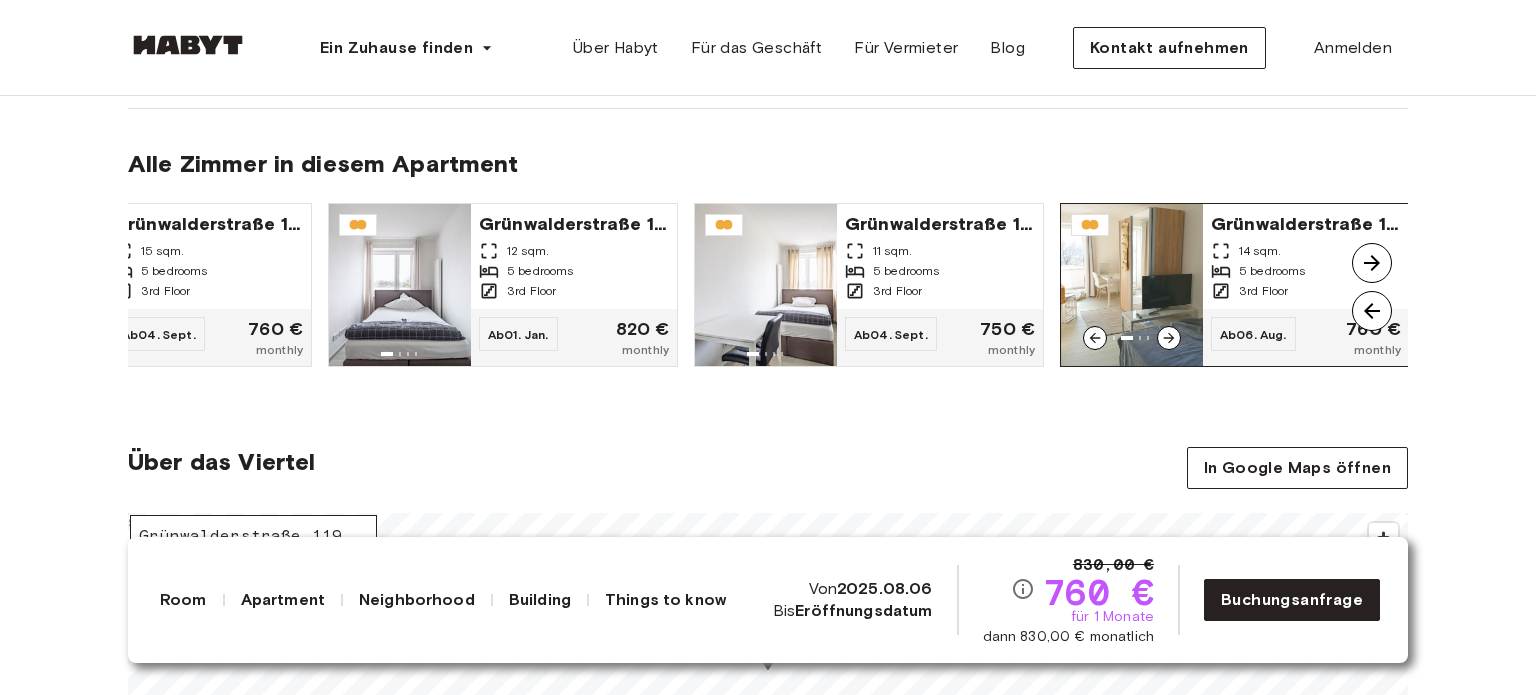 click 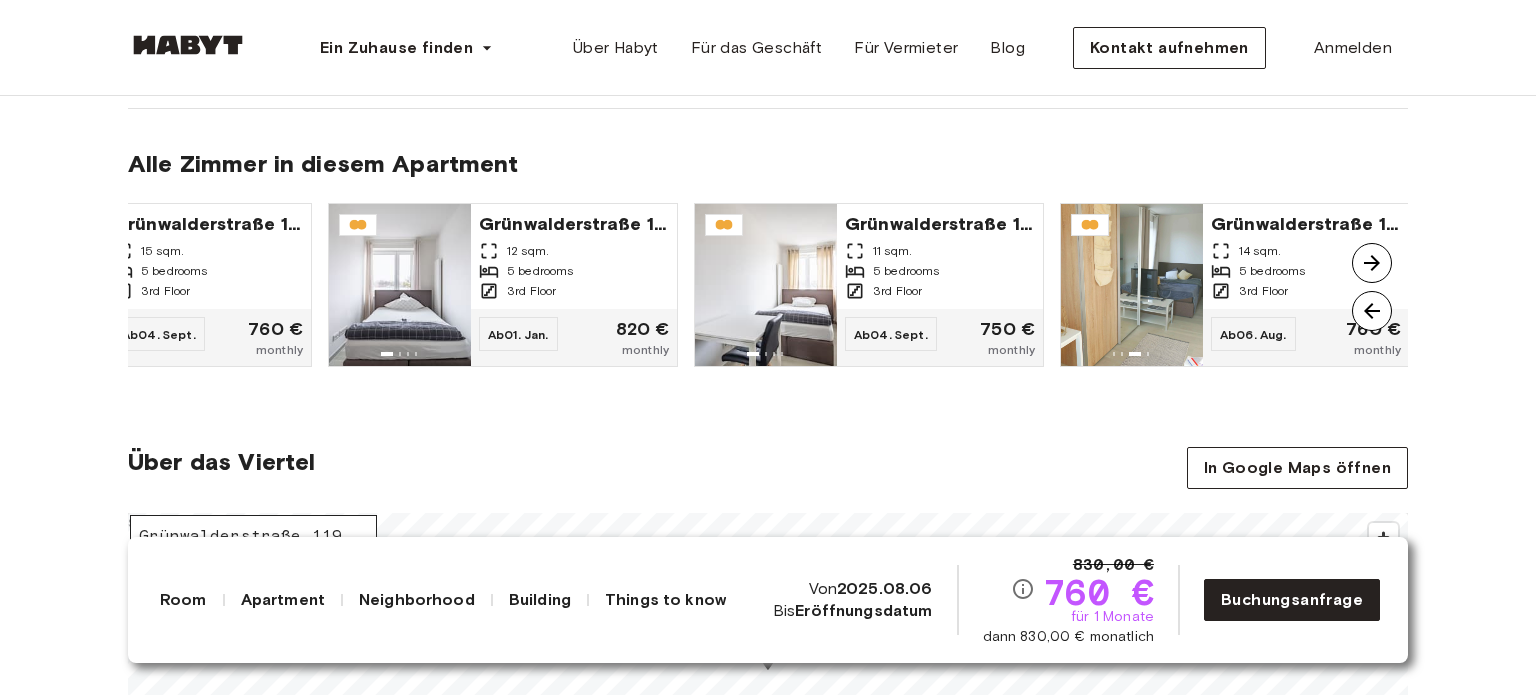 click at bounding box center (1372, 263) 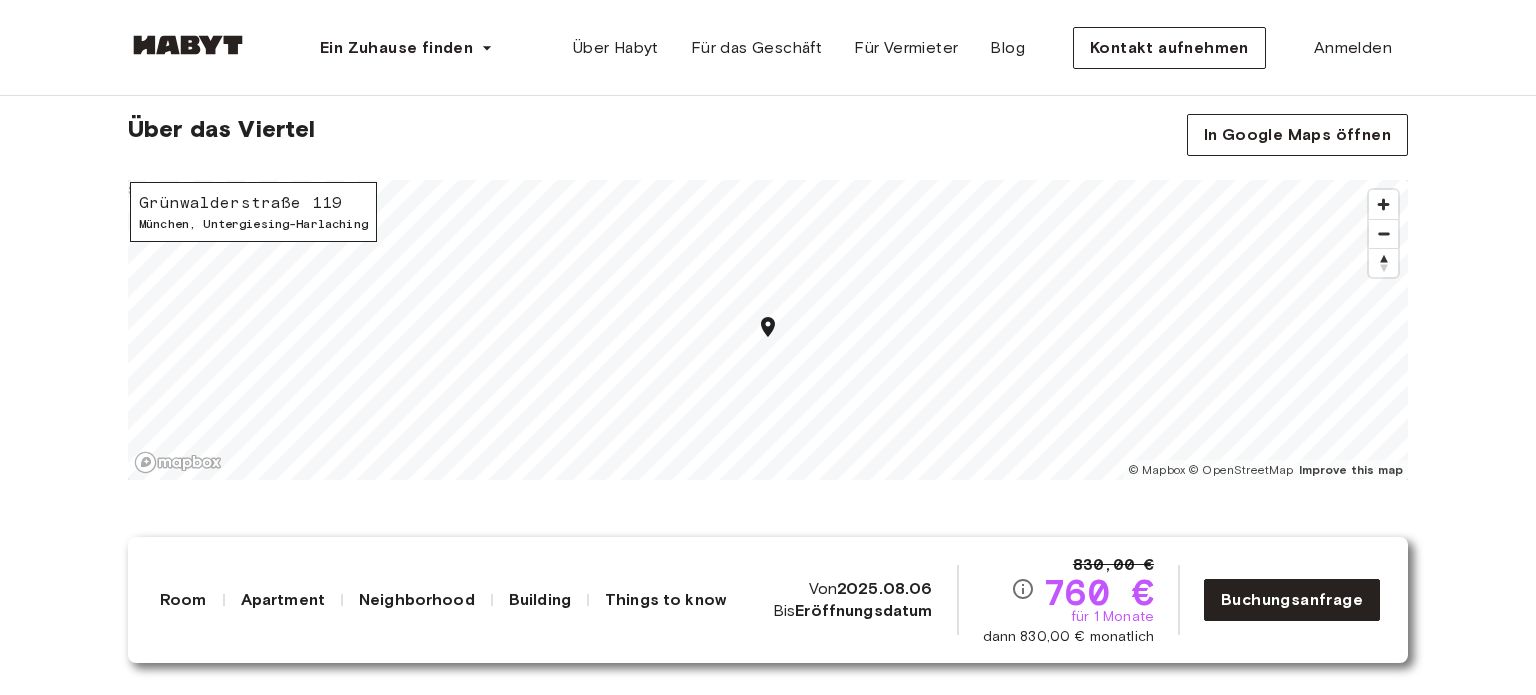 scroll, scrollTop: 1800, scrollLeft: 0, axis: vertical 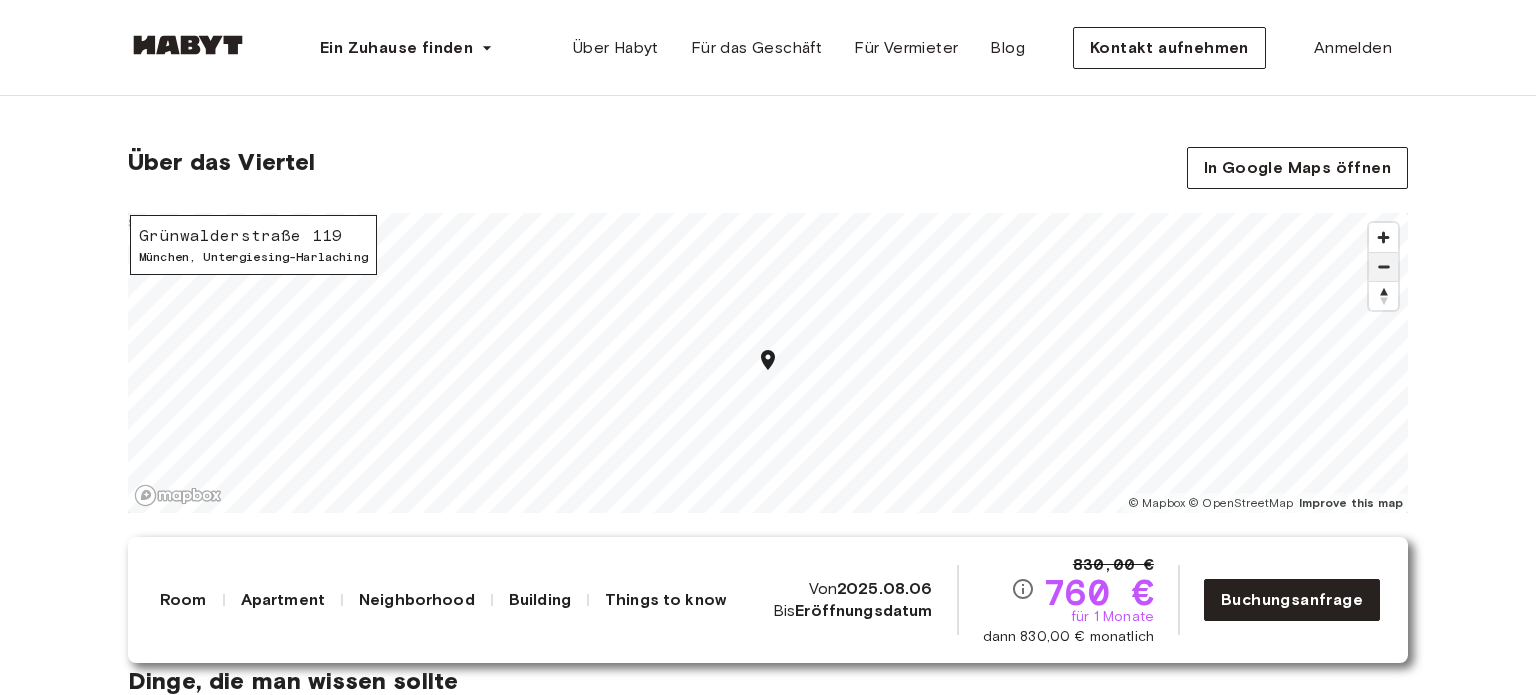 click at bounding box center (1383, 267) 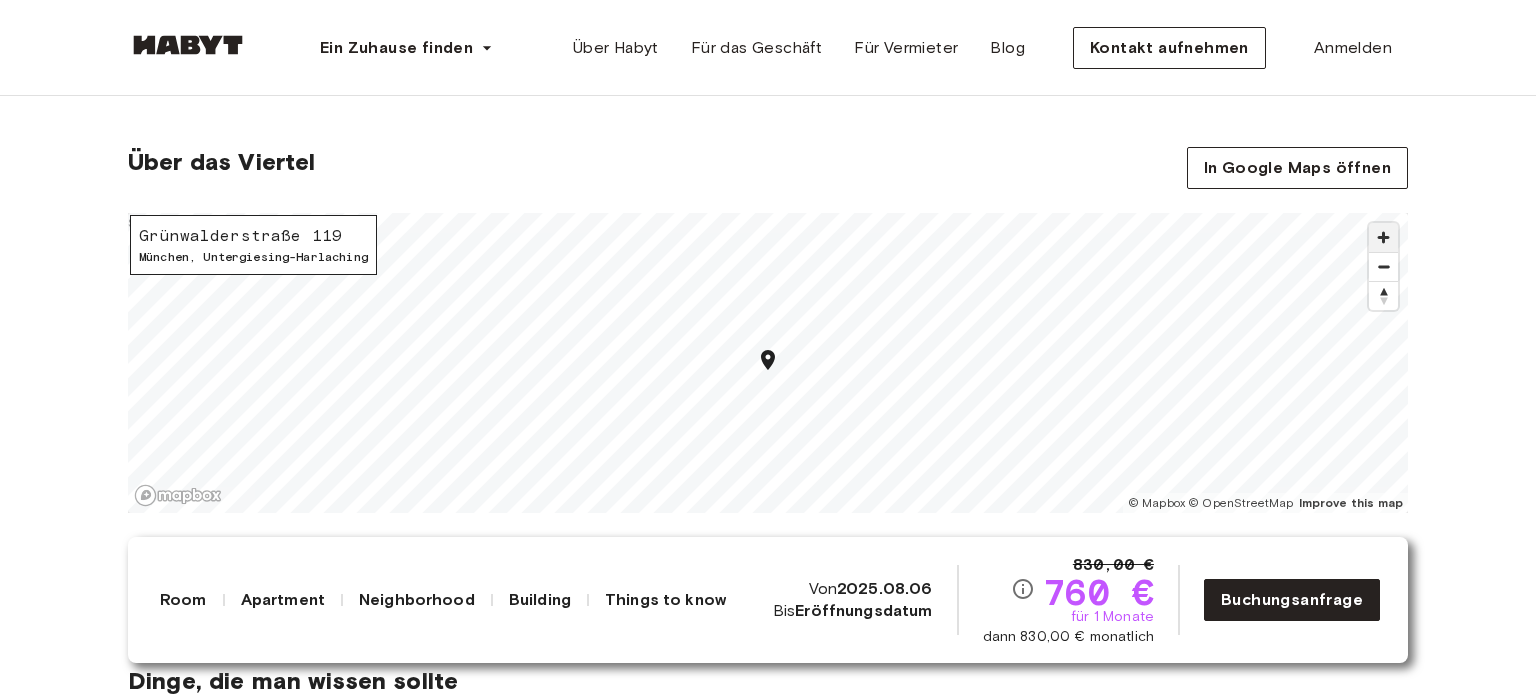 click at bounding box center (1383, 237) 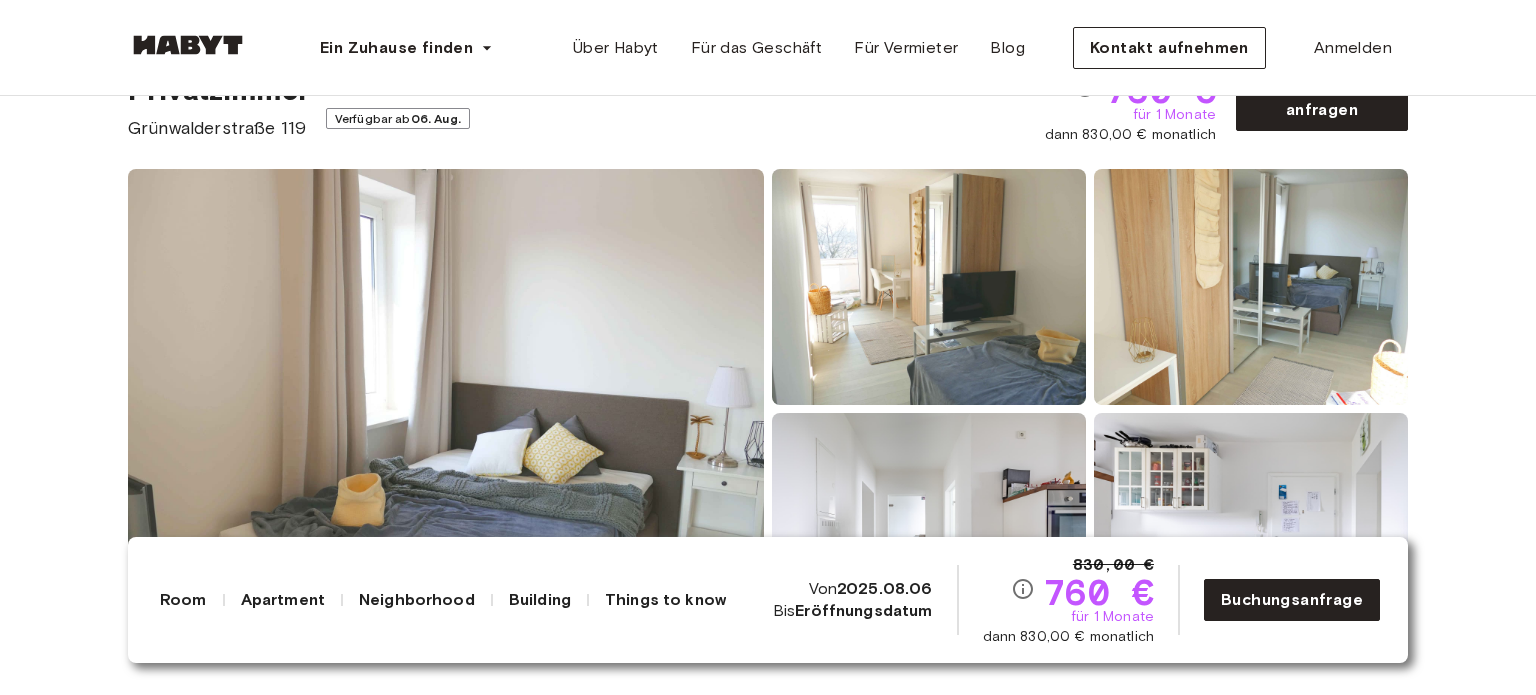 scroll, scrollTop: 300, scrollLeft: 0, axis: vertical 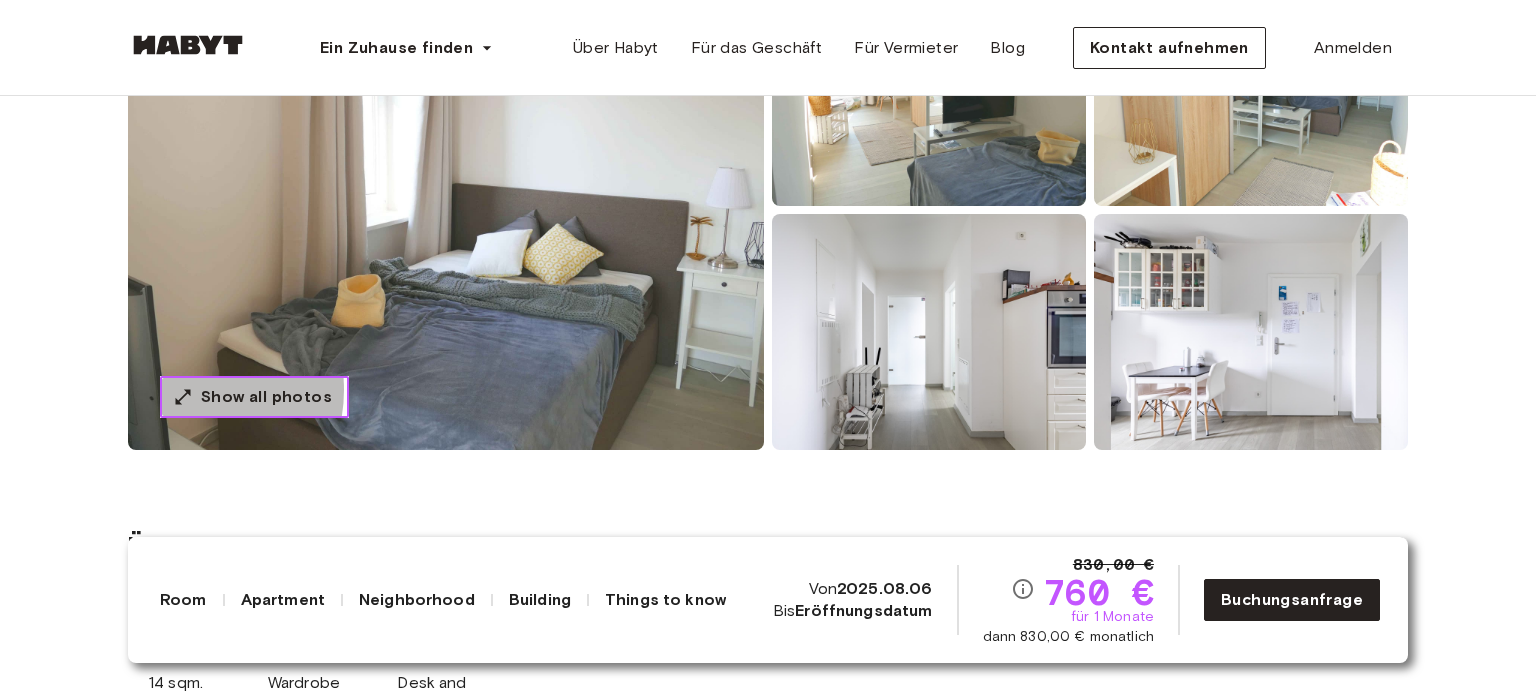 click 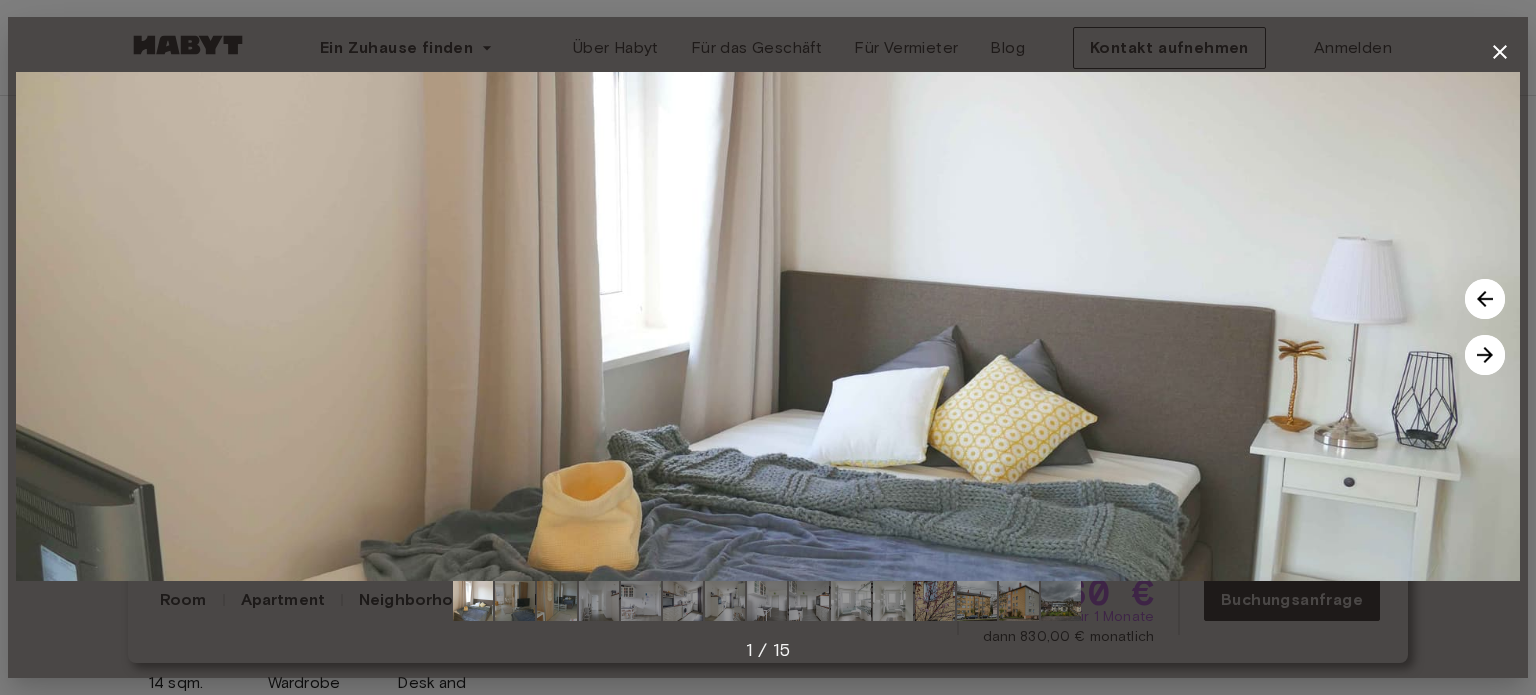 click at bounding box center (1485, 355) 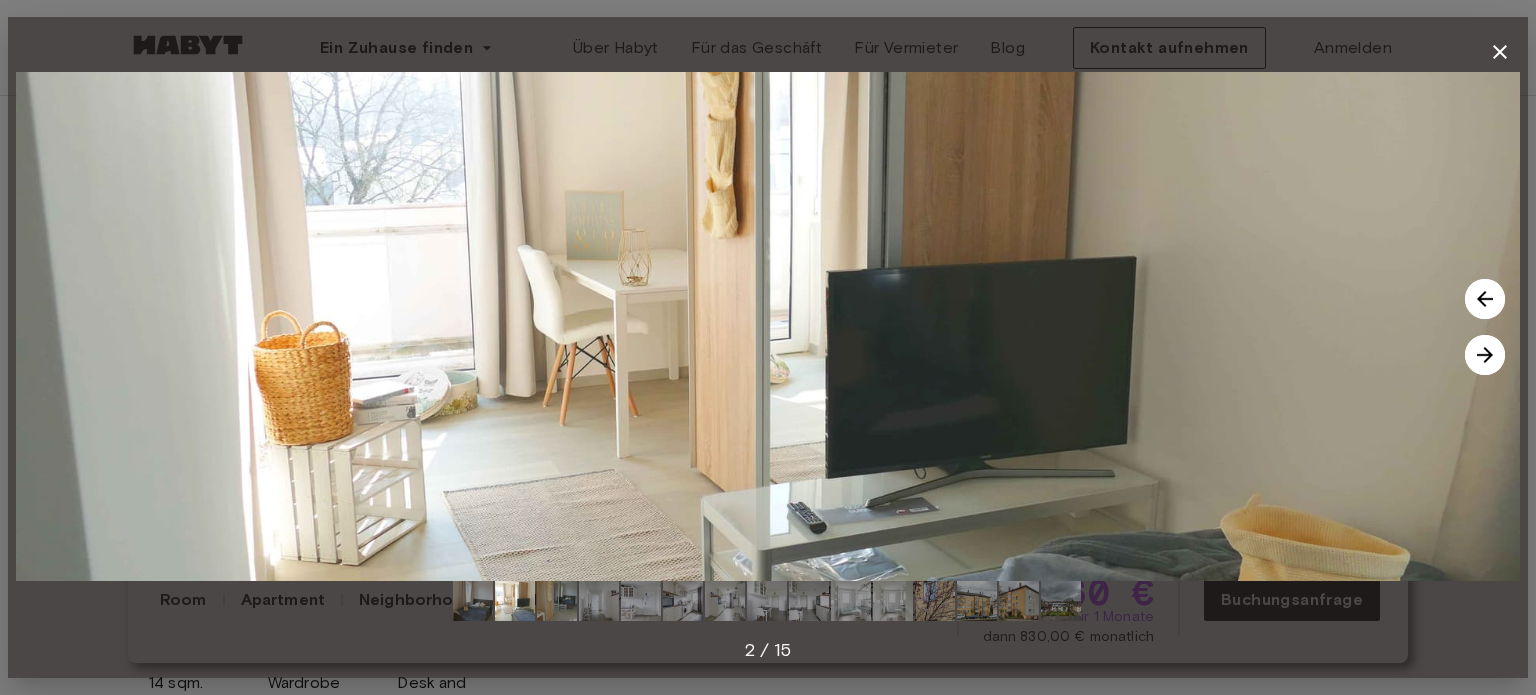 click at bounding box center (1485, 355) 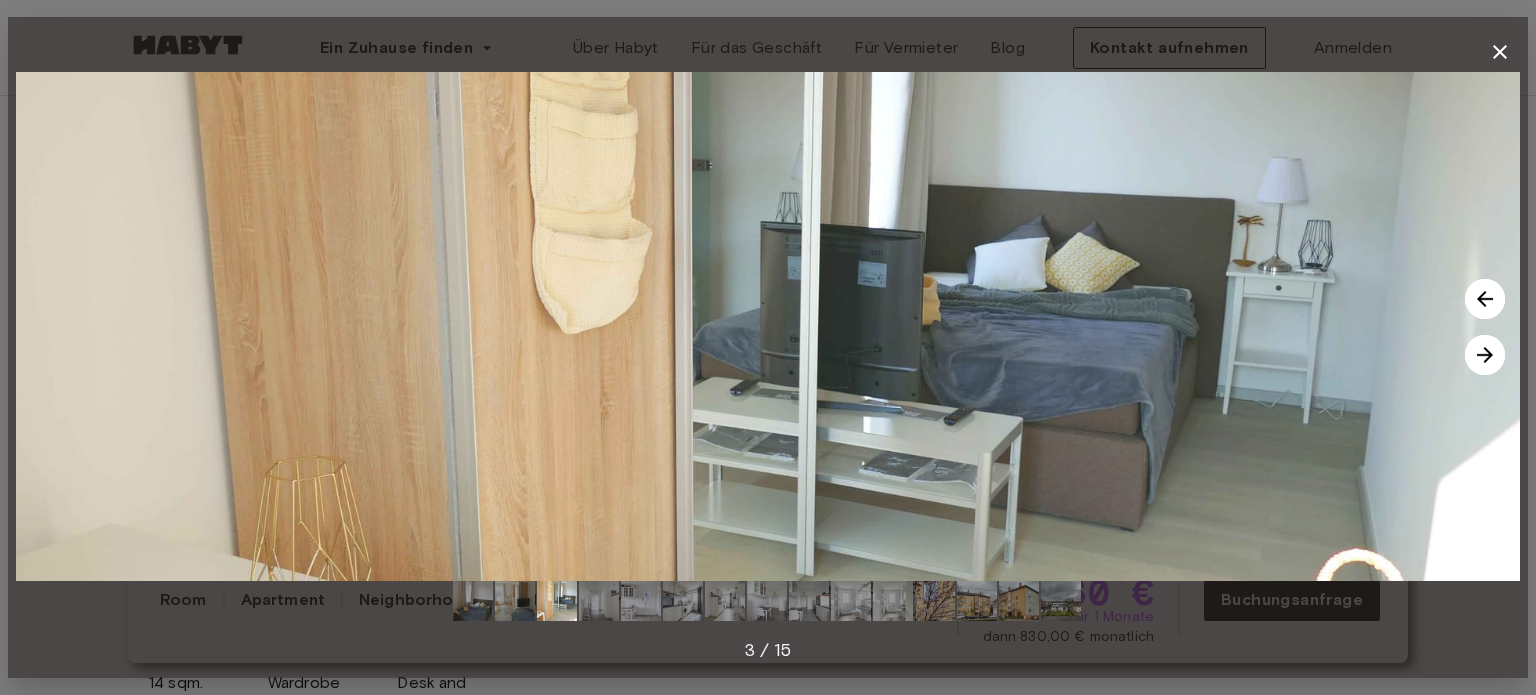 click at bounding box center (1485, 355) 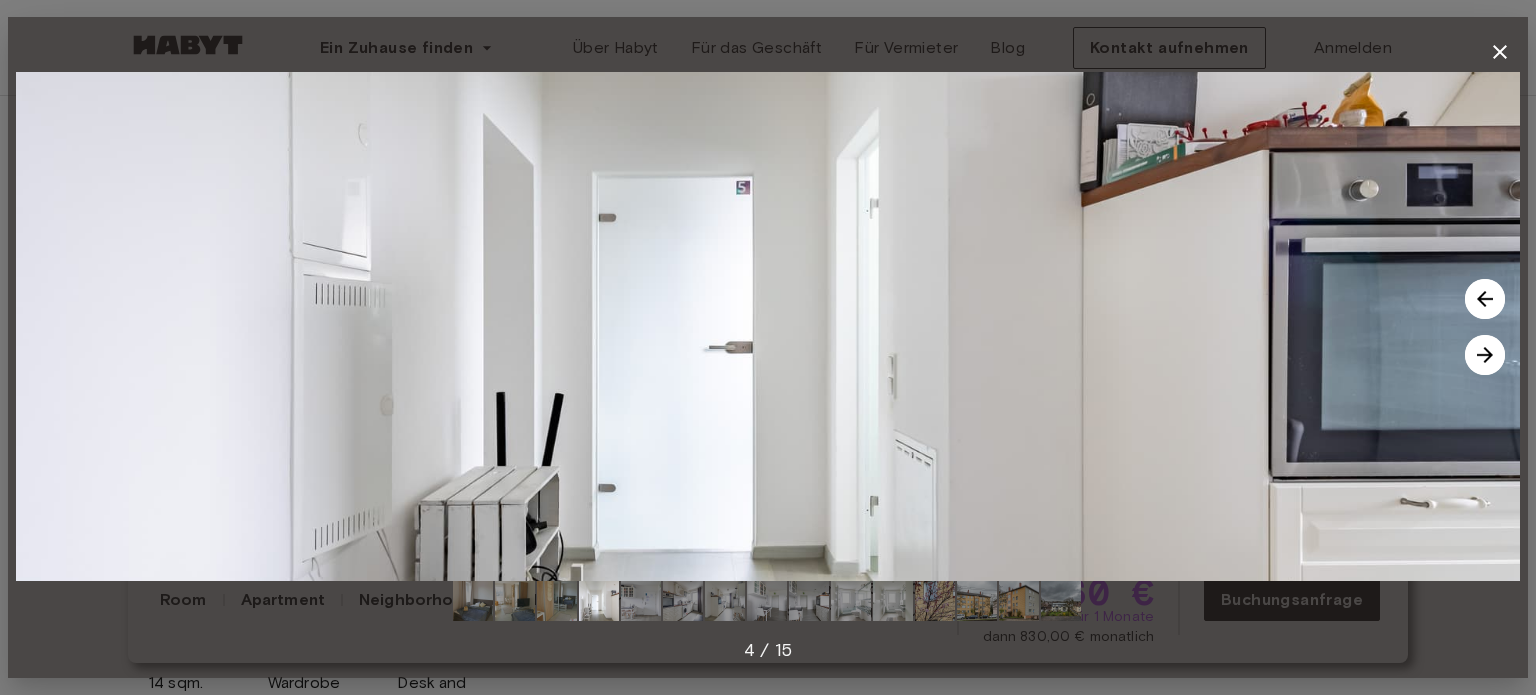 click at bounding box center (1485, 355) 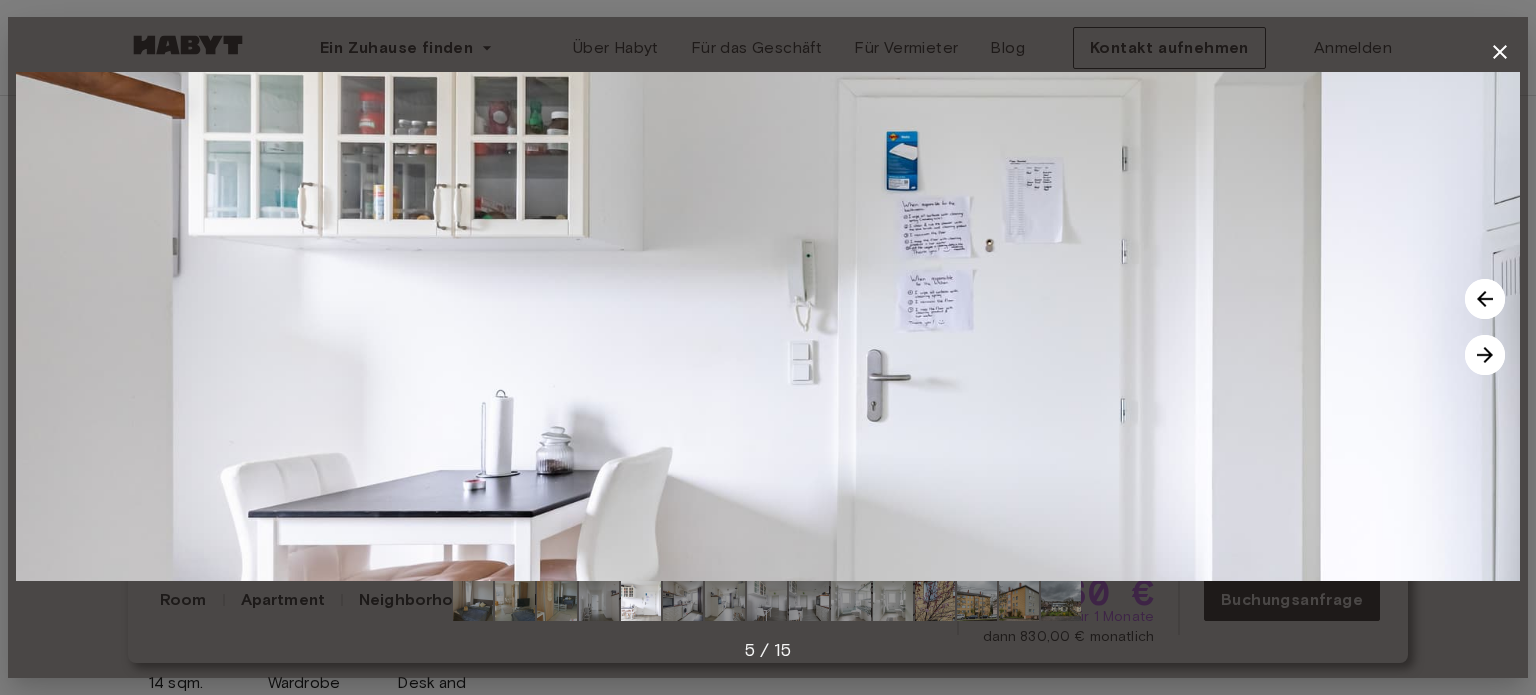click at bounding box center [1485, 355] 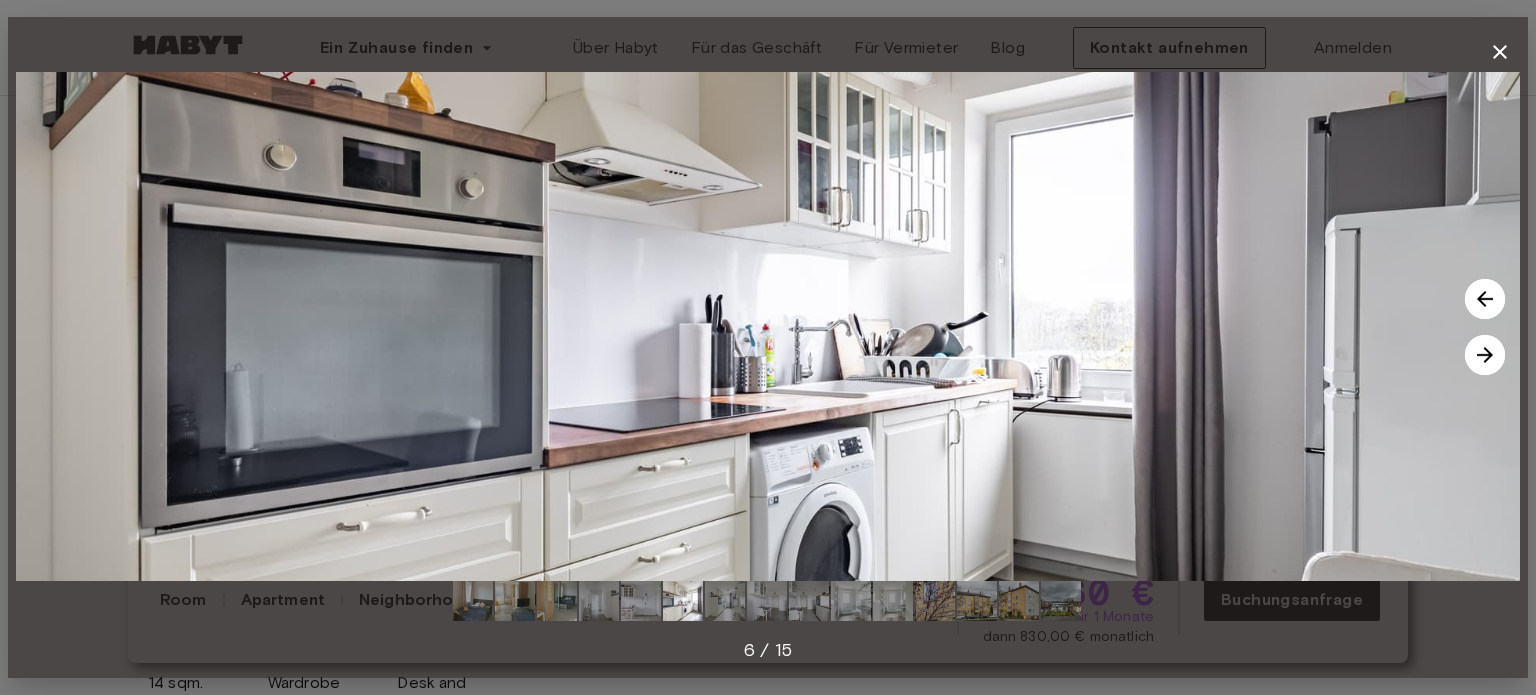 click 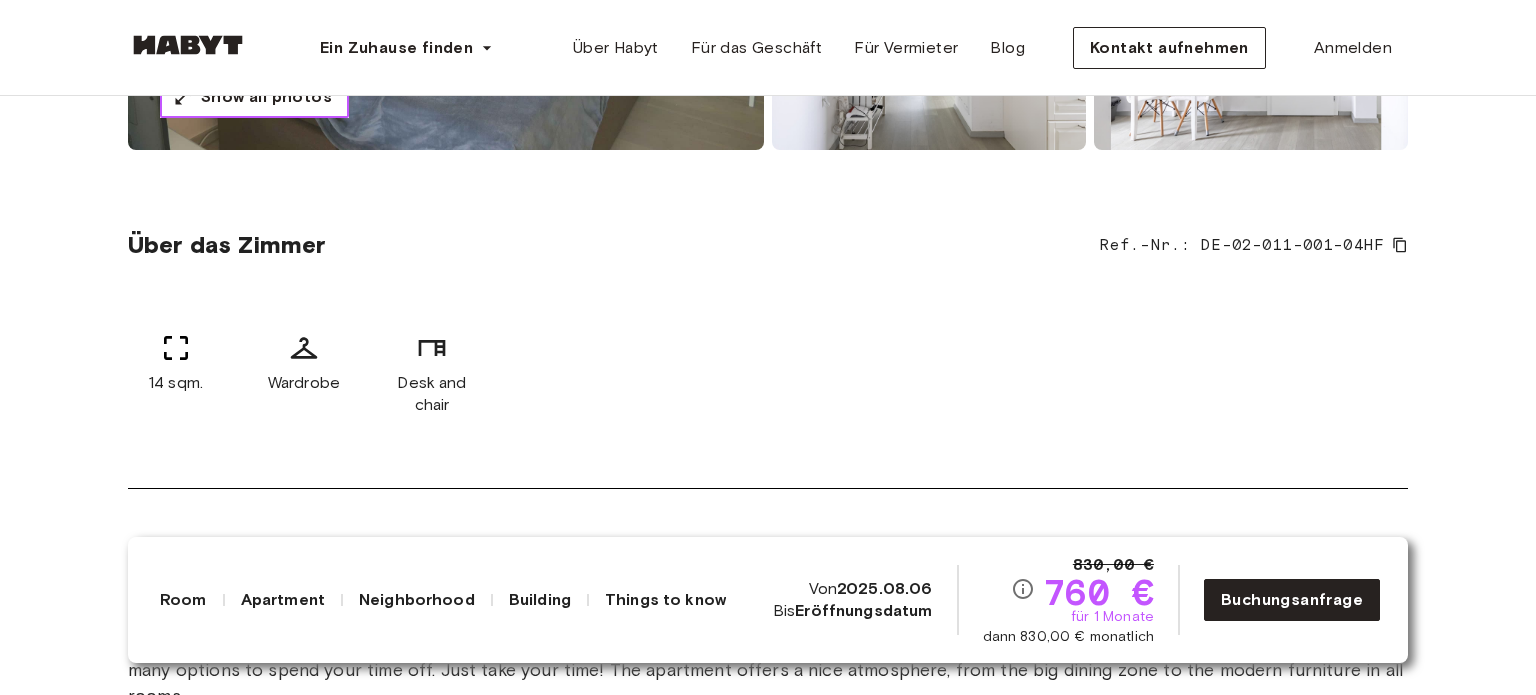 scroll, scrollTop: 0, scrollLeft: 0, axis: both 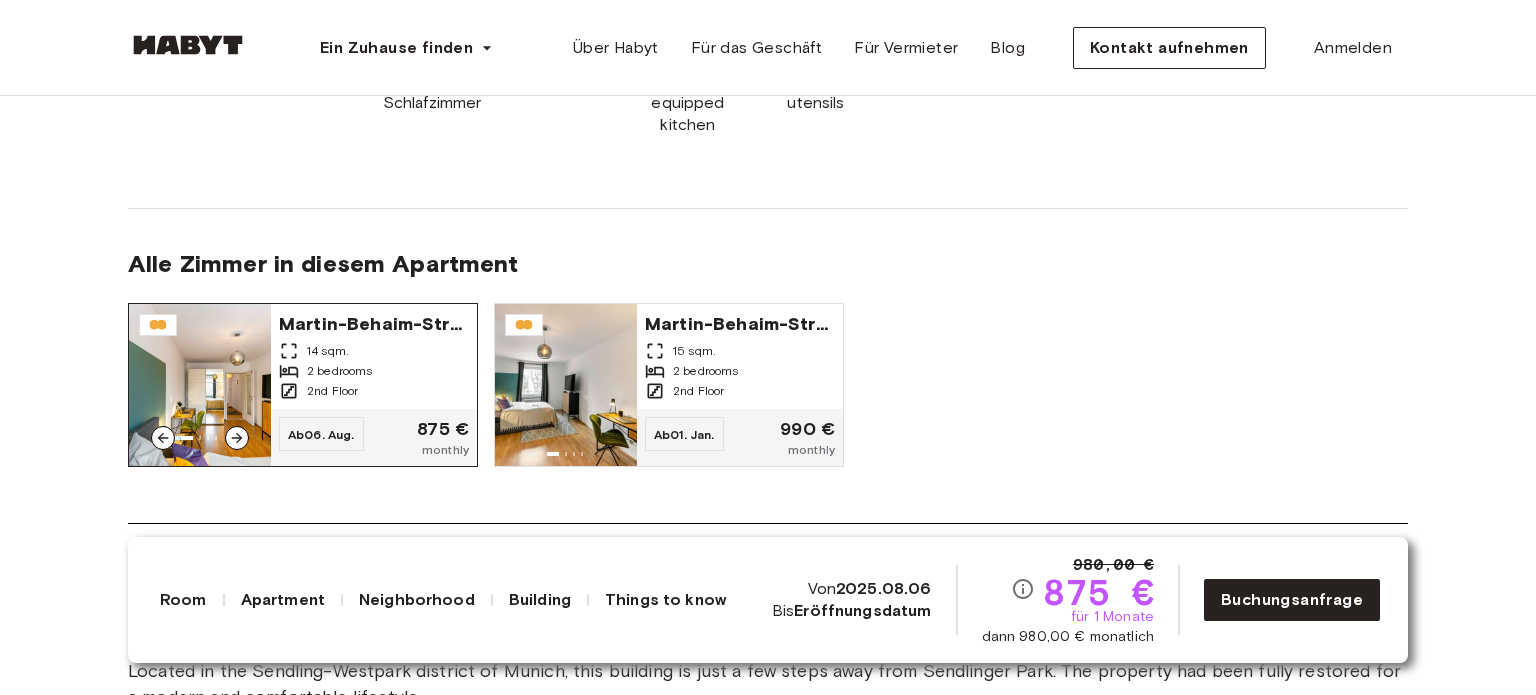 click 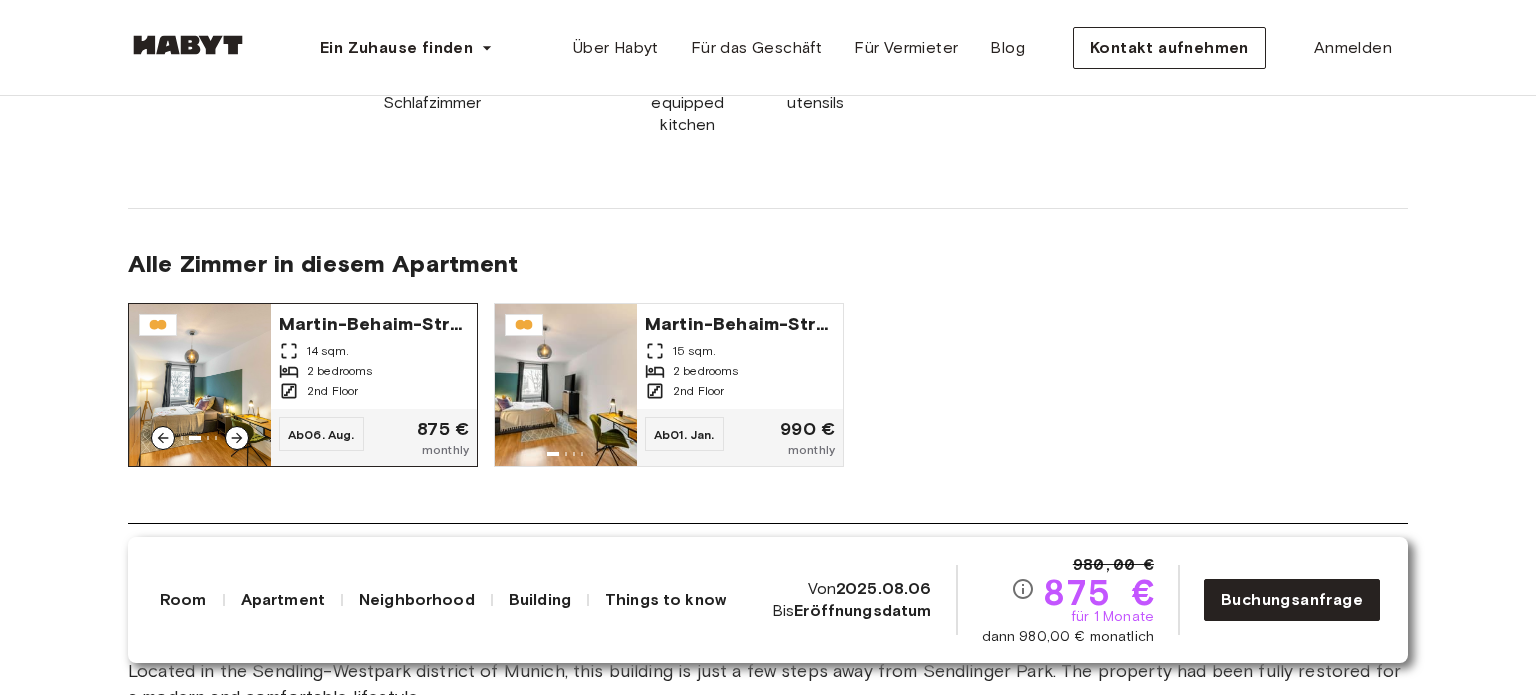 click 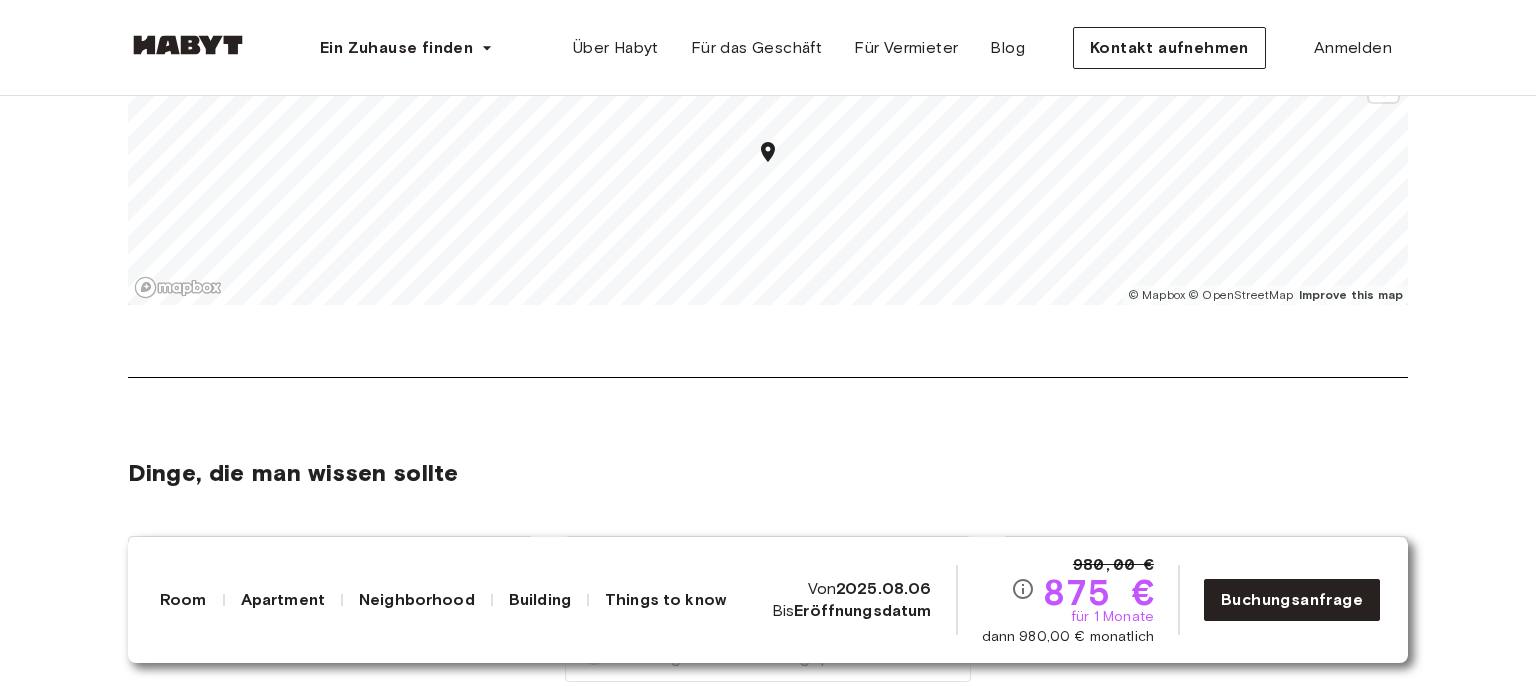 scroll, scrollTop: 2100, scrollLeft: 0, axis: vertical 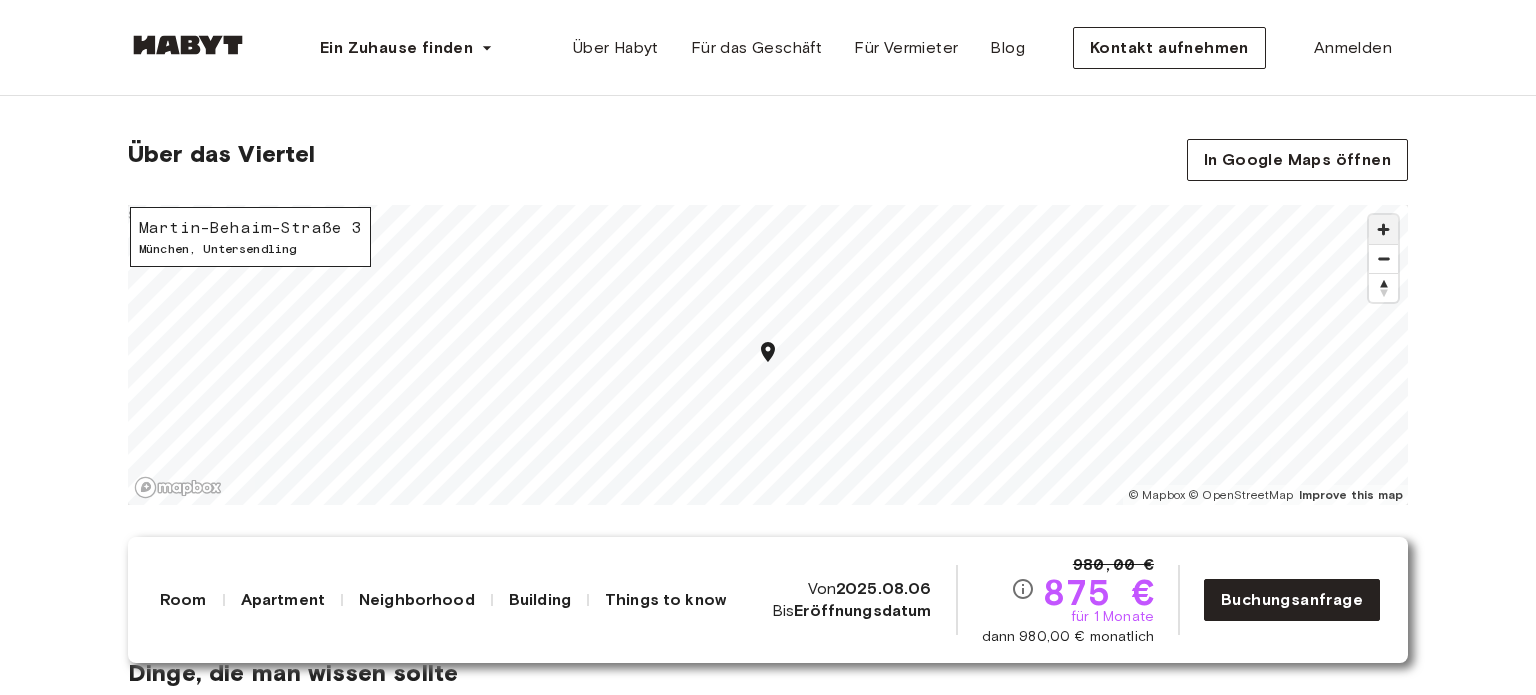 click at bounding box center (1383, 229) 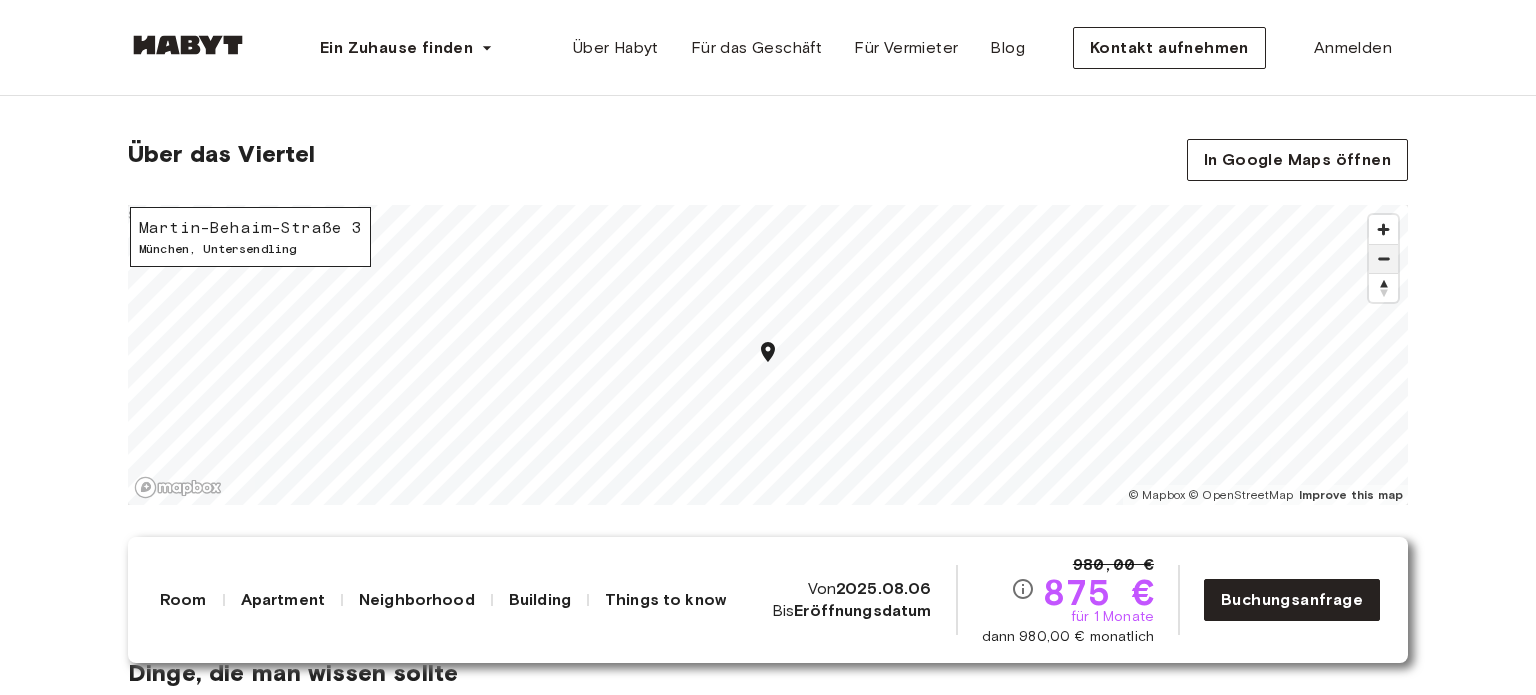 click at bounding box center (1383, 259) 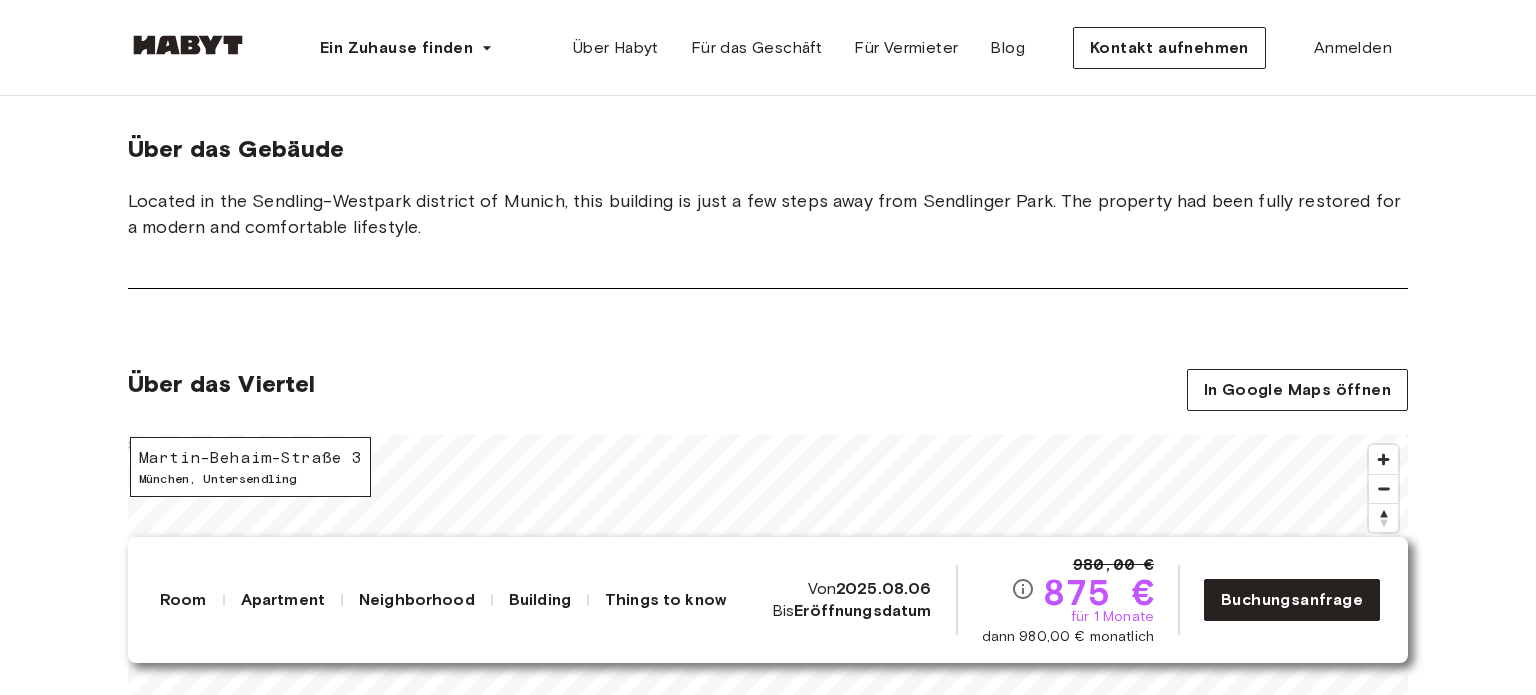 scroll, scrollTop: 2200, scrollLeft: 0, axis: vertical 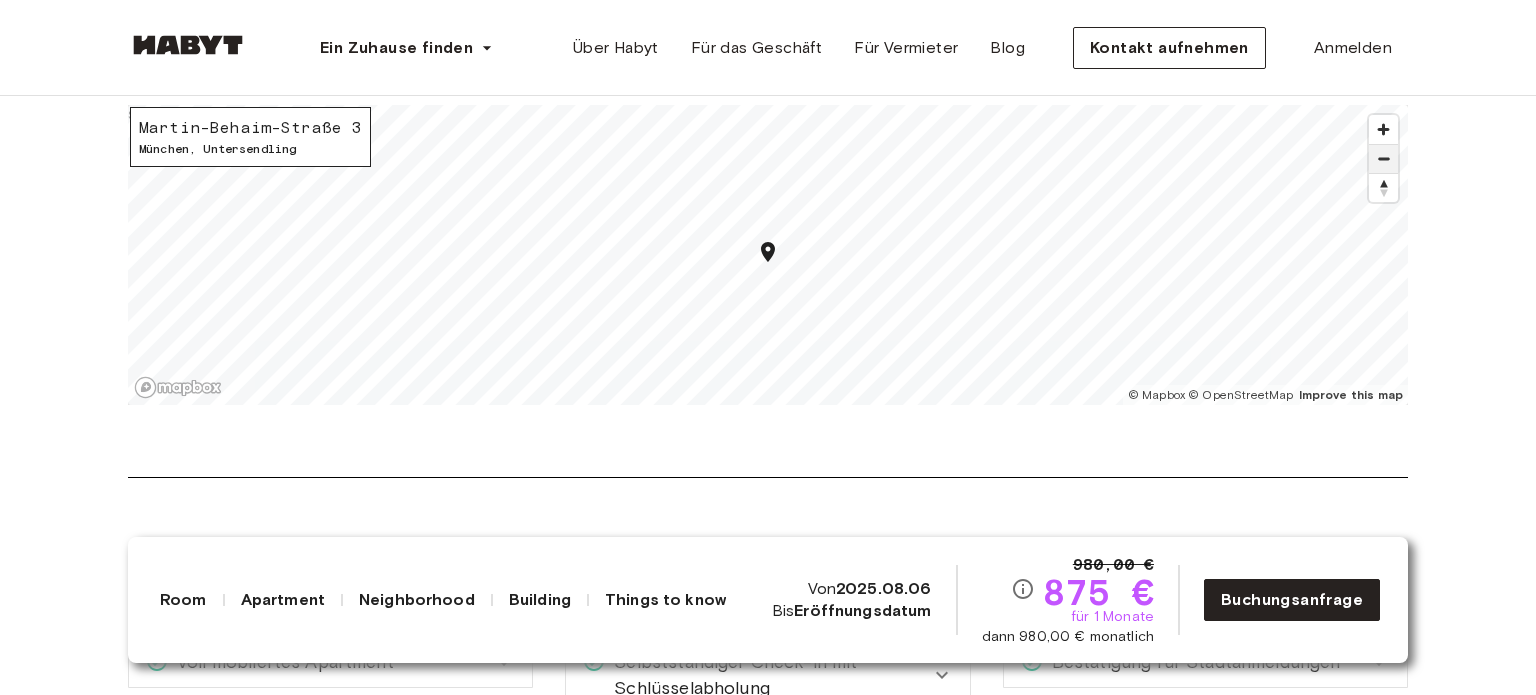 click at bounding box center (1383, 159) 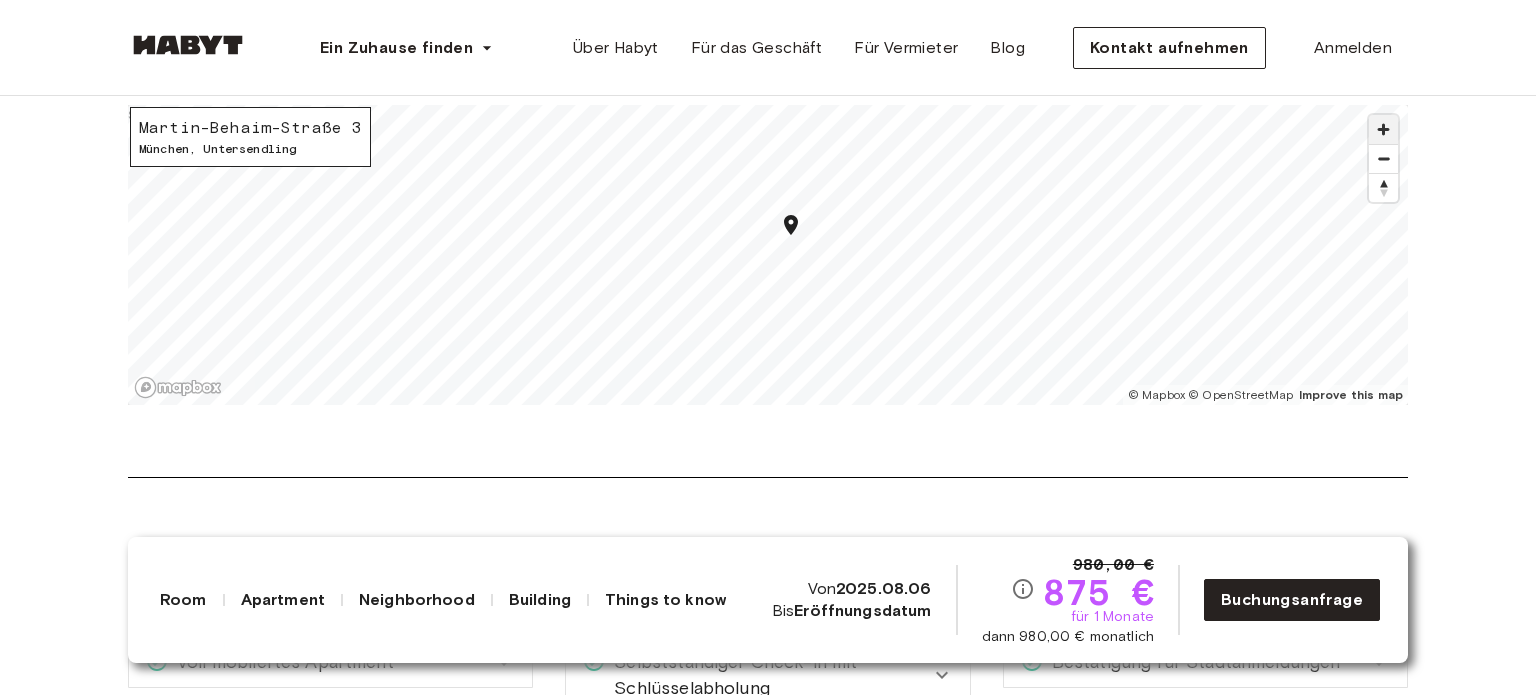 click at bounding box center (1383, 129) 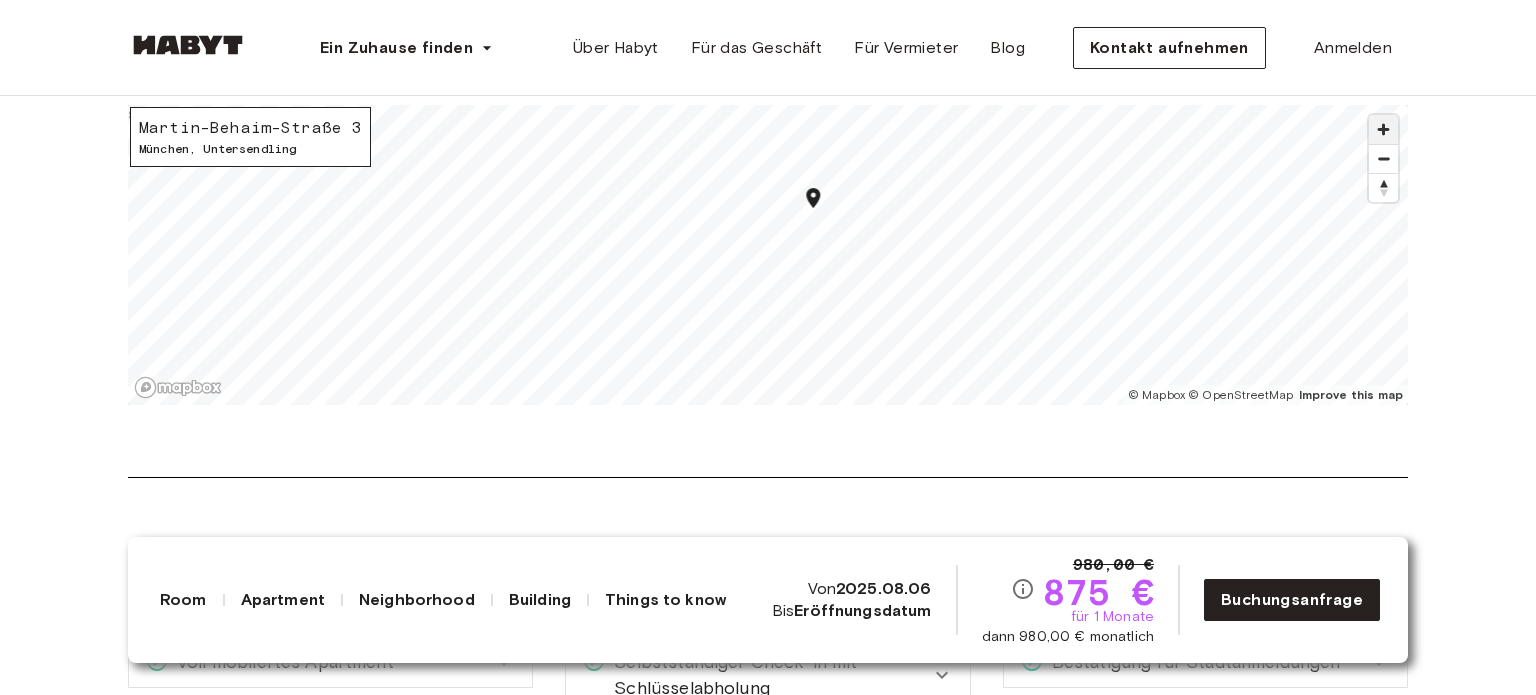 click at bounding box center (1383, 129) 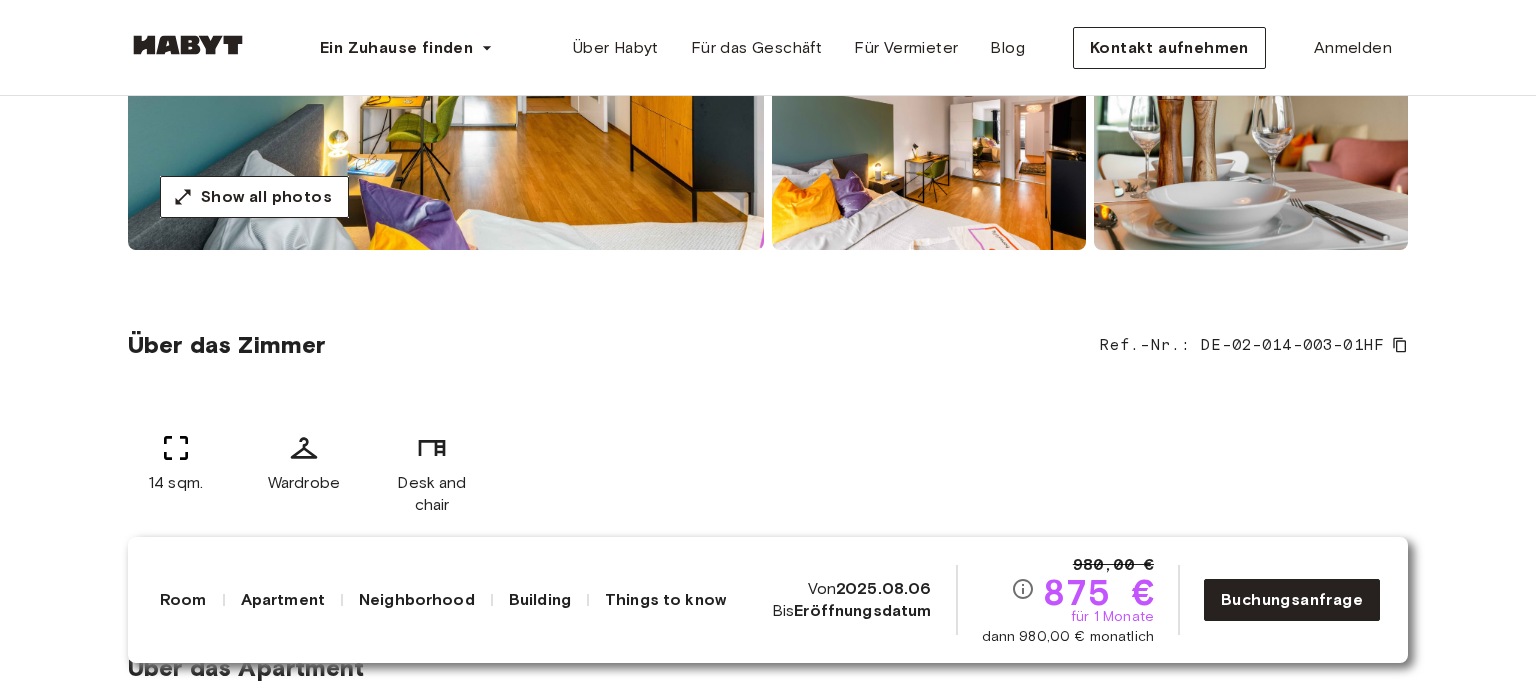 scroll, scrollTop: 0, scrollLeft: 0, axis: both 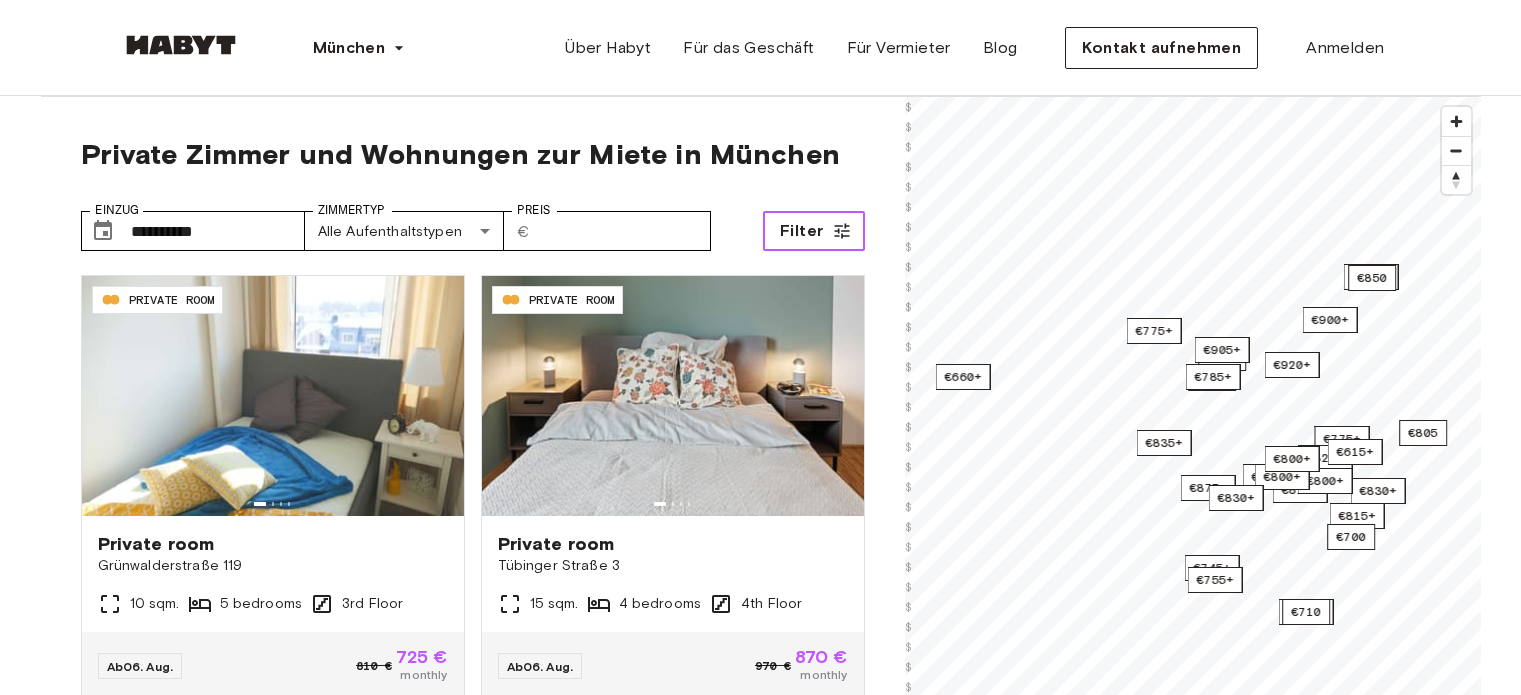 click on "Filter" at bounding box center [801, 231] 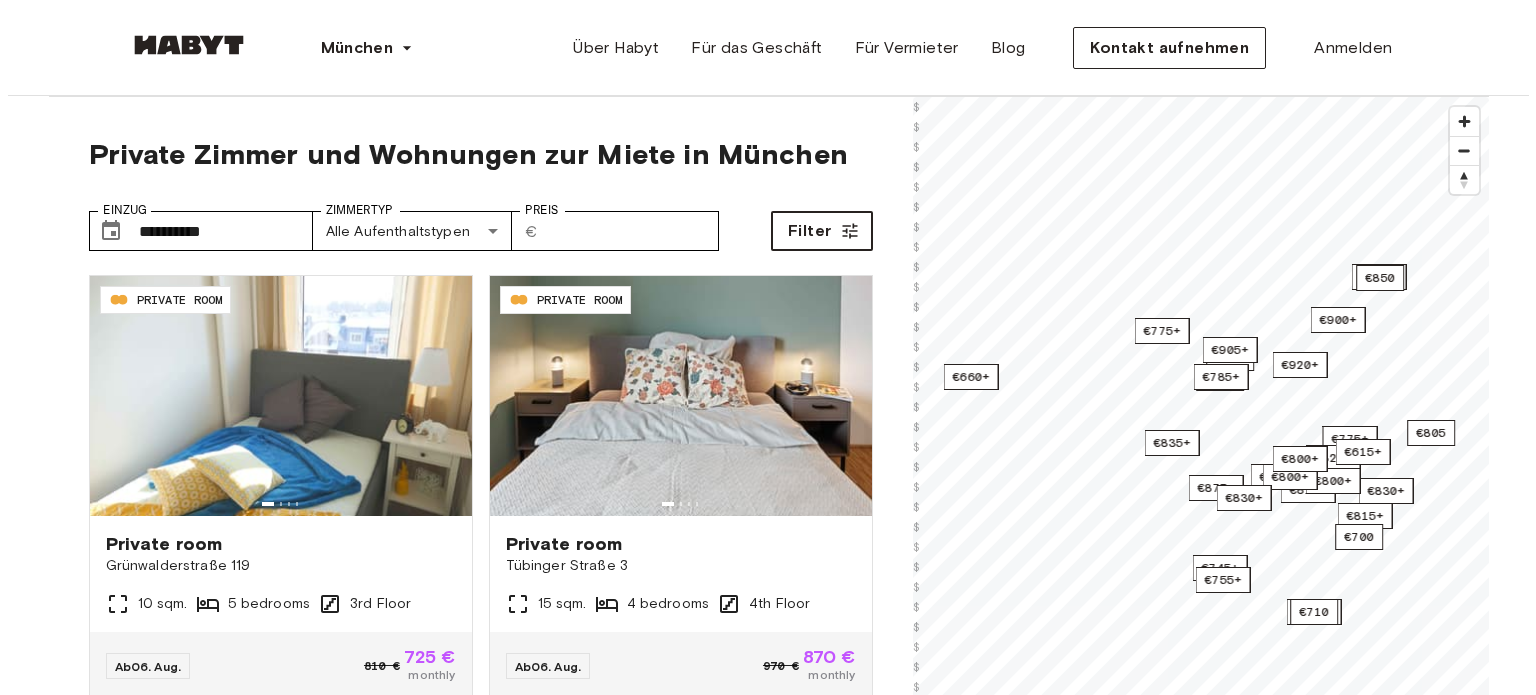 scroll, scrollTop: 0, scrollLeft: 0, axis: both 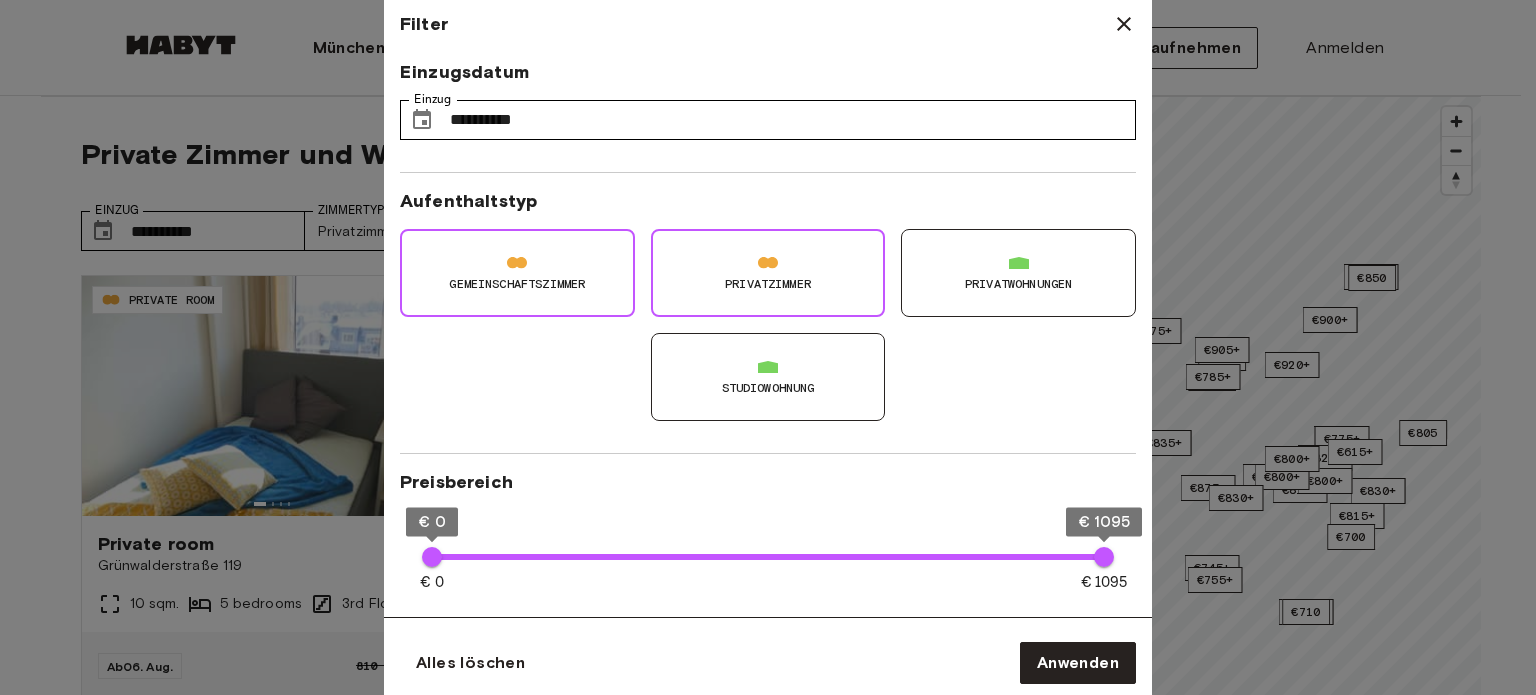 click on "Gemeinschaftszimmer" at bounding box center (517, 284) 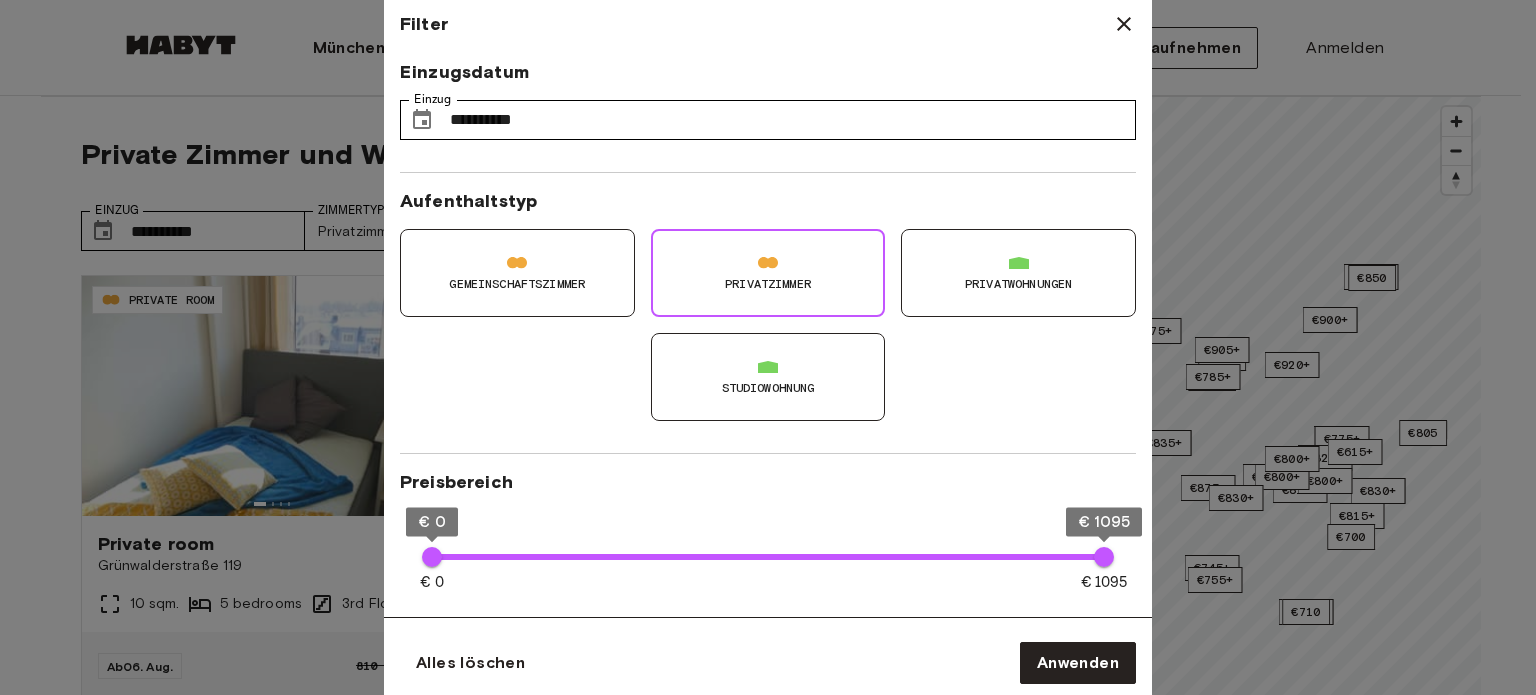 type on "**********" 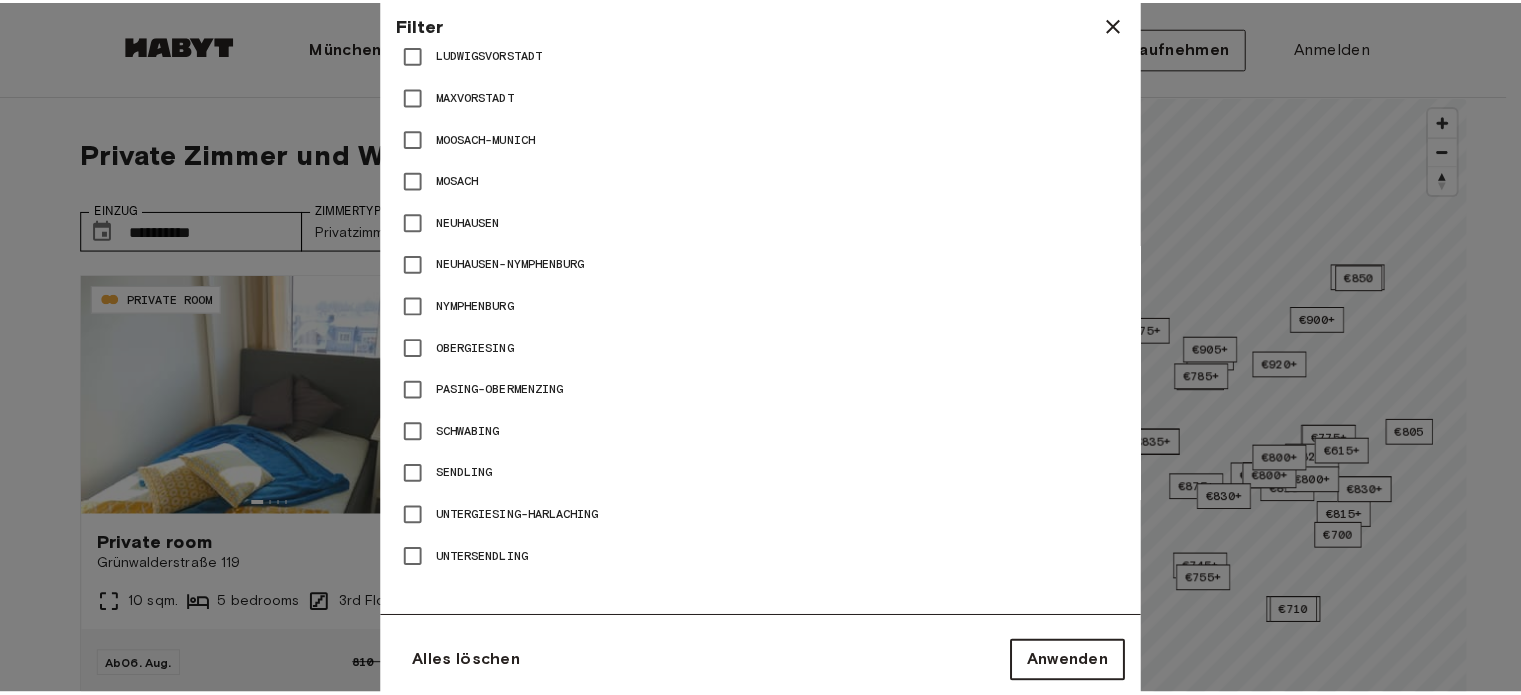 scroll, scrollTop: 1431, scrollLeft: 0, axis: vertical 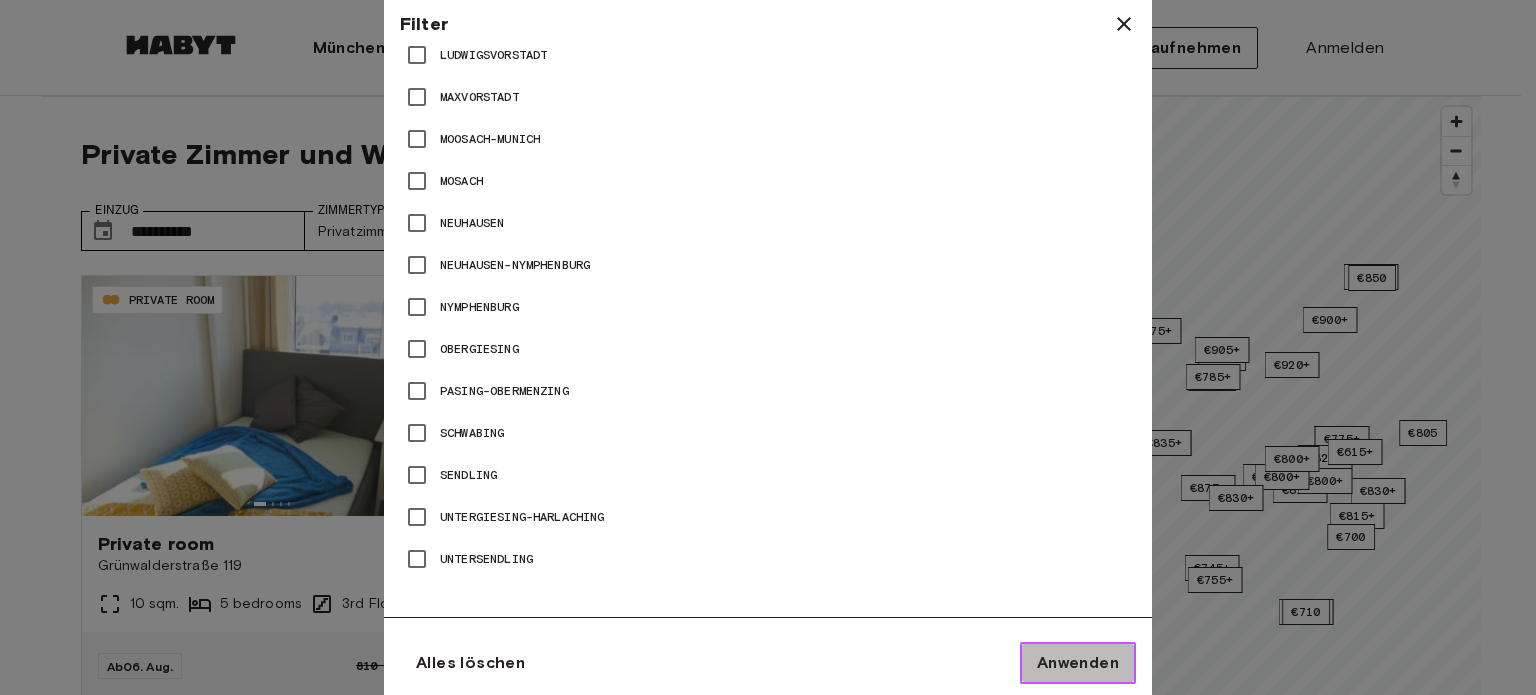 click on "Anwenden" at bounding box center (1078, 663) 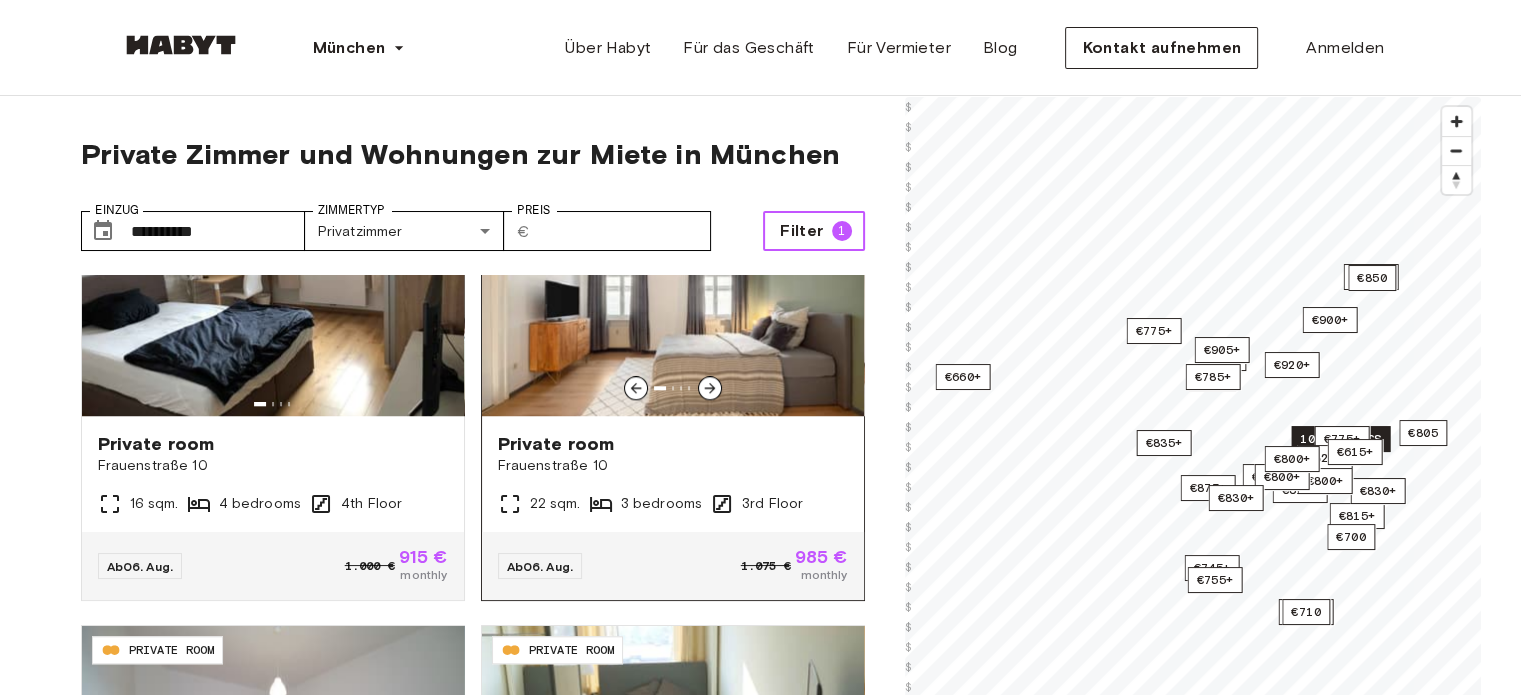 scroll, scrollTop: 1800, scrollLeft: 0, axis: vertical 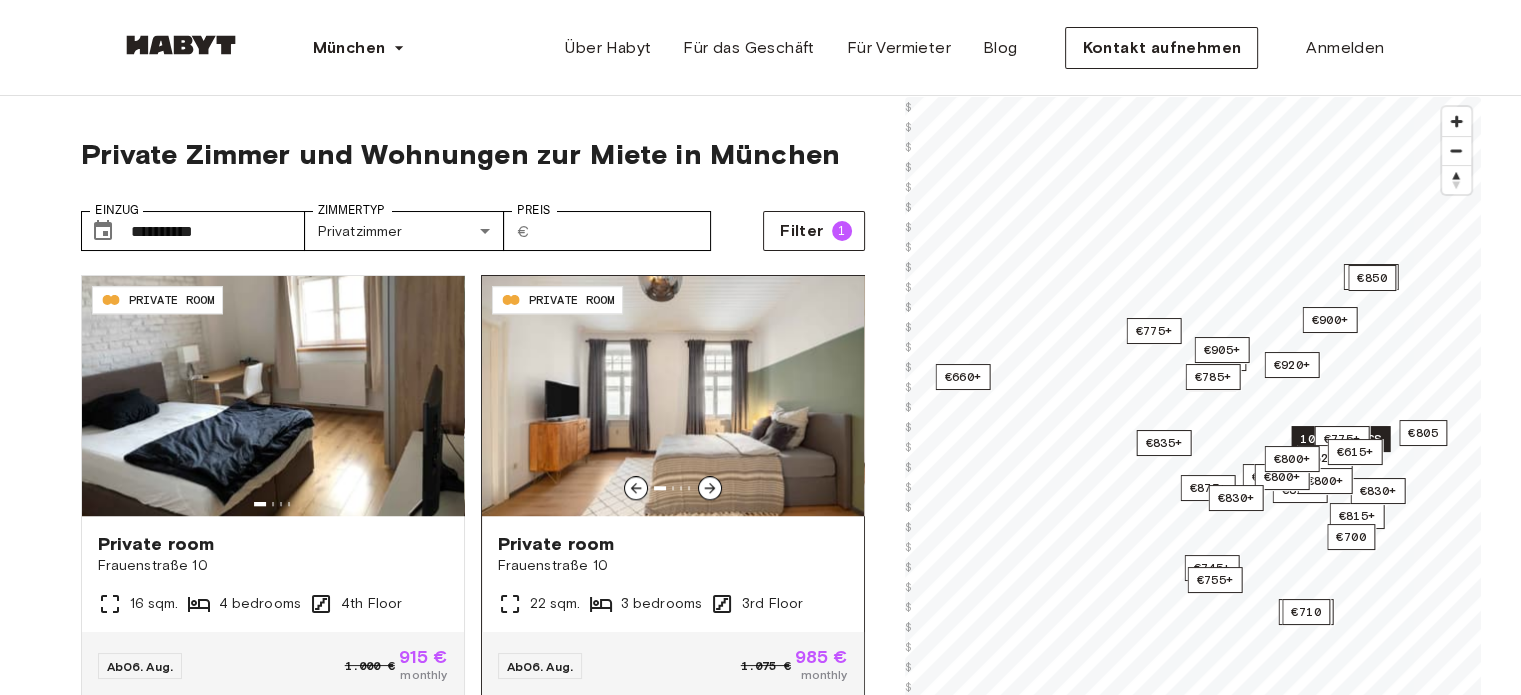 click 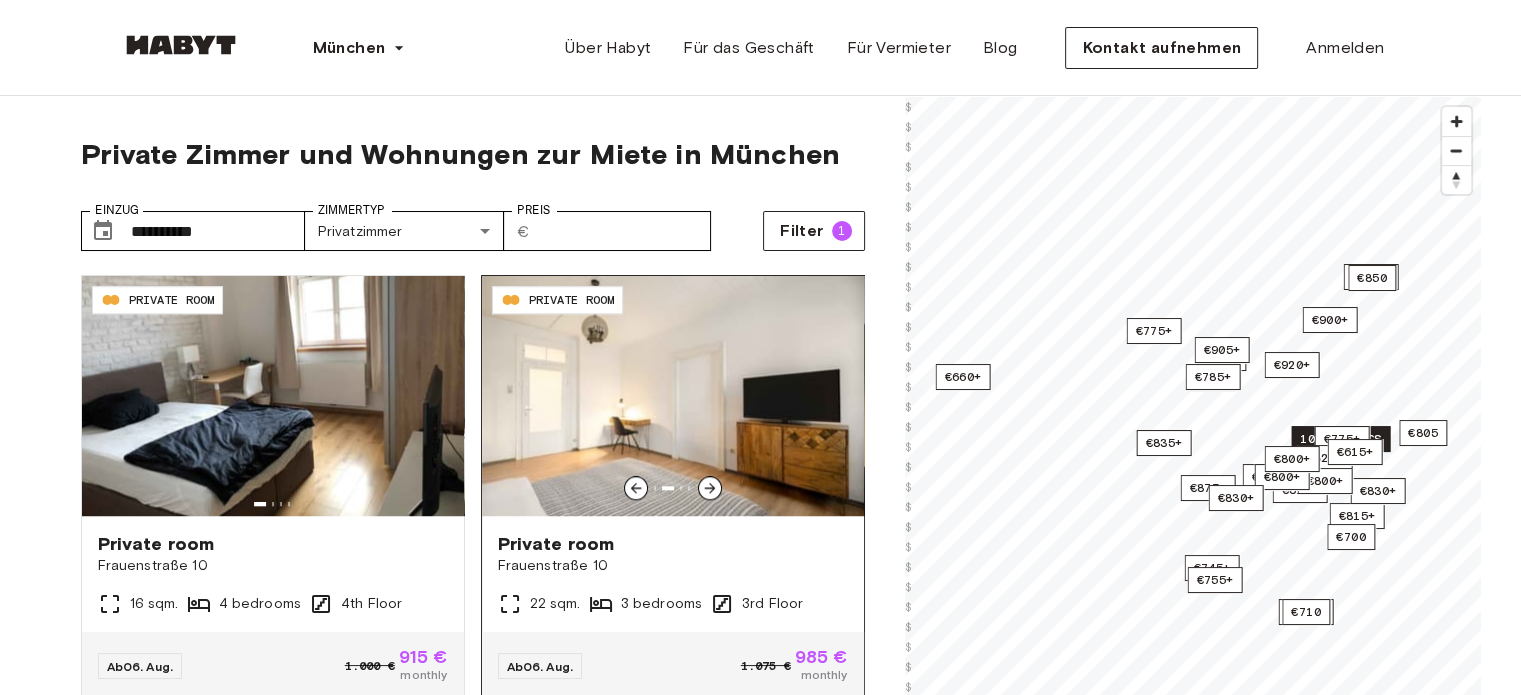 click 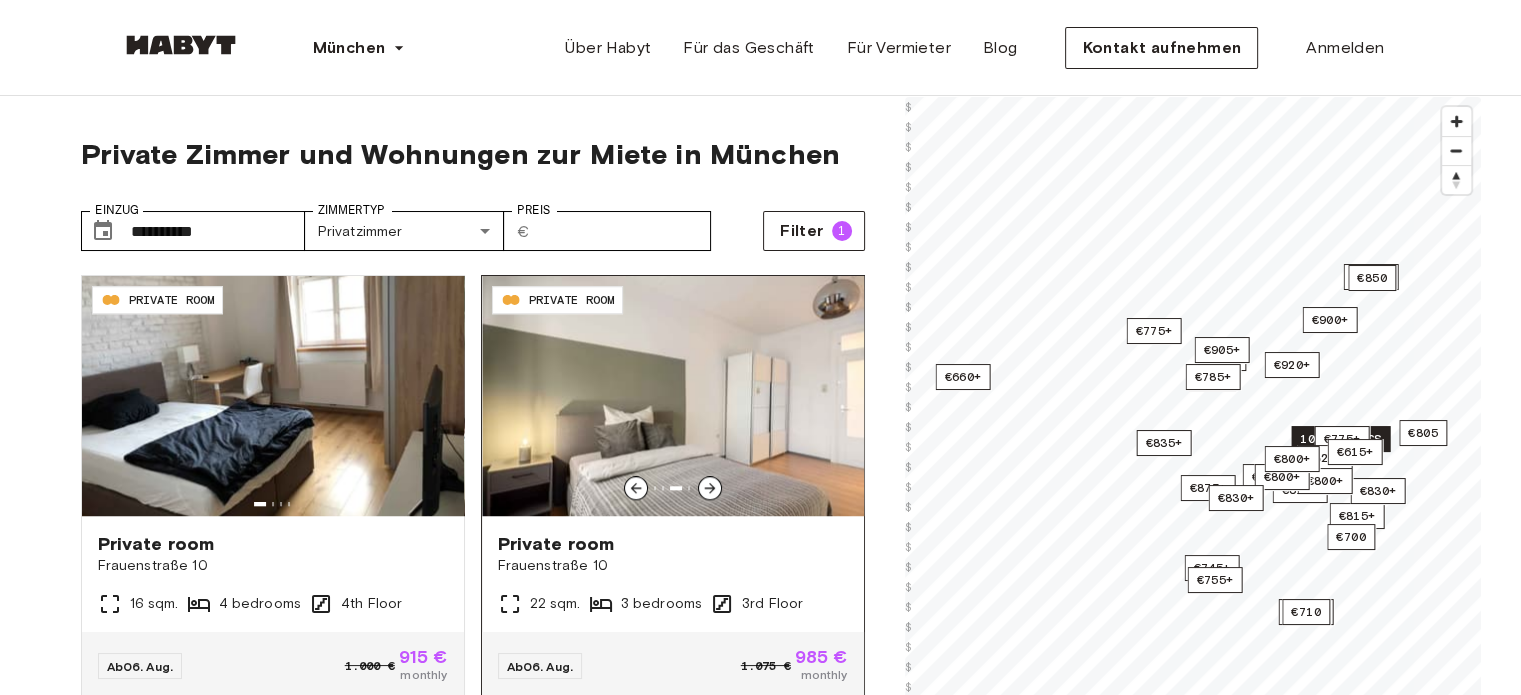 click 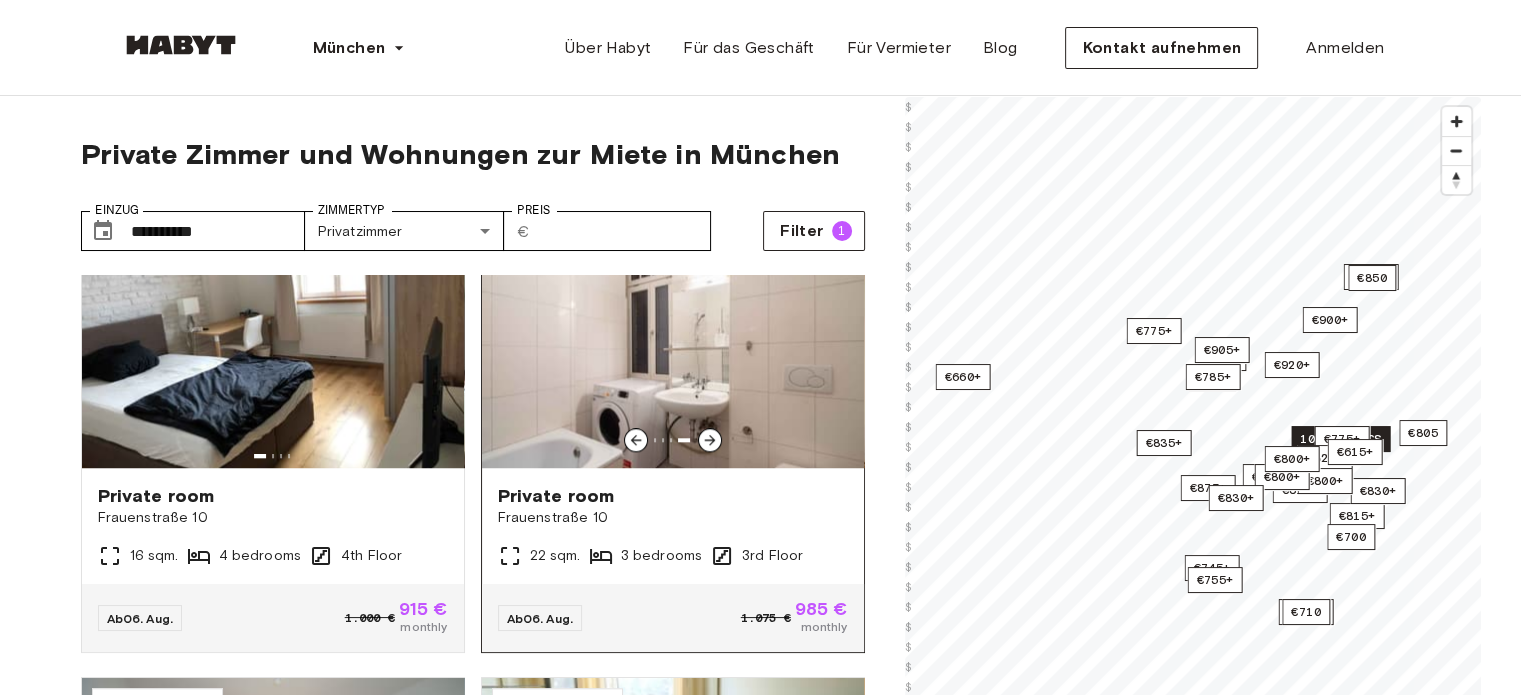 scroll, scrollTop: 1800, scrollLeft: 0, axis: vertical 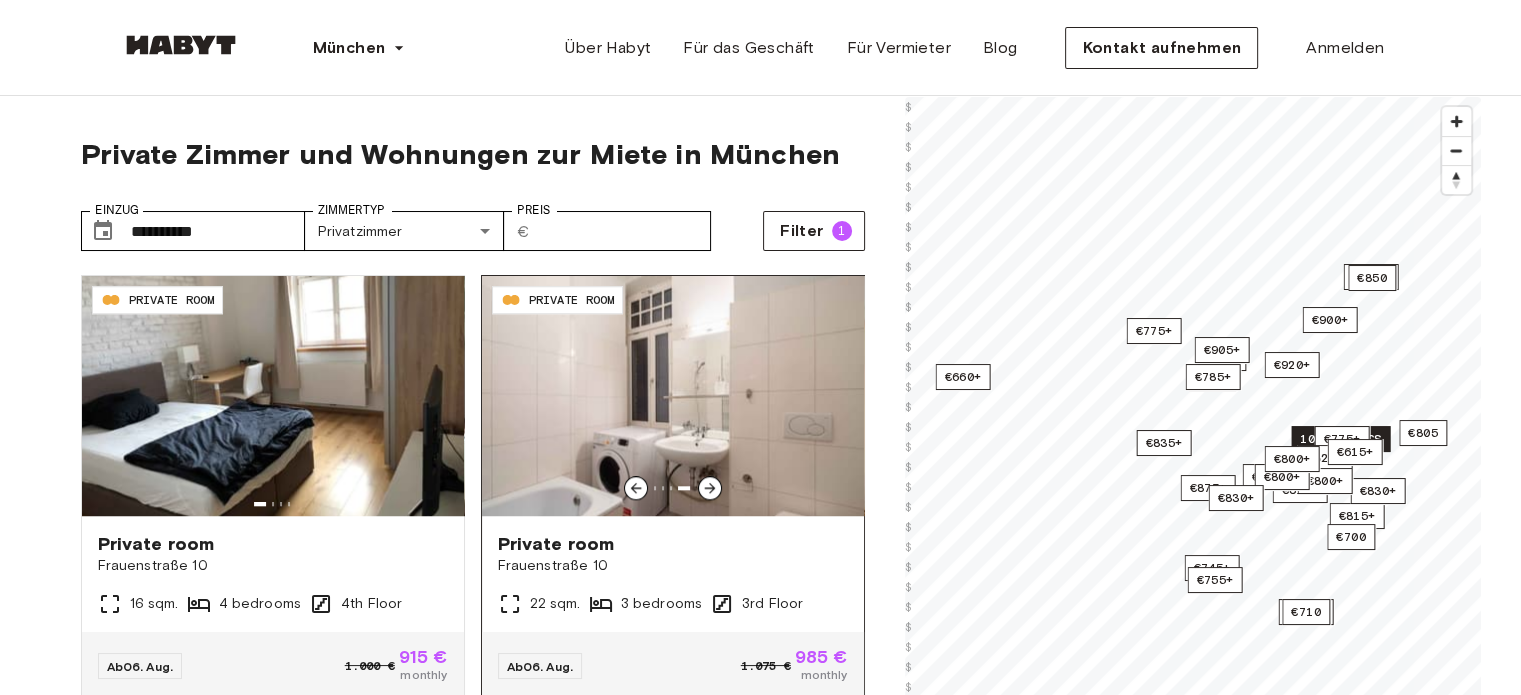 click at bounding box center (673, 396) 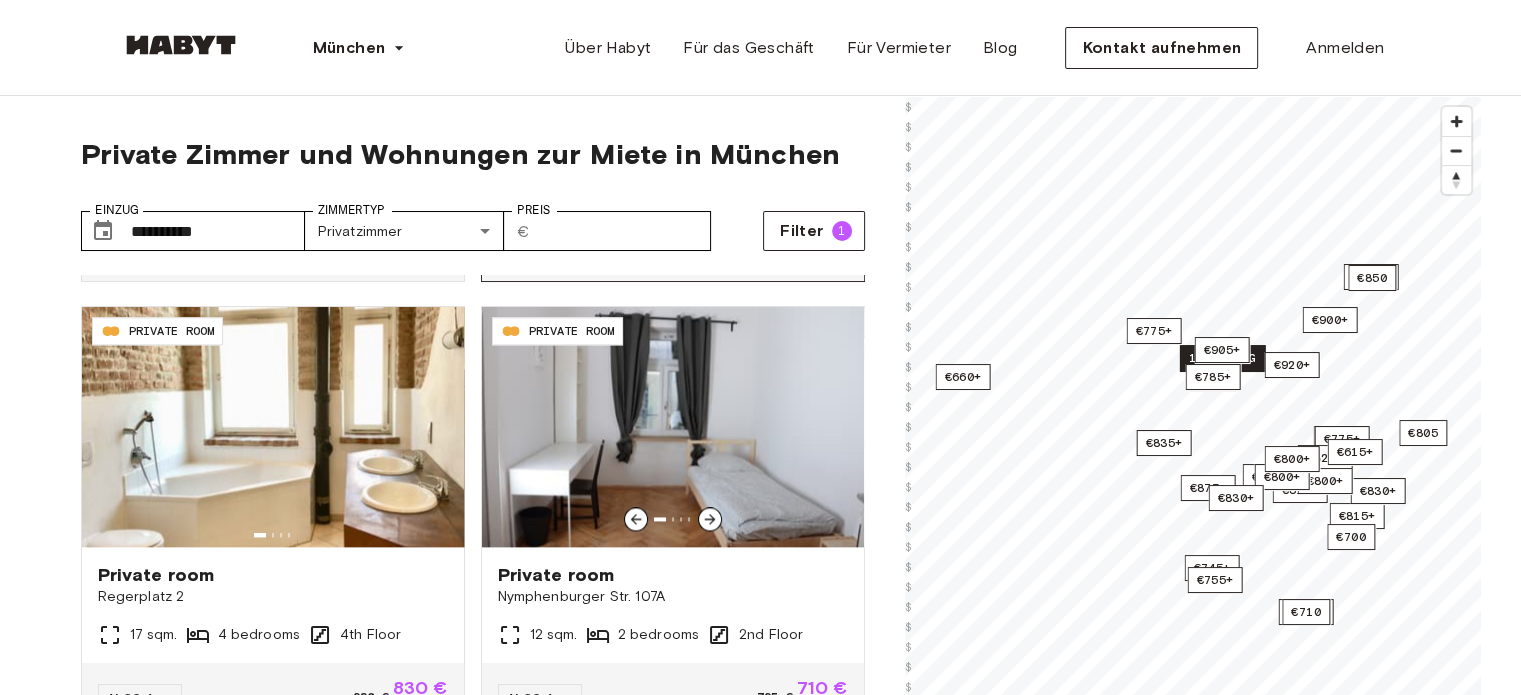 scroll, scrollTop: 2700, scrollLeft: 0, axis: vertical 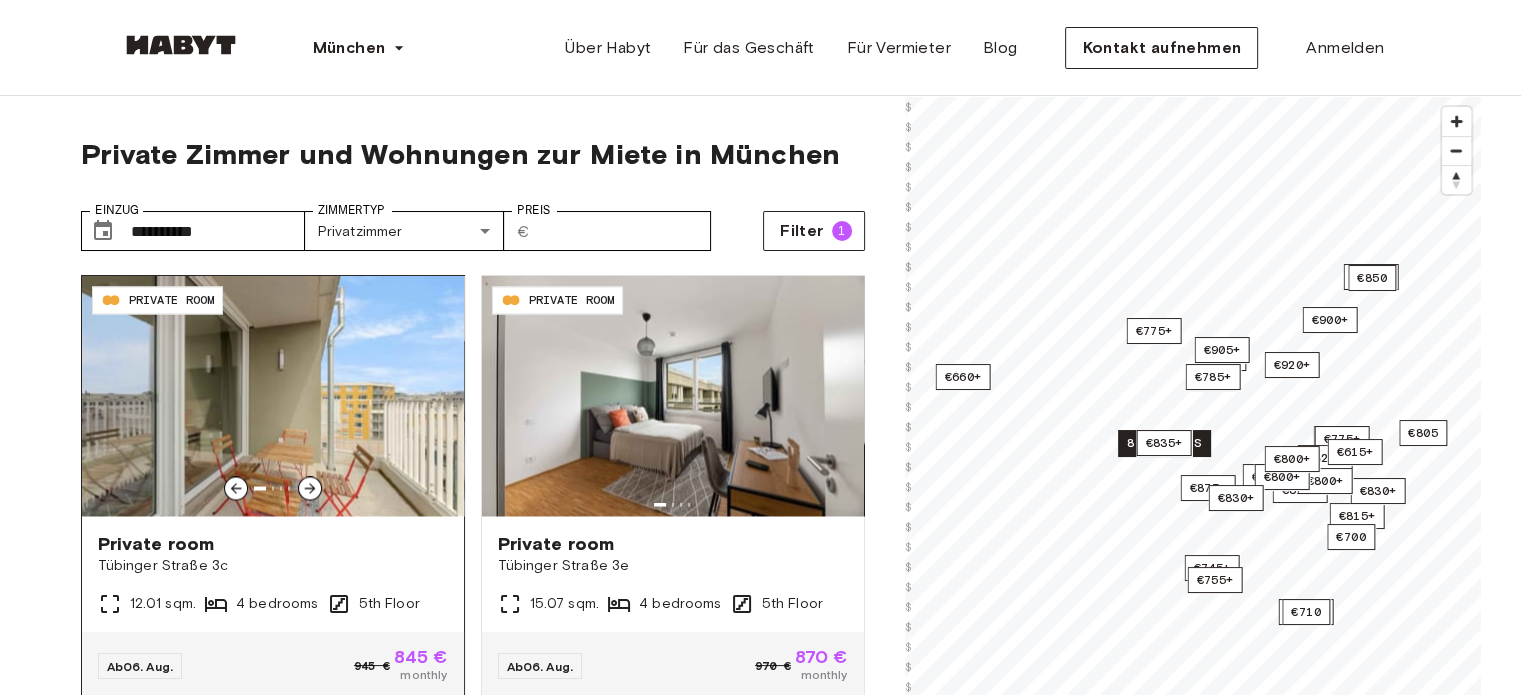 click 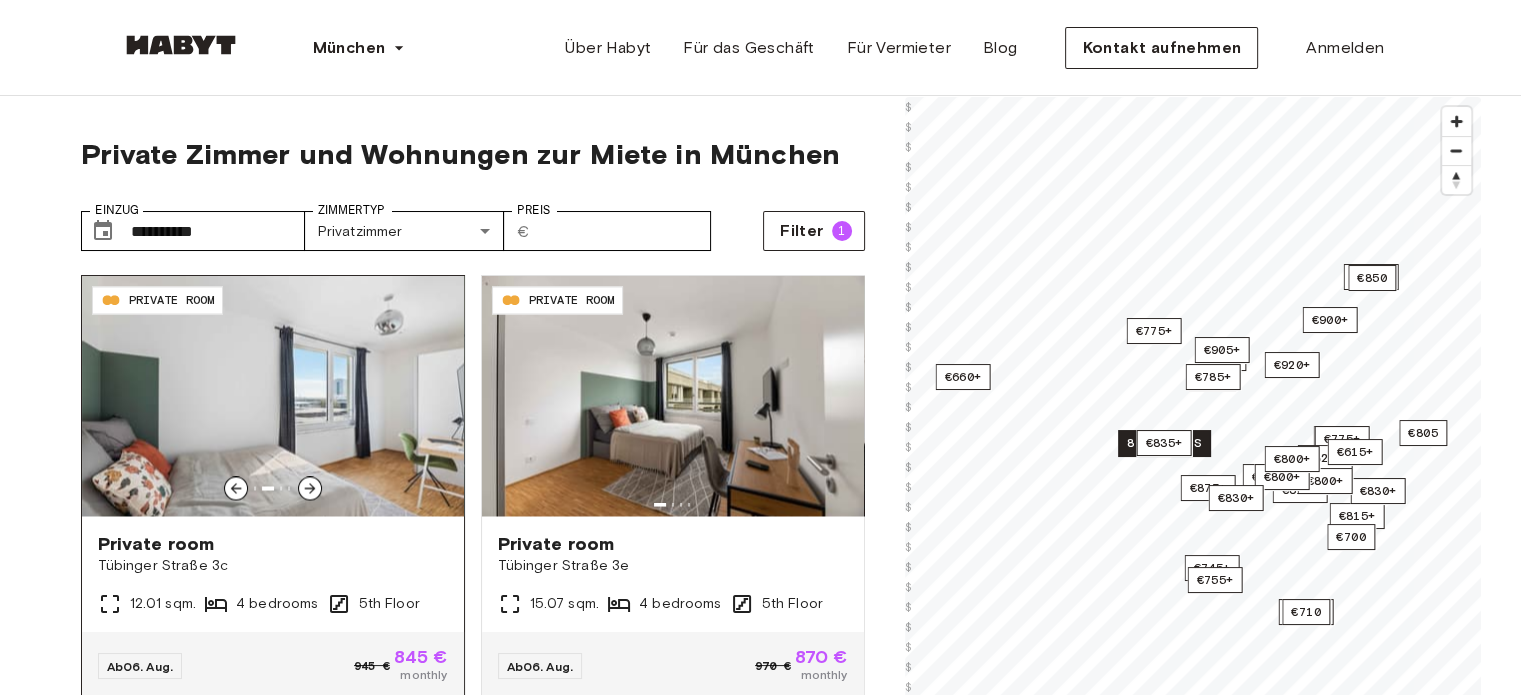 click 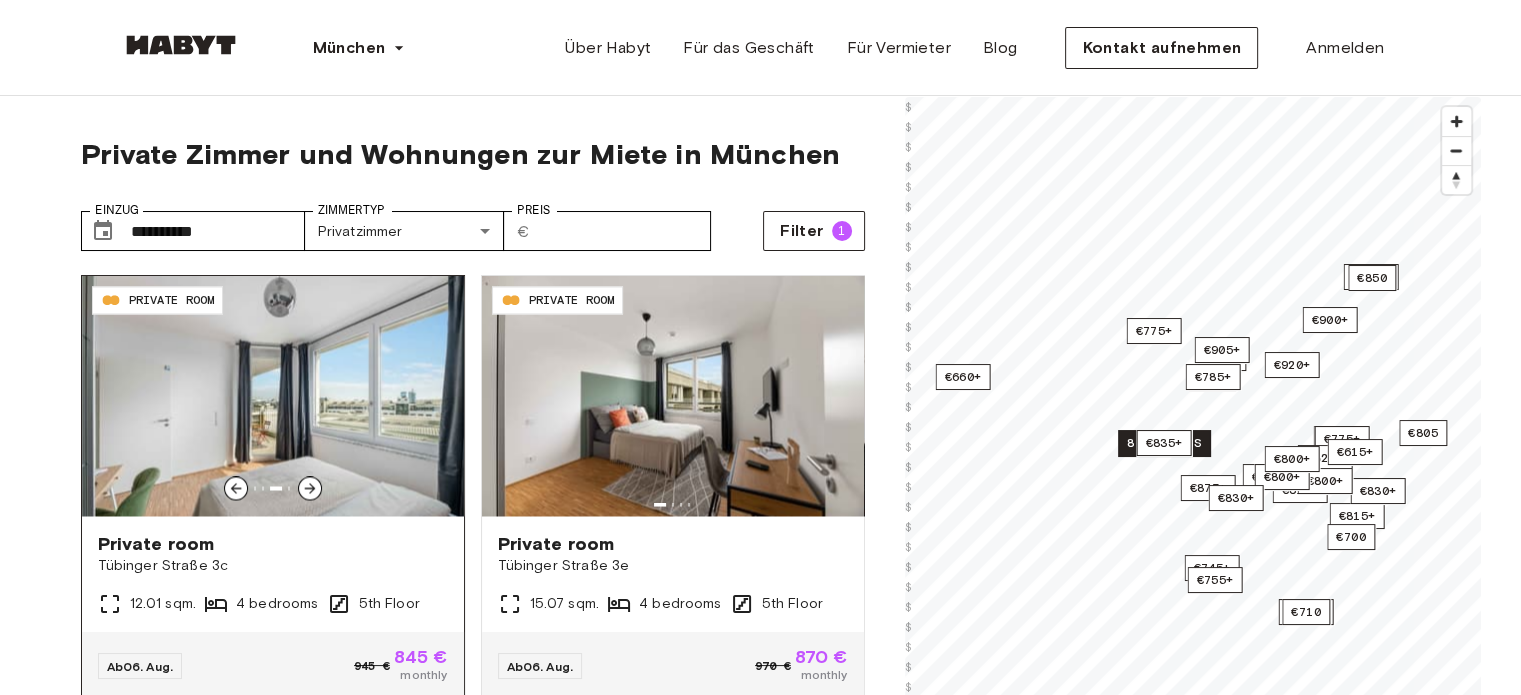 click 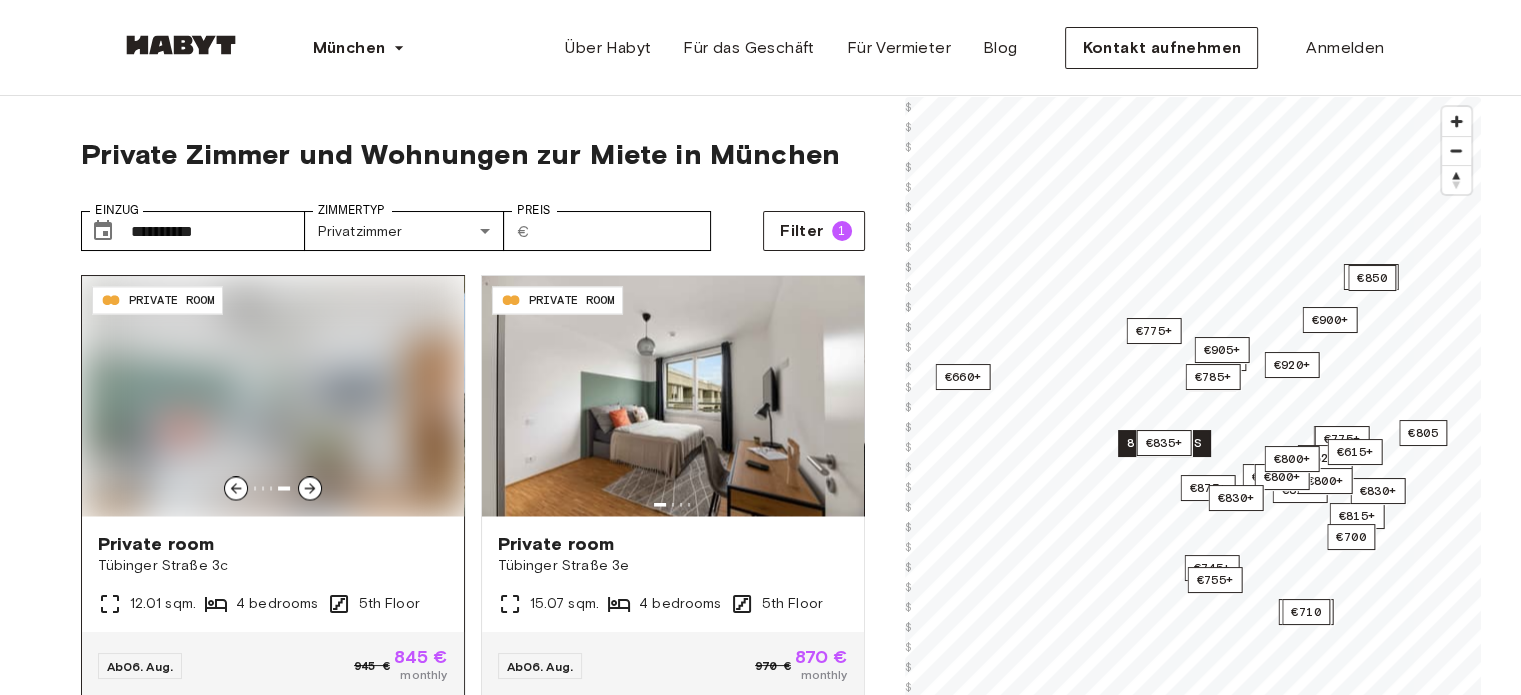 click 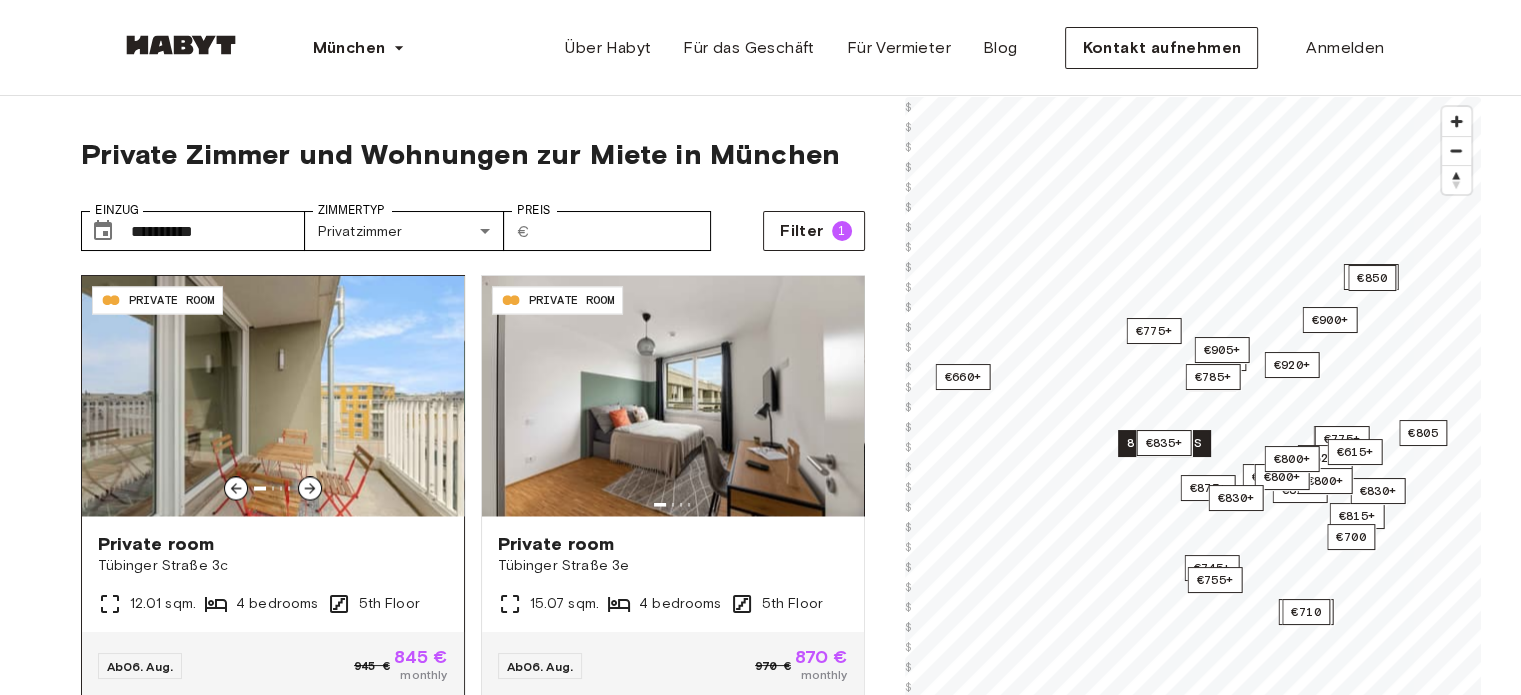 click at bounding box center (273, 396) 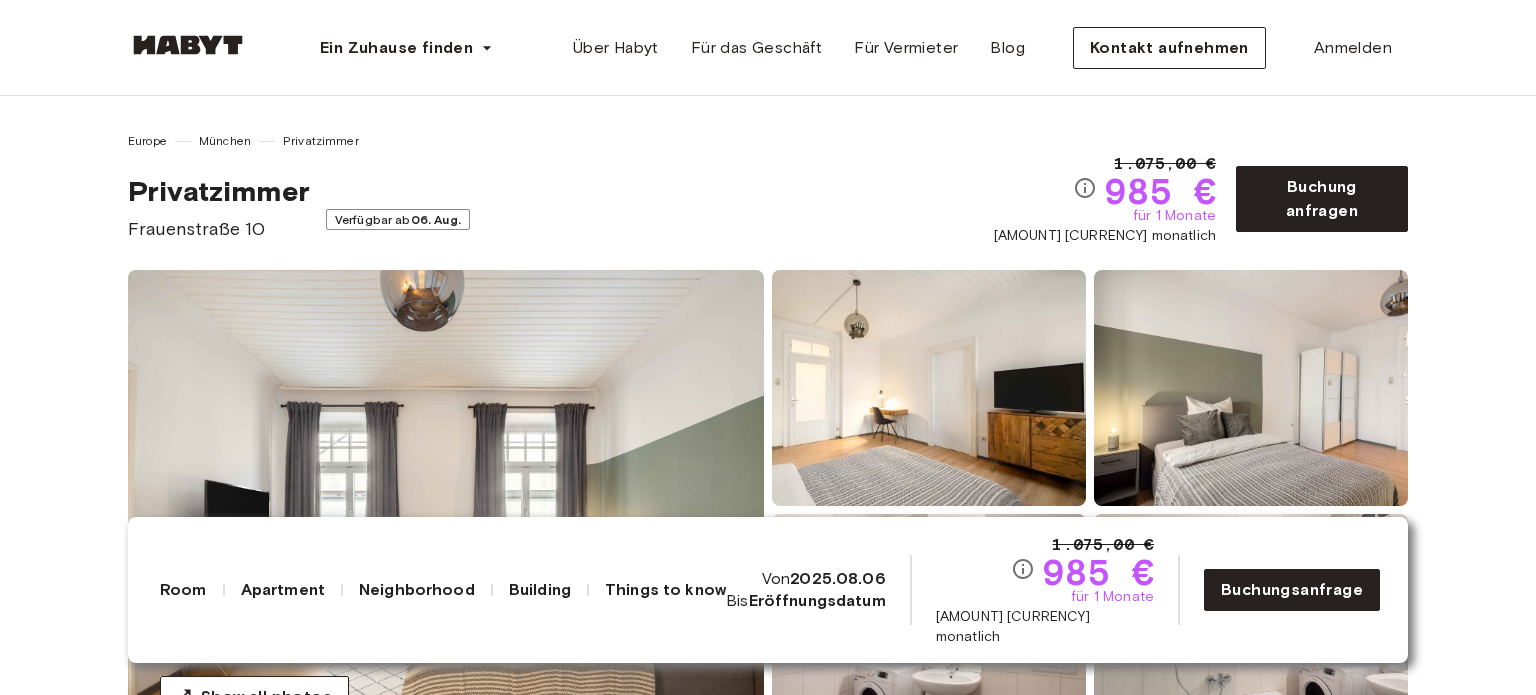 scroll, scrollTop: 706, scrollLeft: 0, axis: vertical 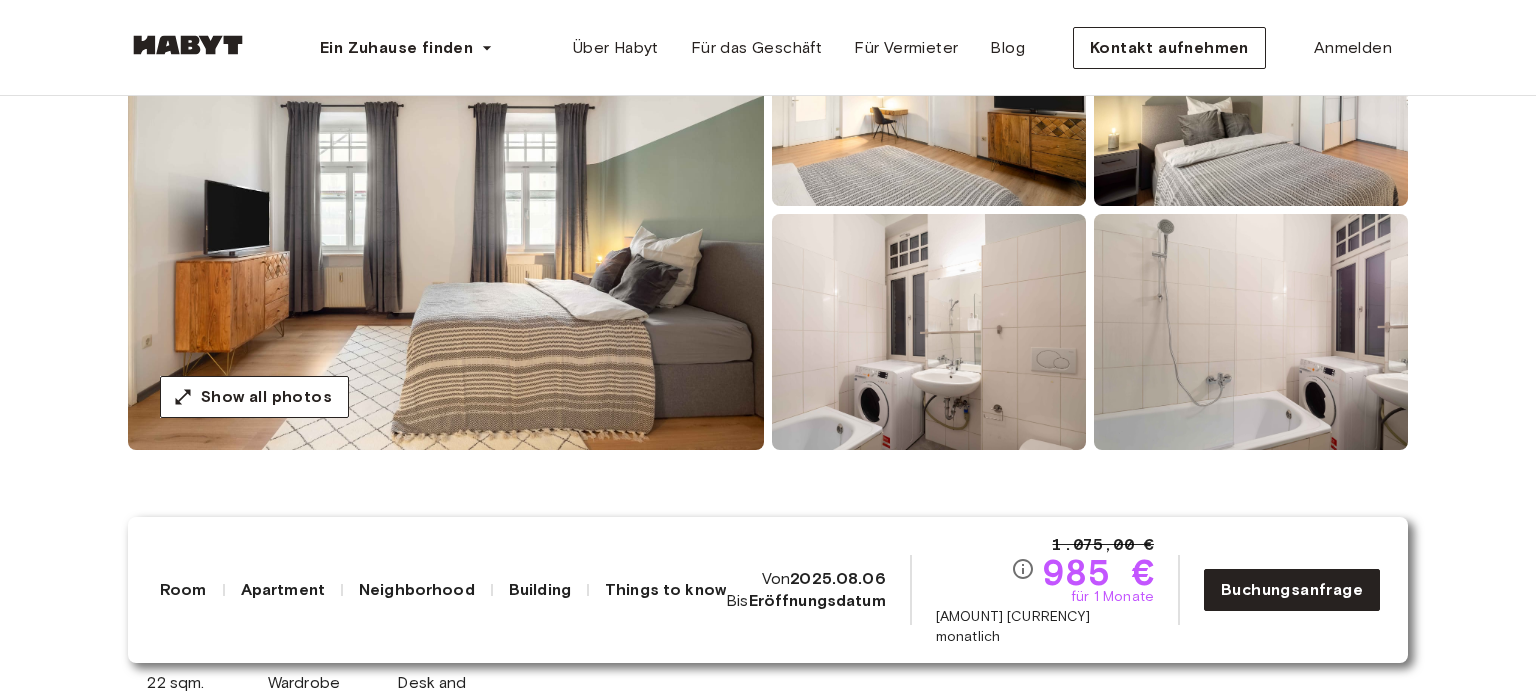 click at bounding box center [446, 210] 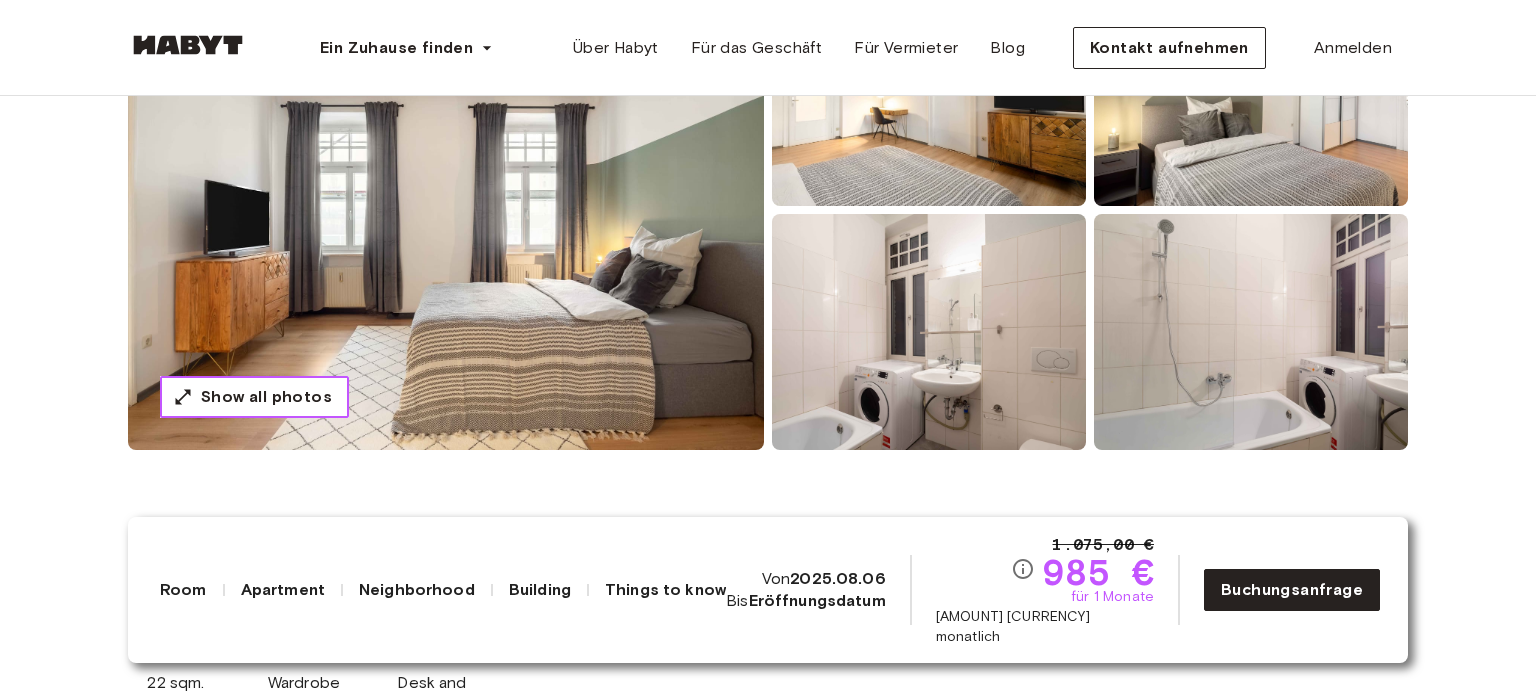 click on "Show all photos" at bounding box center [254, 397] 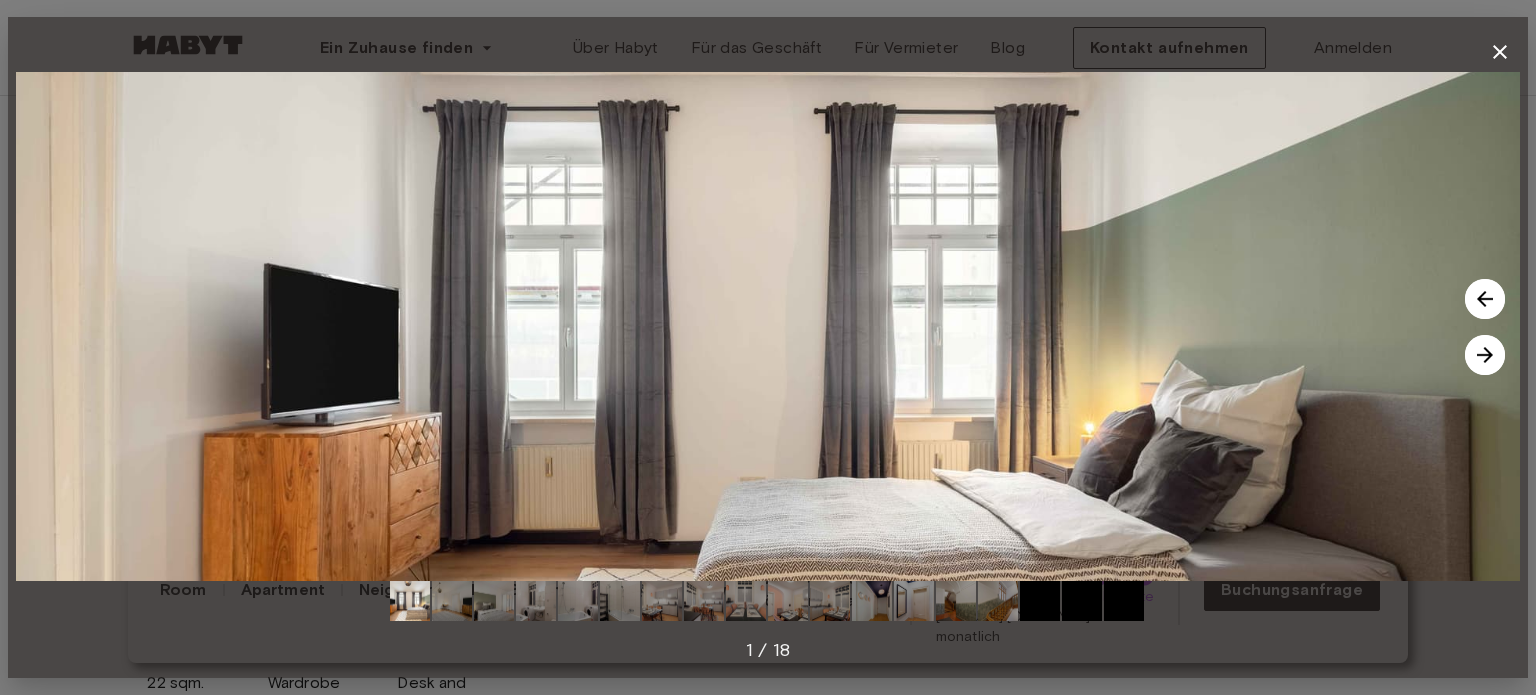 click at bounding box center (1485, 355) 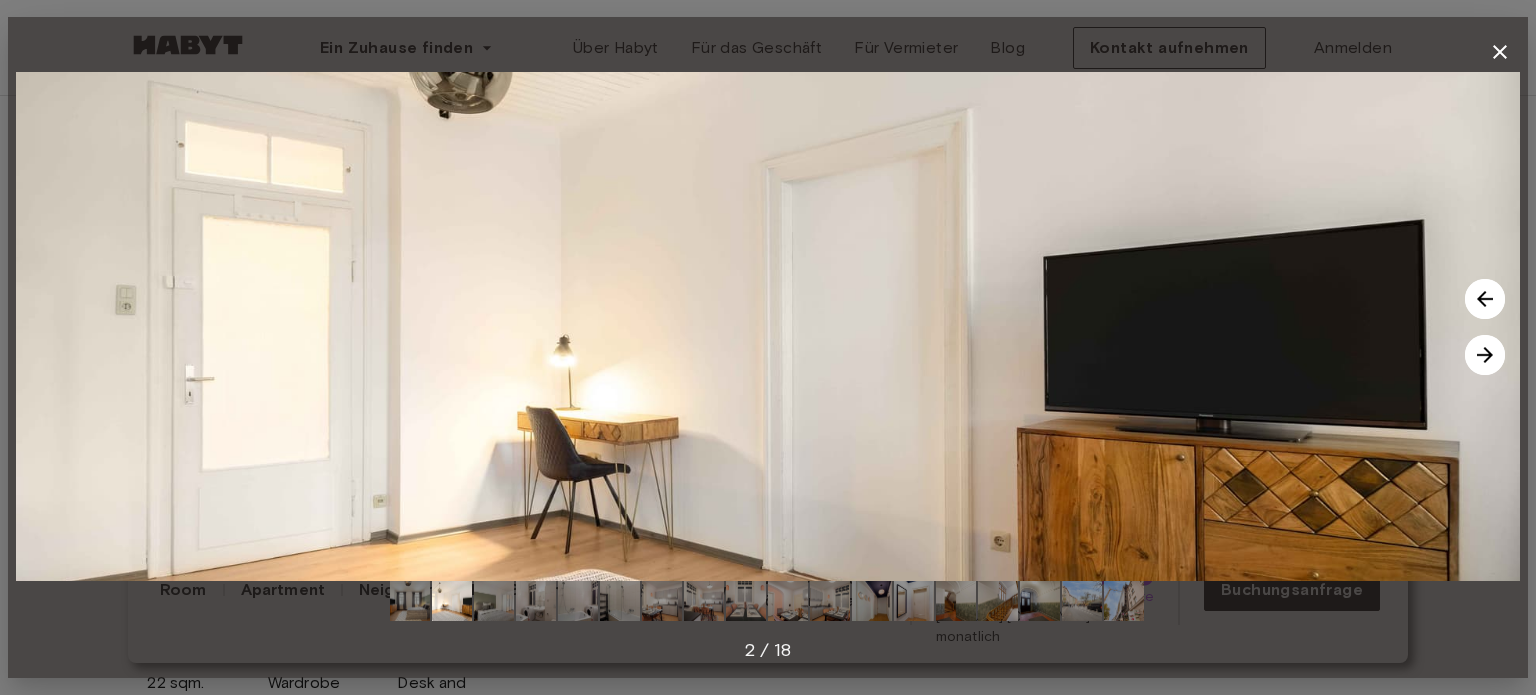 click at bounding box center (1485, 355) 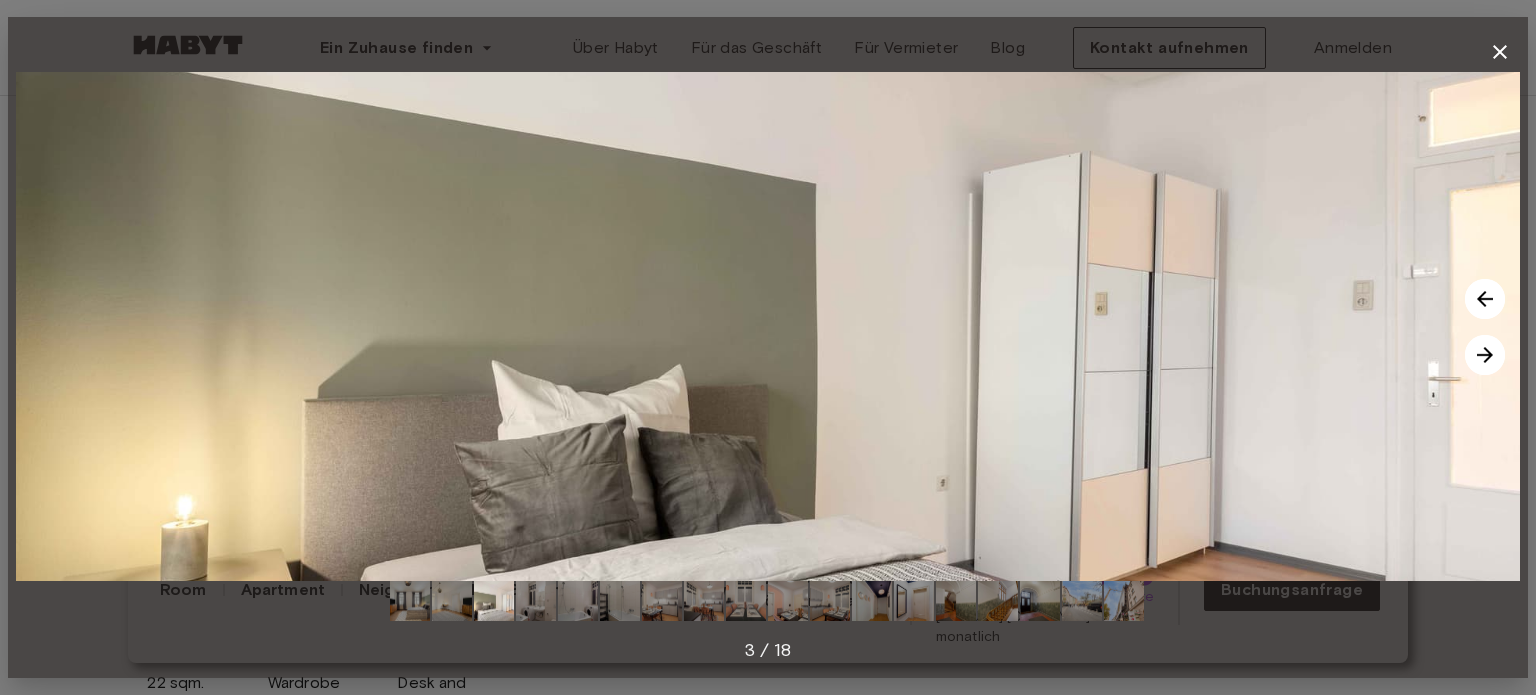 click at bounding box center (1485, 355) 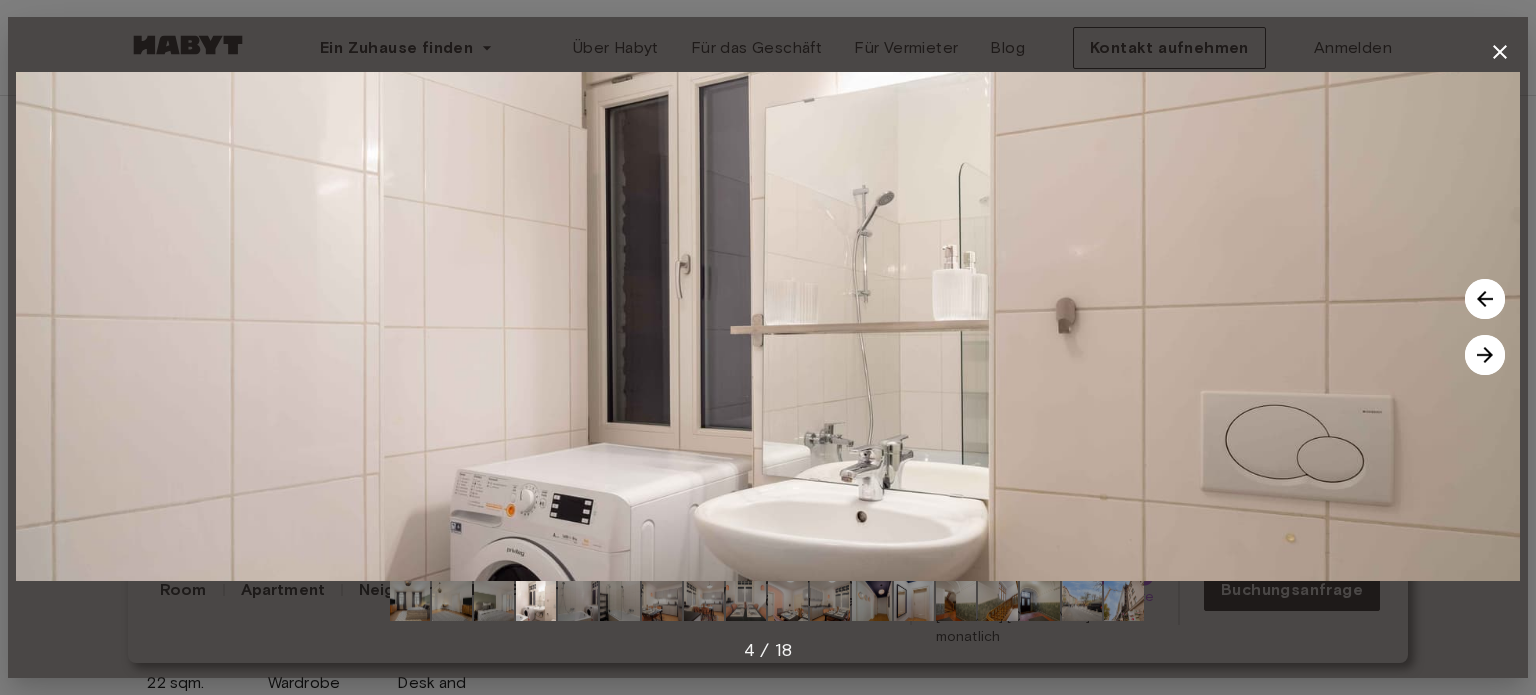 click at bounding box center [1485, 355] 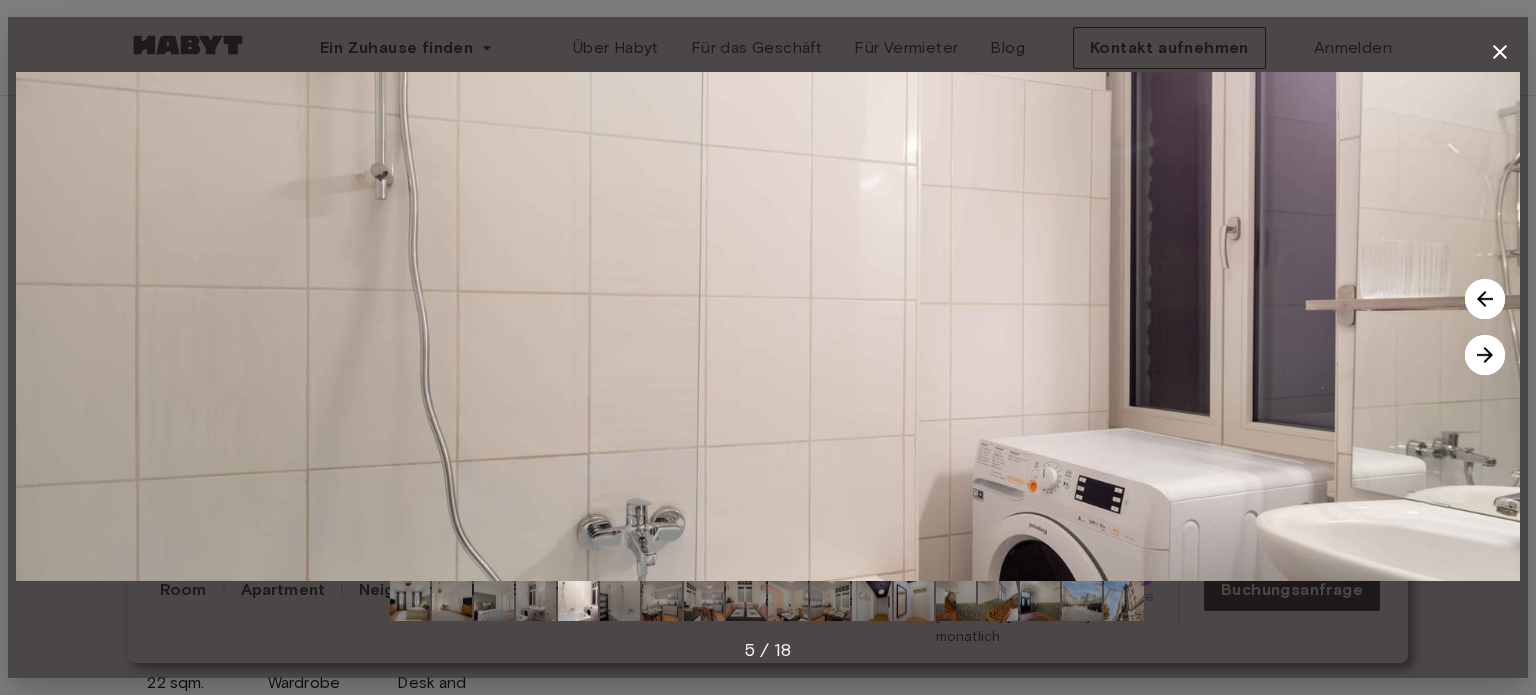 click at bounding box center [1485, 355] 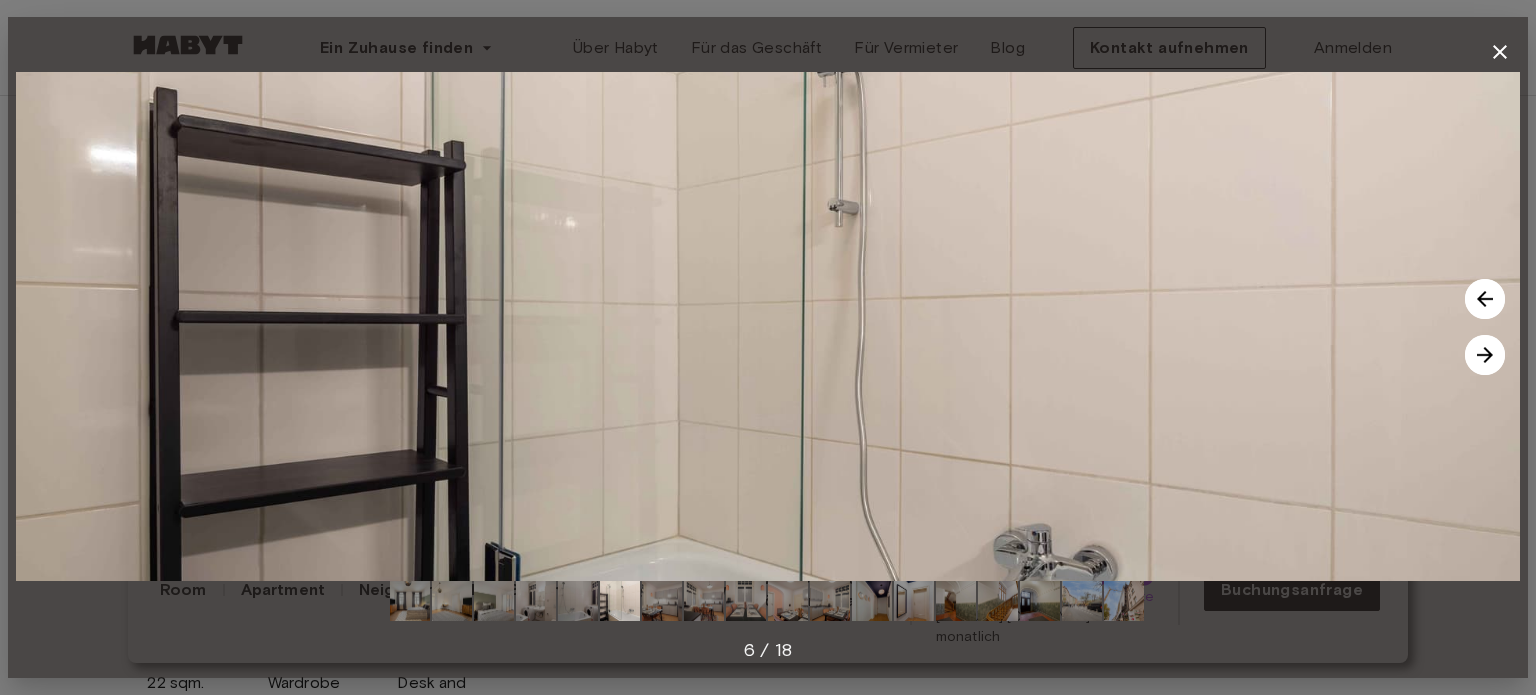 click at bounding box center [1485, 355] 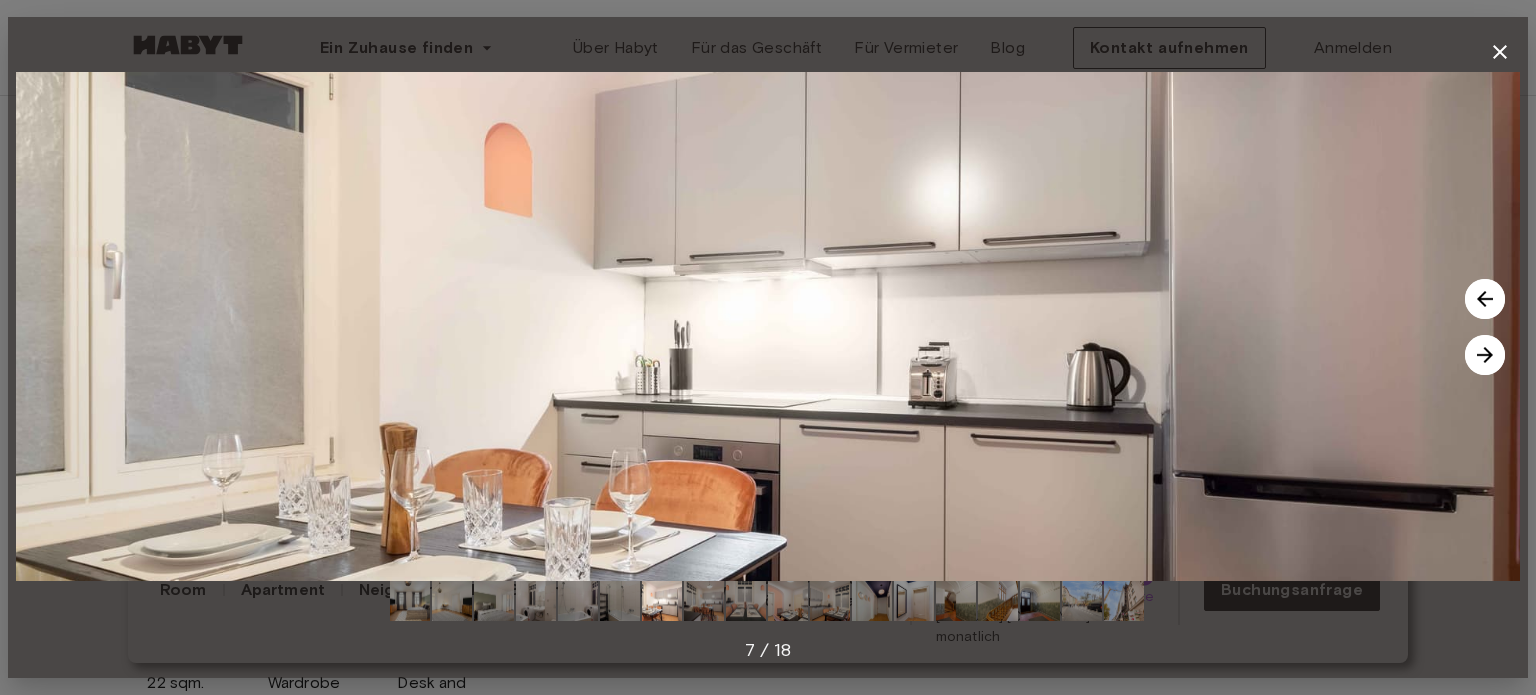 click at bounding box center (1485, 355) 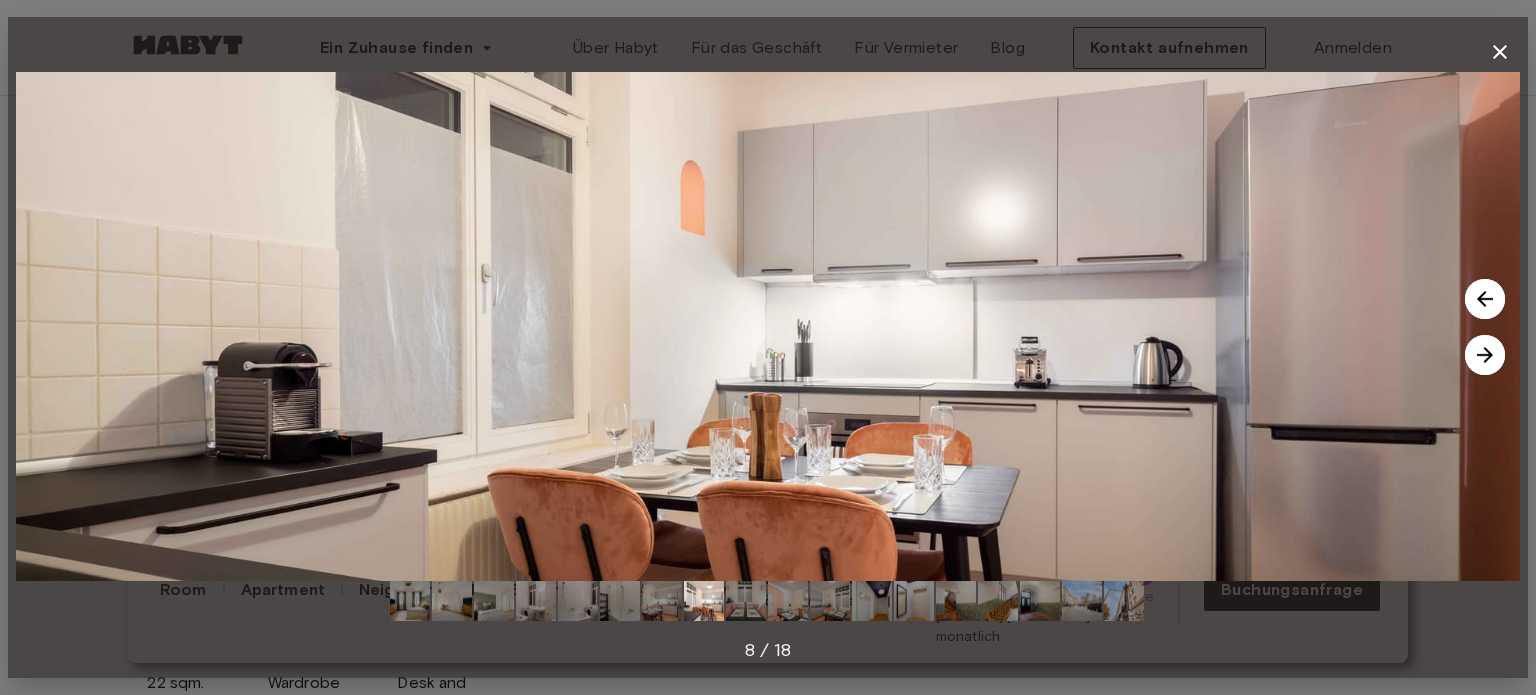 click at bounding box center [1485, 355] 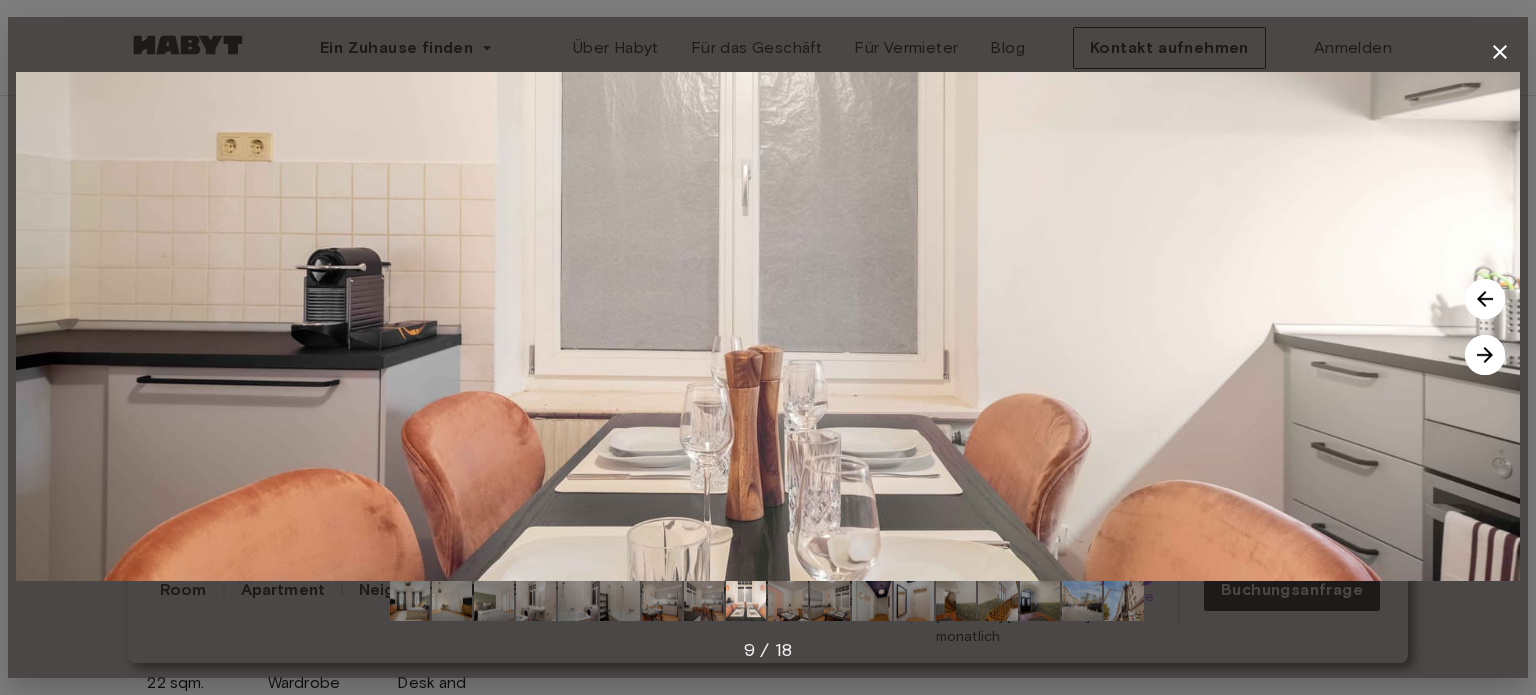 click at bounding box center [1485, 355] 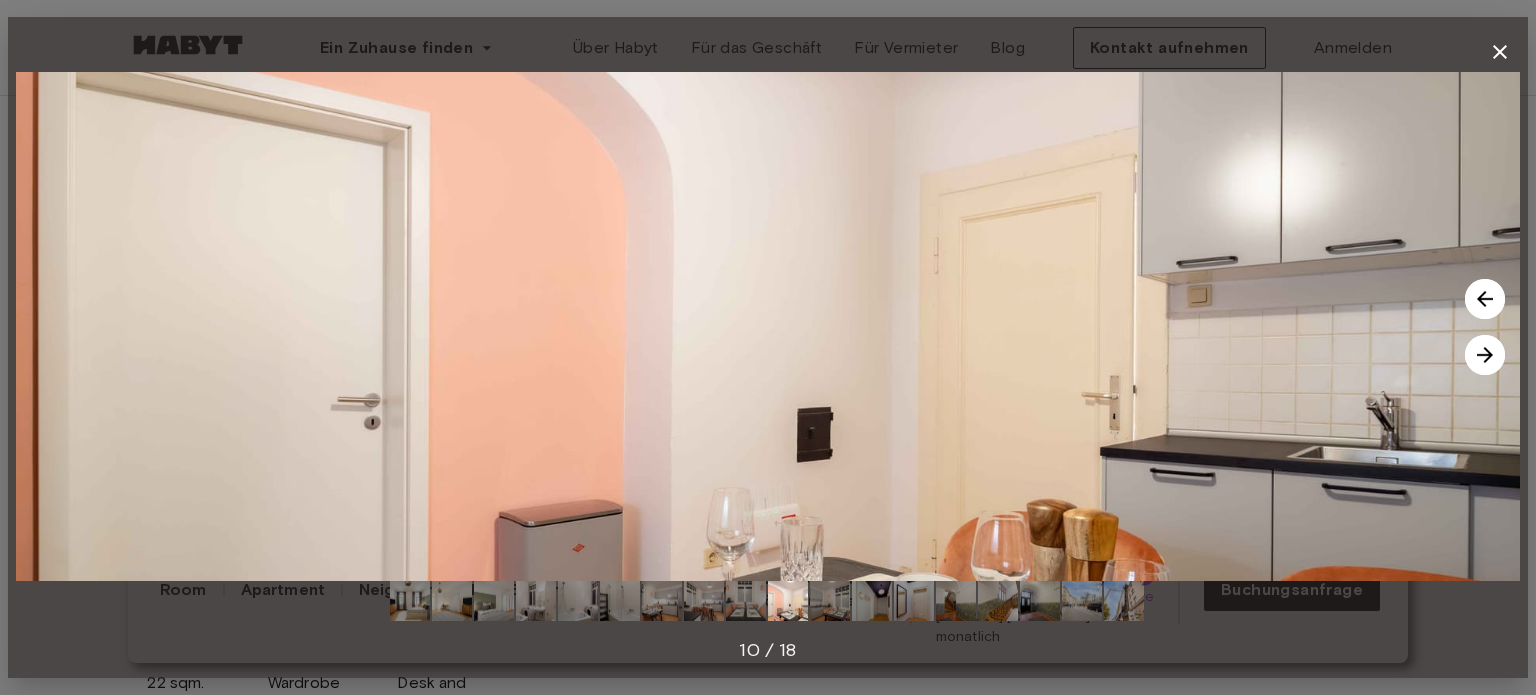 click at bounding box center (1485, 355) 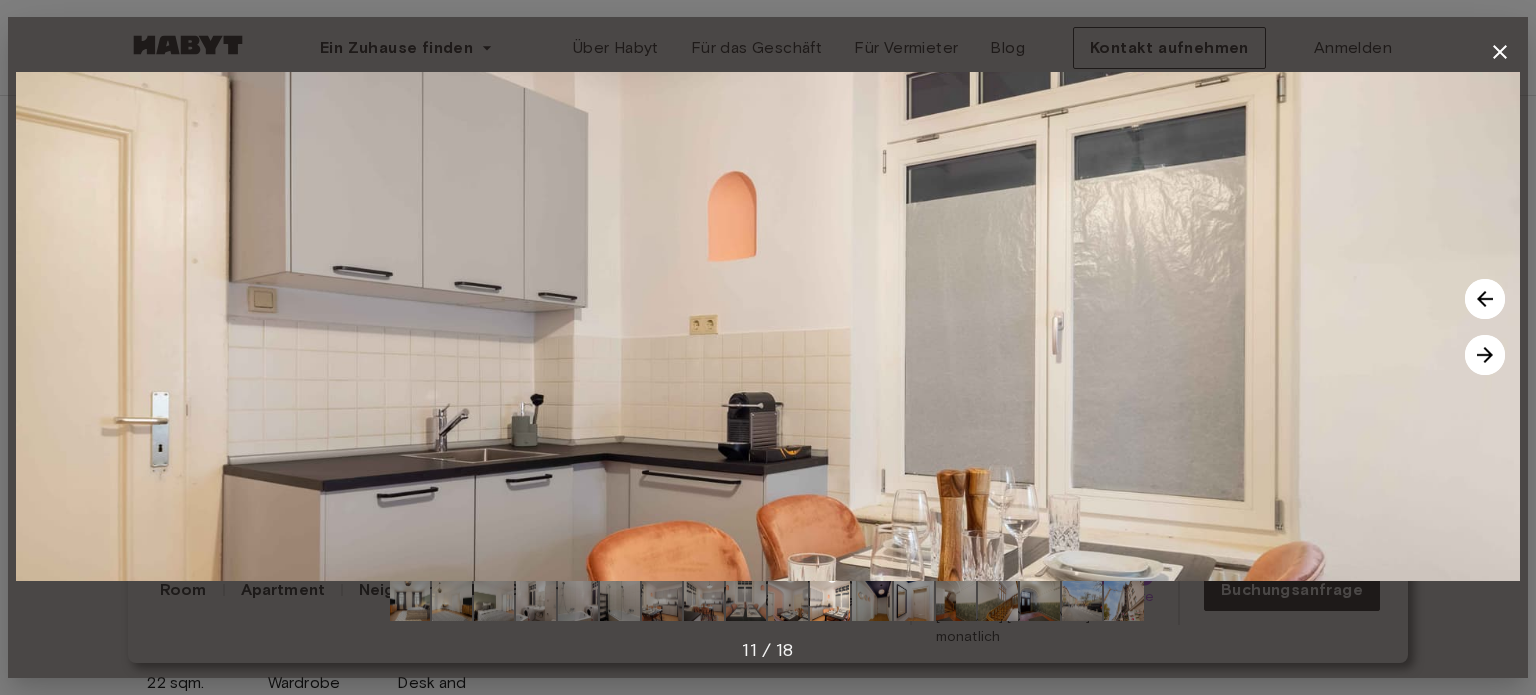click at bounding box center [1485, 355] 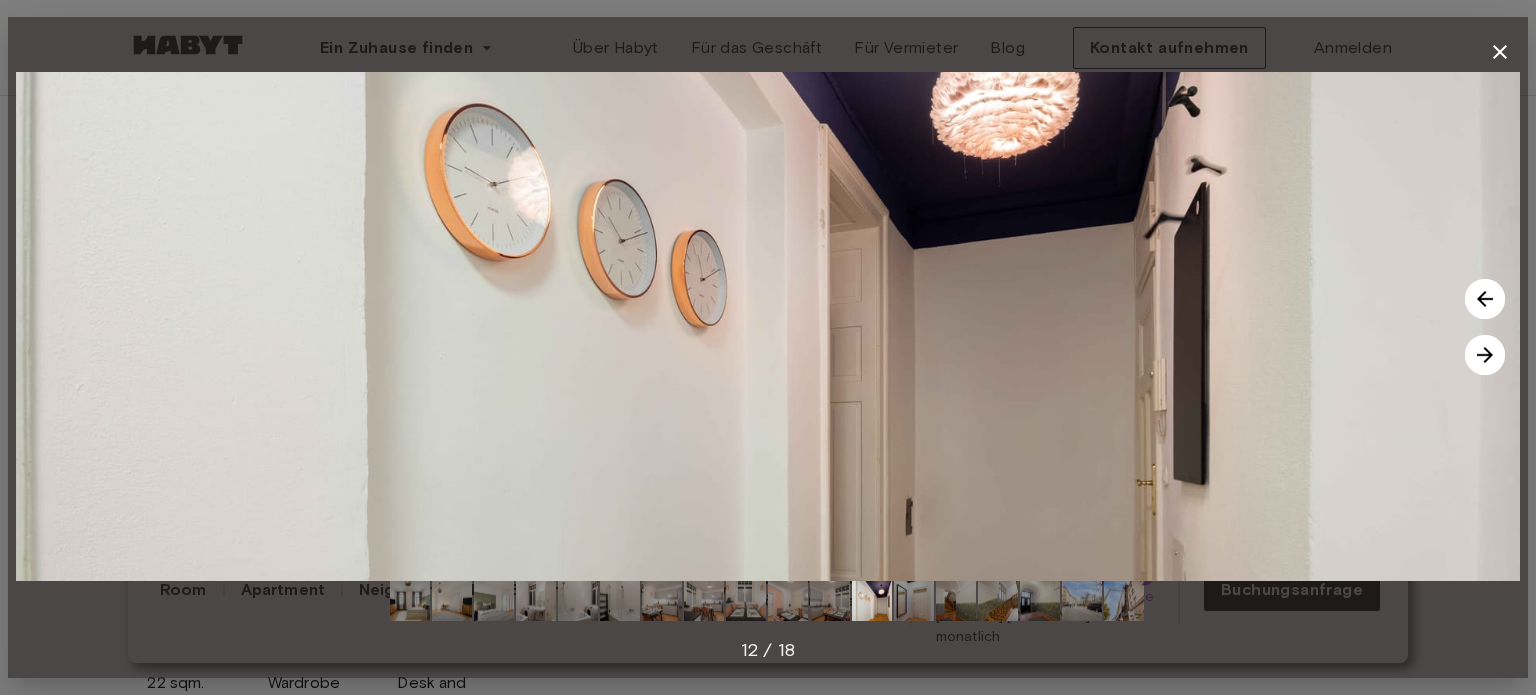 click at bounding box center [1485, 355] 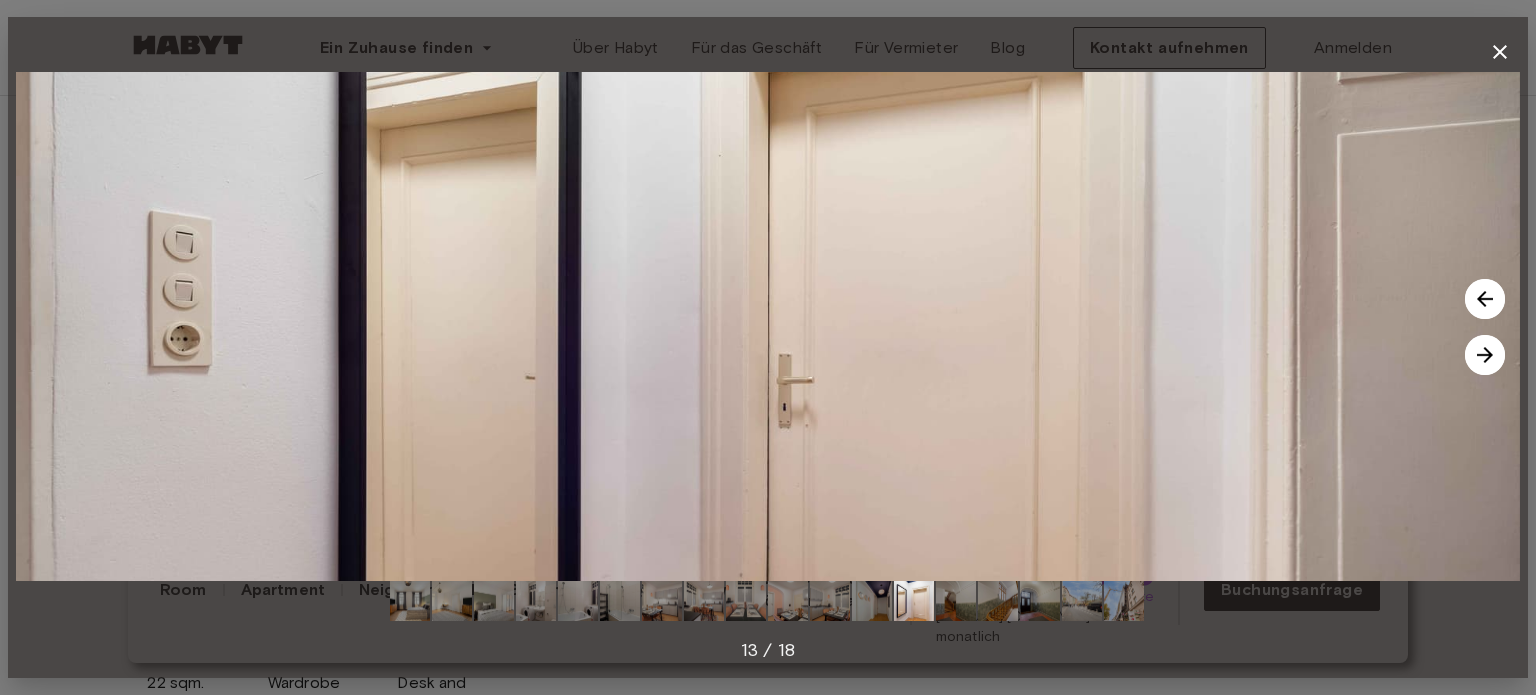 click at bounding box center [1485, 355] 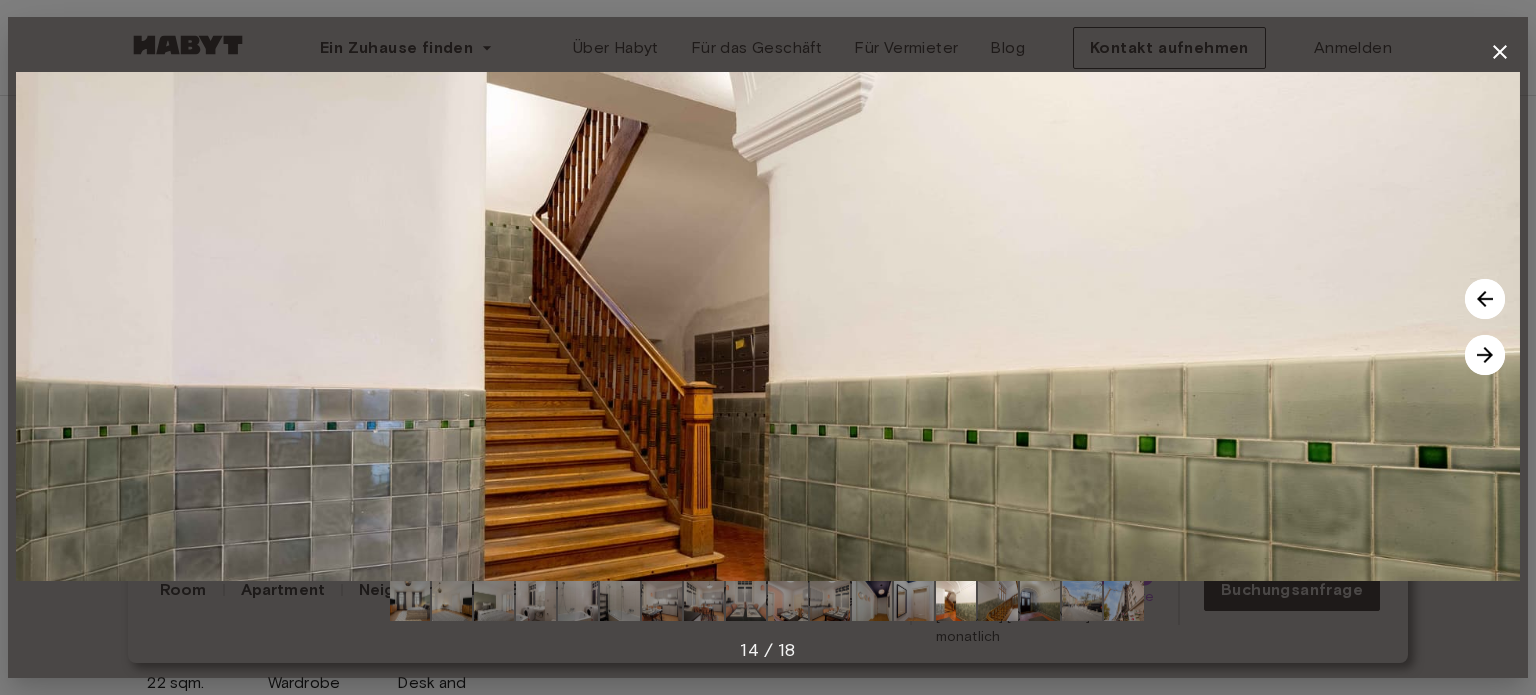 click at bounding box center [1485, 355] 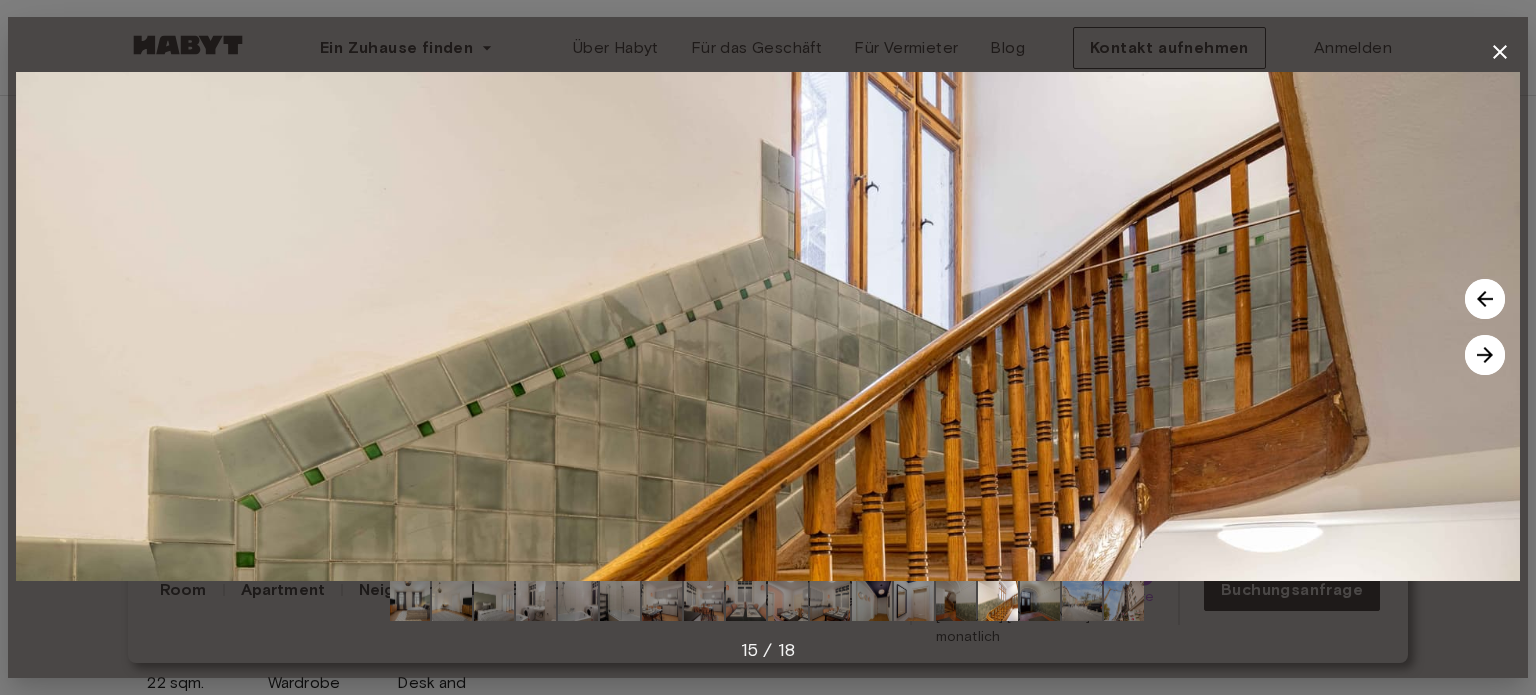 click at bounding box center (1485, 355) 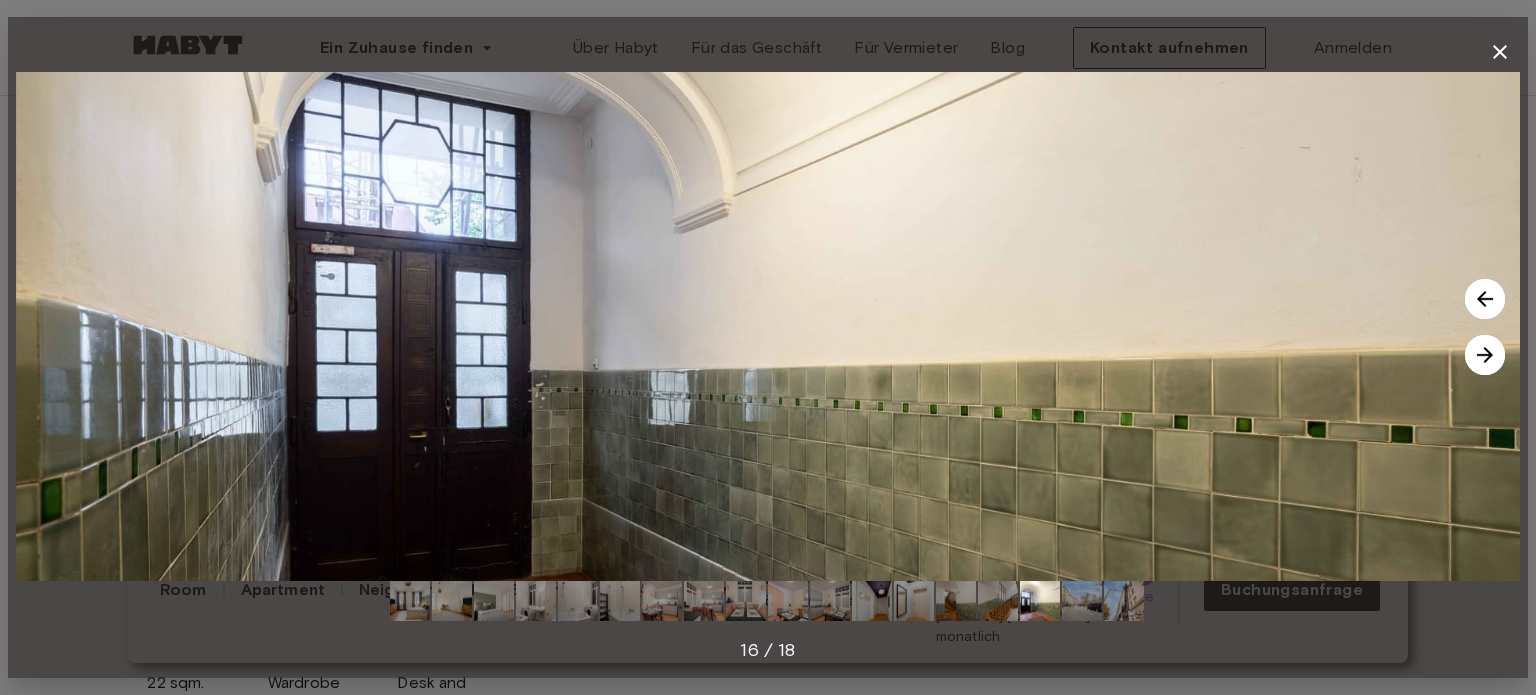 click at bounding box center (1485, 355) 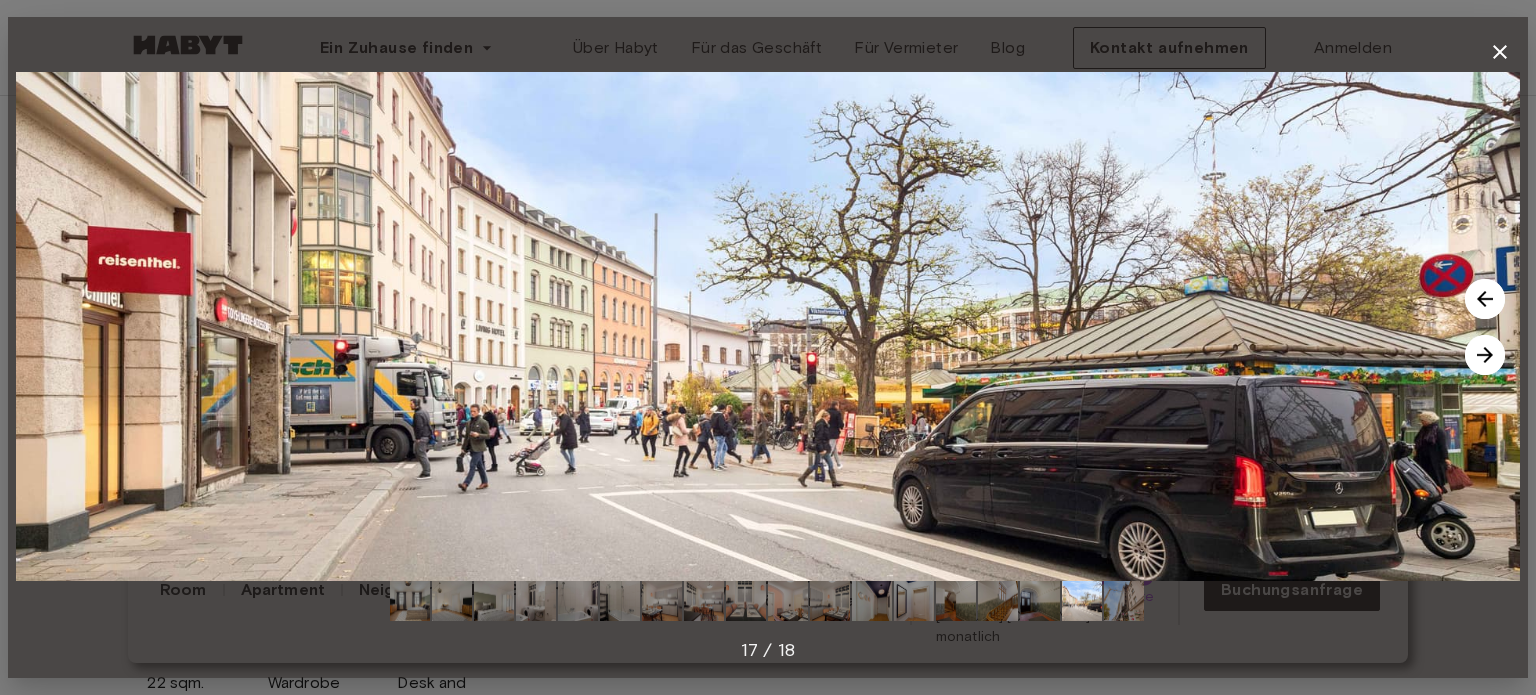 click at bounding box center [1485, 355] 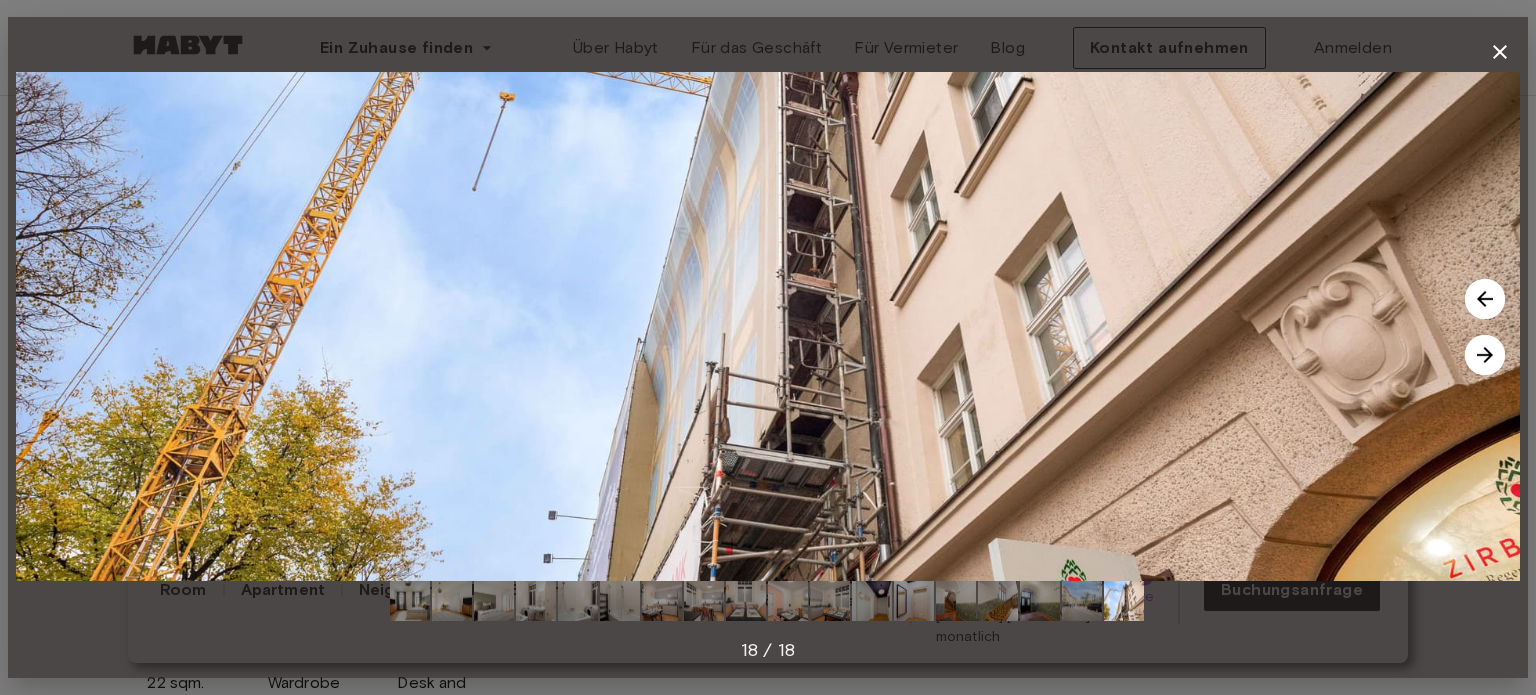 click at bounding box center (1485, 355) 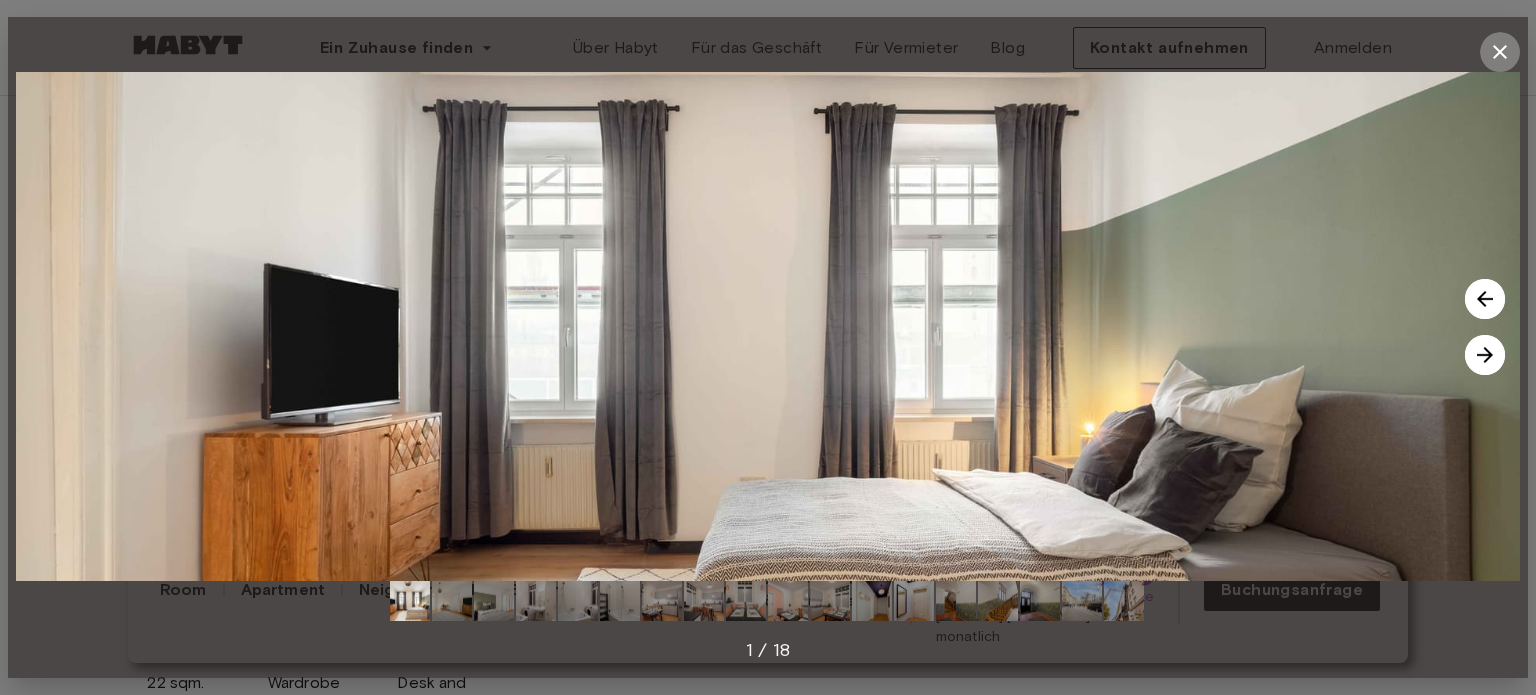 click 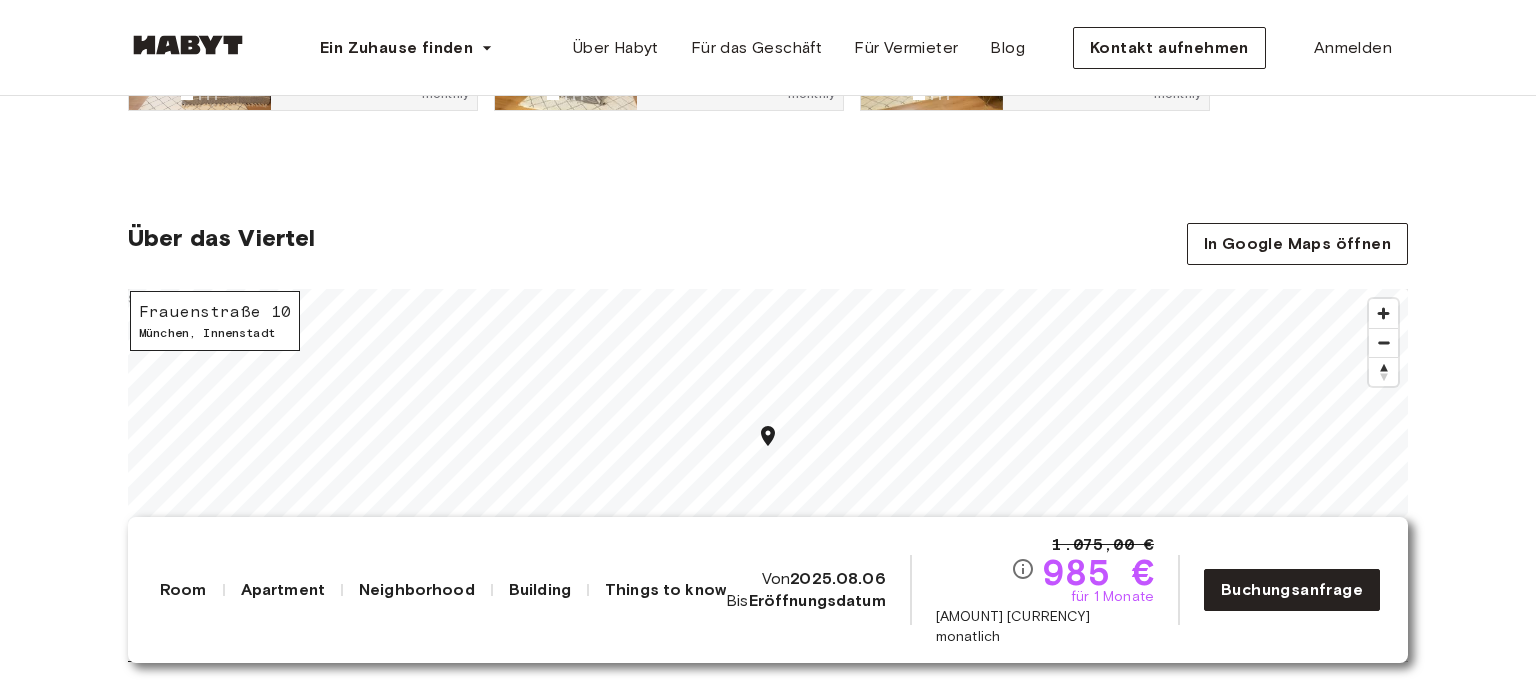 scroll, scrollTop: 1900, scrollLeft: 0, axis: vertical 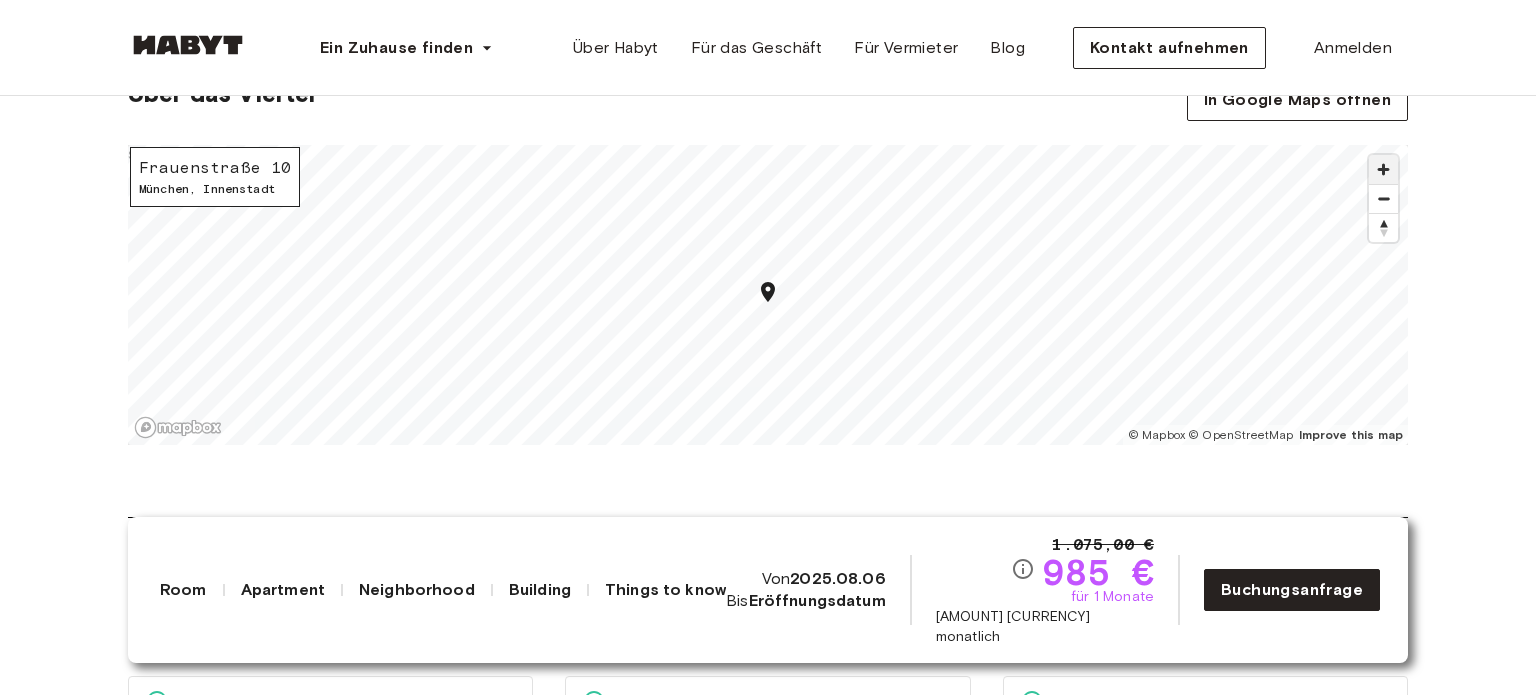 click at bounding box center (1383, 169) 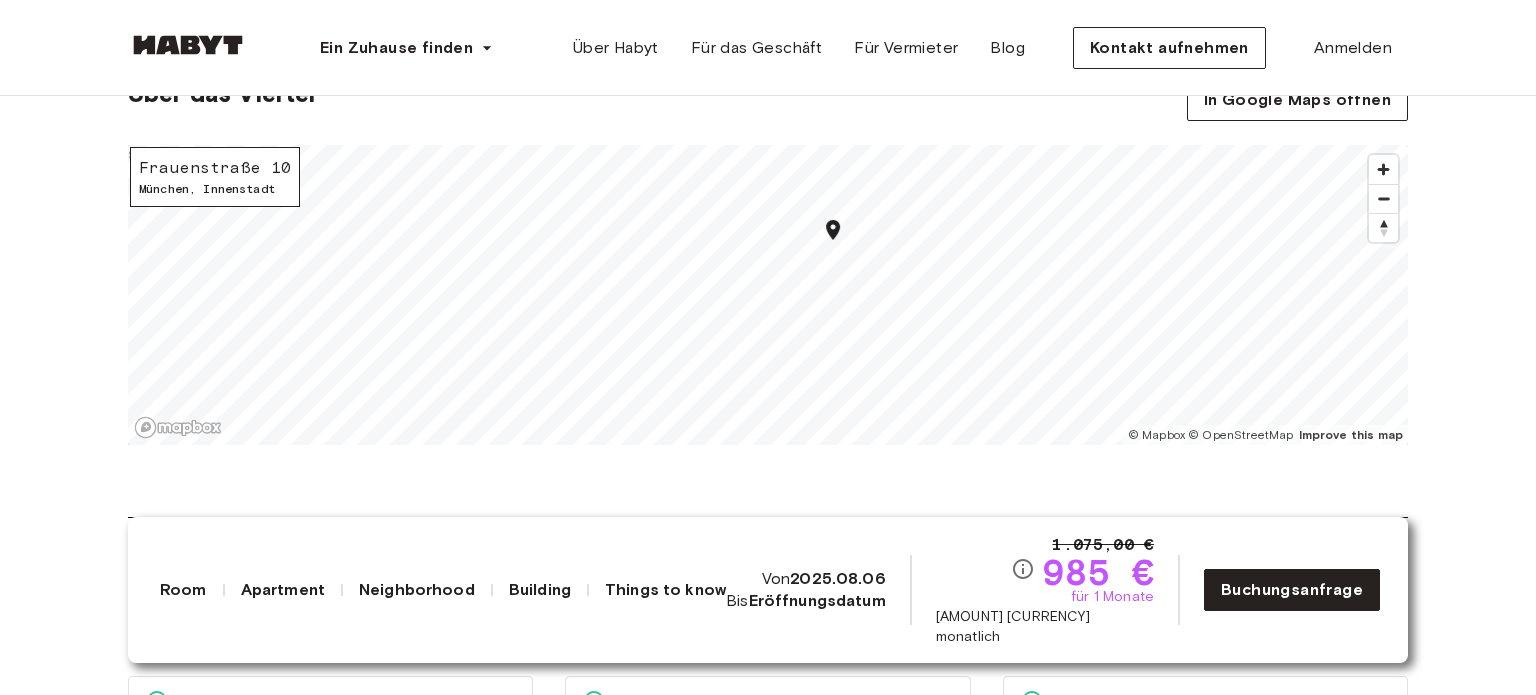 click on "Über das Viertel In Google Maps öffnen Frauenstraße 10 München ,   Innenstadt © Mapbox   © OpenStreetMap   Improve this map $" at bounding box center (768, 298) 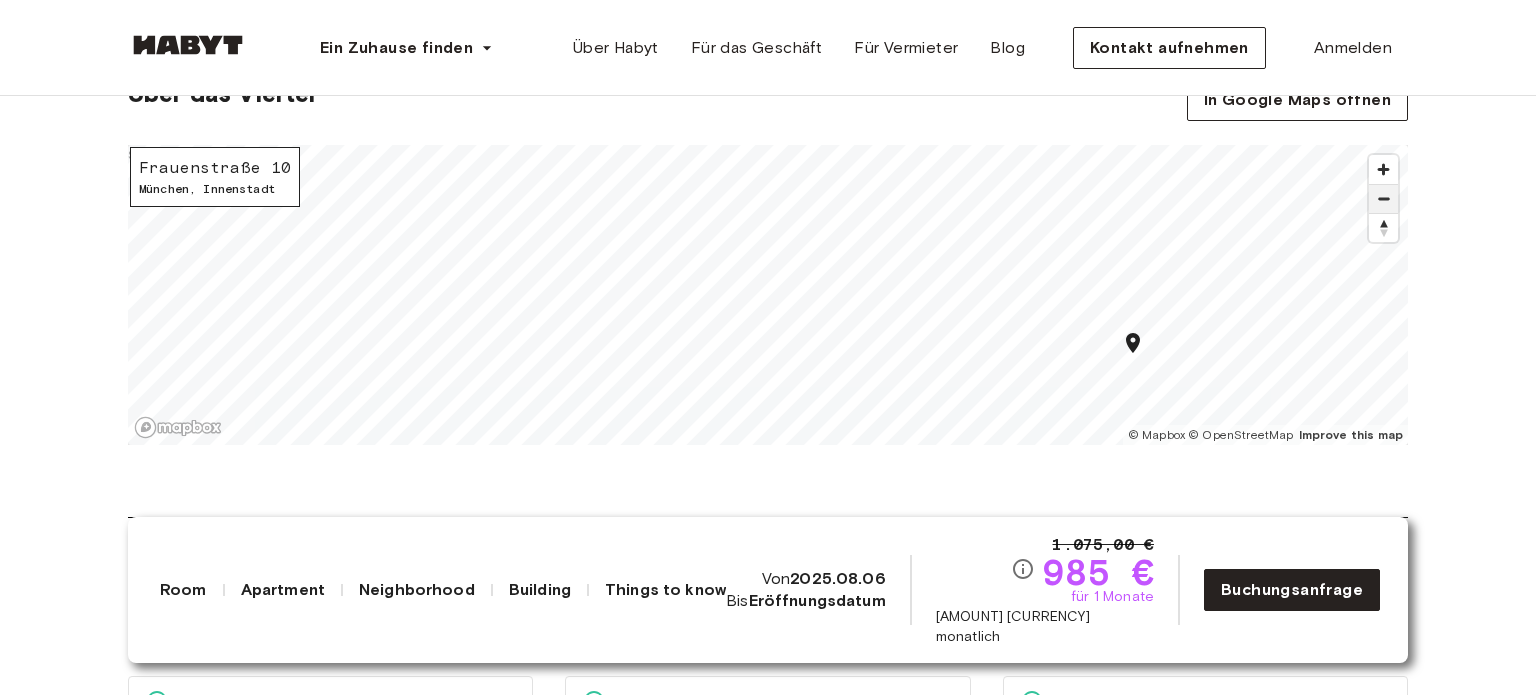 click at bounding box center [1383, 199] 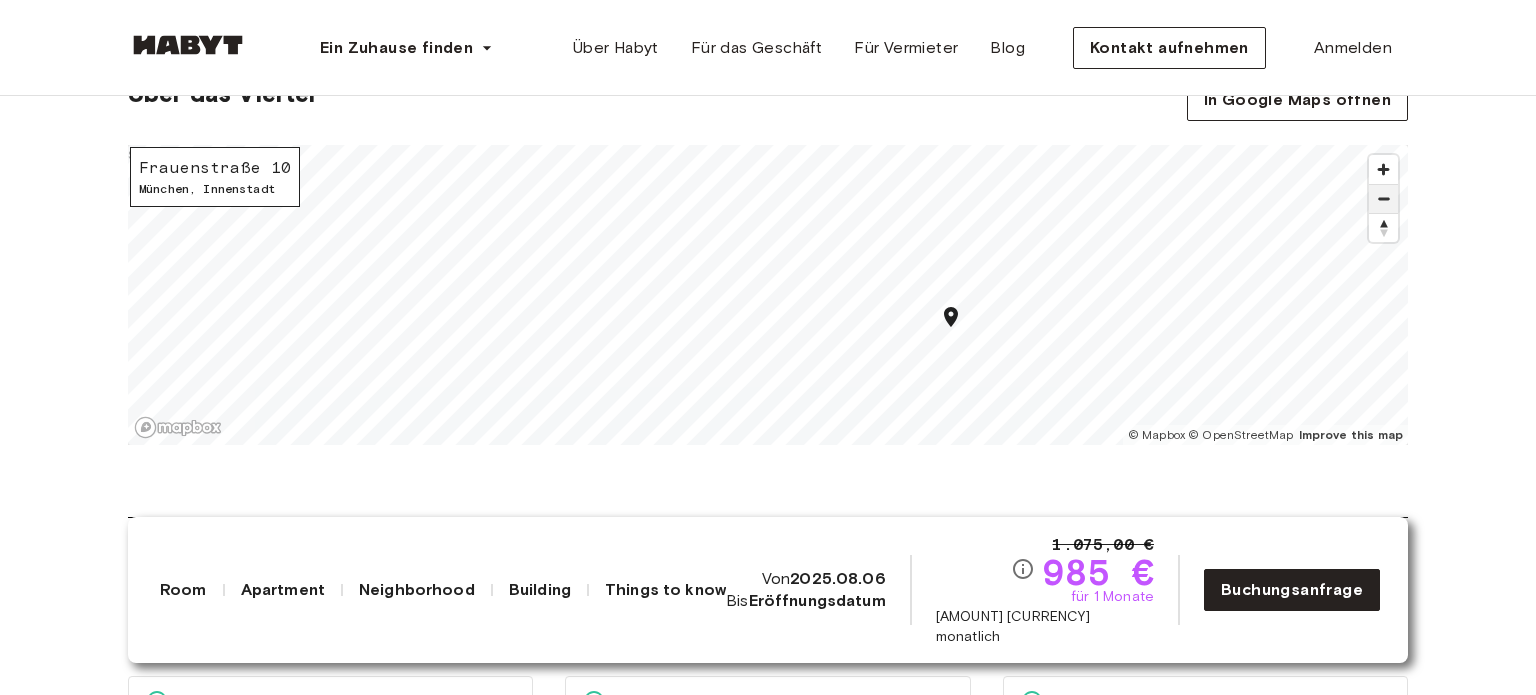 click at bounding box center [1383, 199] 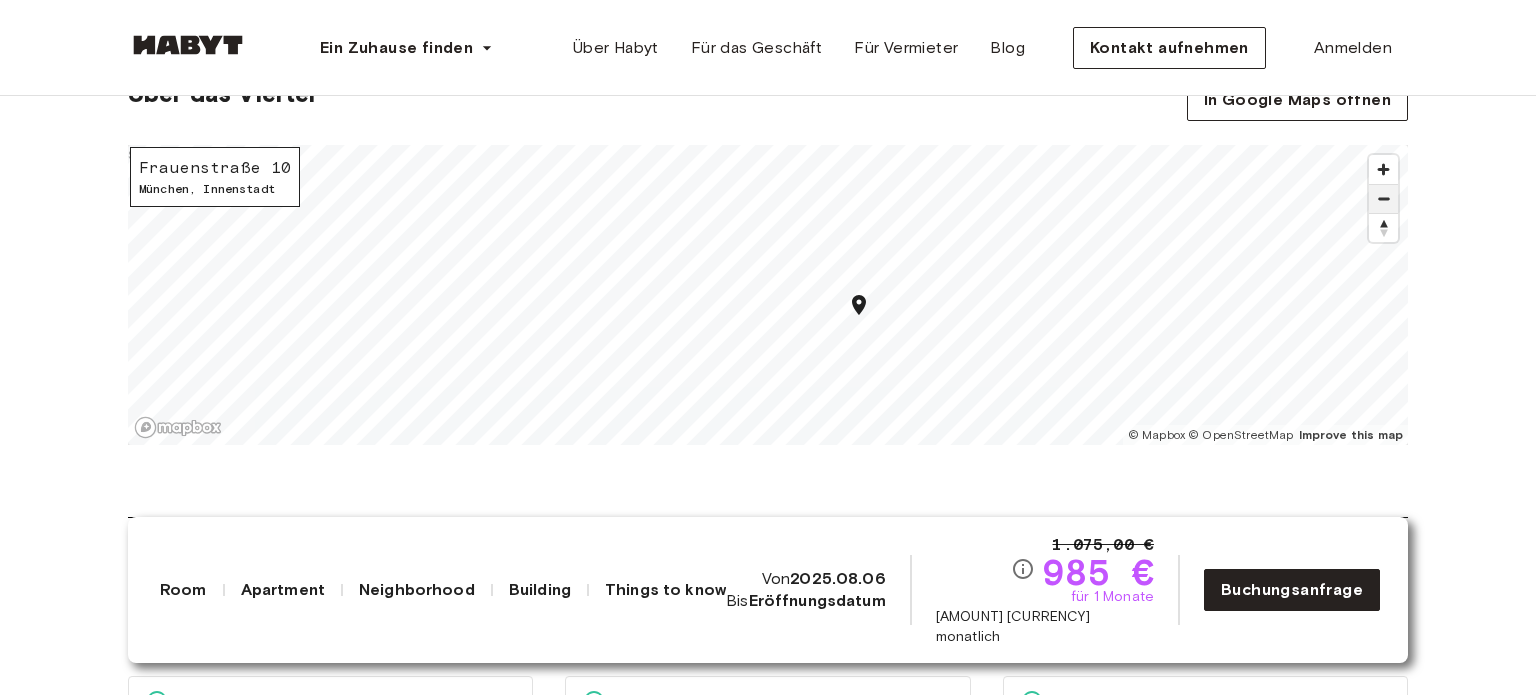 click at bounding box center (1383, 199) 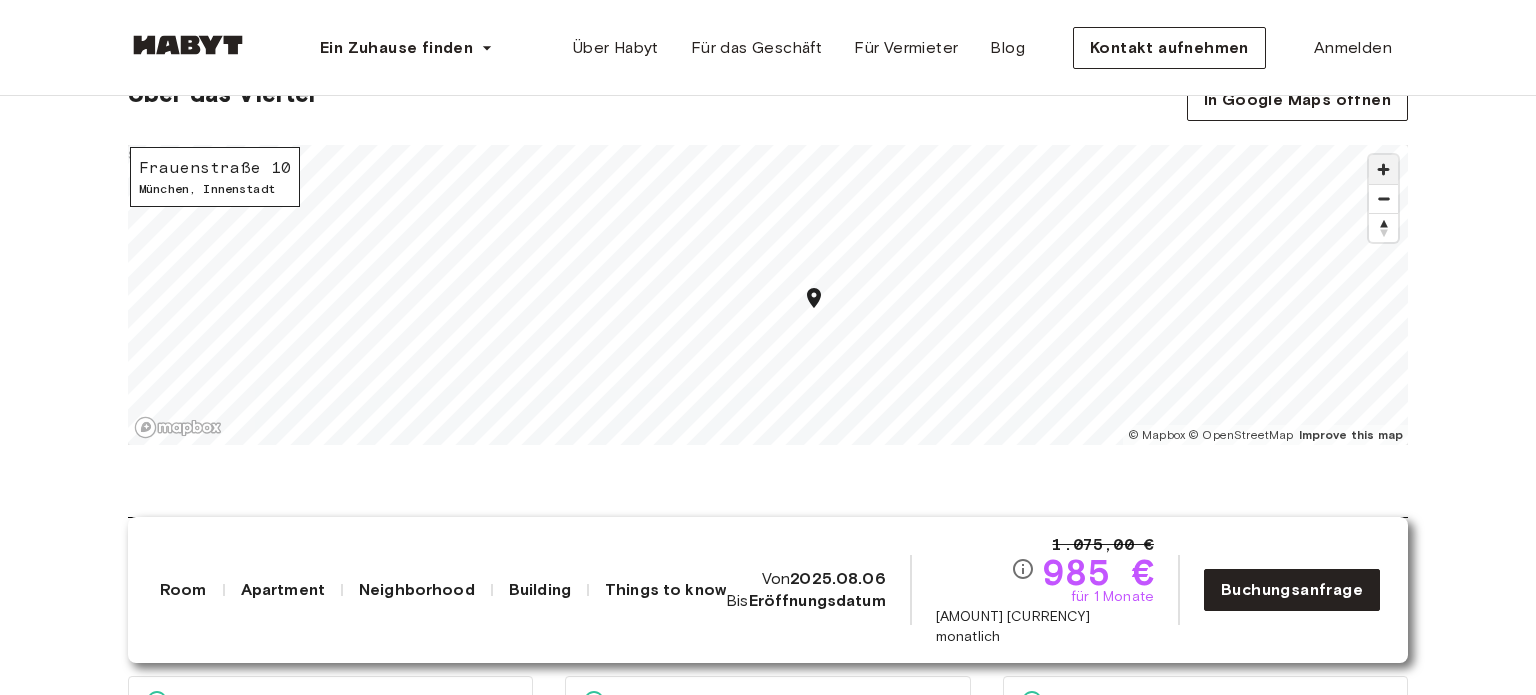 click at bounding box center [1383, 169] 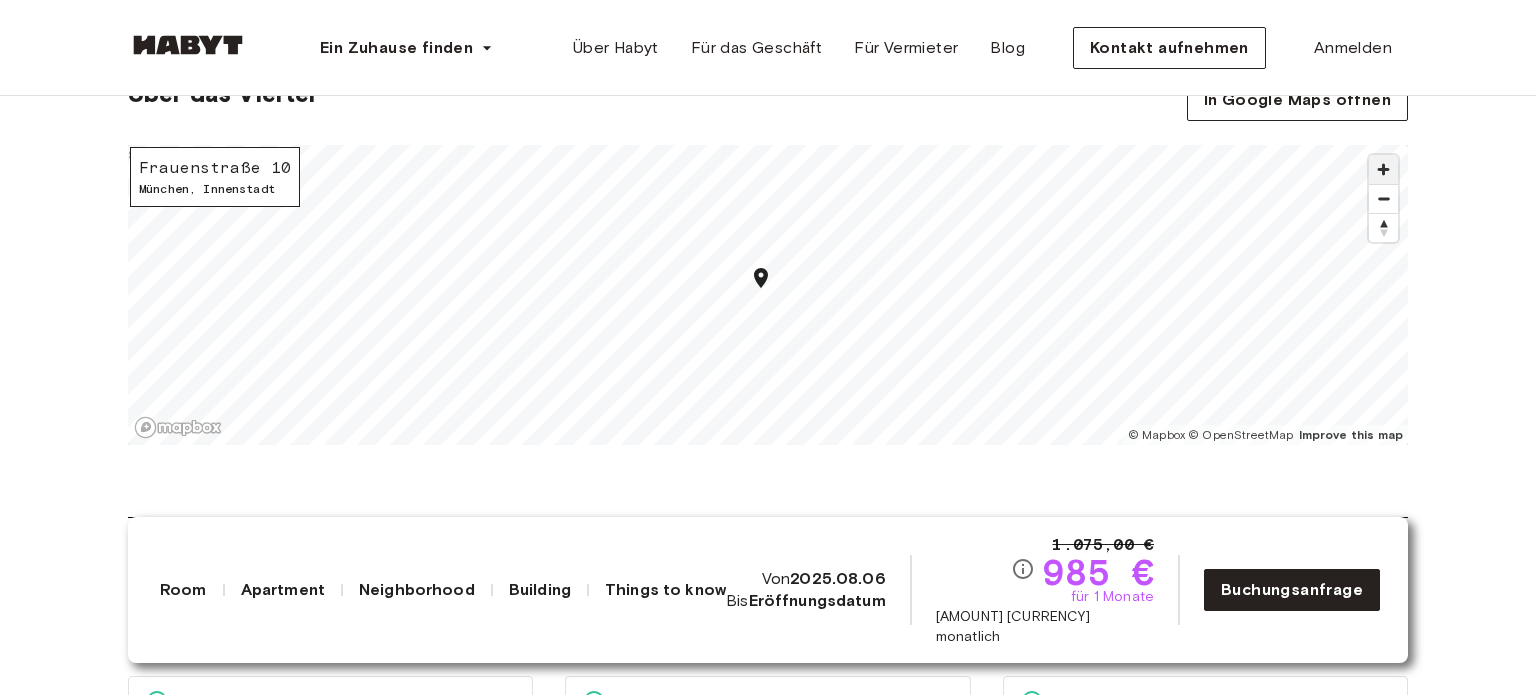 click at bounding box center [1383, 169] 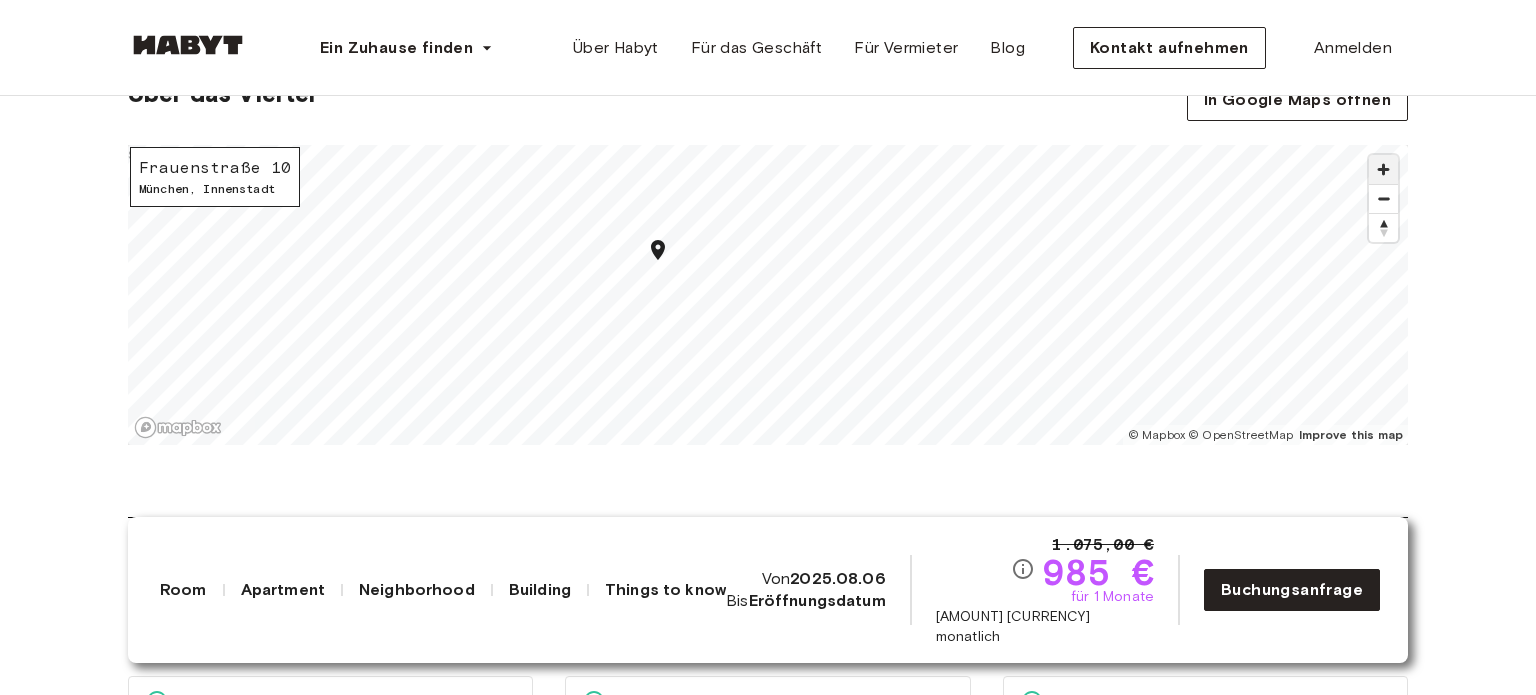 click at bounding box center [1383, 169] 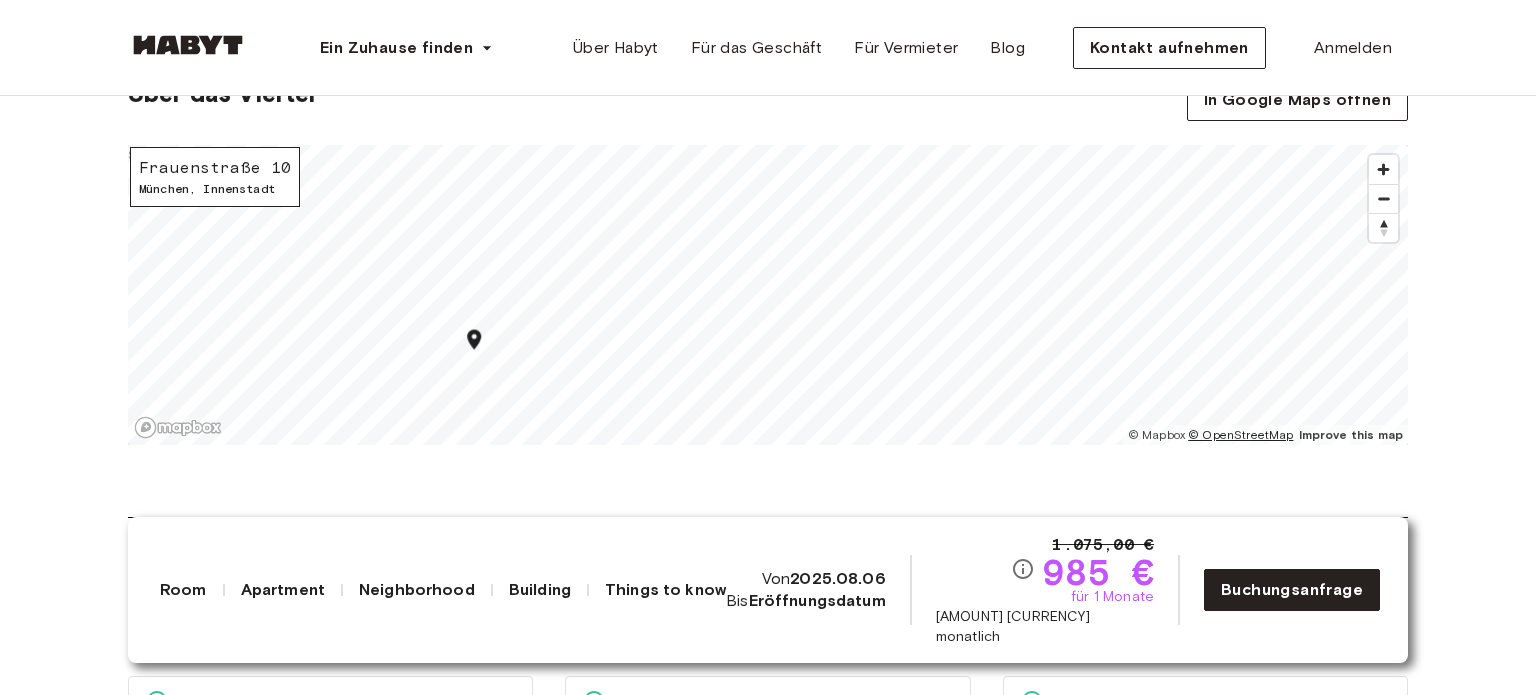 click on "© Mapbox   © OpenStreetMap   Improve this map $" at bounding box center (768, 295) 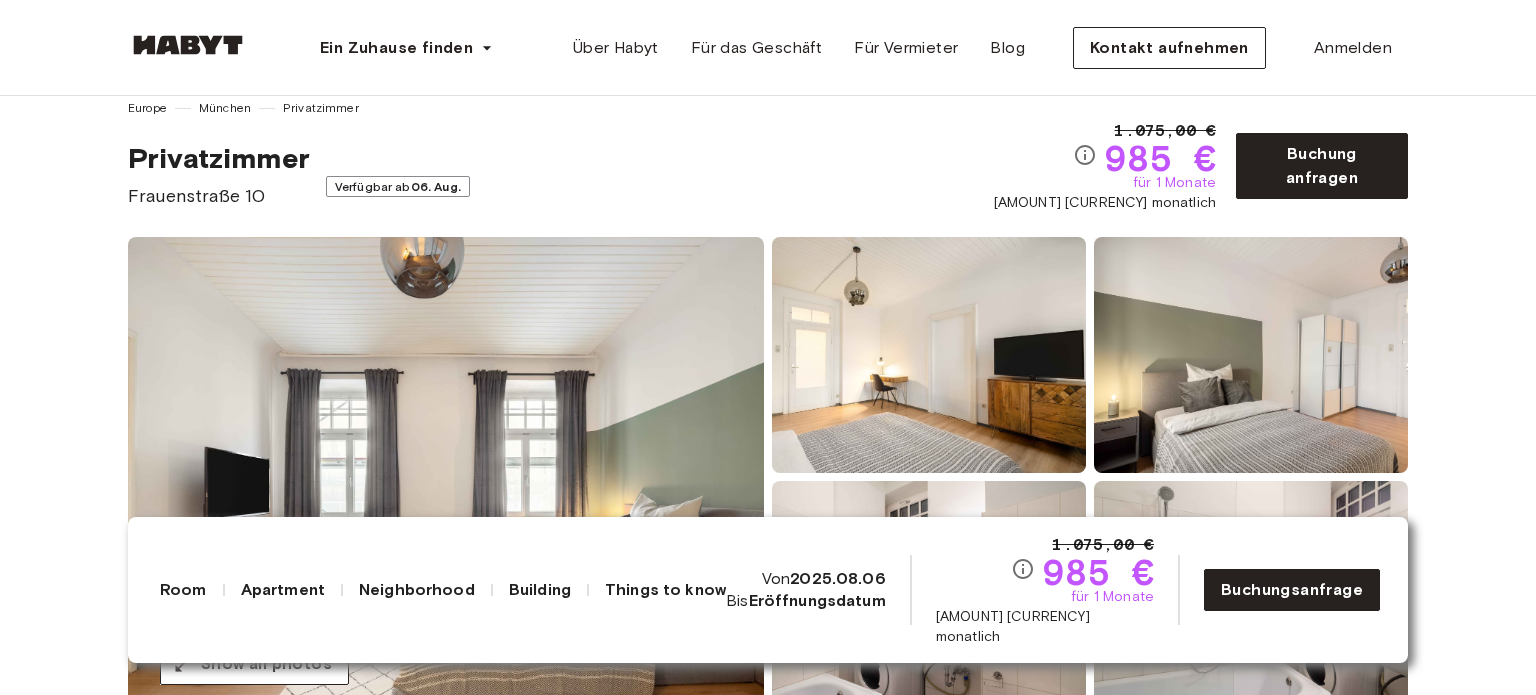 scroll, scrollTop: 0, scrollLeft: 0, axis: both 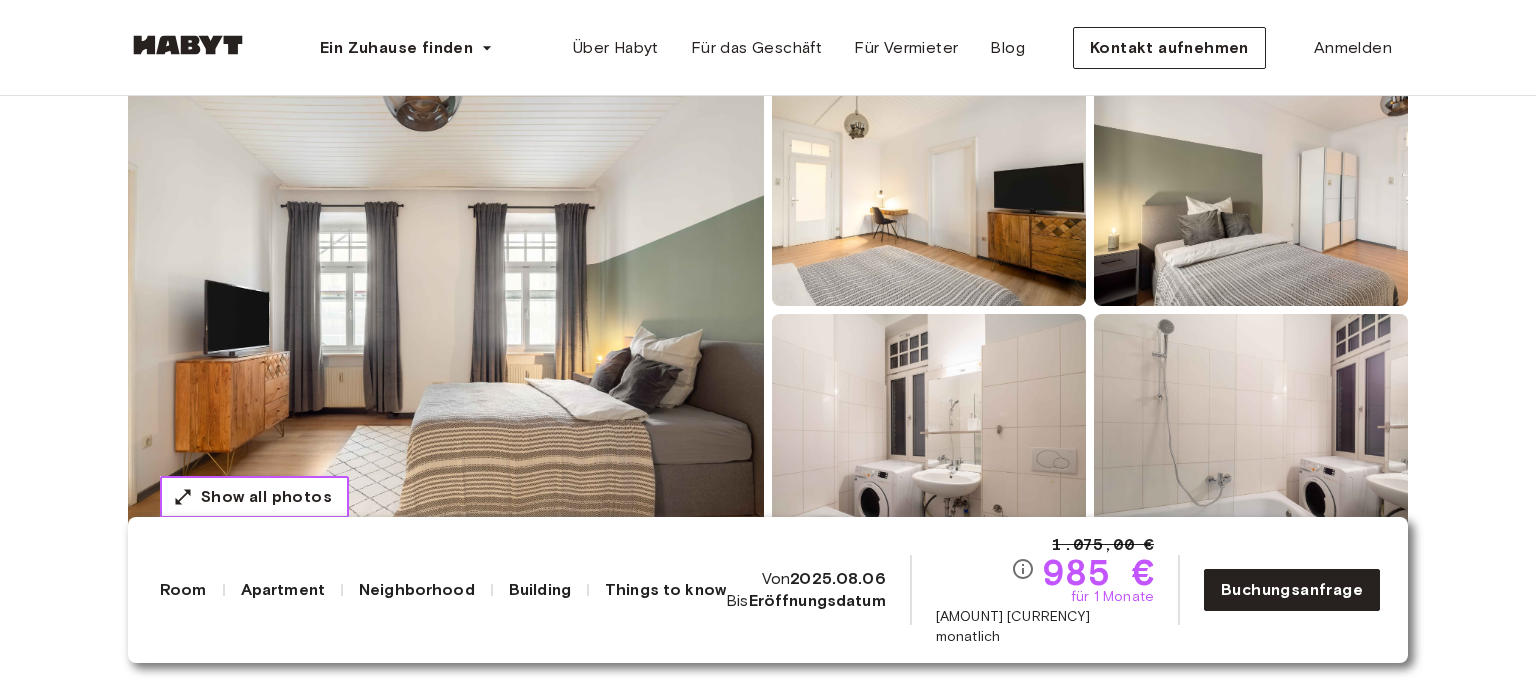 click on "Show all photos" at bounding box center [254, 497] 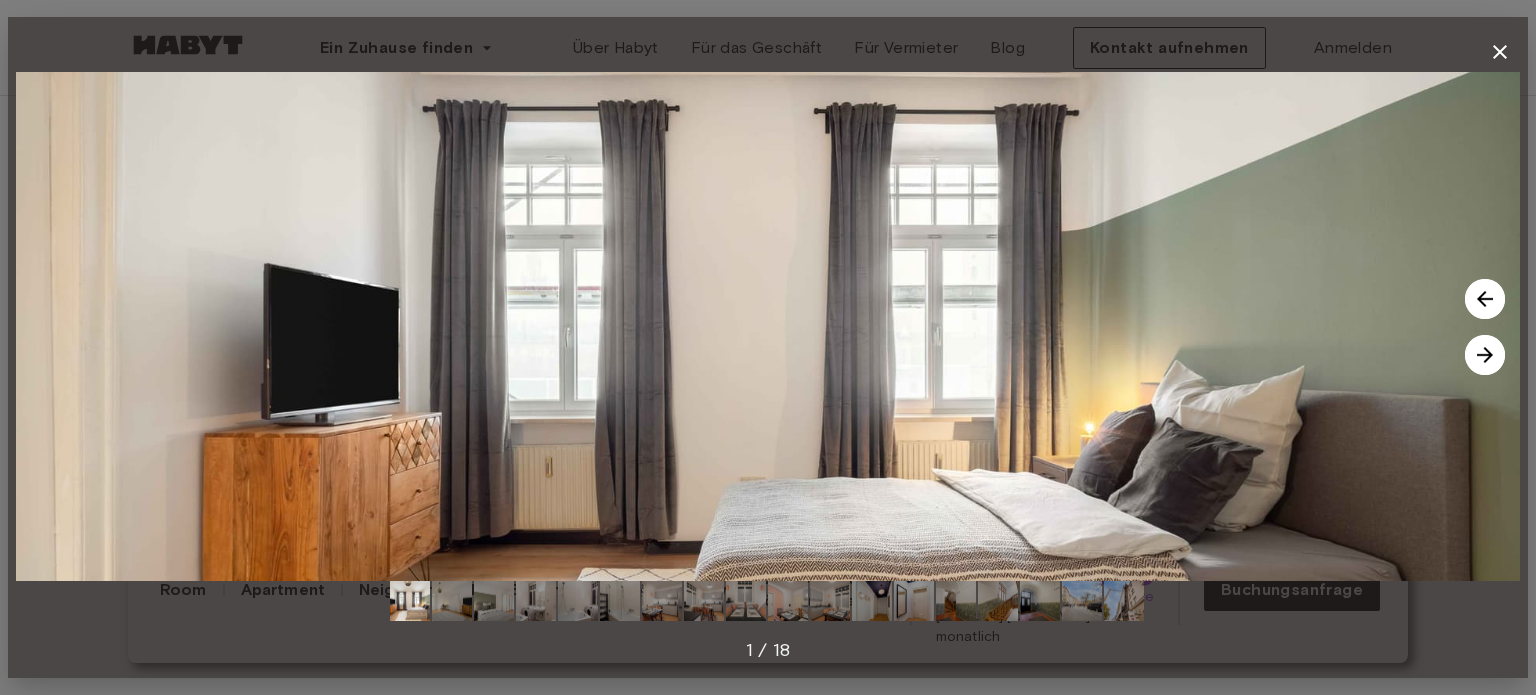 click at bounding box center (1485, 355) 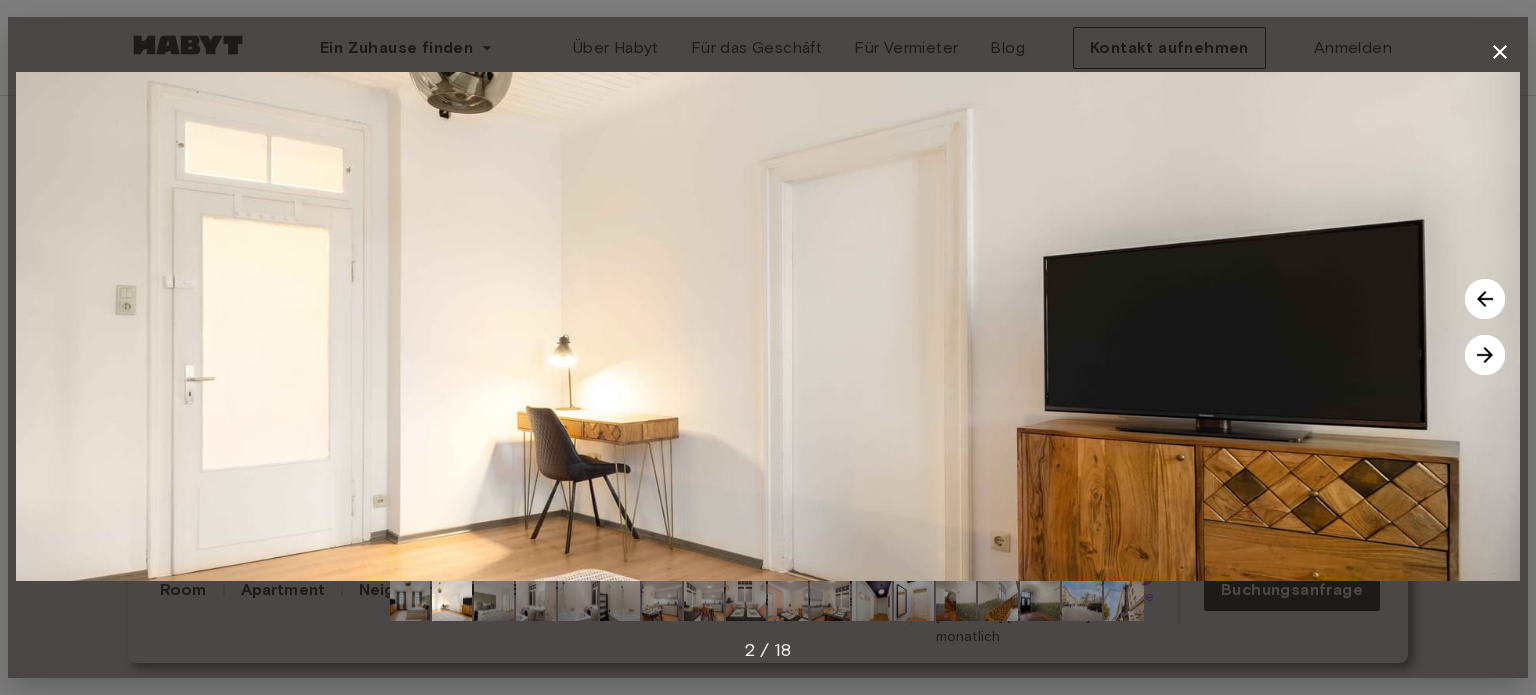 click at bounding box center (1485, 355) 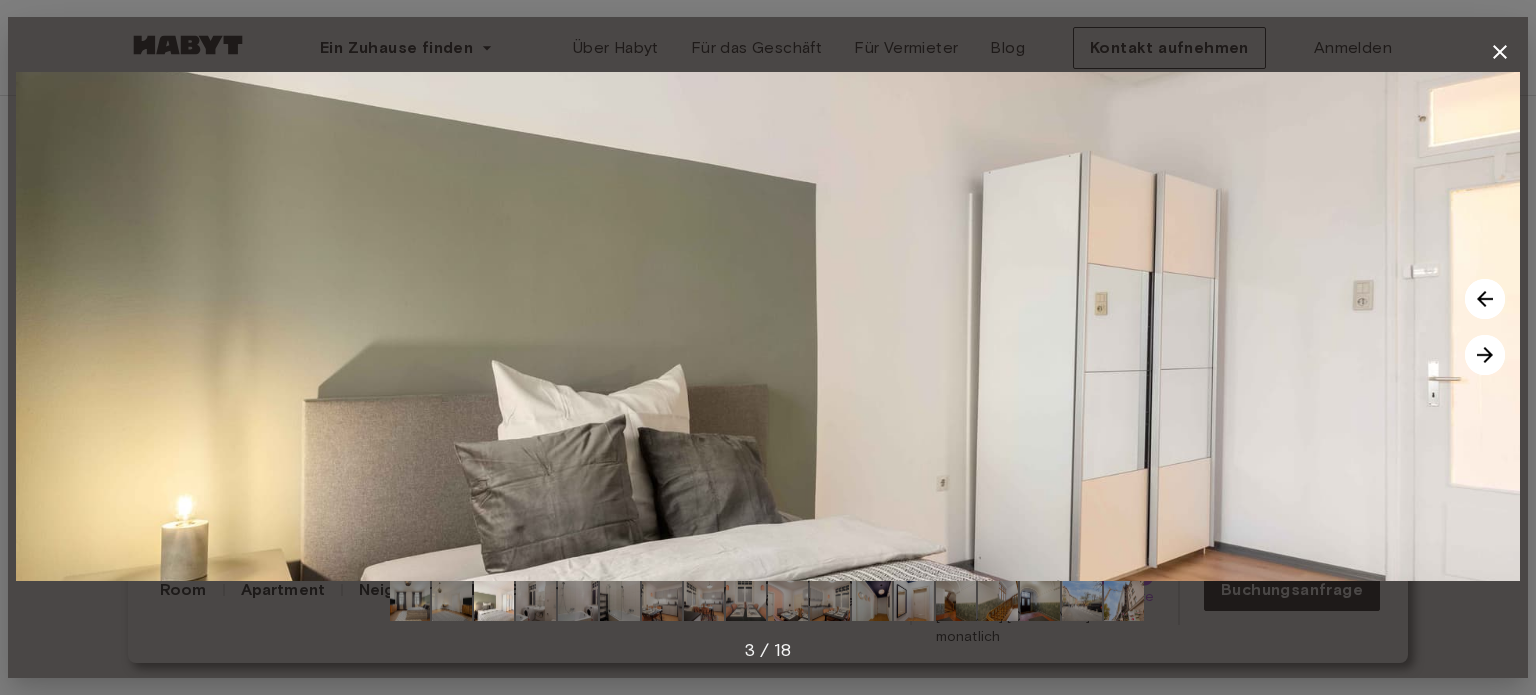 click at bounding box center (1485, 355) 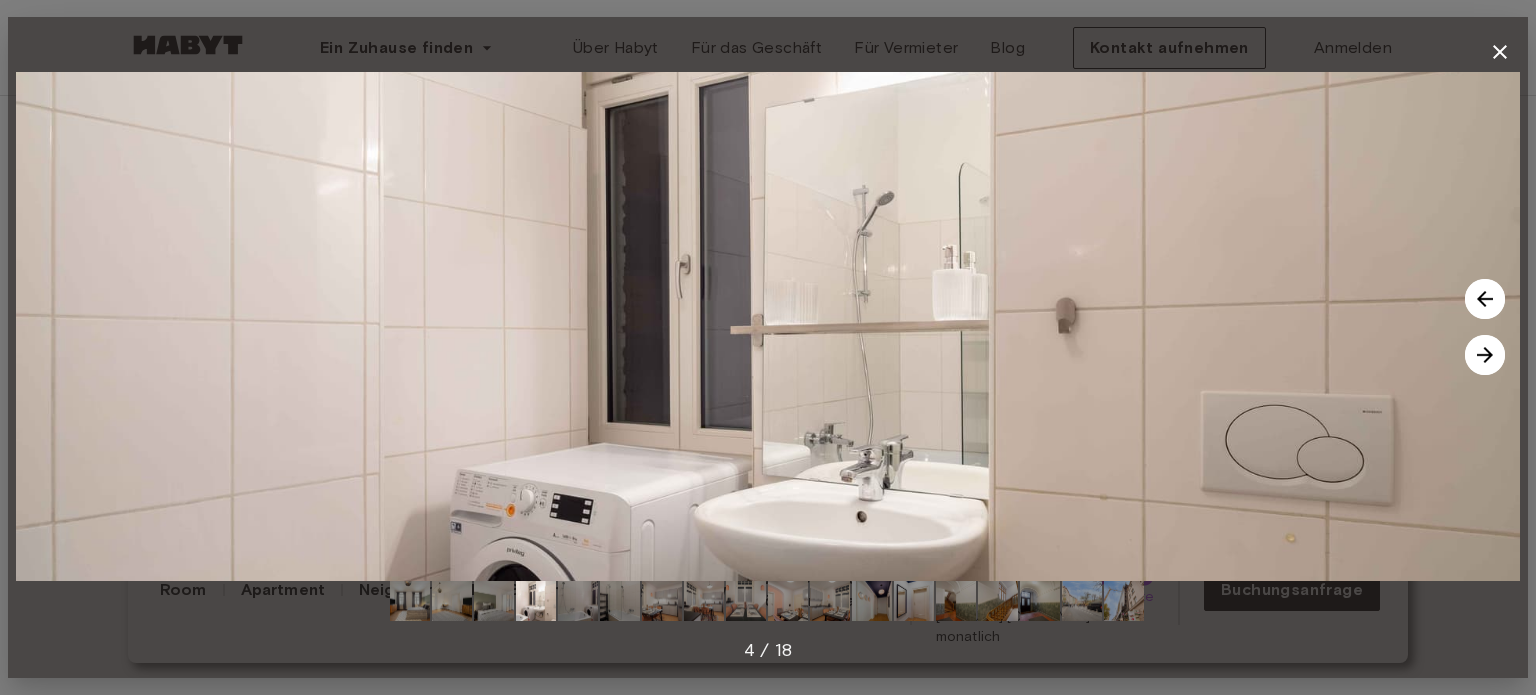 click at bounding box center (1485, 355) 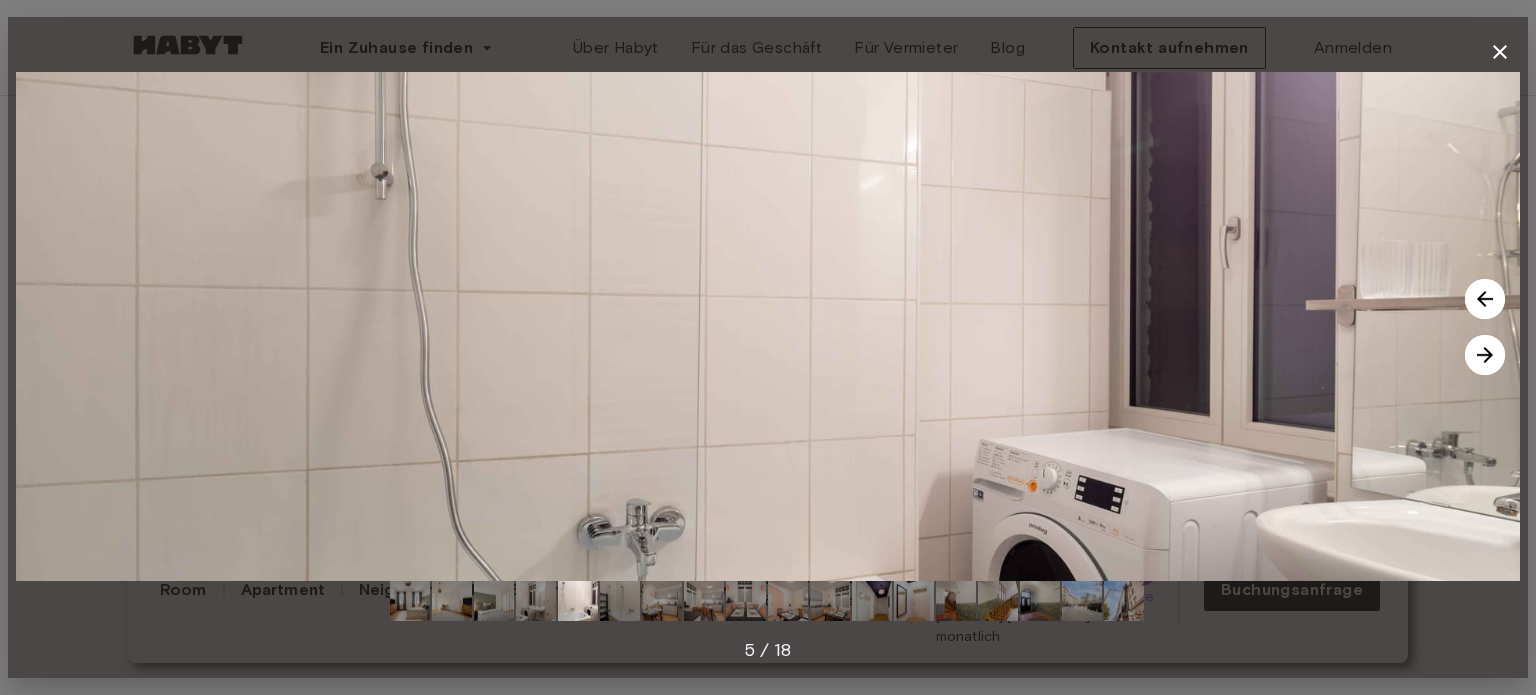 click at bounding box center [1485, 355] 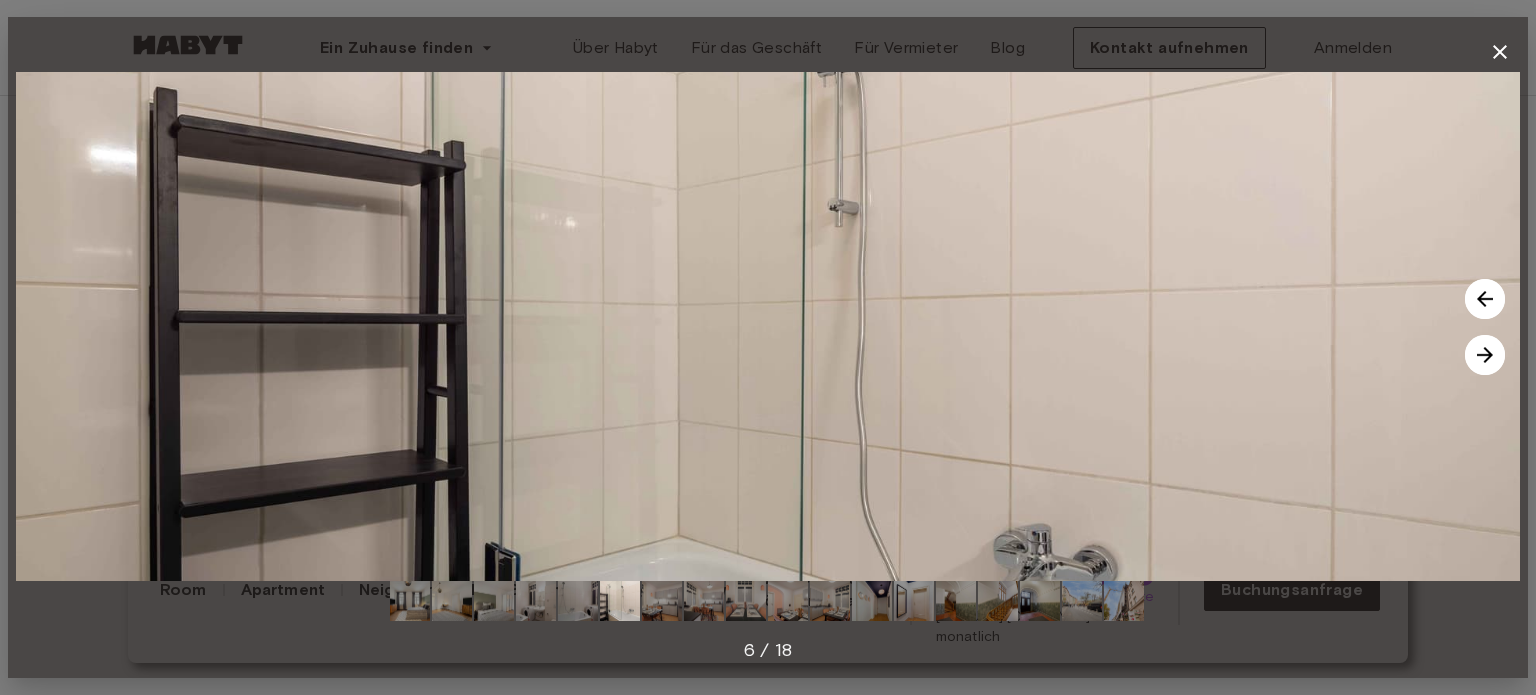 click at bounding box center (1485, 355) 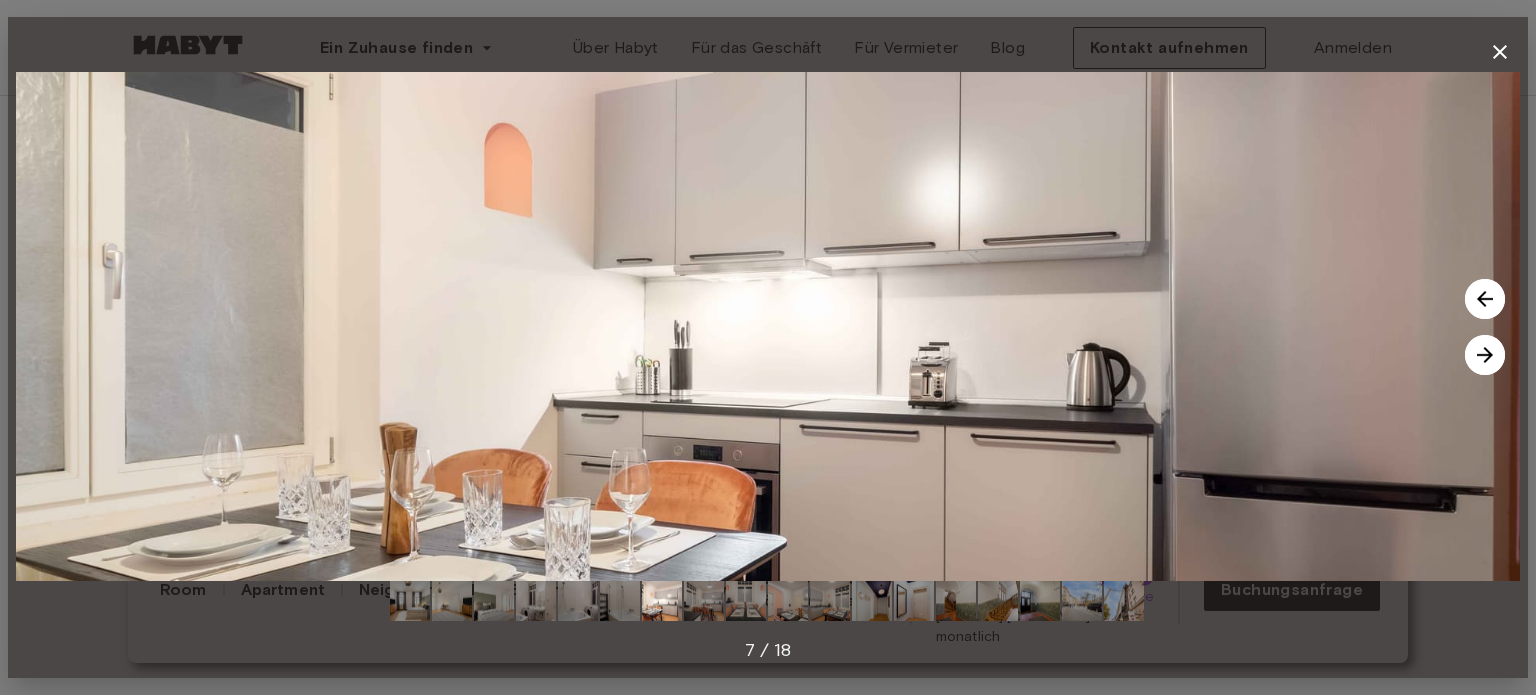 click at bounding box center [1485, 355] 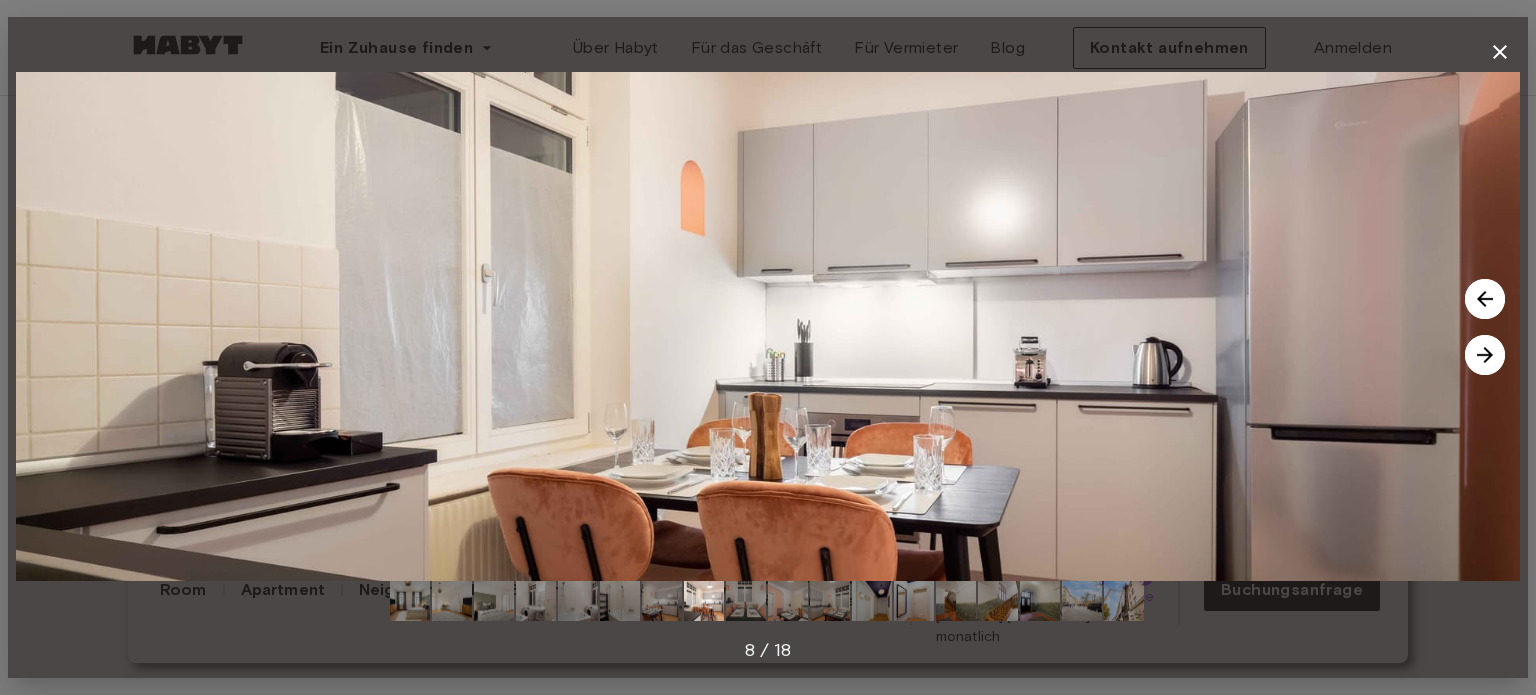 click at bounding box center [1485, 355] 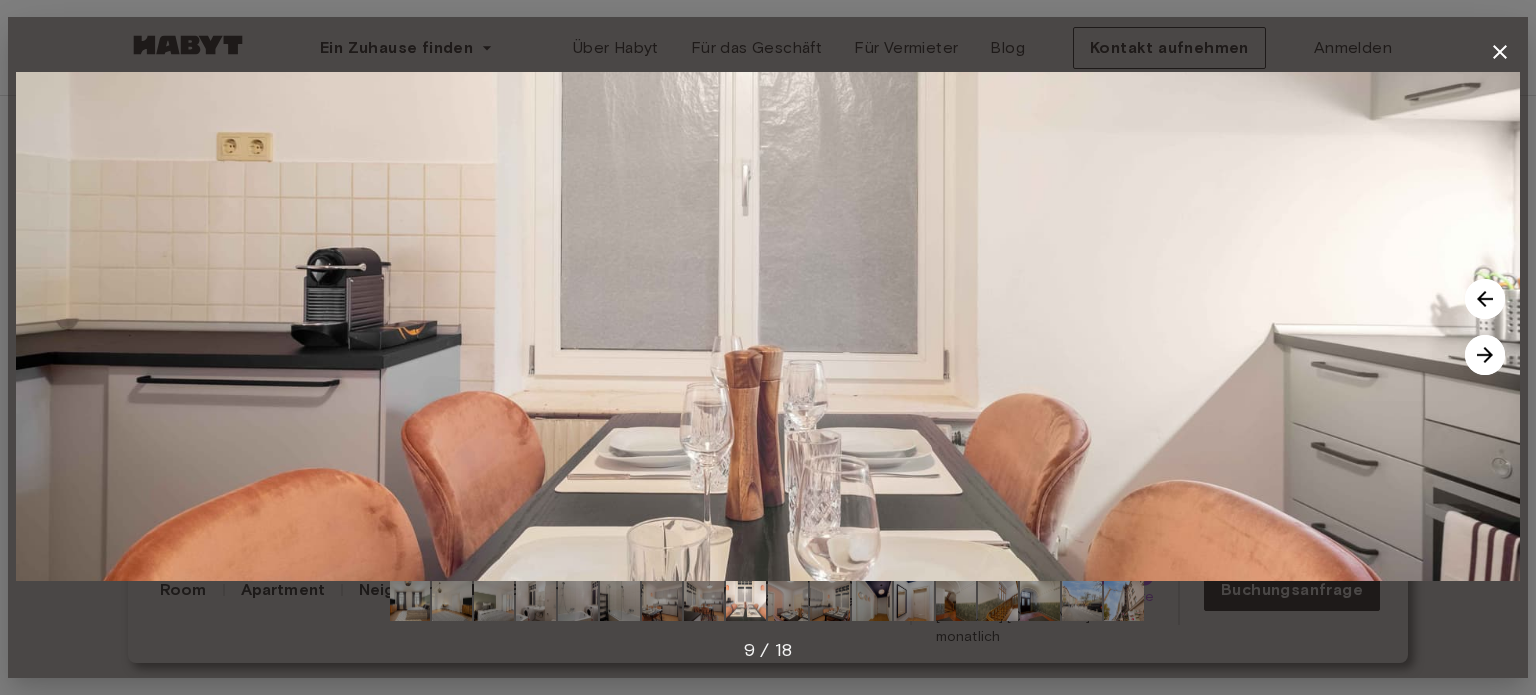 click at bounding box center (1485, 355) 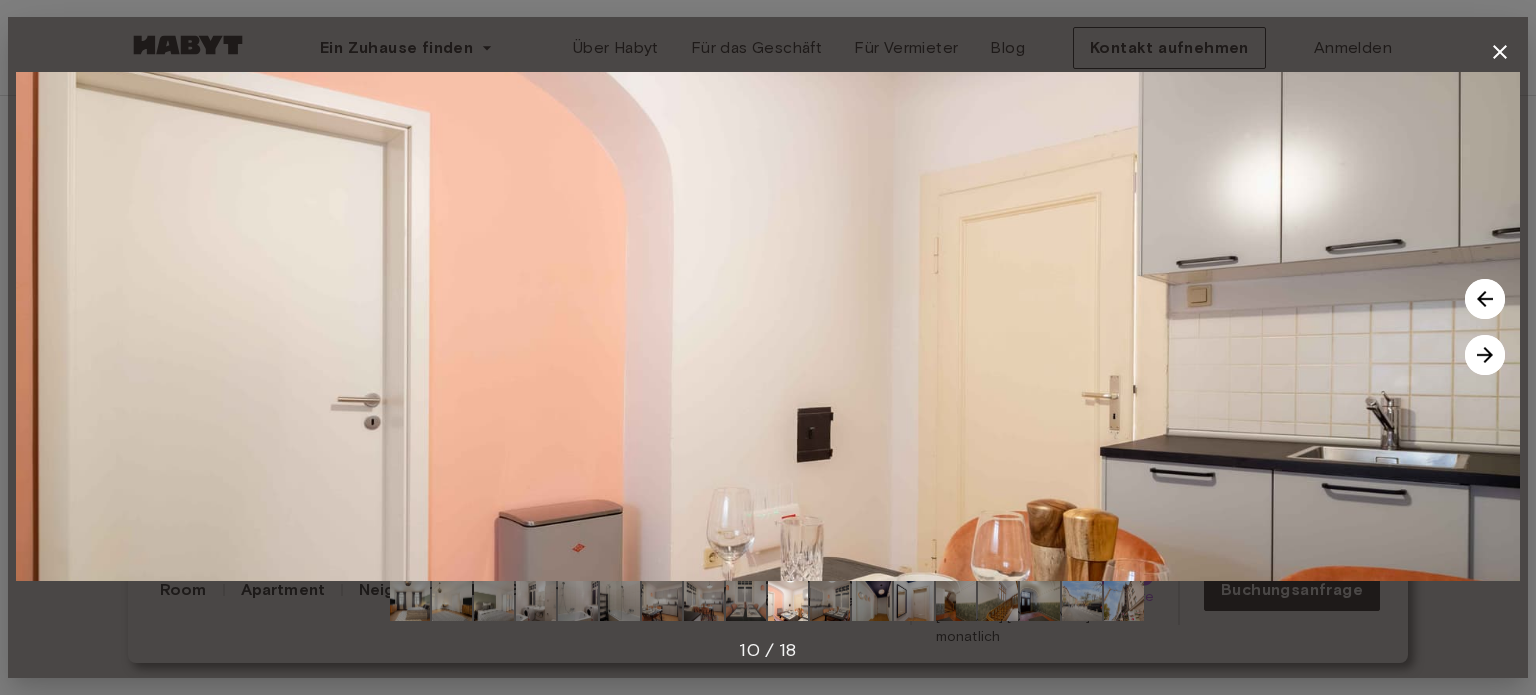 click at bounding box center [1485, 355] 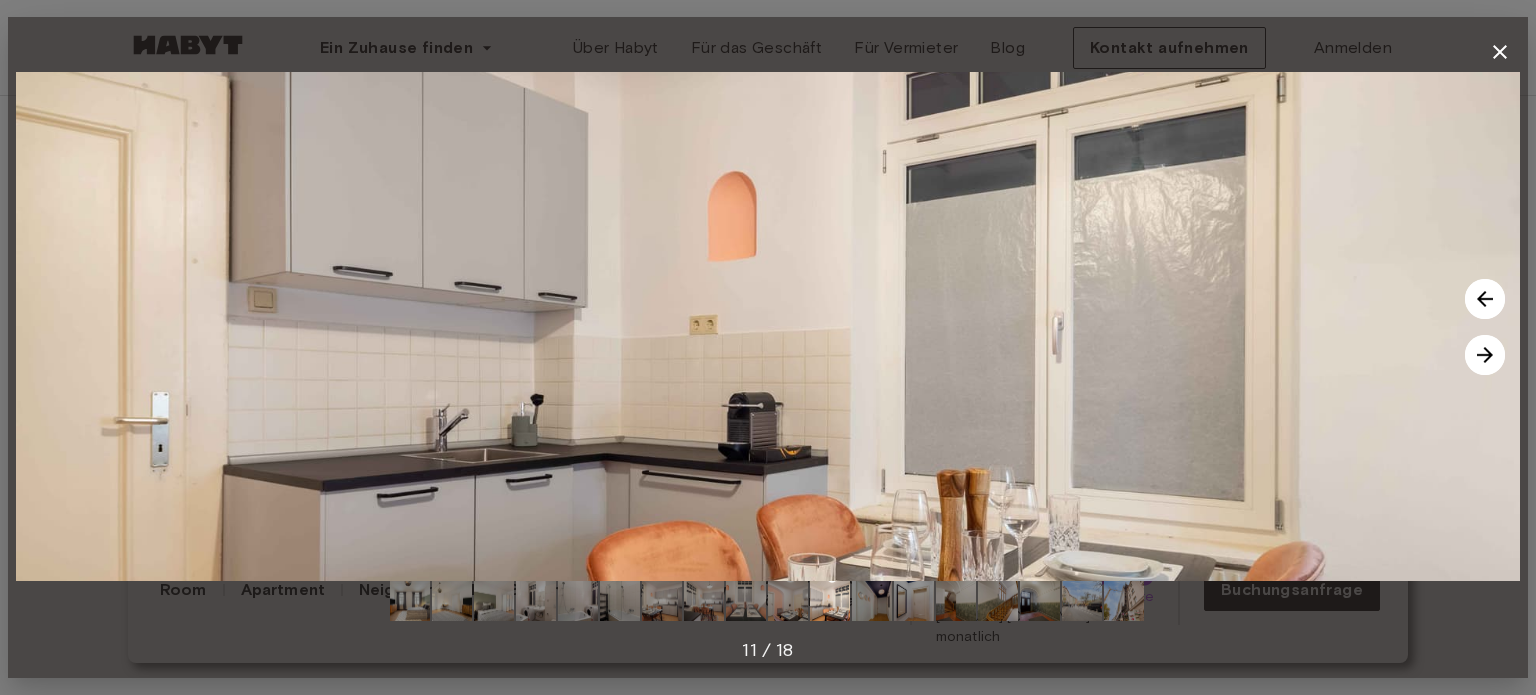 click at bounding box center (1485, 355) 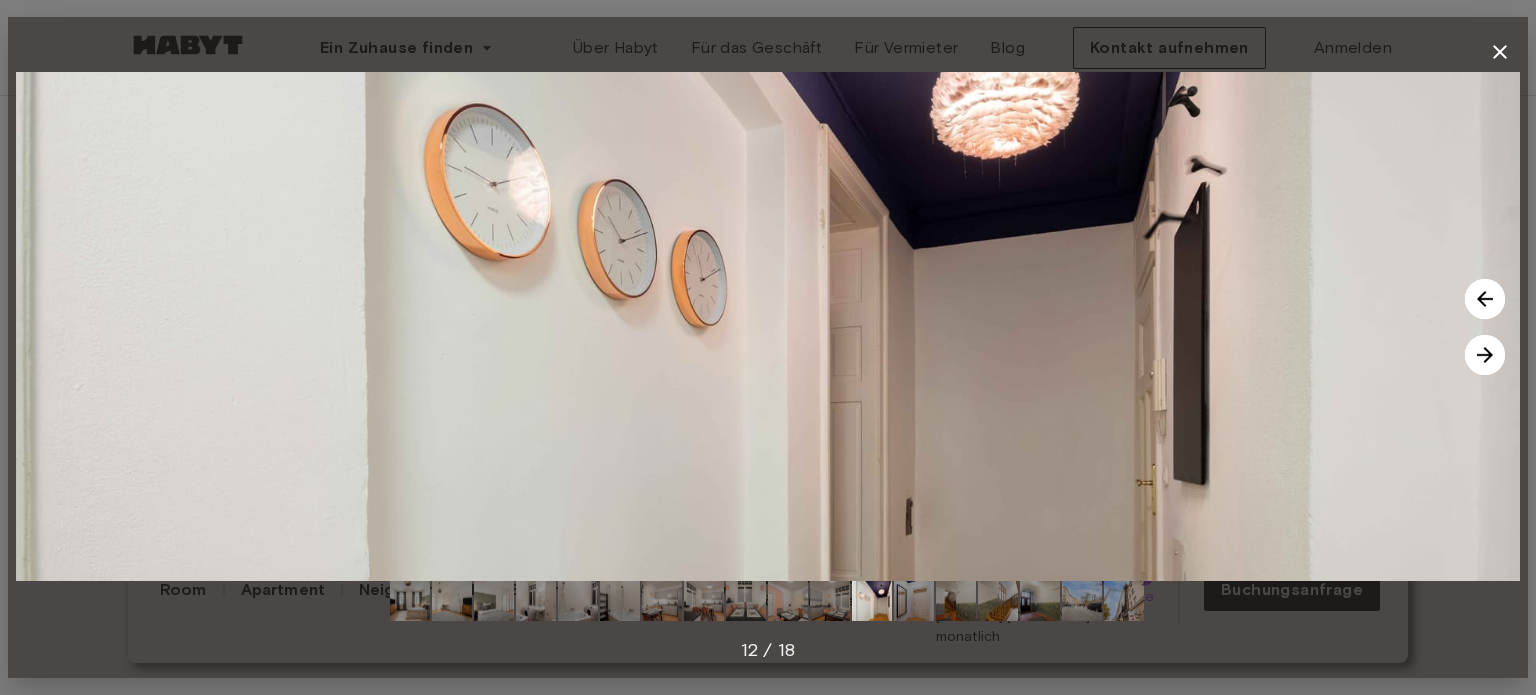 click at bounding box center [1485, 355] 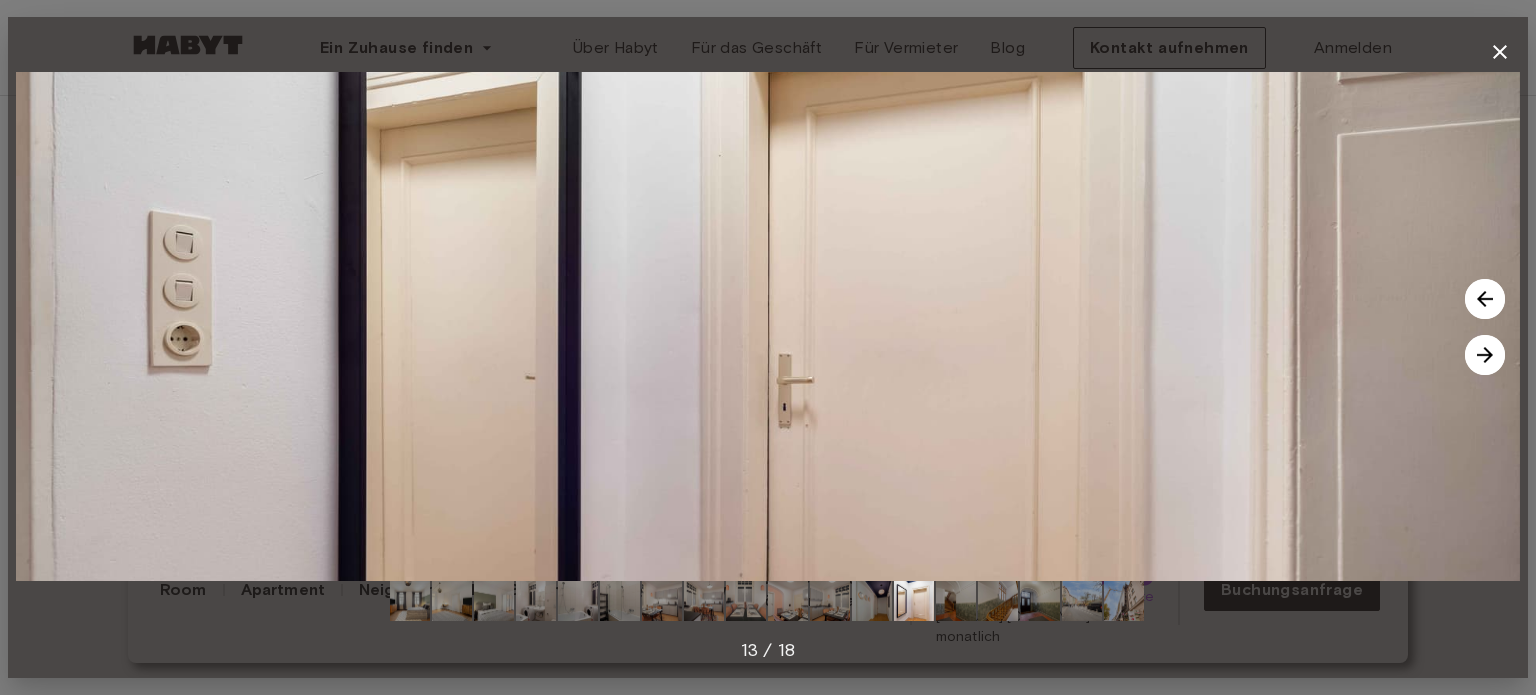 click at bounding box center (1485, 355) 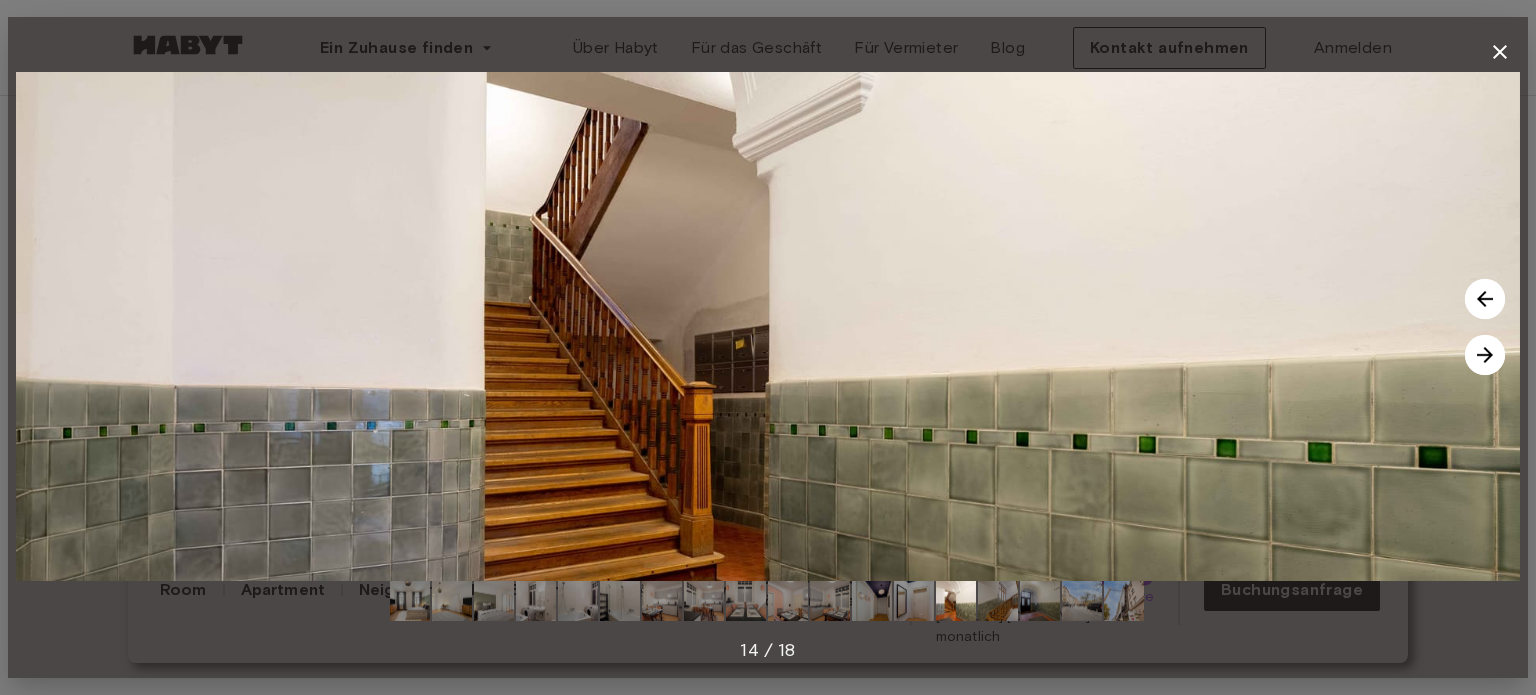click at bounding box center (1485, 355) 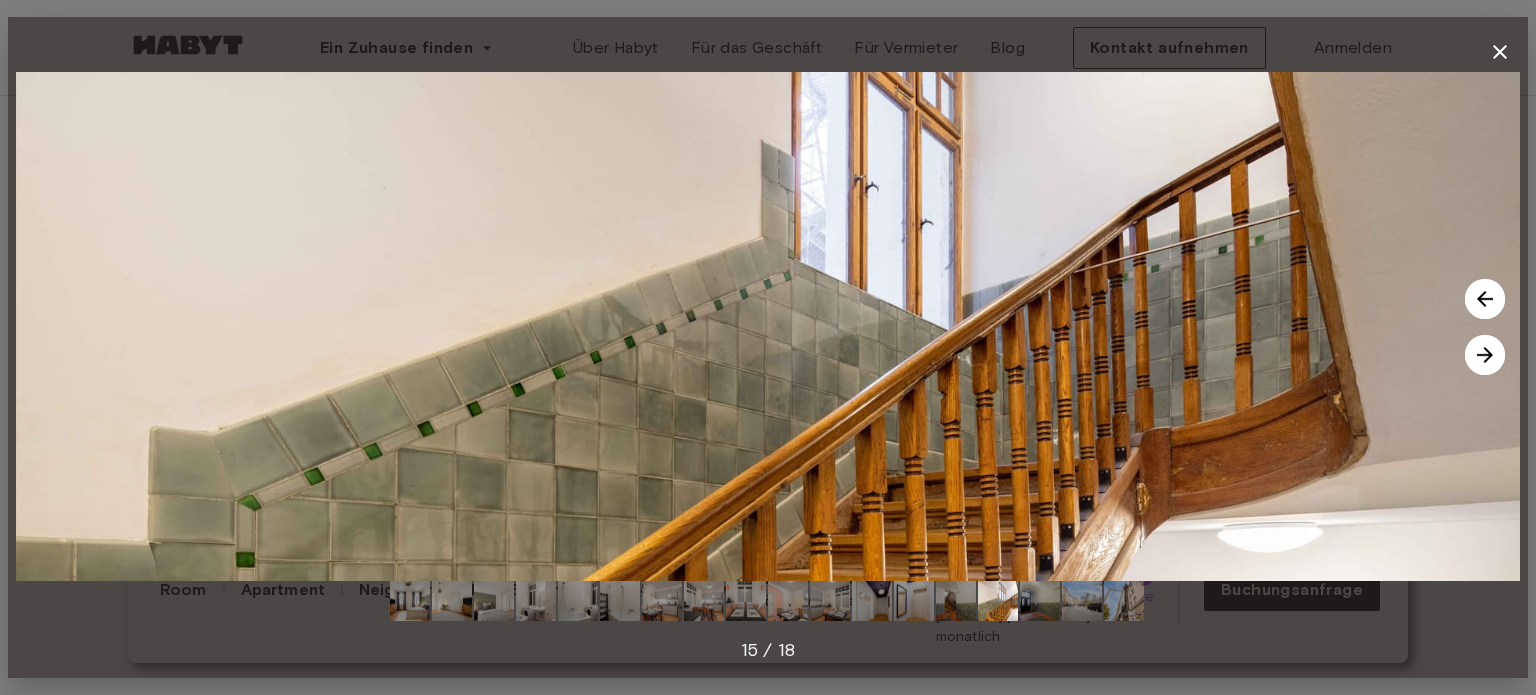 click at bounding box center (1485, 355) 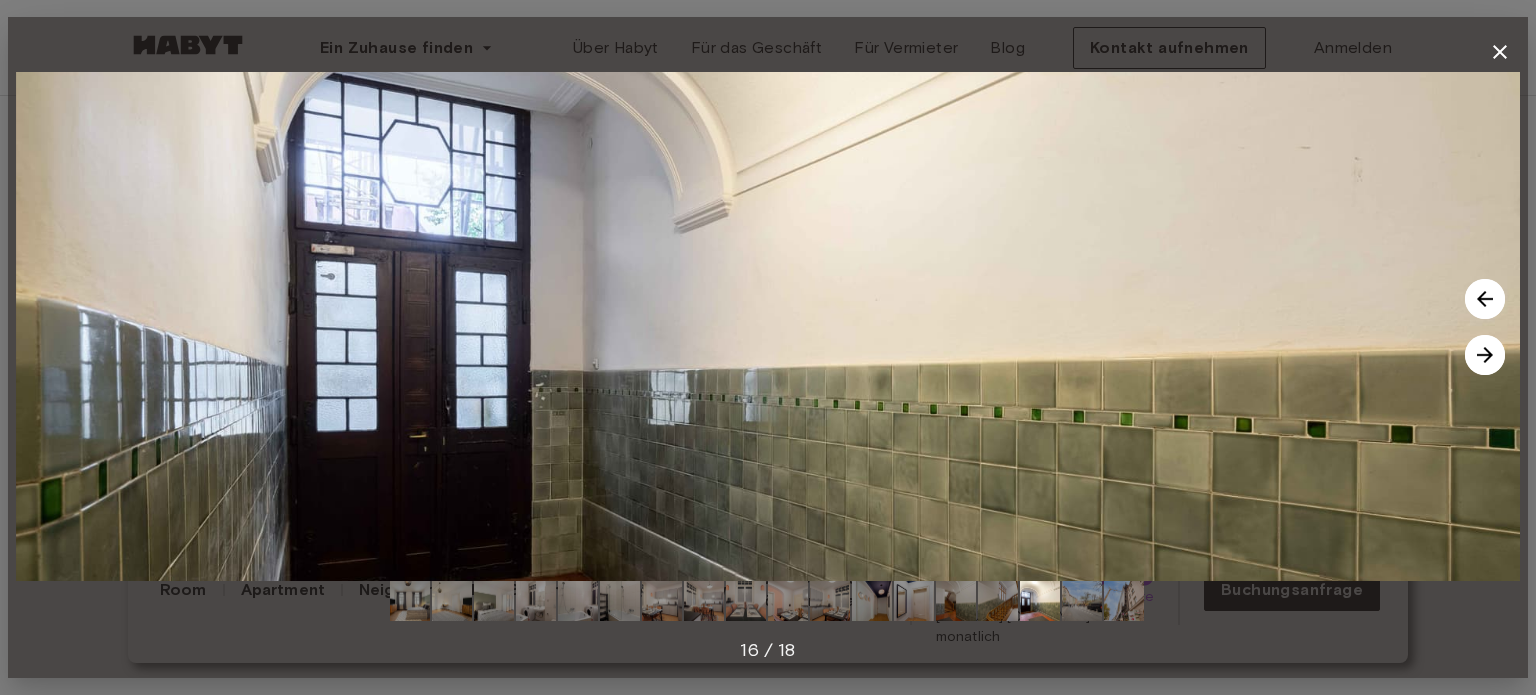 click at bounding box center [1485, 355] 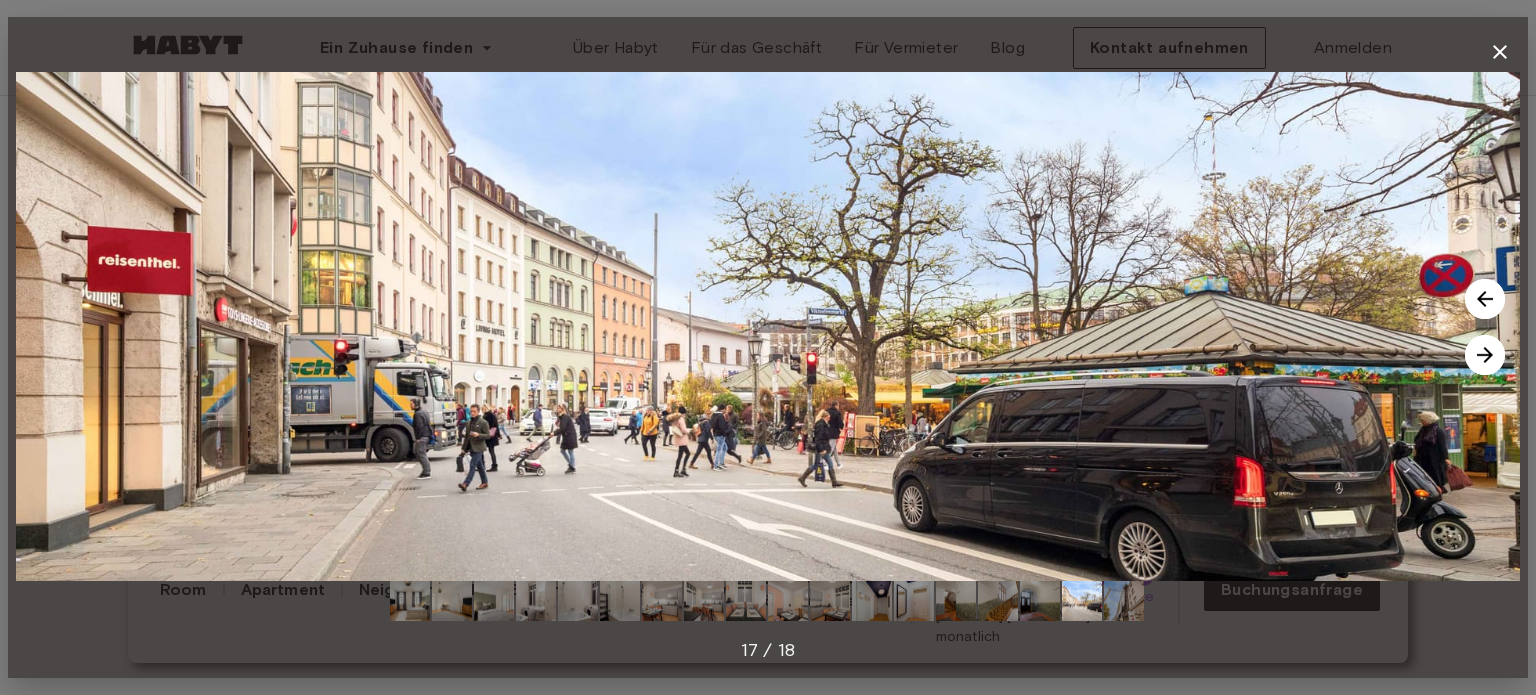 click at bounding box center (1485, 355) 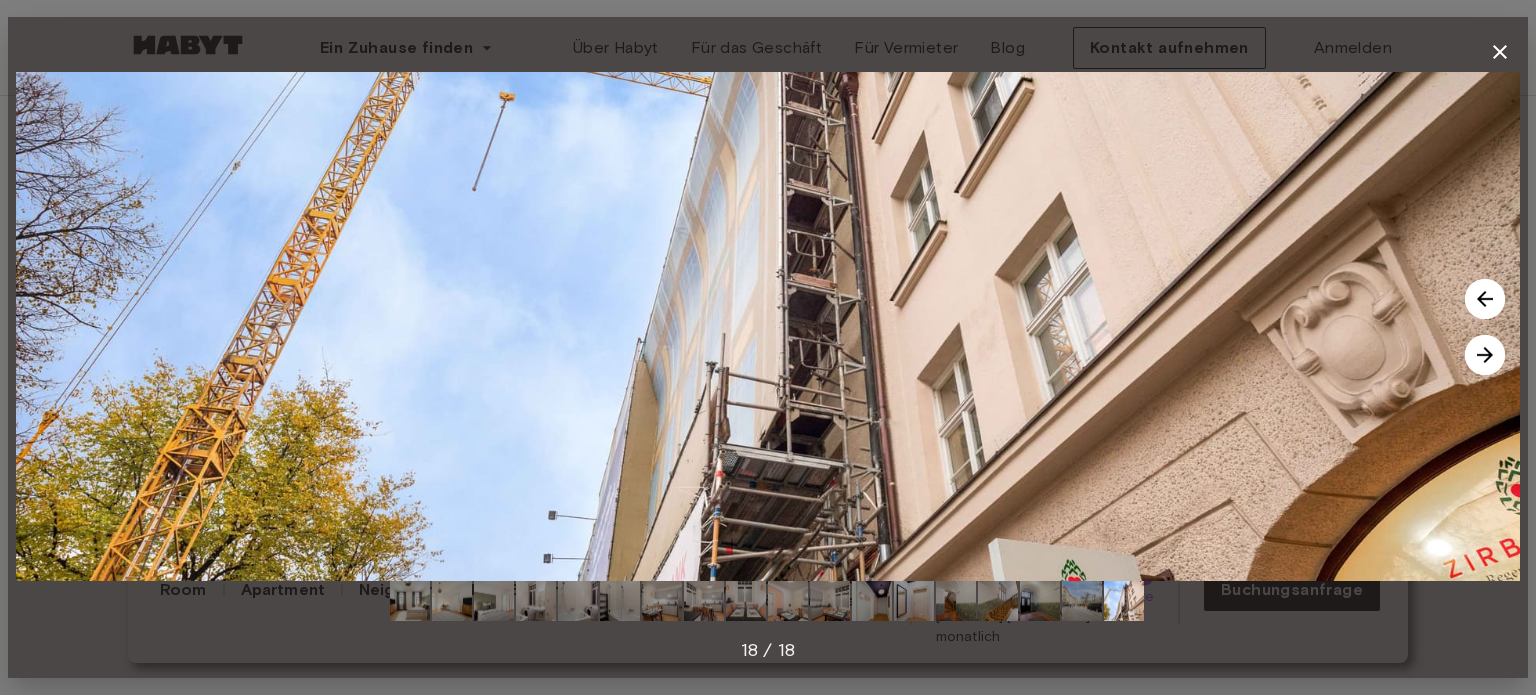 click at bounding box center (1485, 299) 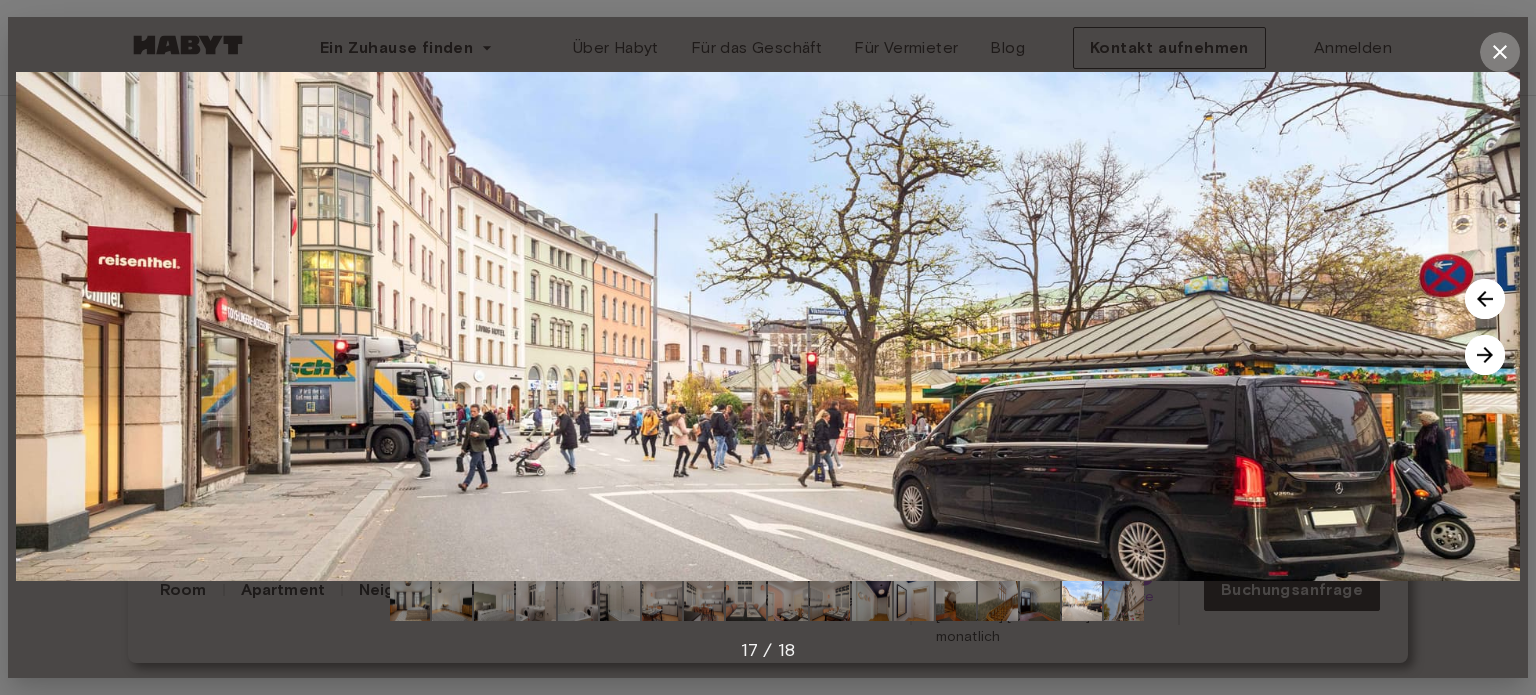 click 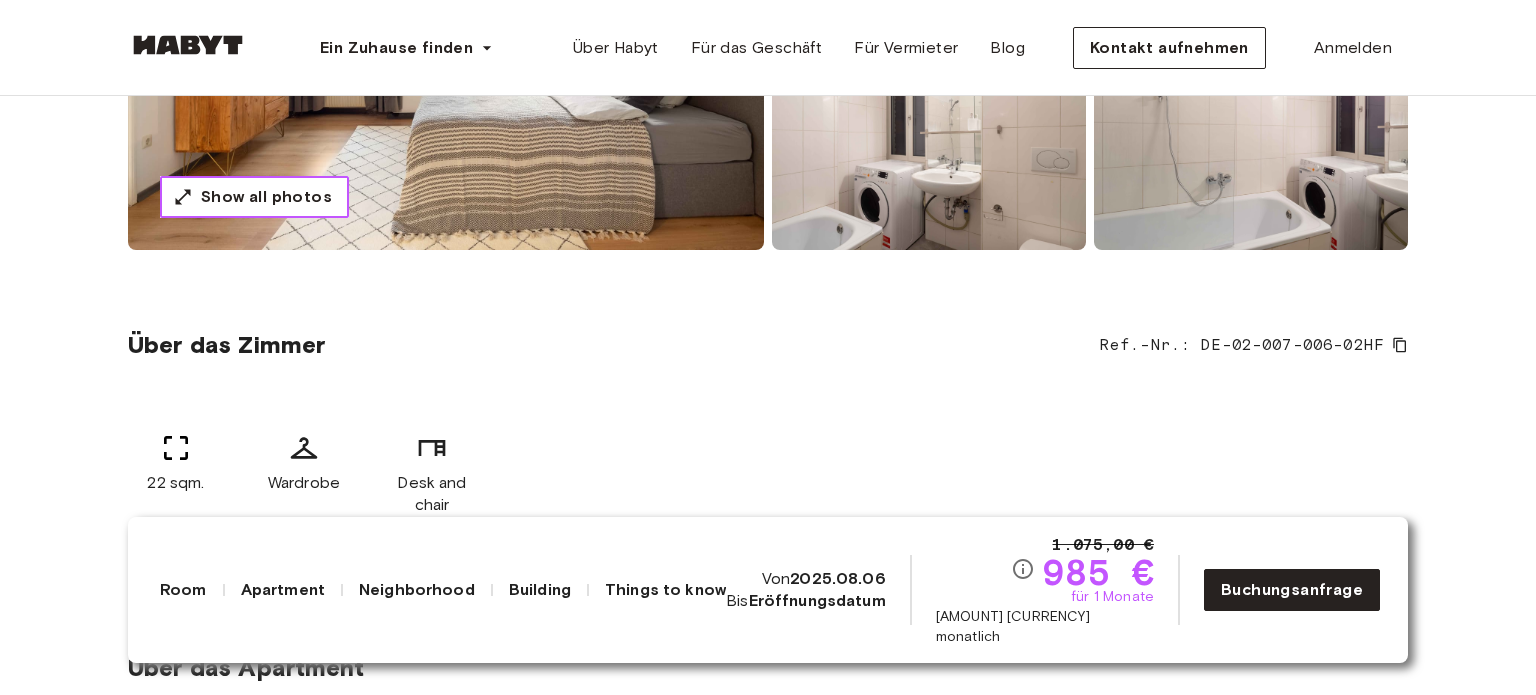 scroll, scrollTop: 0, scrollLeft: 0, axis: both 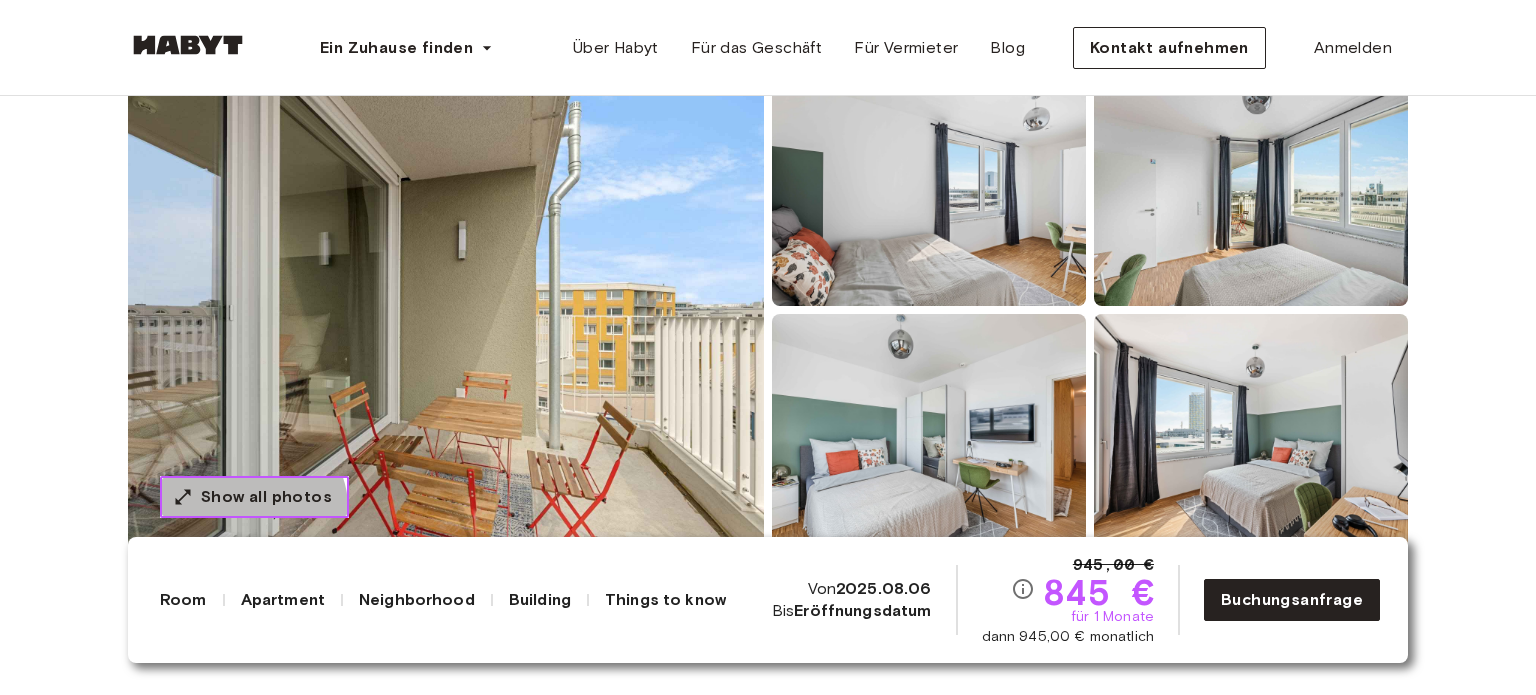 click on "Show all photos" at bounding box center (266, 497) 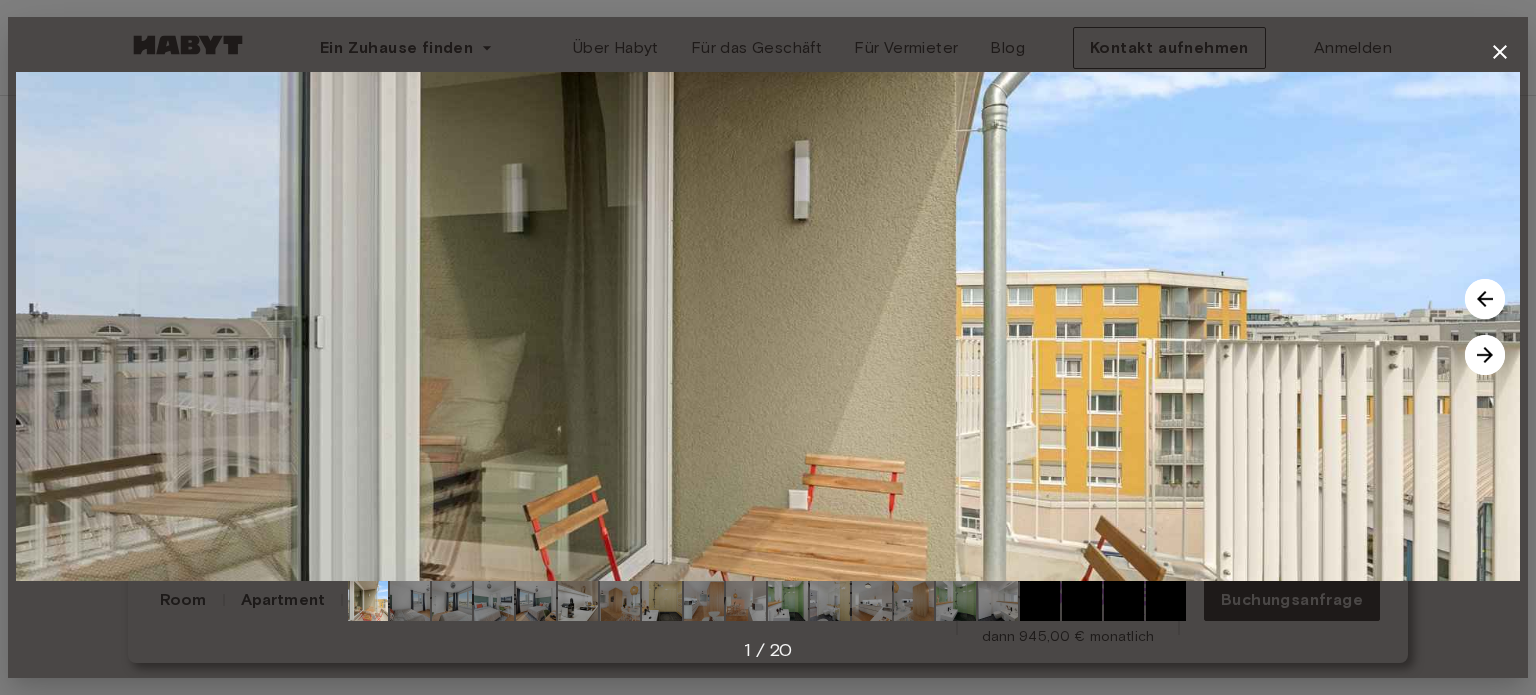 click at bounding box center [1485, 355] 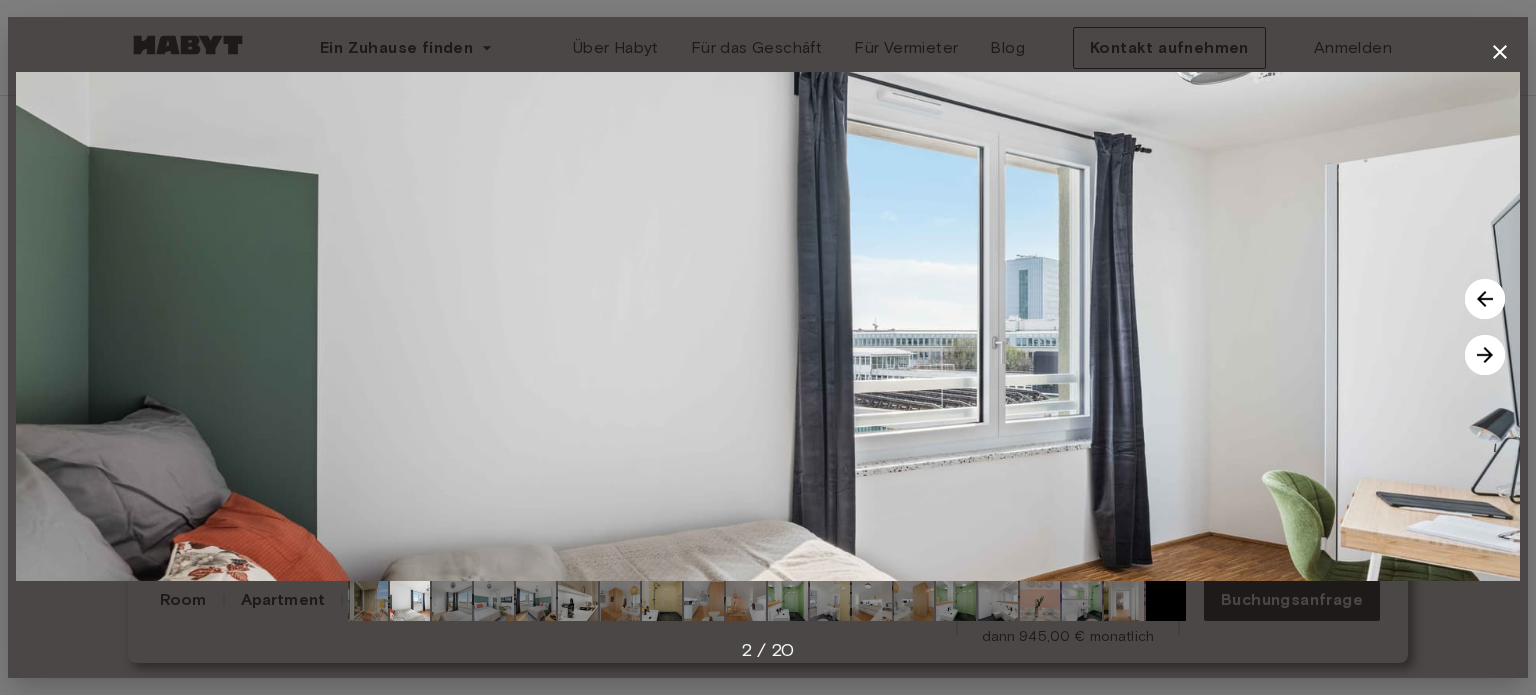 click at bounding box center (768, 326) 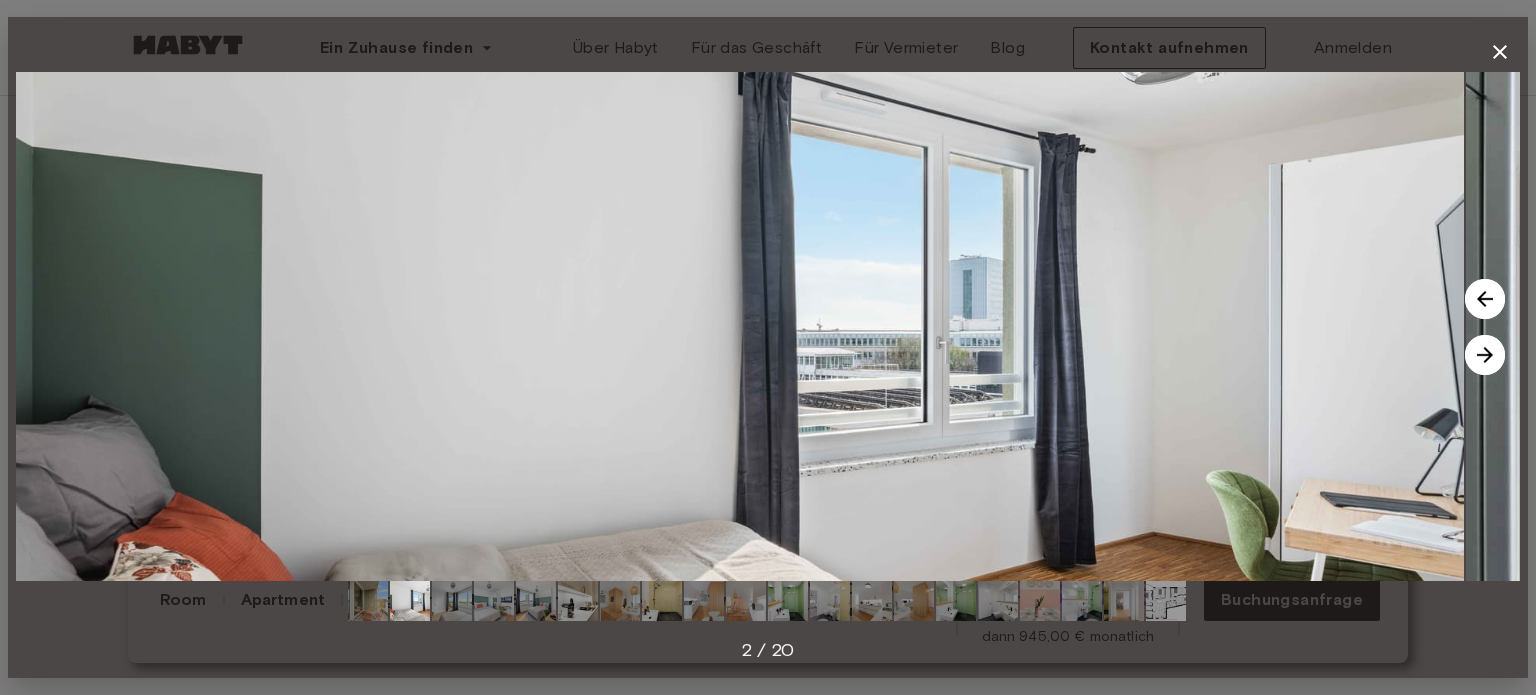 drag, startPoint x: 924, startPoint y: 411, endPoint x: 868, endPoint y: 344, distance: 87.32124 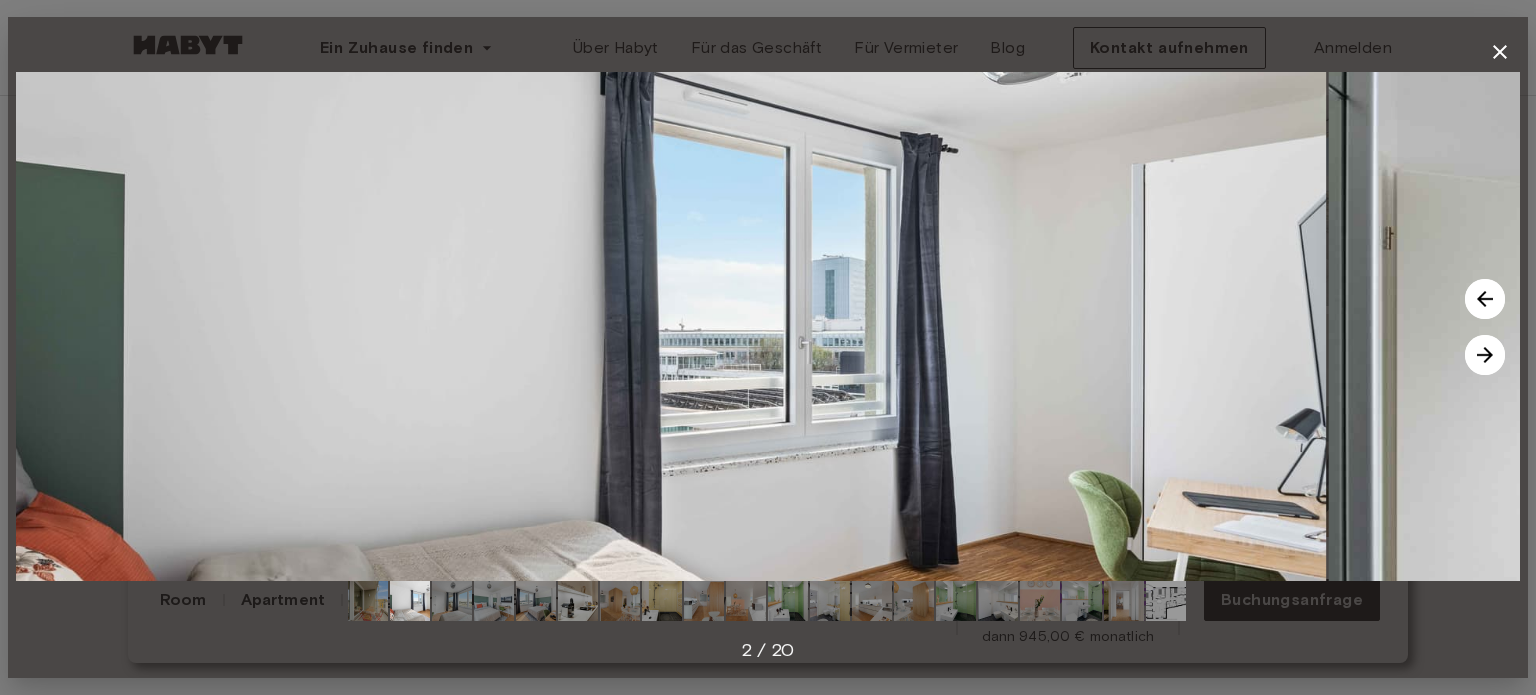 drag, startPoint x: 1168, startPoint y: 376, endPoint x: 579, endPoint y: 406, distance: 589.7635 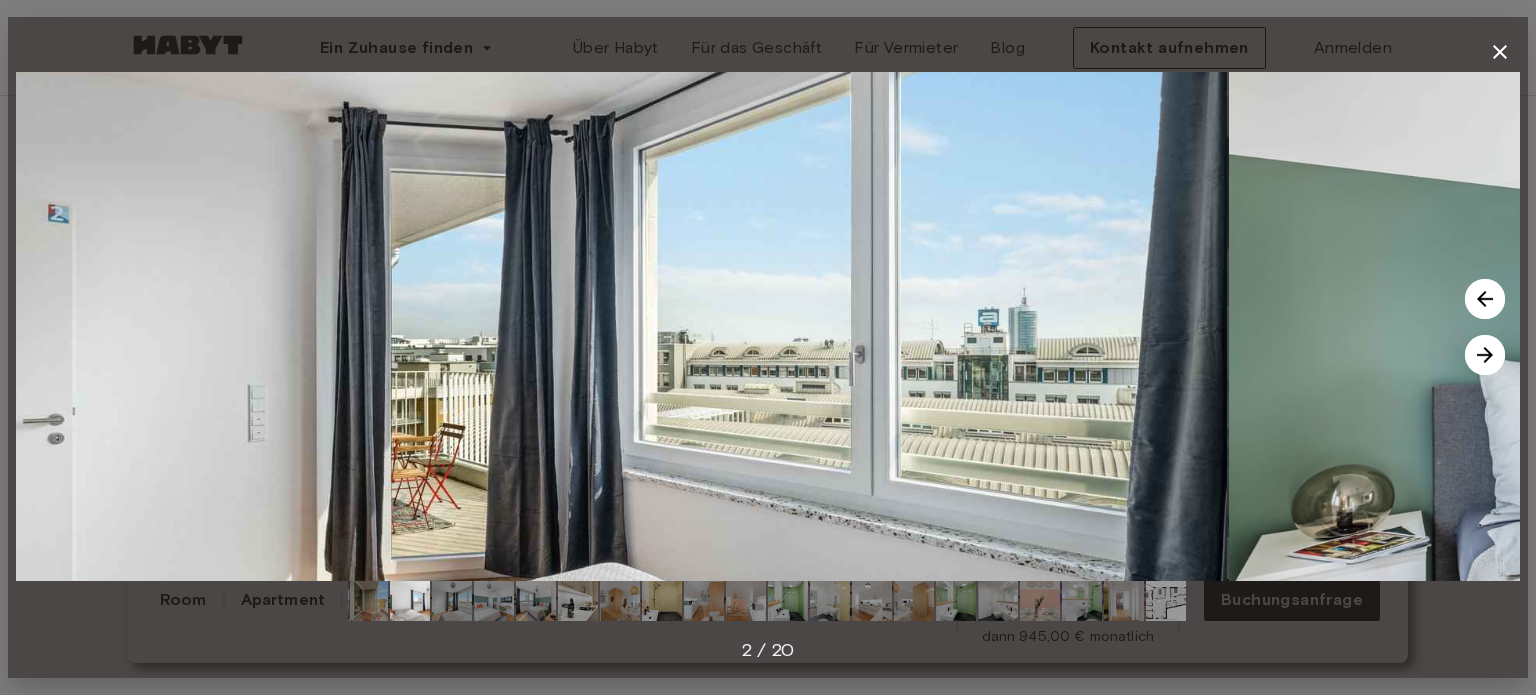 drag, startPoint x: 855, startPoint y: 512, endPoint x: 504, endPoint y: 499, distance: 351.24066 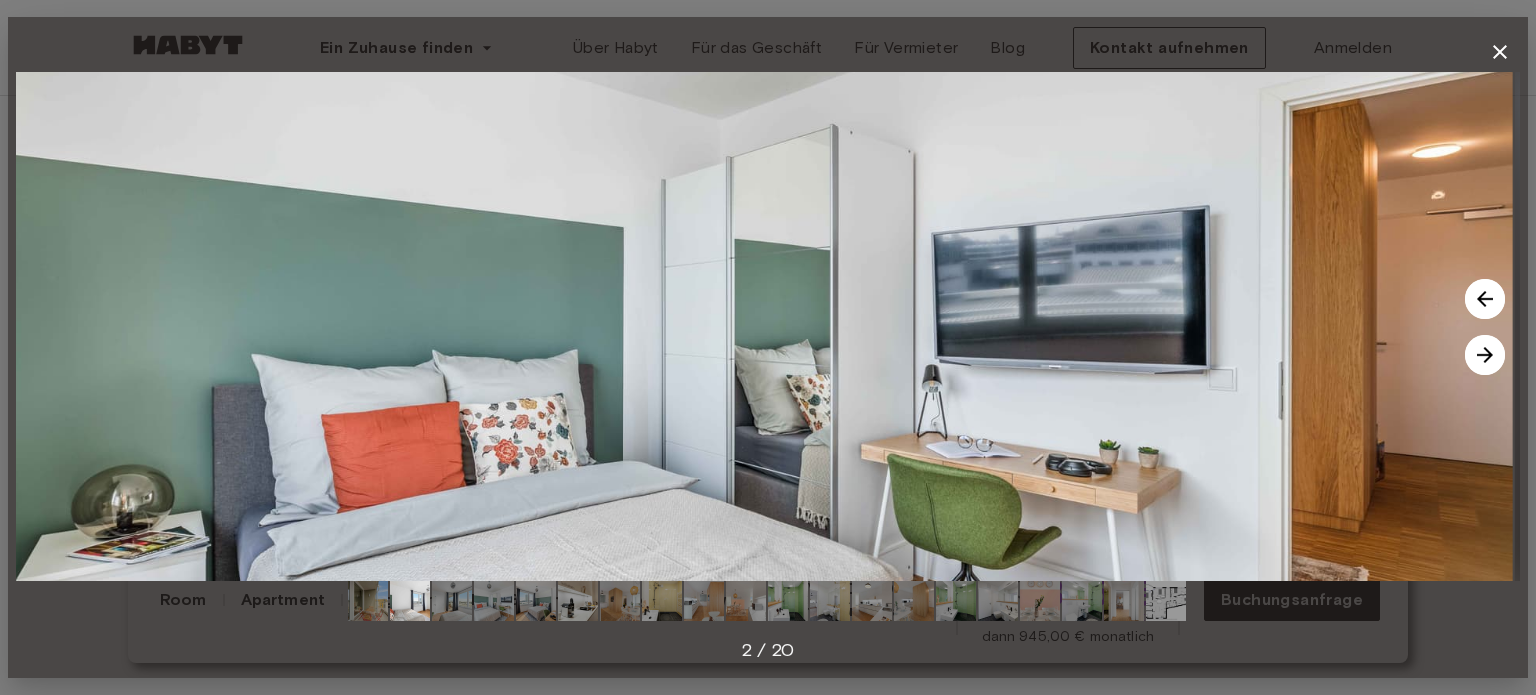 drag, startPoint x: 1024, startPoint y: 379, endPoint x: 701, endPoint y: 434, distance: 327.6492 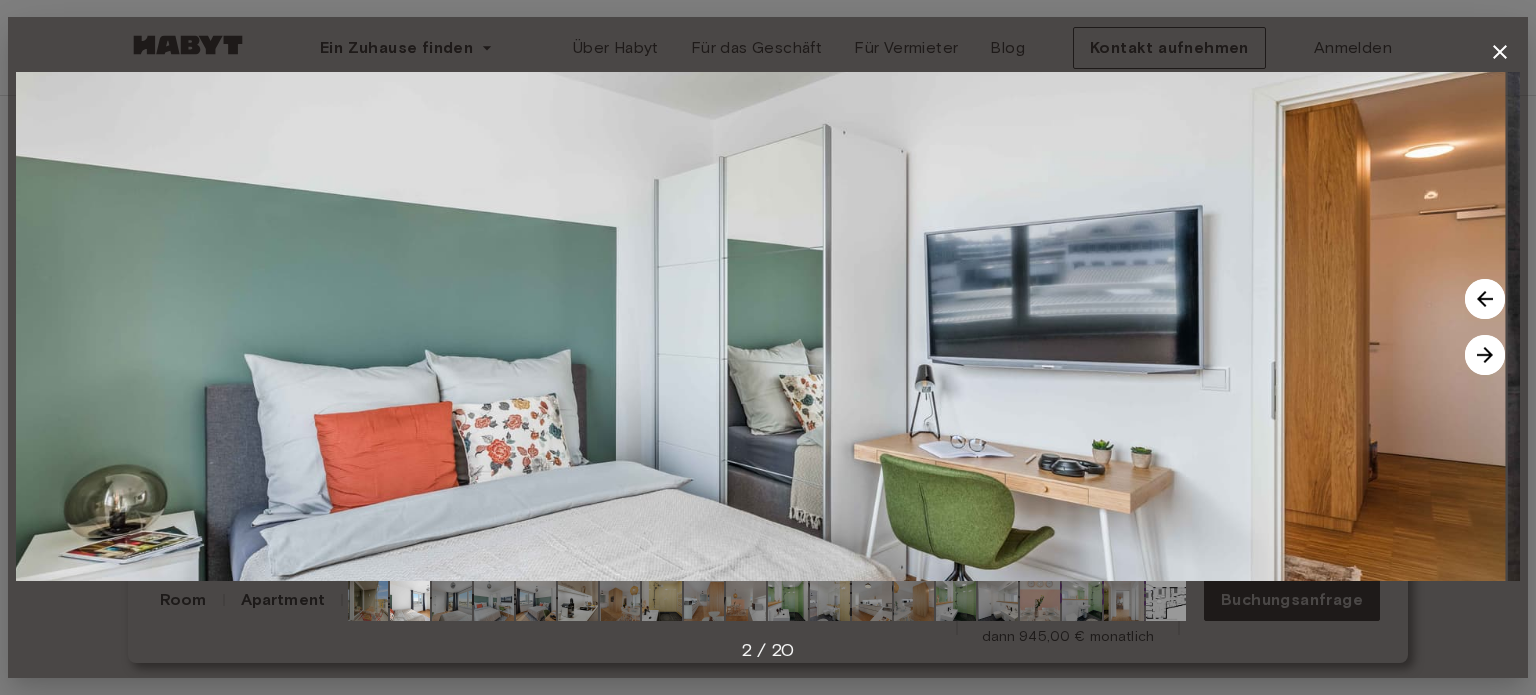 drag, startPoint x: 1117, startPoint y: 351, endPoint x: 472, endPoint y: 423, distance: 649.00616 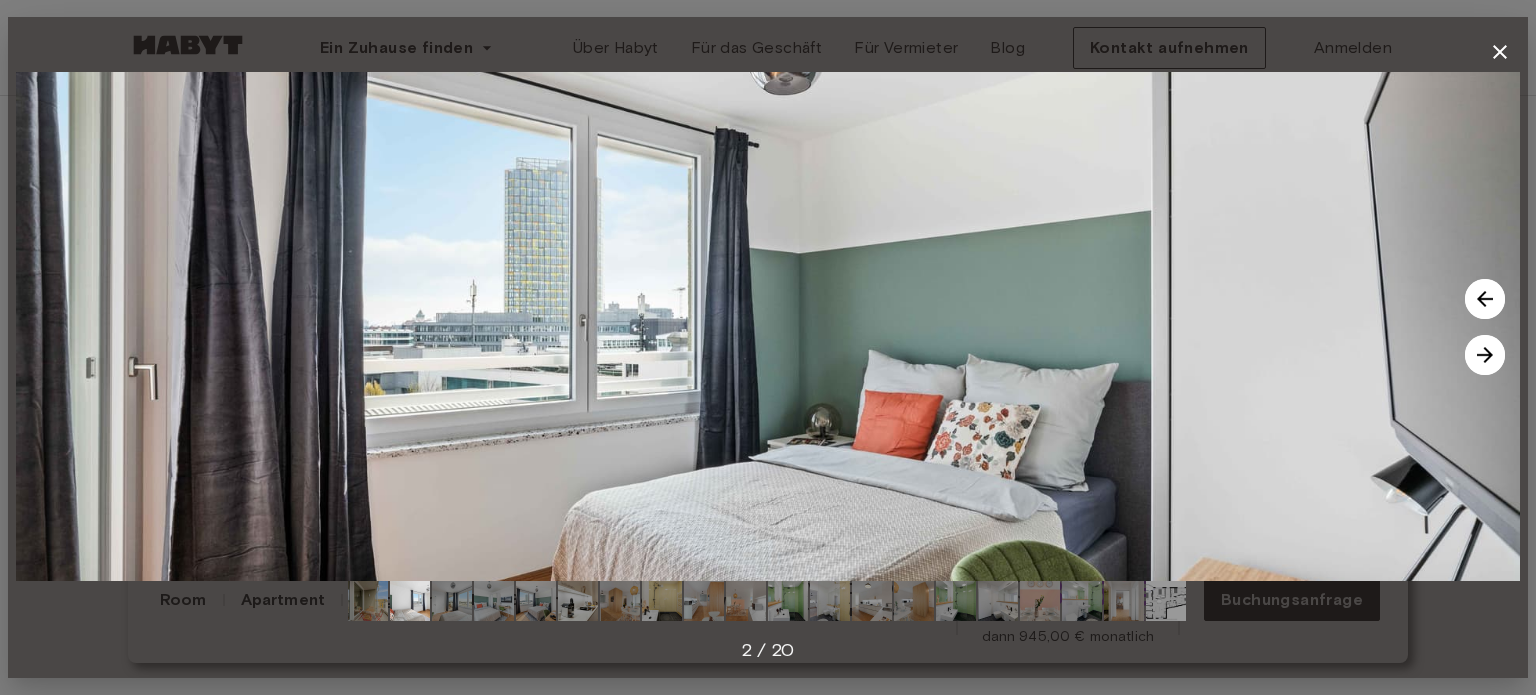 drag, startPoint x: 740, startPoint y: 344, endPoint x: 469, endPoint y: 390, distance: 274.87634 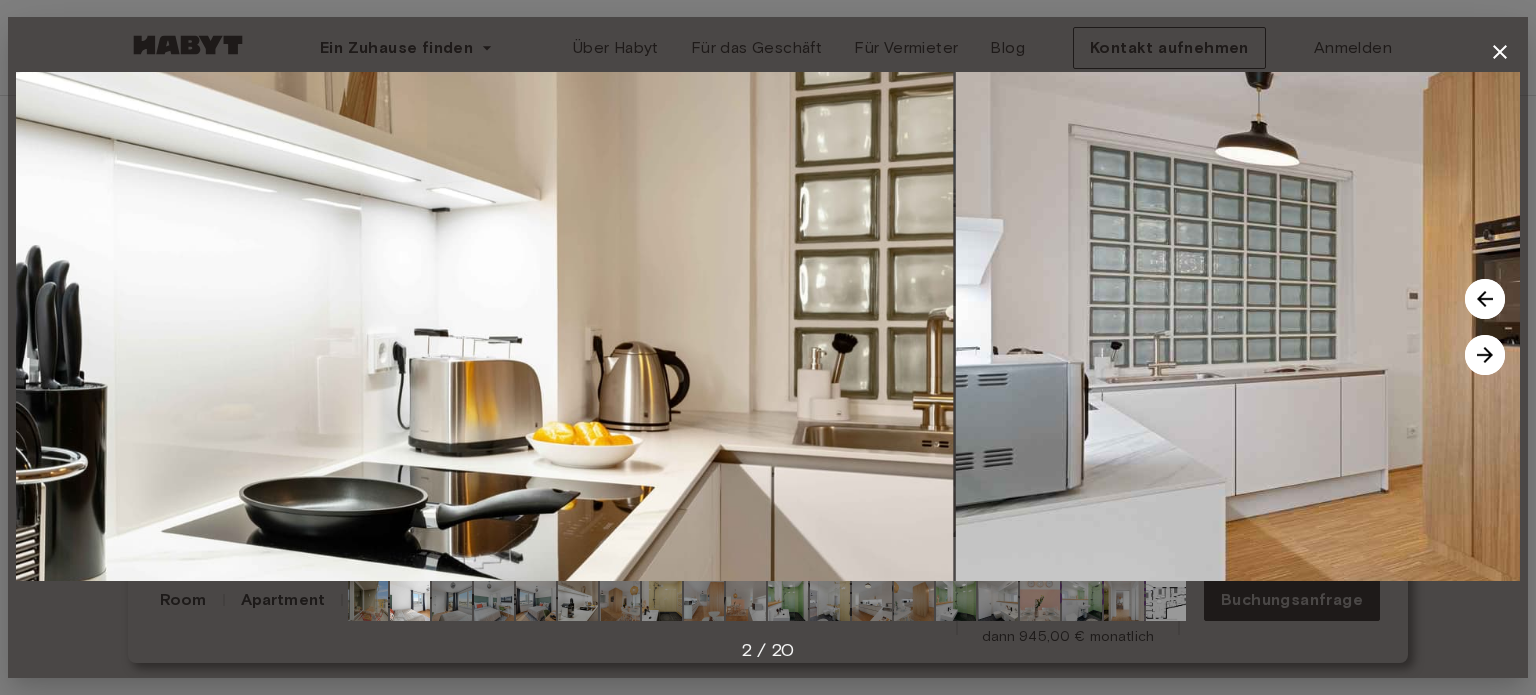 drag, startPoint x: 664, startPoint y: 379, endPoint x: 360, endPoint y: 381, distance: 304.0066 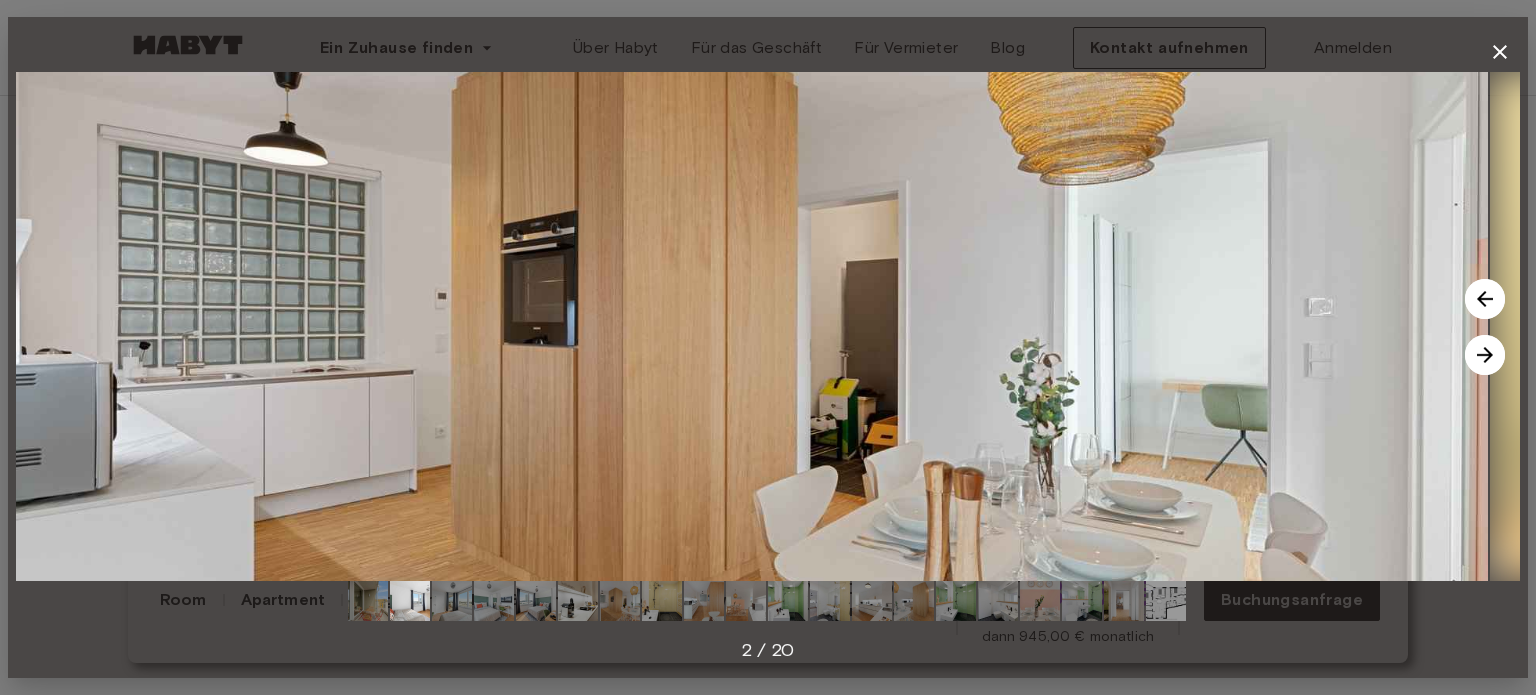 drag, startPoint x: 932, startPoint y: 344, endPoint x: 594, endPoint y: 373, distance: 339.2418 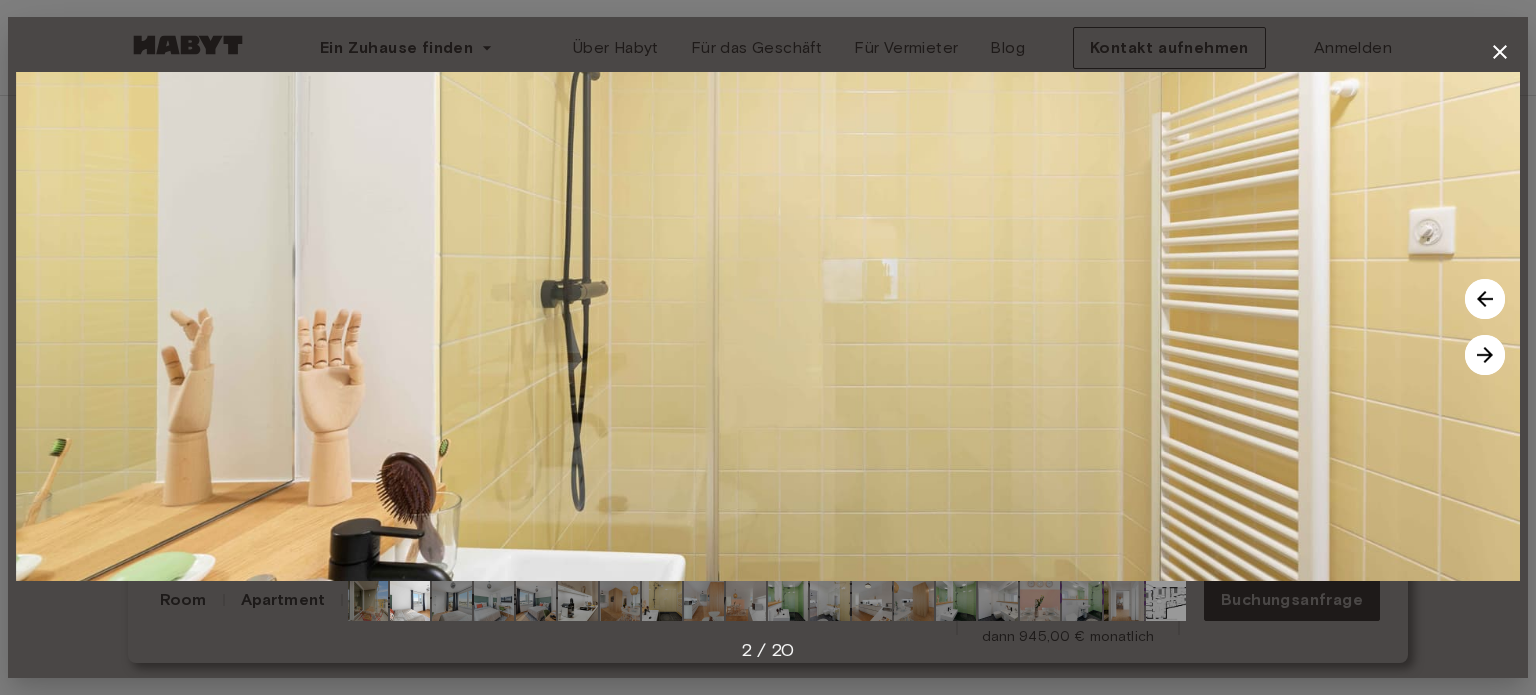 drag, startPoint x: 903, startPoint y: 322, endPoint x: 607, endPoint y: 401, distance: 306.3609 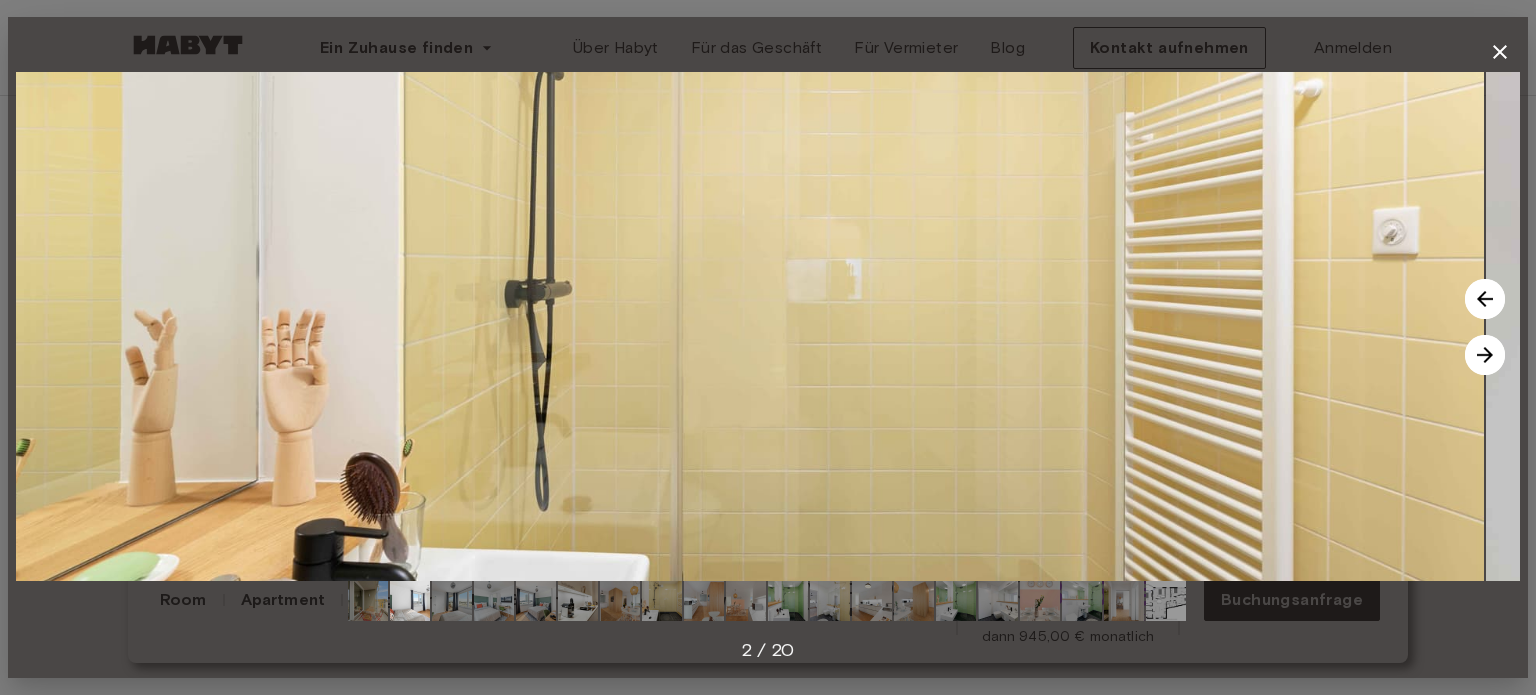 drag, startPoint x: 1080, startPoint y: 303, endPoint x: 454, endPoint y: 418, distance: 636.47546 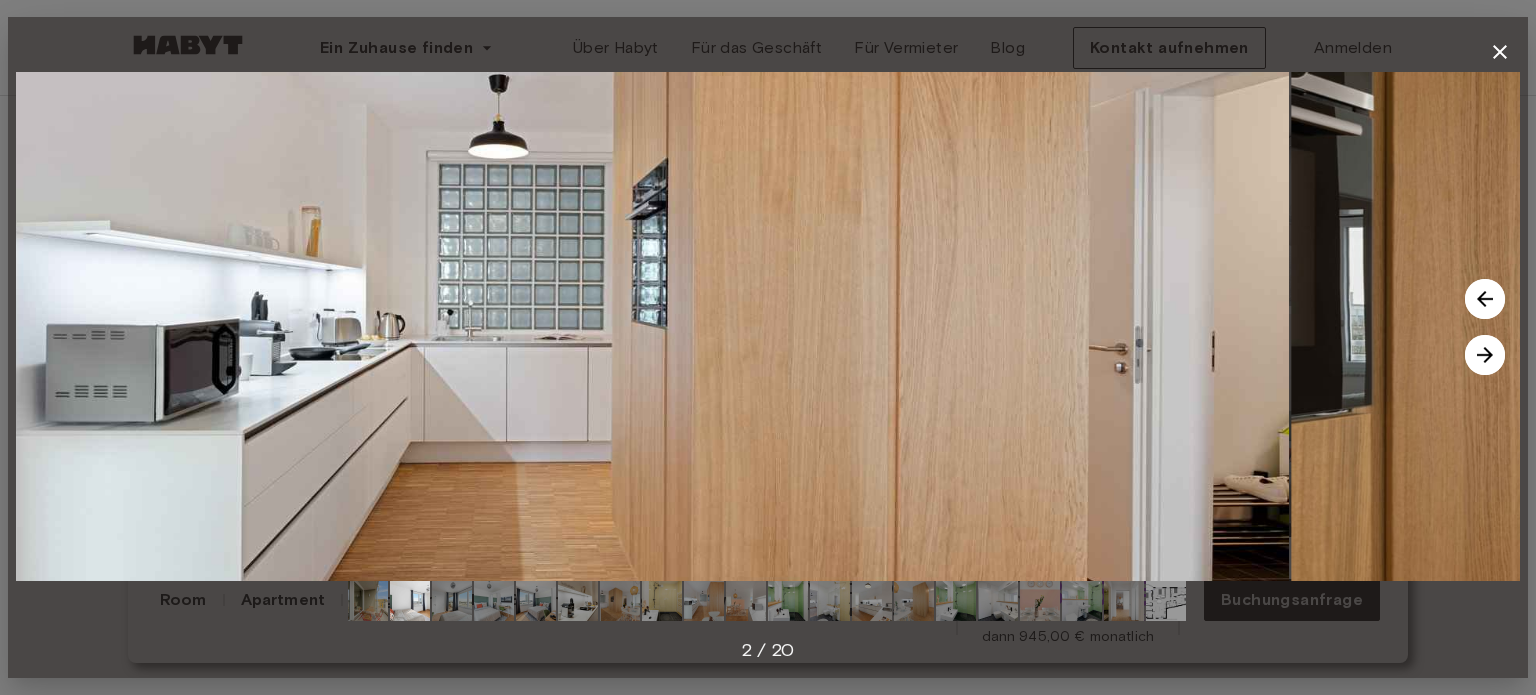 drag, startPoint x: 916, startPoint y: 325, endPoint x: 471, endPoint y: 396, distance: 450.62845 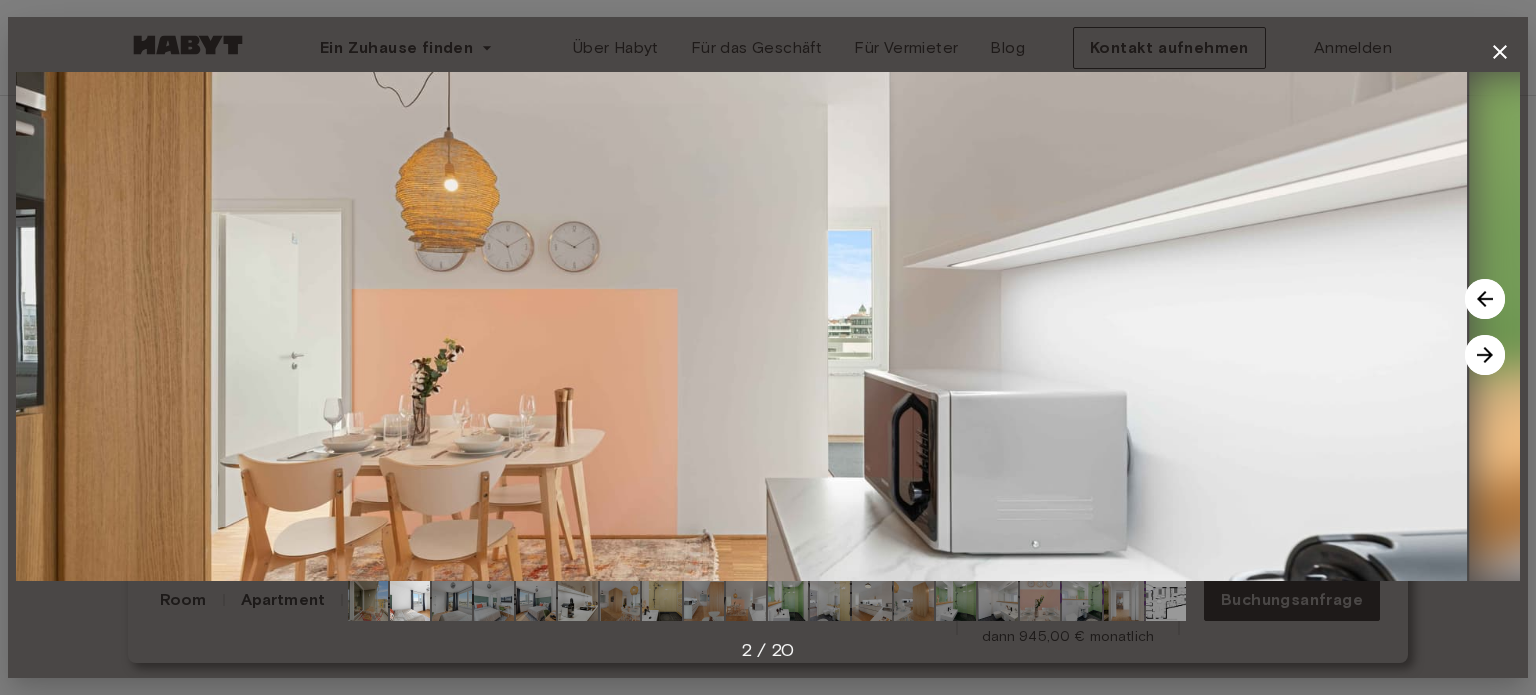 drag, startPoint x: 784, startPoint y: 342, endPoint x: 370, endPoint y: 391, distance: 416.88968 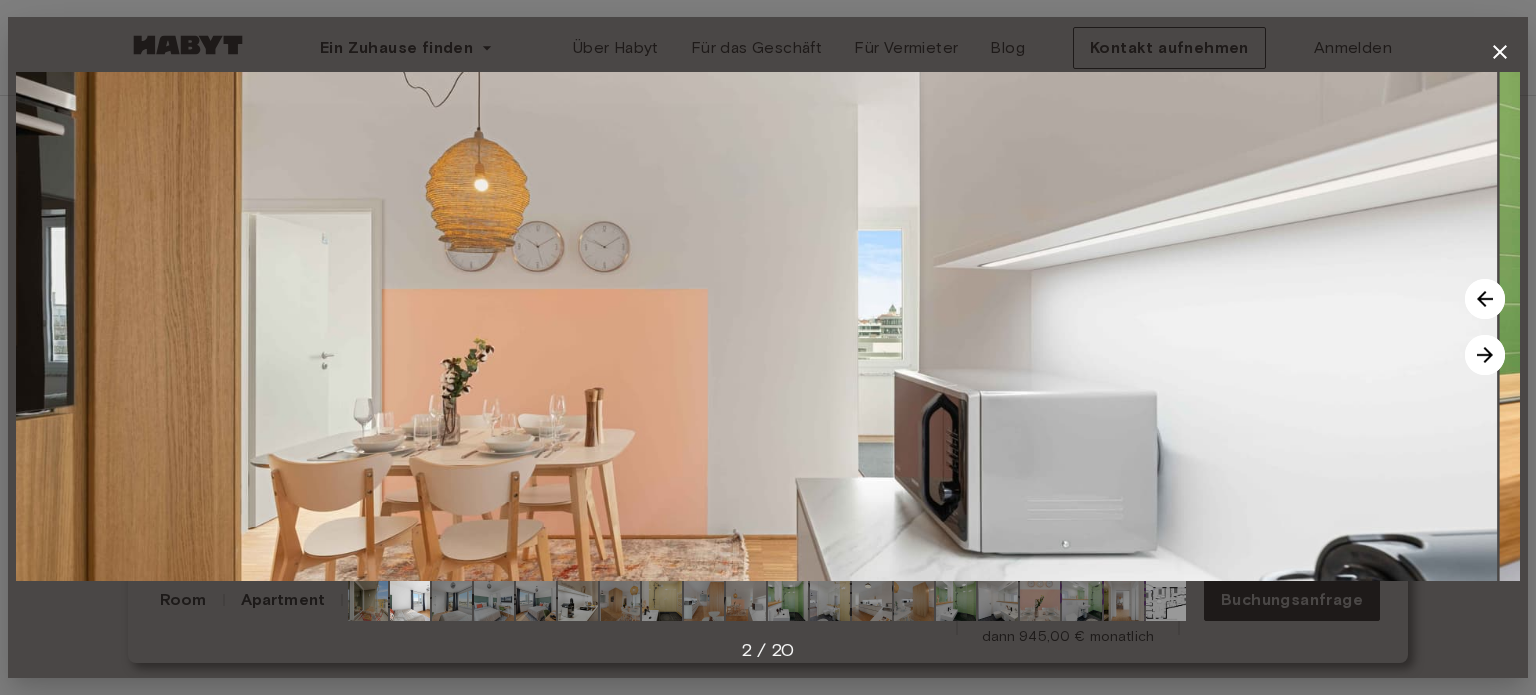 drag, startPoint x: 514, startPoint y: 361, endPoint x: 300, endPoint y: 371, distance: 214.23352 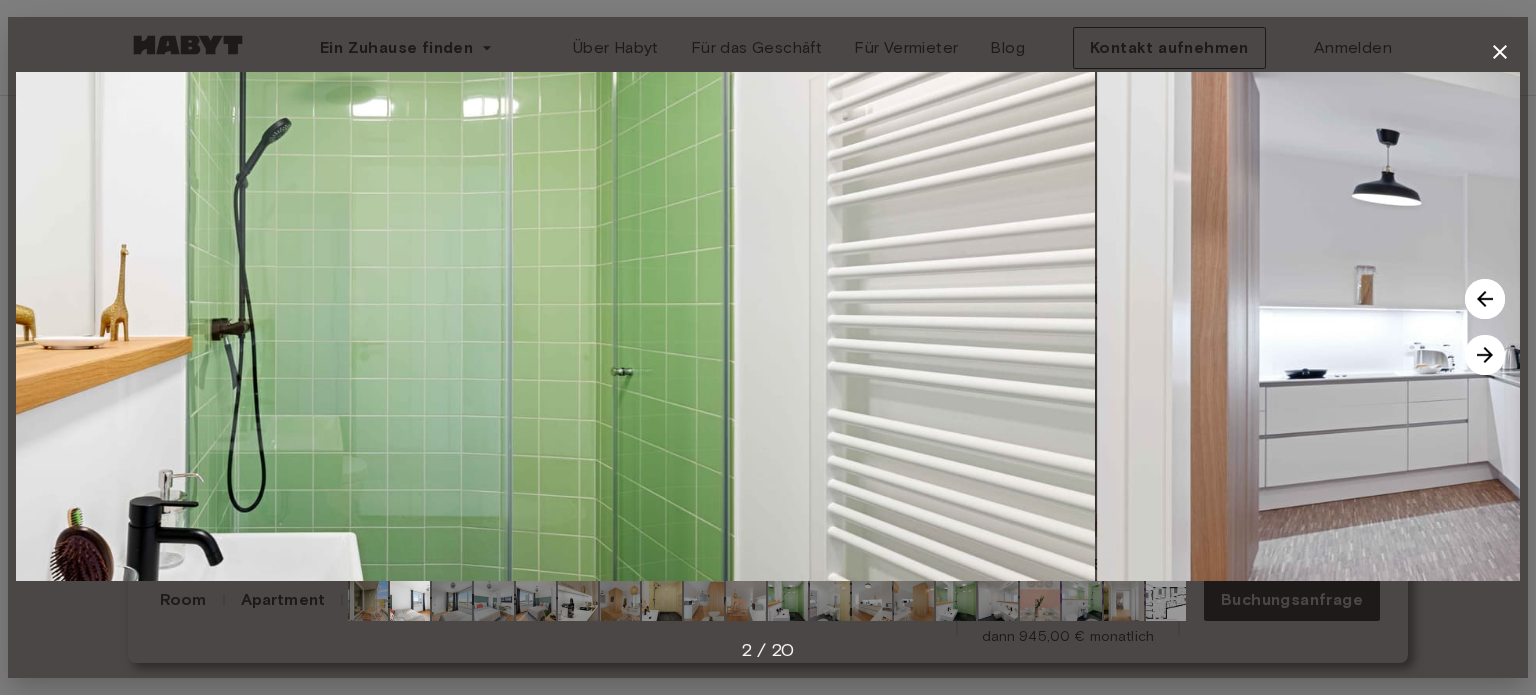 drag, startPoint x: 797, startPoint y: 297, endPoint x: 249, endPoint y: 363, distance: 551.96014 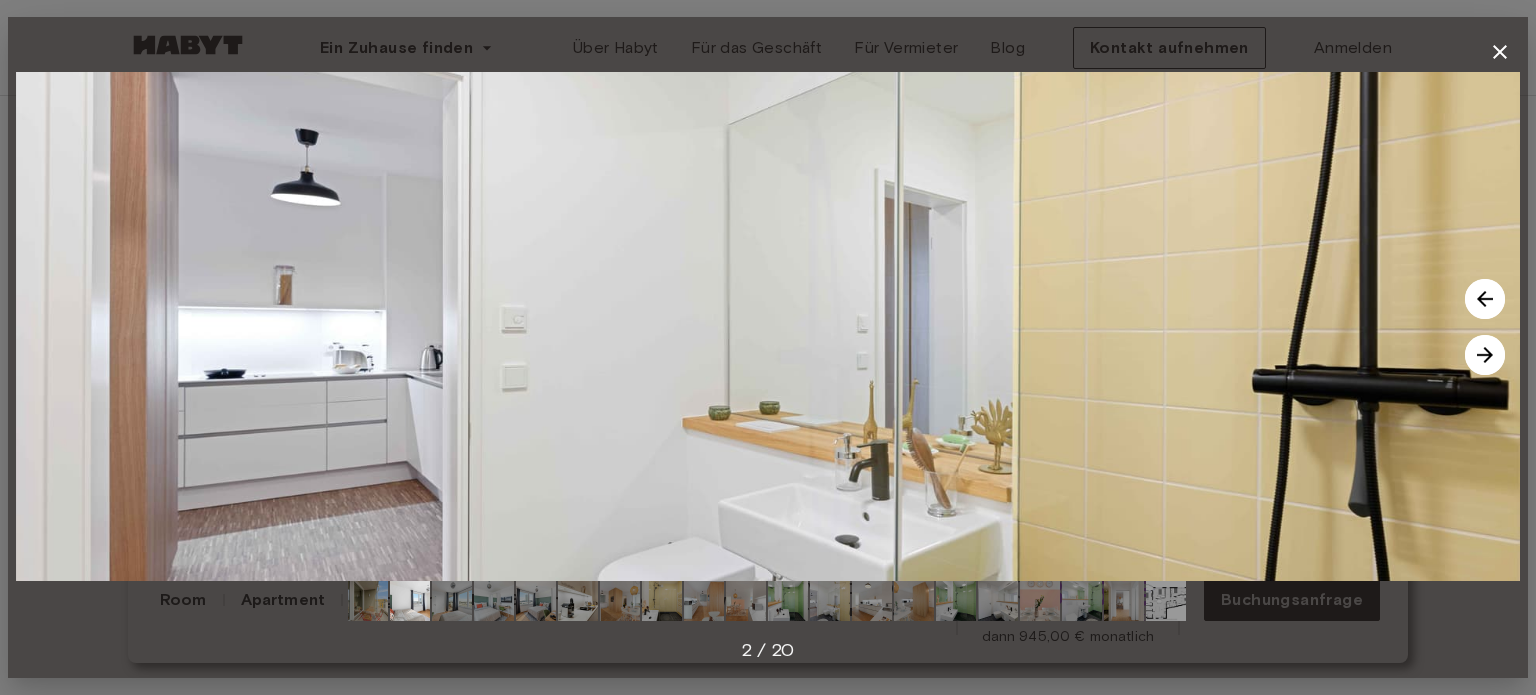 drag, startPoint x: 776, startPoint y: 245, endPoint x: 0, endPoint y: 386, distance: 788.7059 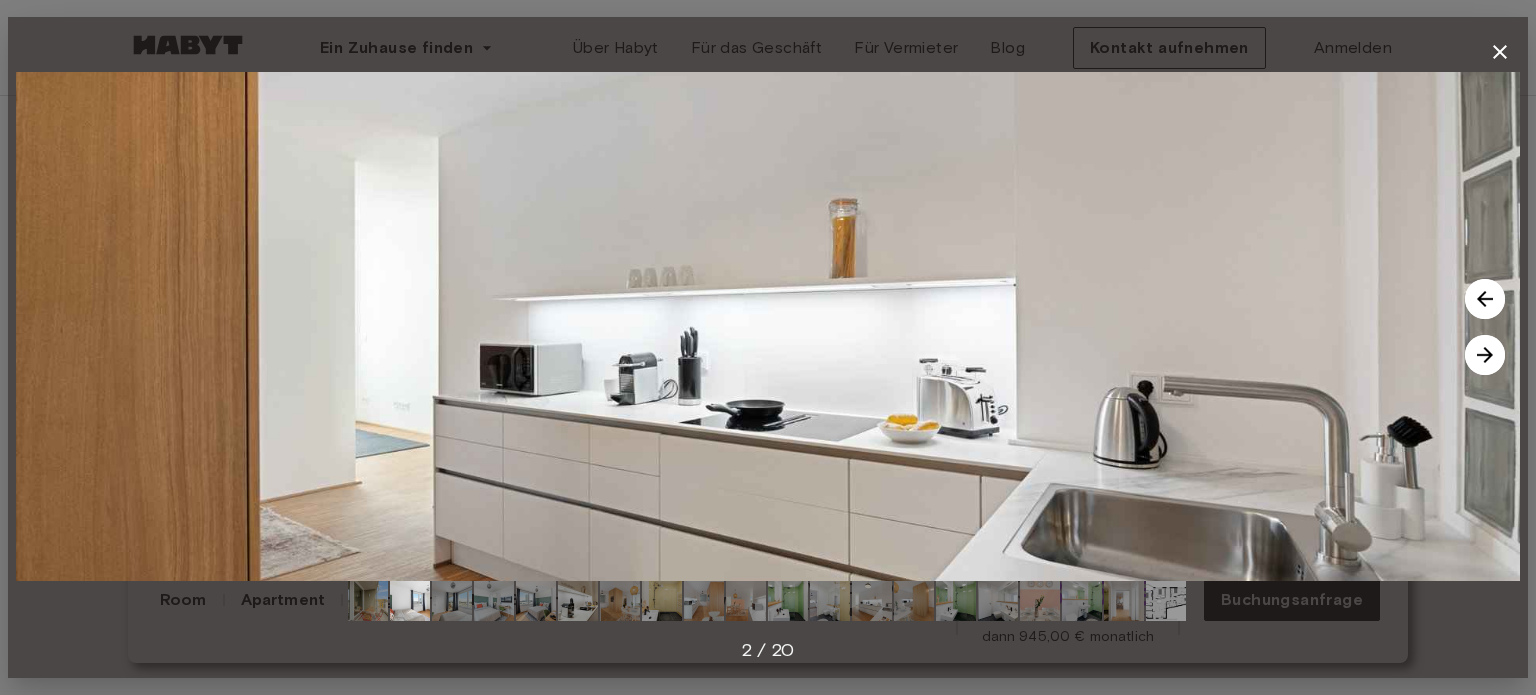 drag, startPoint x: 834, startPoint y: 289, endPoint x: 40, endPoint y: 400, distance: 801.72125 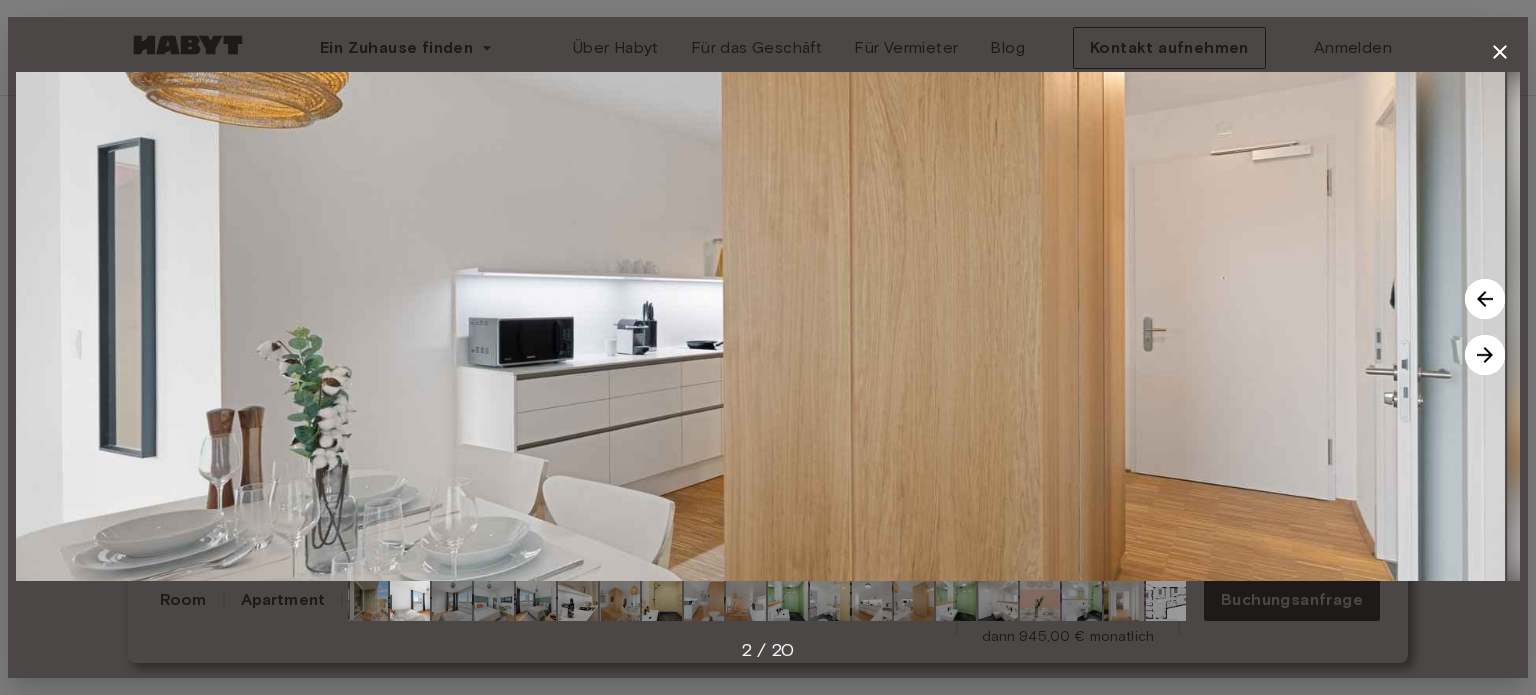 drag, startPoint x: 917, startPoint y: 223, endPoint x: 100, endPoint y: 363, distance: 828.9083 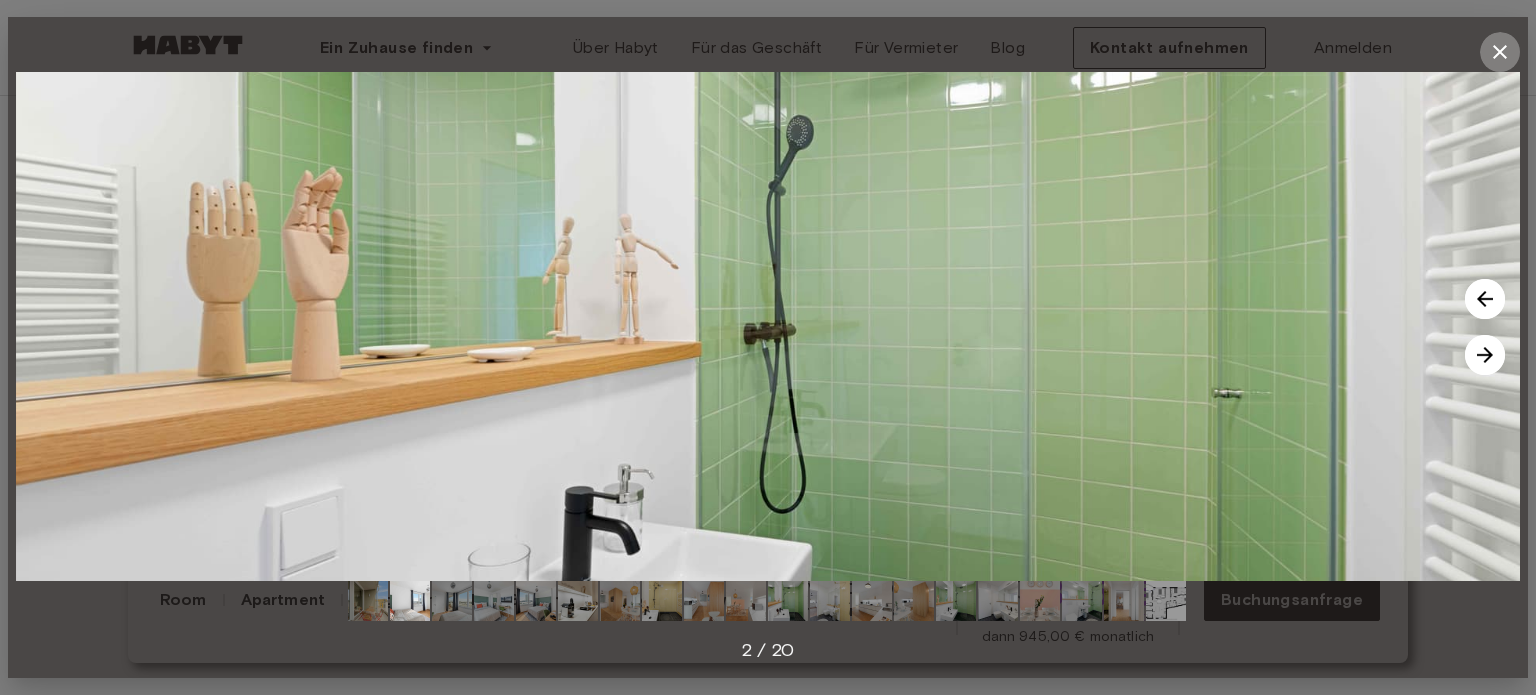 click 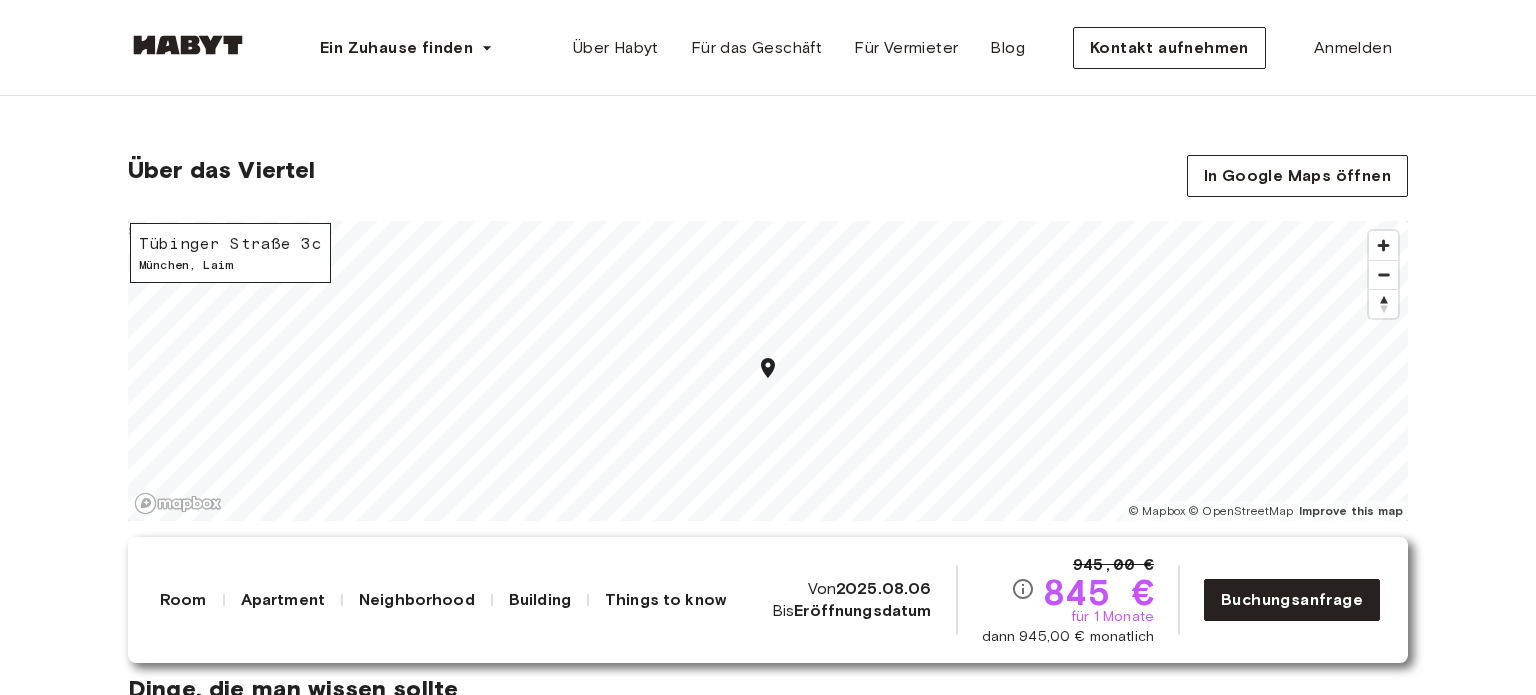 scroll, scrollTop: 1800, scrollLeft: 0, axis: vertical 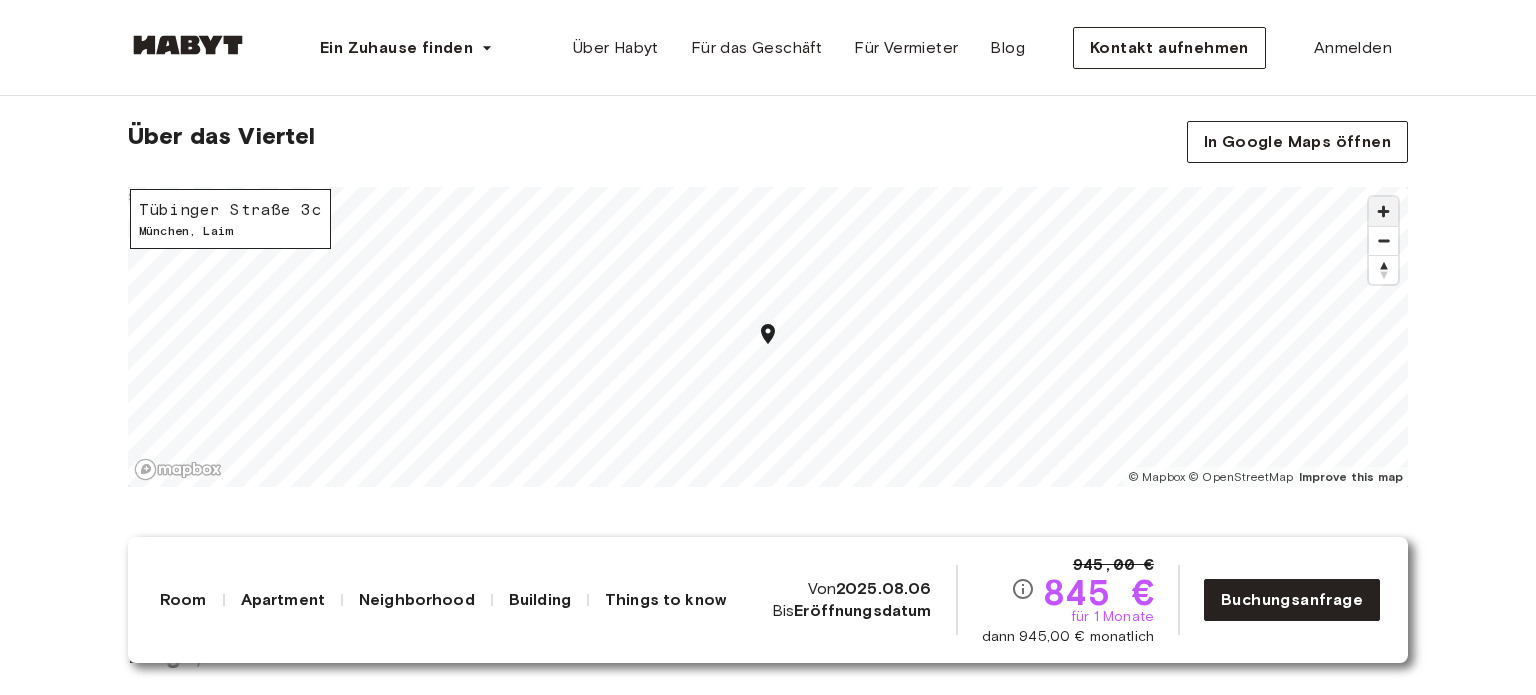 click at bounding box center [1383, 211] 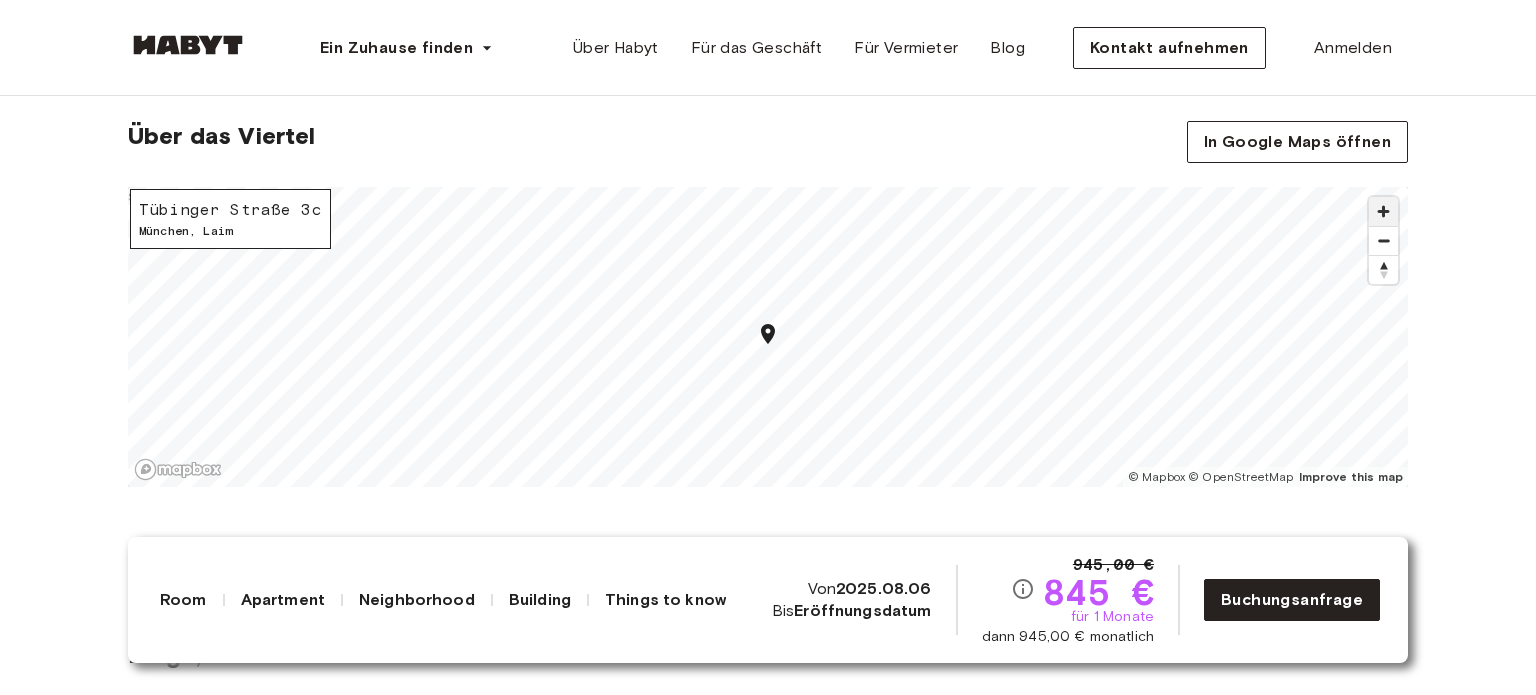 click at bounding box center [1383, 211] 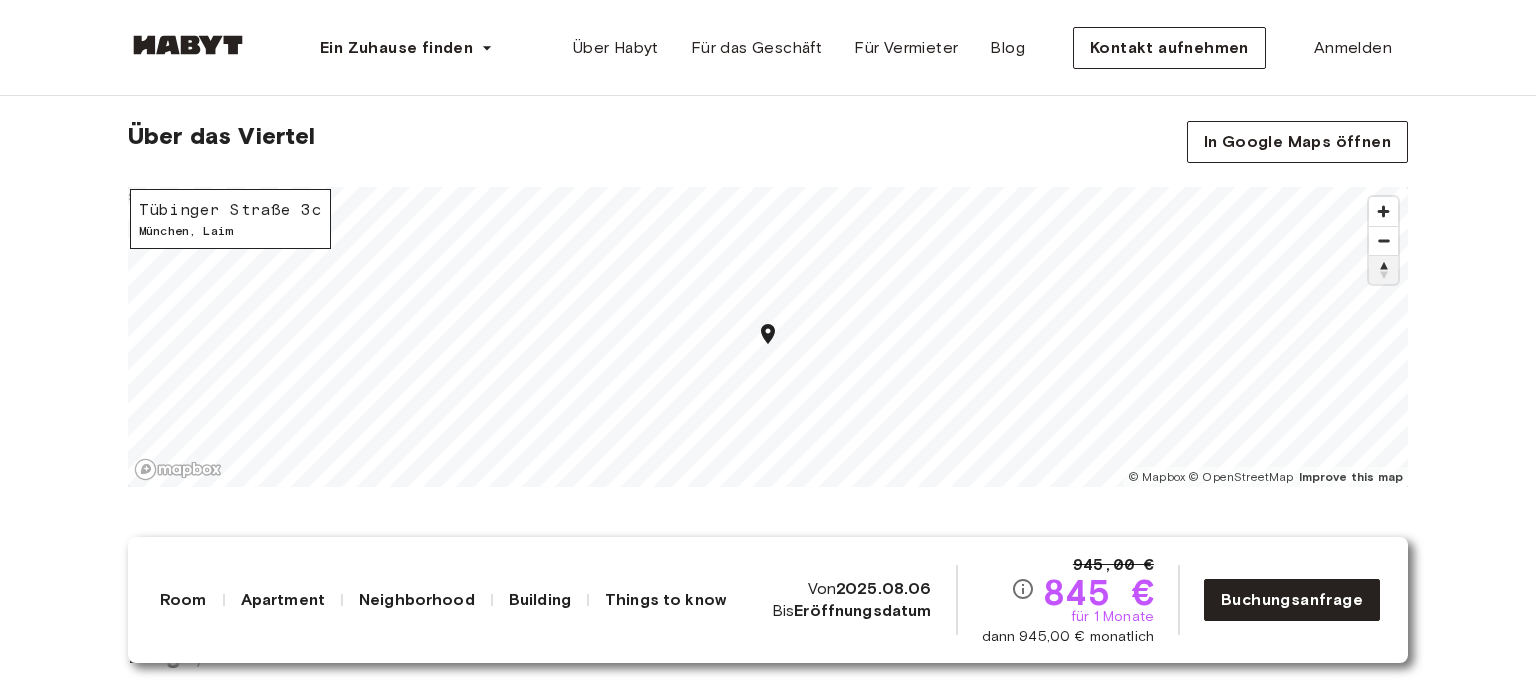 click at bounding box center [1383, 270] 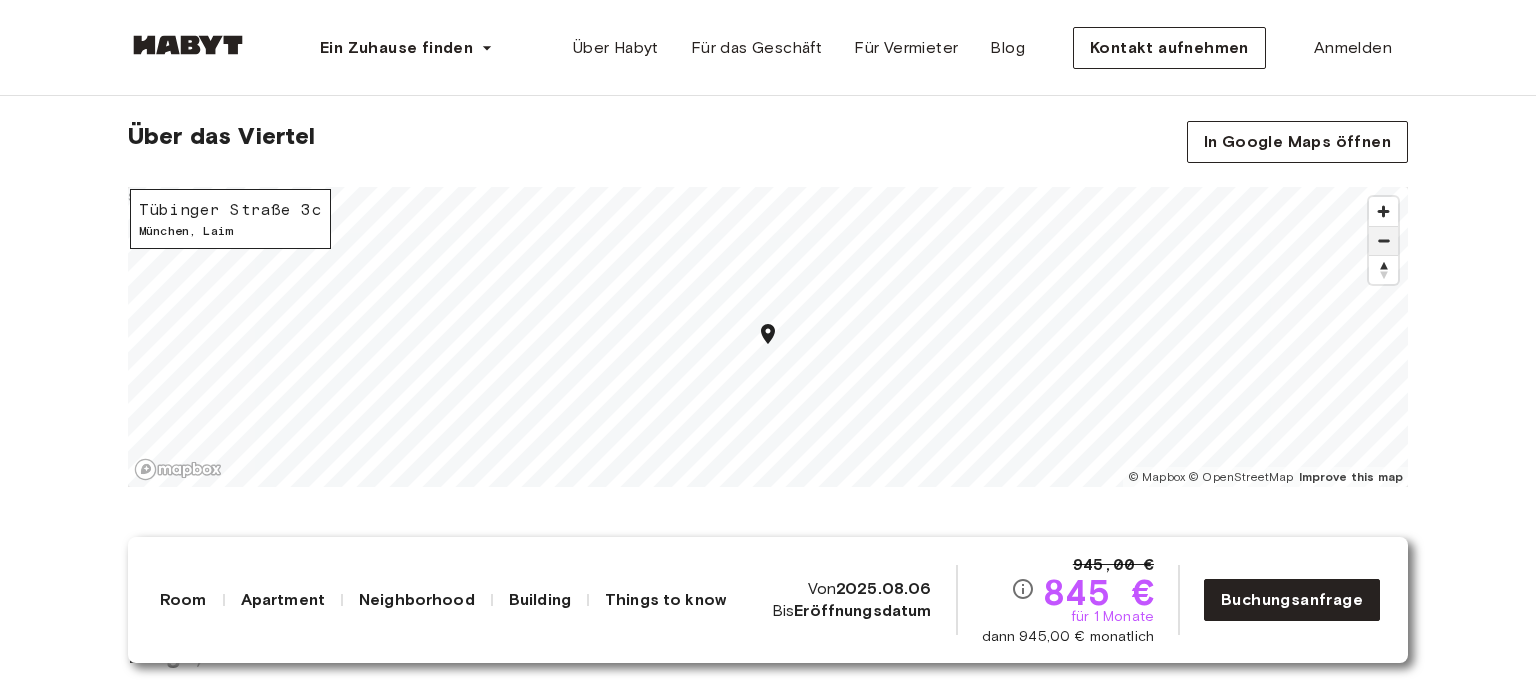 click at bounding box center (1383, 241) 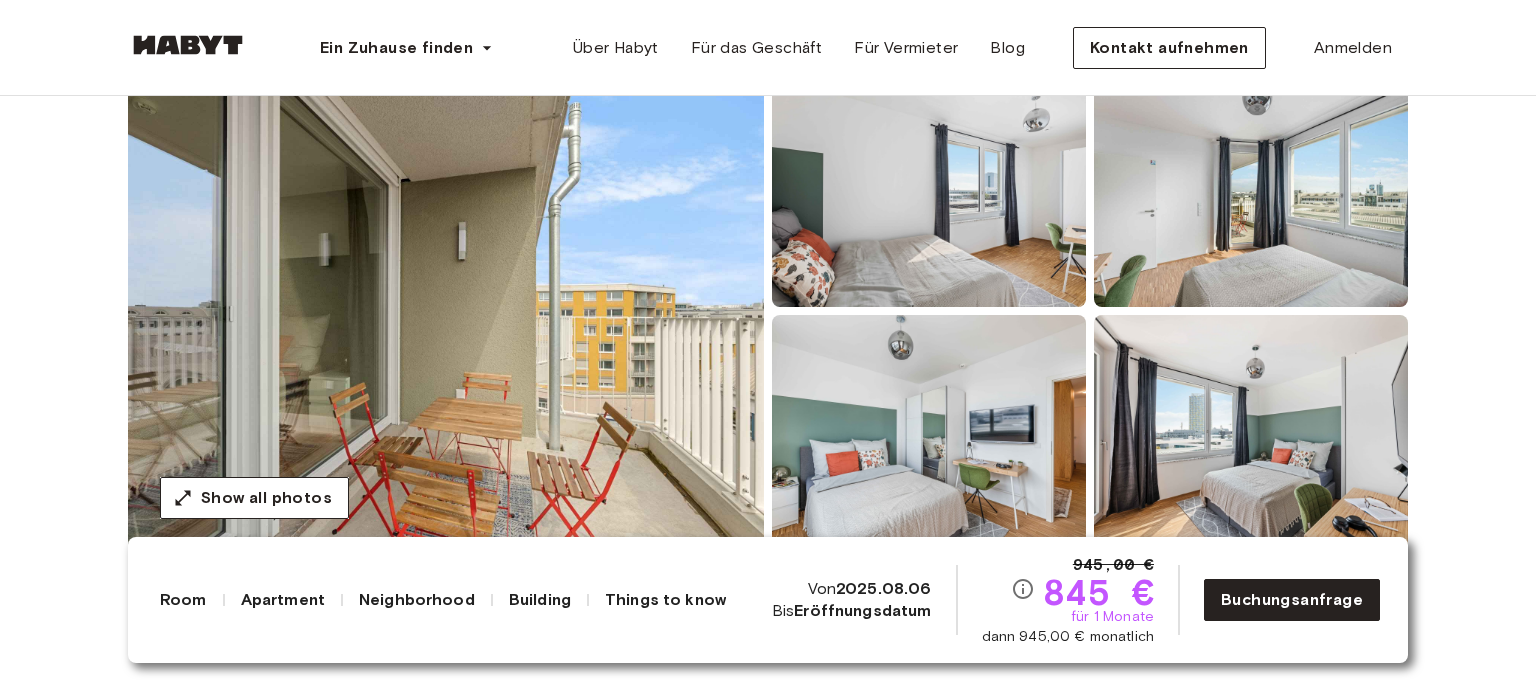 scroll, scrollTop: 200, scrollLeft: 0, axis: vertical 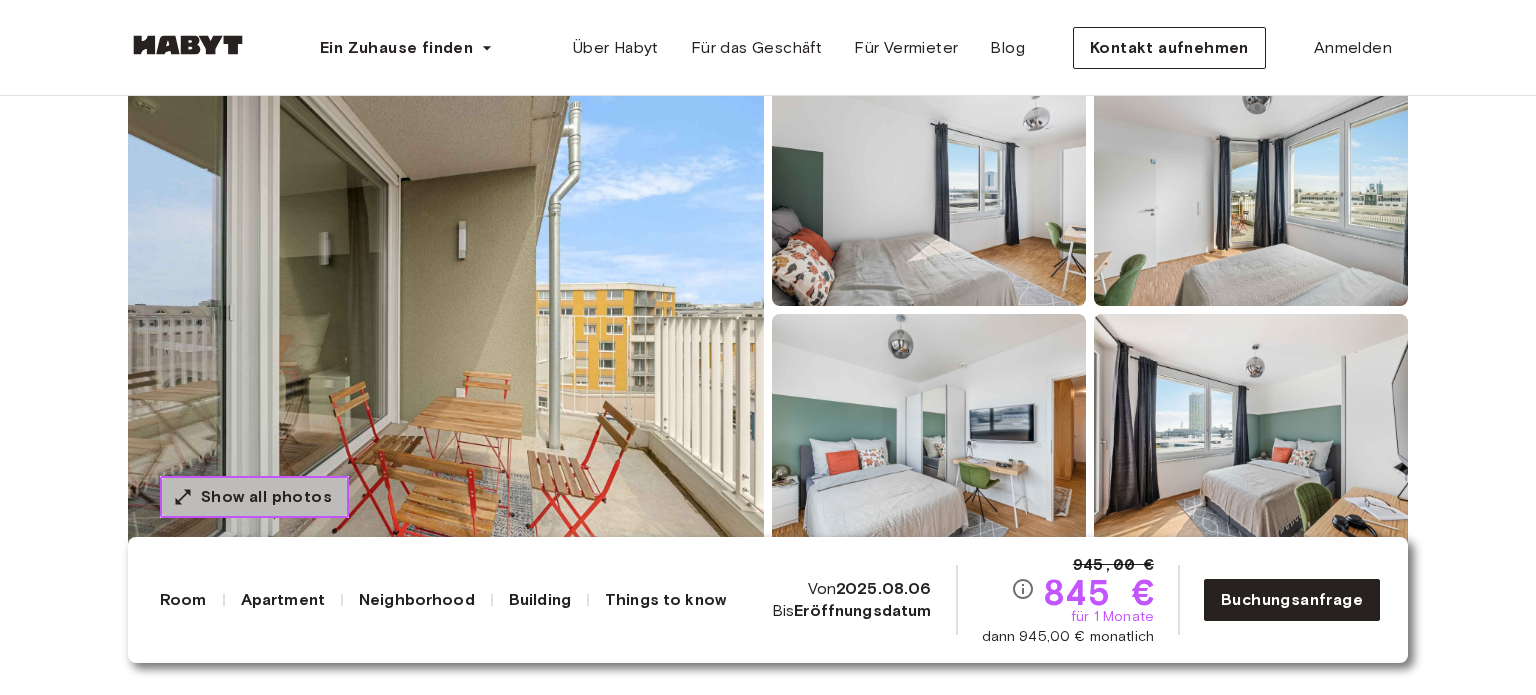 click on "Show all photos" at bounding box center (266, 497) 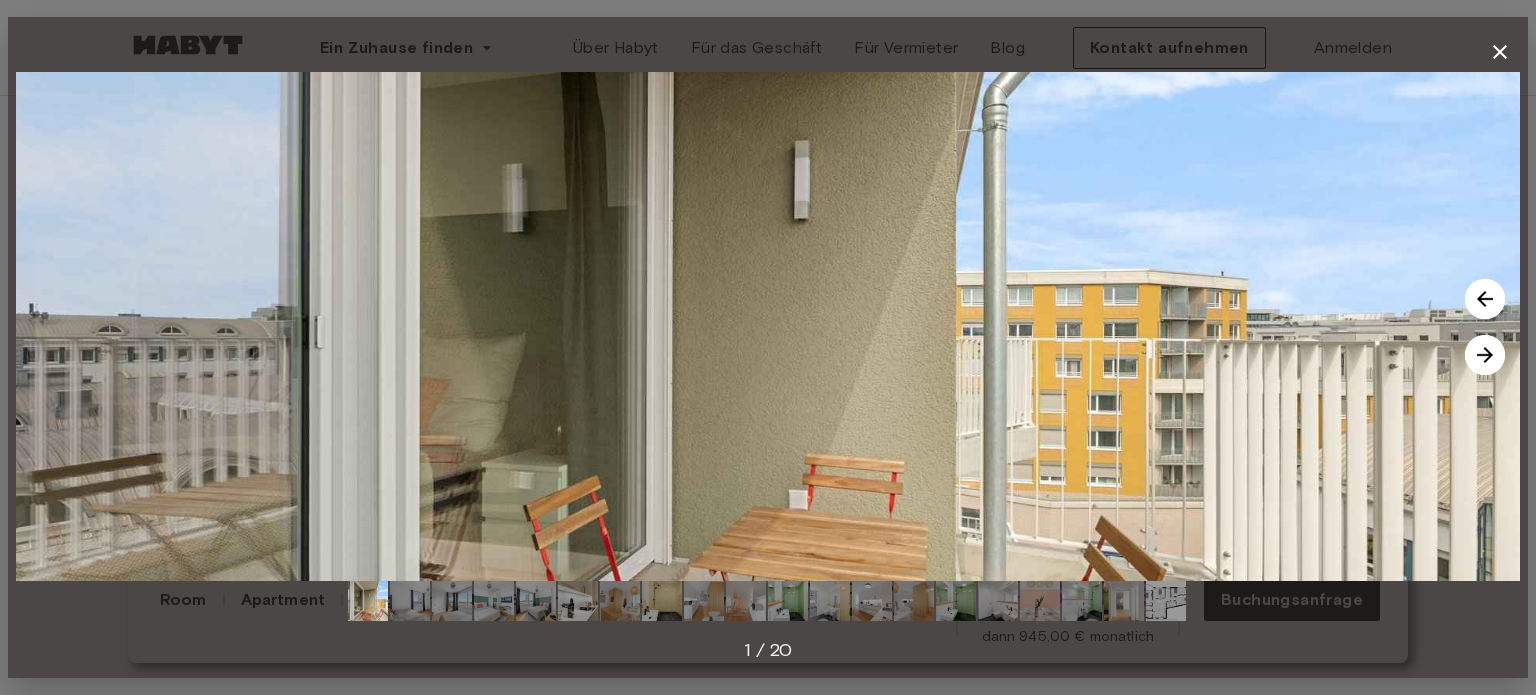 click at bounding box center [1485, 355] 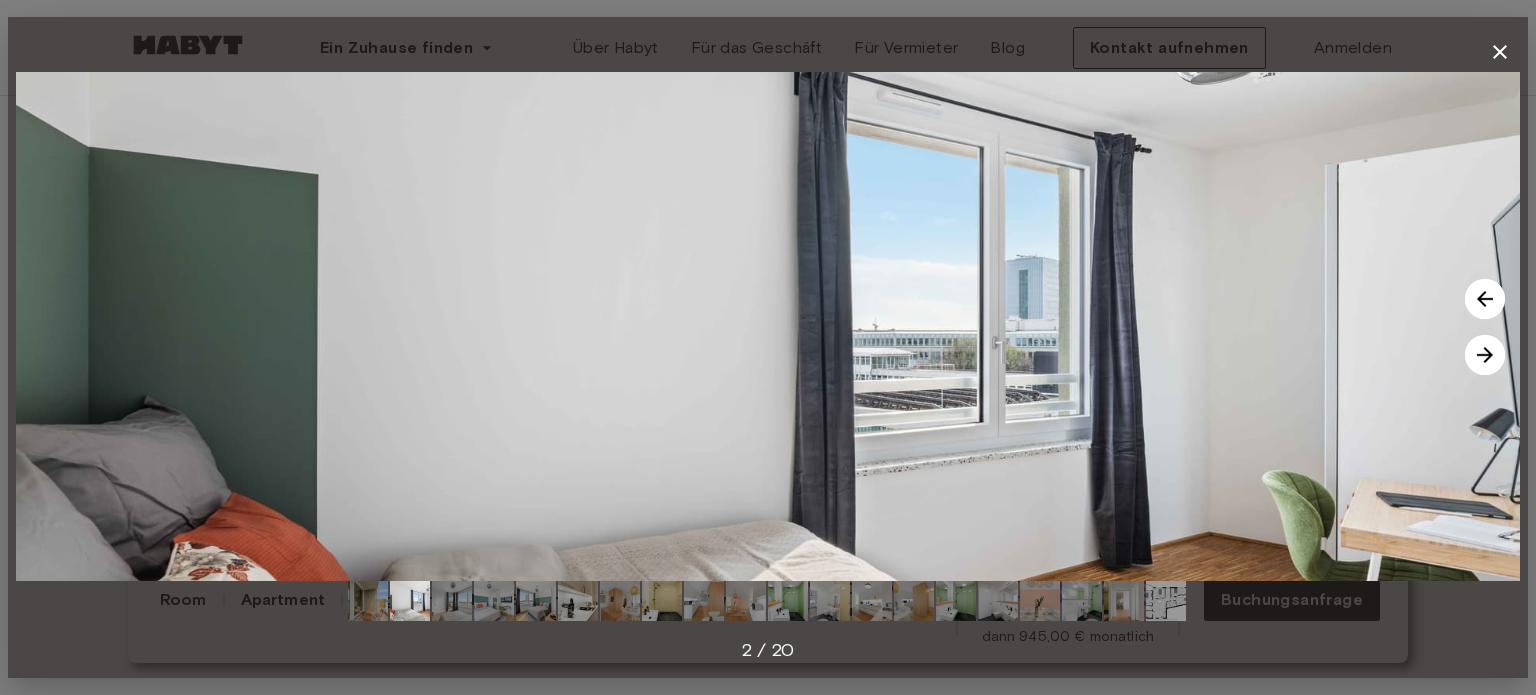 click at bounding box center (1485, 355) 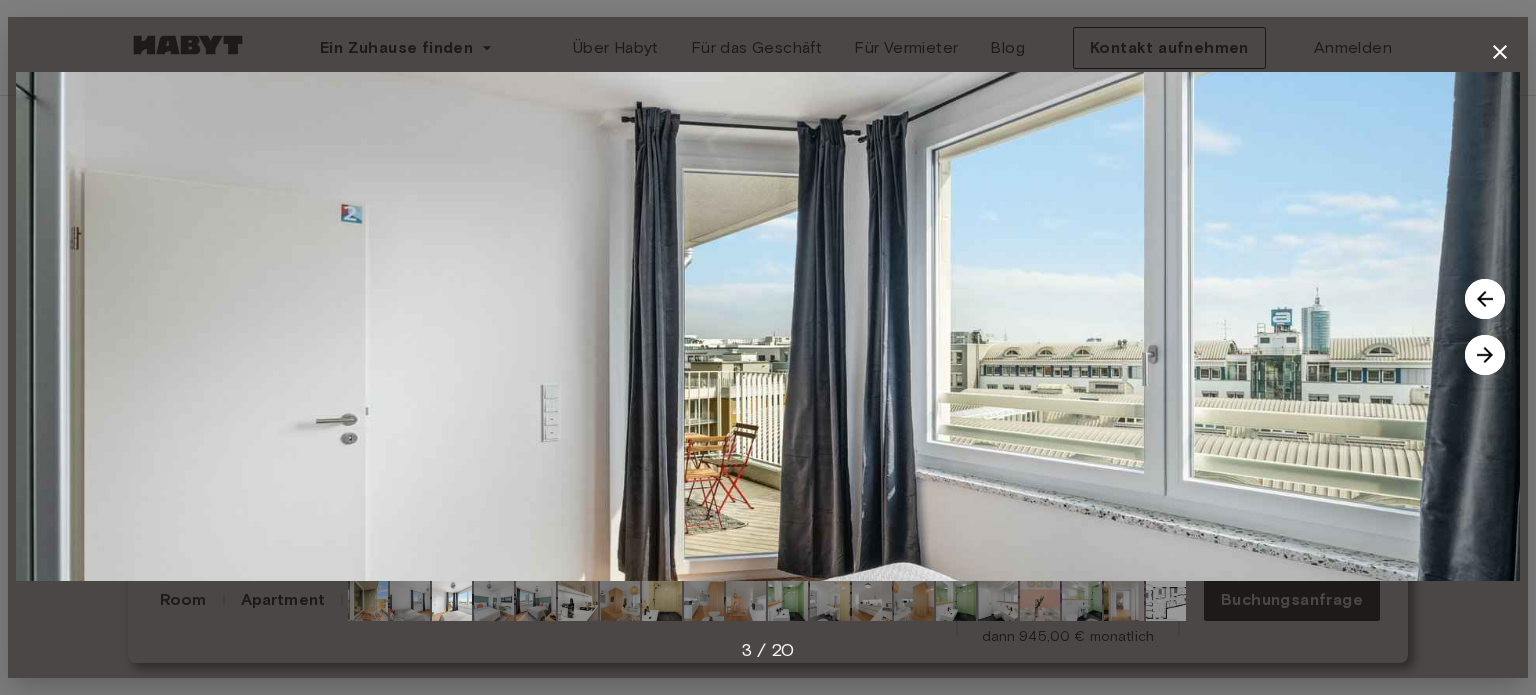 click at bounding box center (1485, 355) 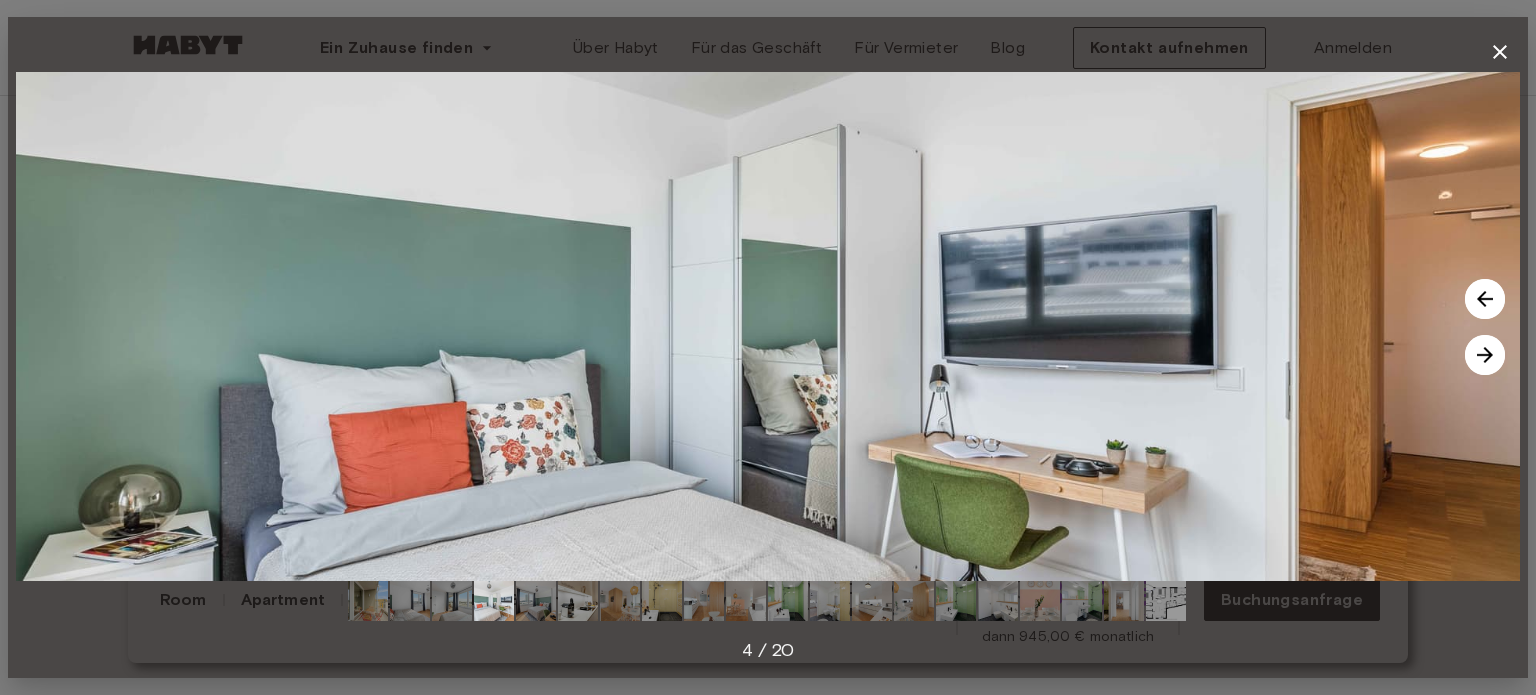 click at bounding box center [1485, 355] 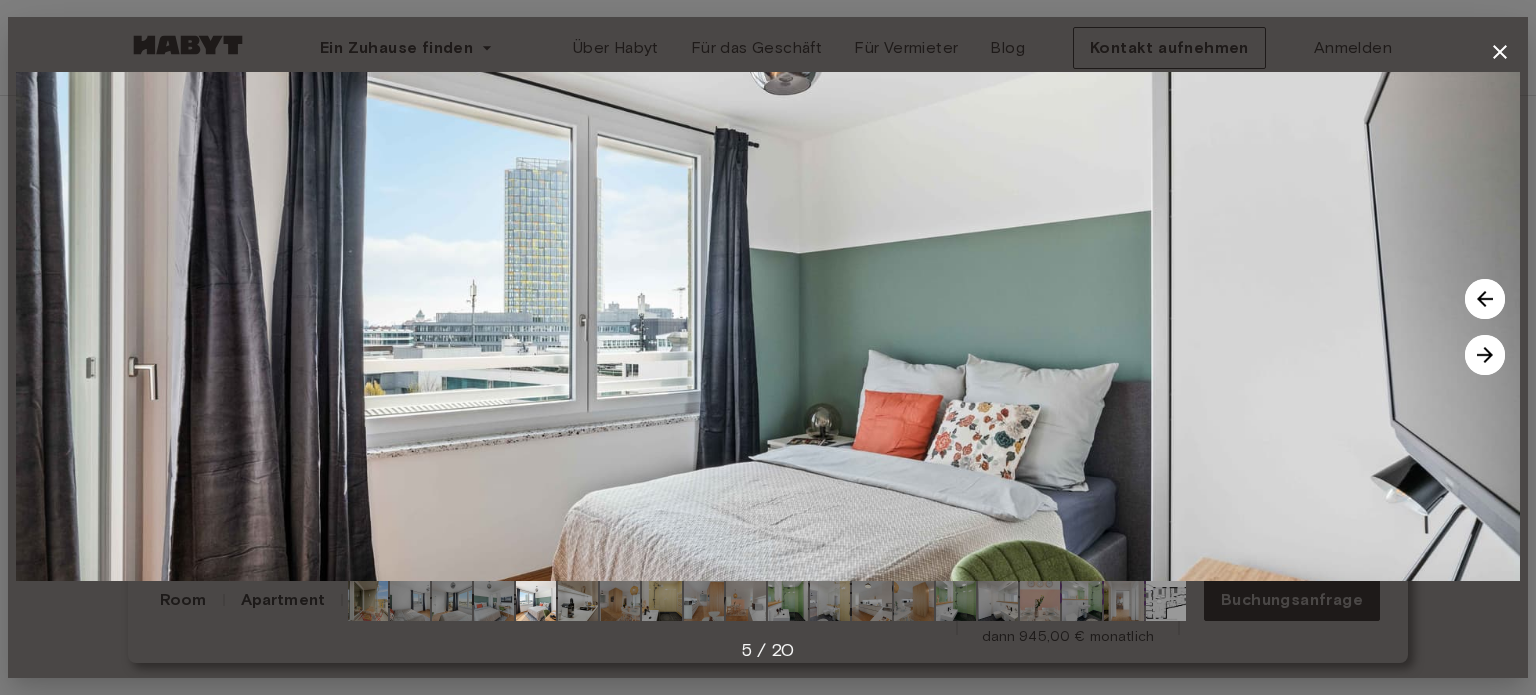 click at bounding box center (1485, 355) 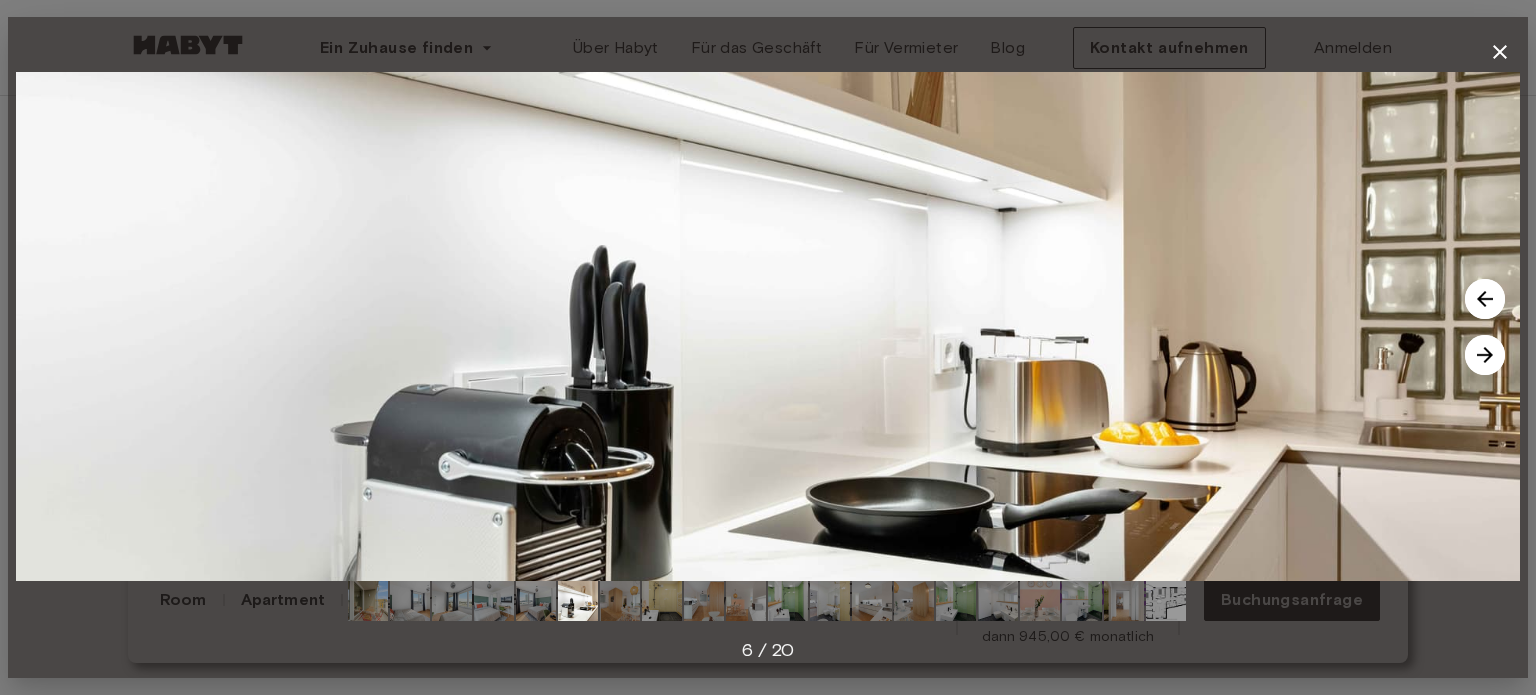 click at bounding box center (1485, 355) 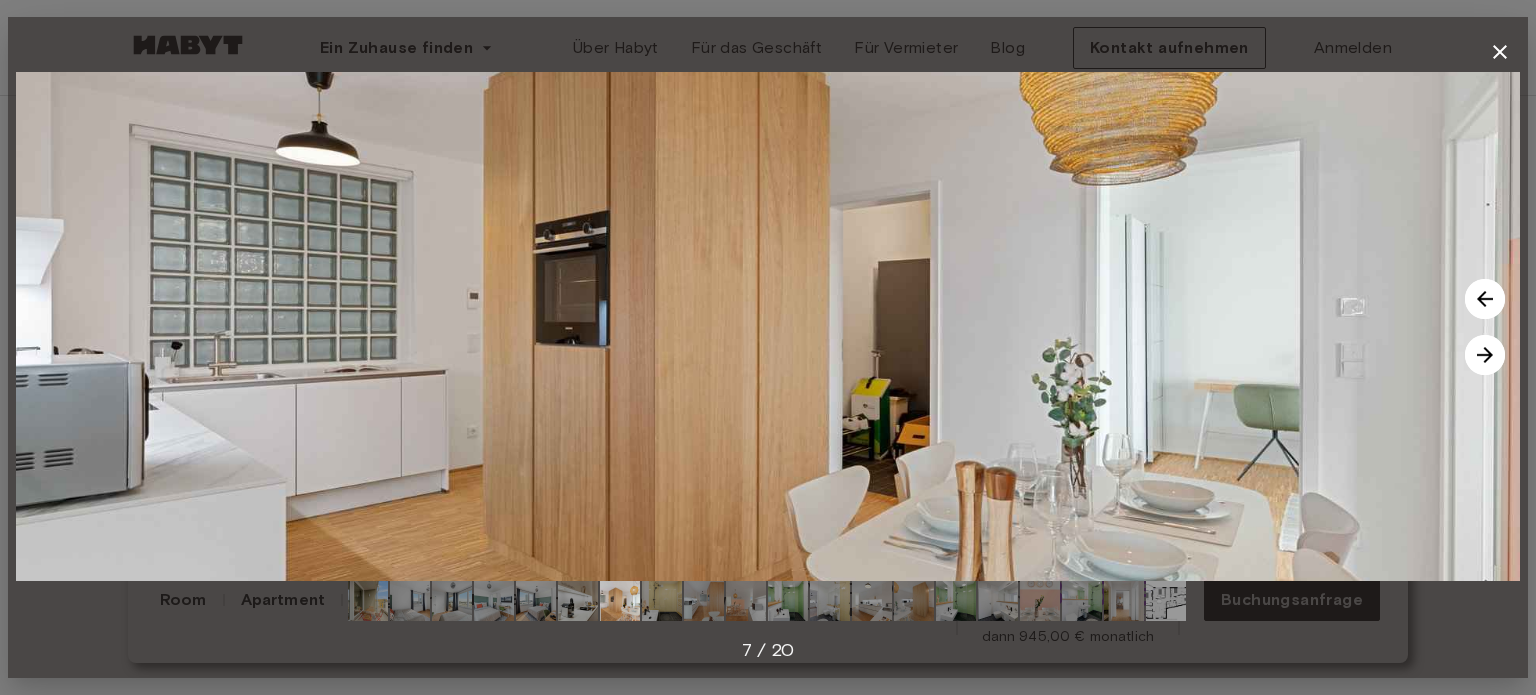 click at bounding box center [1485, 299] 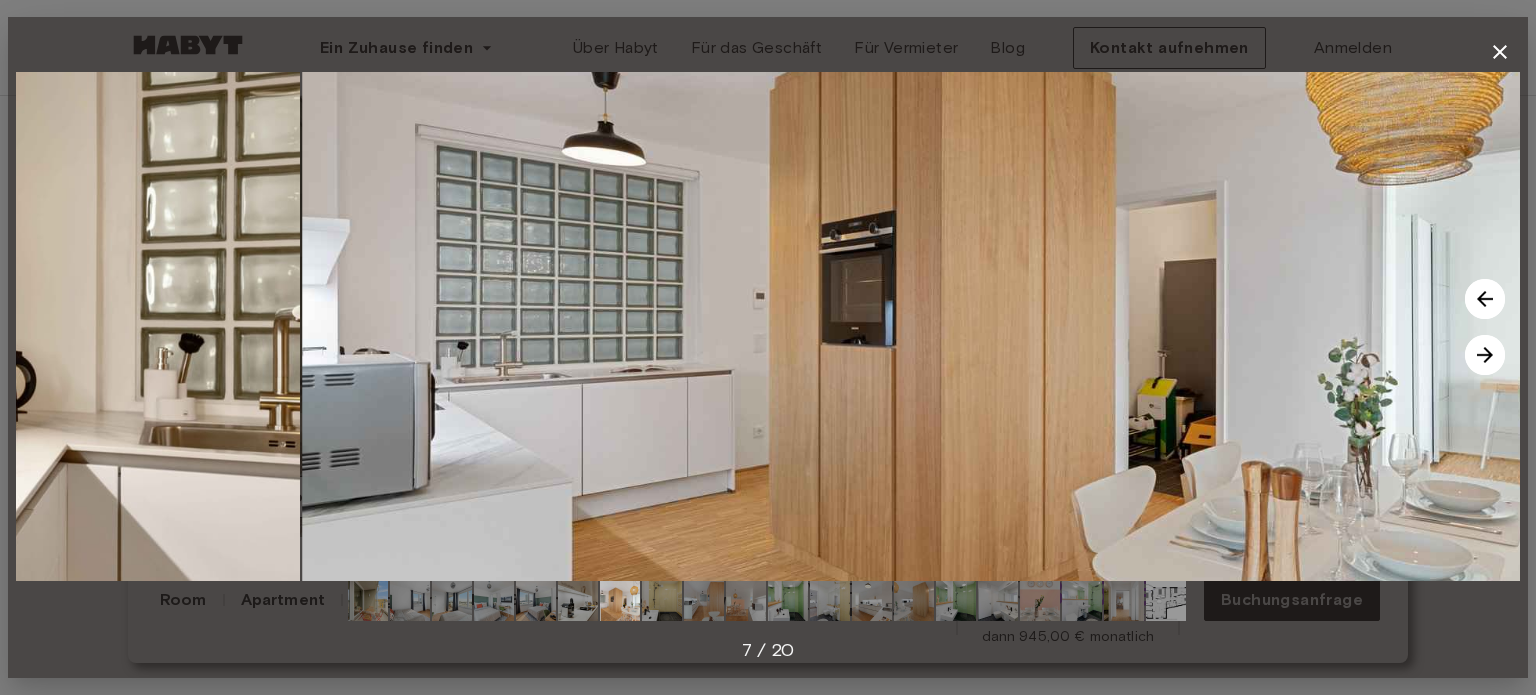 click at bounding box center (1485, 299) 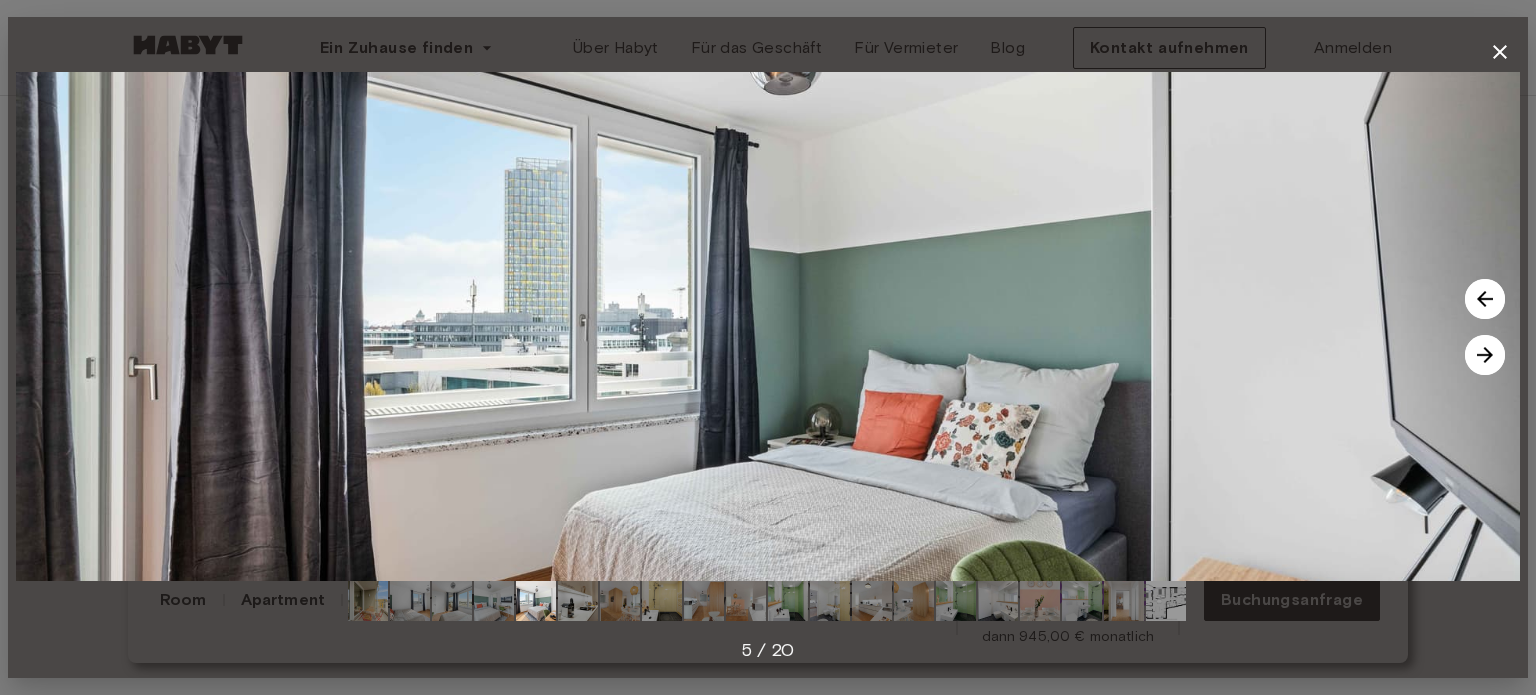click at bounding box center (1485, 299) 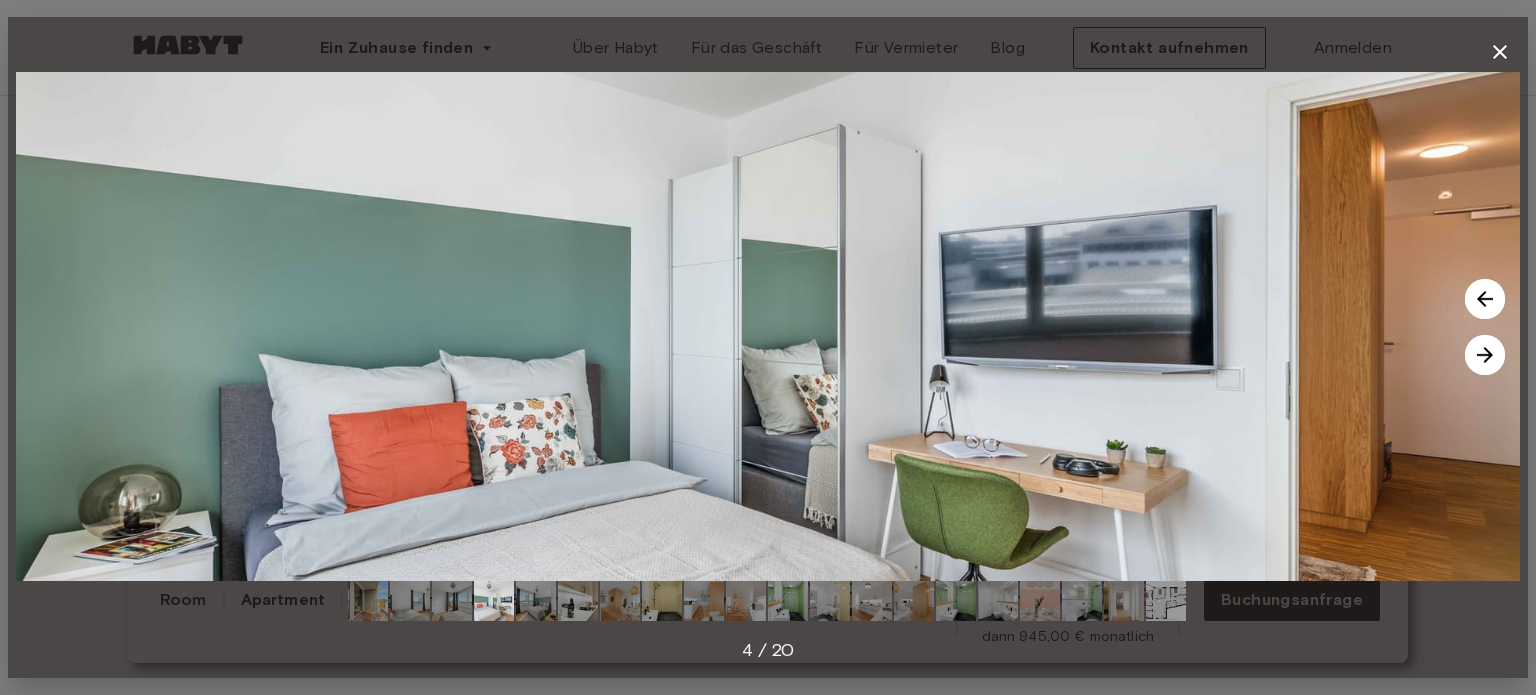 click at bounding box center (1485, 299) 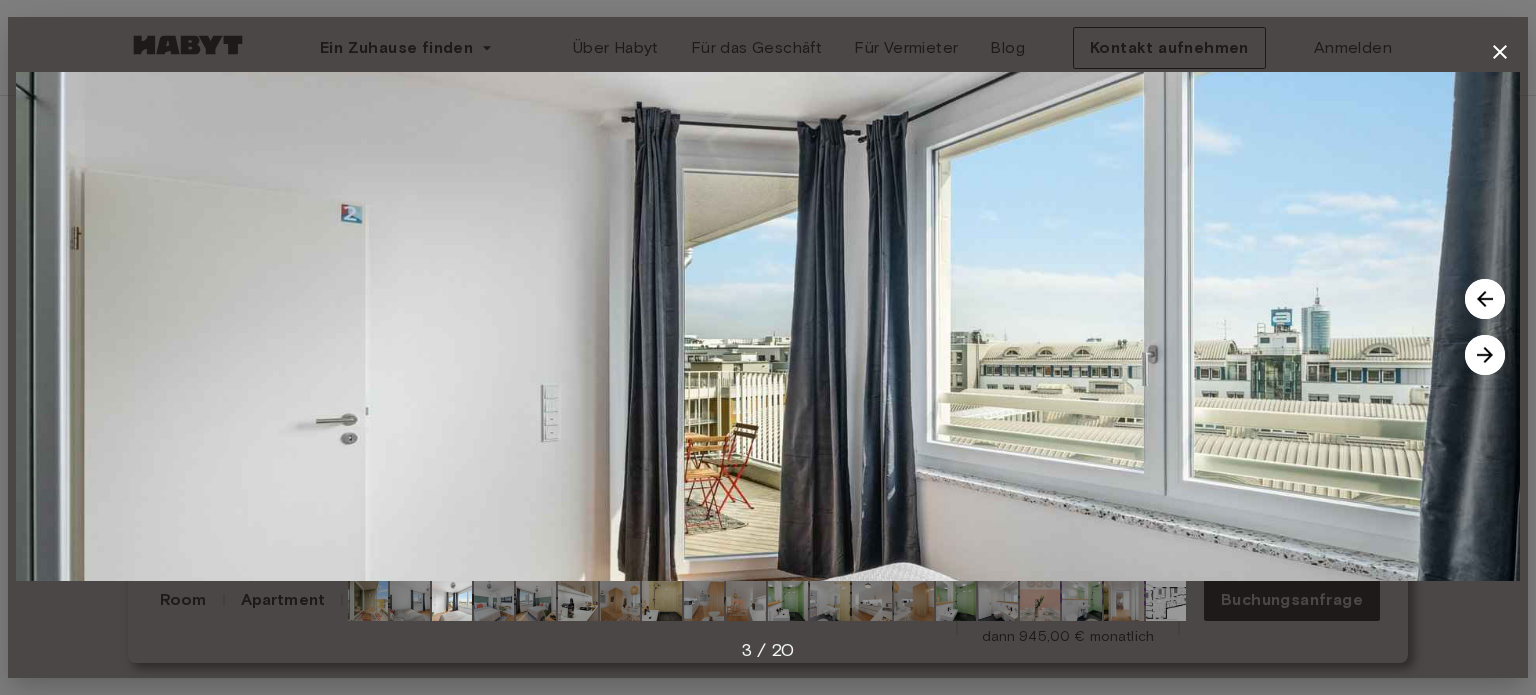 click at bounding box center (1485, 299) 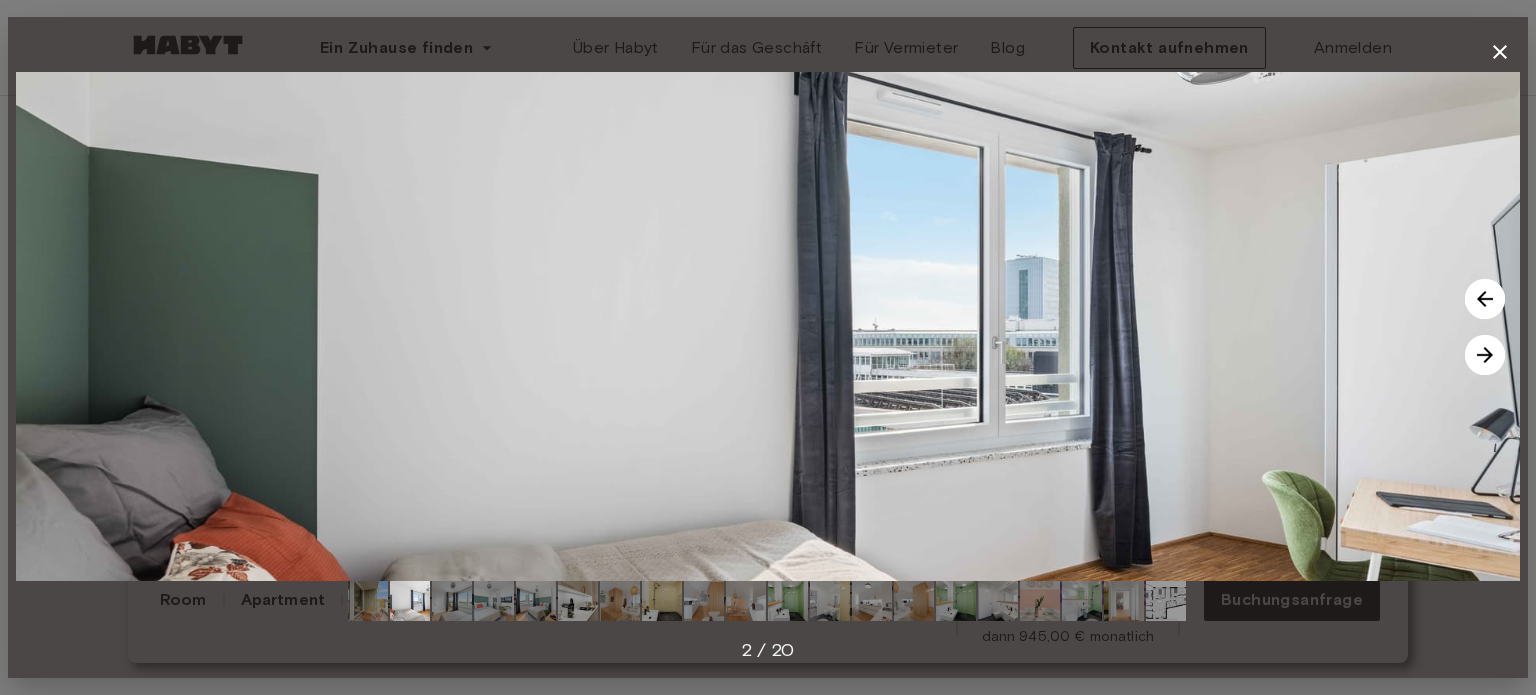 click at bounding box center [1485, 299] 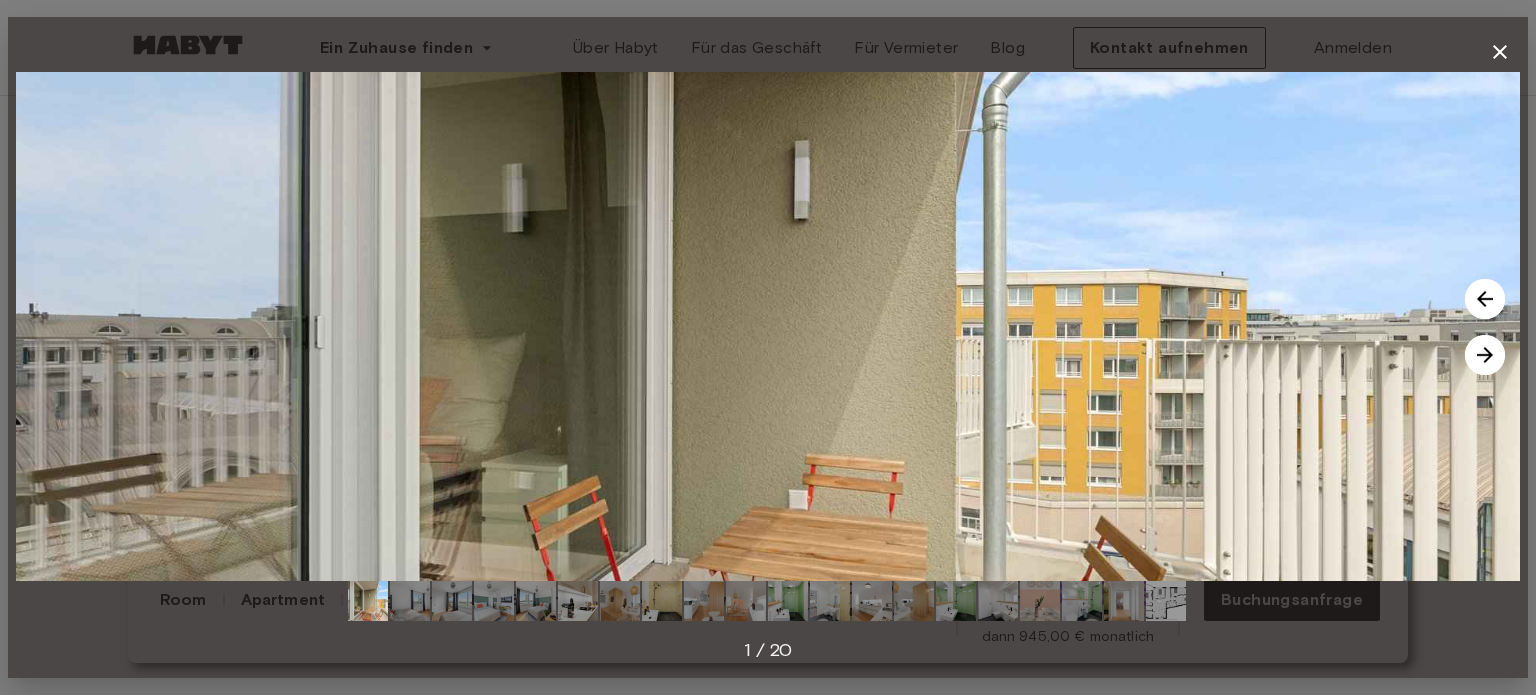 click at bounding box center (1485, 355) 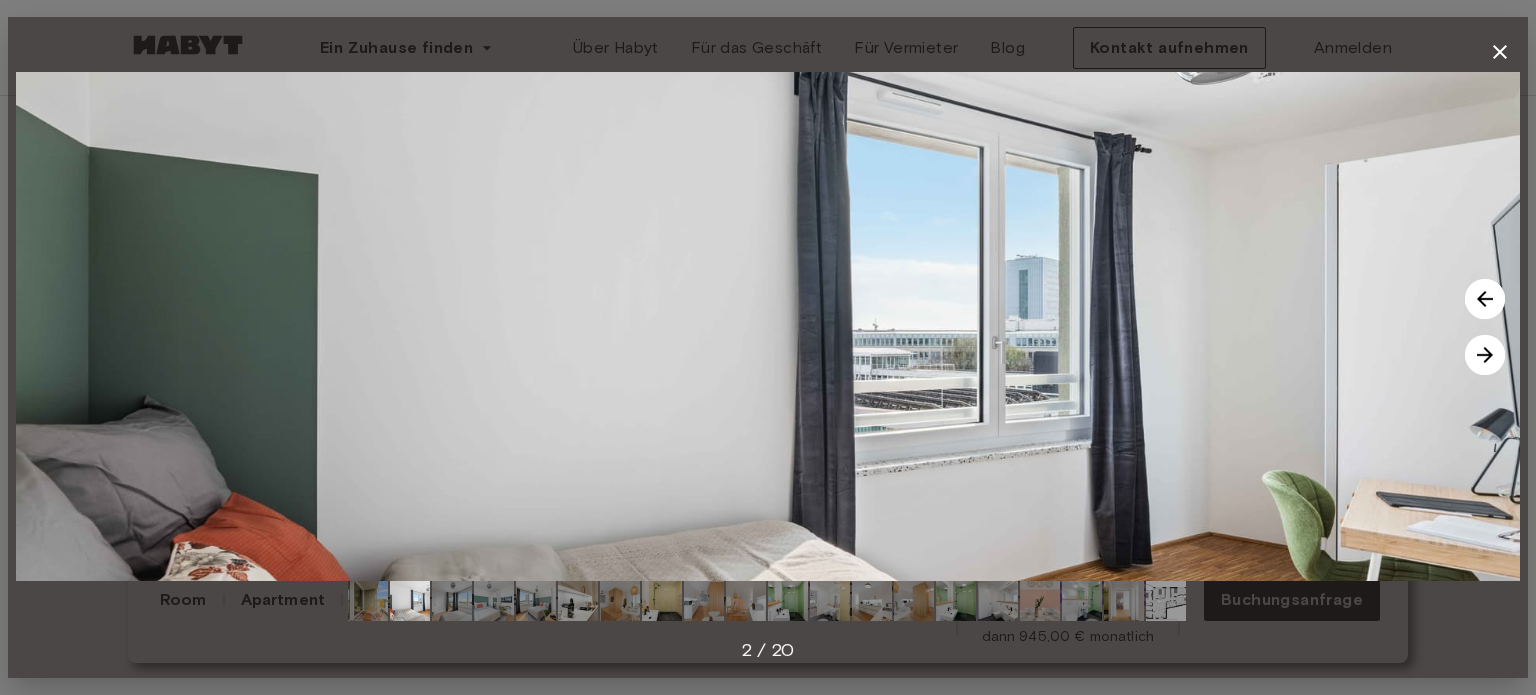 click at bounding box center [1485, 355] 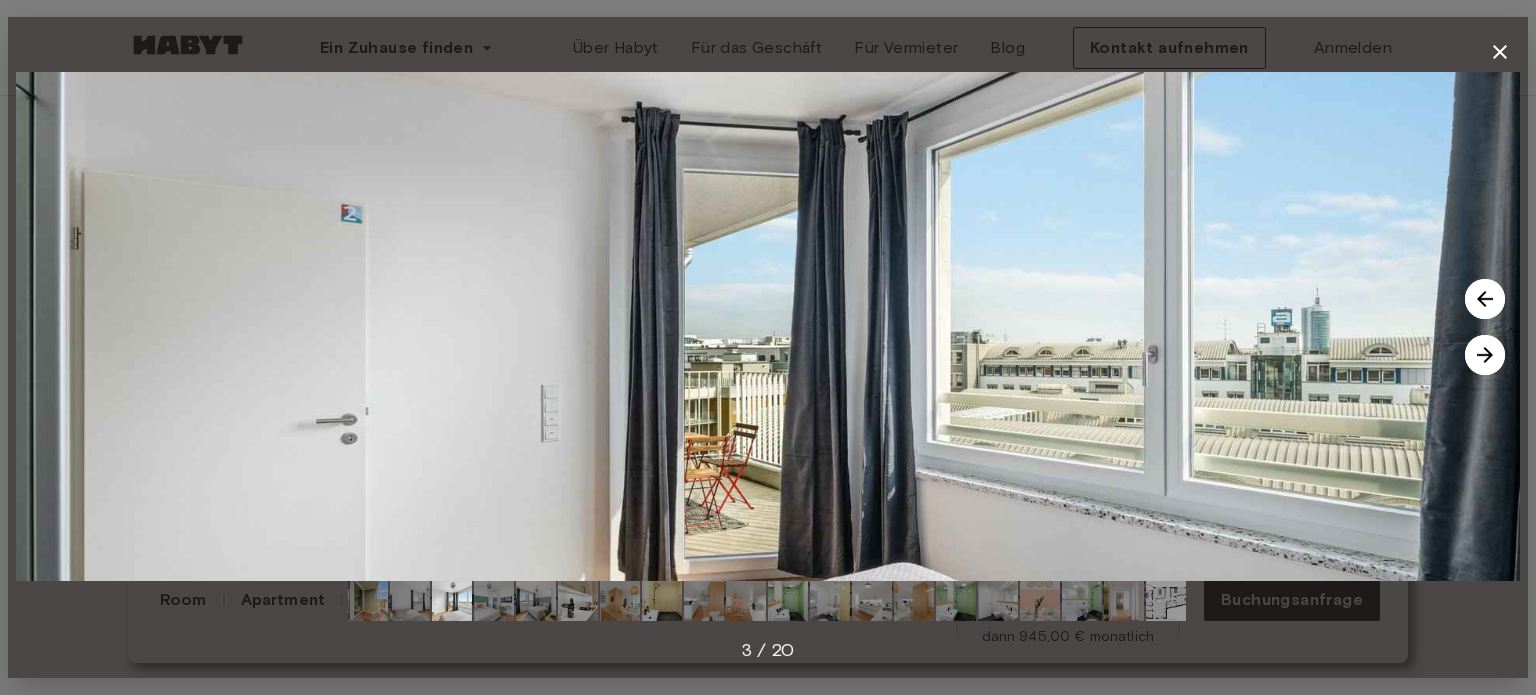 click at bounding box center [1485, 299] 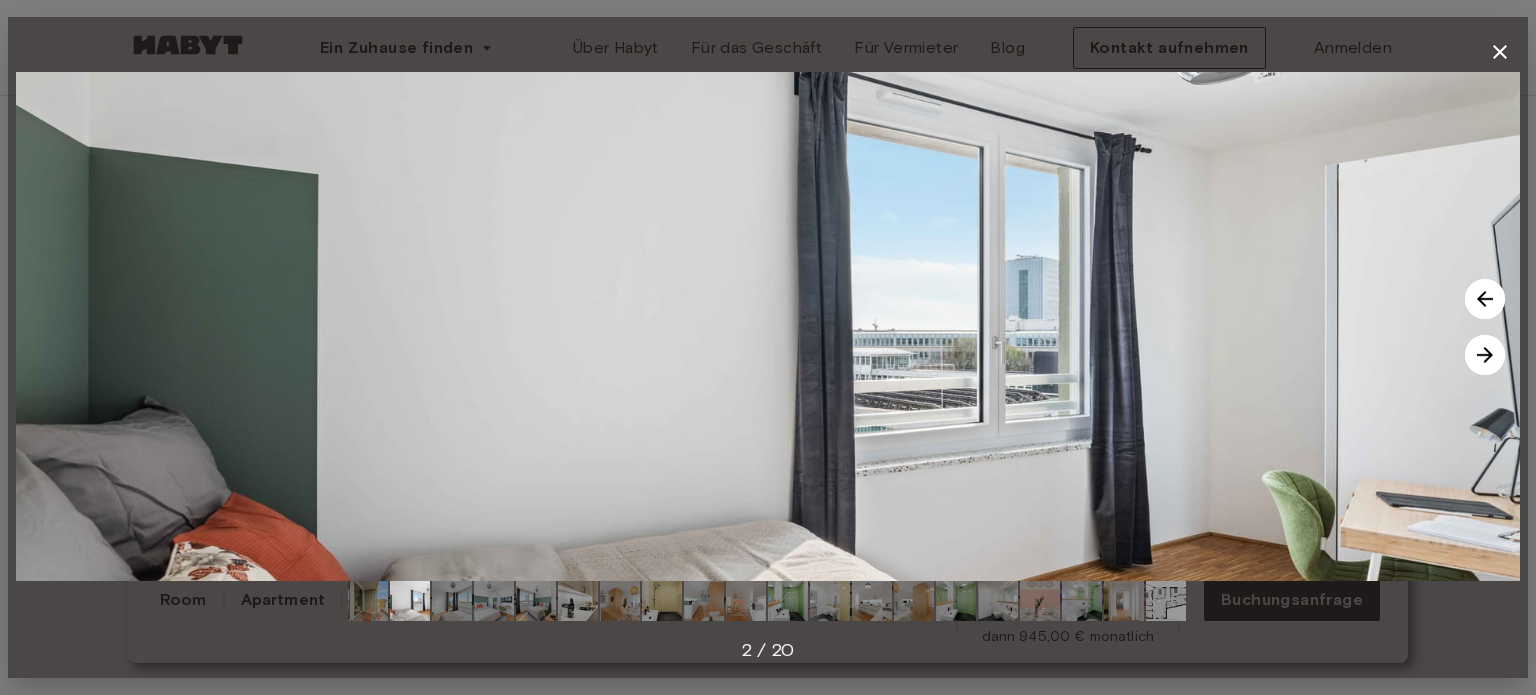 click at bounding box center (1485, 299) 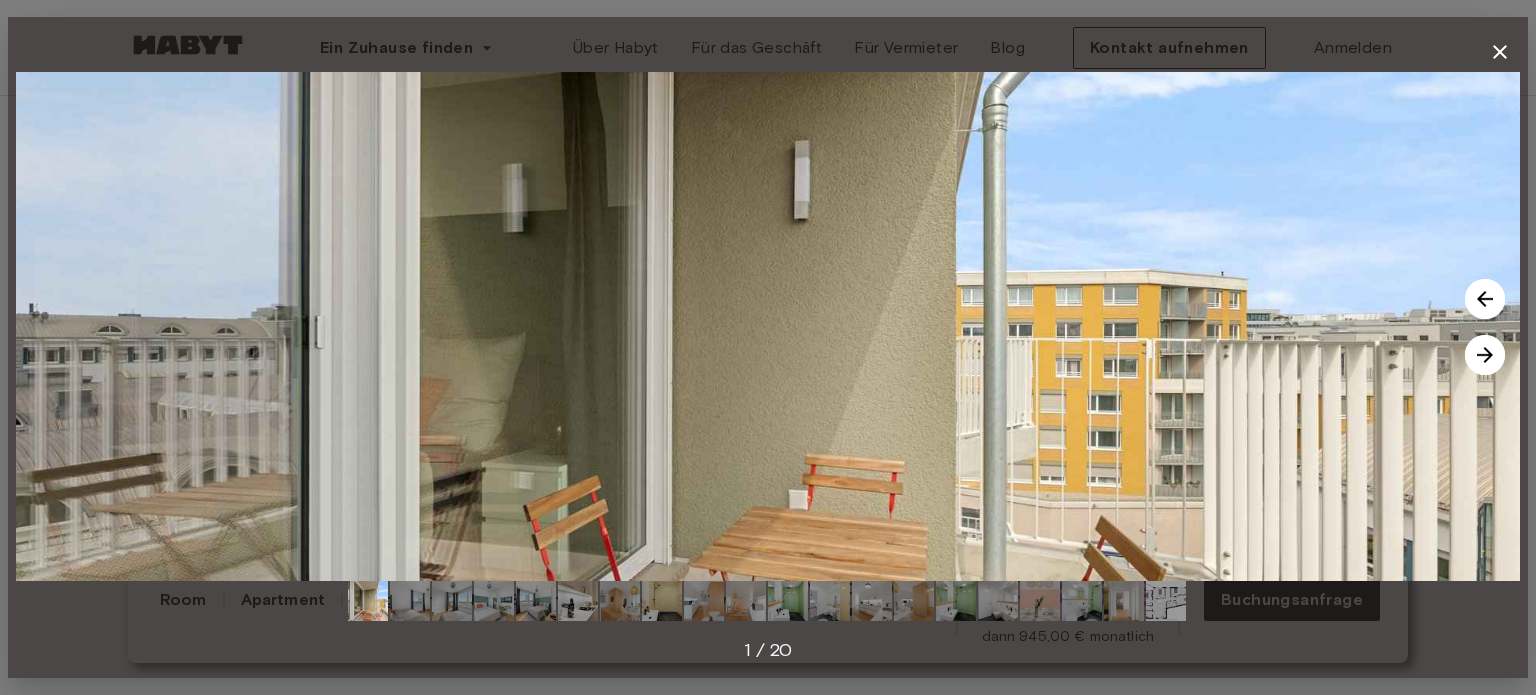 click at bounding box center (1485, 355) 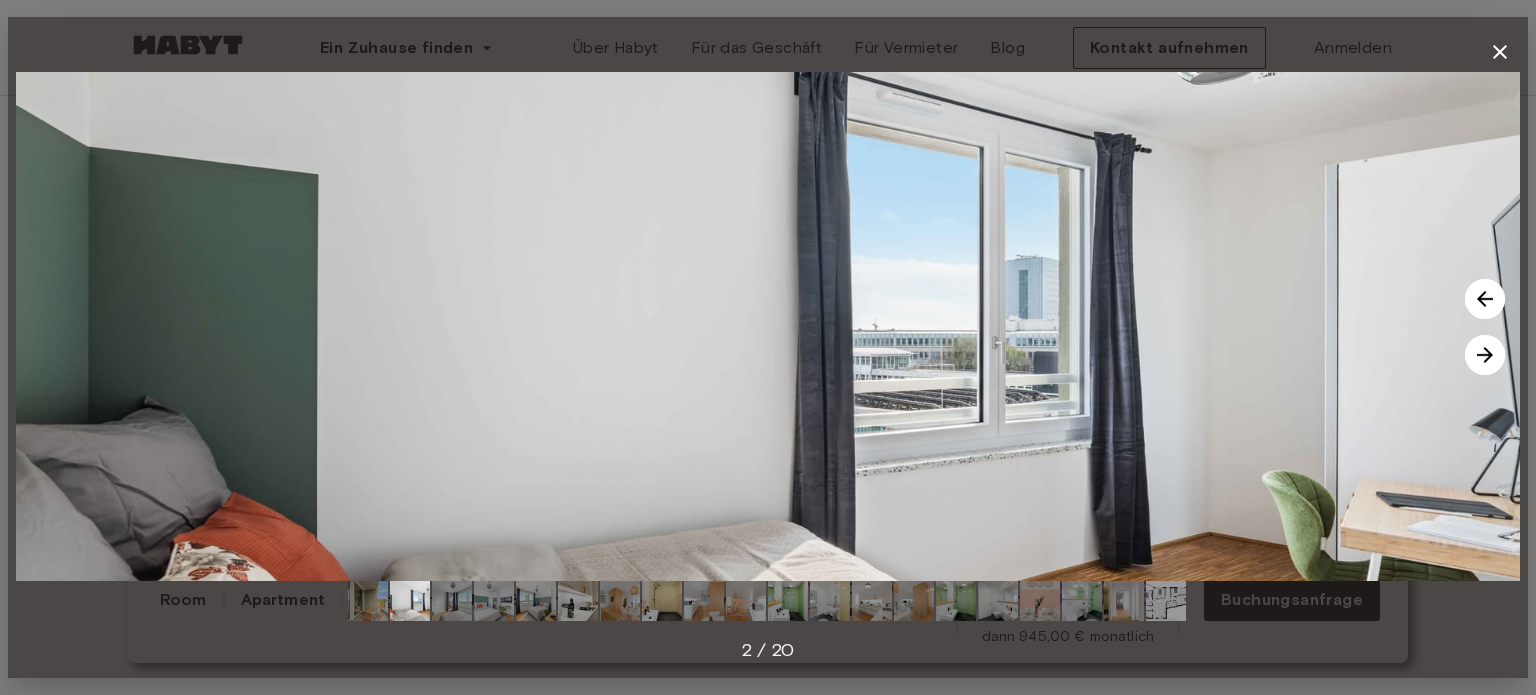 click 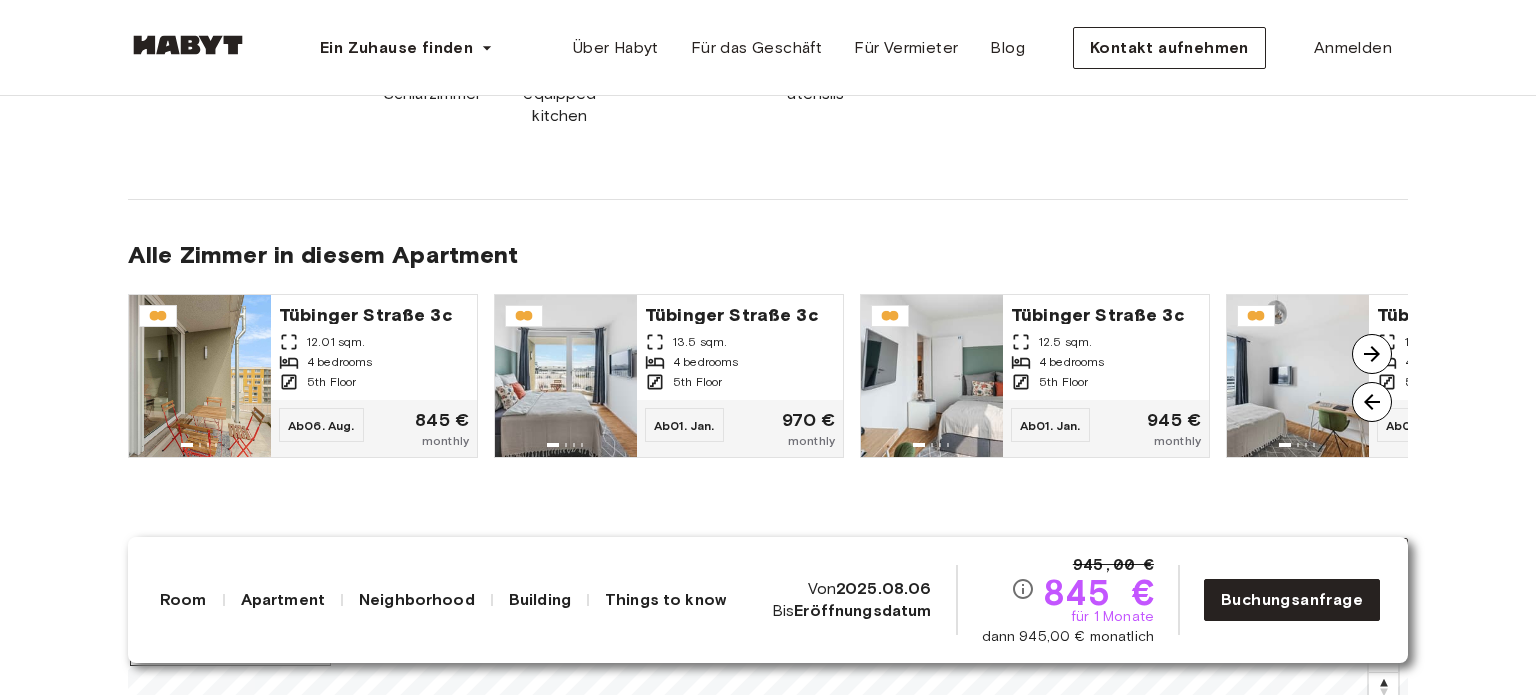 scroll, scrollTop: 1400, scrollLeft: 0, axis: vertical 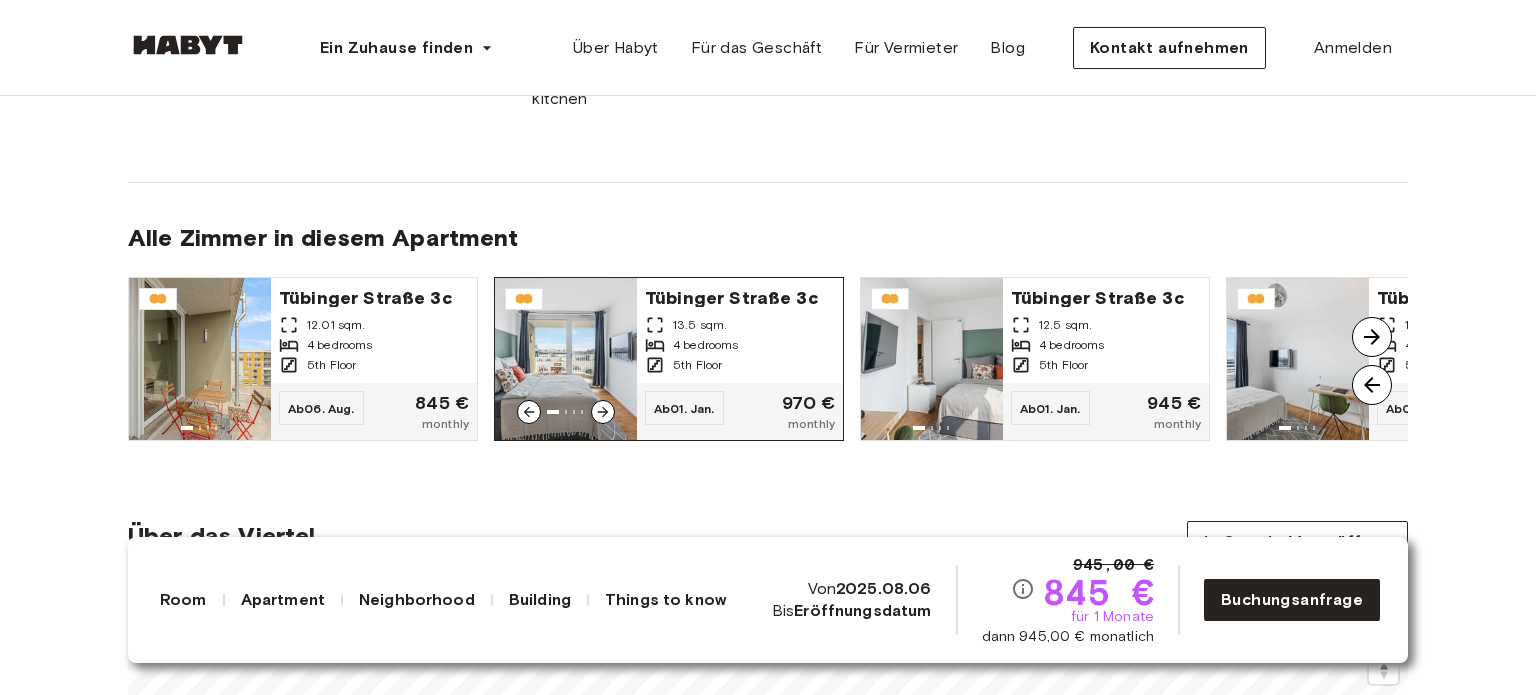 click 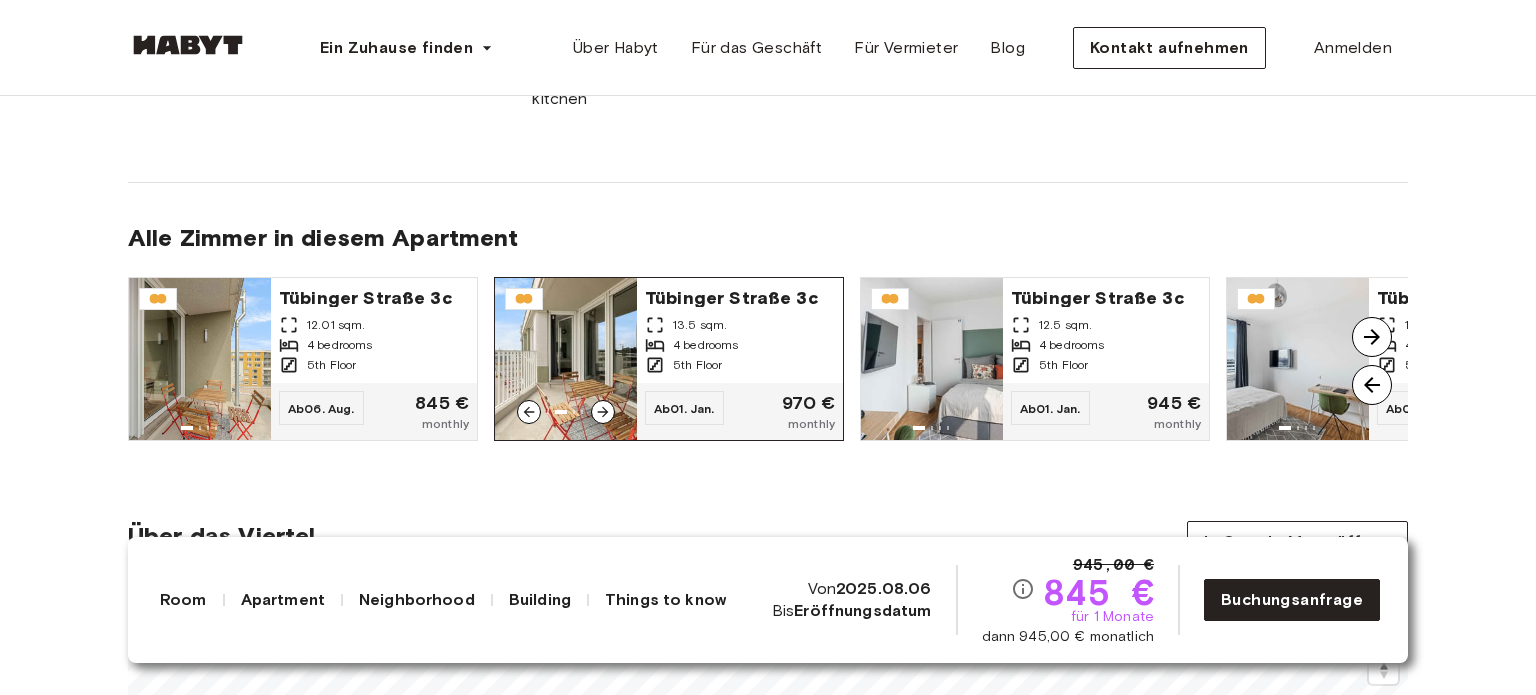 click at bounding box center [603, 412] 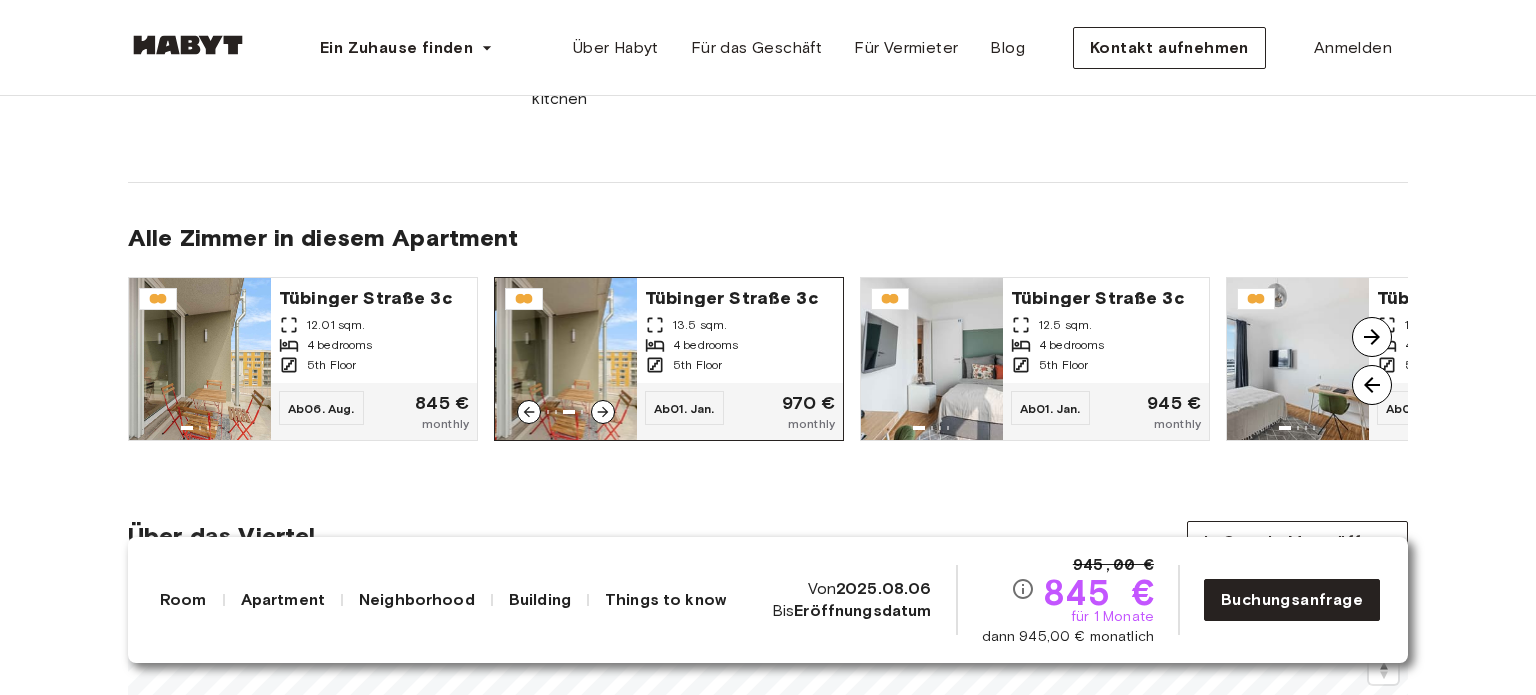 click at bounding box center [603, 412] 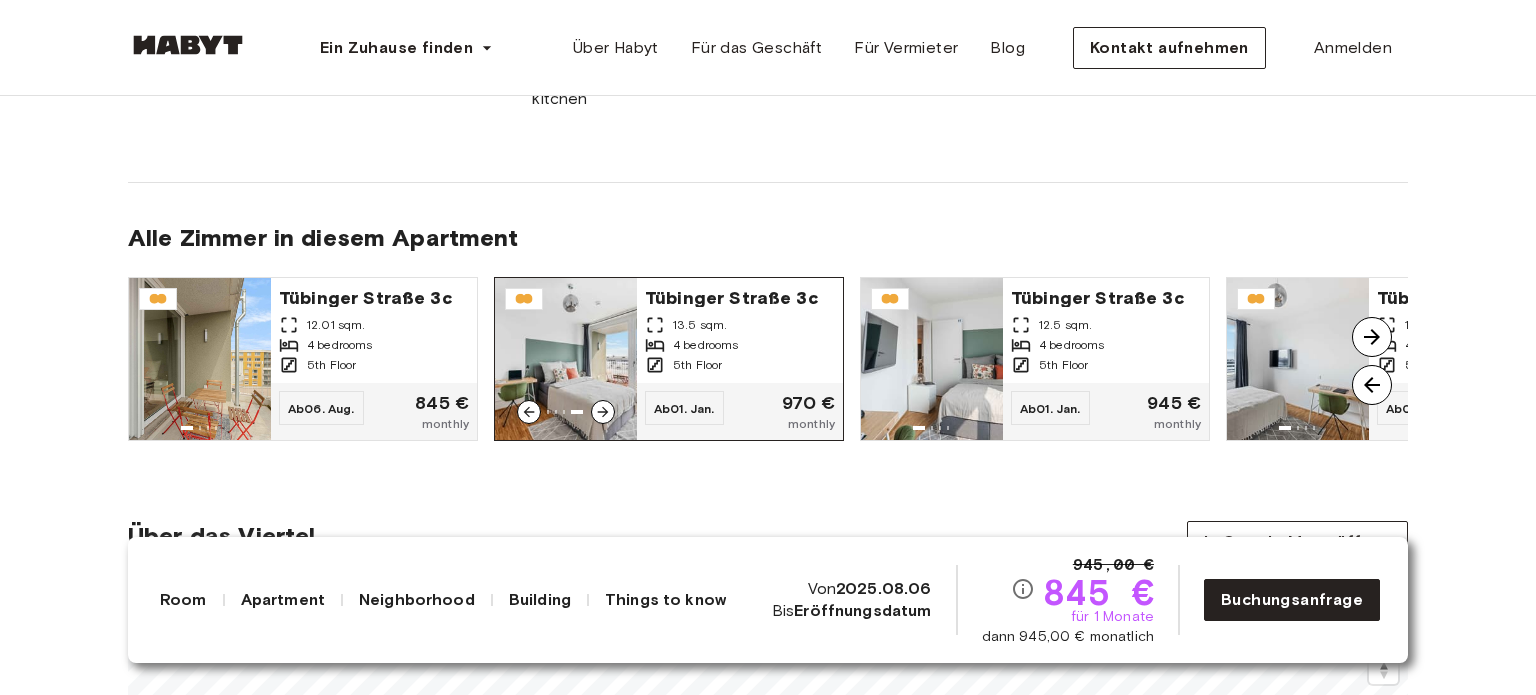 click at bounding box center [603, 412] 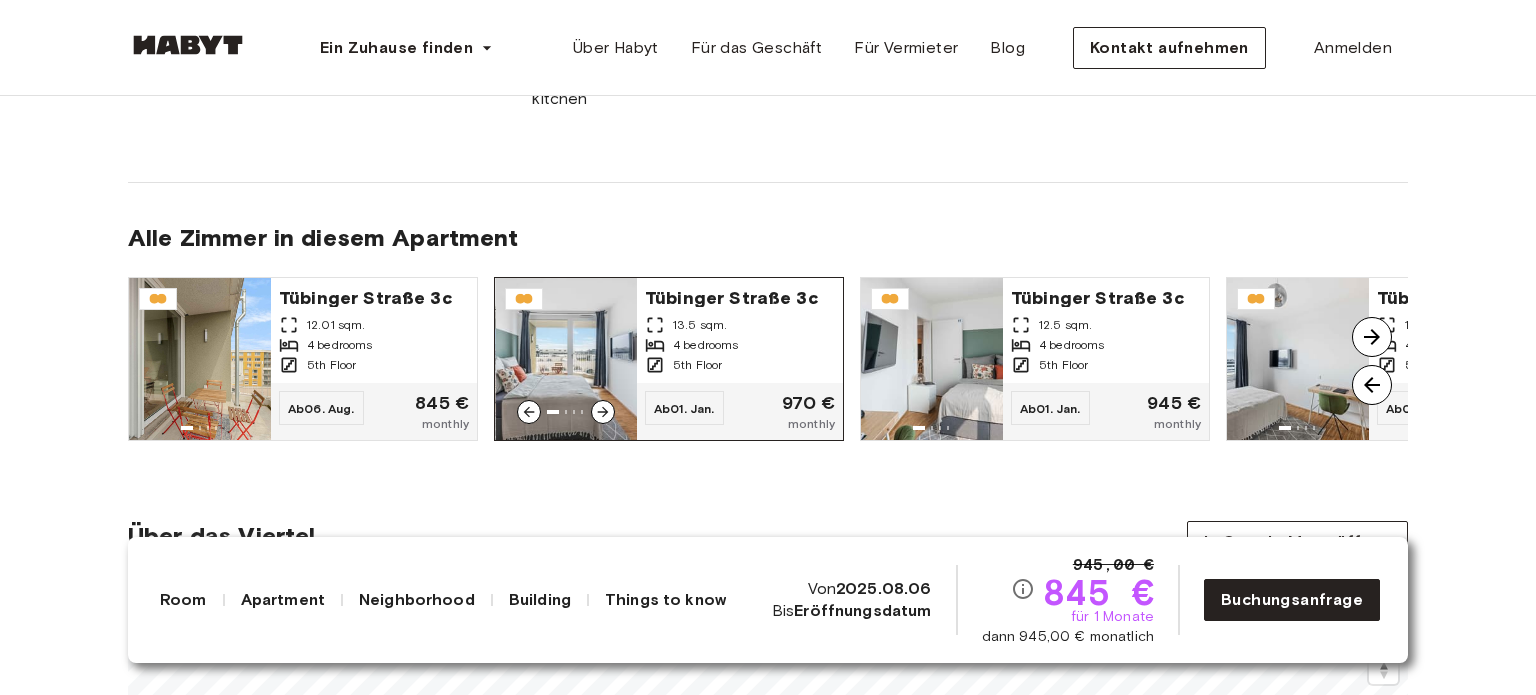 click at bounding box center [603, 412] 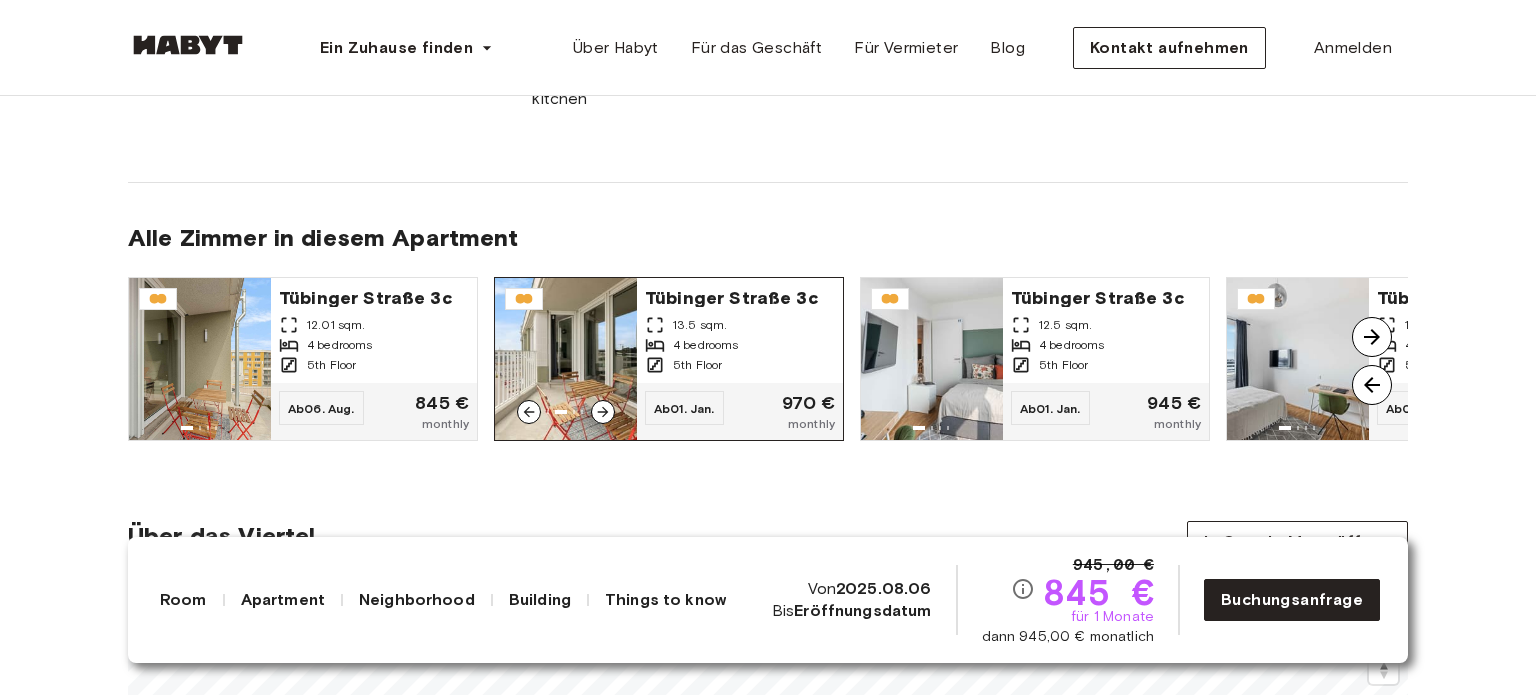 click 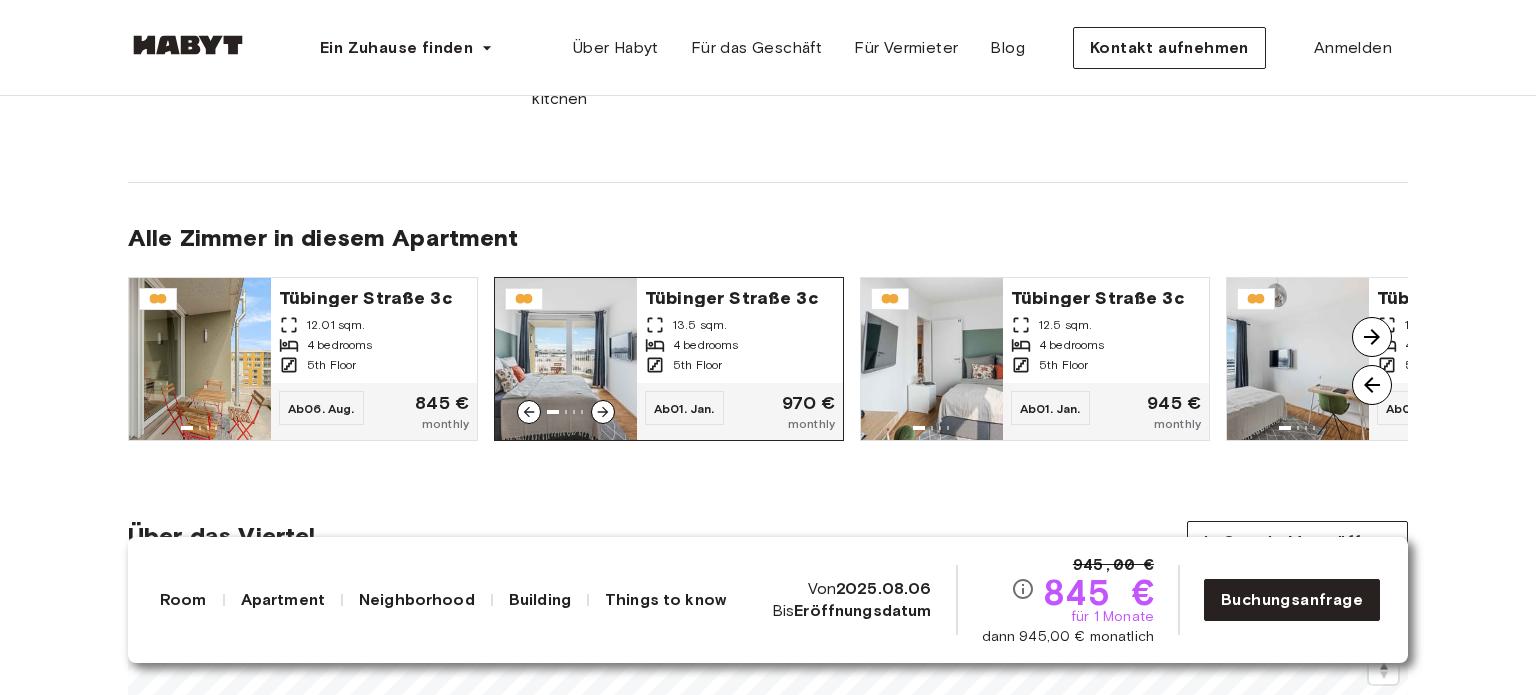 click 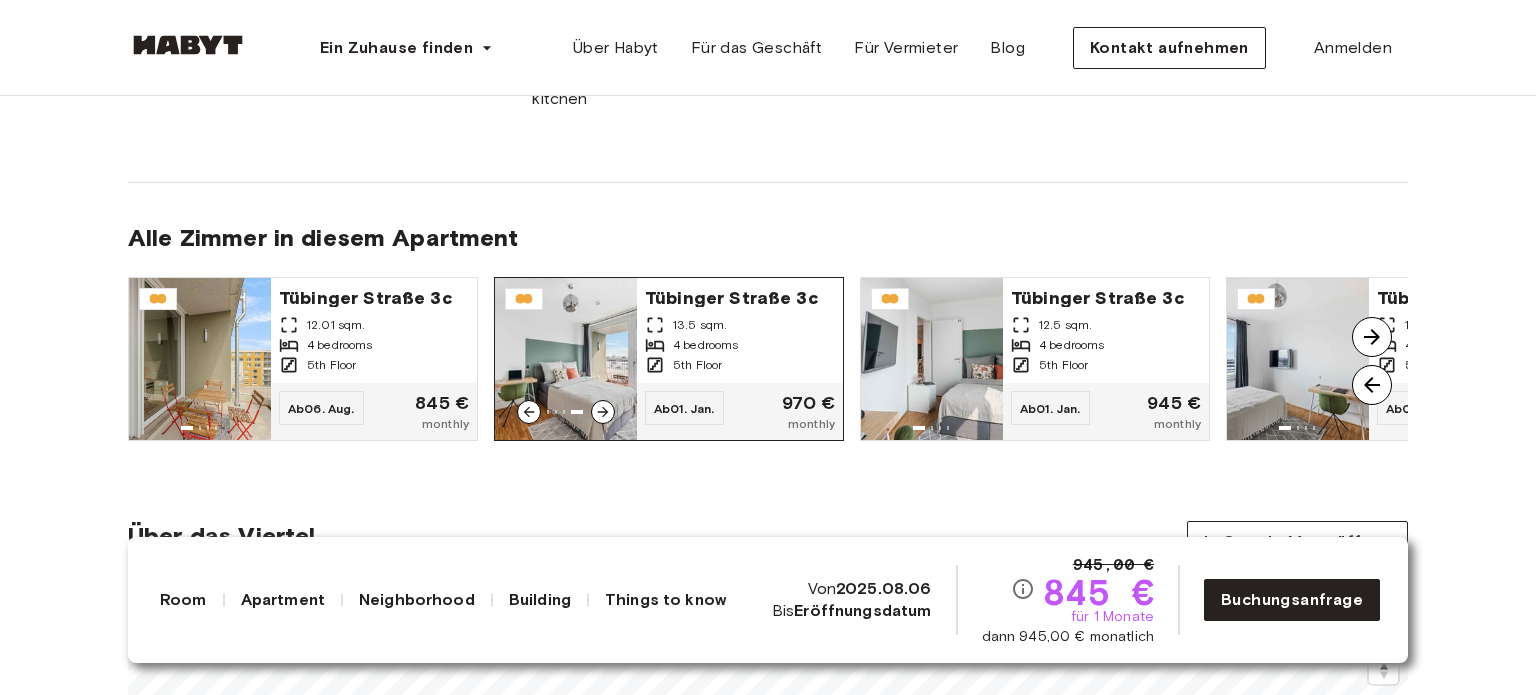 click 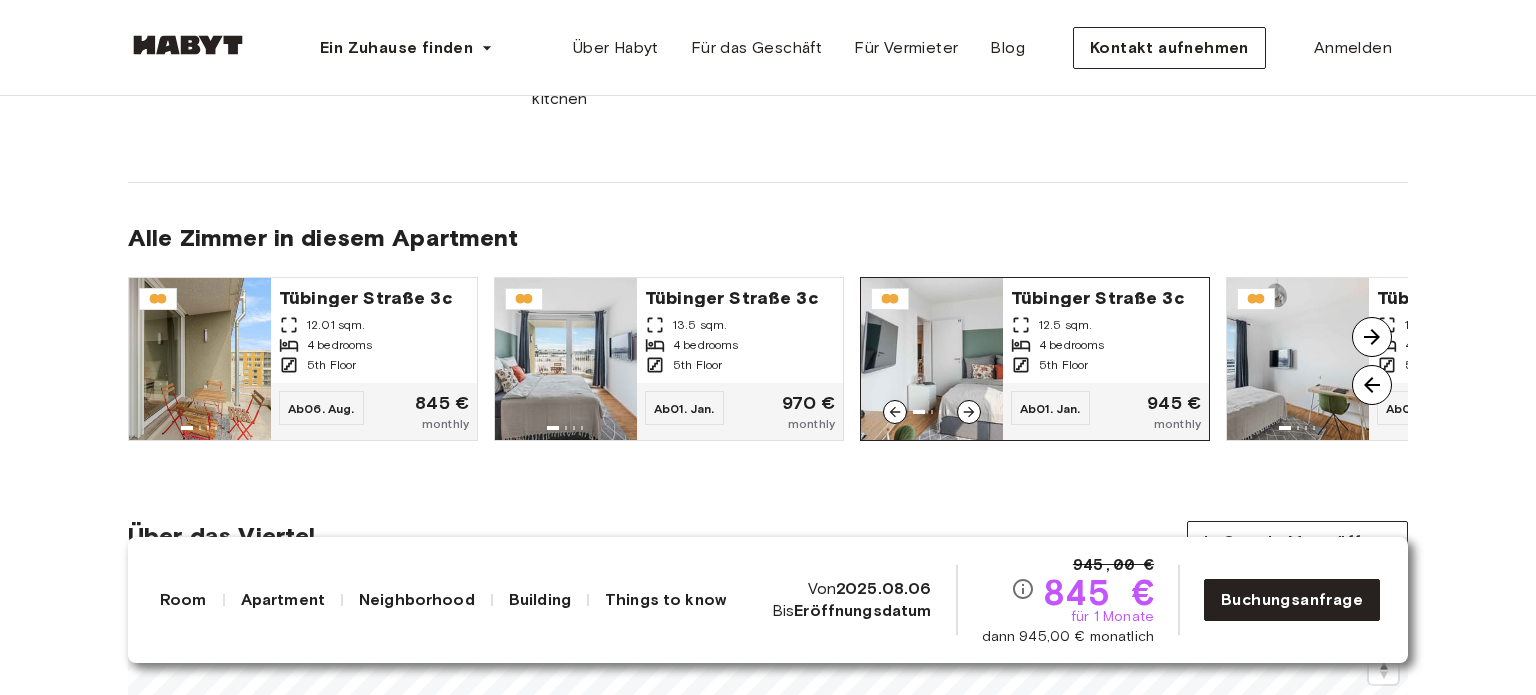 click 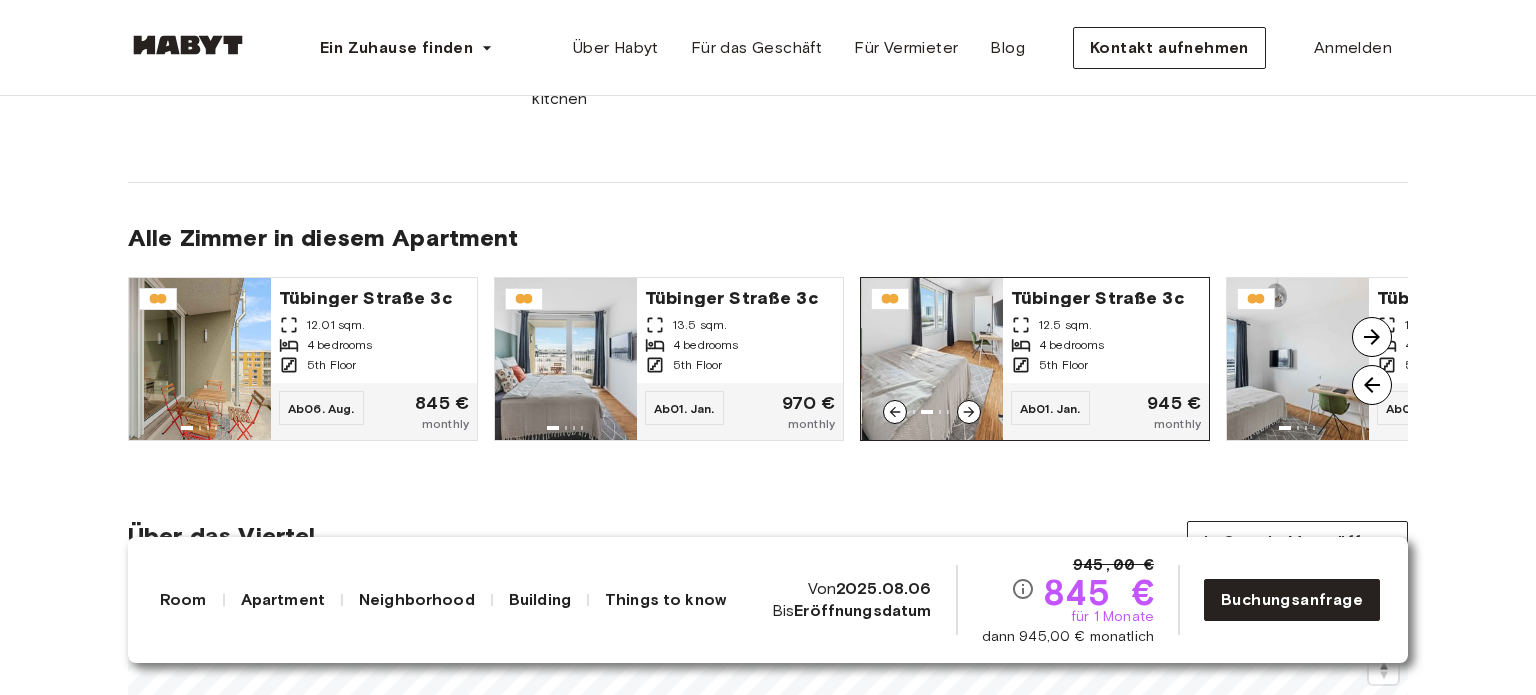 click 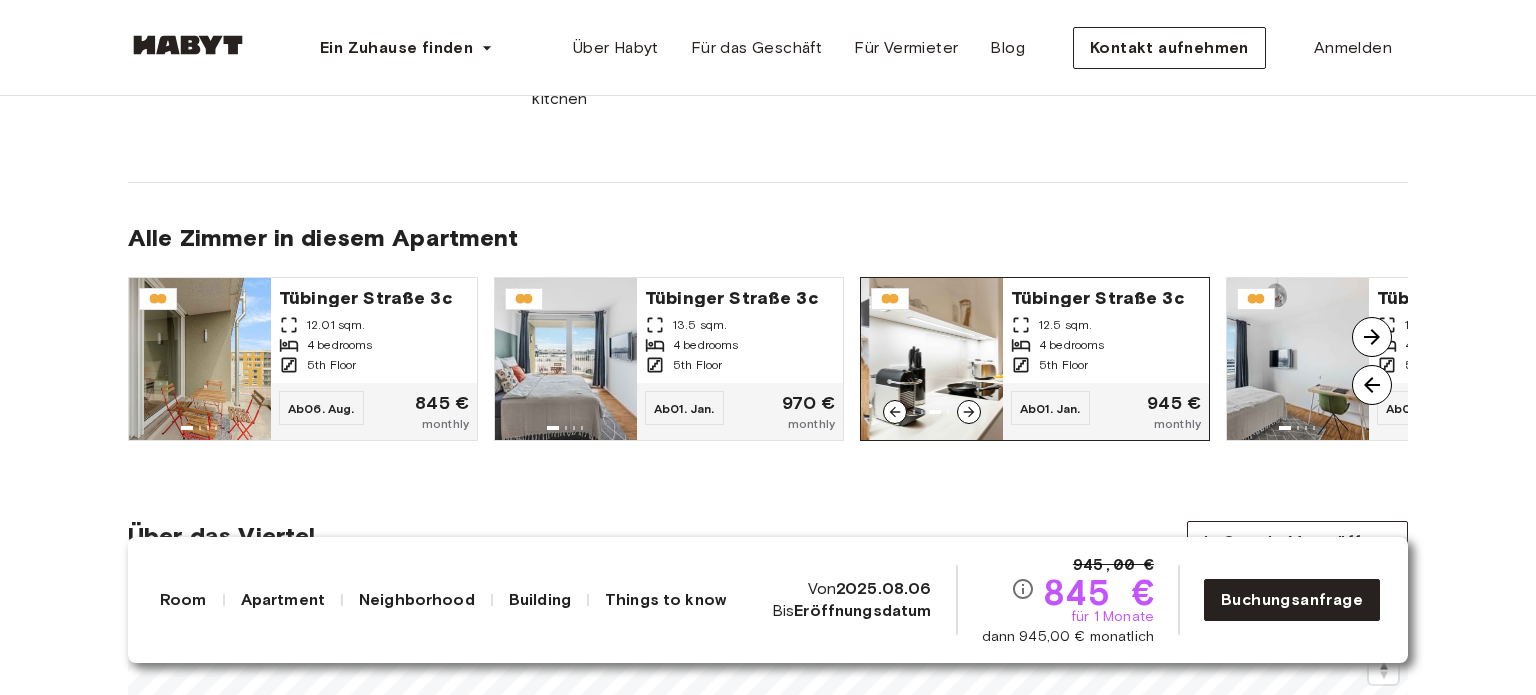 click 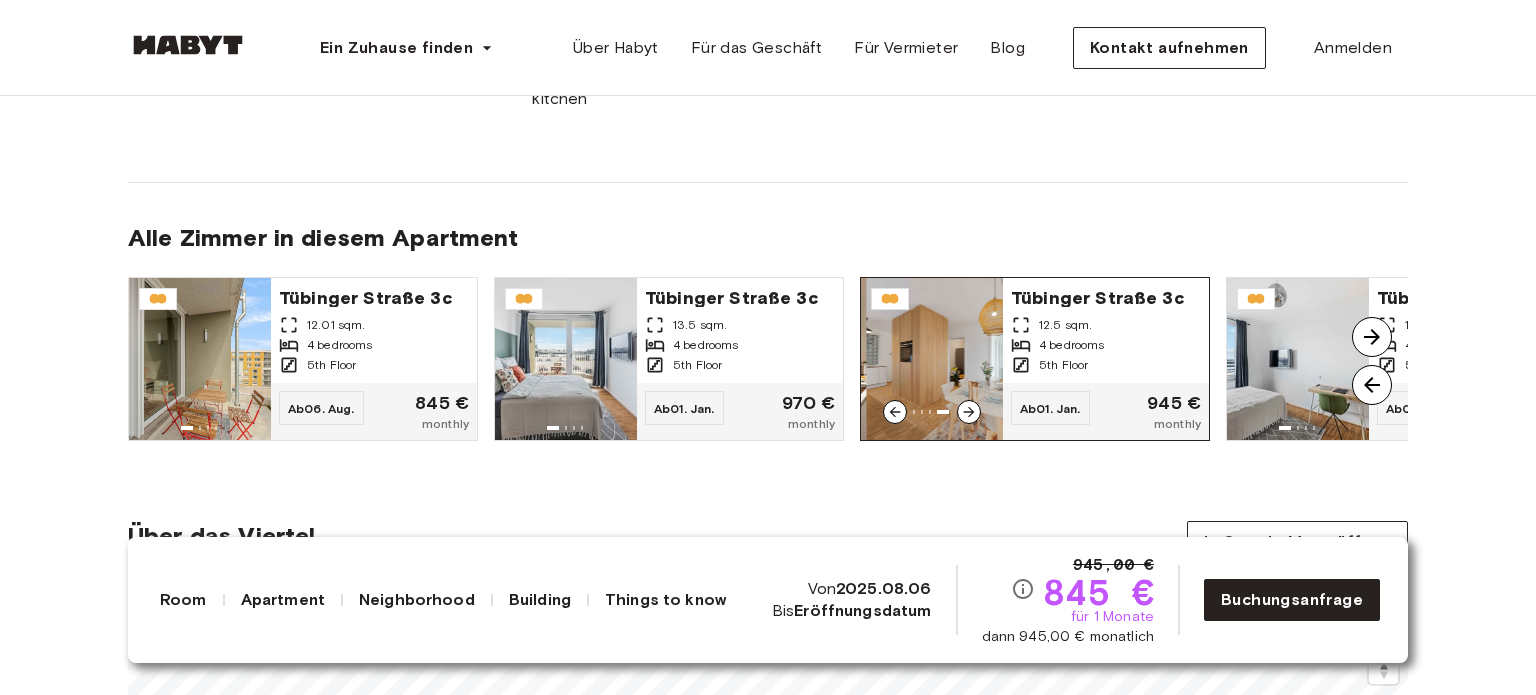 click 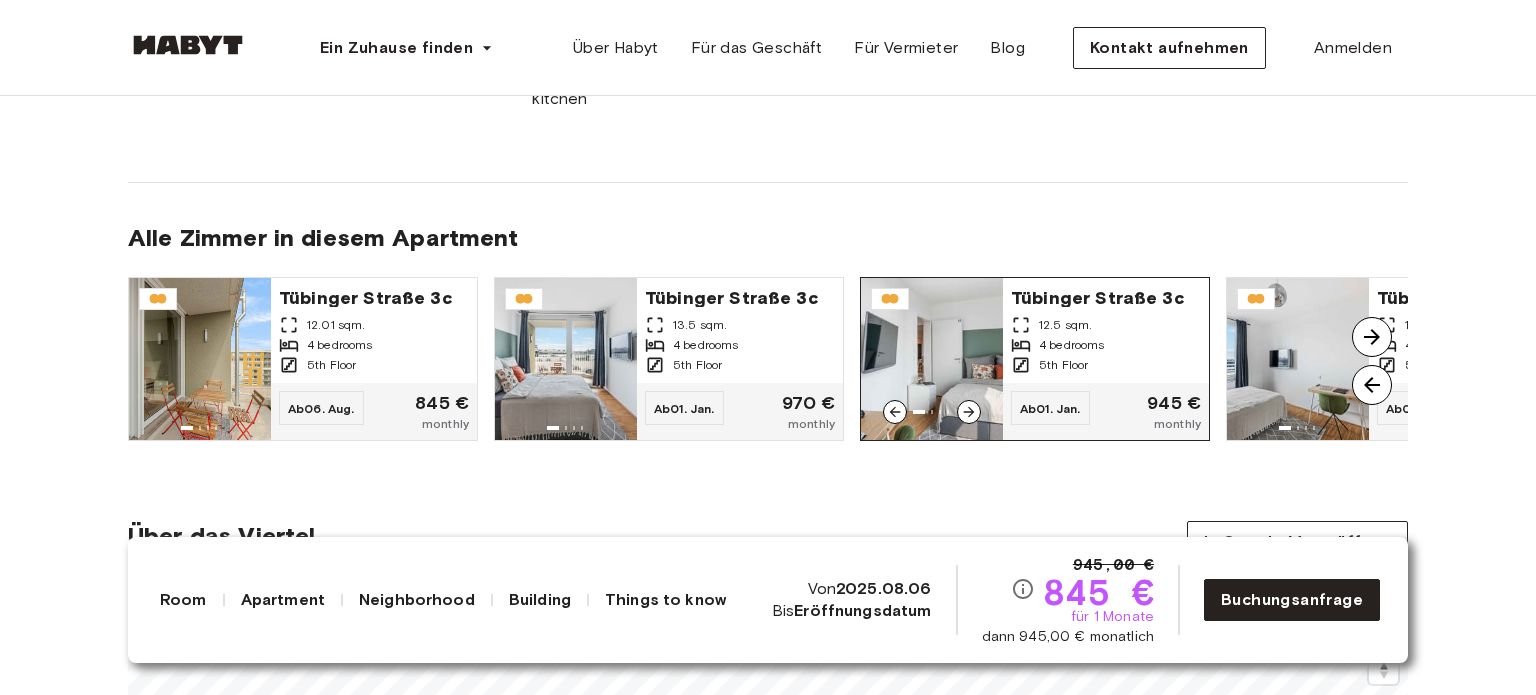 click 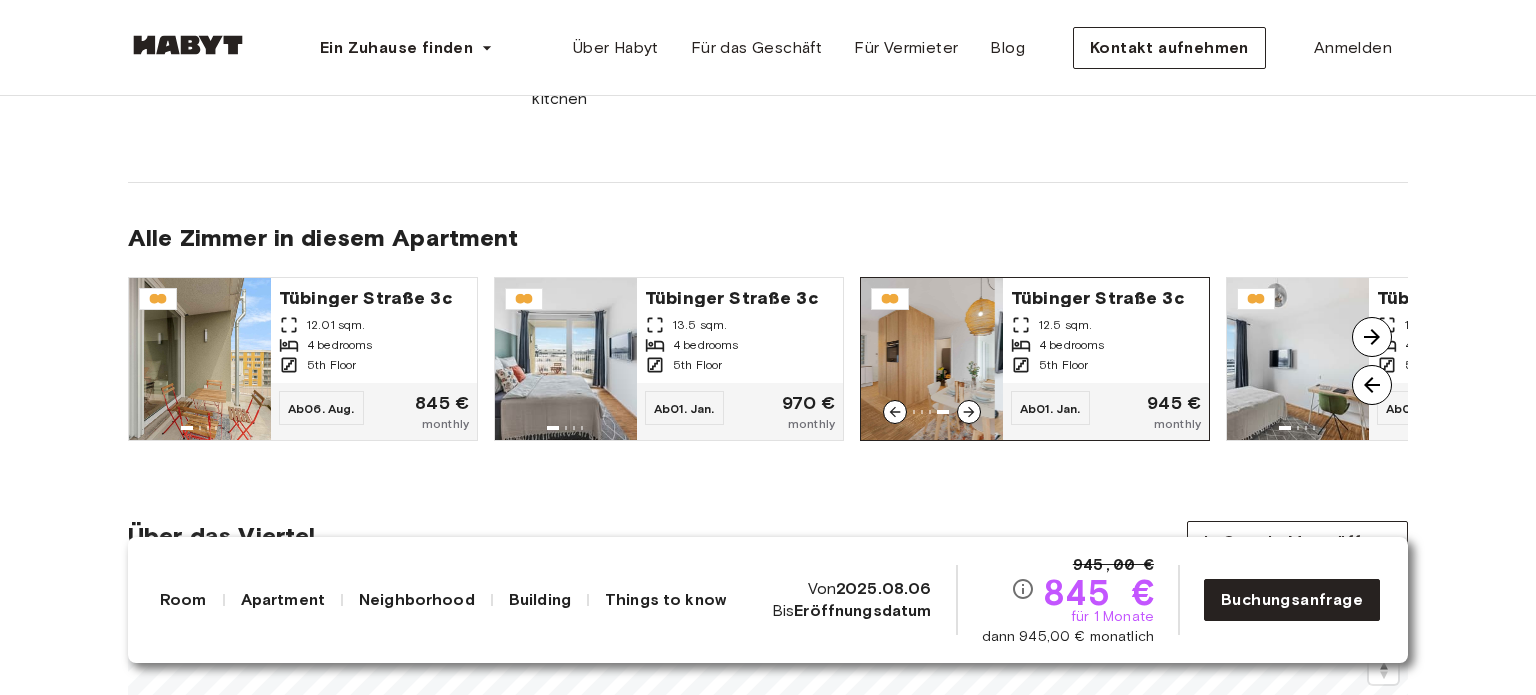 click 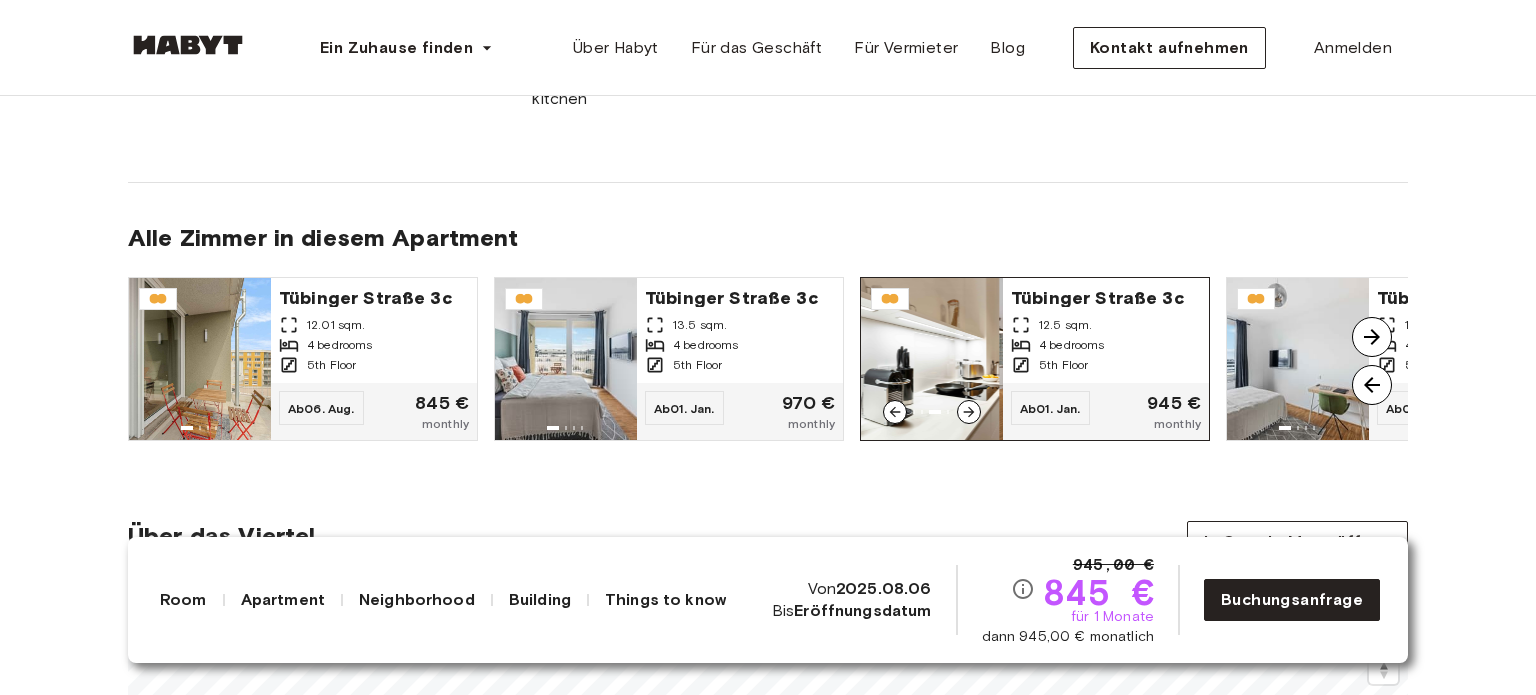 click 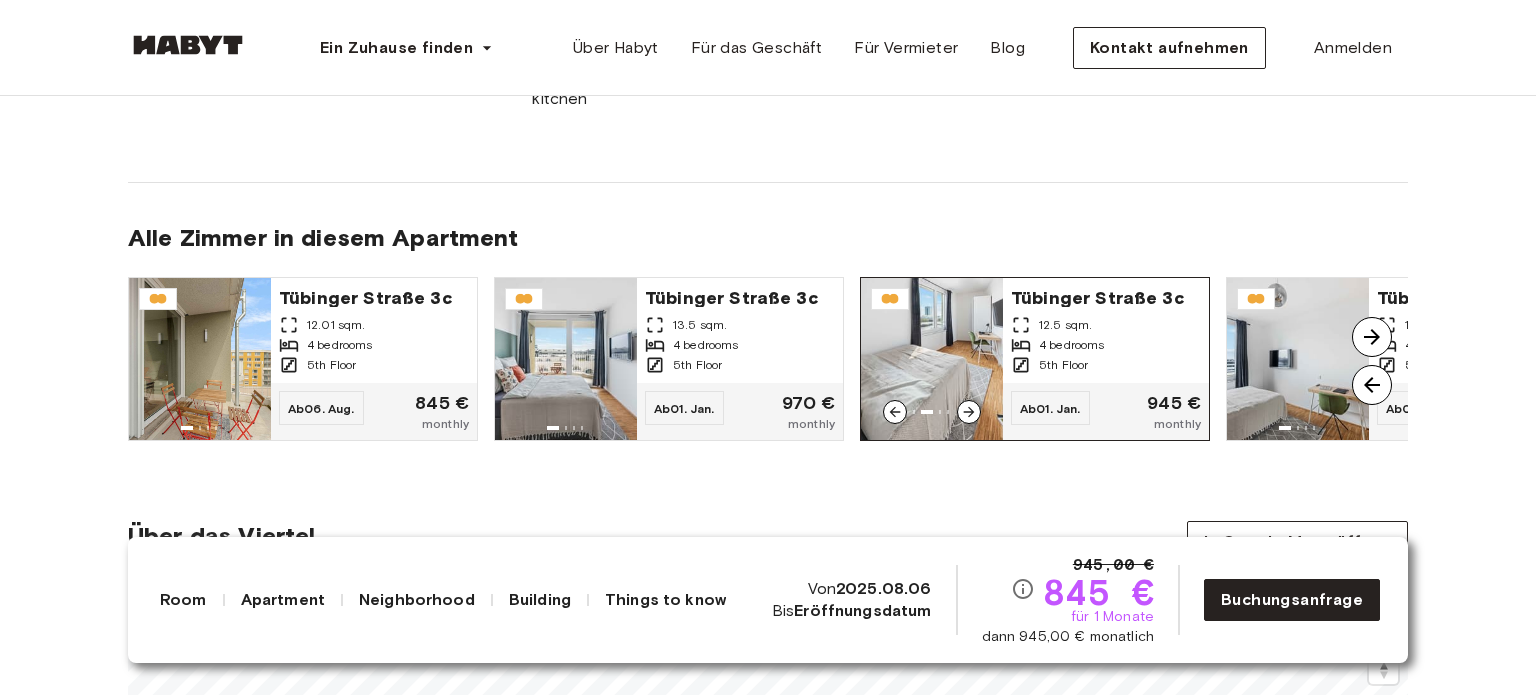 click 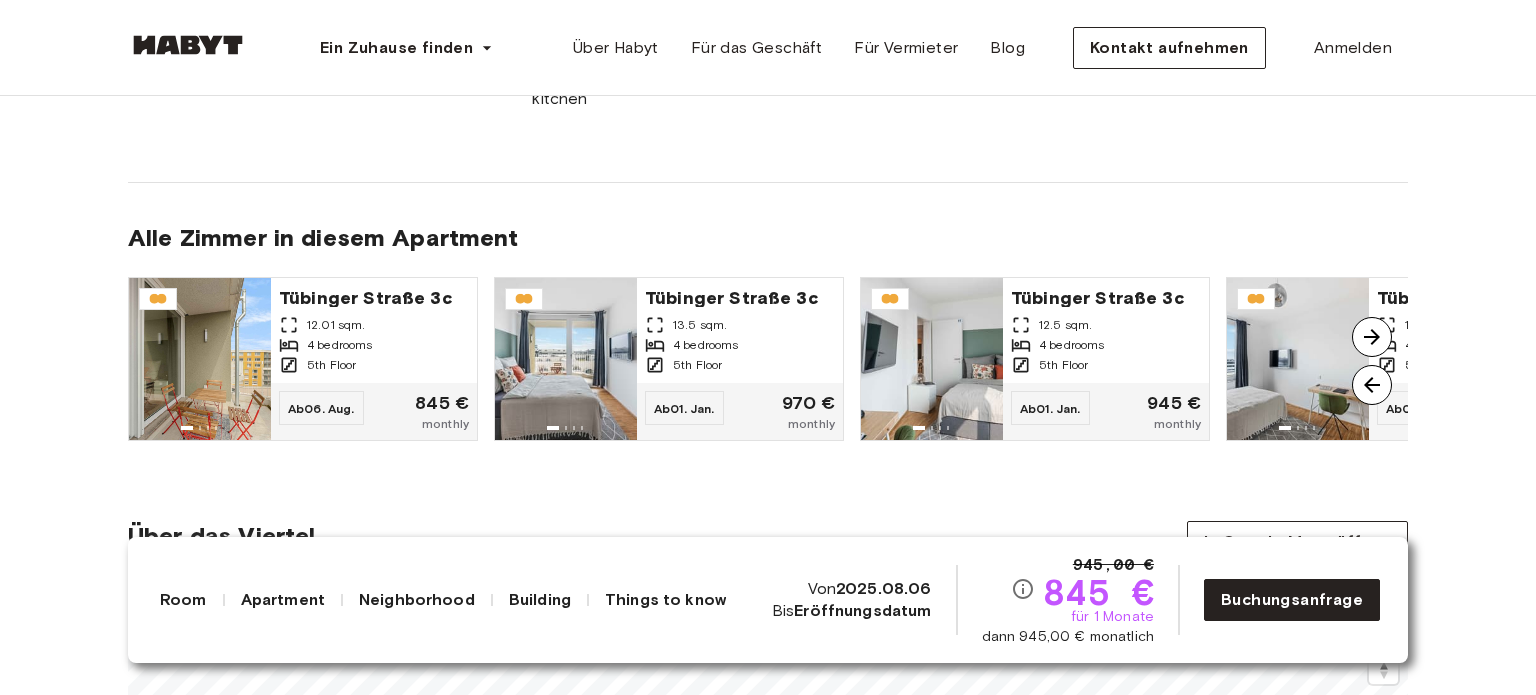 click at bounding box center (1372, 337) 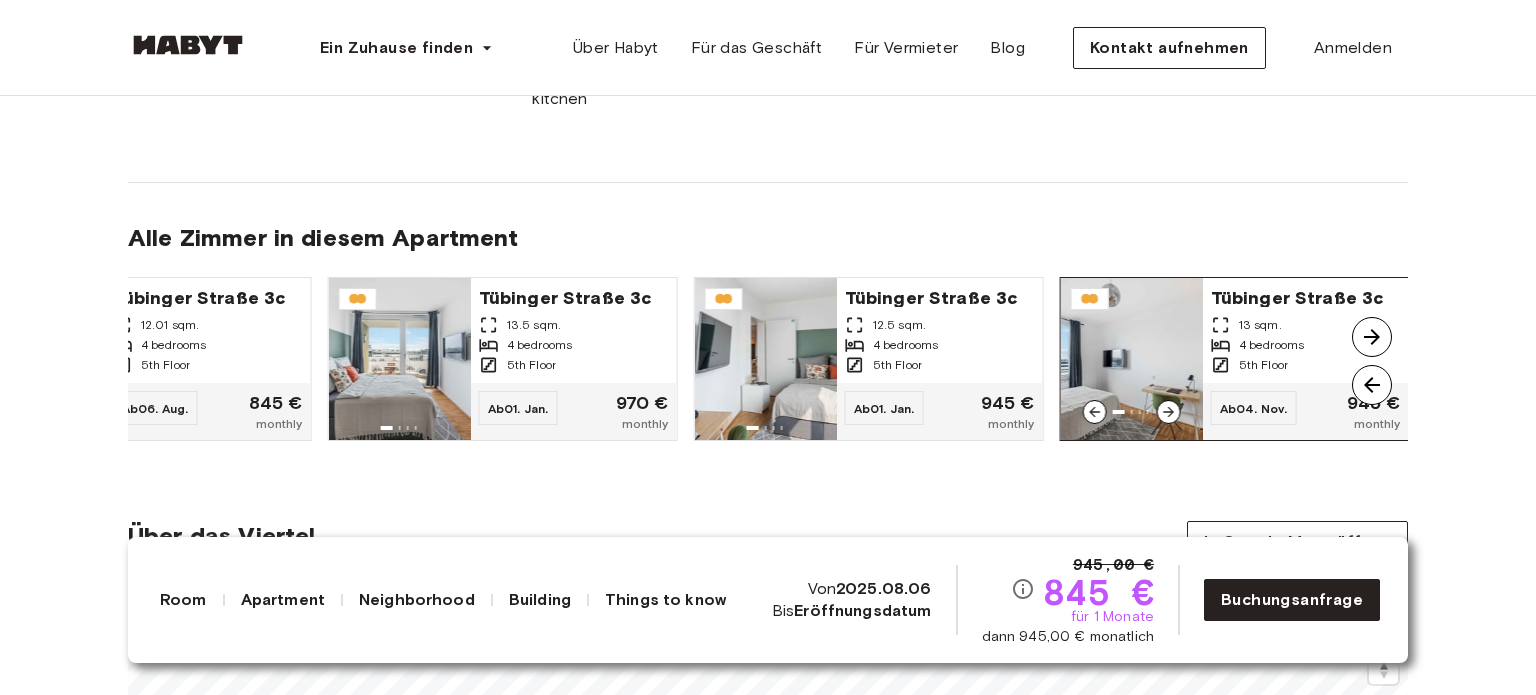 click at bounding box center [1132, 359] 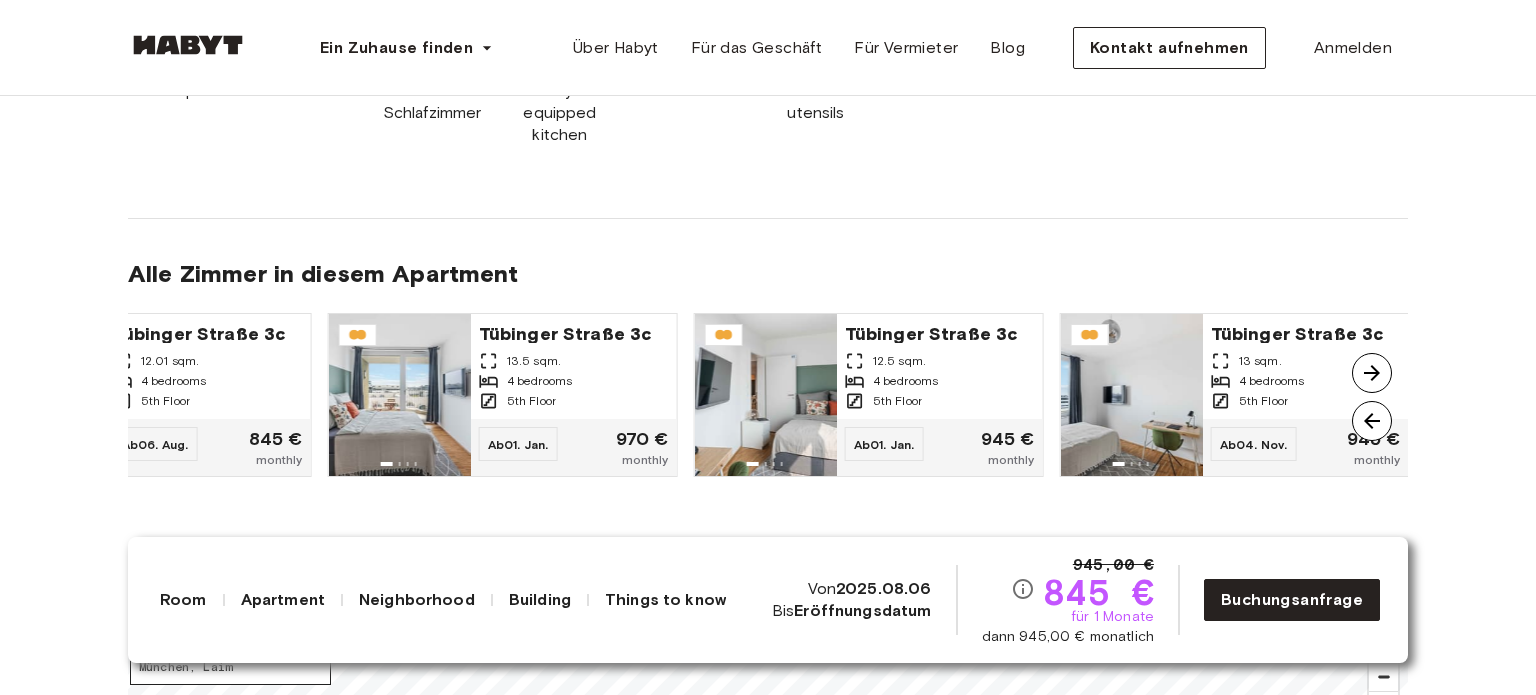 scroll, scrollTop: 1400, scrollLeft: 0, axis: vertical 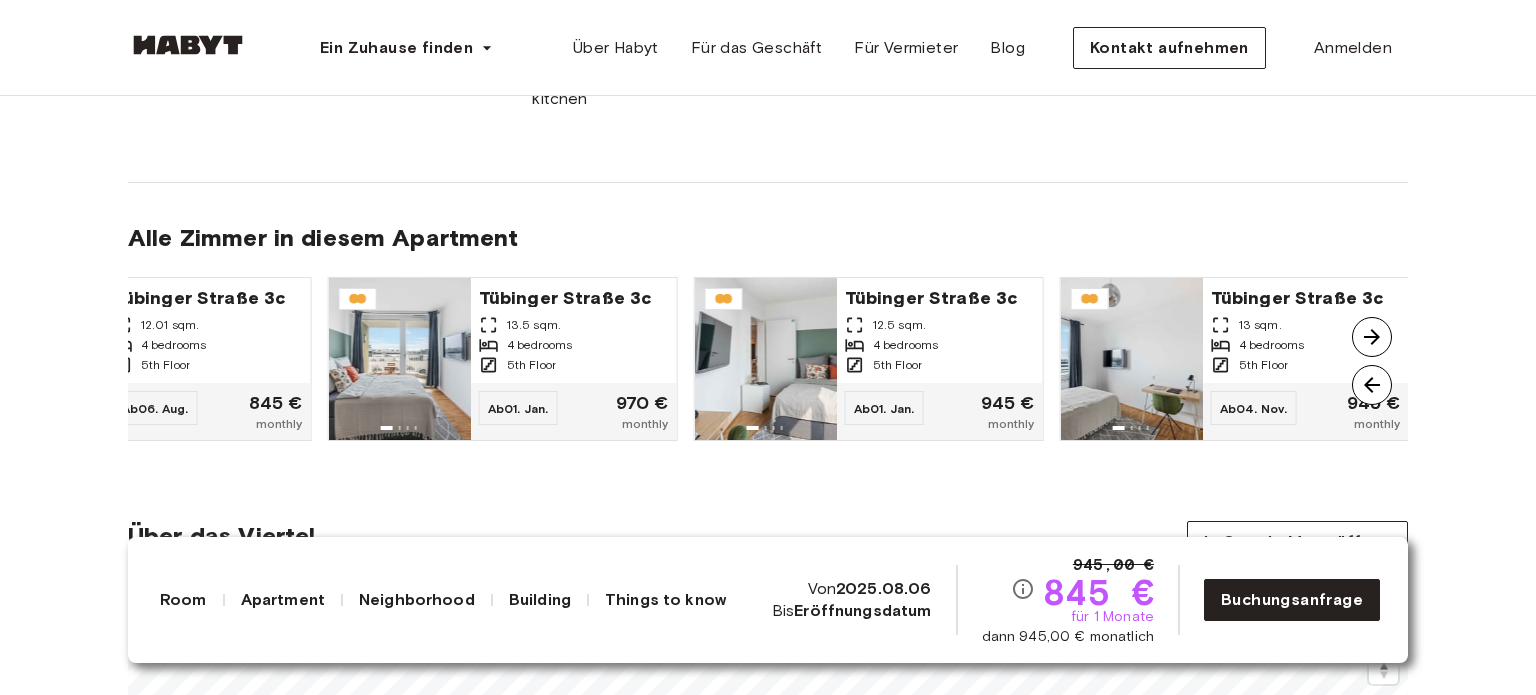 click at bounding box center (1372, 385) 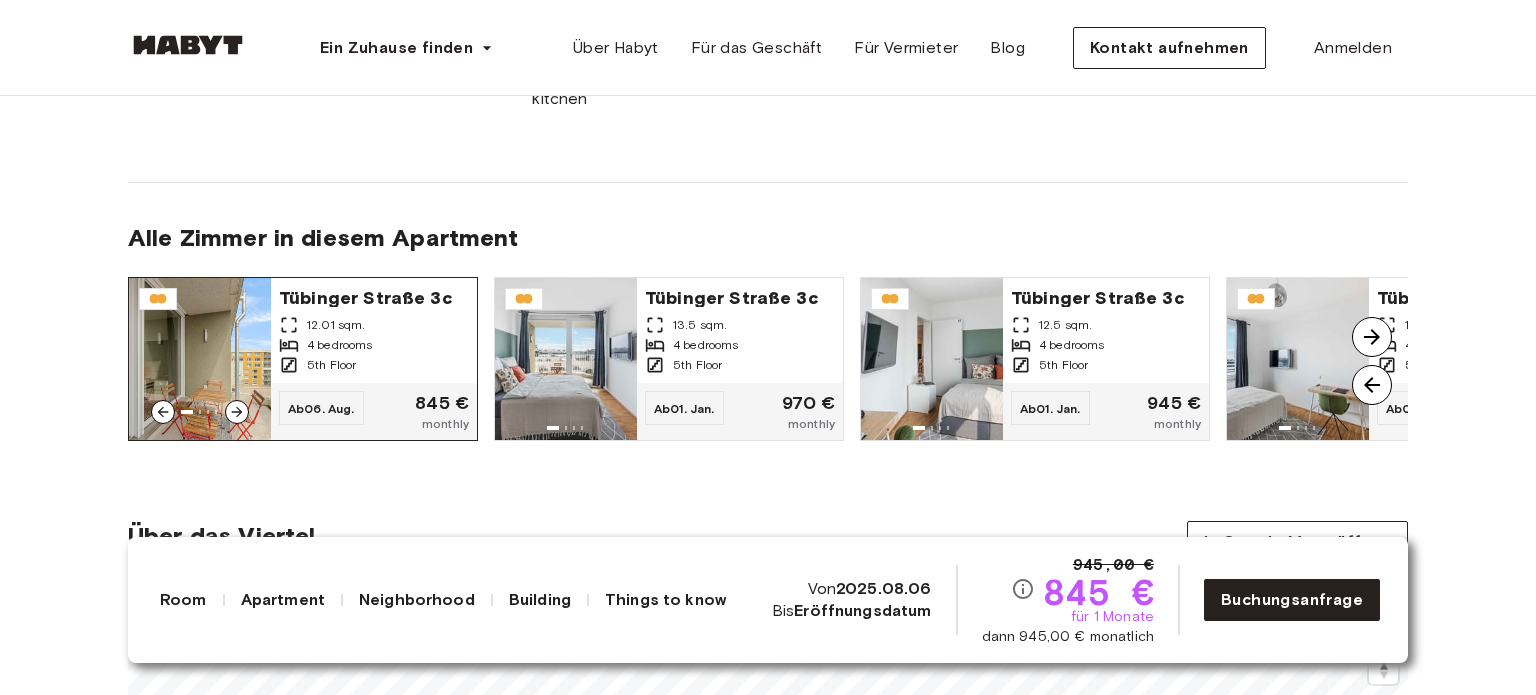 click 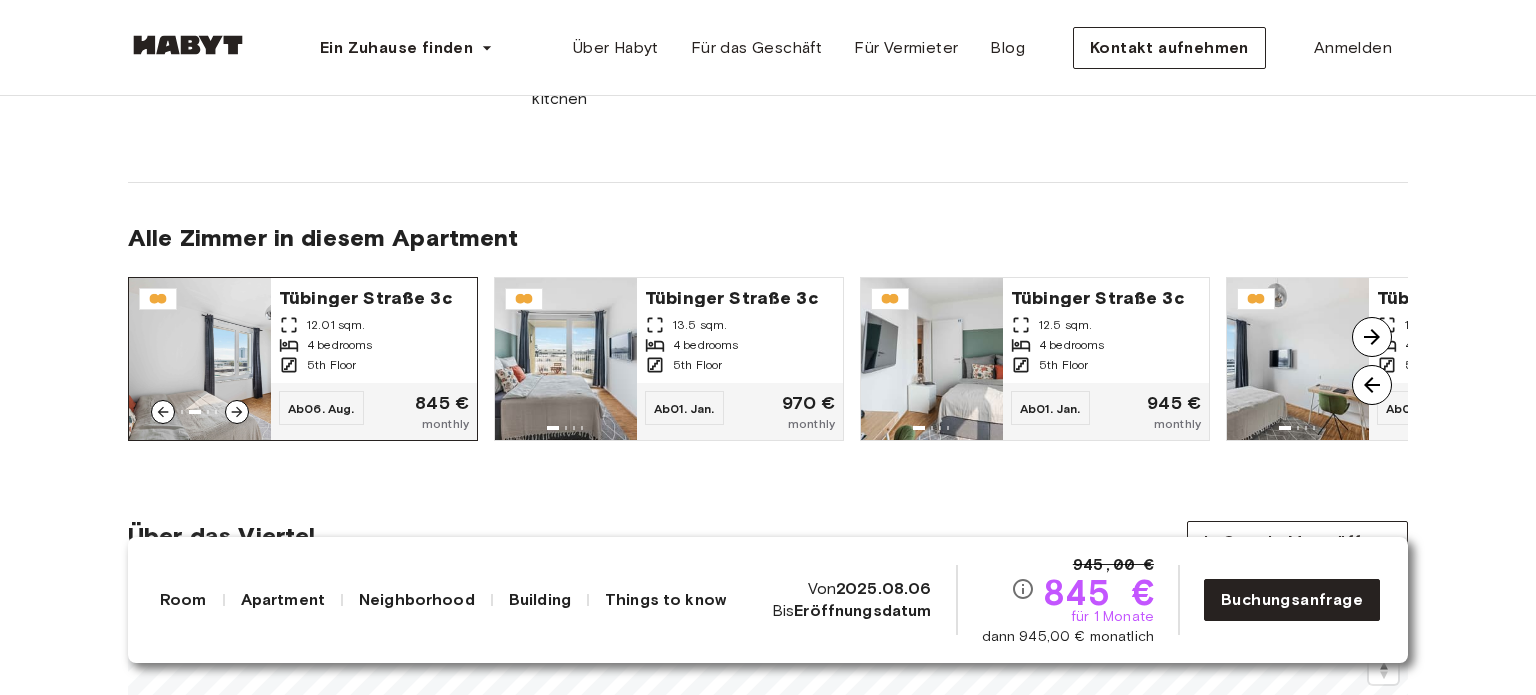 click 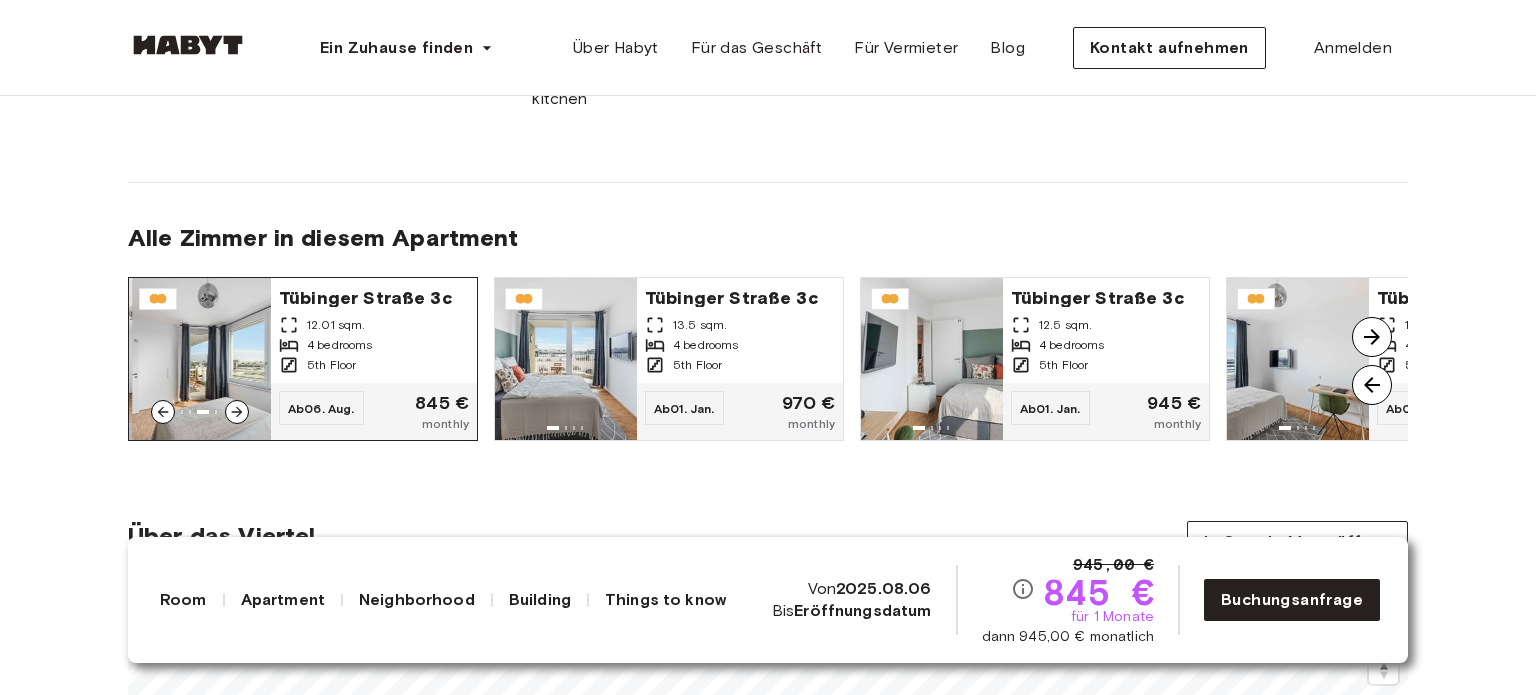 click 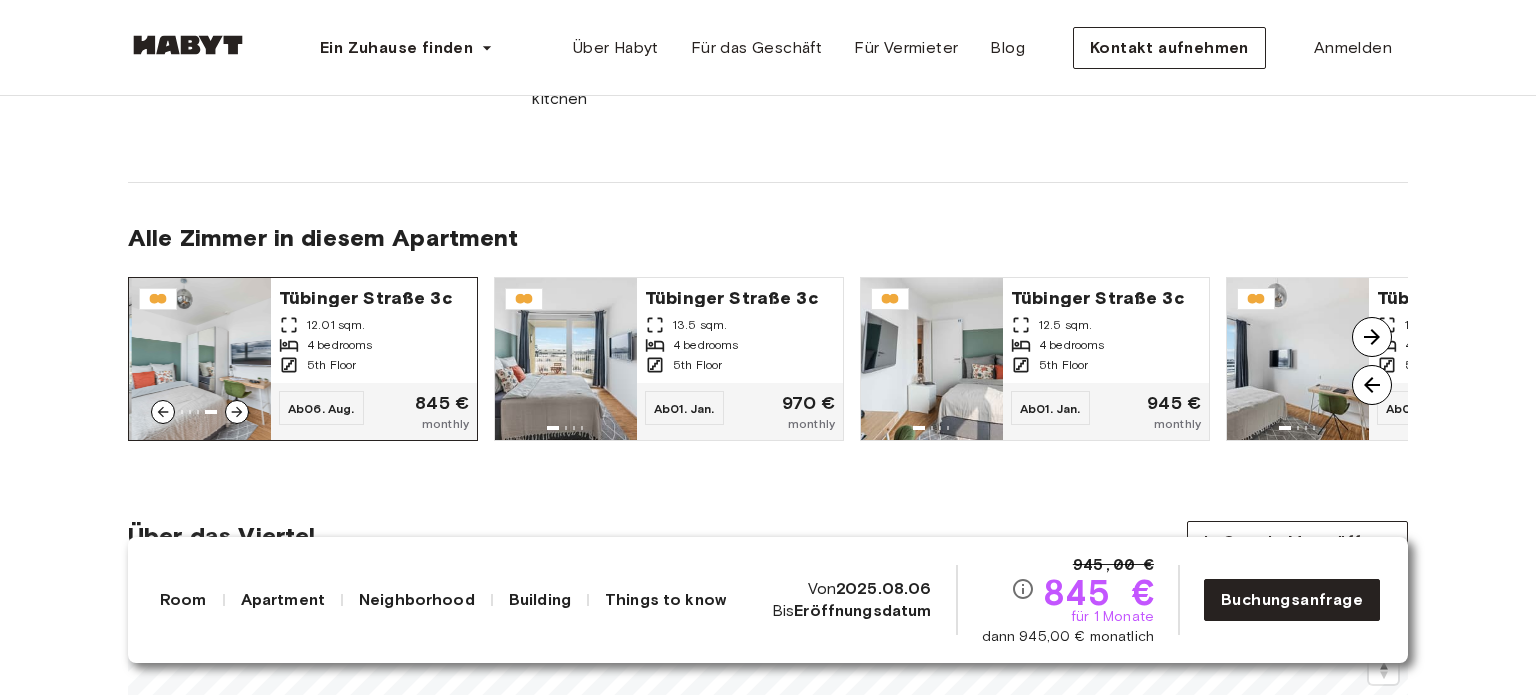 click 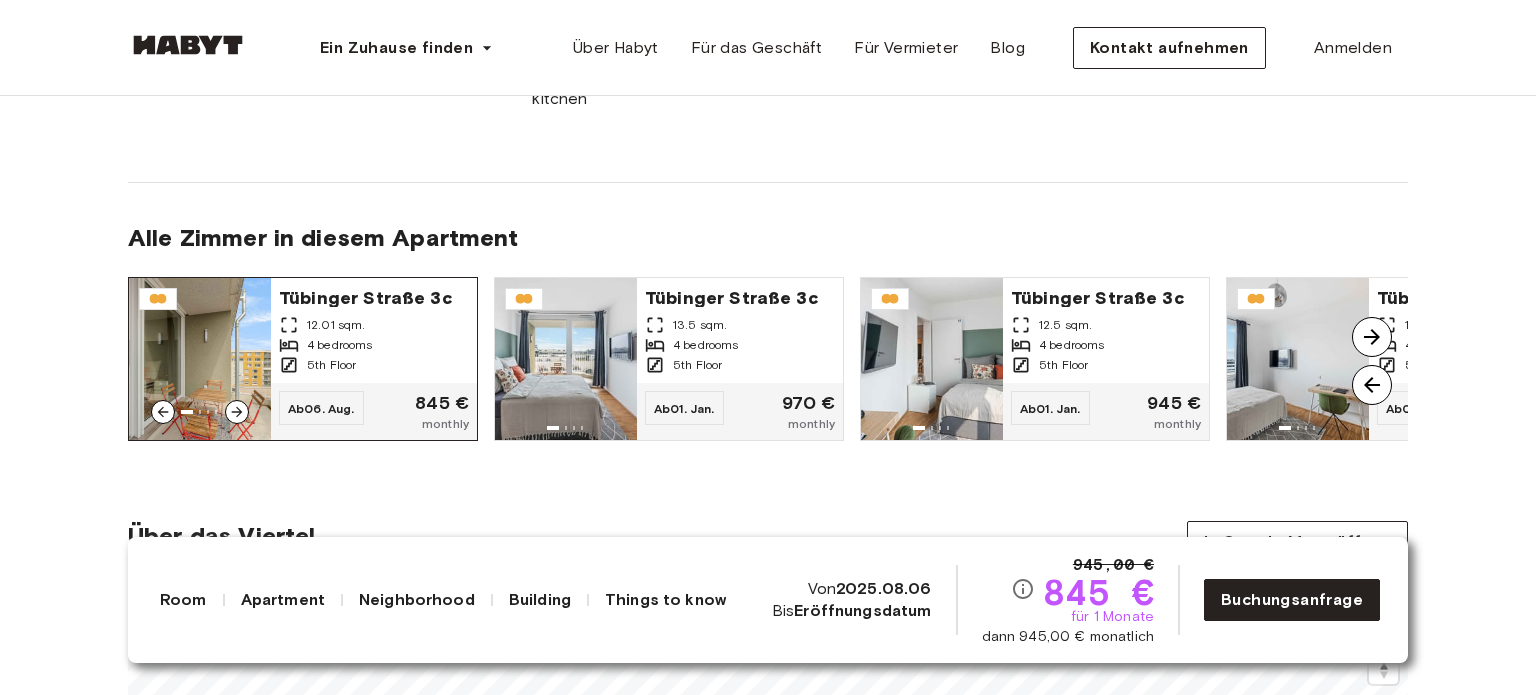 click 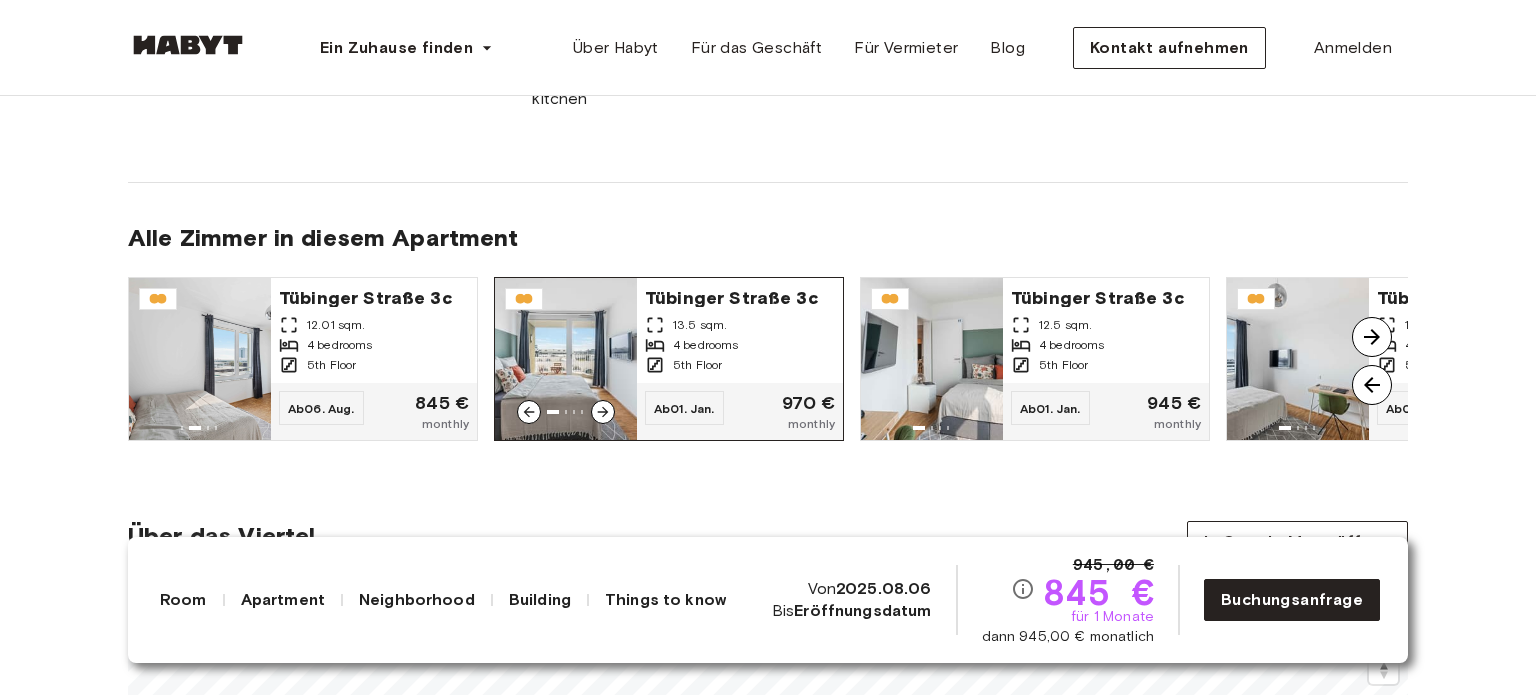 click 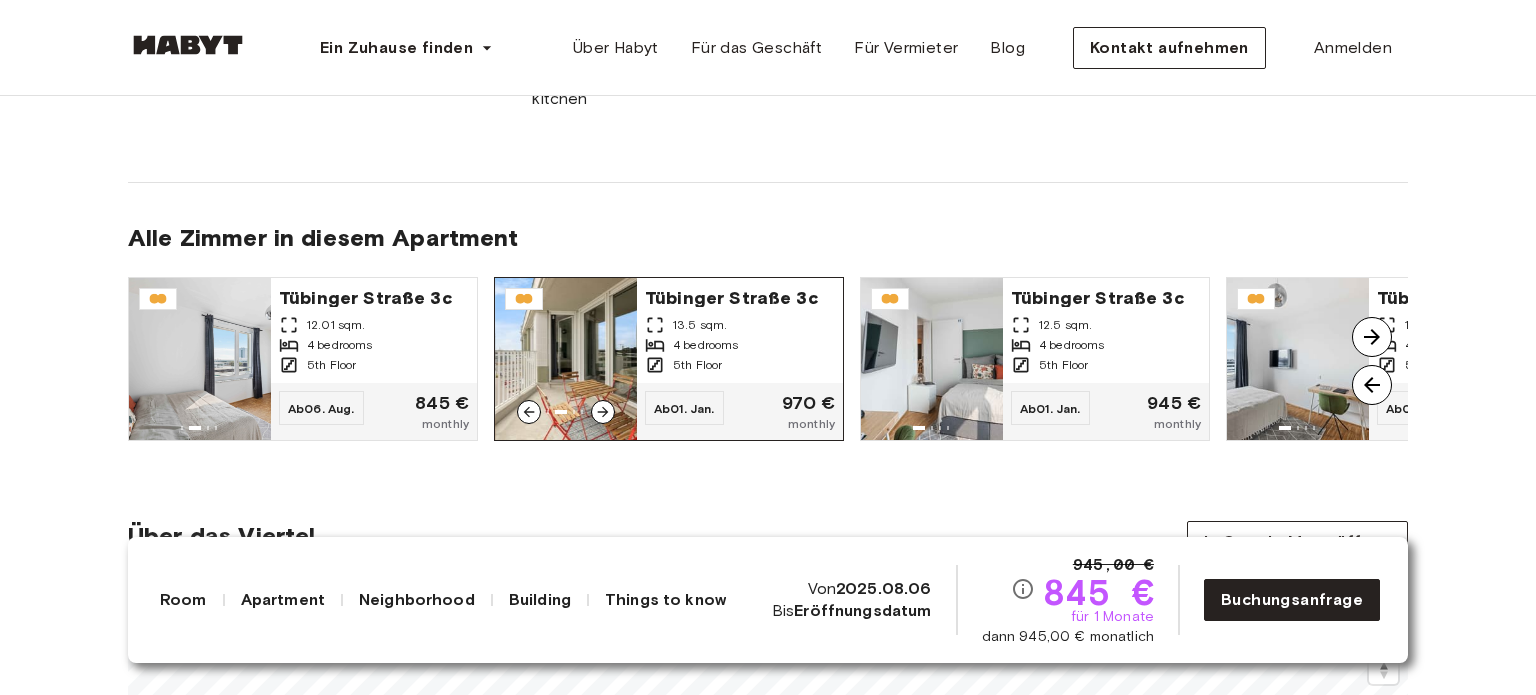 click 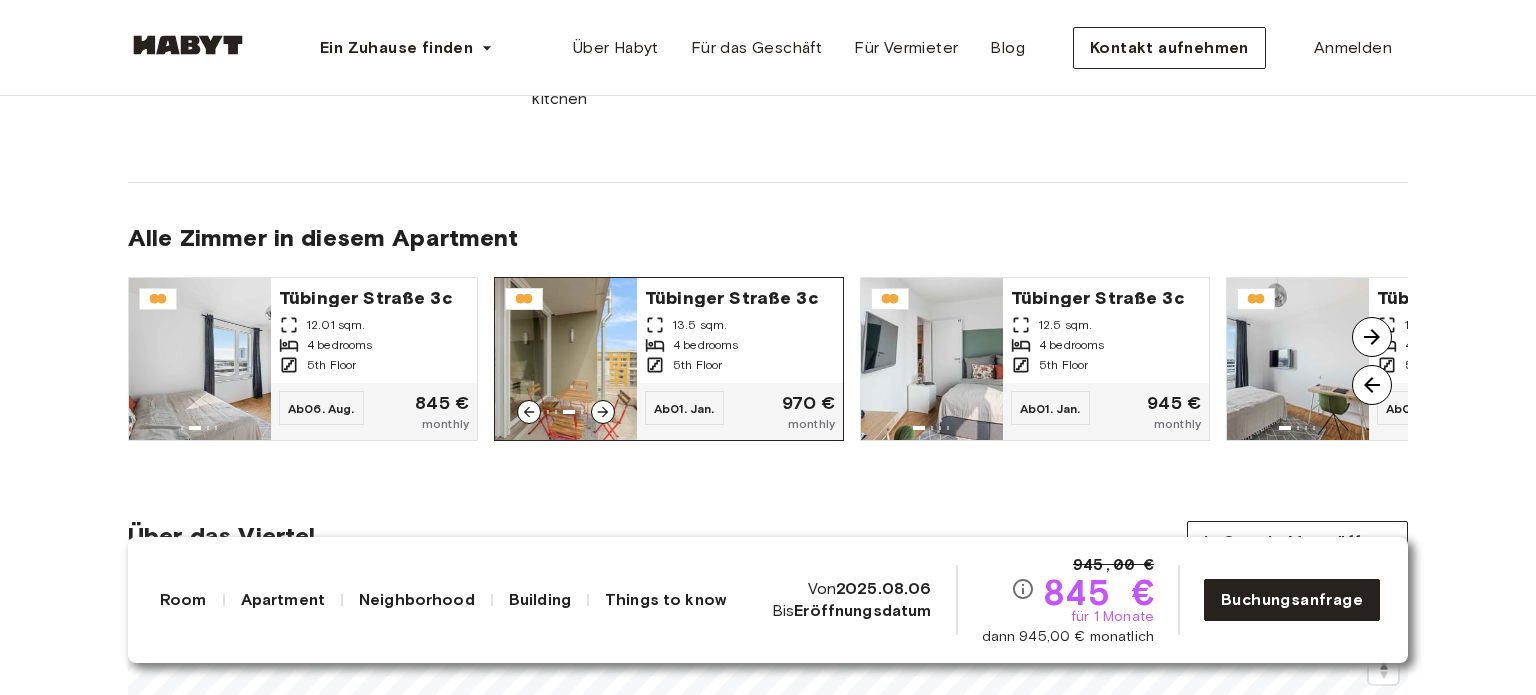 click 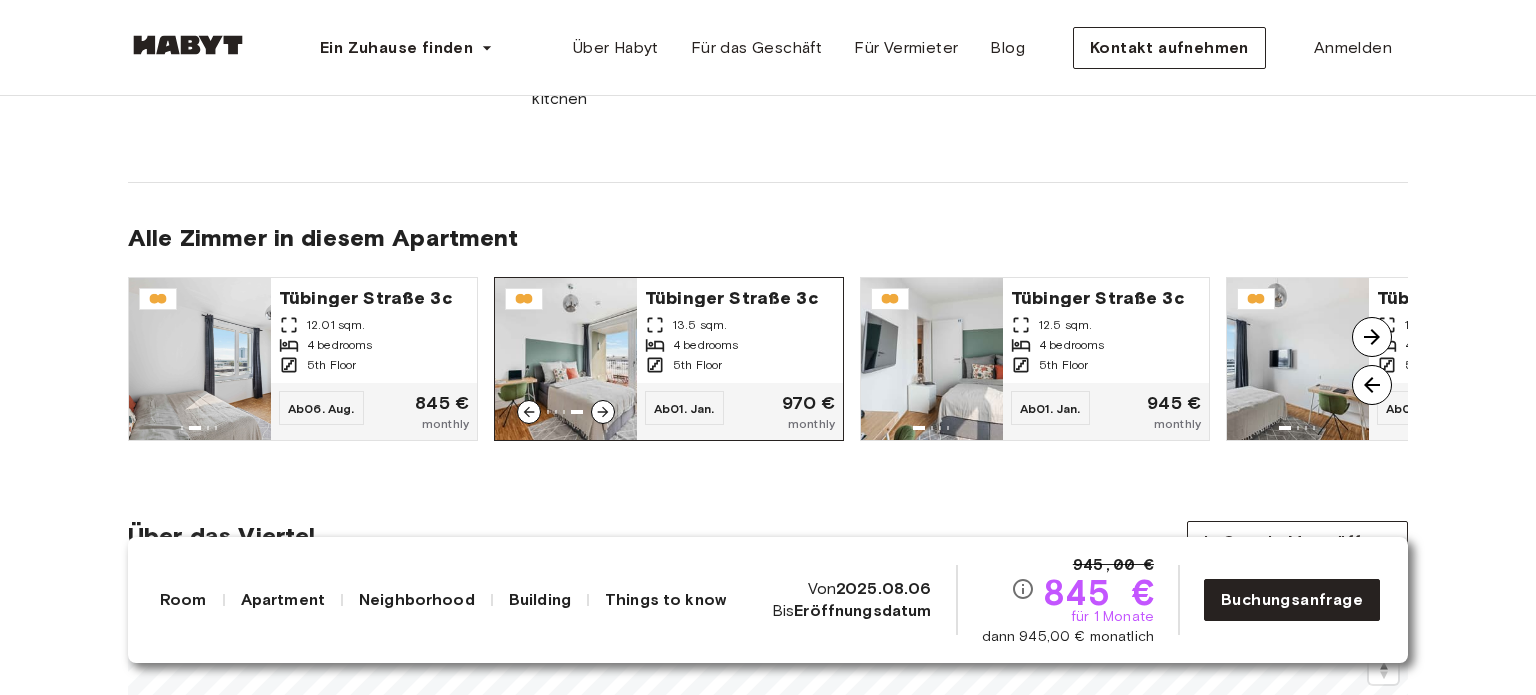 click 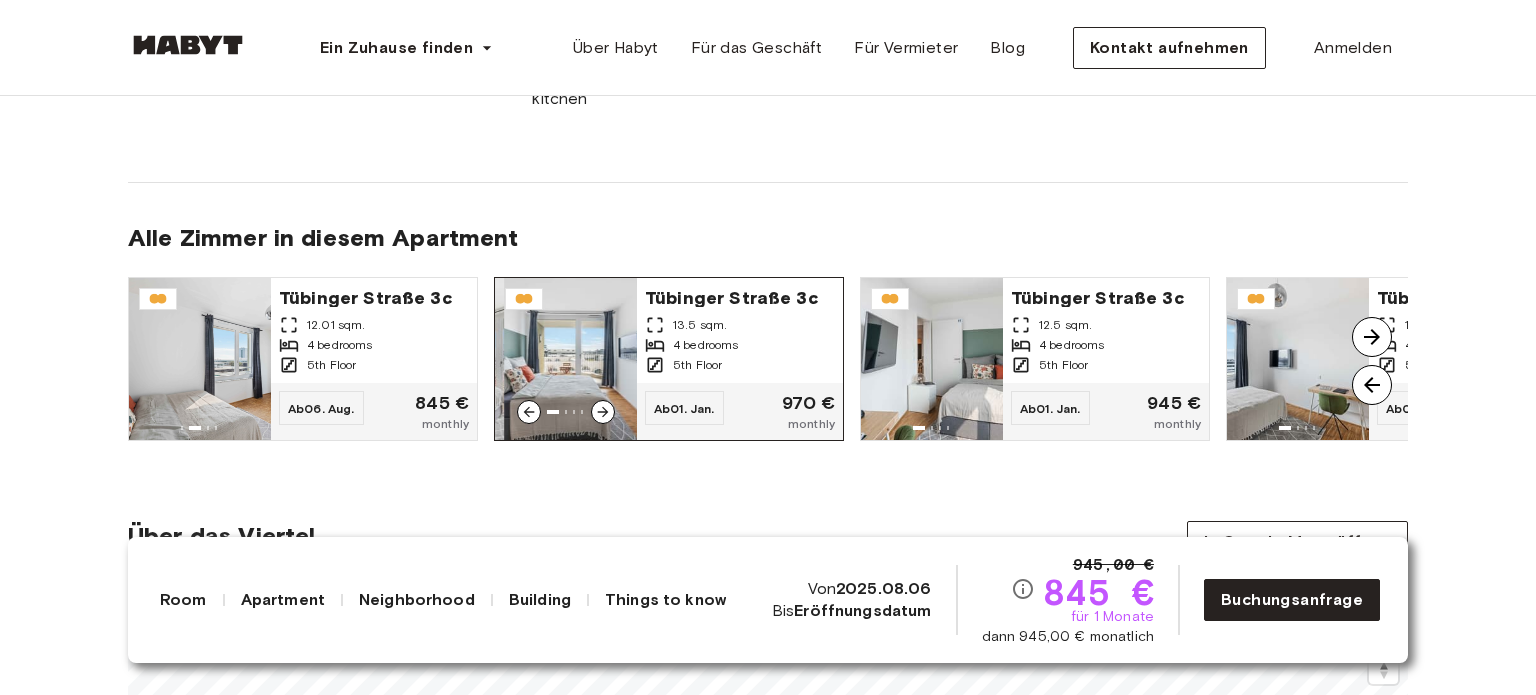 click 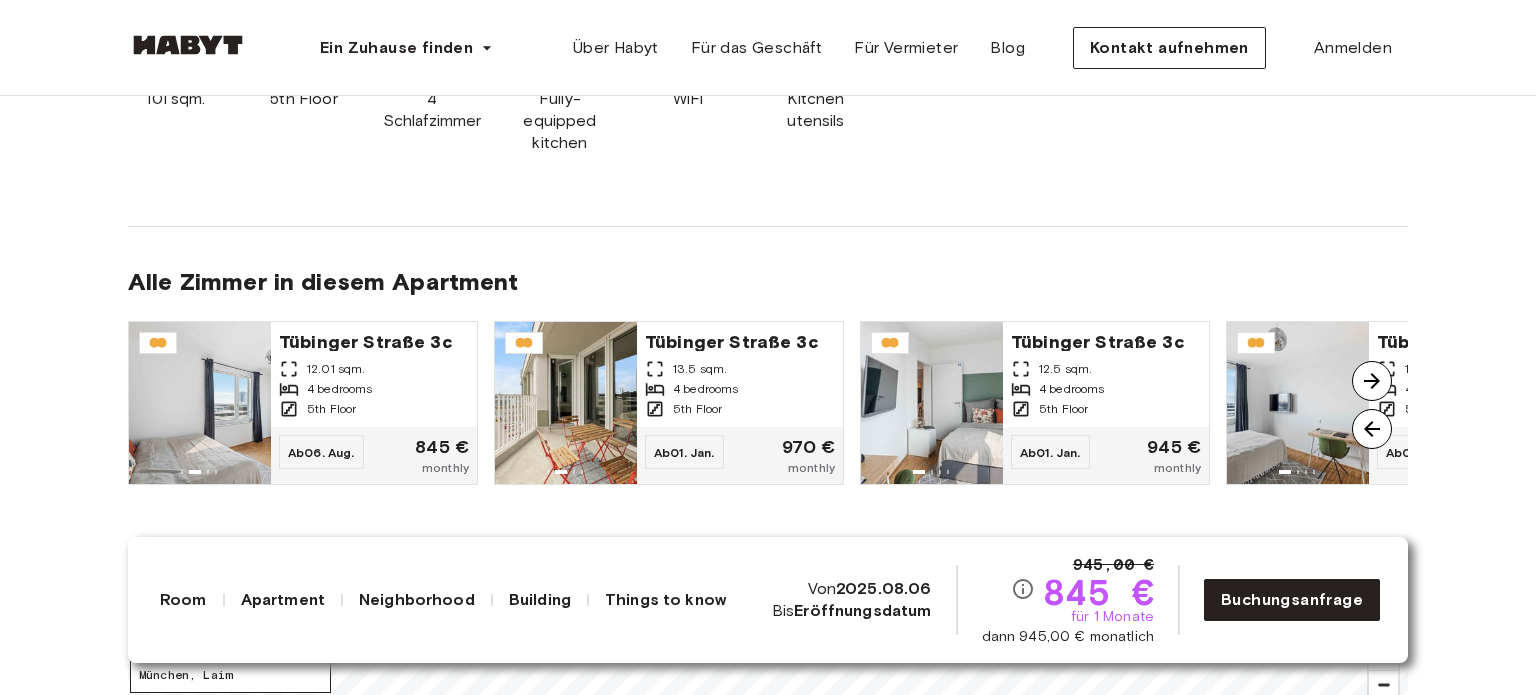 scroll, scrollTop: 1400, scrollLeft: 0, axis: vertical 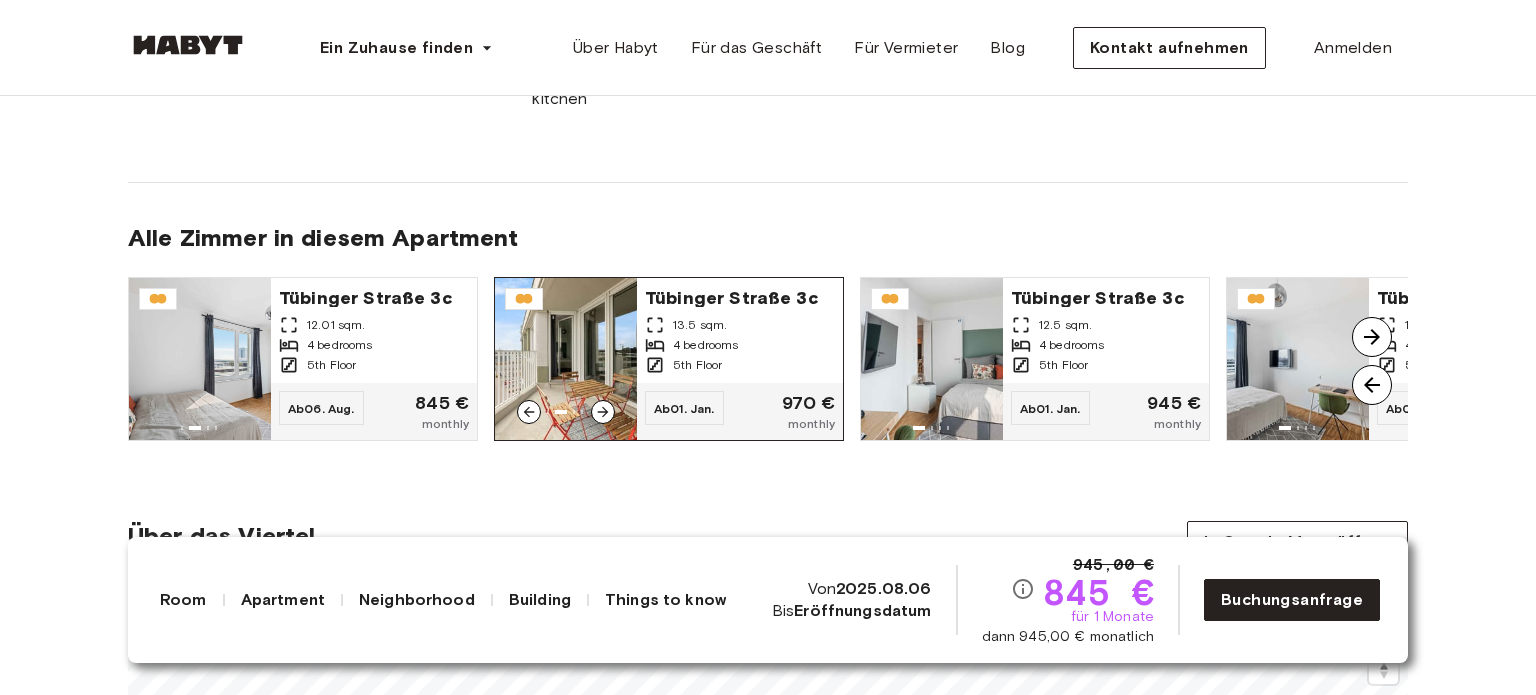 click at bounding box center (603, 412) 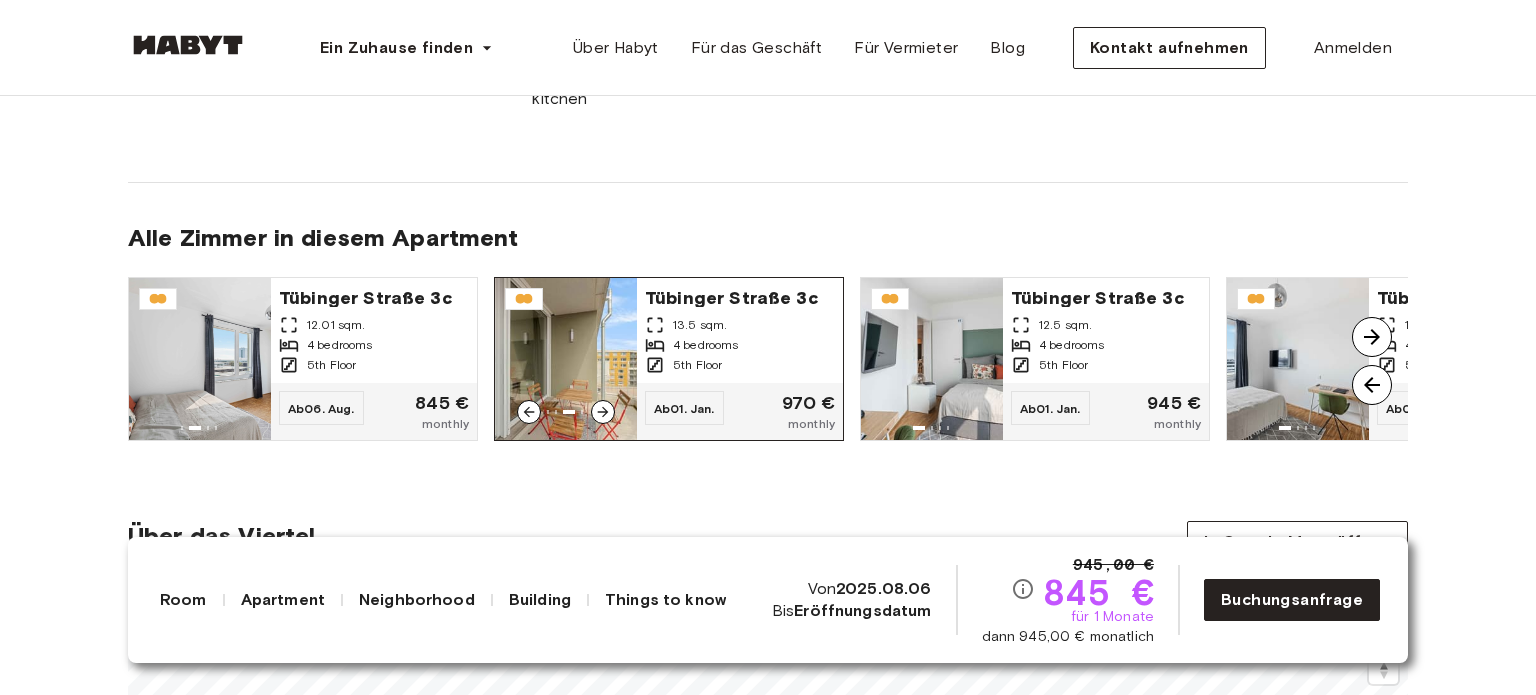 click at bounding box center [603, 412] 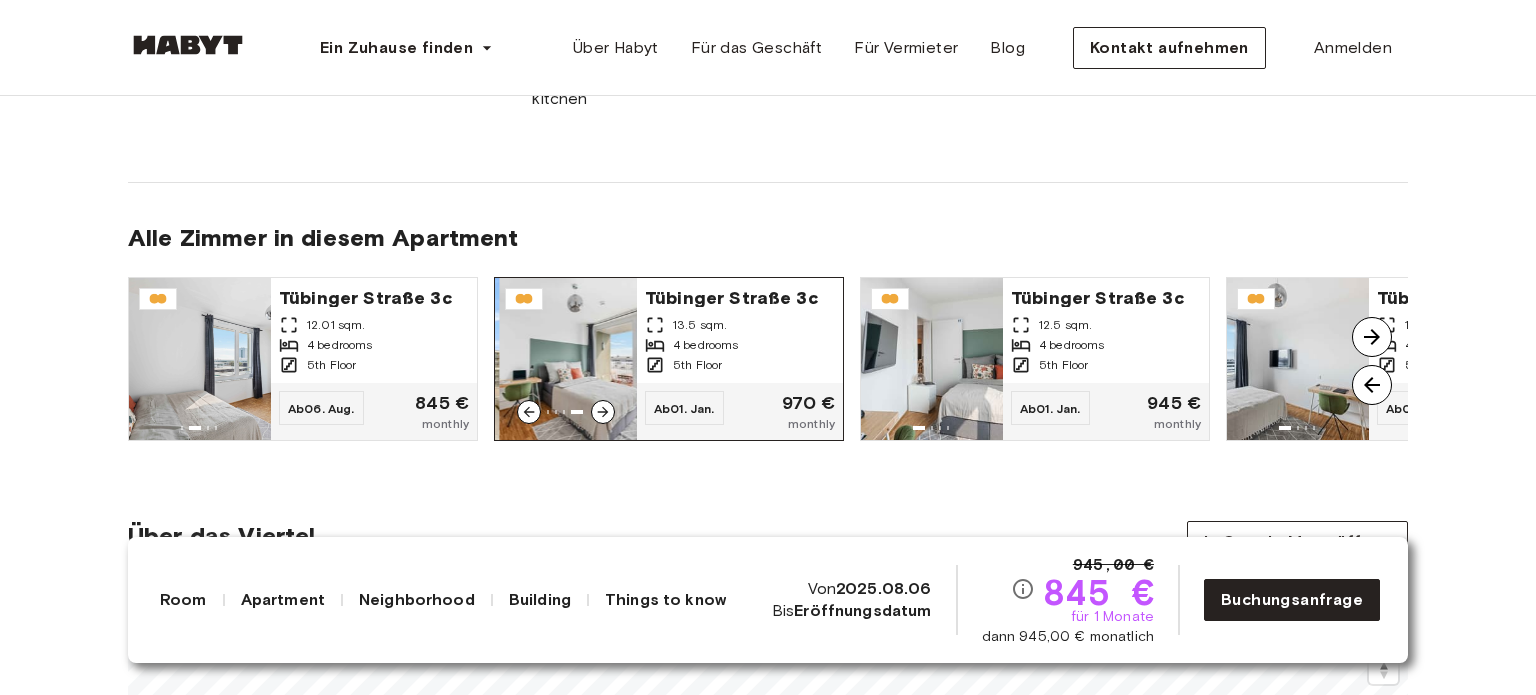 click at bounding box center [603, 412] 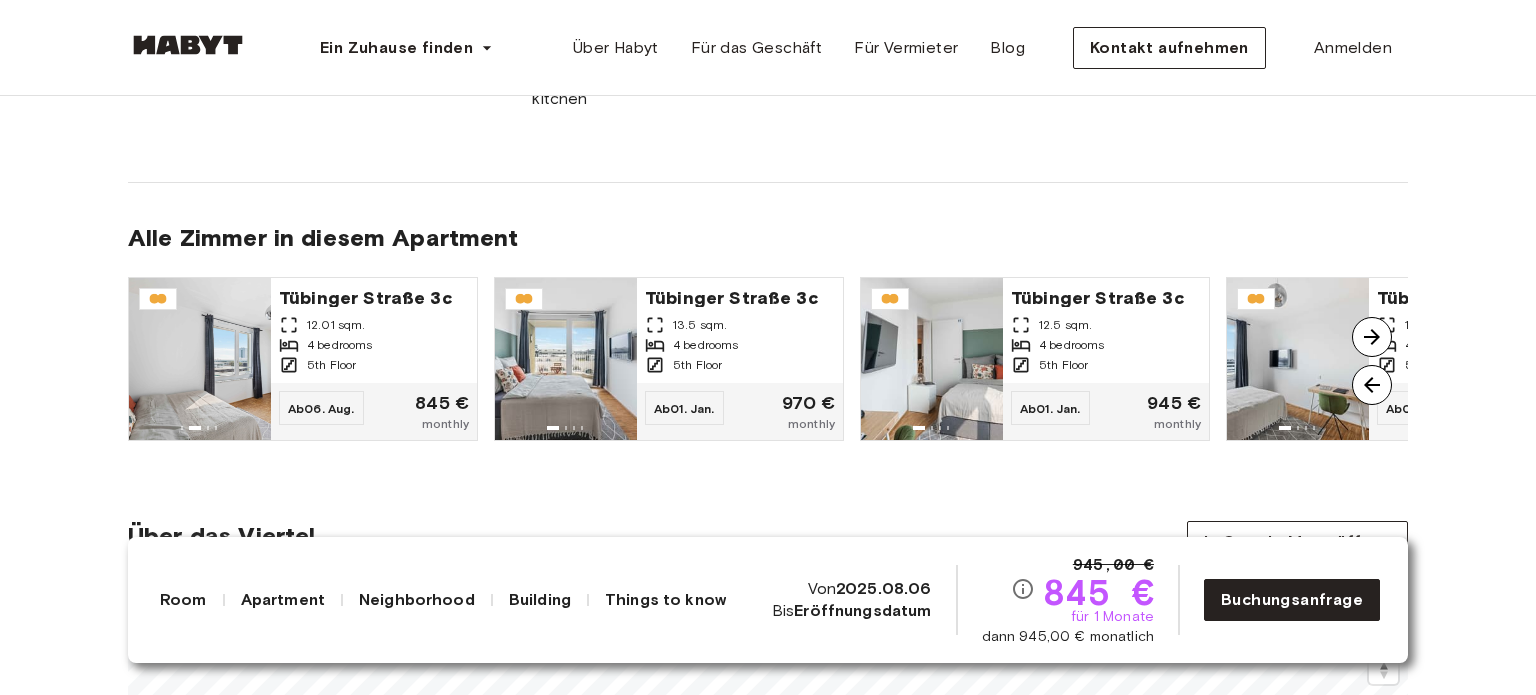 click at bounding box center [1372, 337] 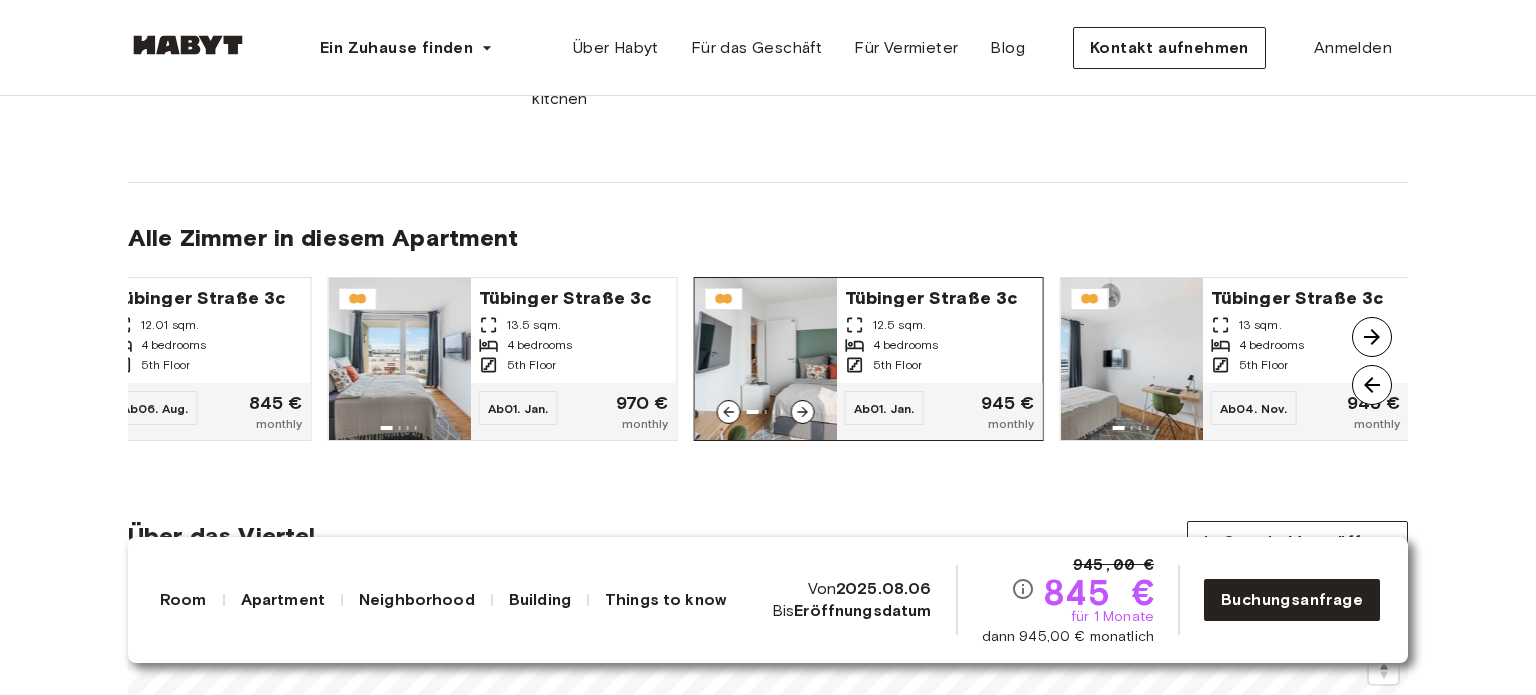 click 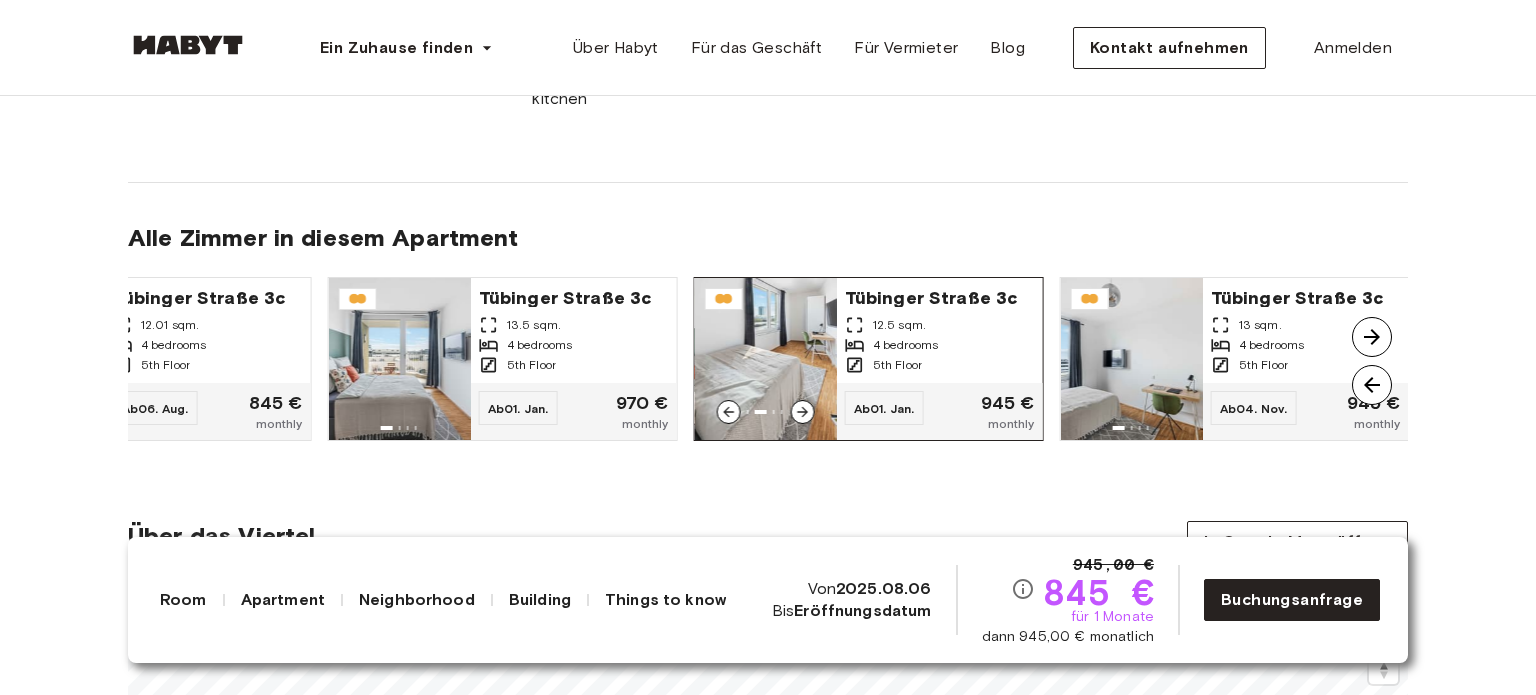 click 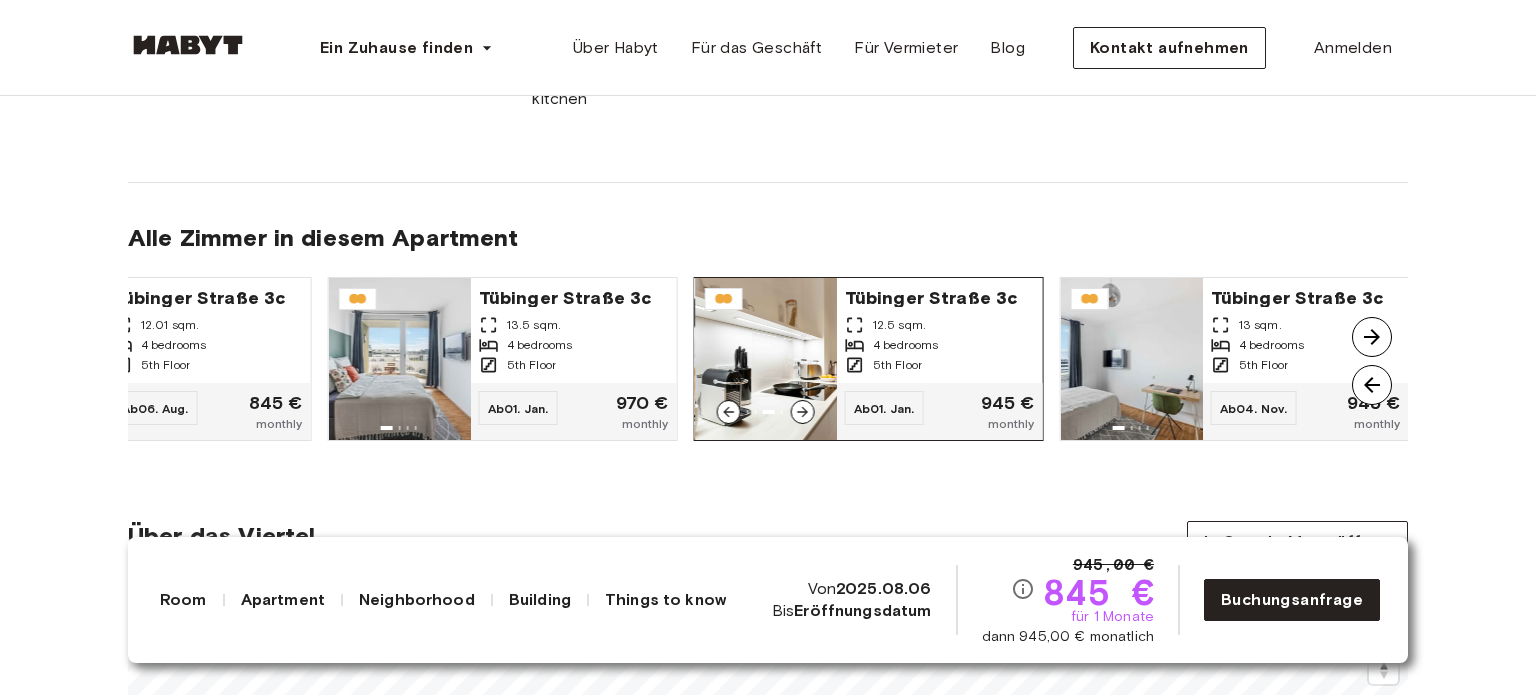 click 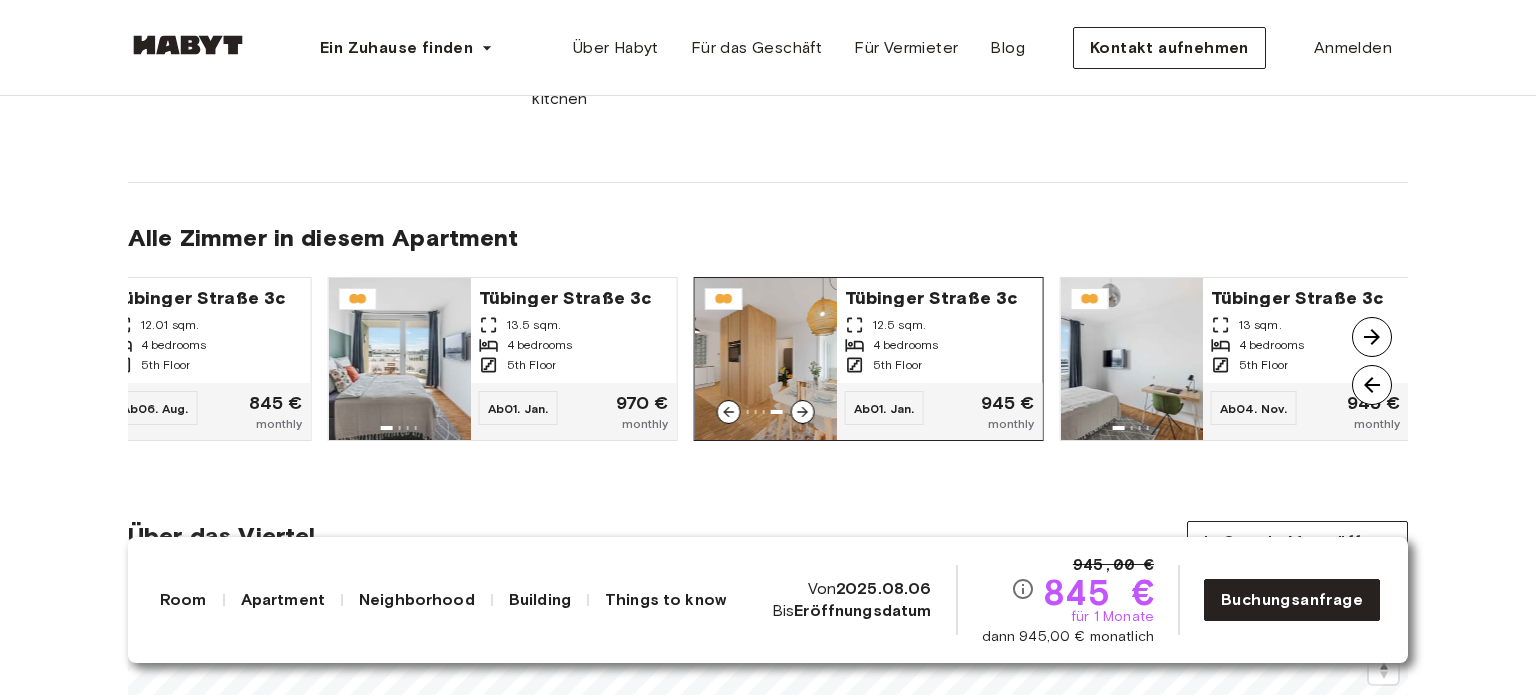 click at bounding box center [729, 412] 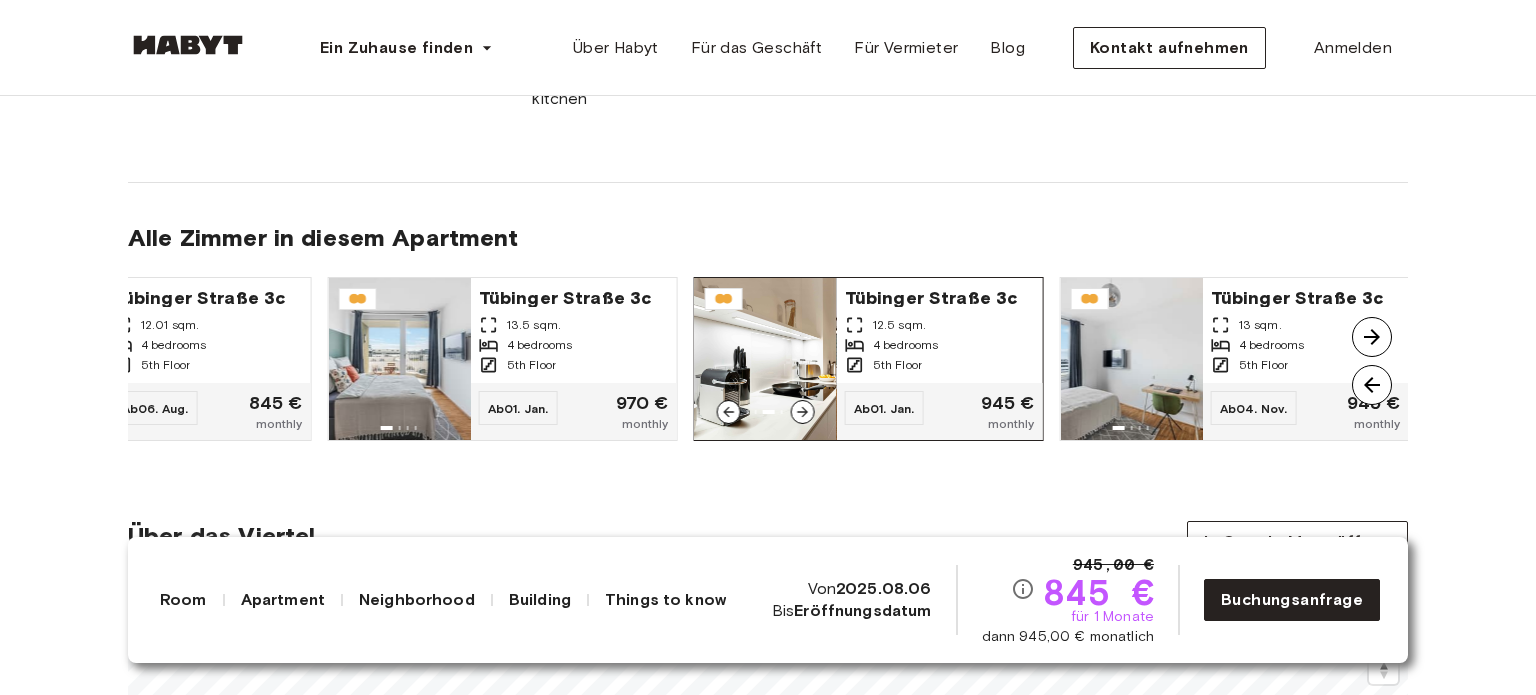 click at bounding box center [729, 412] 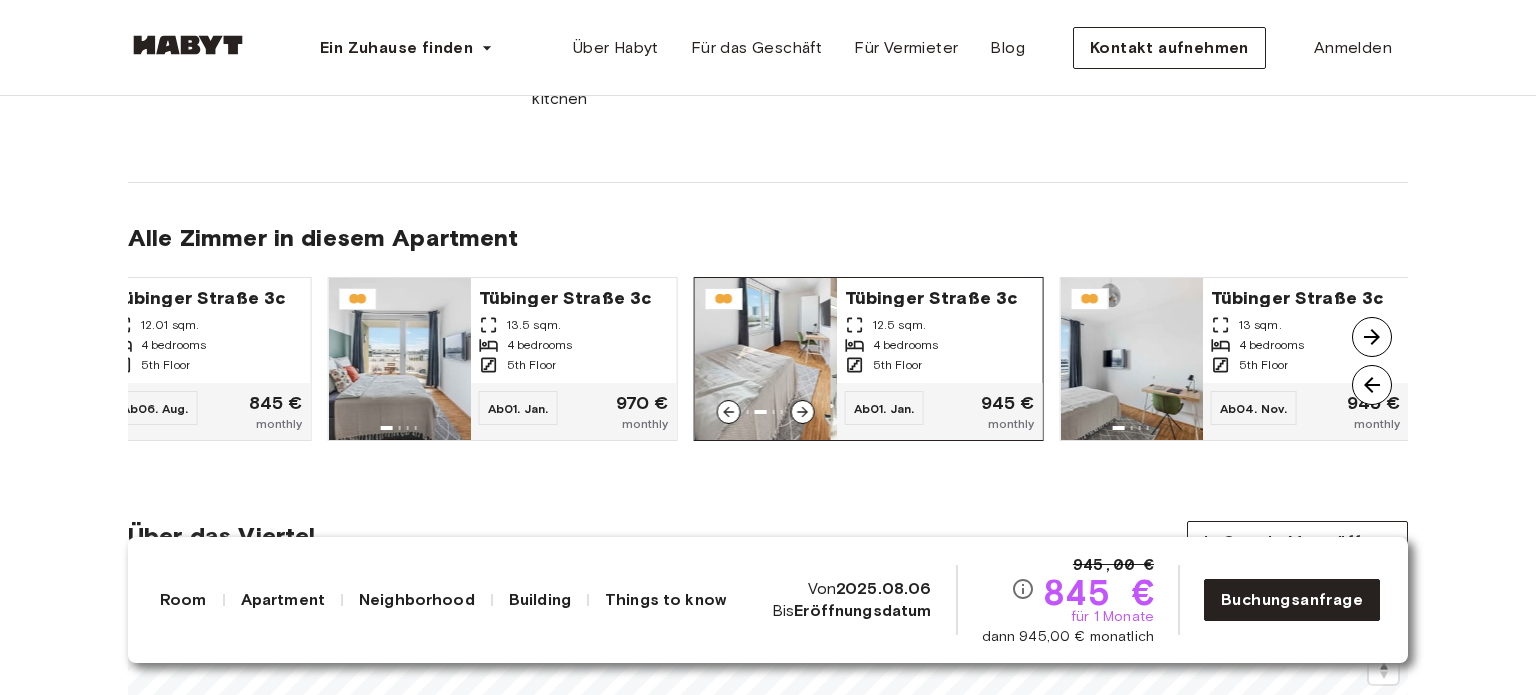 click at bounding box center [729, 412] 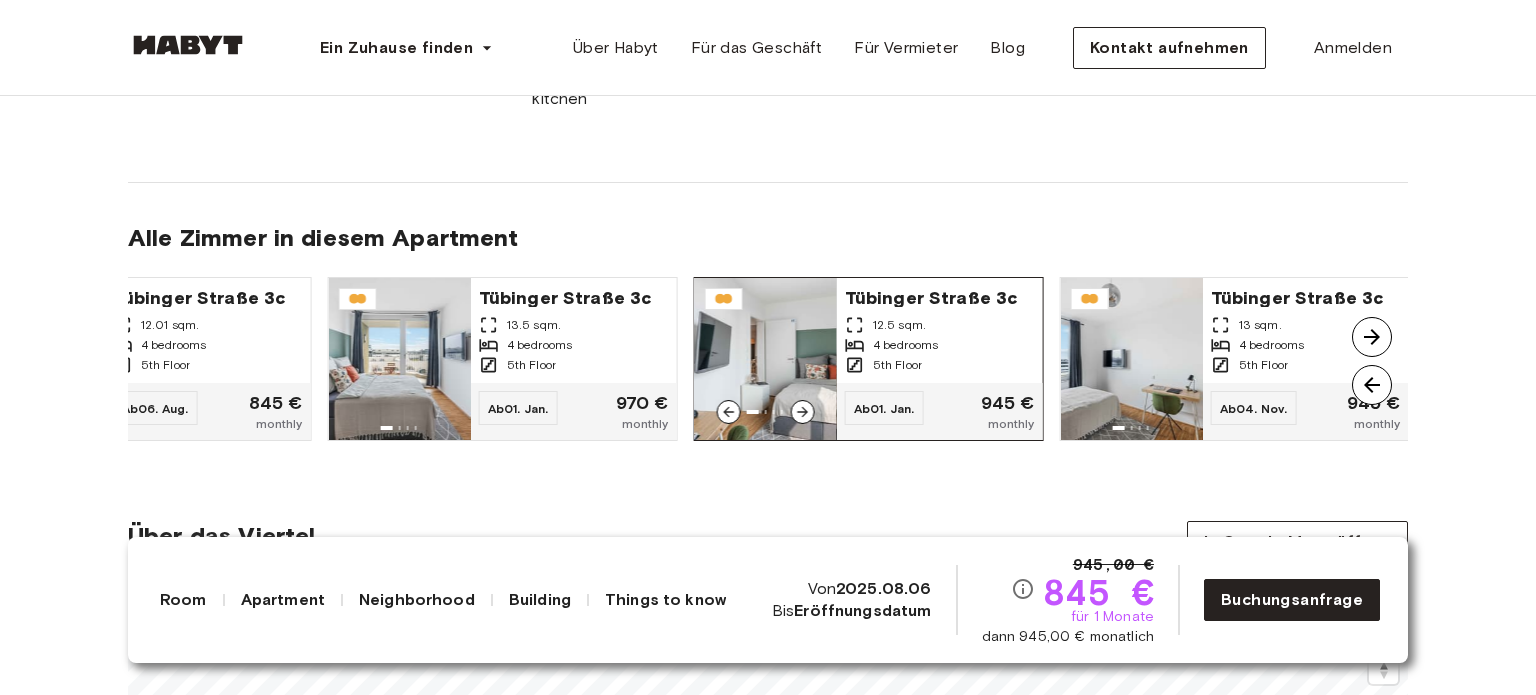 click at bounding box center [729, 412] 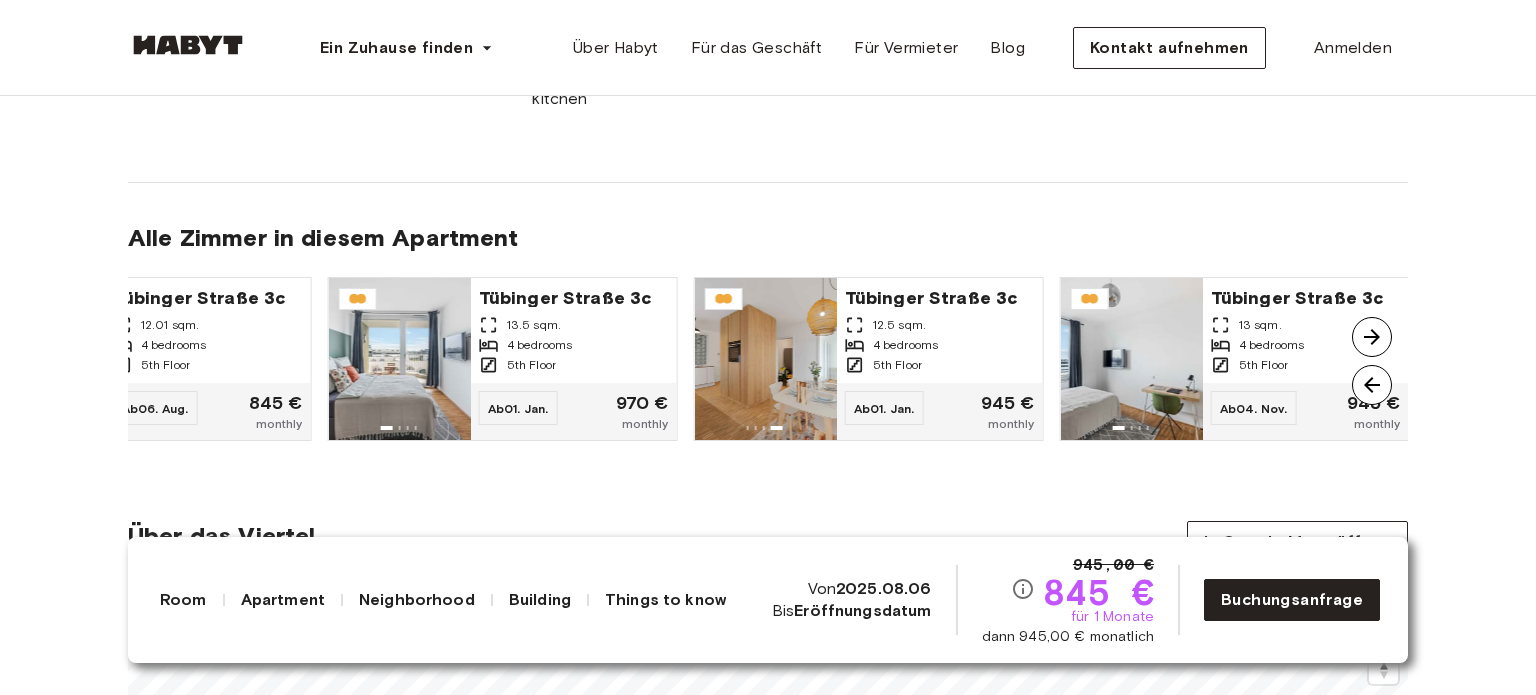 click at bounding box center (1372, 337) 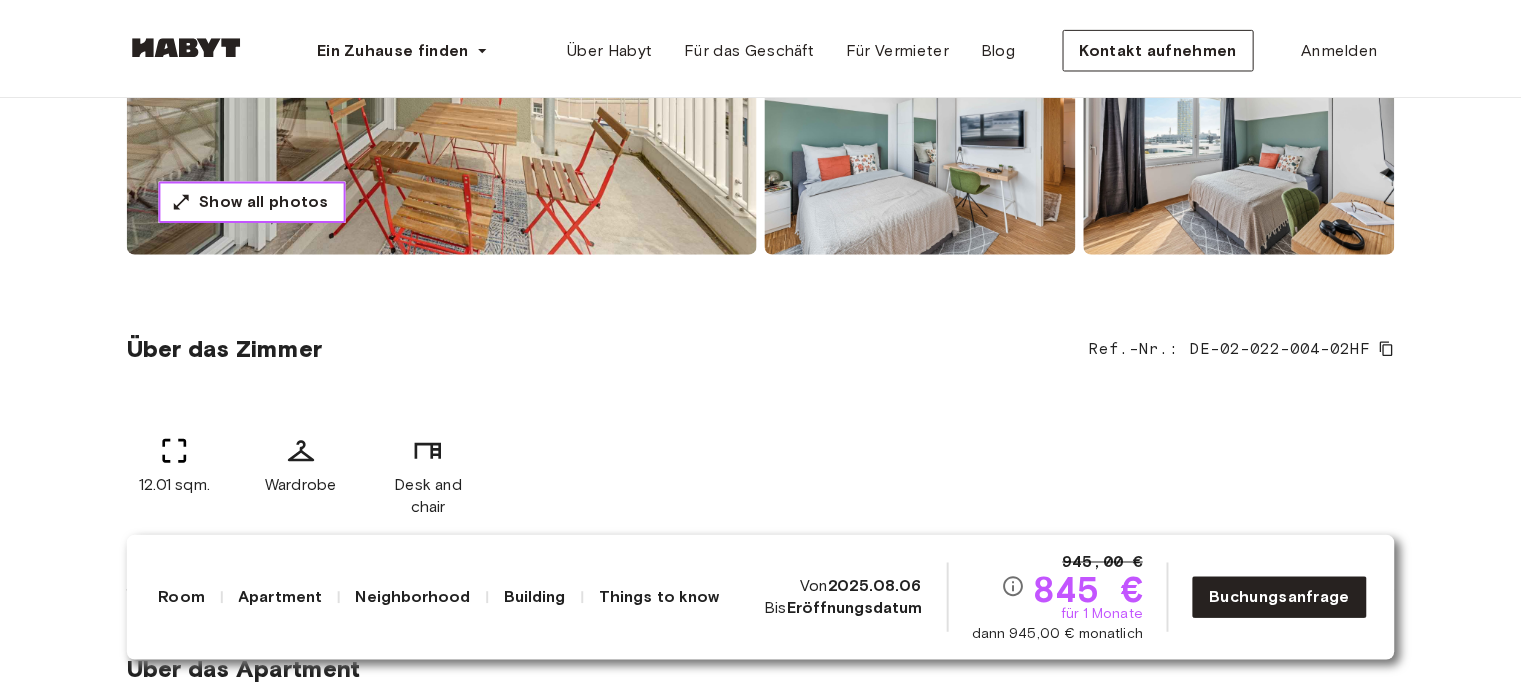 scroll, scrollTop: 0, scrollLeft: 0, axis: both 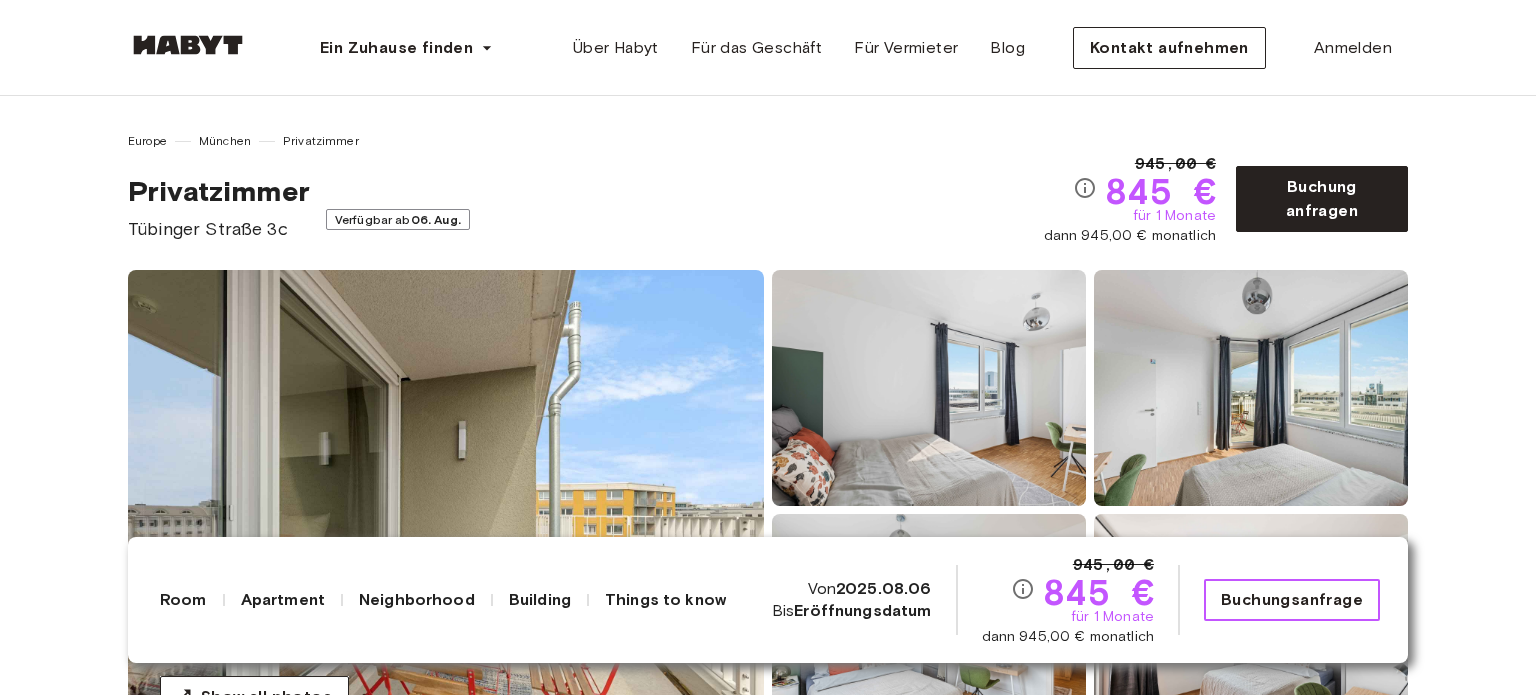 click on "Buchungsanfrage" at bounding box center (1292, 600) 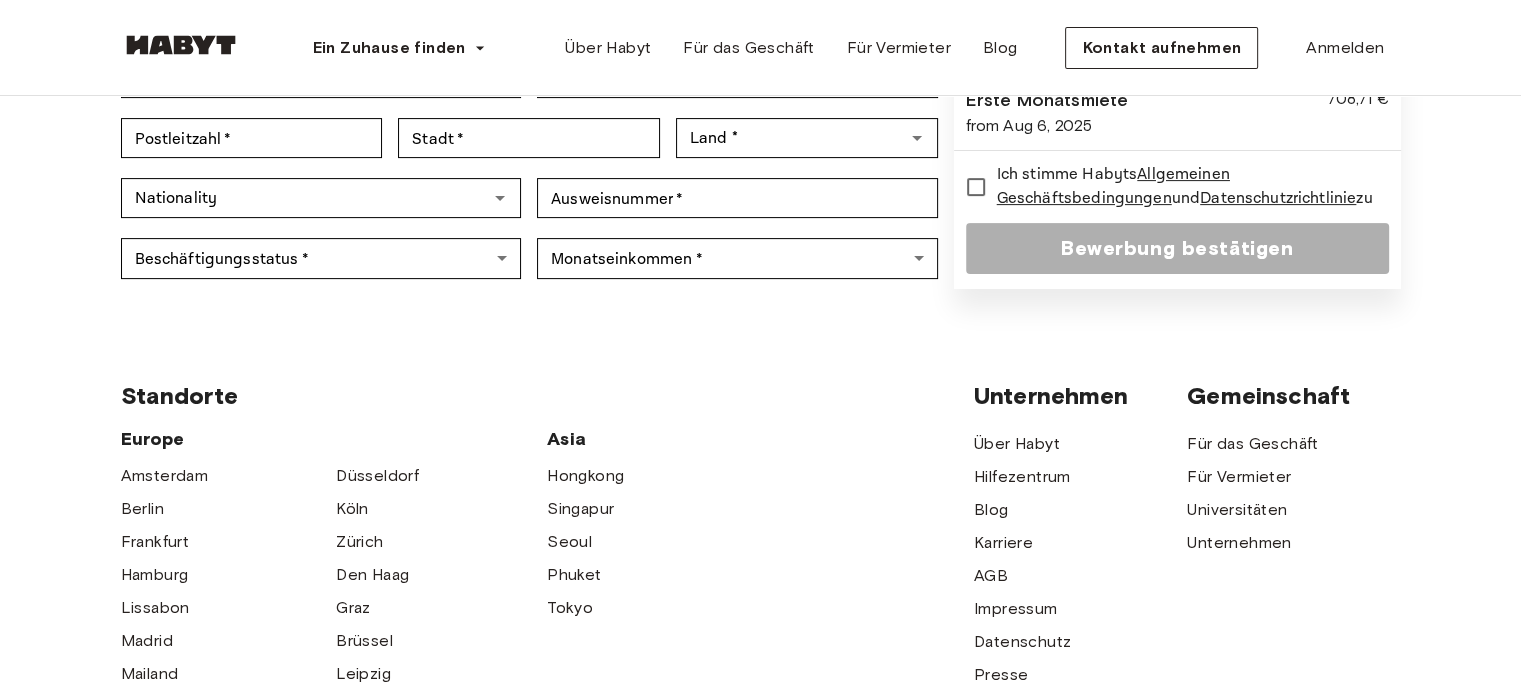 scroll, scrollTop: 500, scrollLeft: 0, axis: vertical 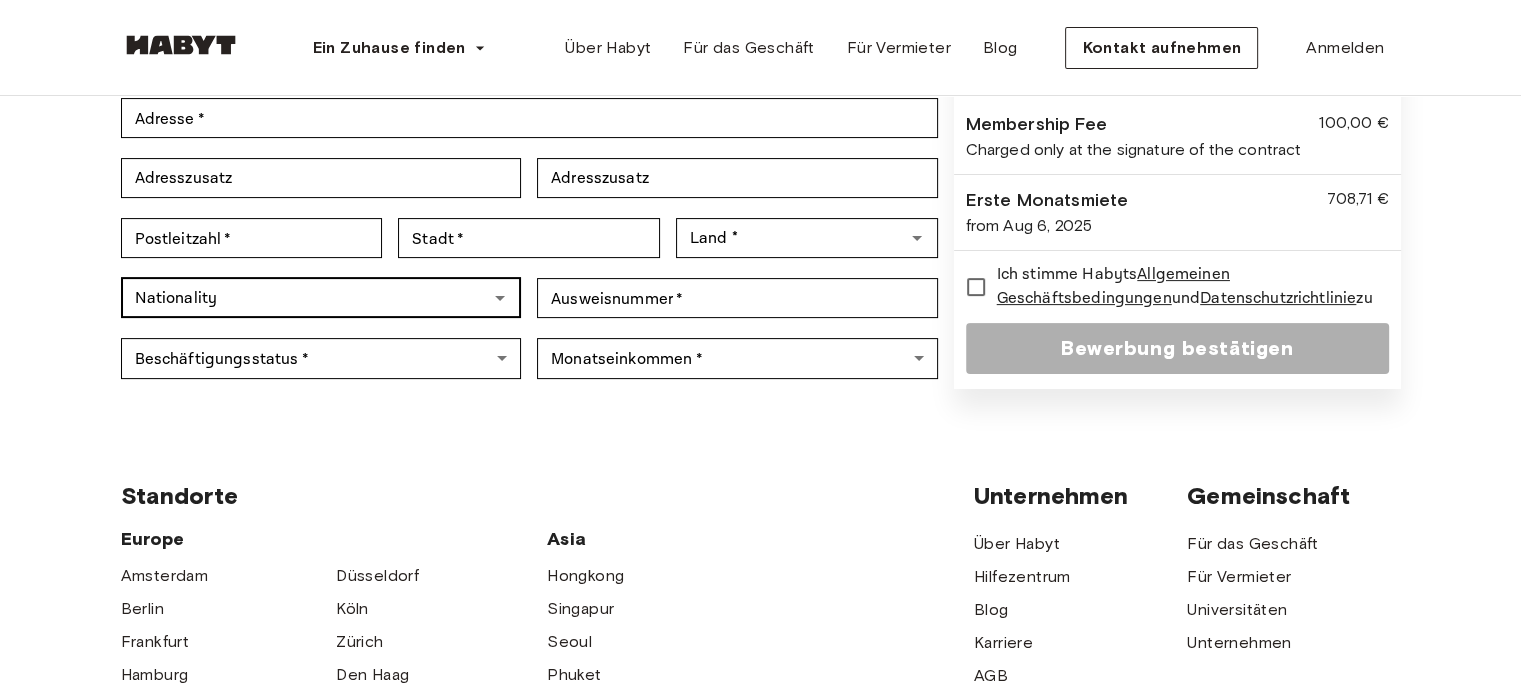 click 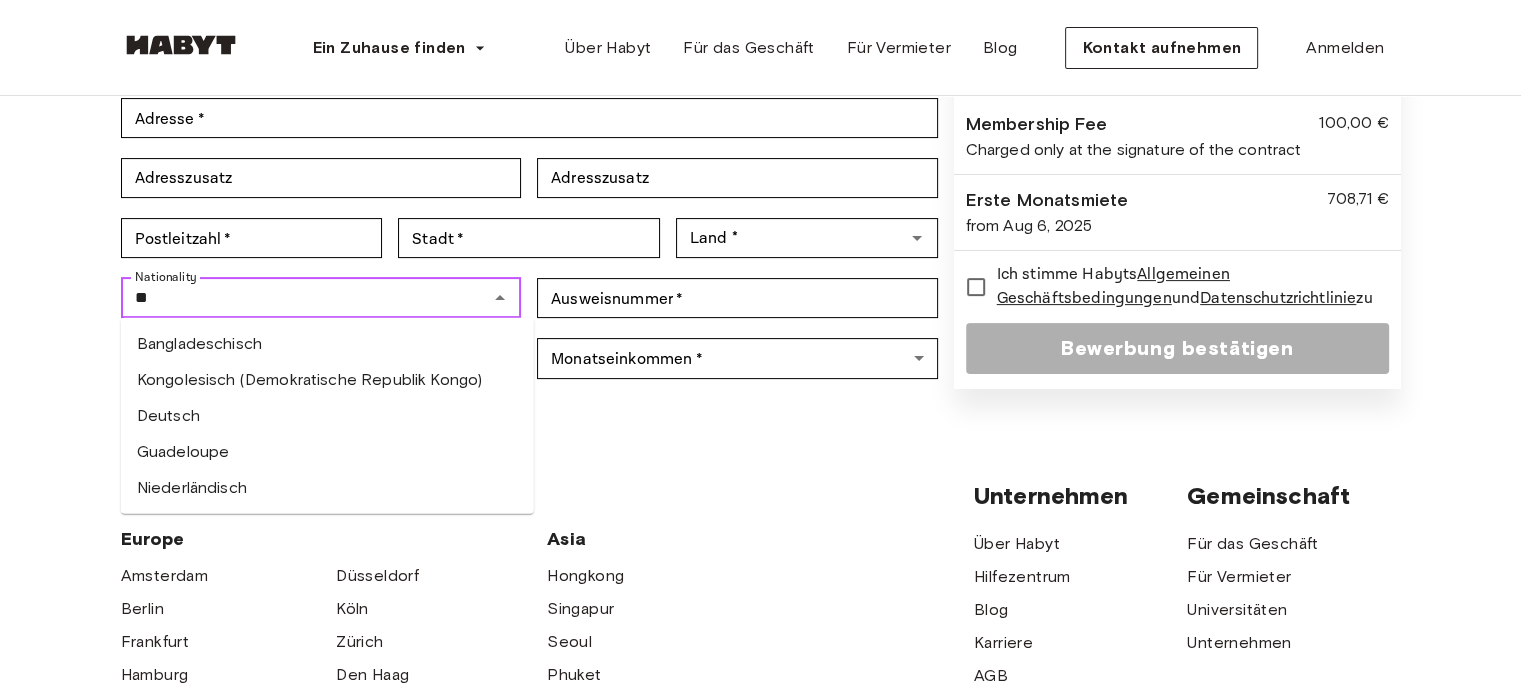 click on "Deutsch" at bounding box center (327, 416) 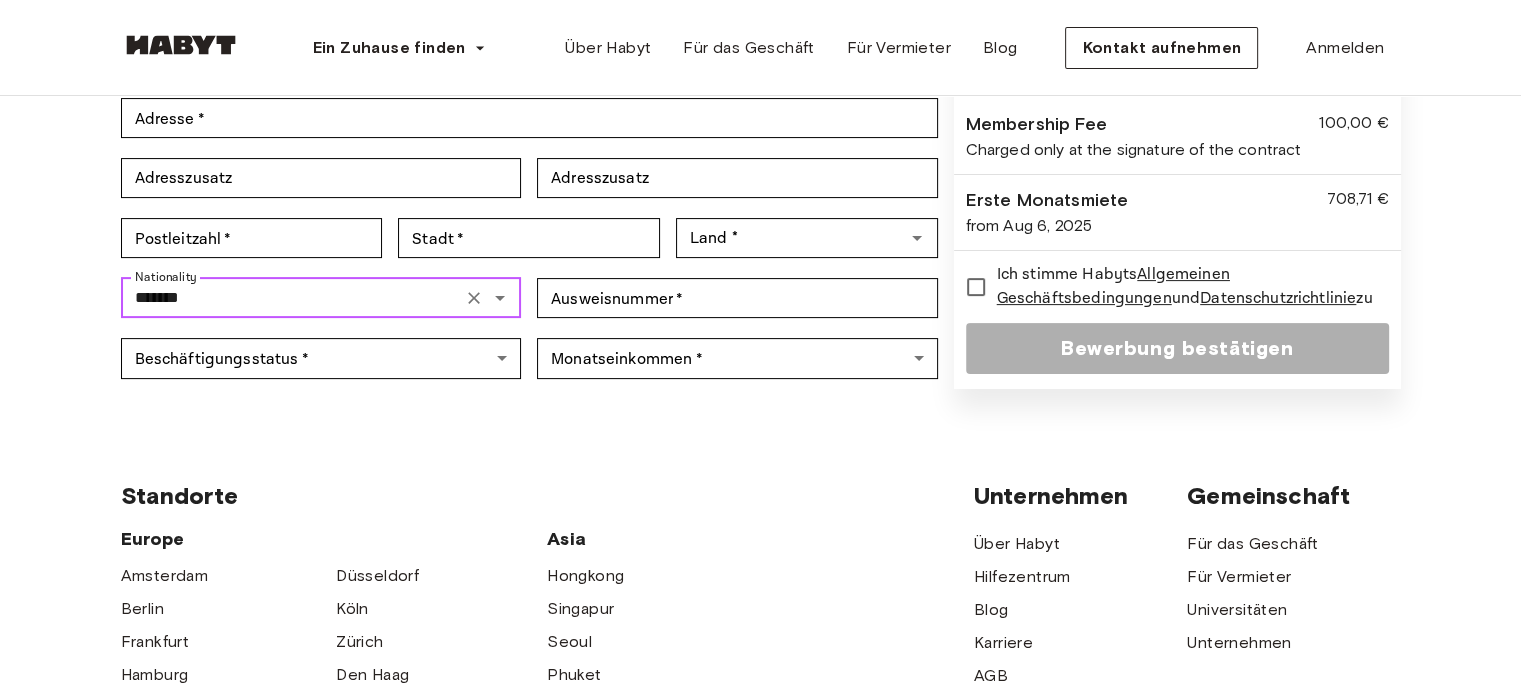 type on "*******" 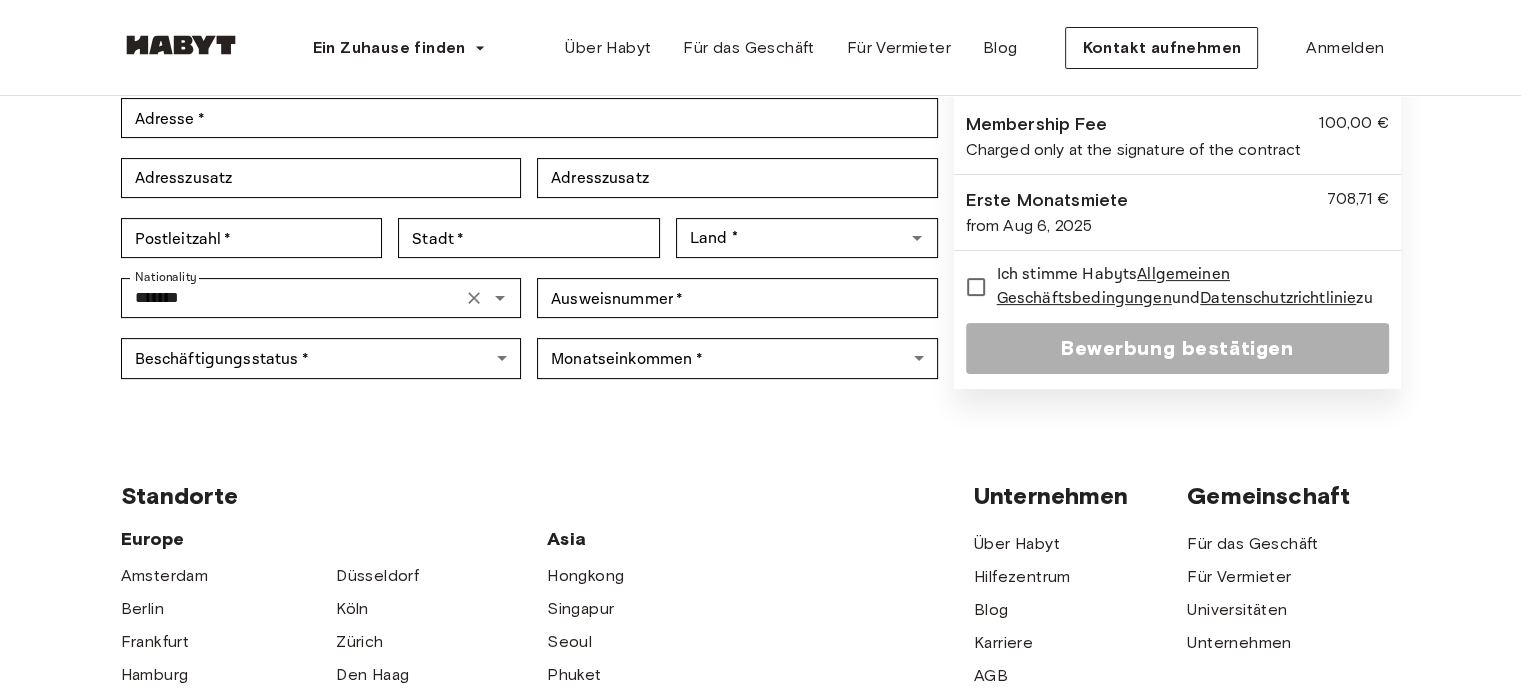 click on "Standorte Europe Amsterdam Berlin Frankfurt Hamburg Lissabon Madrid Mailand Modena Paris Turin München Rotterdam Stuttgart Düsseldorf Köln Zürich Den Haag Graz Brüssel Leipzig Asia Hongkong Singapur Seoul Phuket Tokyo Unternehmen Über Habyt Hilfezentrum Blog Karriere AGB Impressum Datenschutz Presse Gemeinschaft Für das Geschäft Für Vermieter Universitäten Unternehmen" at bounding box center (761, 734) 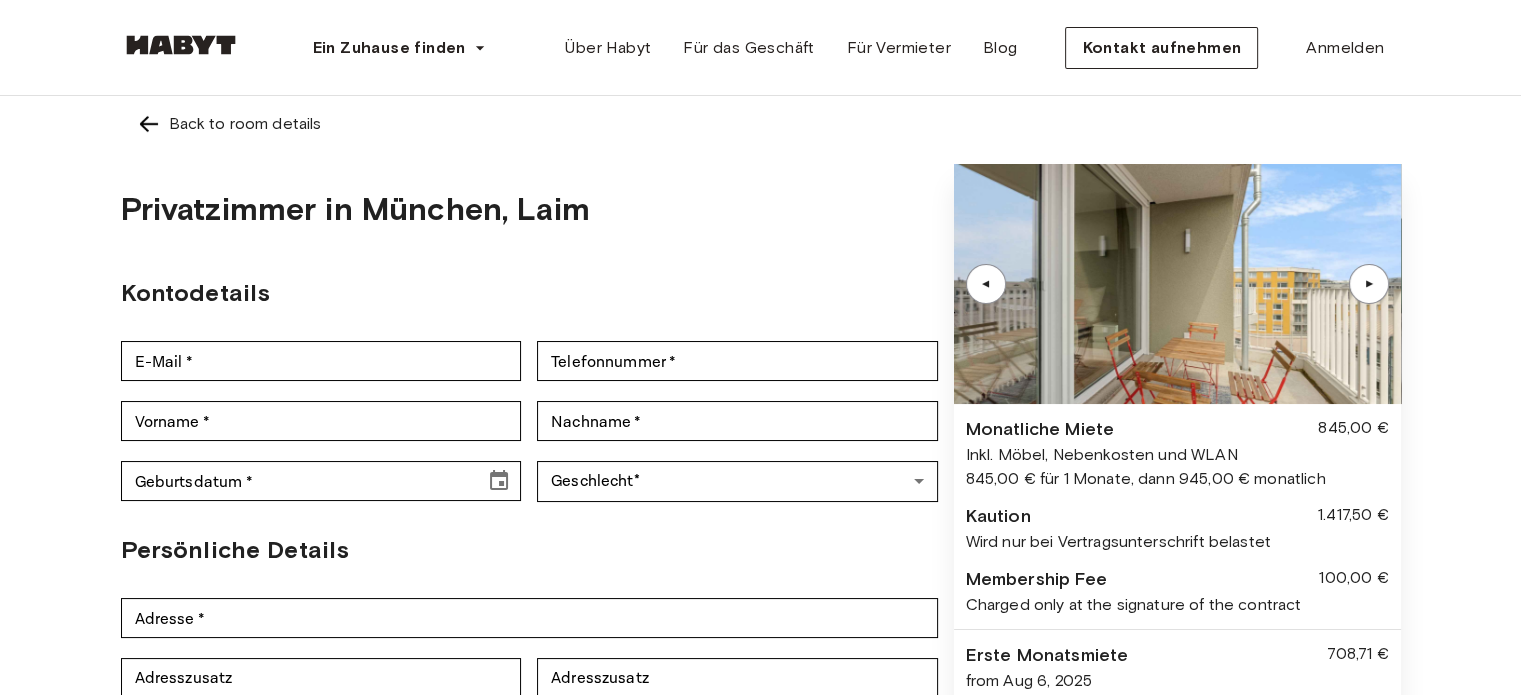 scroll, scrollTop: 0, scrollLeft: 0, axis: both 